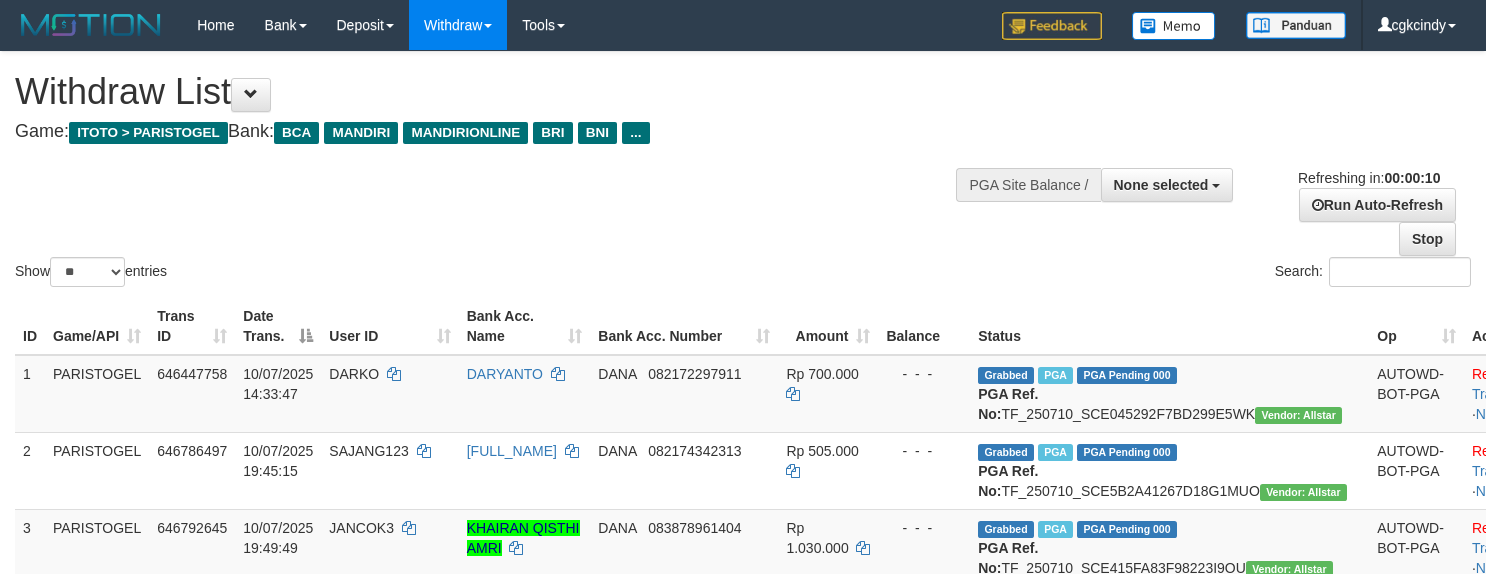 select 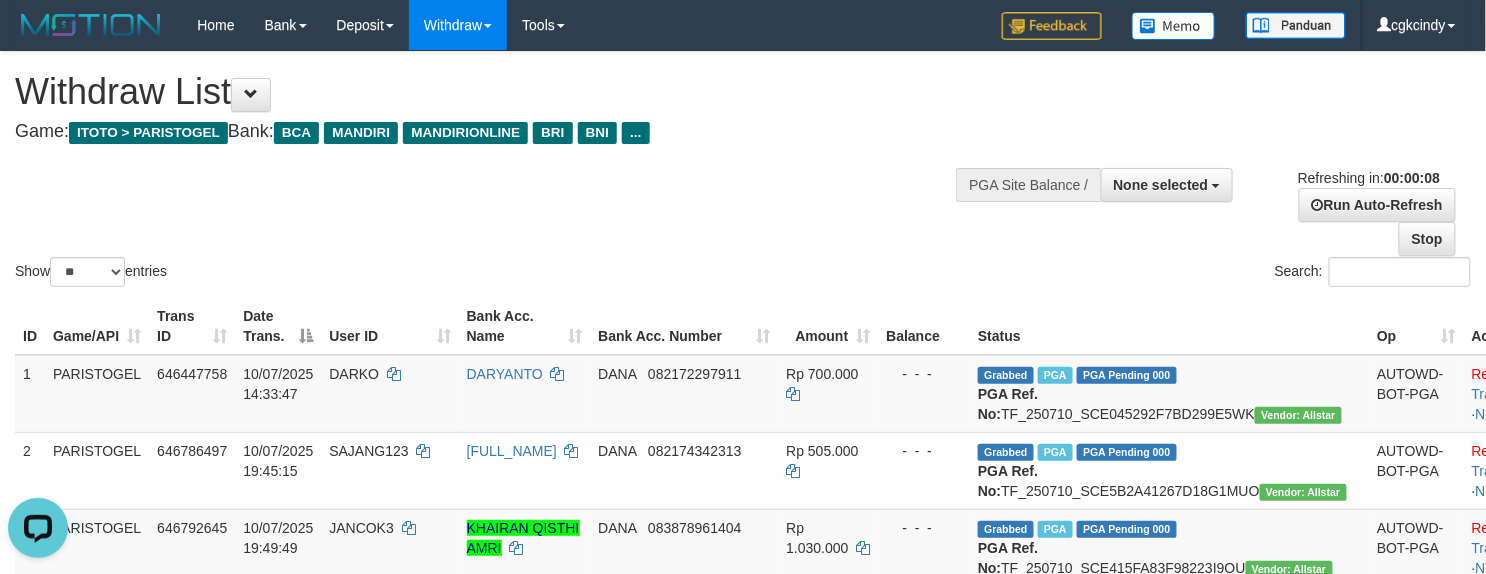 scroll, scrollTop: 0, scrollLeft: 0, axis: both 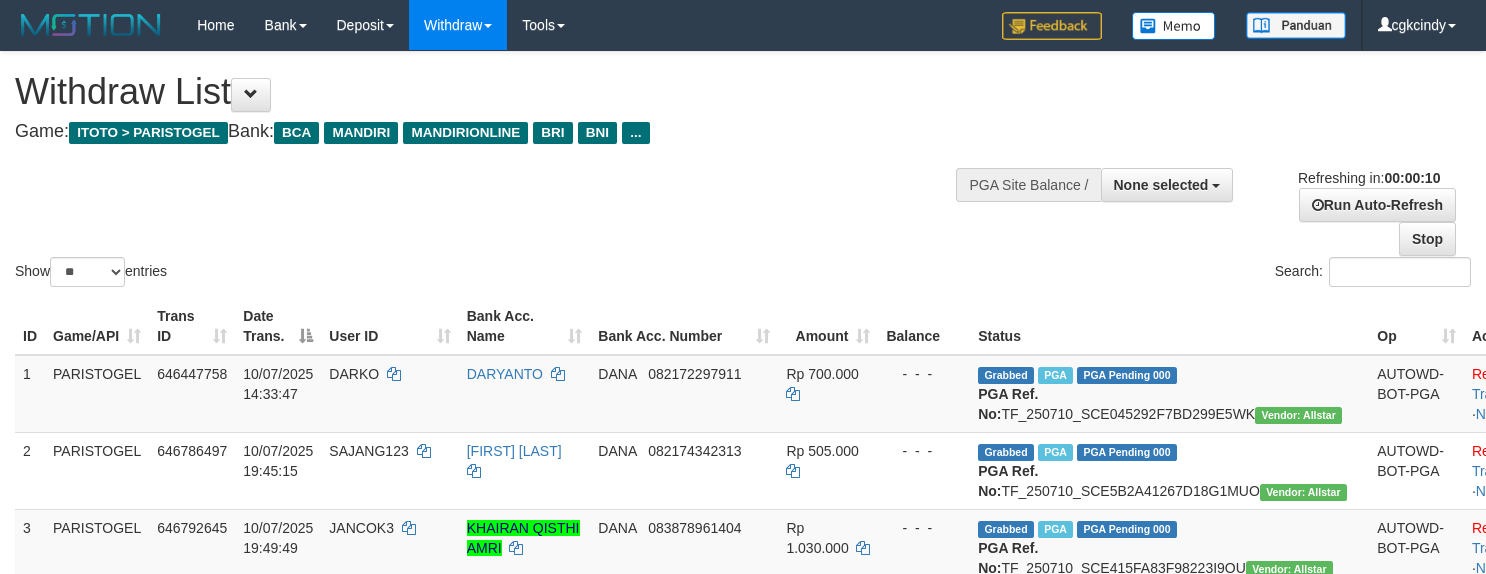 select 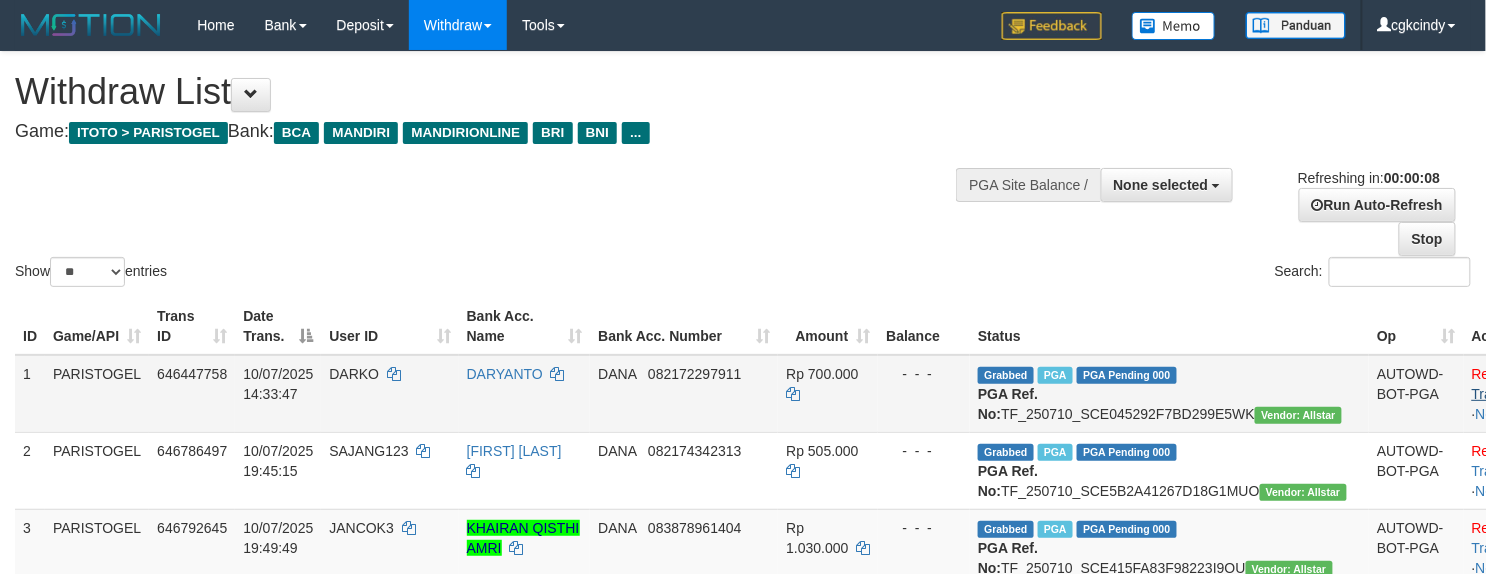 scroll, scrollTop: 666, scrollLeft: 0, axis: vertical 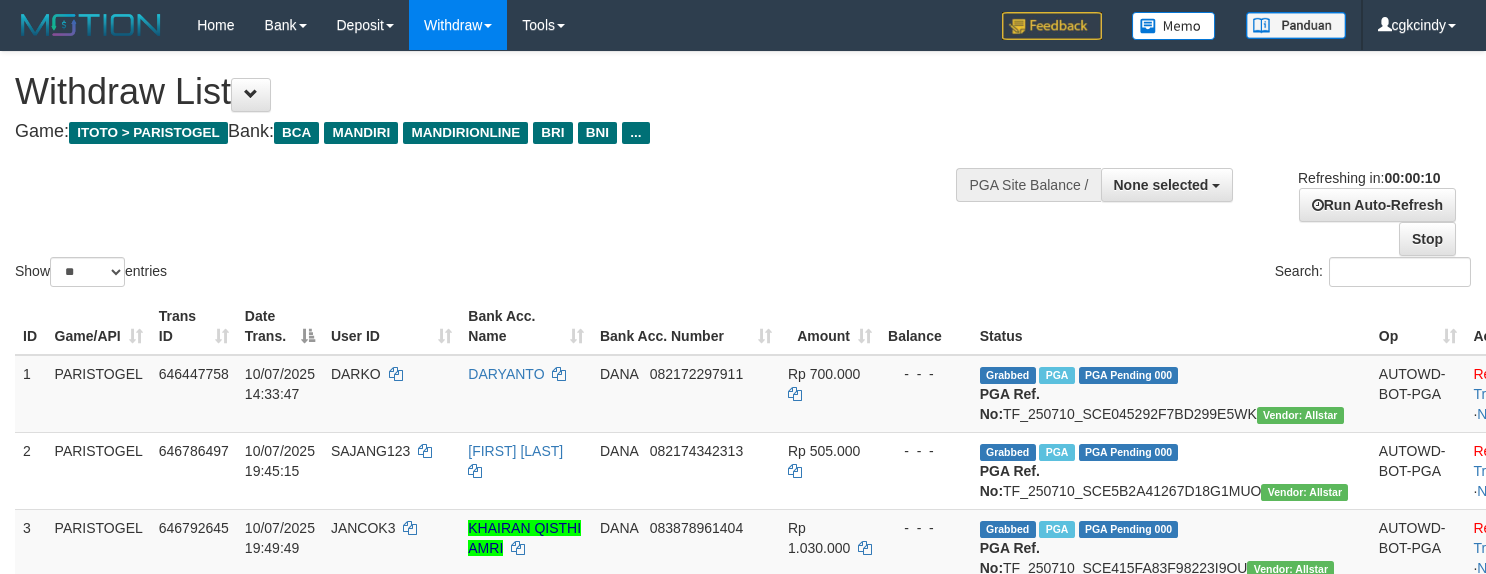 select 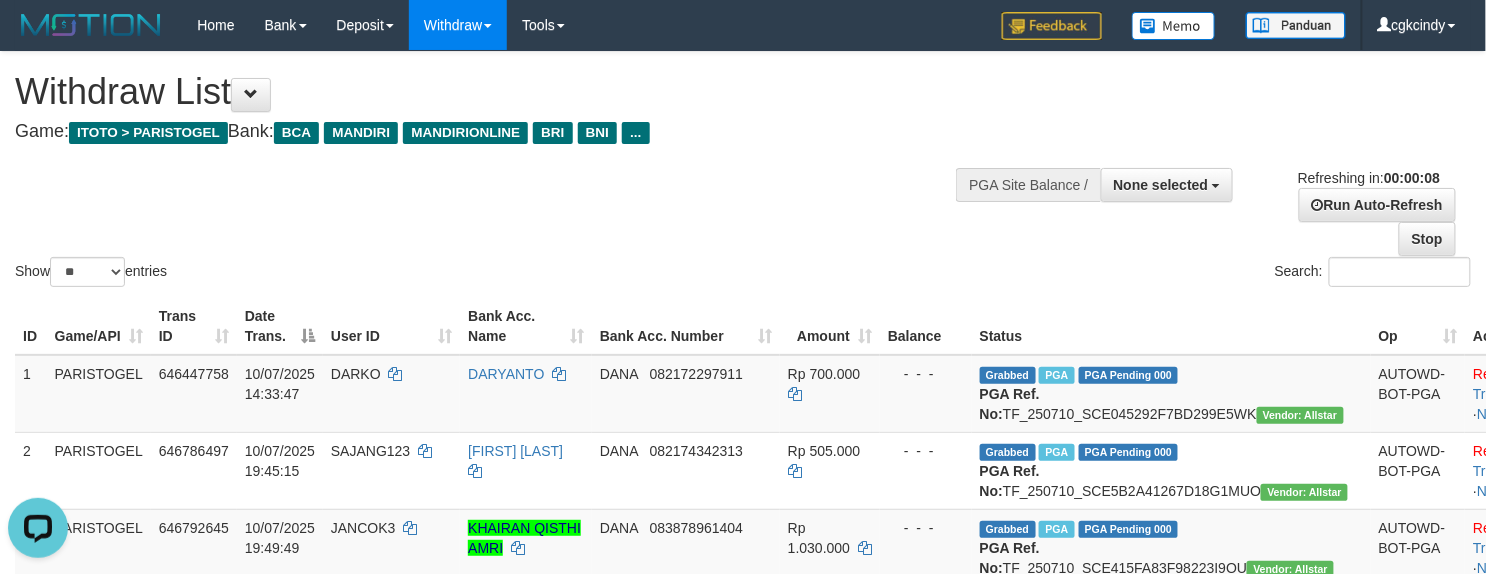 scroll, scrollTop: 0, scrollLeft: 0, axis: both 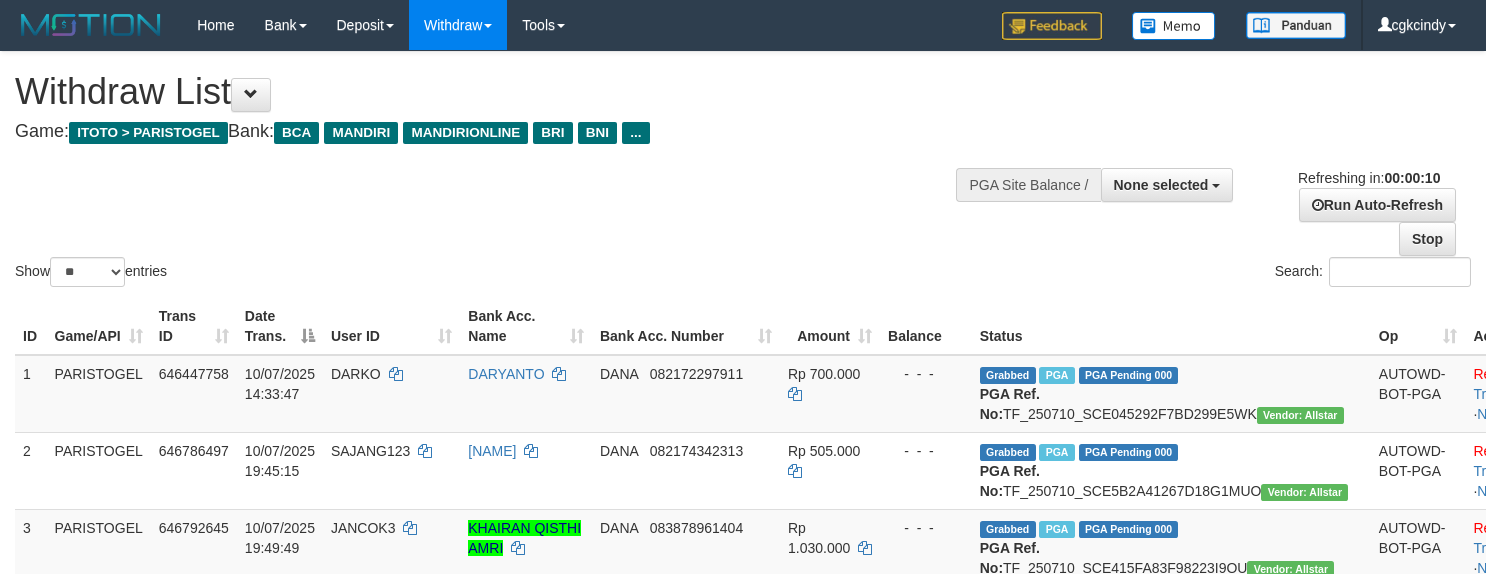select 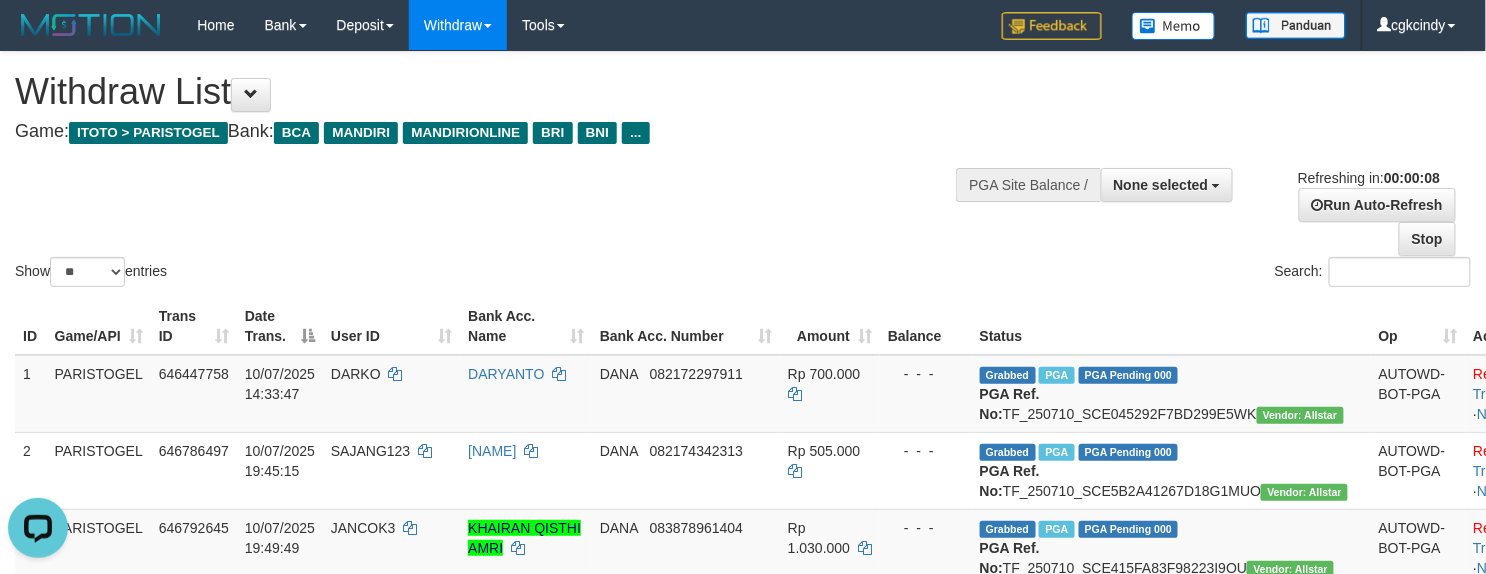 scroll, scrollTop: 0, scrollLeft: 0, axis: both 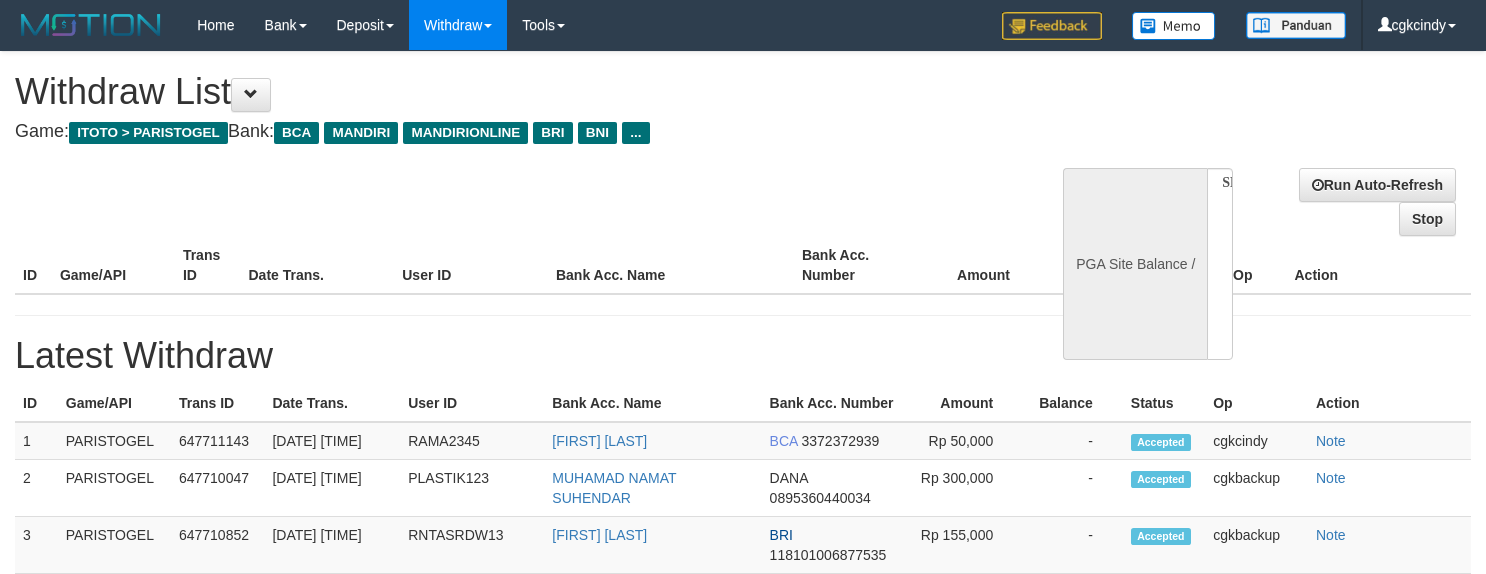 select 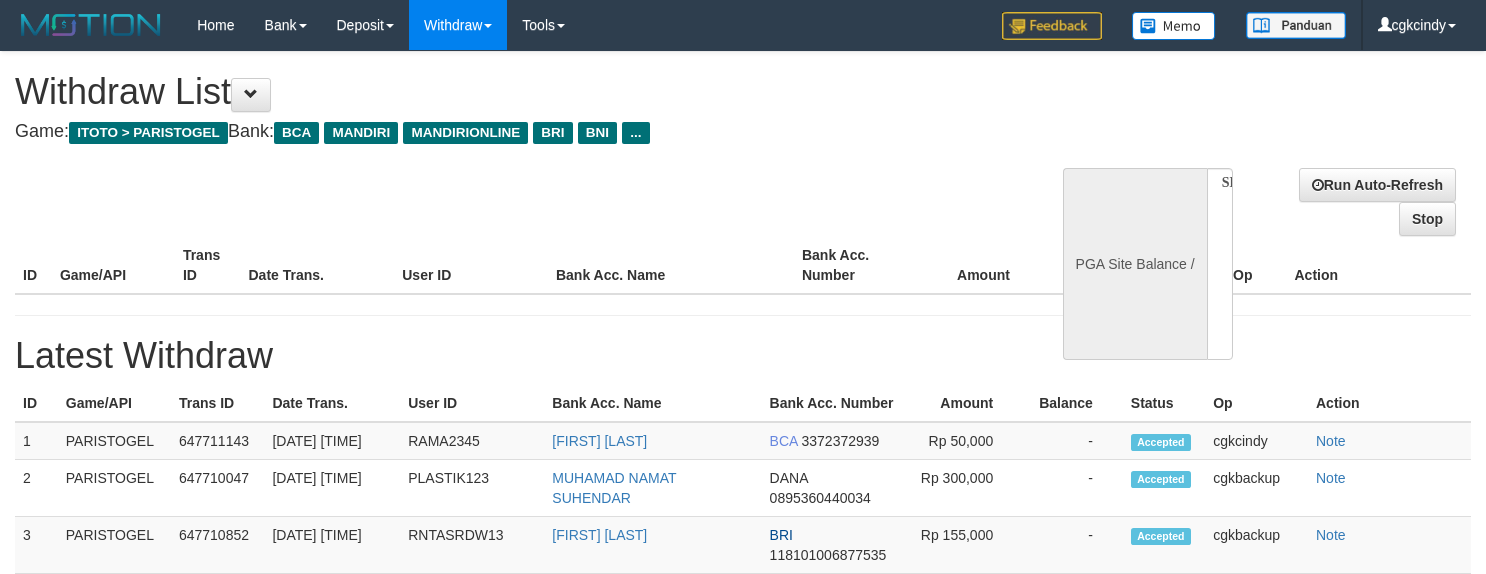 scroll, scrollTop: 0, scrollLeft: 0, axis: both 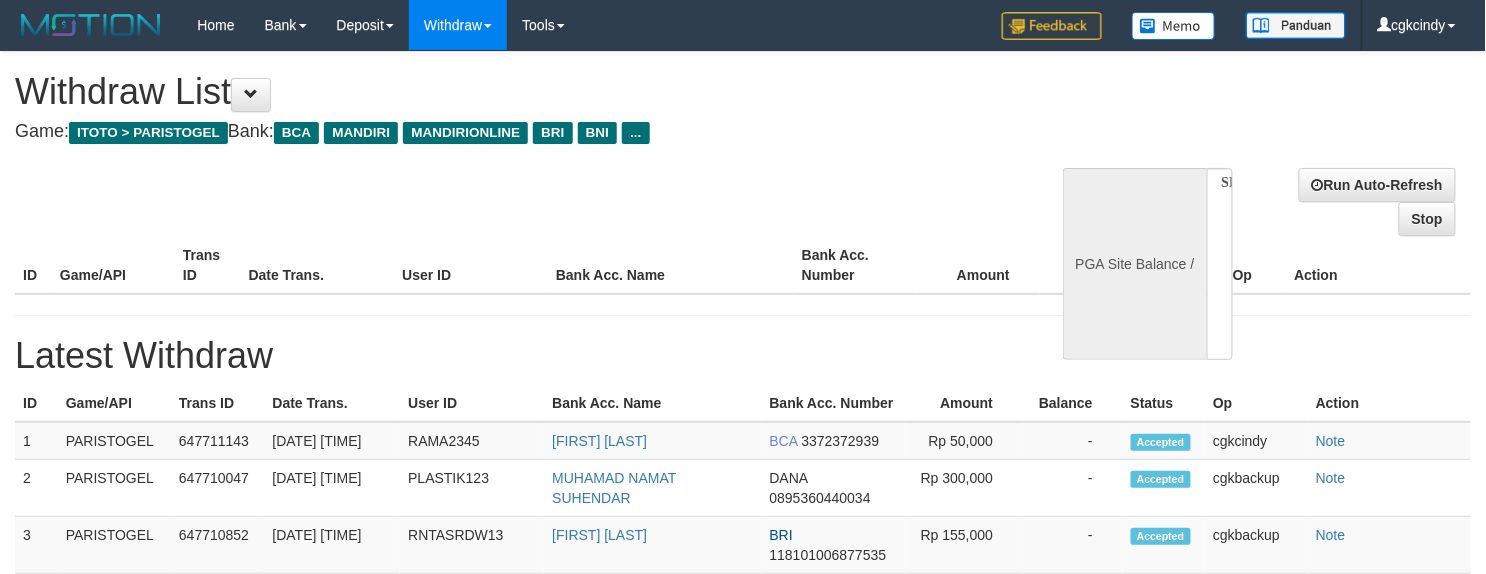 select on "**" 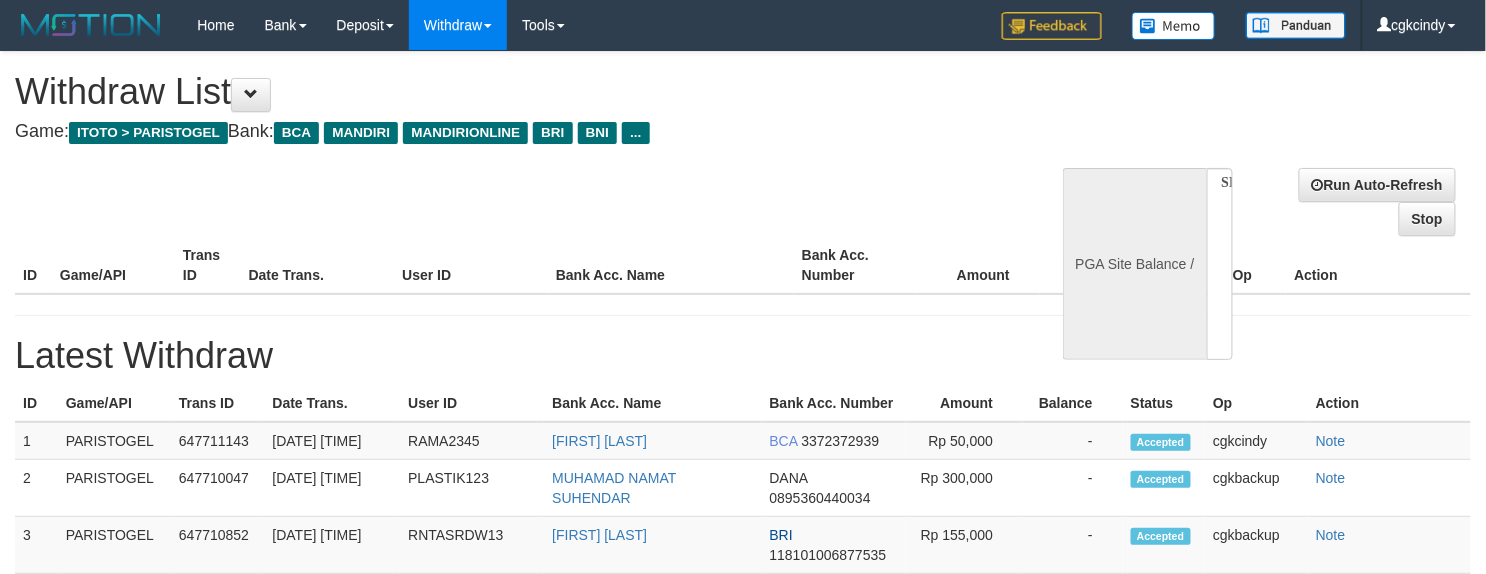 select 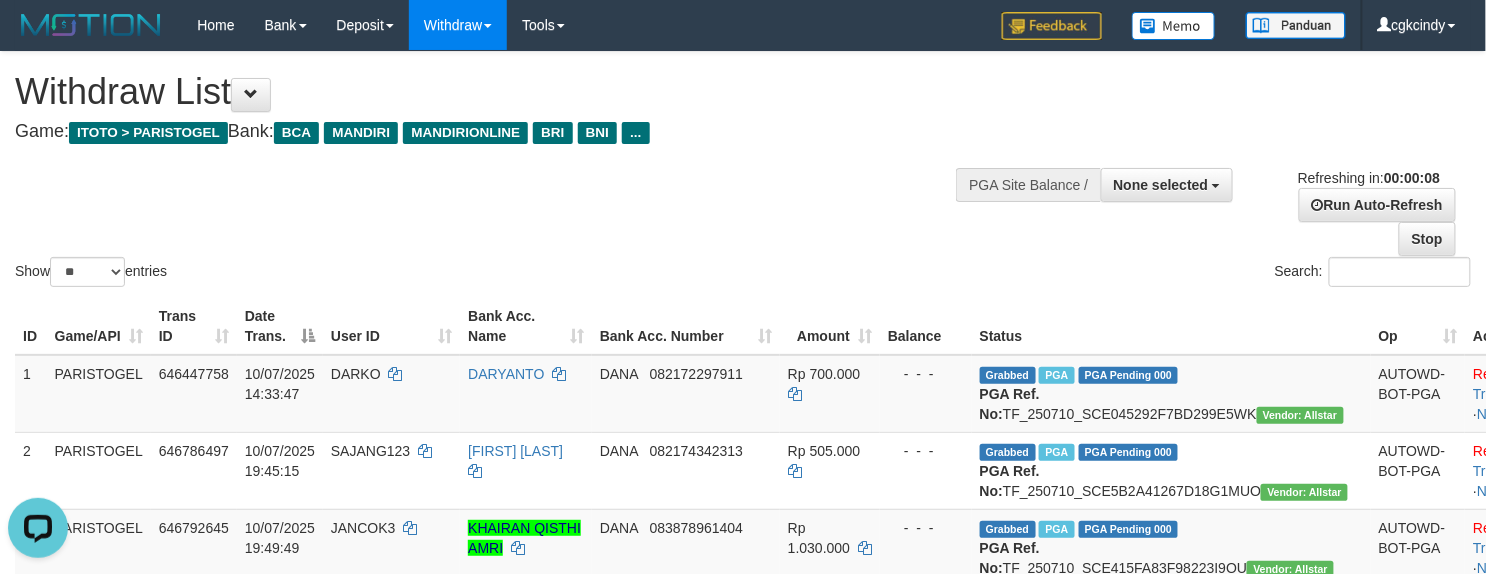 scroll, scrollTop: 0, scrollLeft: 0, axis: both 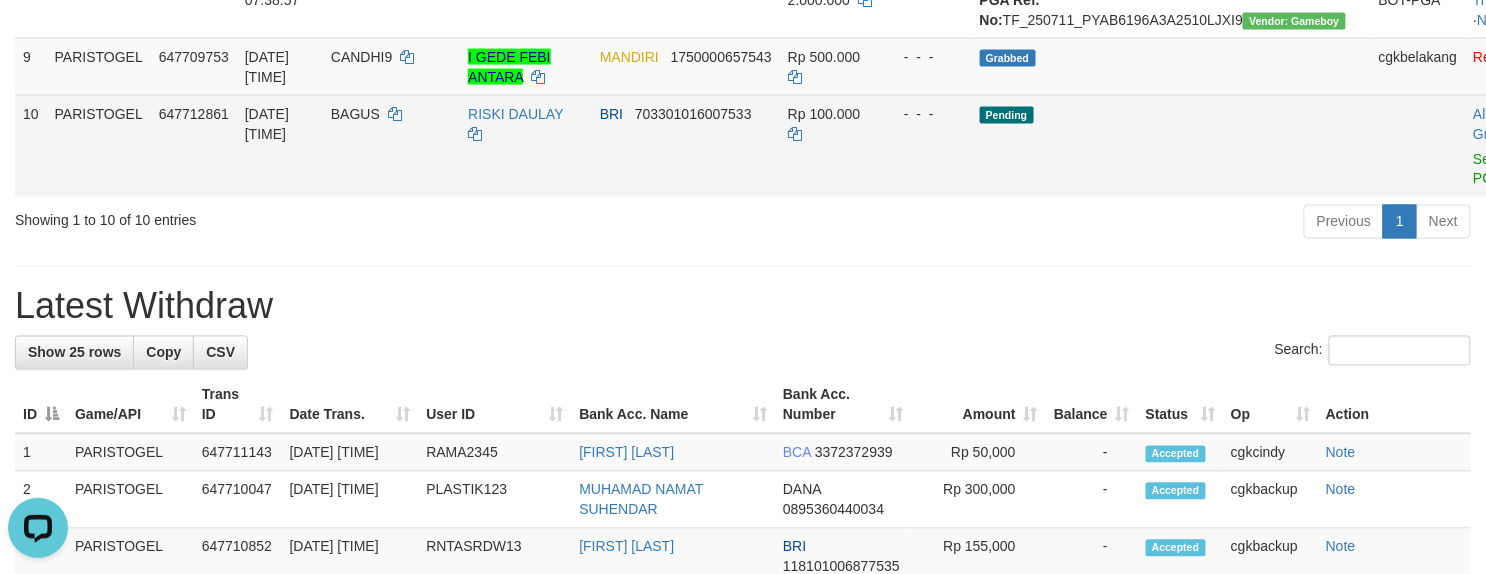 click at bounding box center [1418, 146] 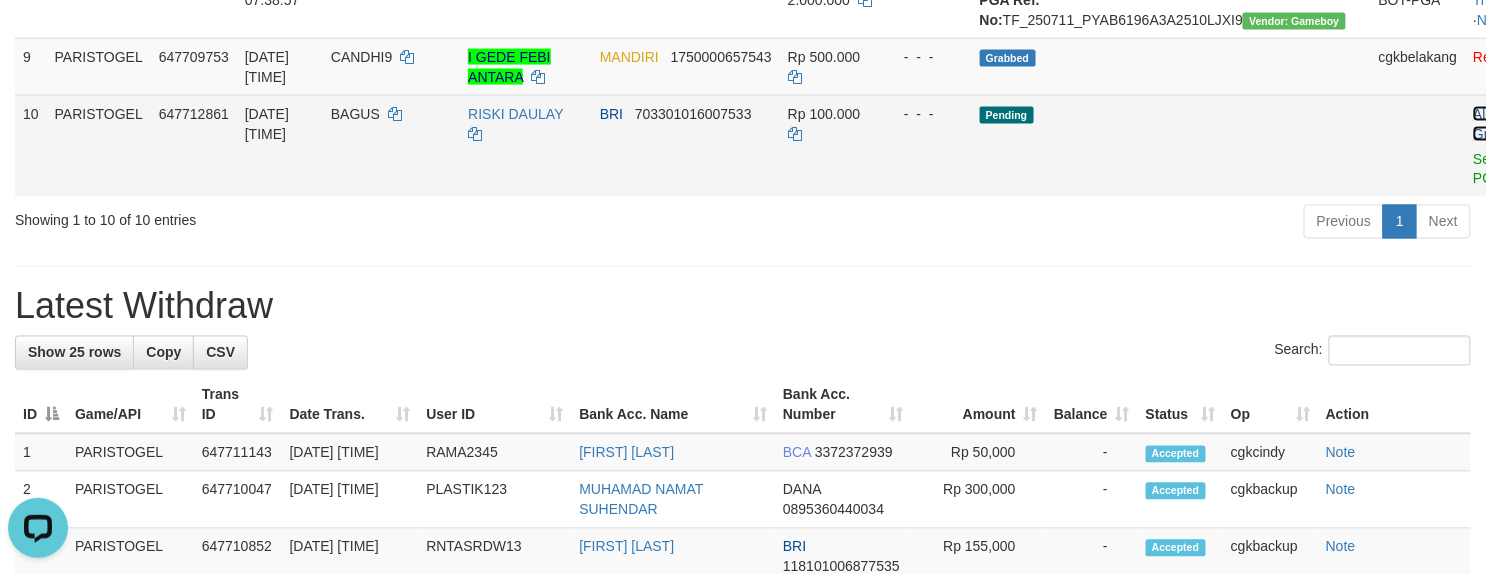 click on "Allow Grab" at bounding box center (1489, 124) 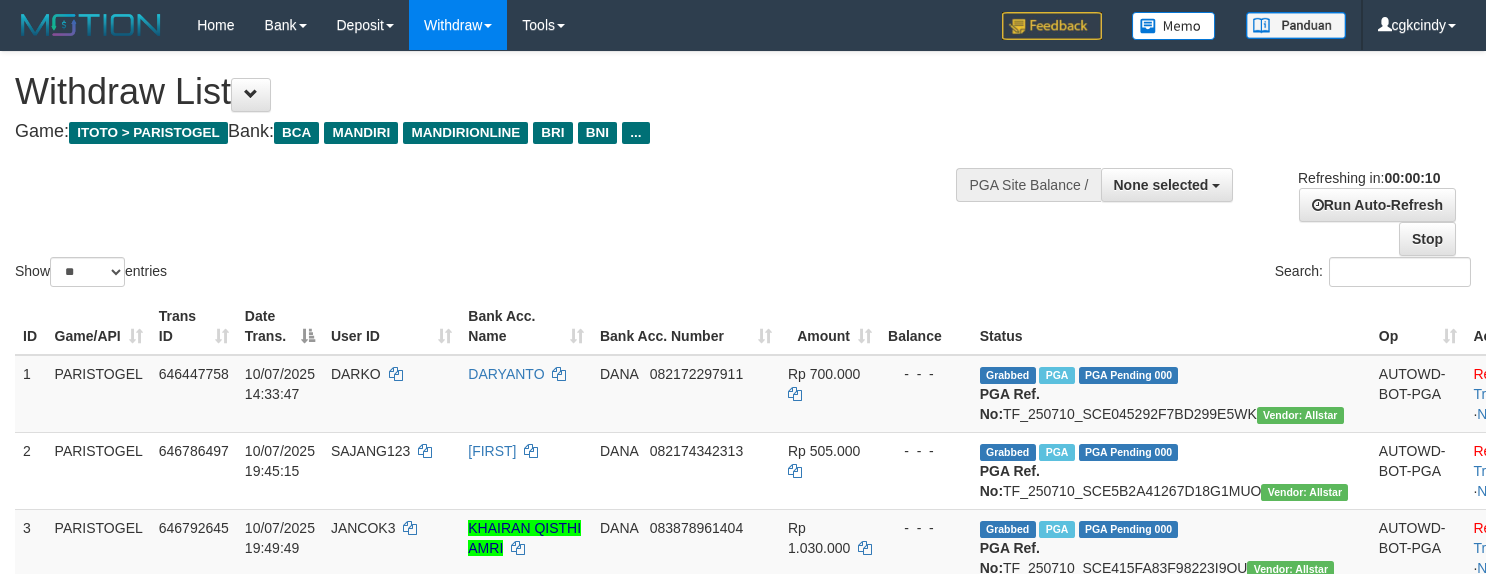 select 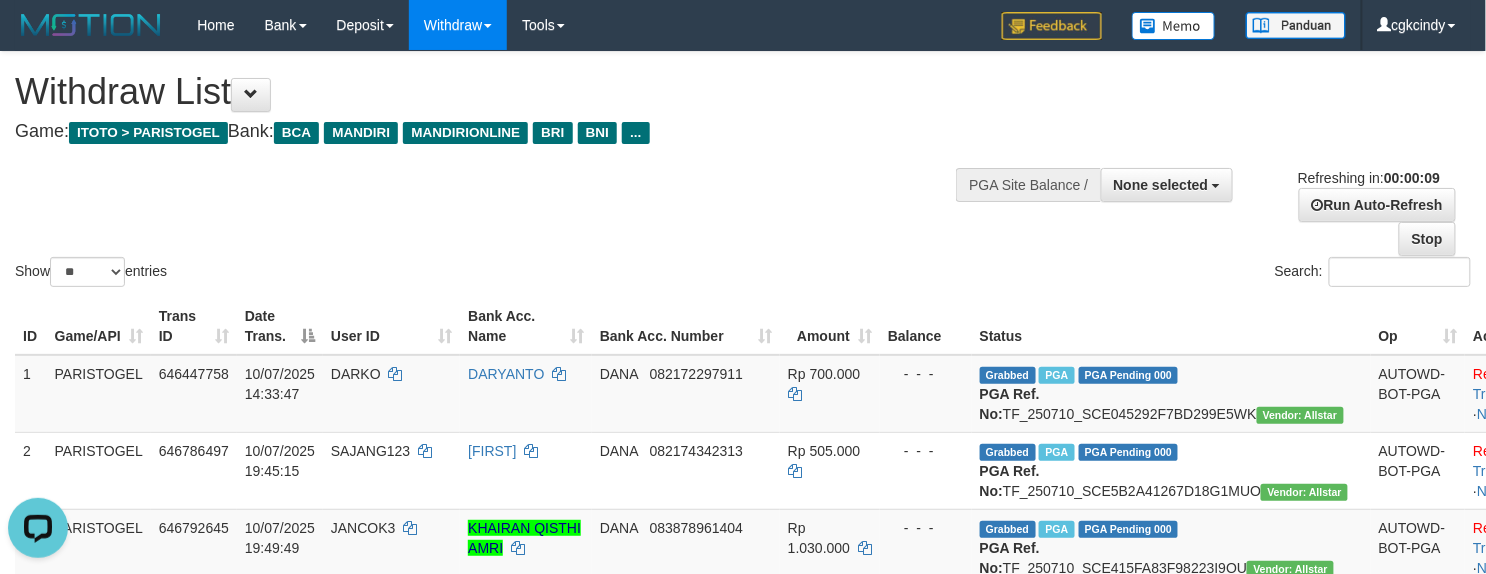 scroll, scrollTop: 0, scrollLeft: 0, axis: both 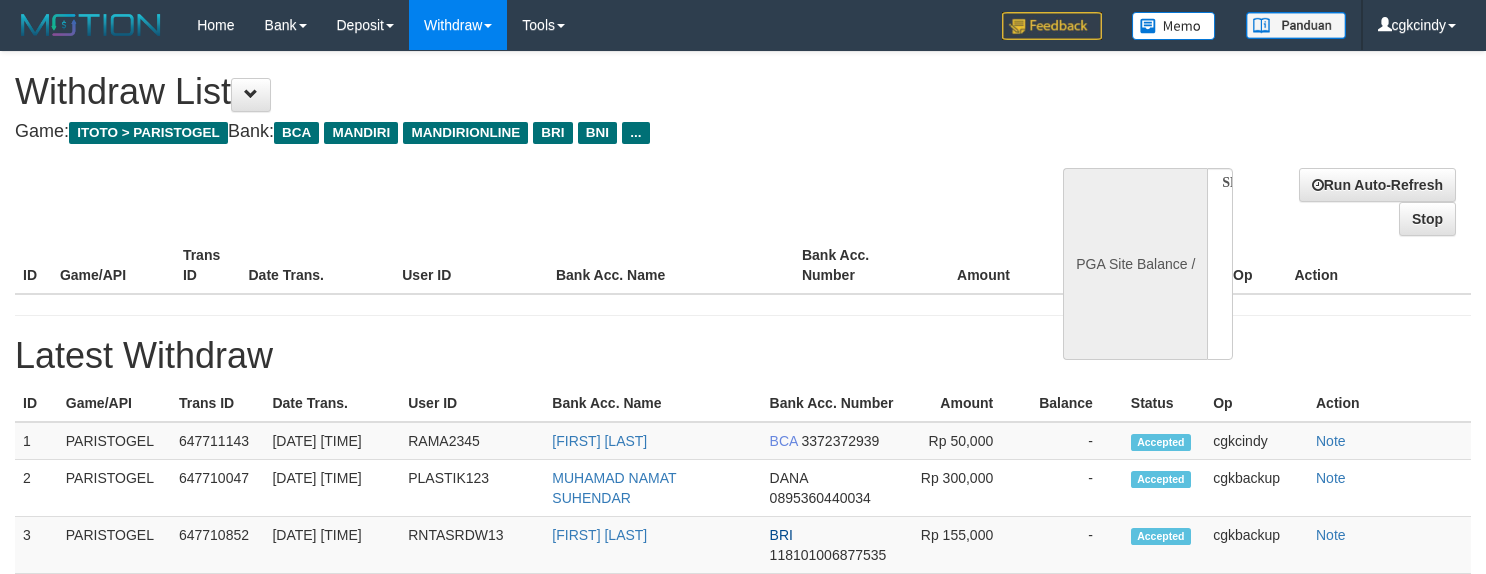 select 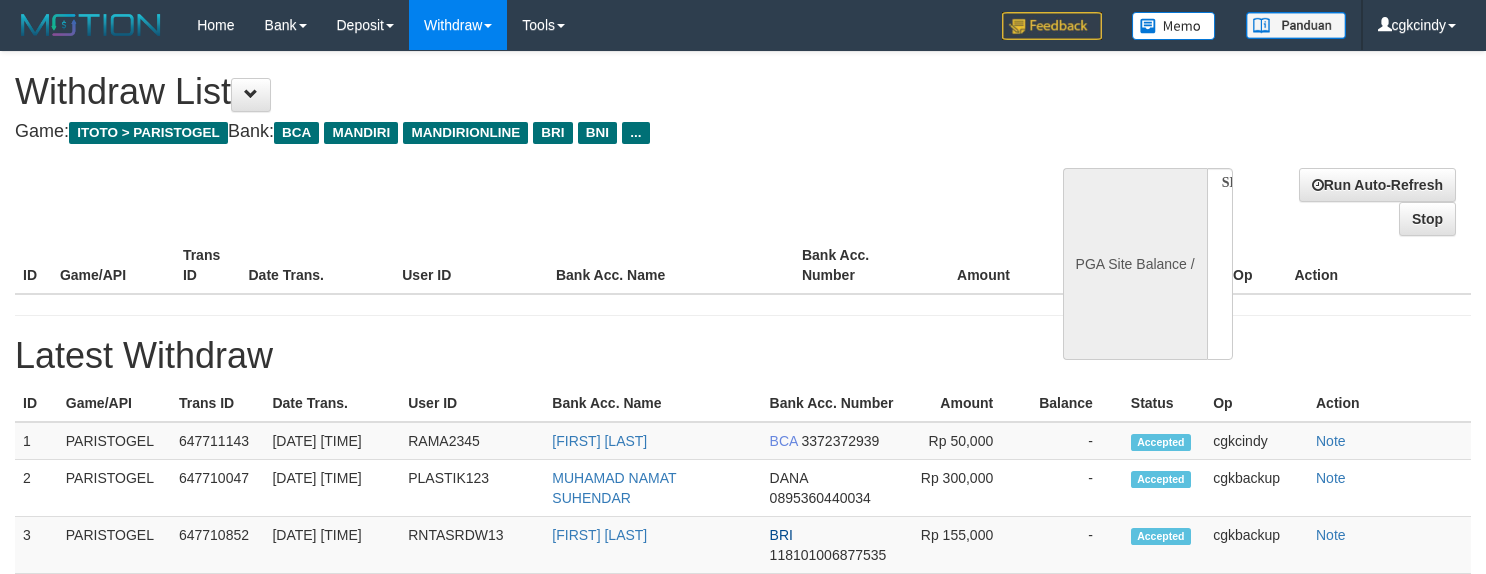 scroll, scrollTop: 0, scrollLeft: 0, axis: both 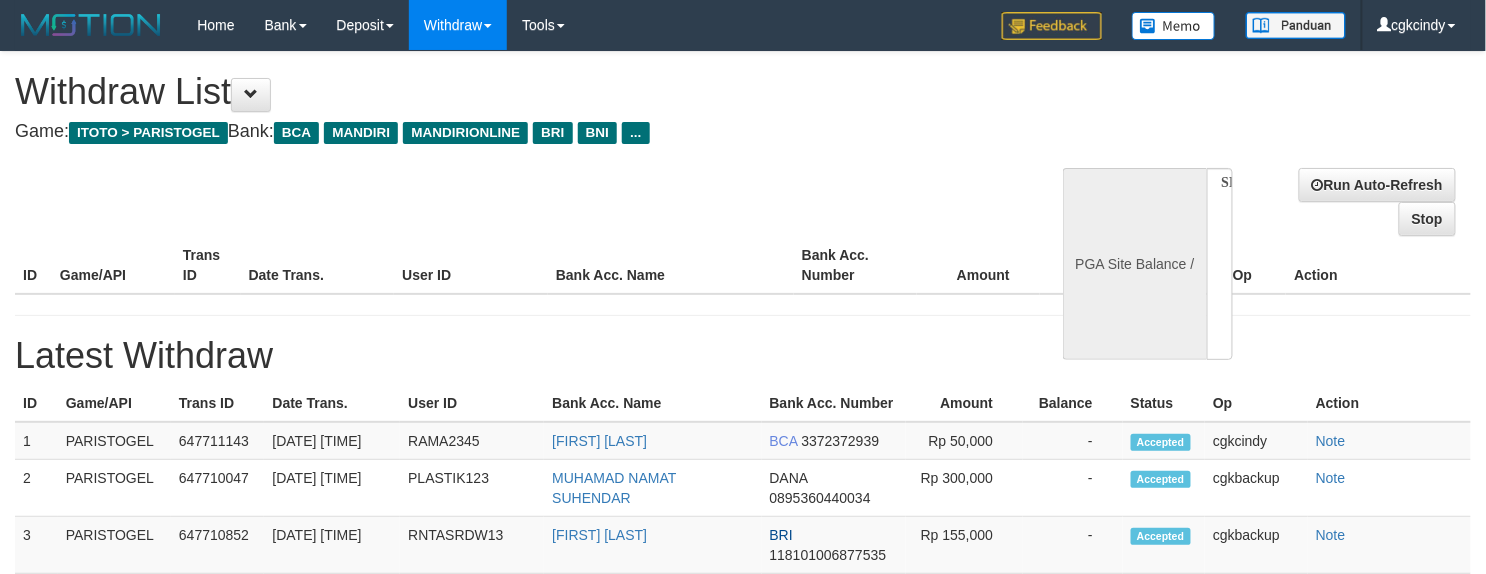 select on "**" 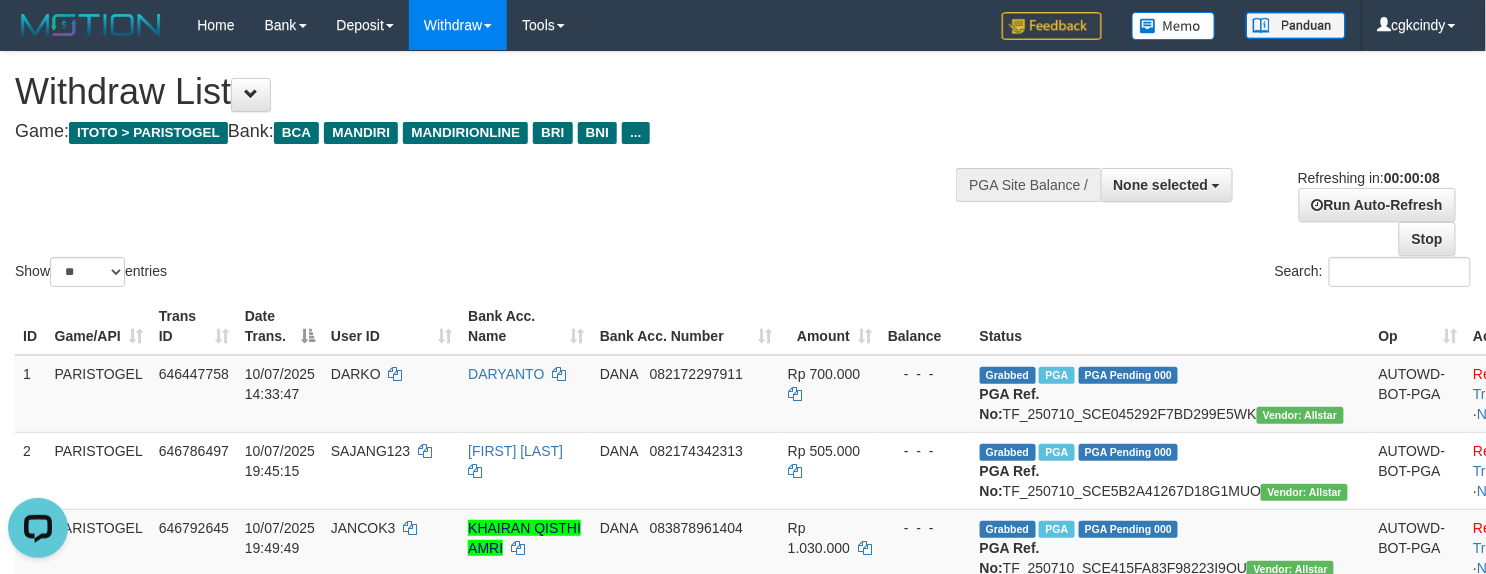 scroll, scrollTop: 0, scrollLeft: 0, axis: both 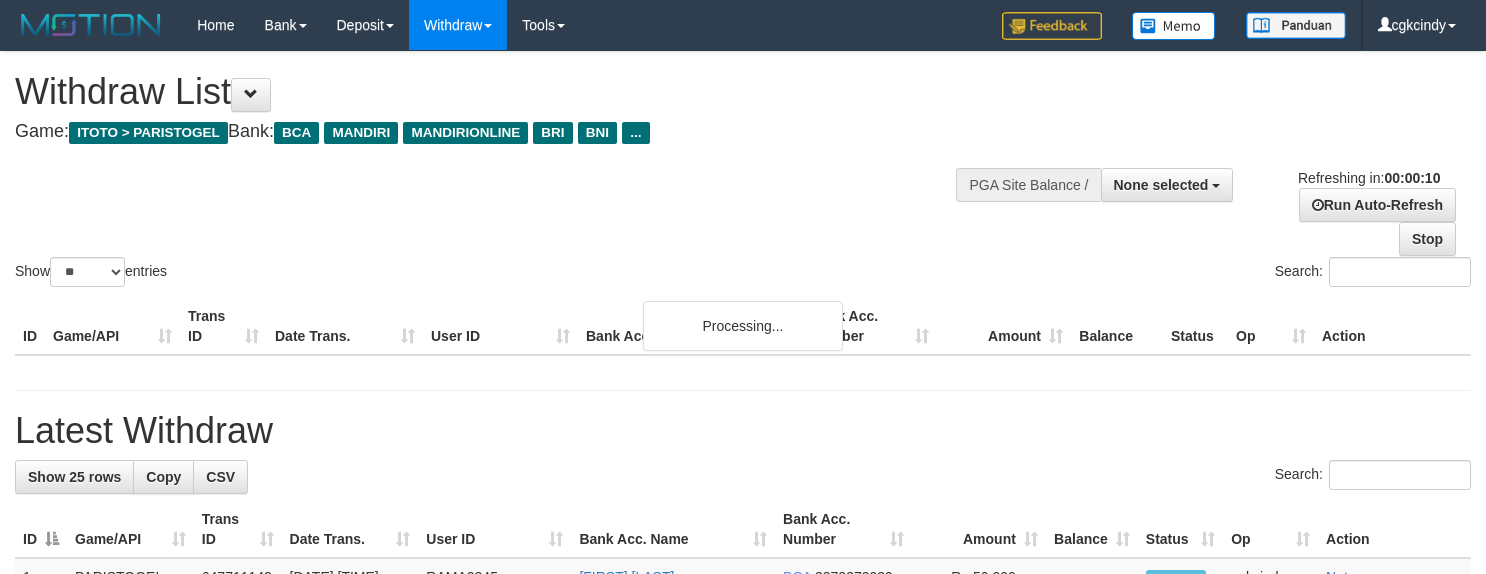 select 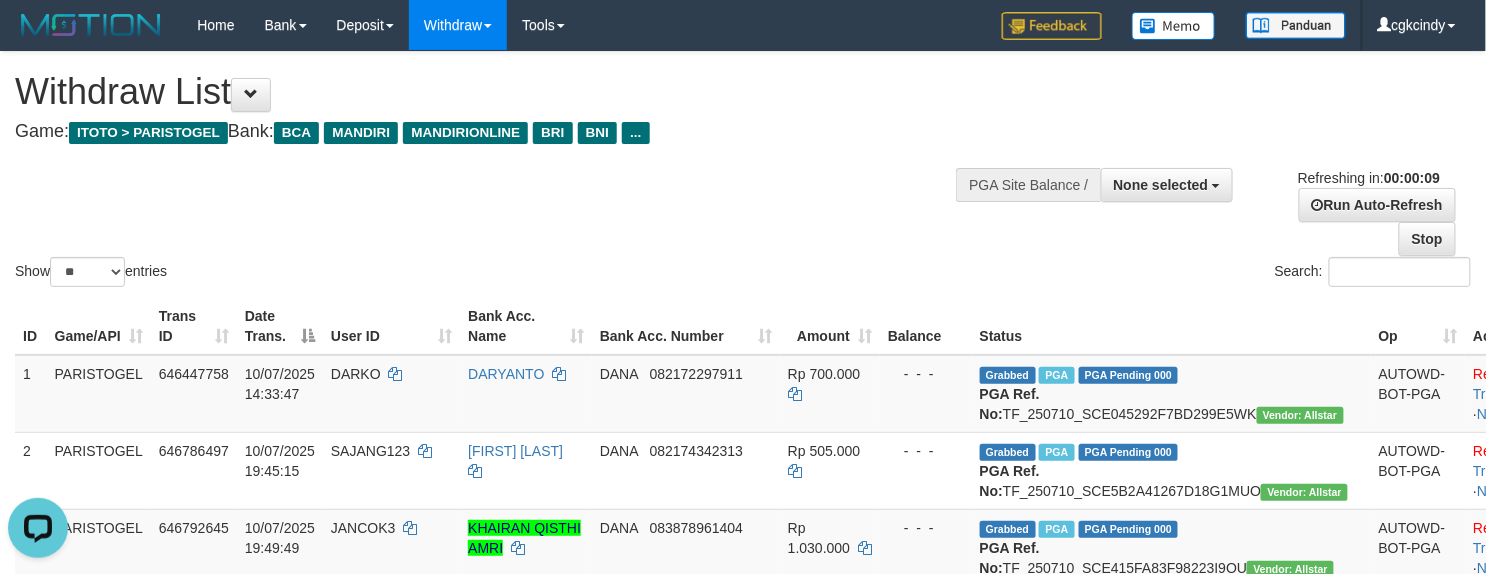scroll, scrollTop: 0, scrollLeft: 0, axis: both 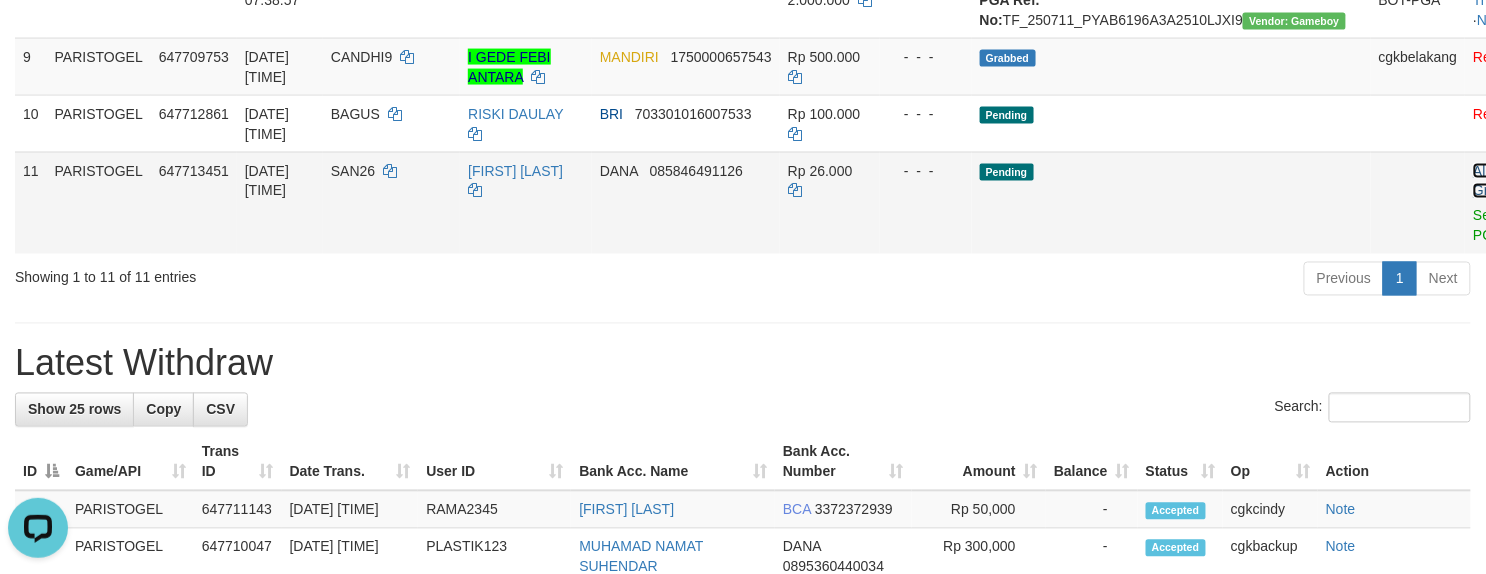click on "Allow Grab" at bounding box center (1489, 181) 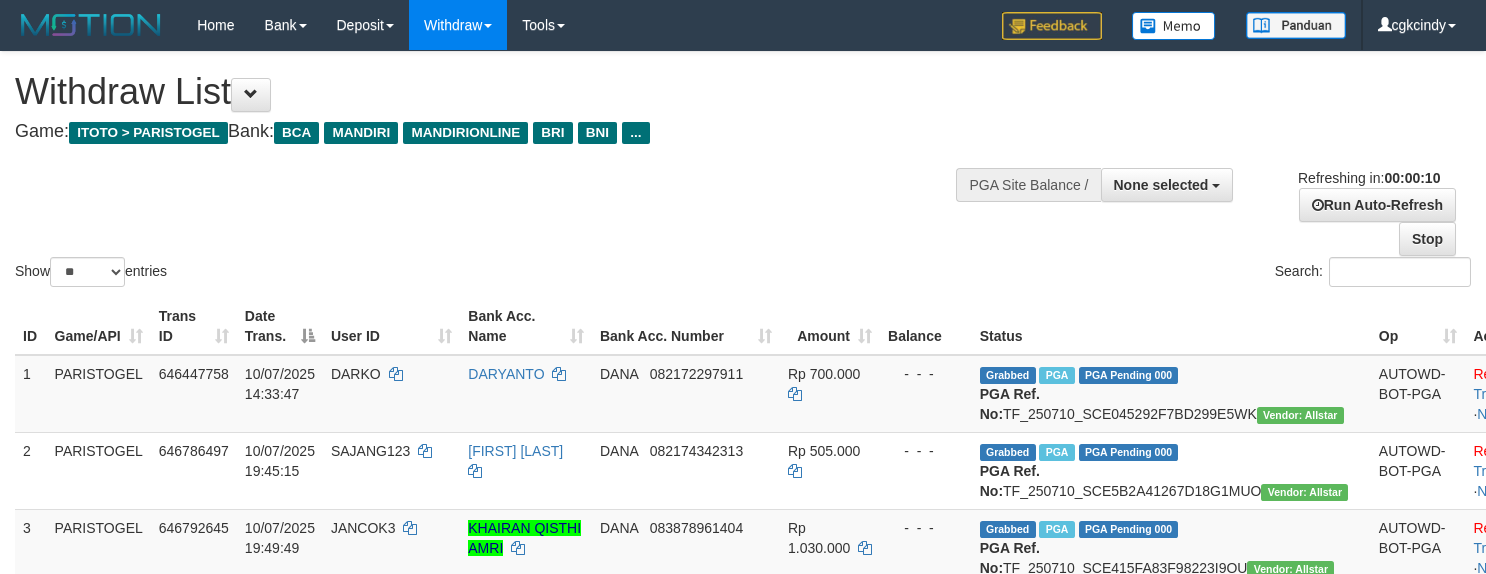 select 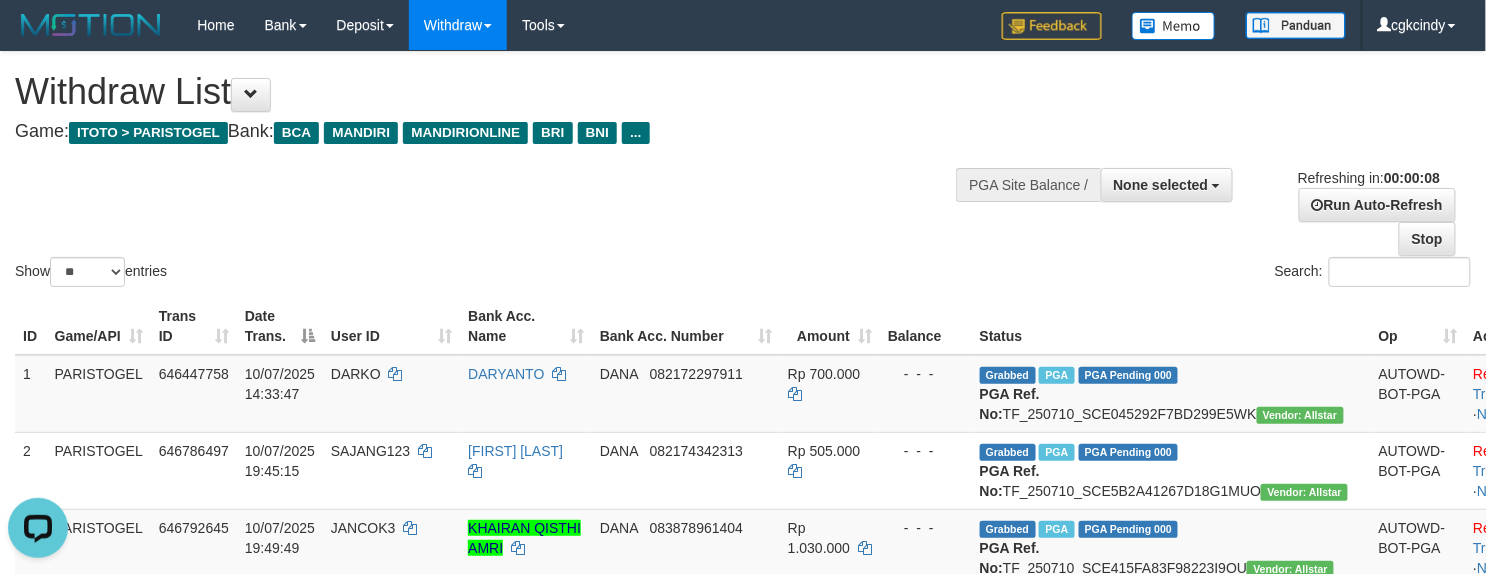 scroll, scrollTop: 0, scrollLeft: 0, axis: both 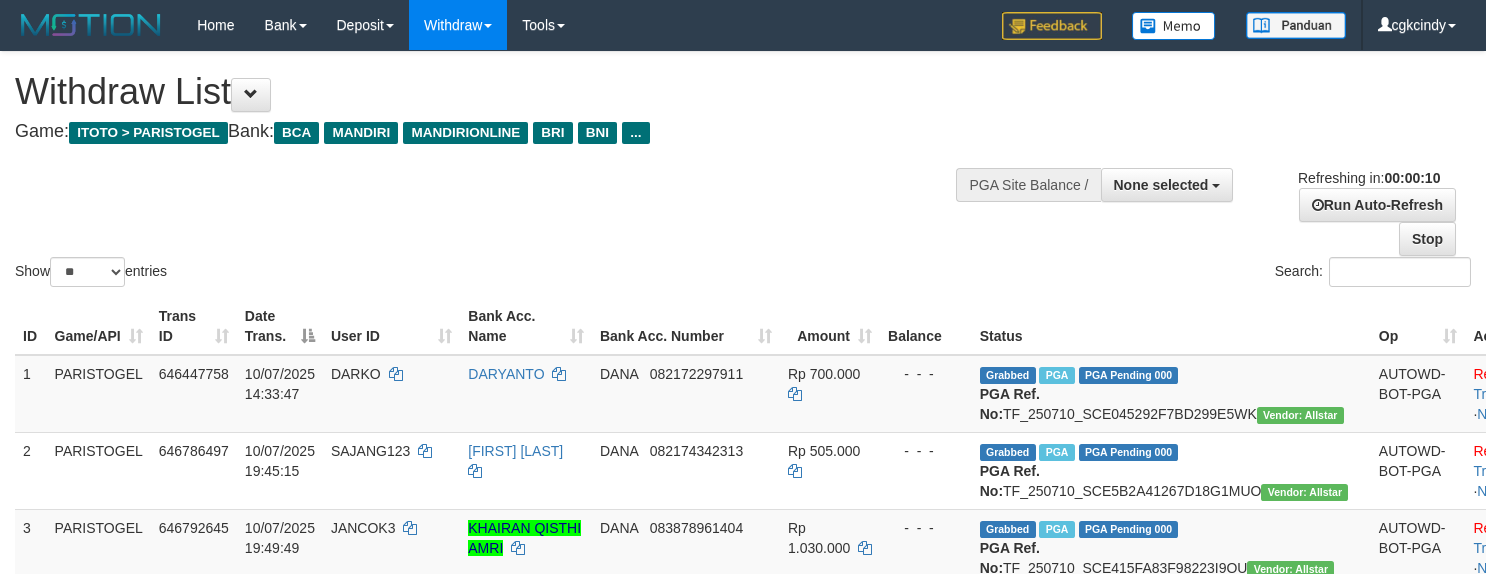 select 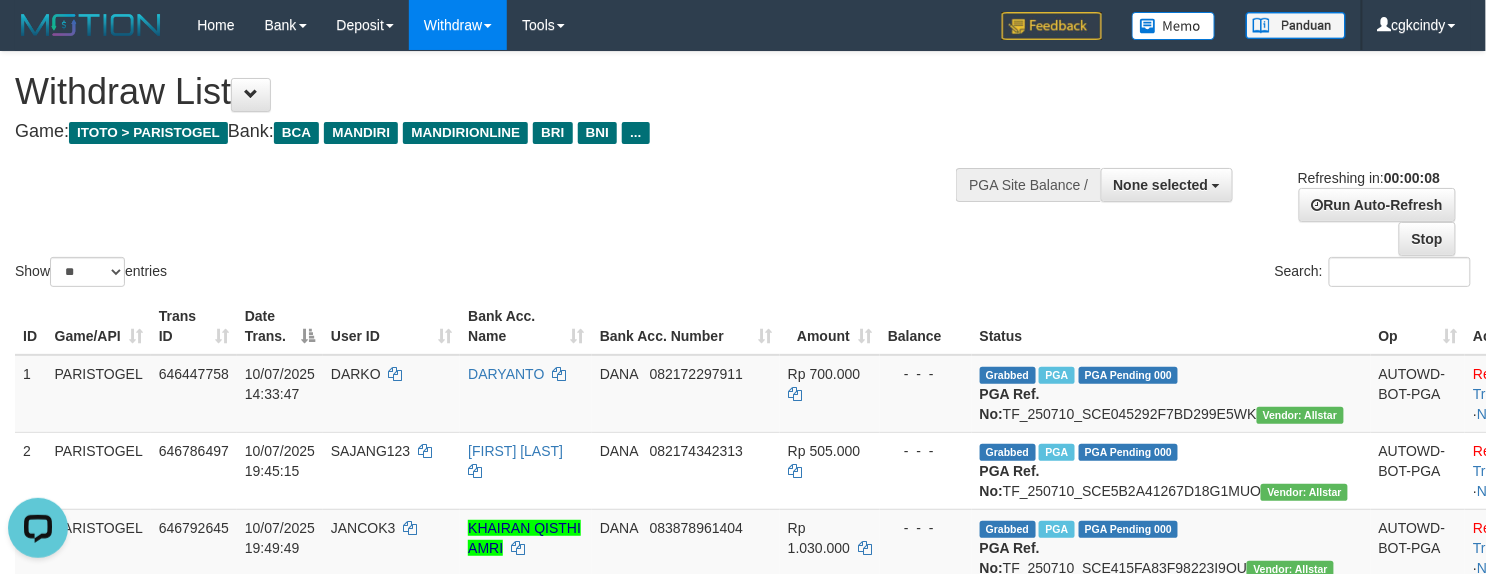 scroll, scrollTop: 0, scrollLeft: 0, axis: both 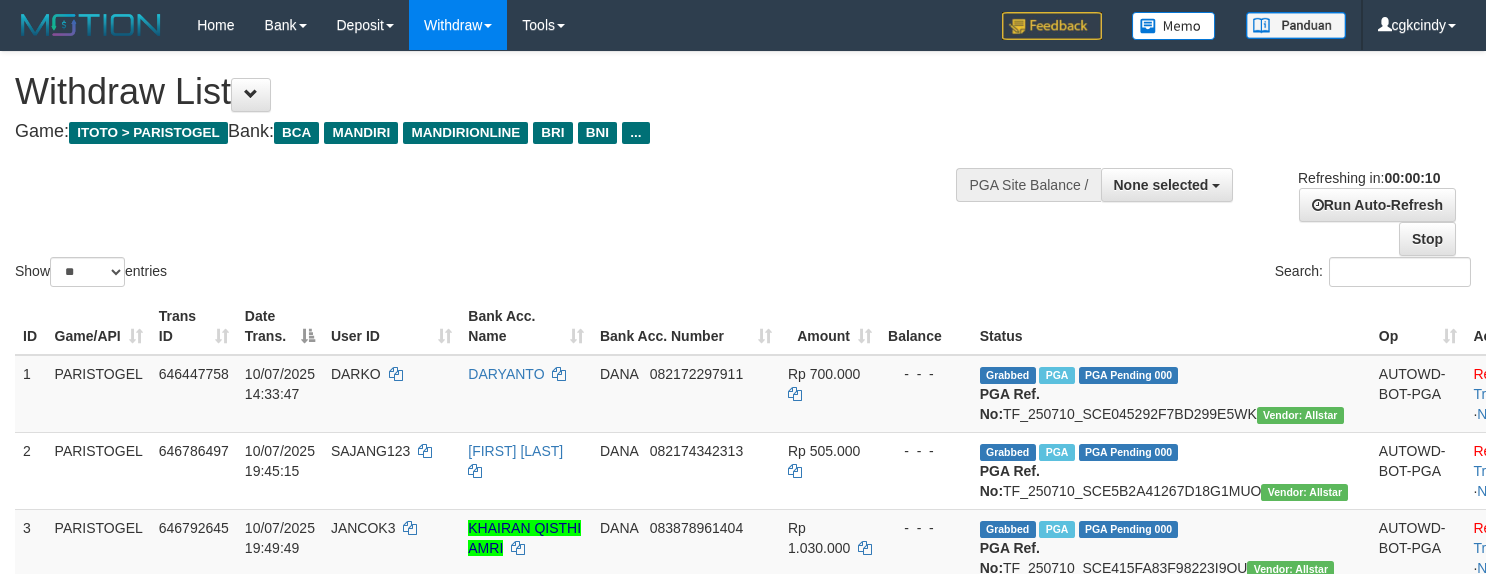 select 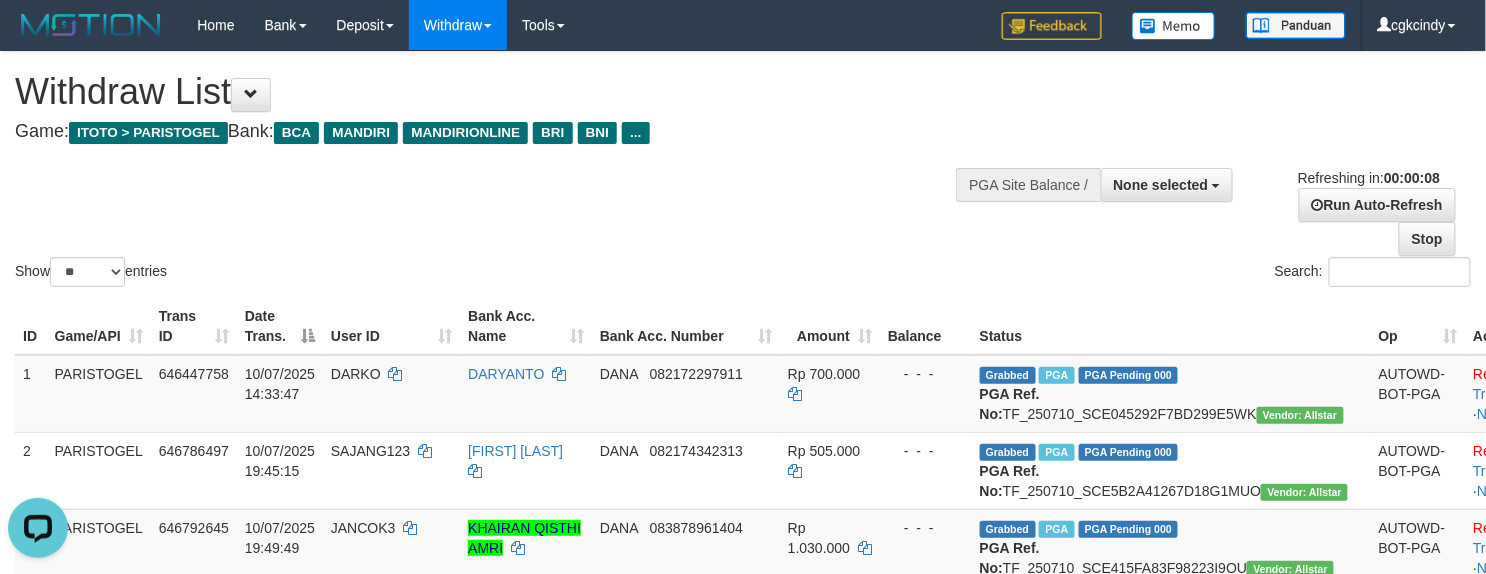 scroll, scrollTop: 0, scrollLeft: 0, axis: both 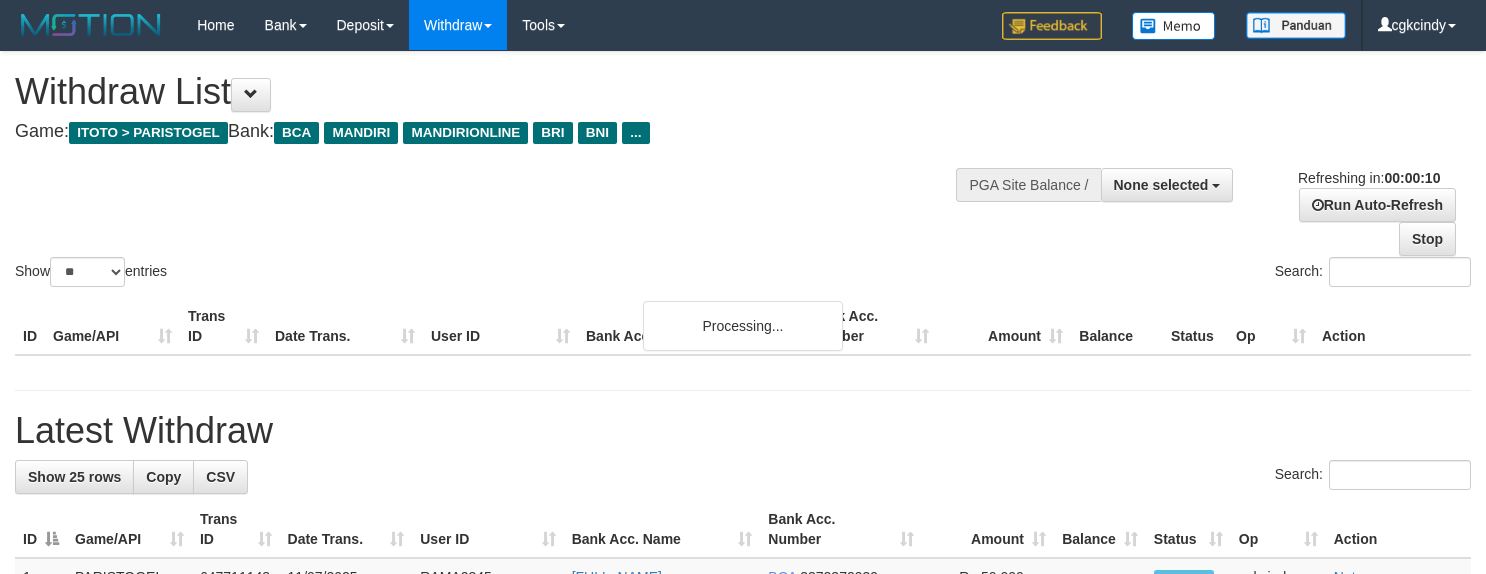 select 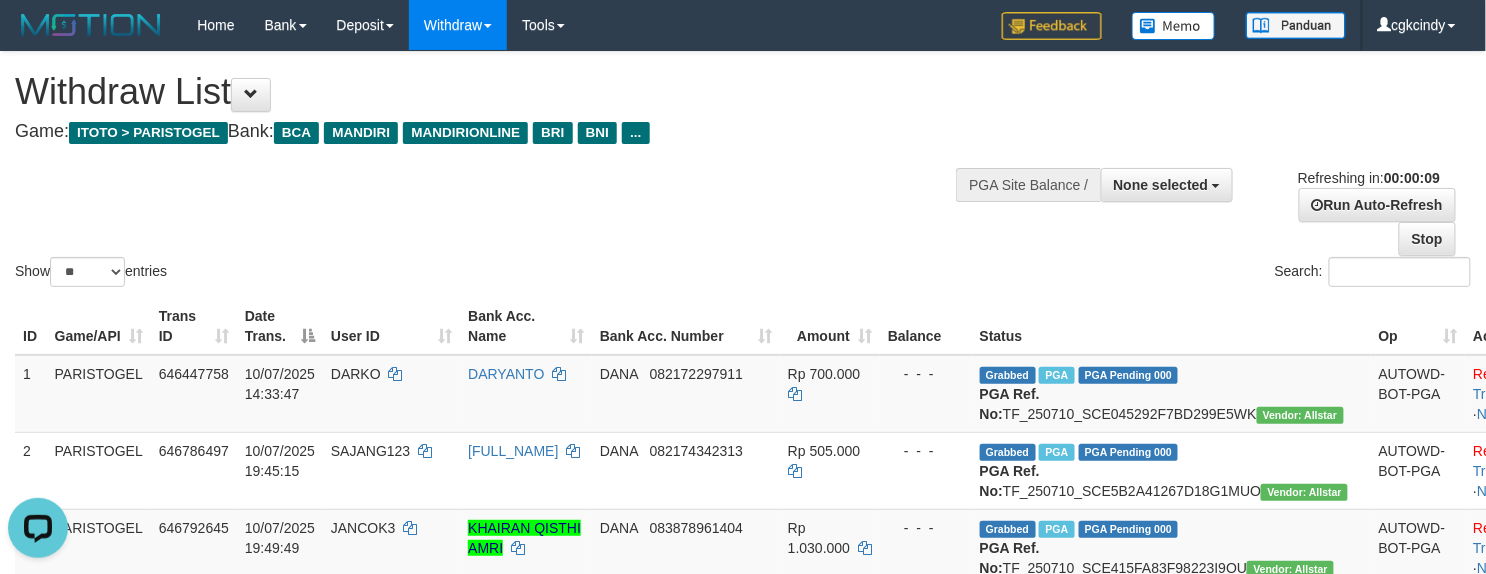 scroll, scrollTop: 0, scrollLeft: 0, axis: both 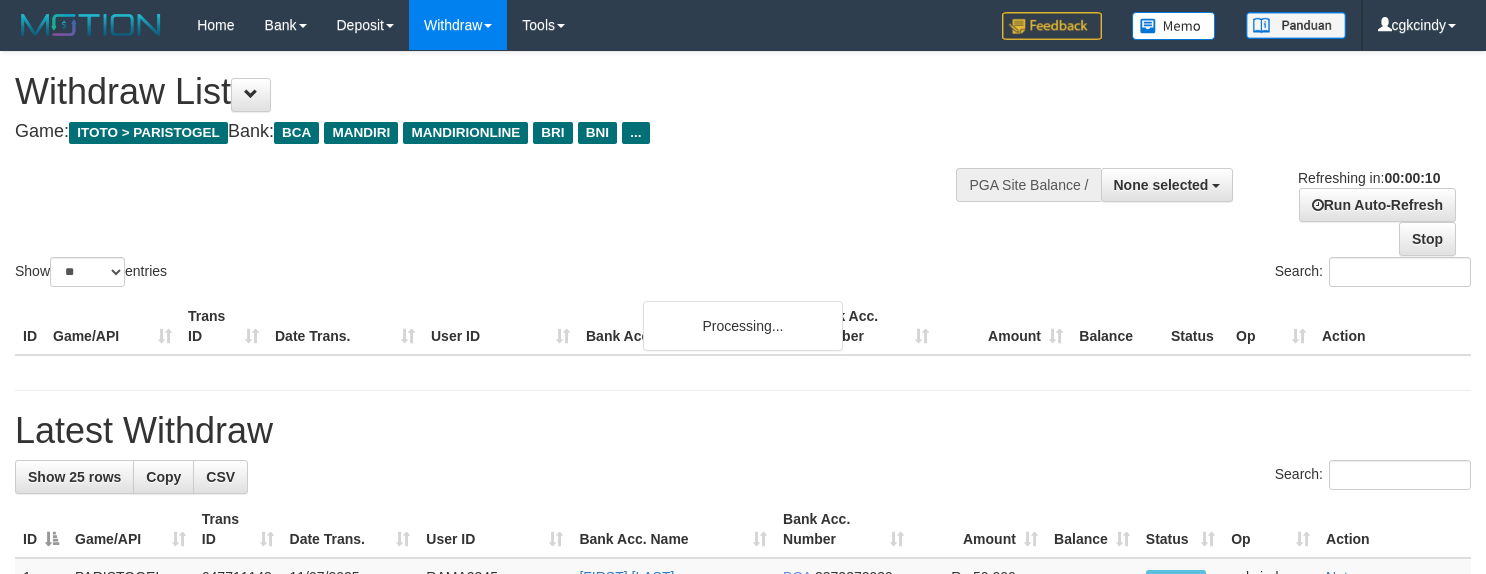 select 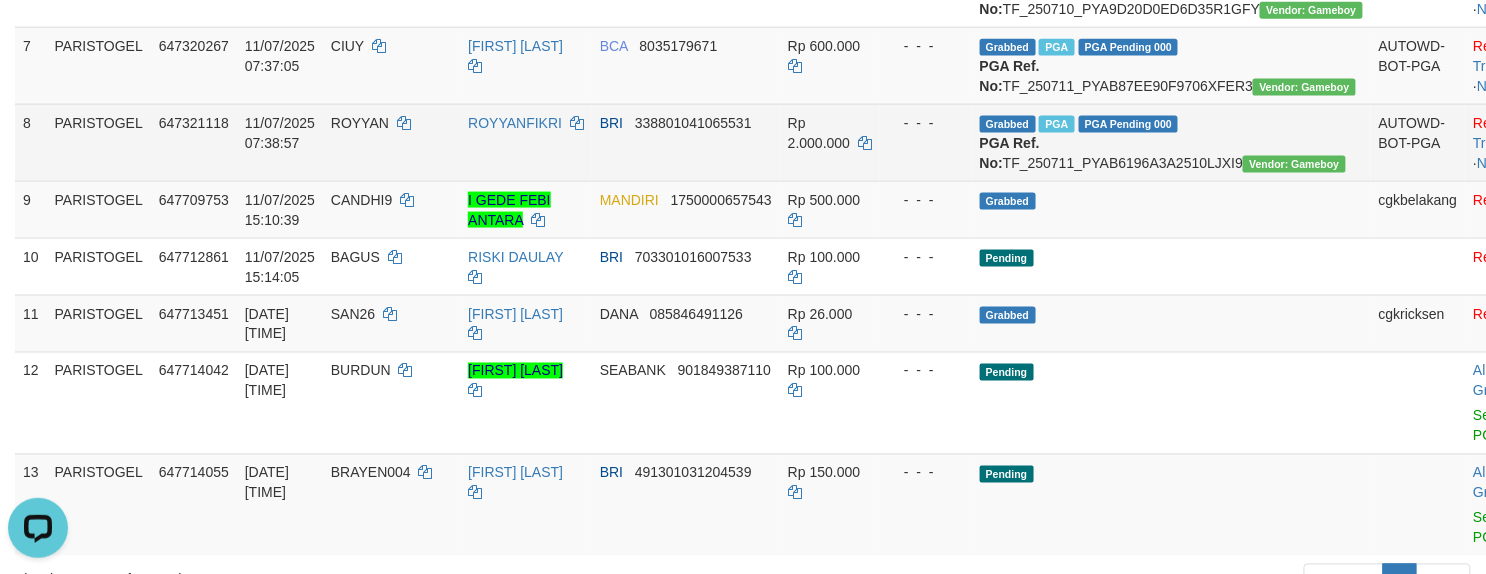 scroll, scrollTop: 0, scrollLeft: 0, axis: both 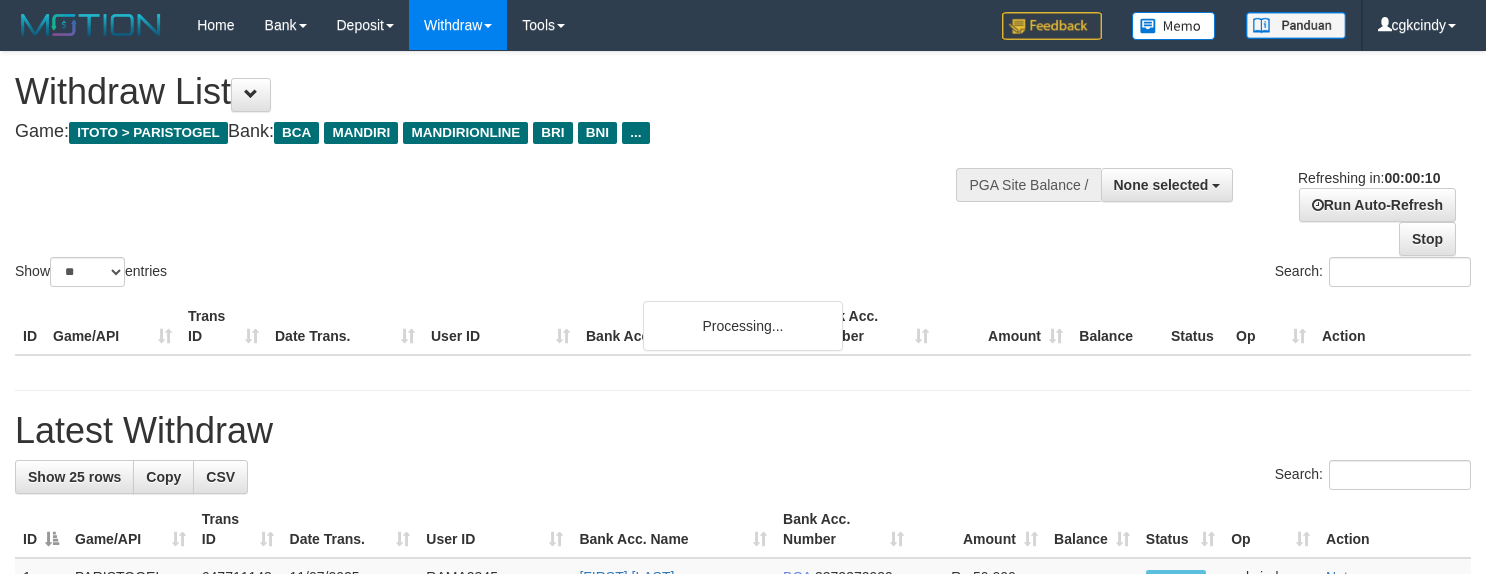 select 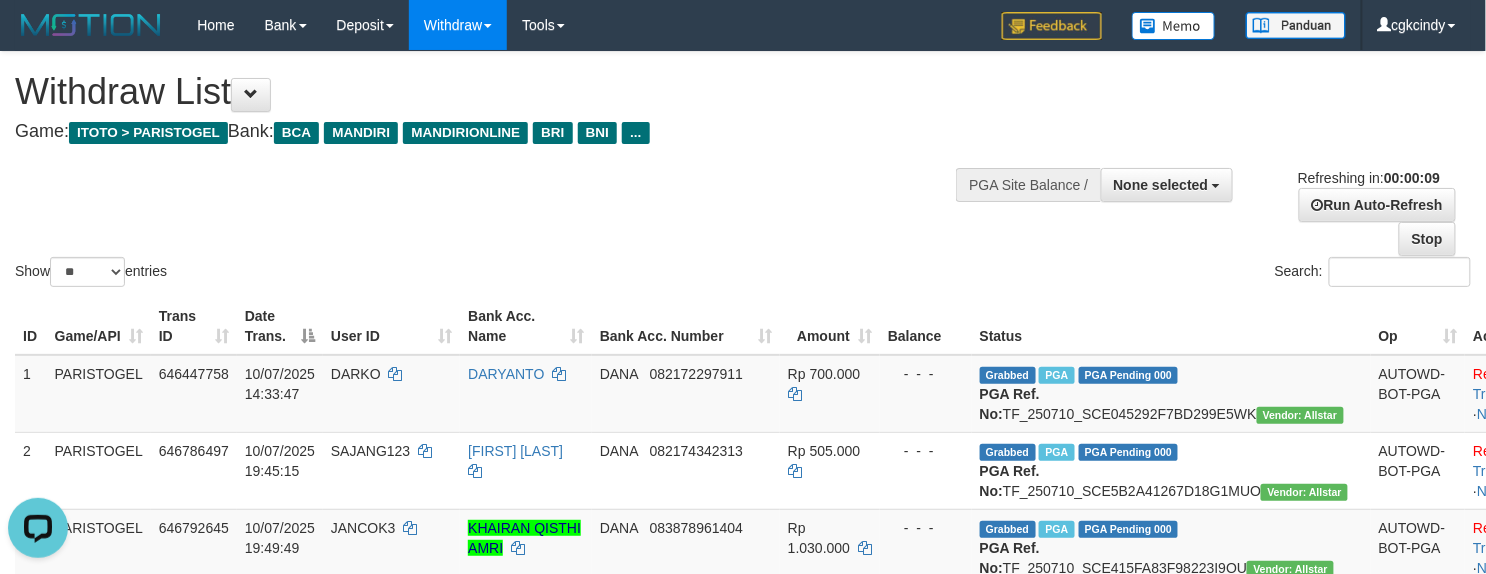 scroll, scrollTop: 0, scrollLeft: 0, axis: both 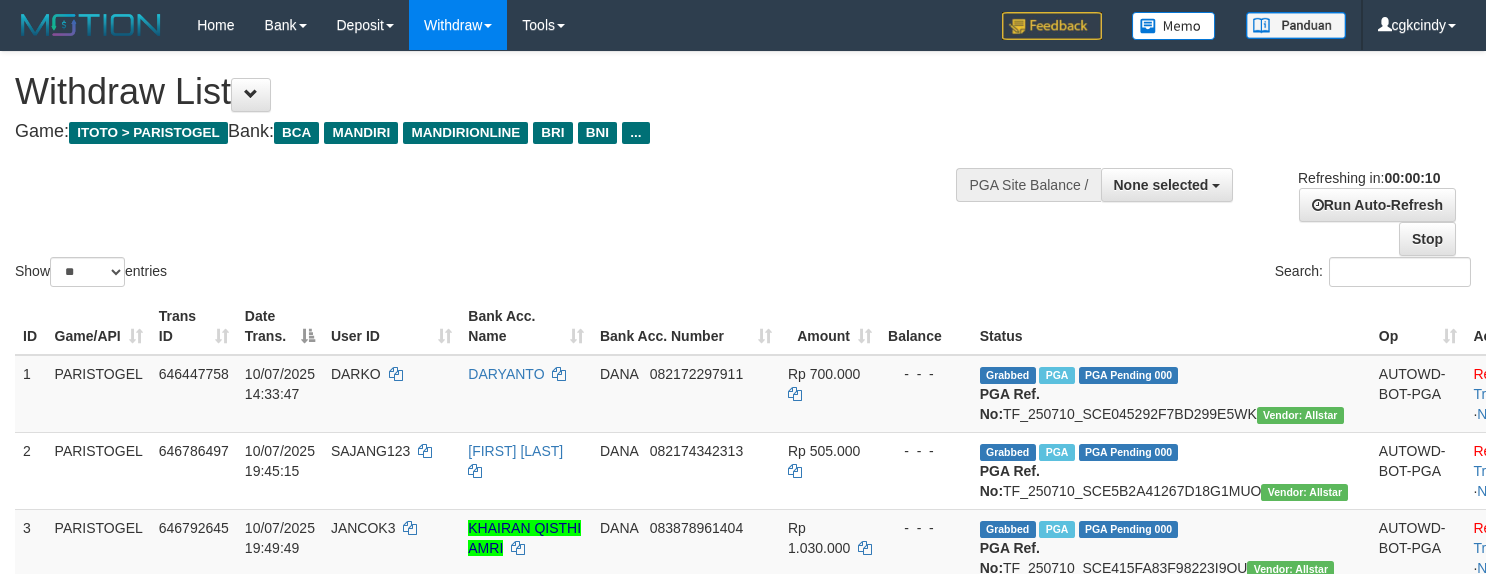 select 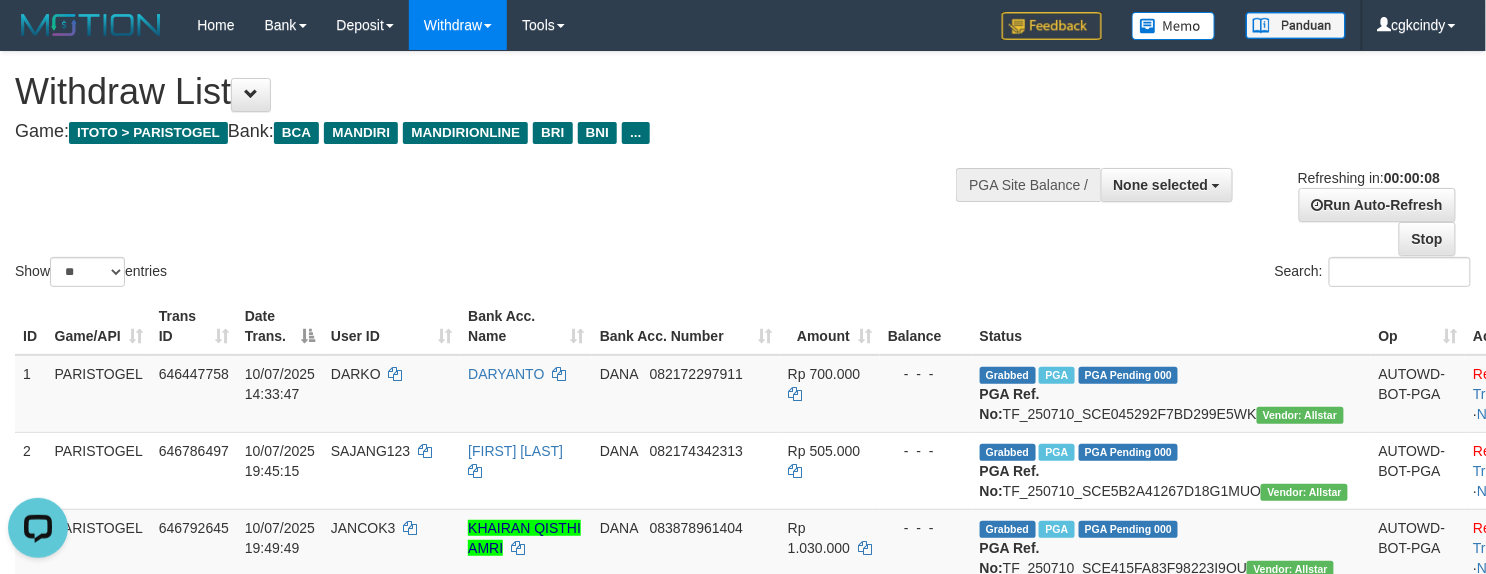 scroll, scrollTop: 0, scrollLeft: 0, axis: both 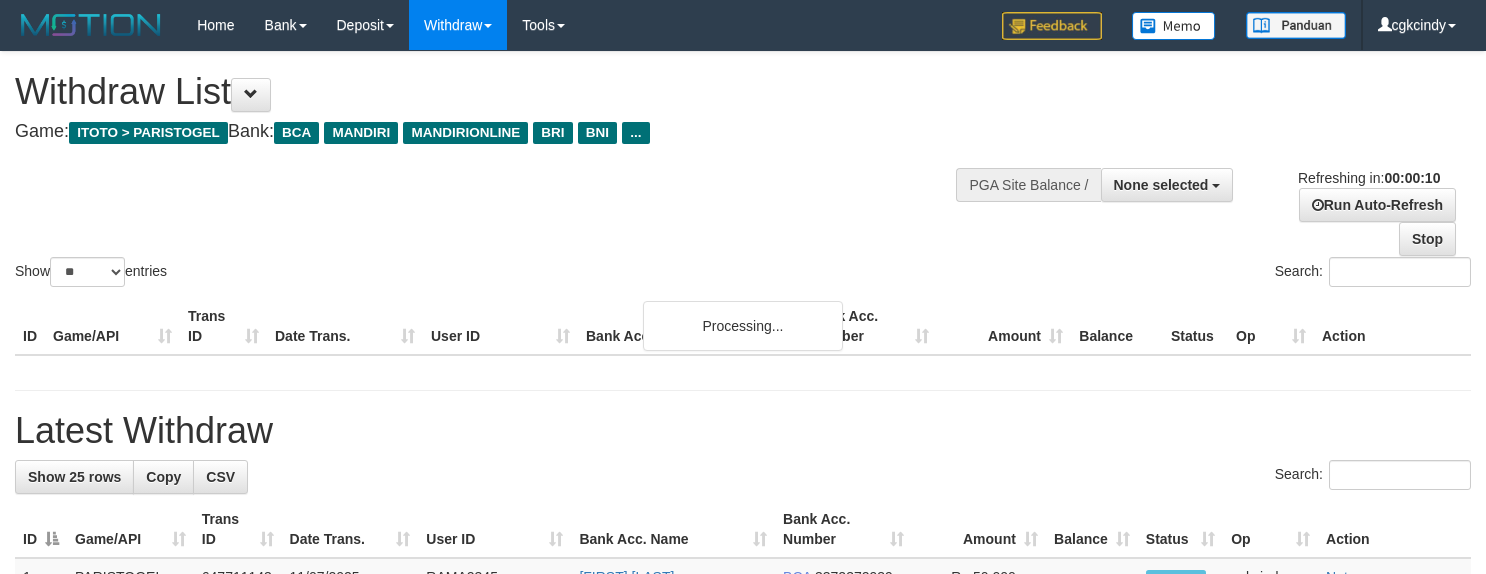 select 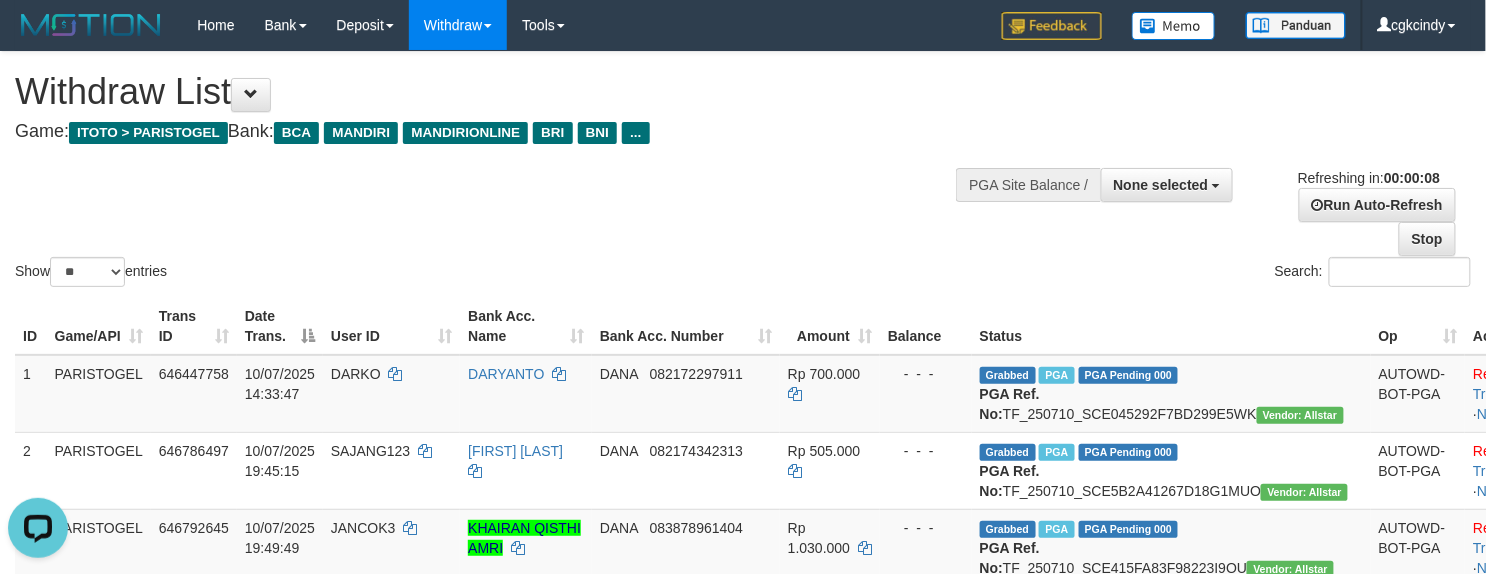scroll, scrollTop: 0, scrollLeft: 0, axis: both 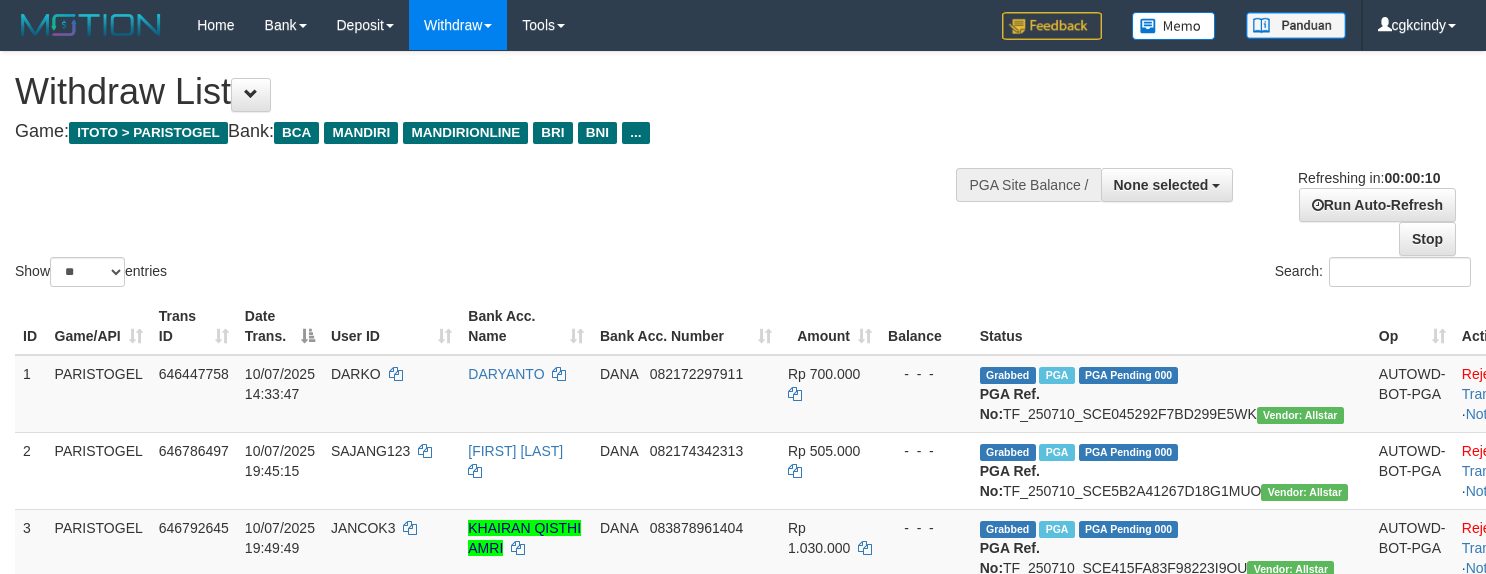 select 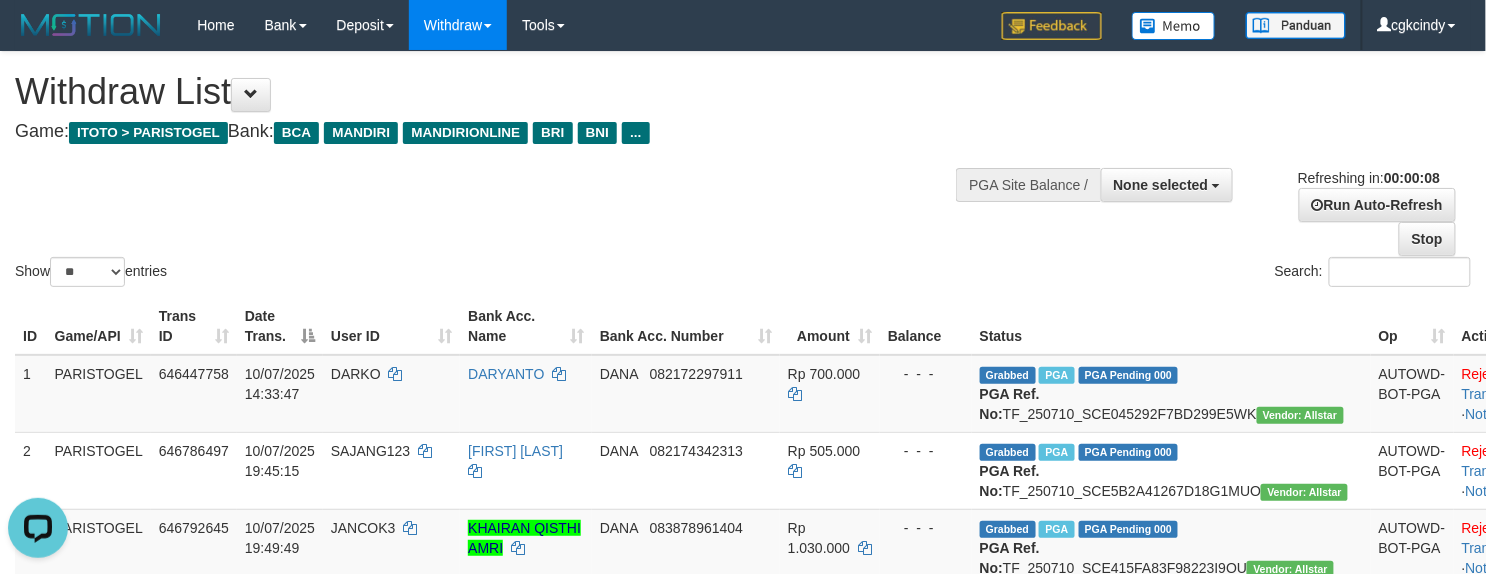 scroll, scrollTop: 0, scrollLeft: 0, axis: both 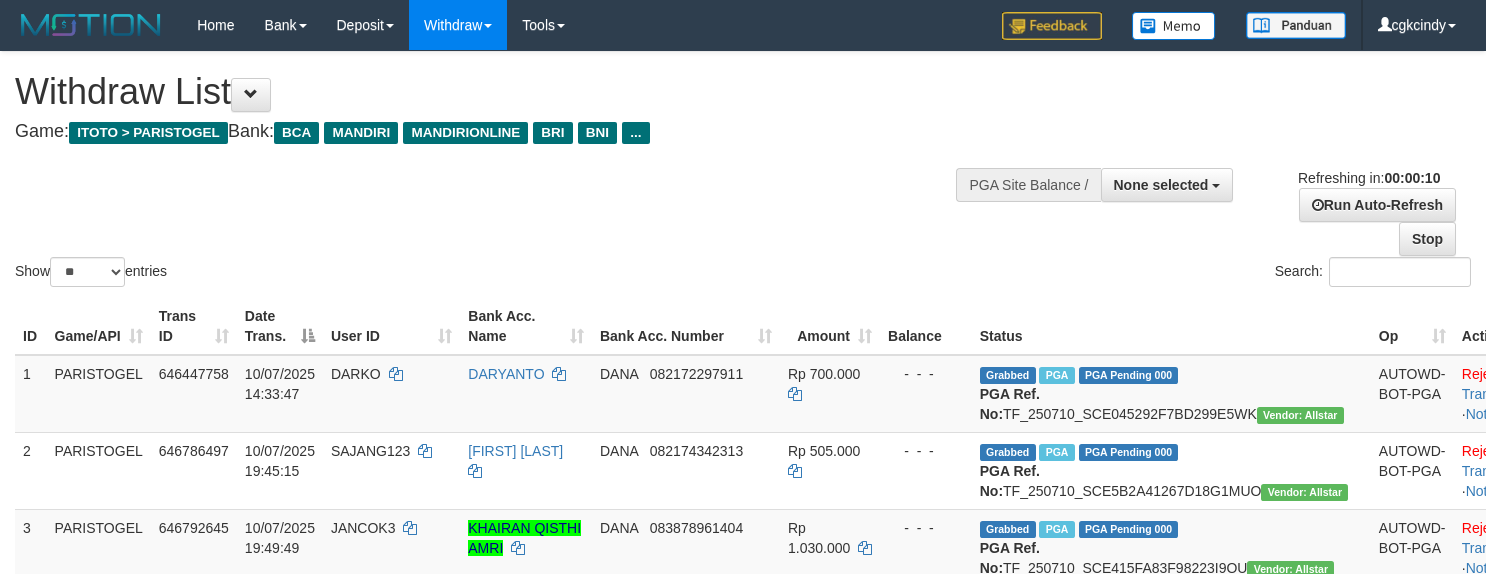 select 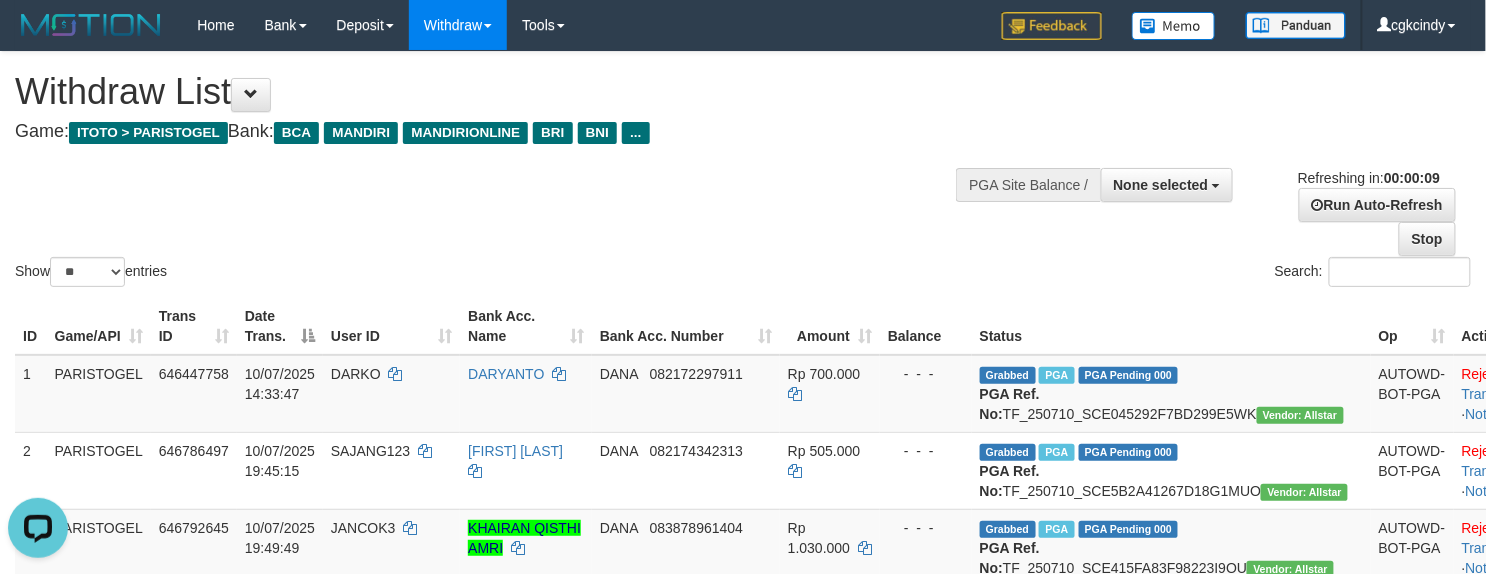scroll, scrollTop: 0, scrollLeft: 0, axis: both 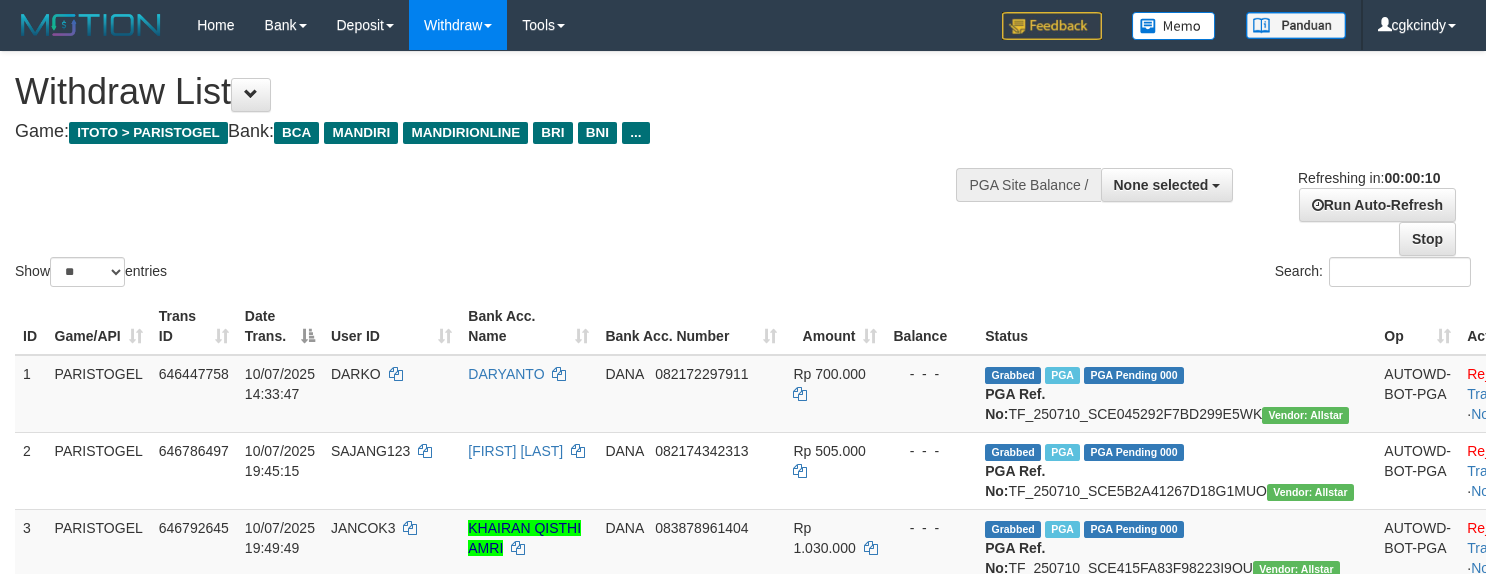 select 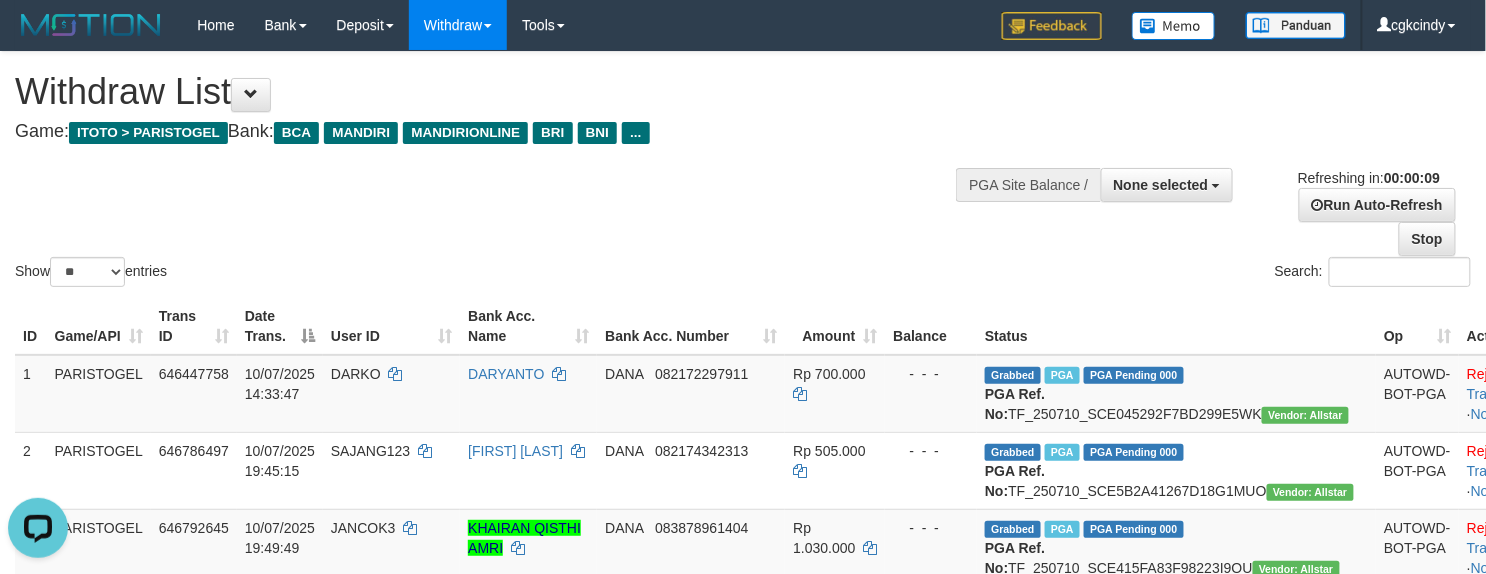 scroll, scrollTop: 0, scrollLeft: 0, axis: both 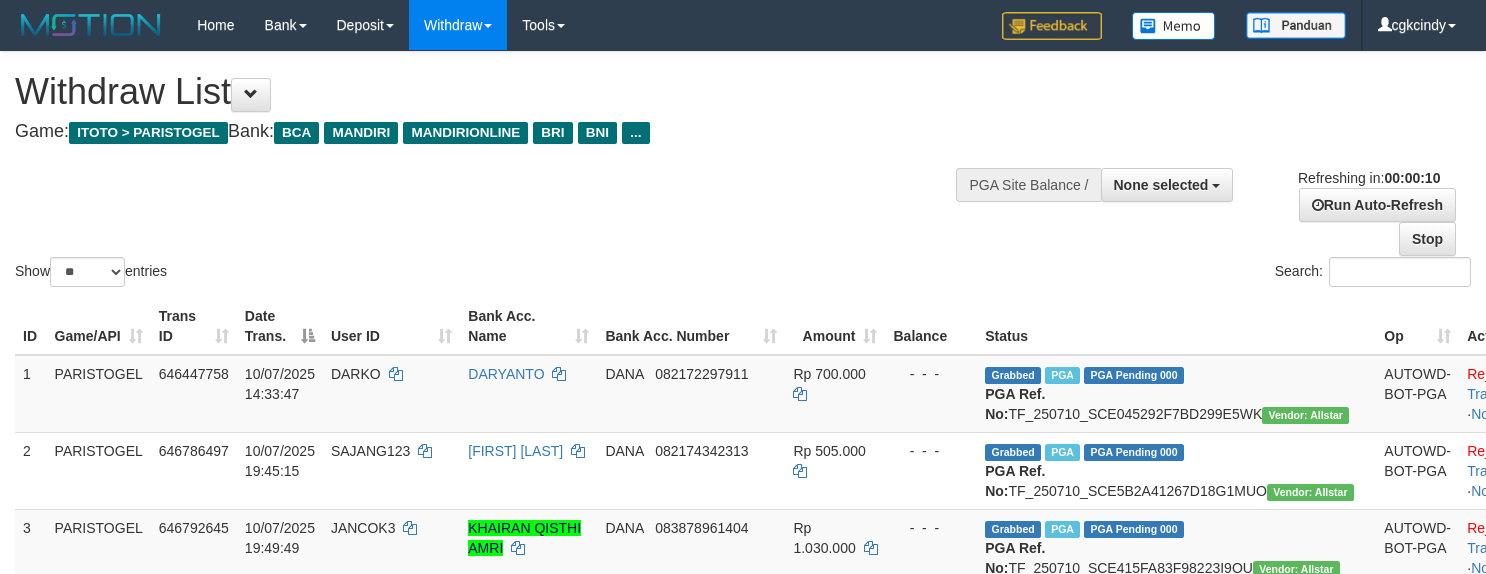 select 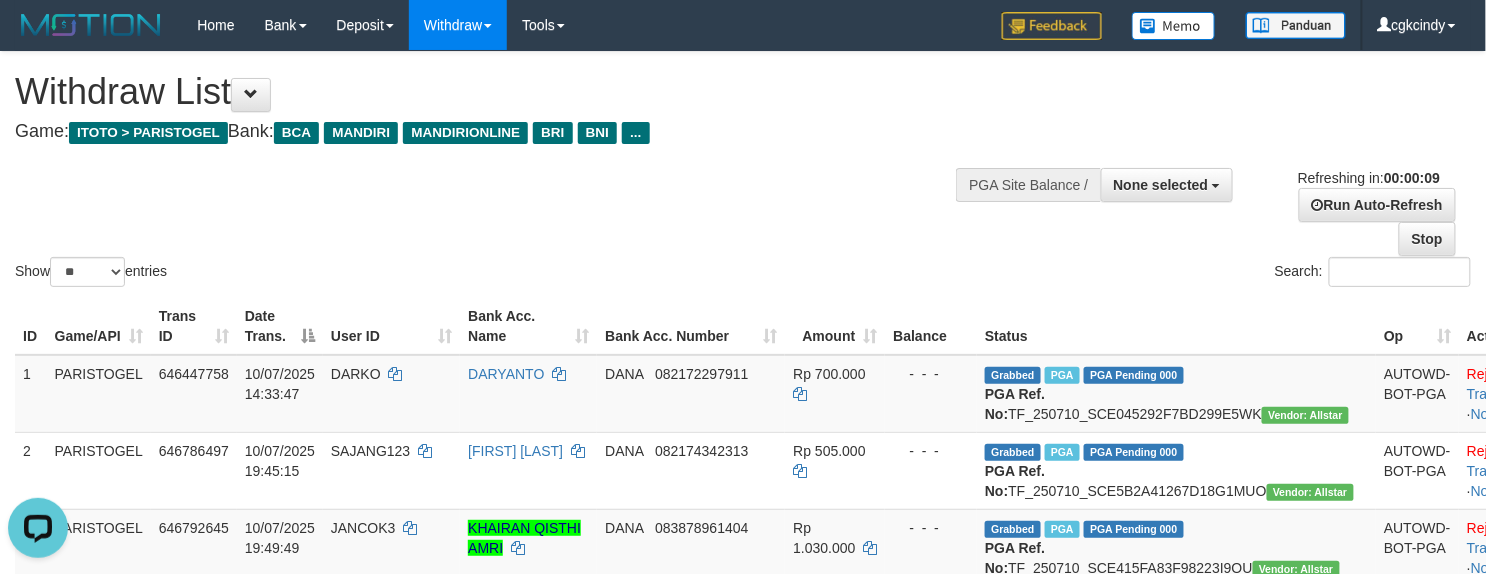 scroll, scrollTop: 0, scrollLeft: 0, axis: both 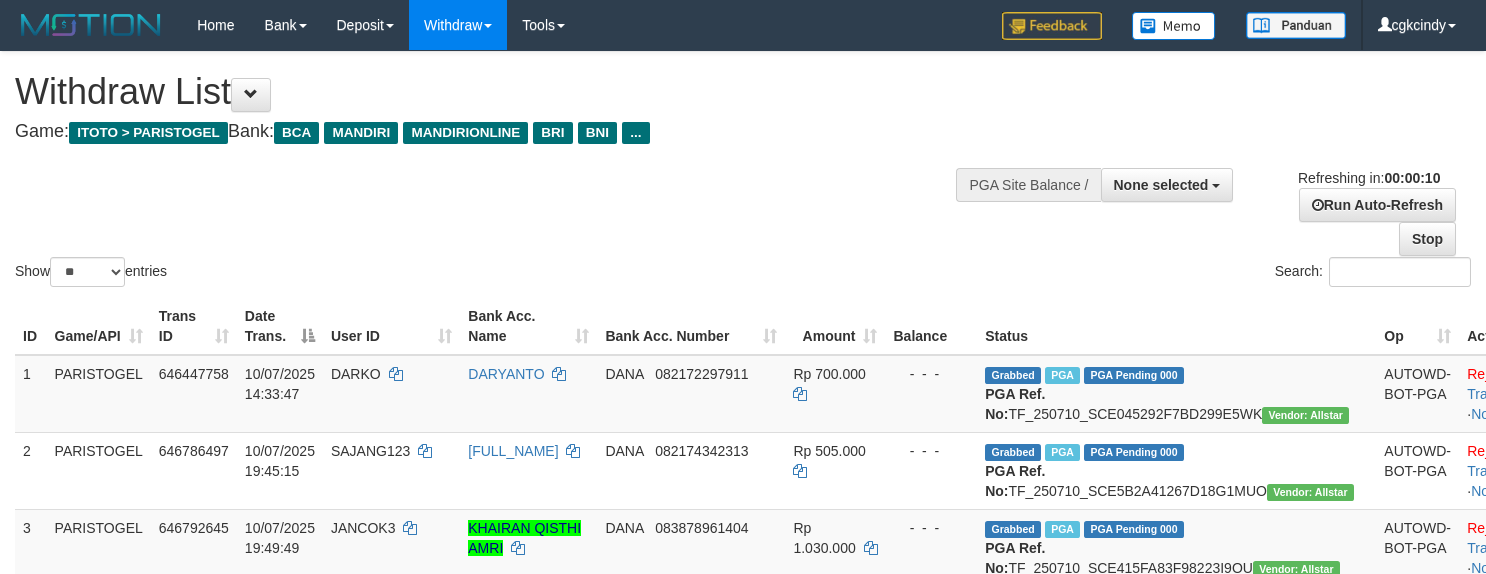 select 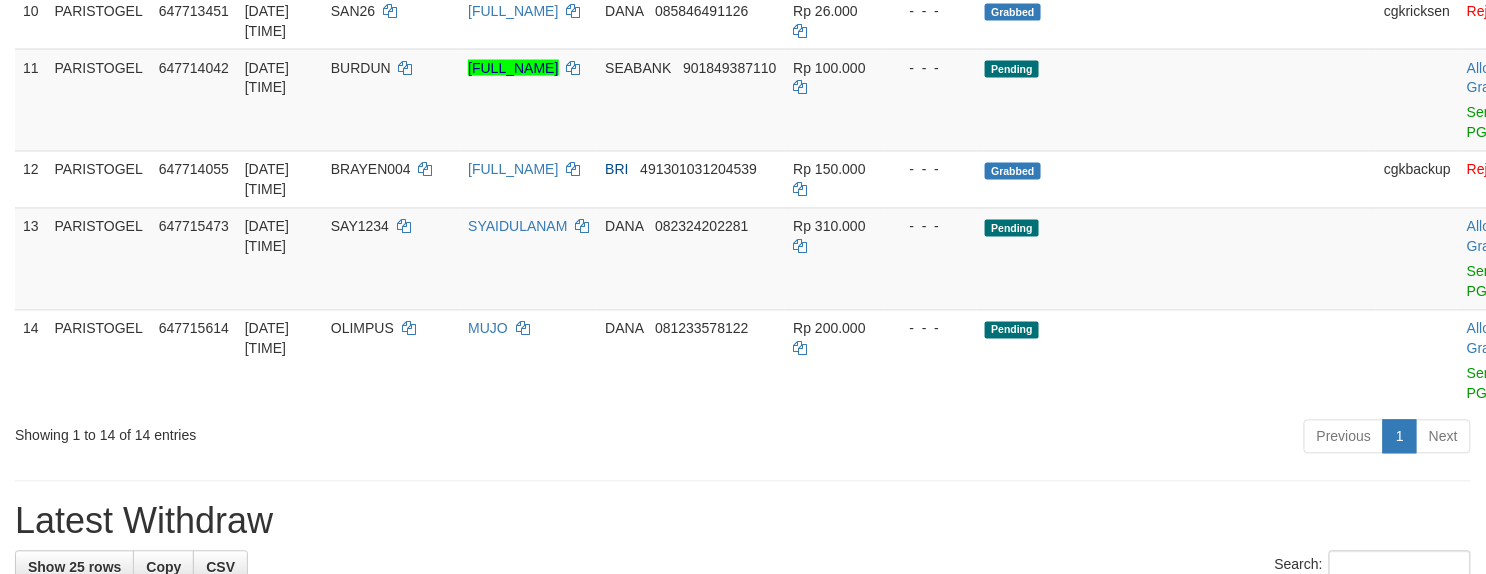 scroll, scrollTop: 1066, scrollLeft: 0, axis: vertical 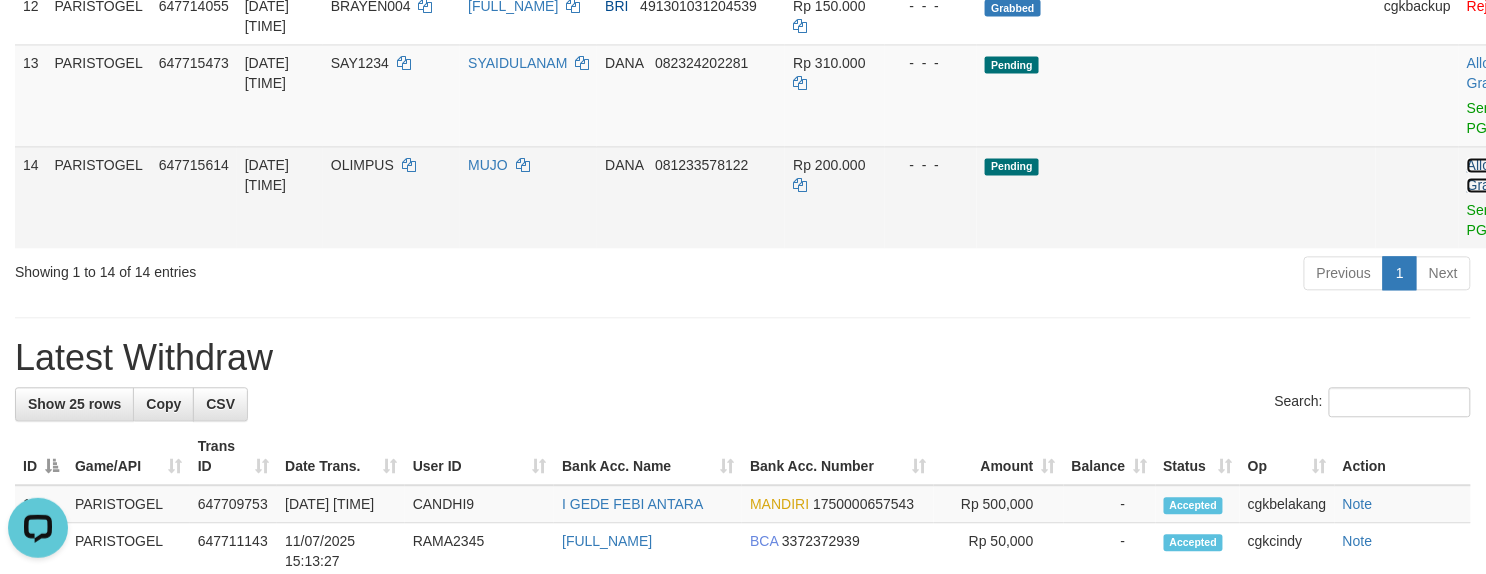 click on "Allow Grab" at bounding box center [1483, 175] 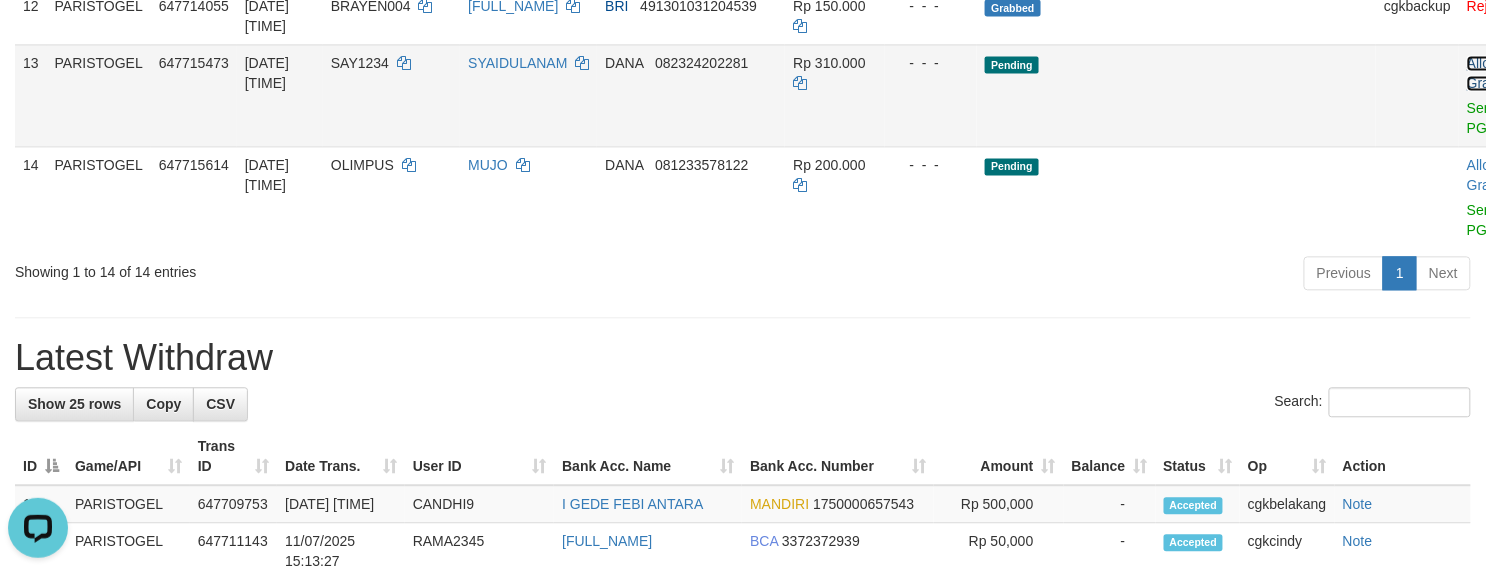 click on "Allow Grab" at bounding box center (1483, 73) 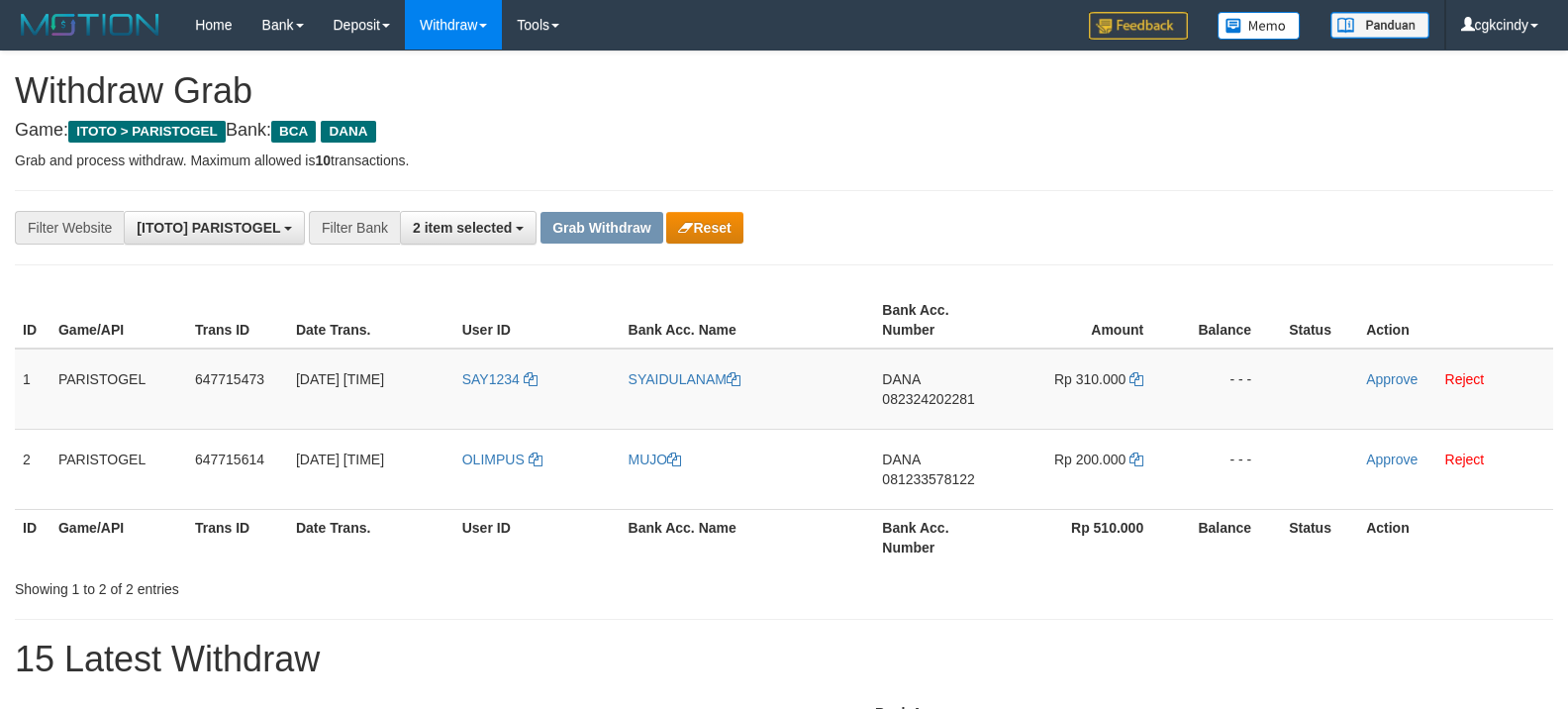 scroll, scrollTop: 0, scrollLeft: 0, axis: both 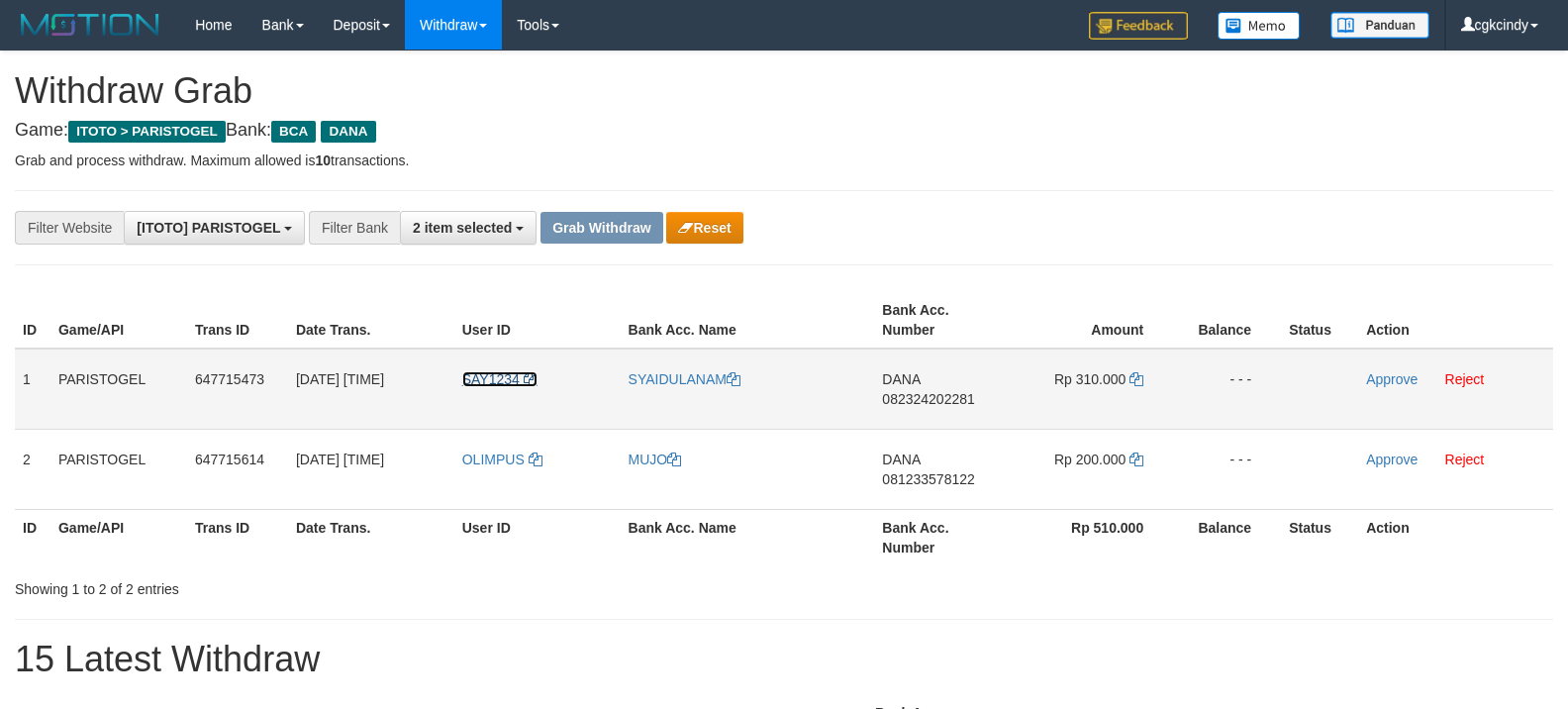 click on "SAY1234" at bounding box center (491, 379) 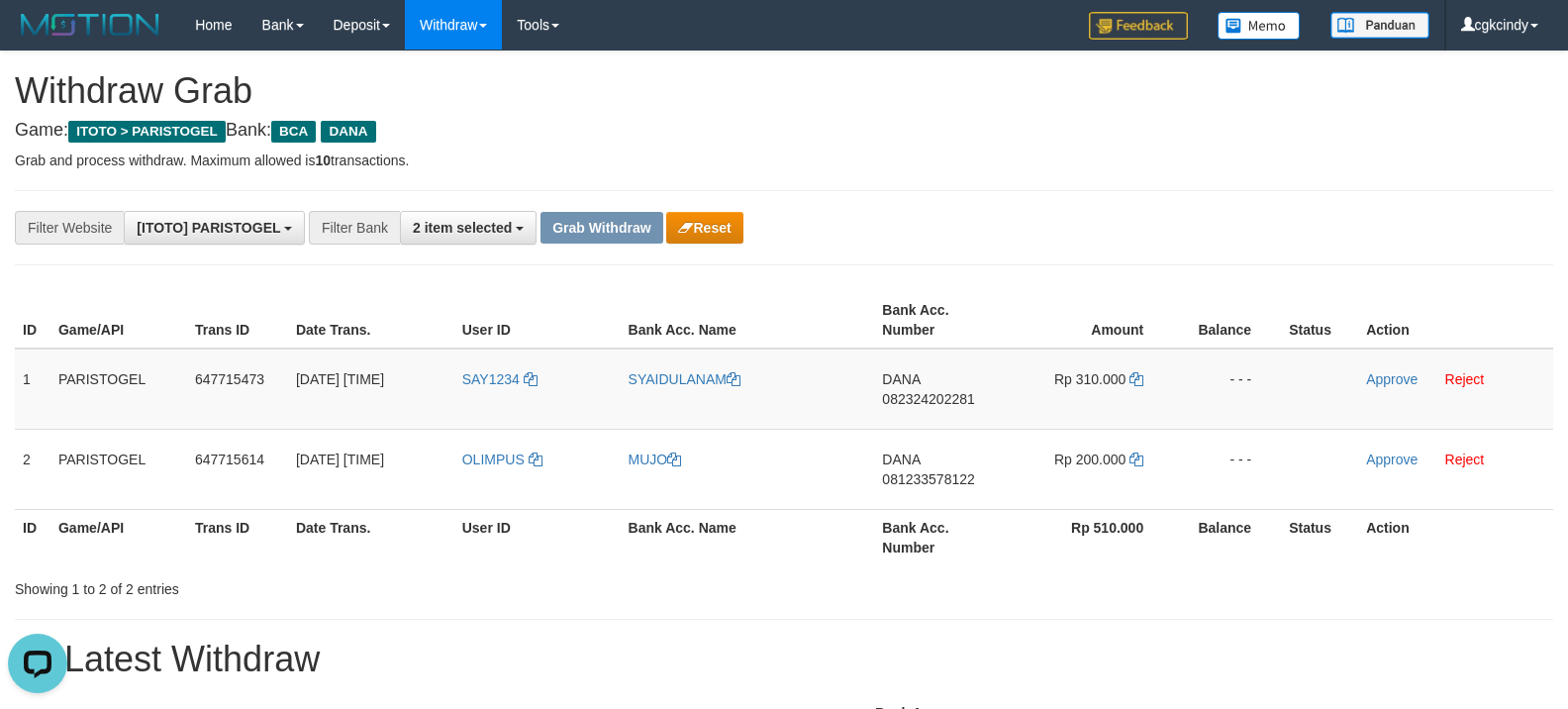 scroll, scrollTop: 0, scrollLeft: 0, axis: both 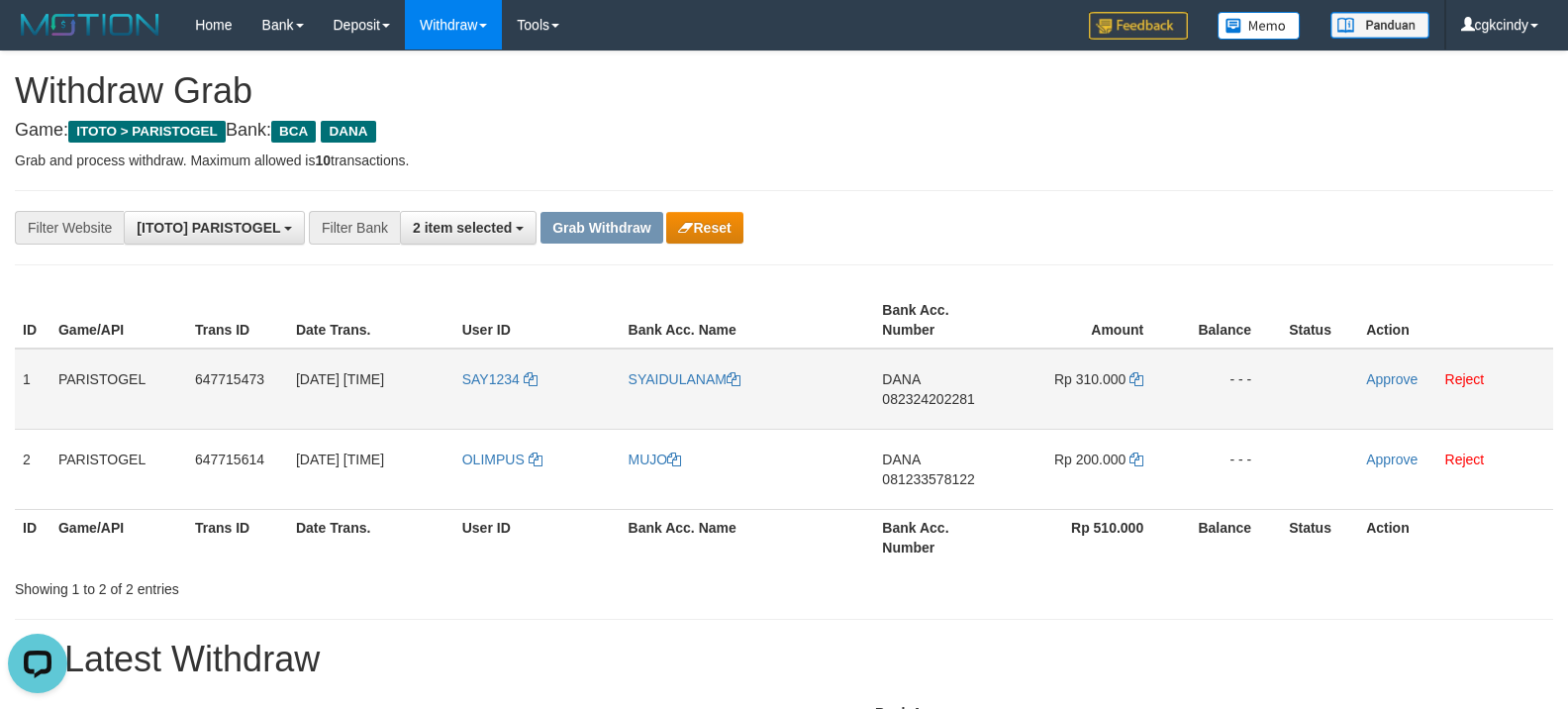 click on "SAY1234" at bounding box center [538, 389] 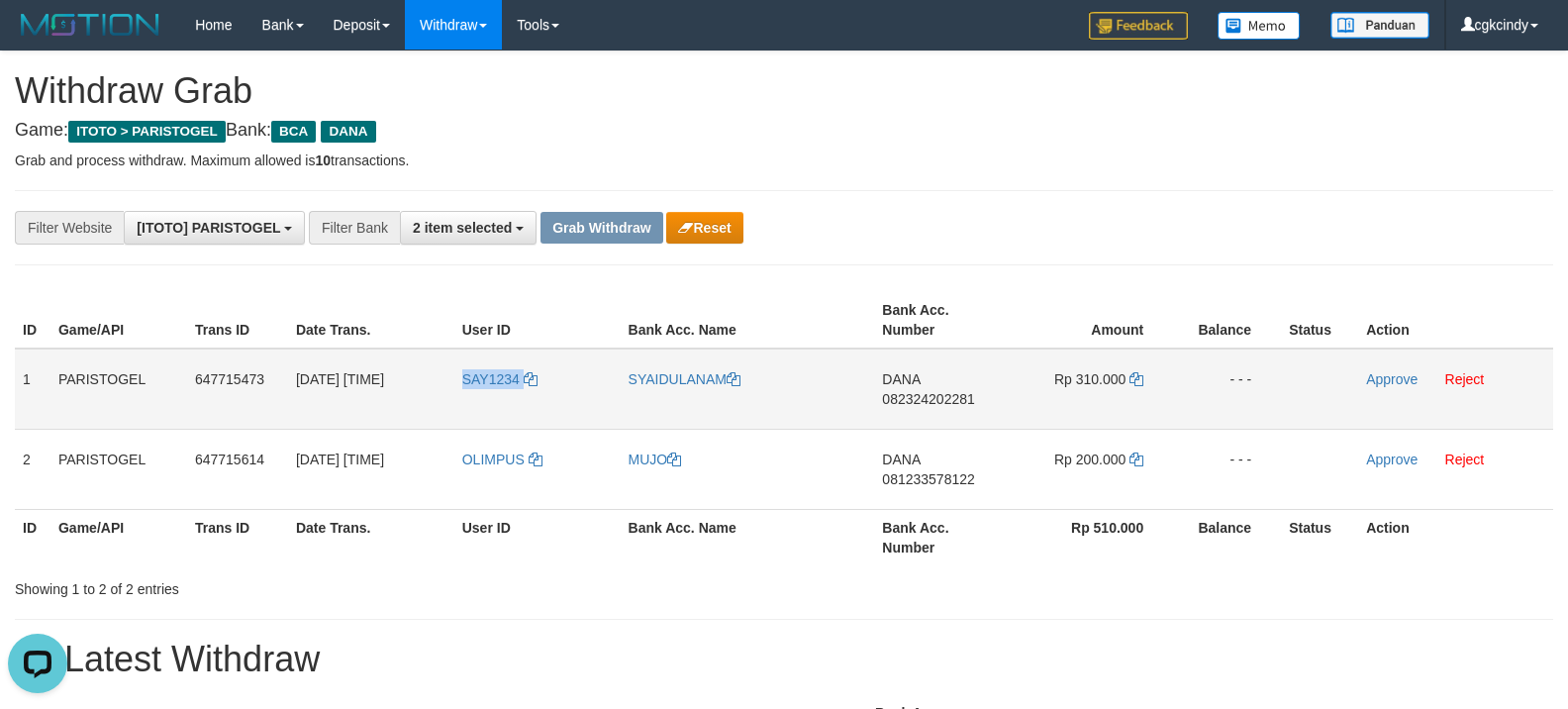 copy on "SAY1234" 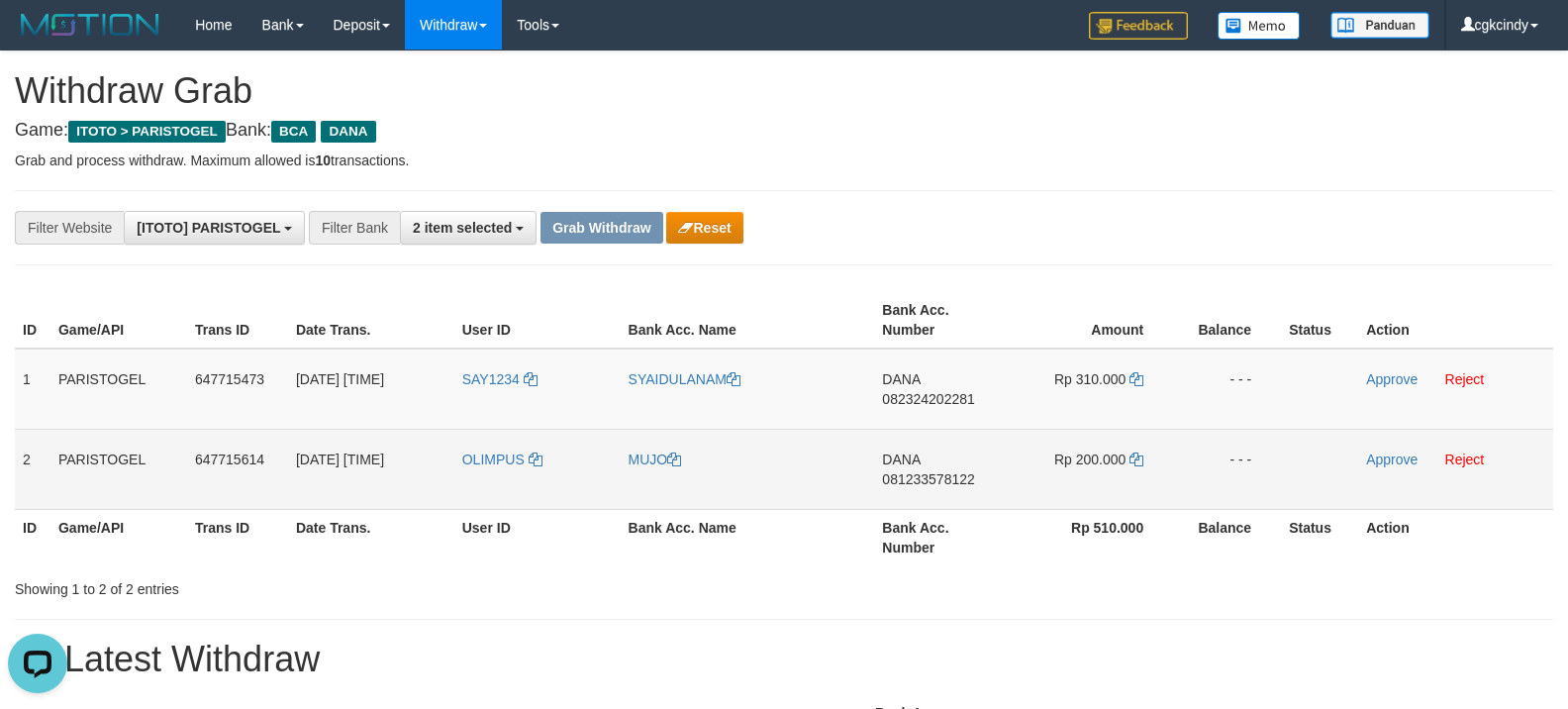 click on "OLIMPUS" at bounding box center [538, 468] 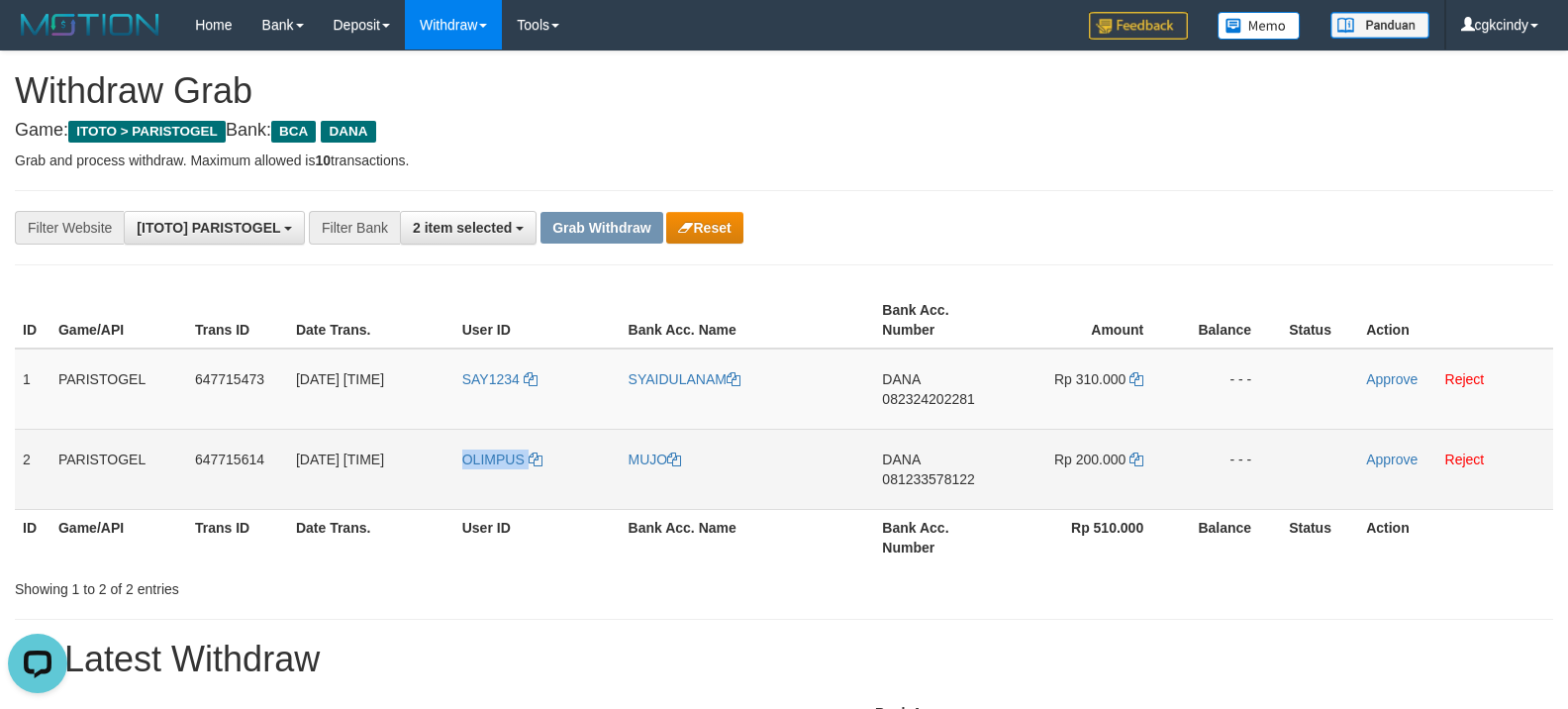 copy on "OLIMPUS" 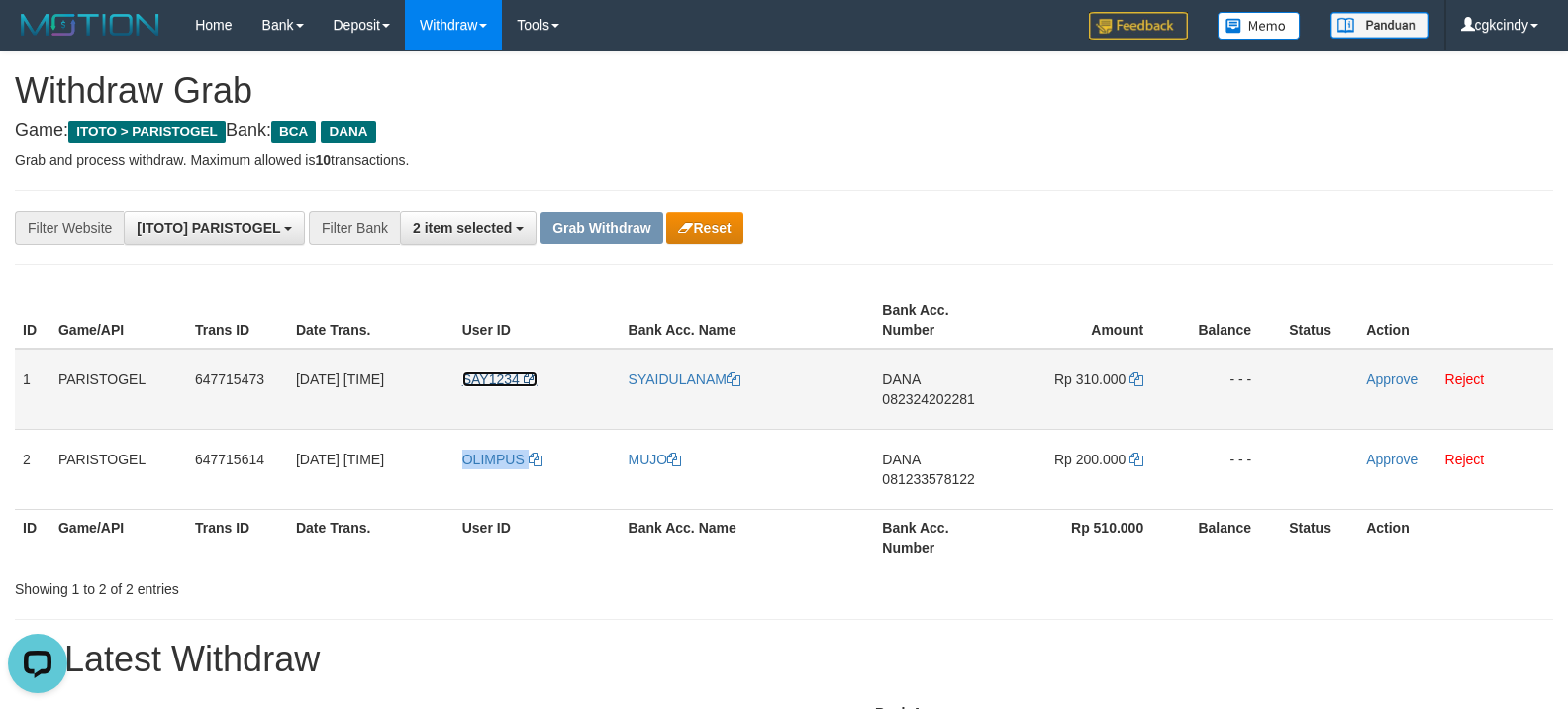 click on "SAY1234" at bounding box center [491, 379] 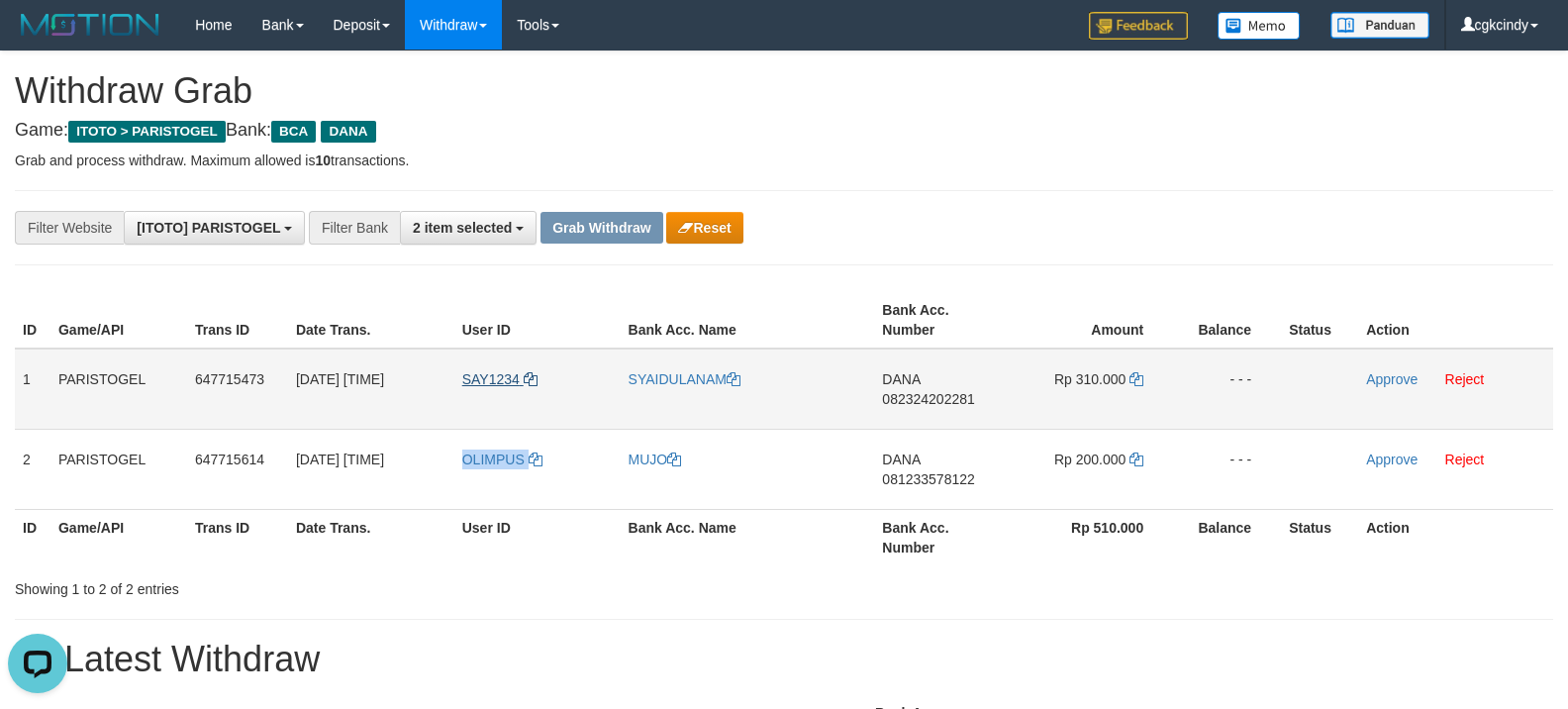 copy on "OLIMPUS" 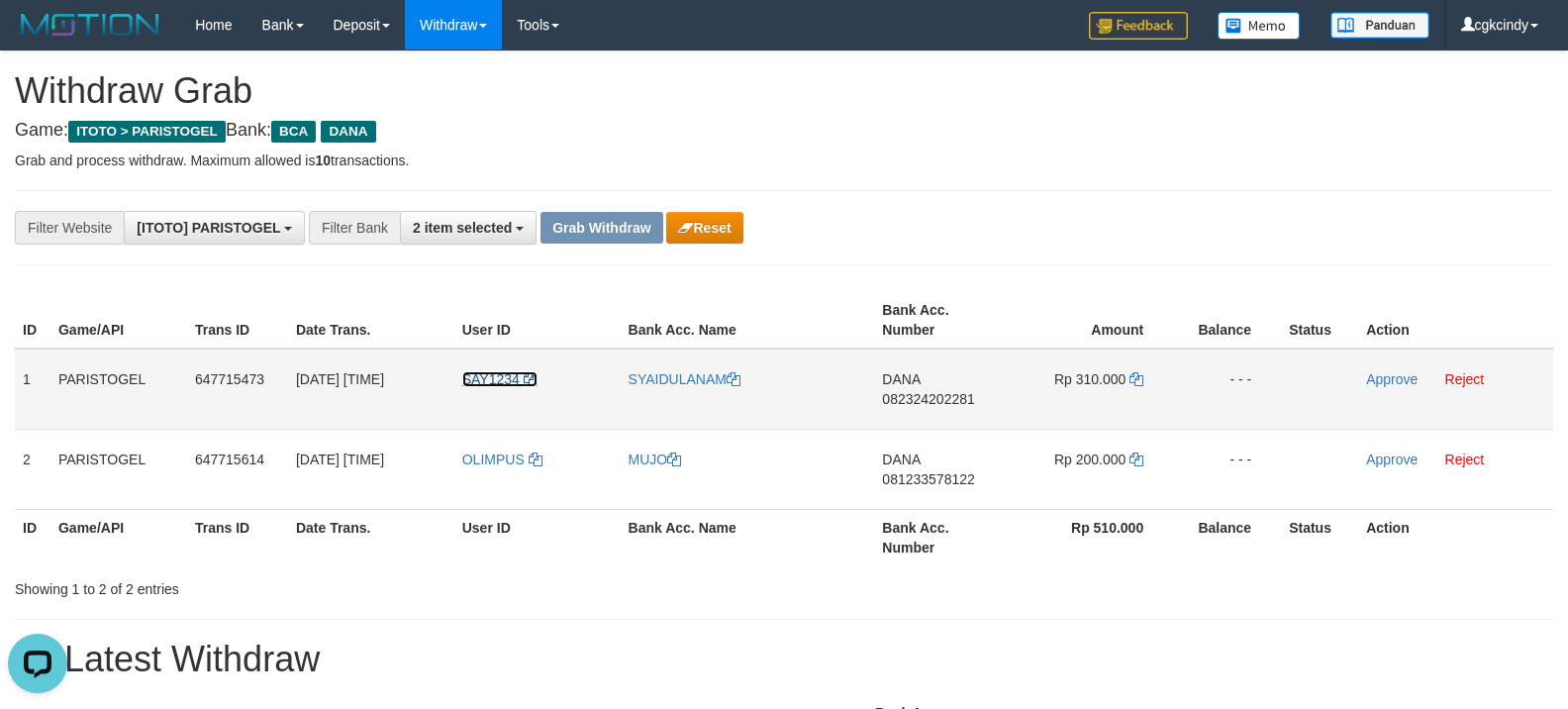 click on "SAY1234" at bounding box center [491, 379] 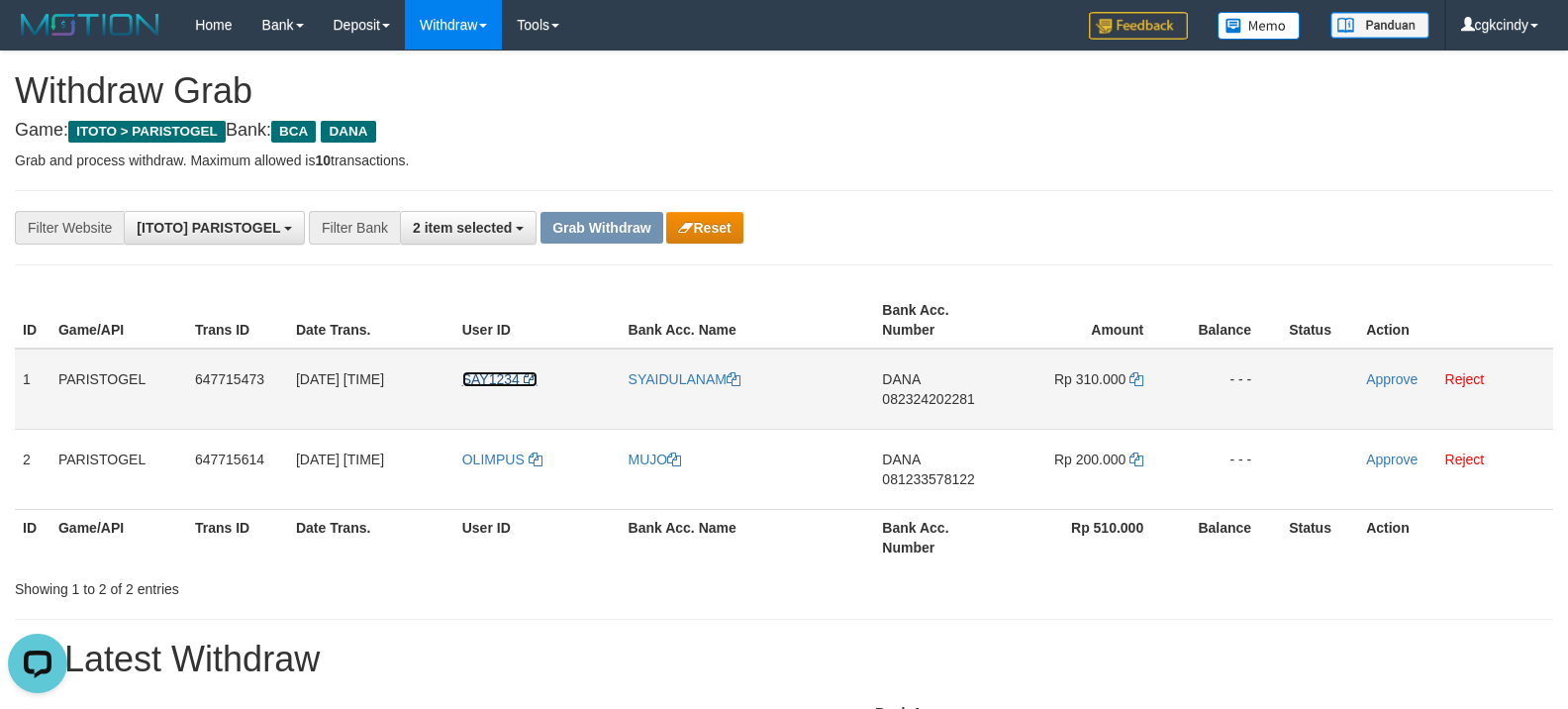 click on "SAY1234" at bounding box center [491, 379] 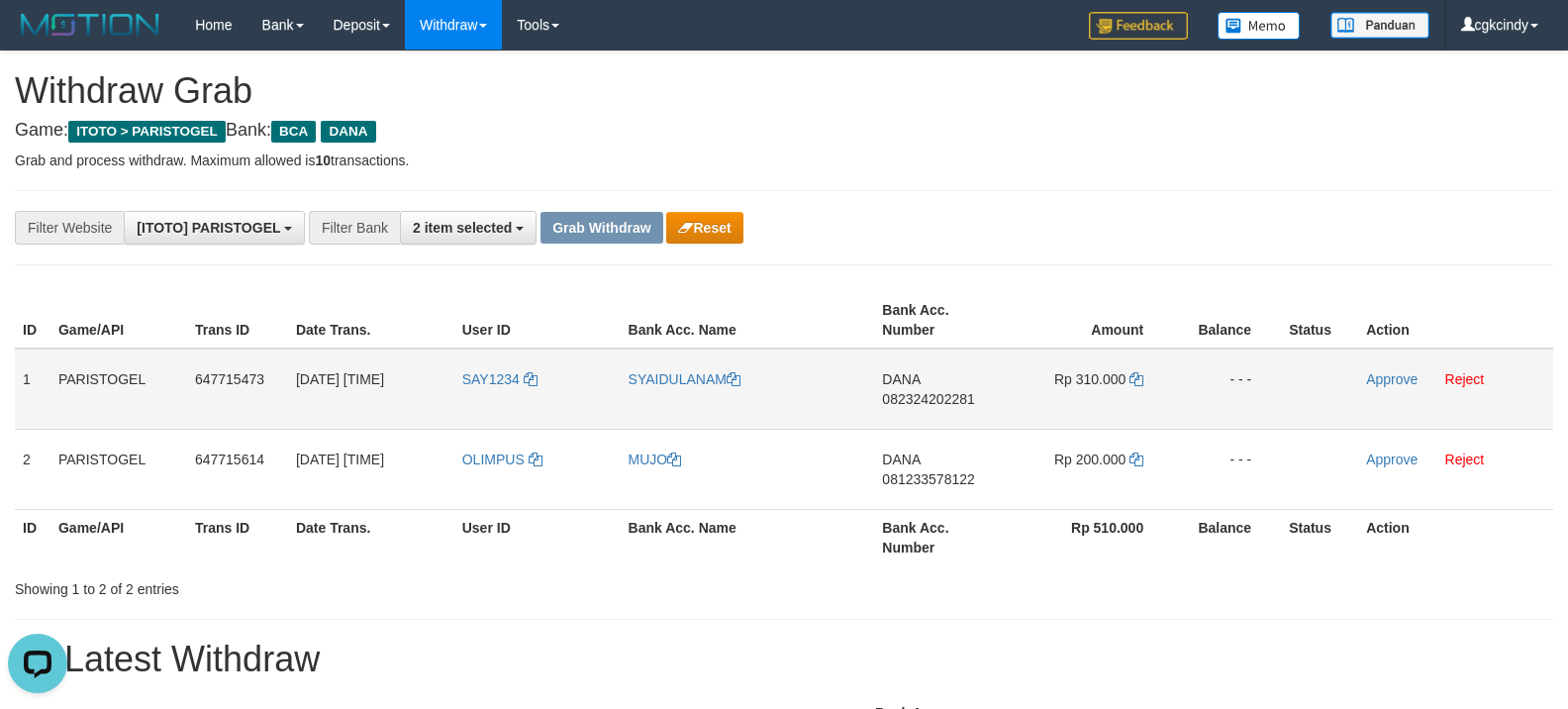 click on "SAY1234" at bounding box center (538, 389) 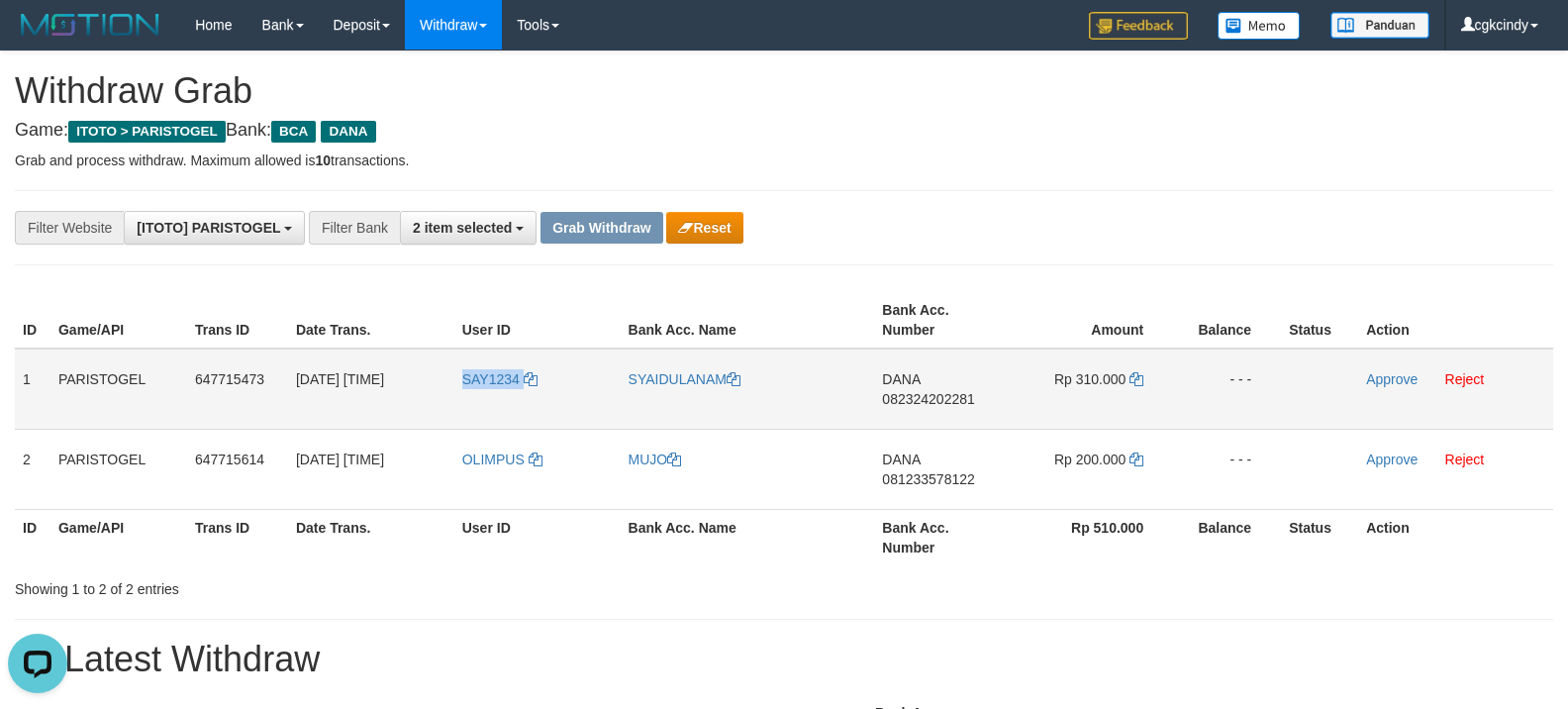copy on "SAY1234" 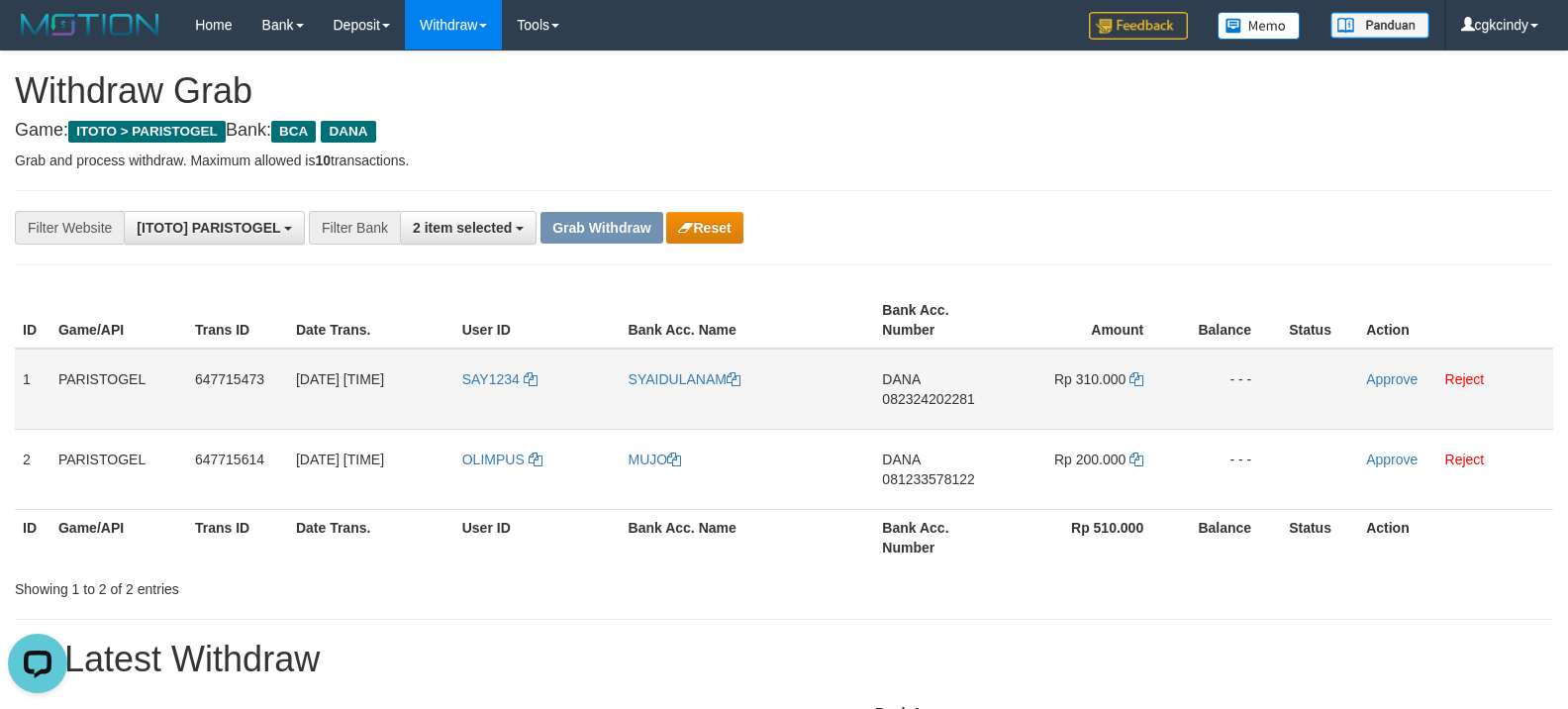 click on "SYAIDULANAM" at bounding box center (747, 389) 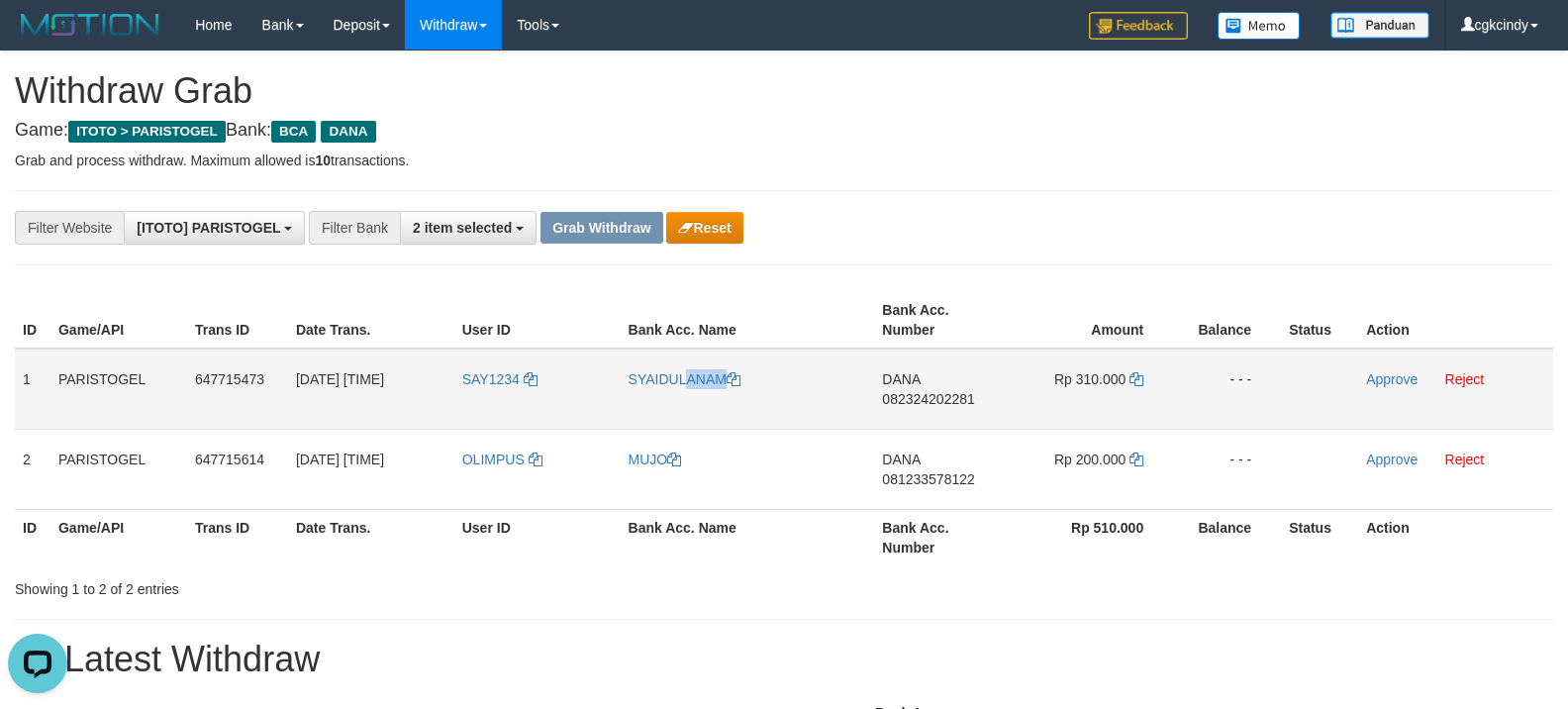 click on "SYAIDULANAM" at bounding box center [747, 389] 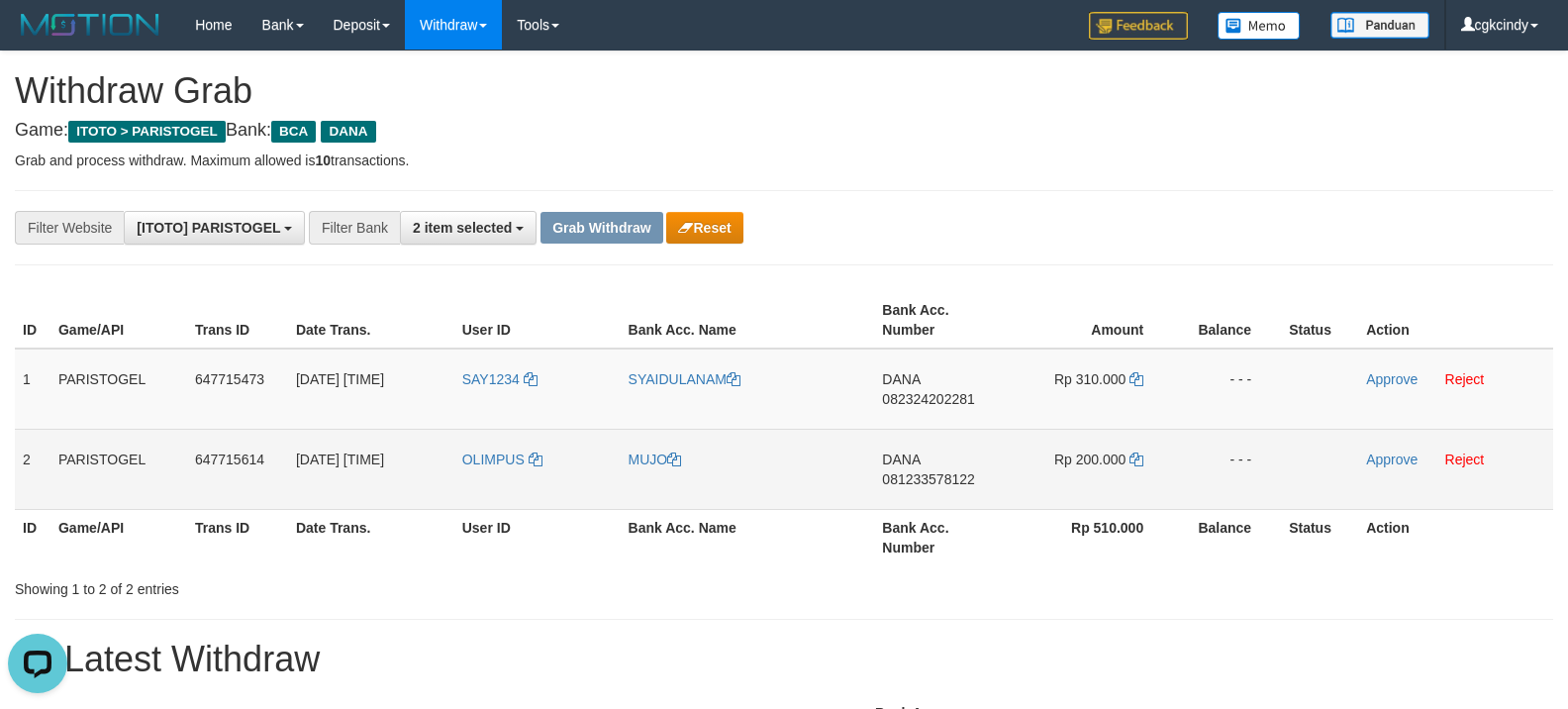 click on "OLIMPUS" at bounding box center (538, 468) 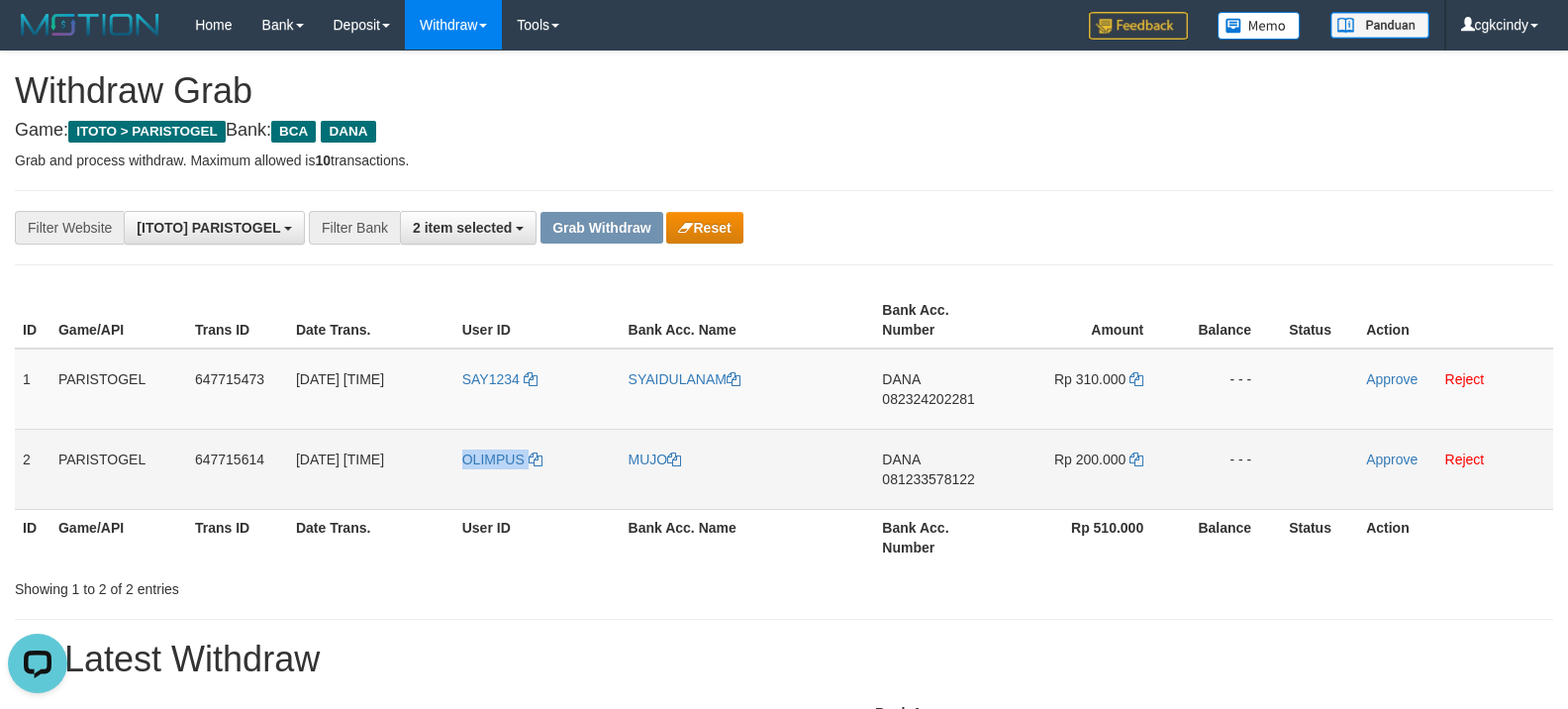 copy on "OLIMPUS" 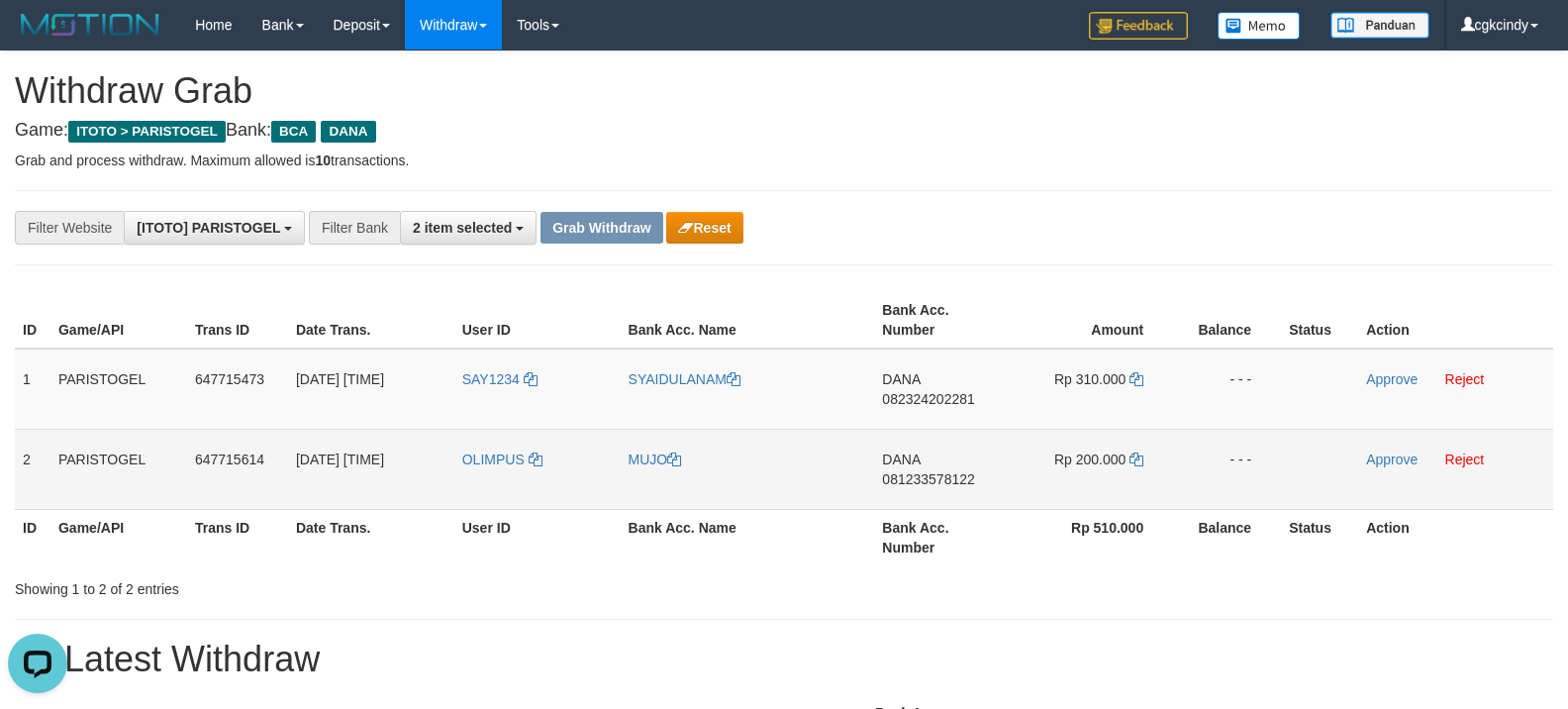 click on "MUJO" at bounding box center (747, 468) 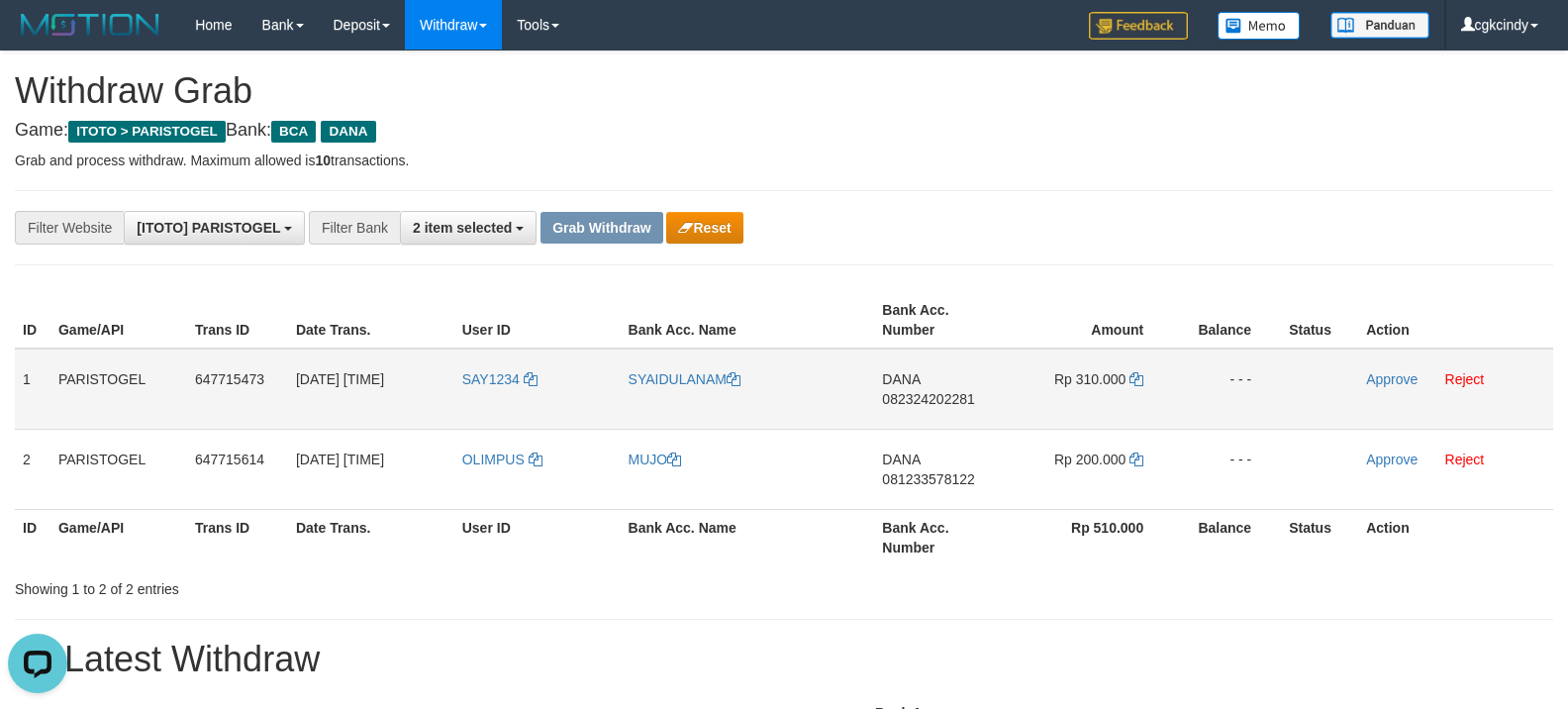 click on "DANA
082324202281" at bounding box center (942, 389) 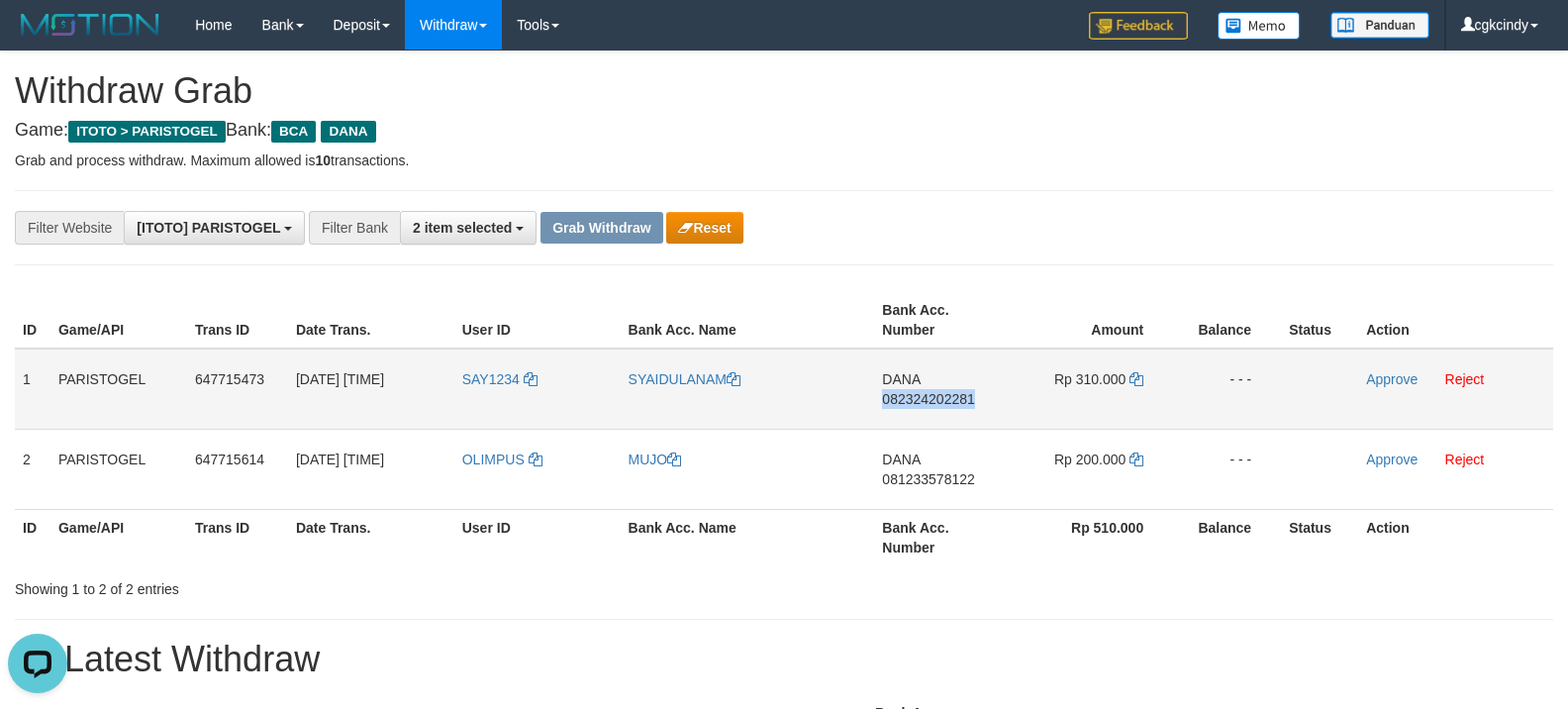 copy on "082324202281" 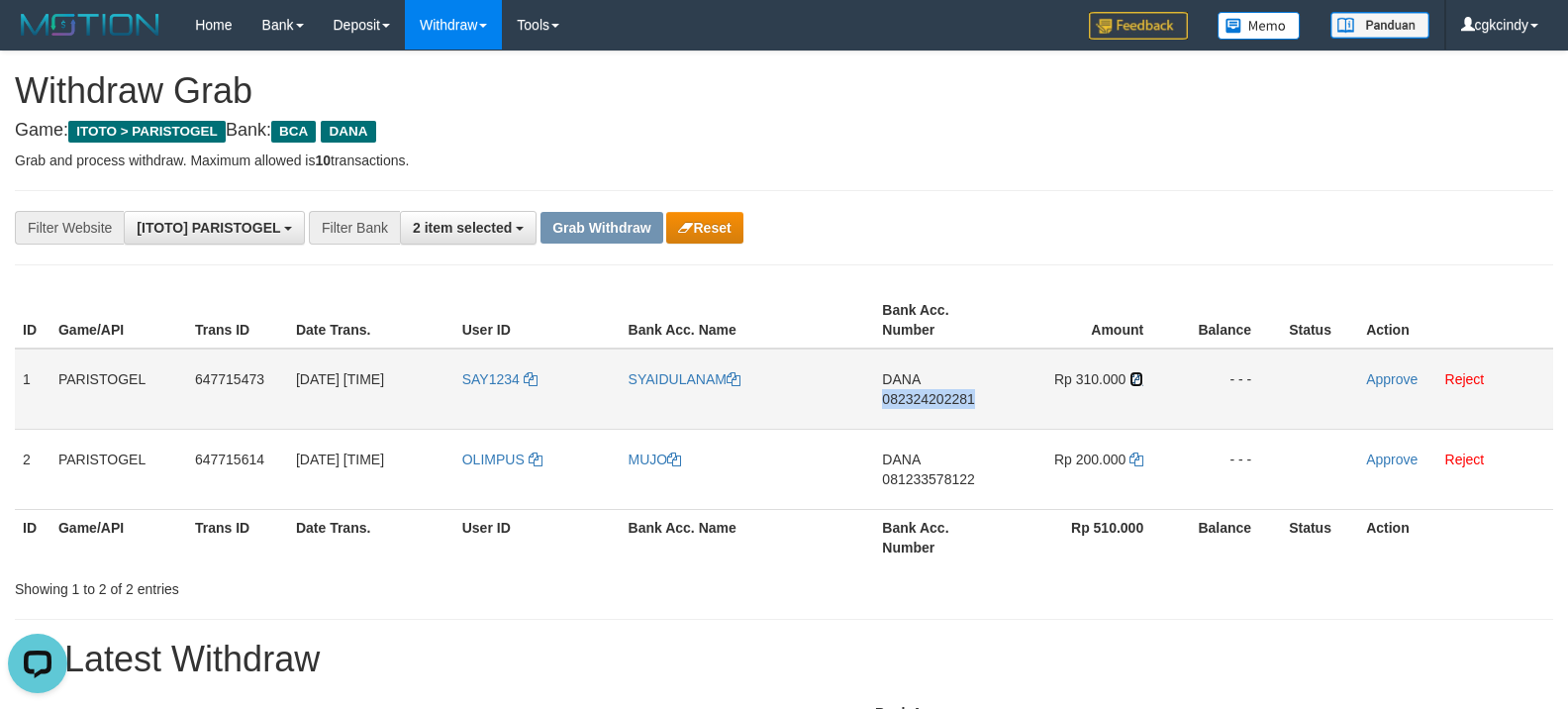click at bounding box center [1136, 379] 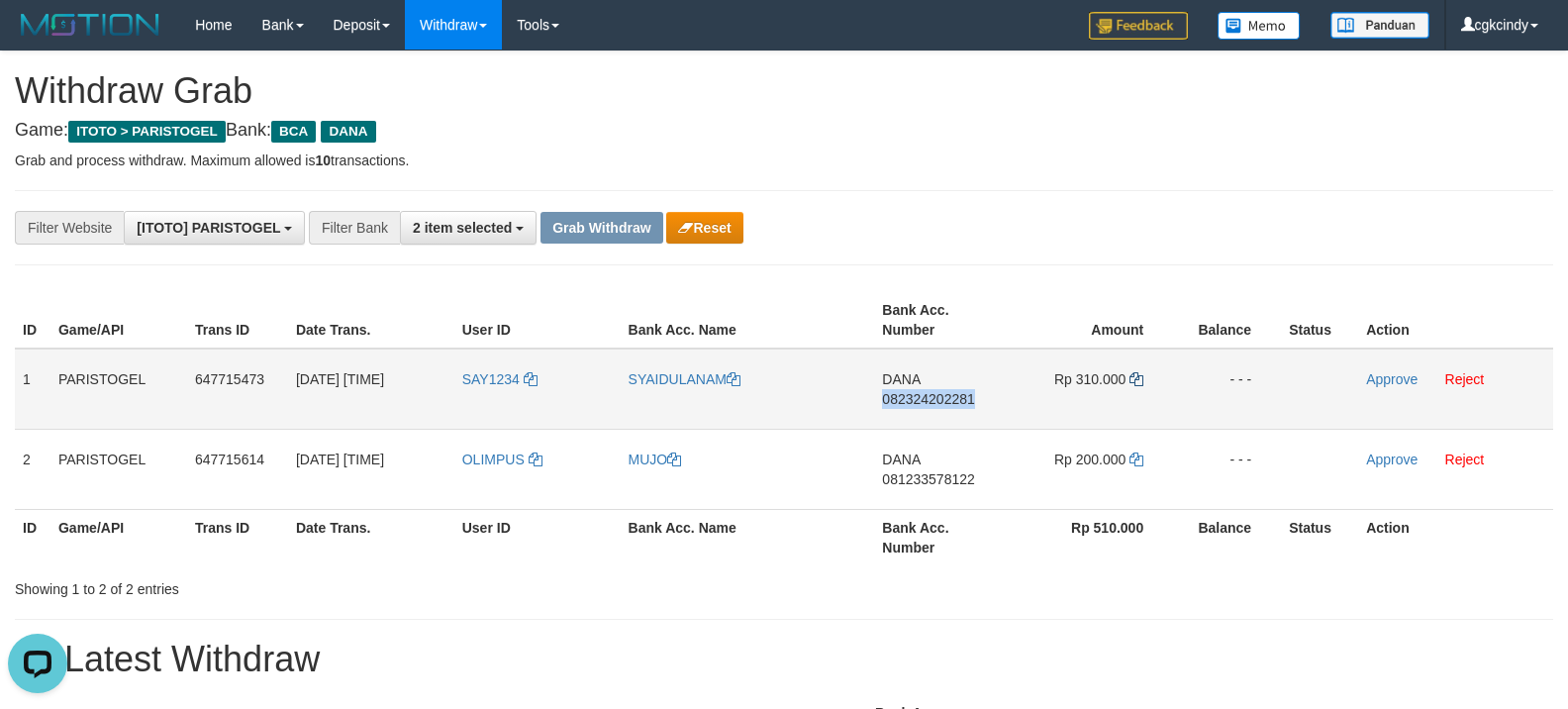 copy on "082324202281" 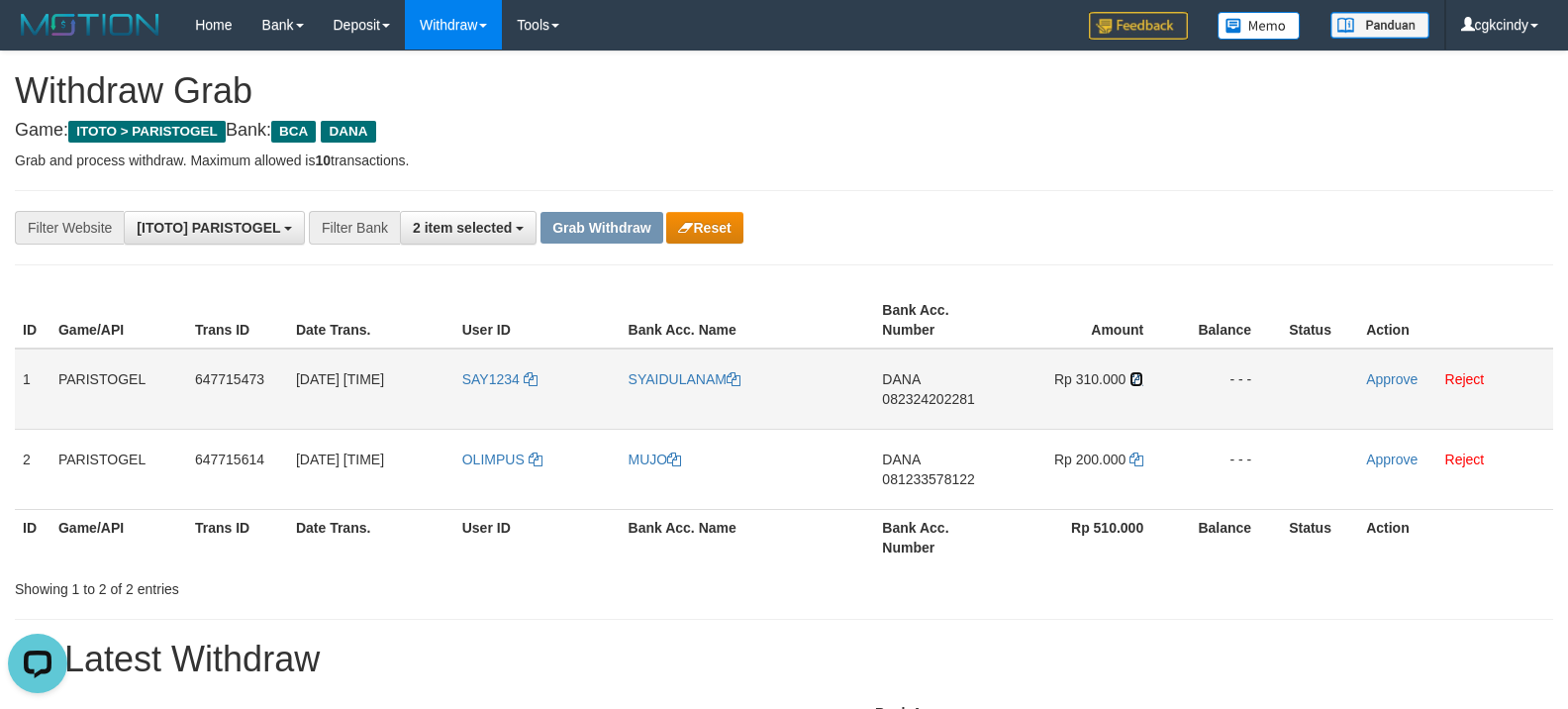 click at bounding box center [1136, 379] 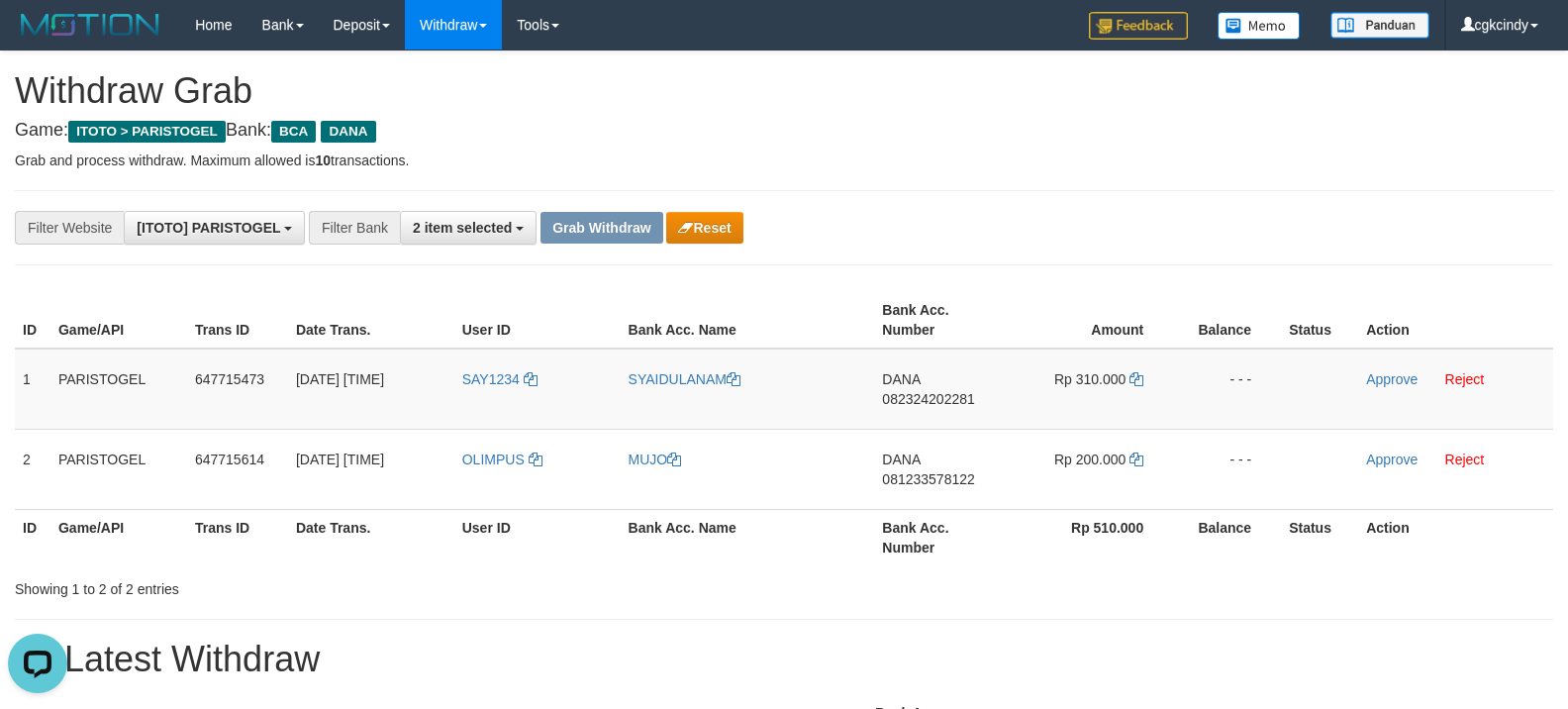 click on "Bank Acc. Number" at bounding box center (942, 537) 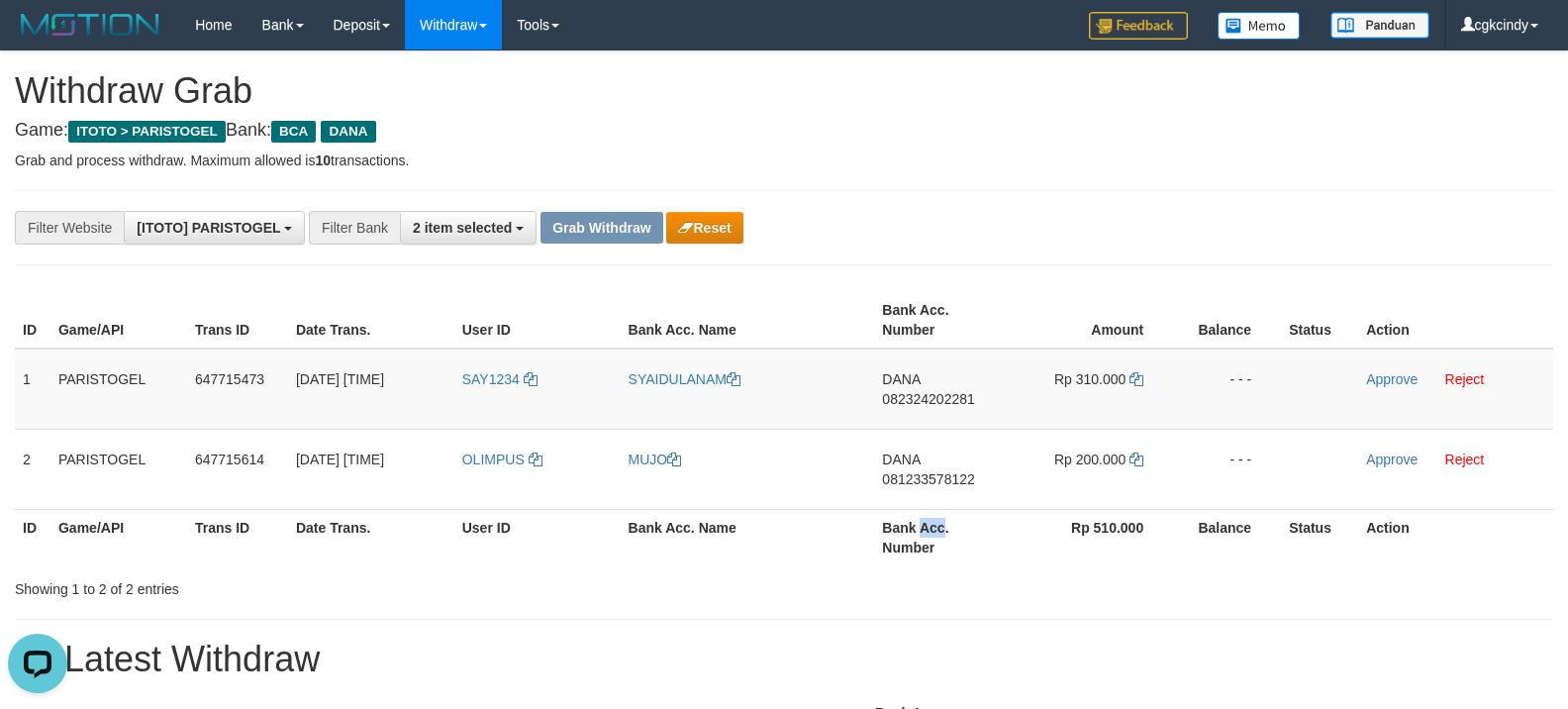 click on "Bank Acc. Number" at bounding box center [942, 537] 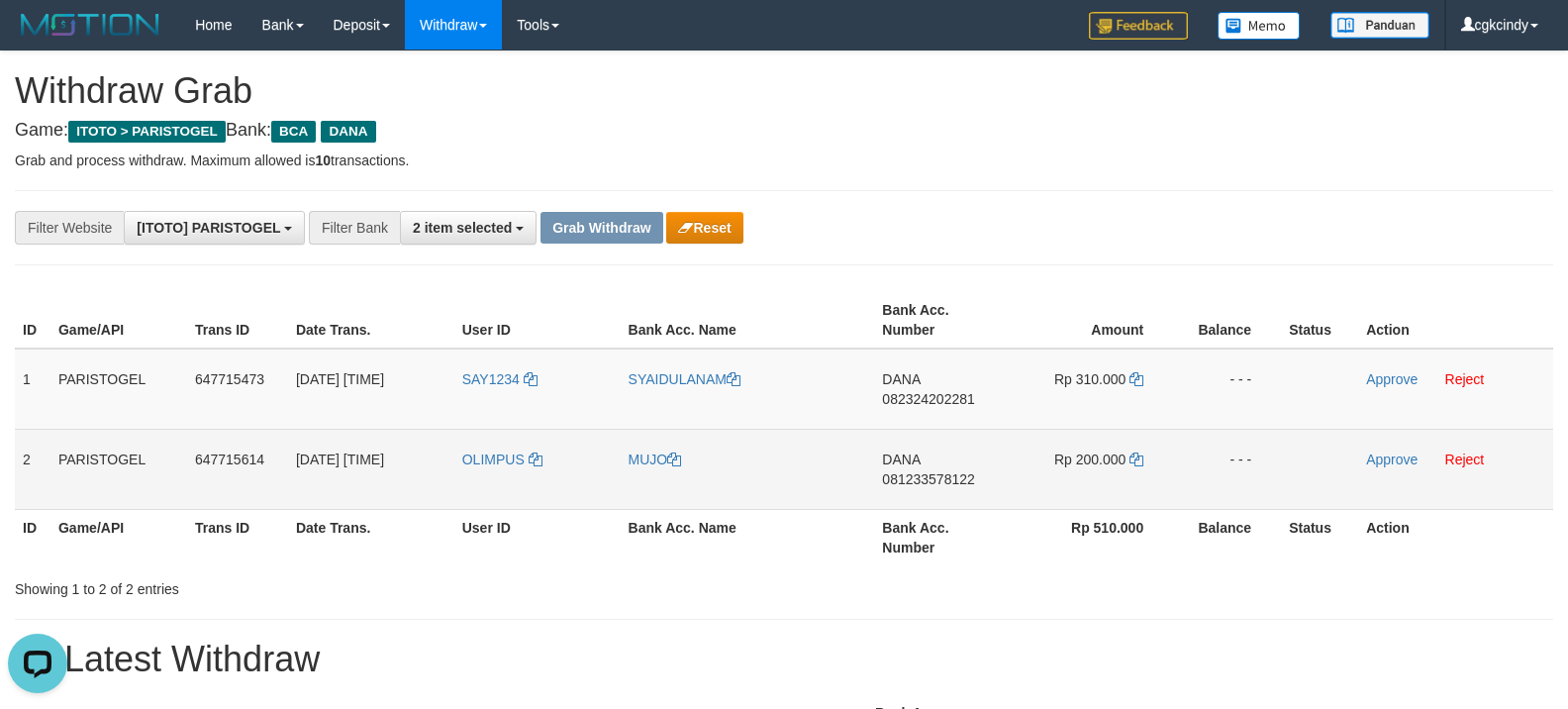 click on "DANA
081233578122" at bounding box center [942, 468] 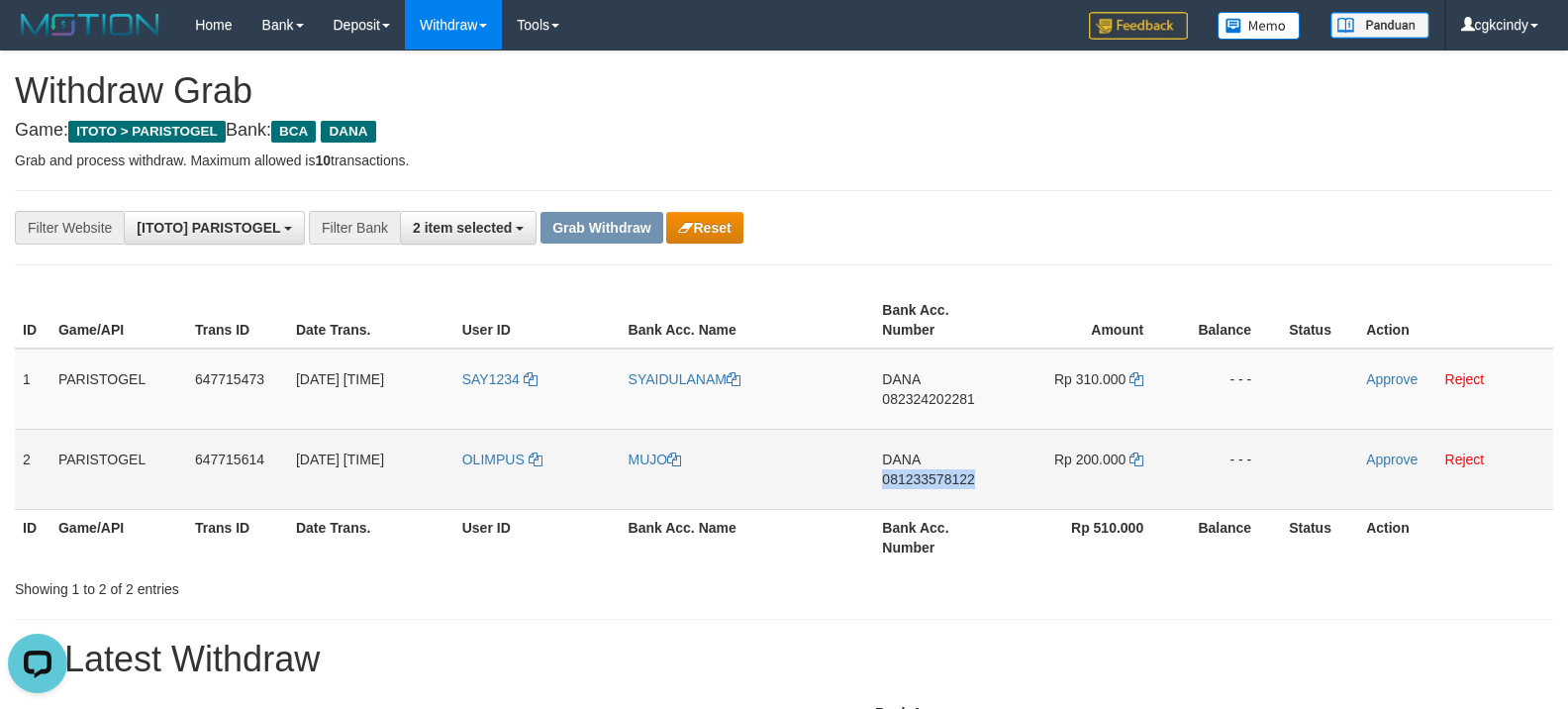 click on "DANA
081233578122" at bounding box center (942, 468) 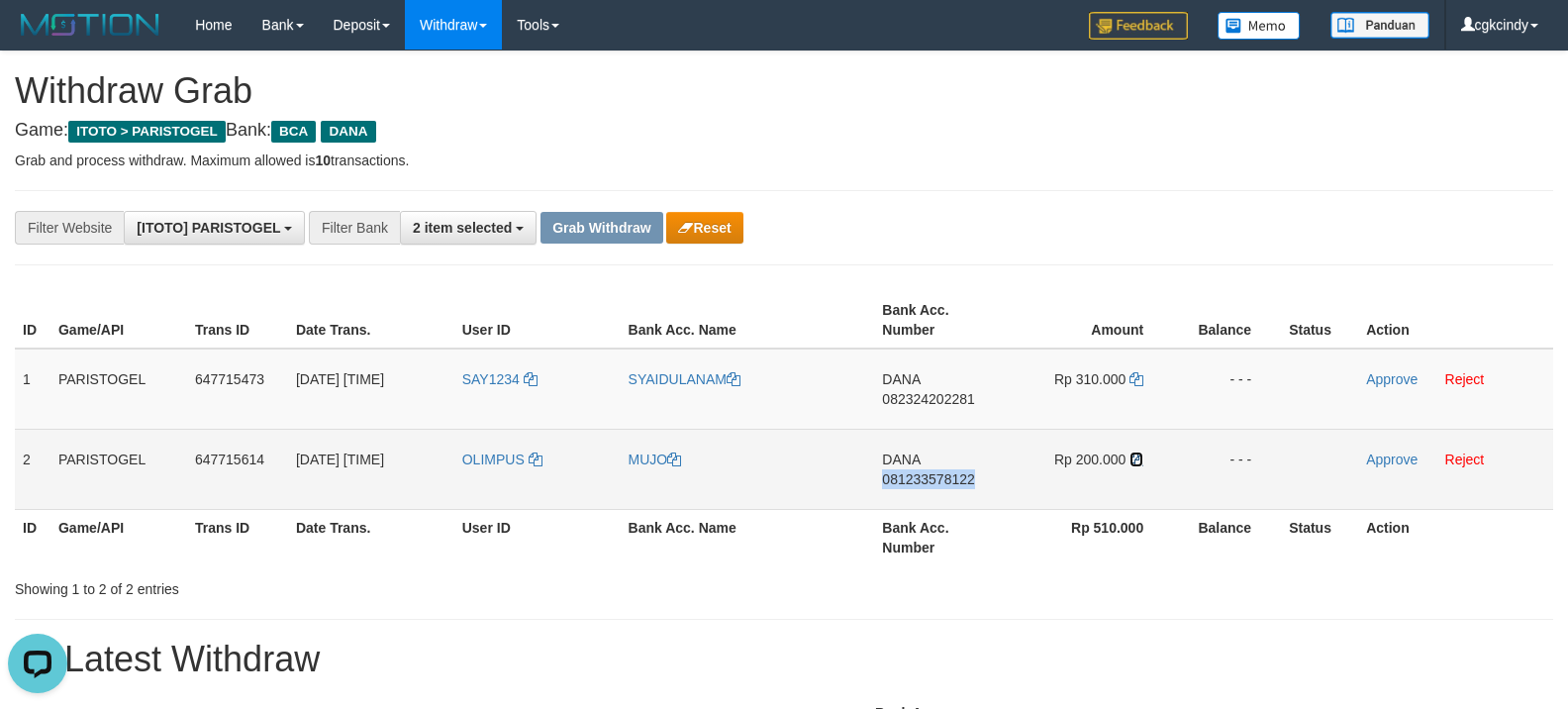 click at bounding box center [1136, 459] 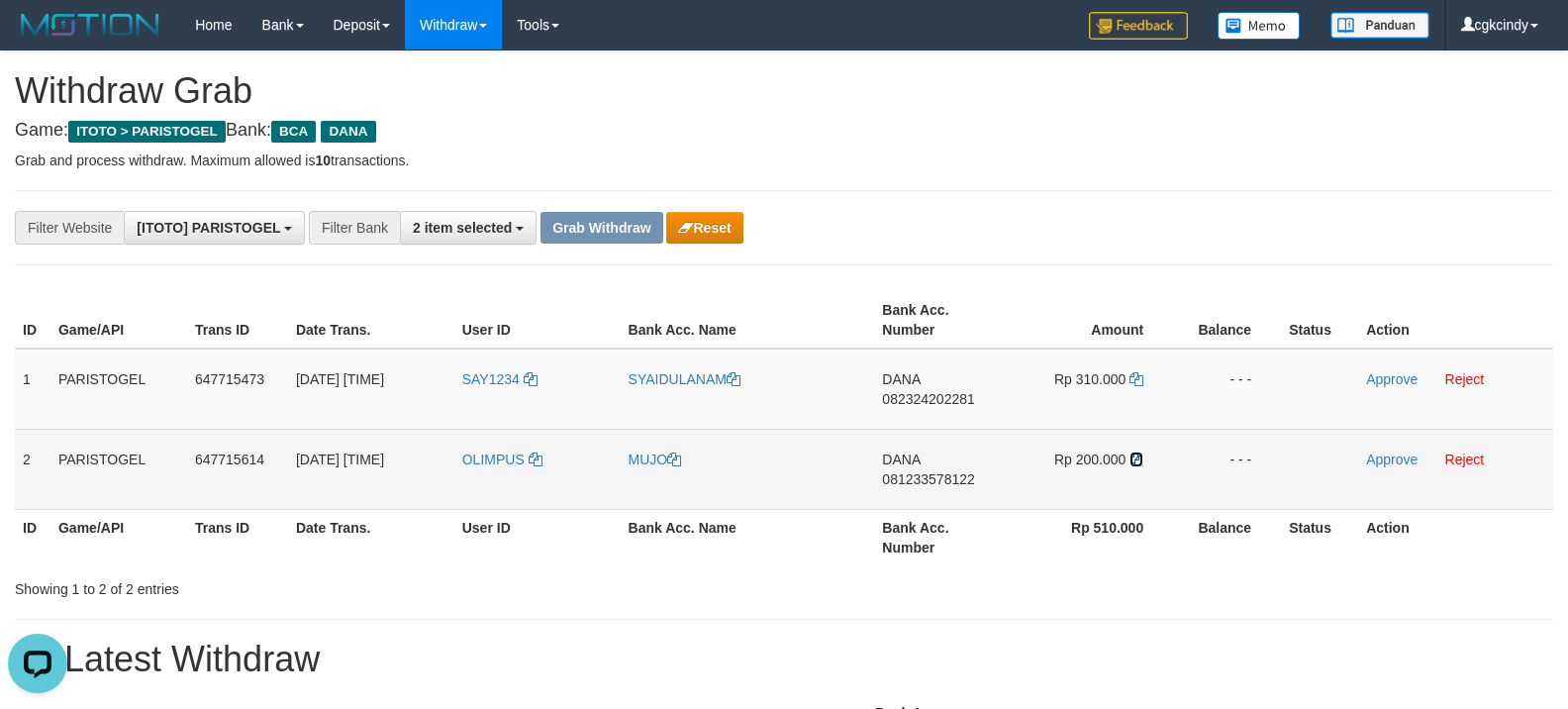 click at bounding box center (1136, 459) 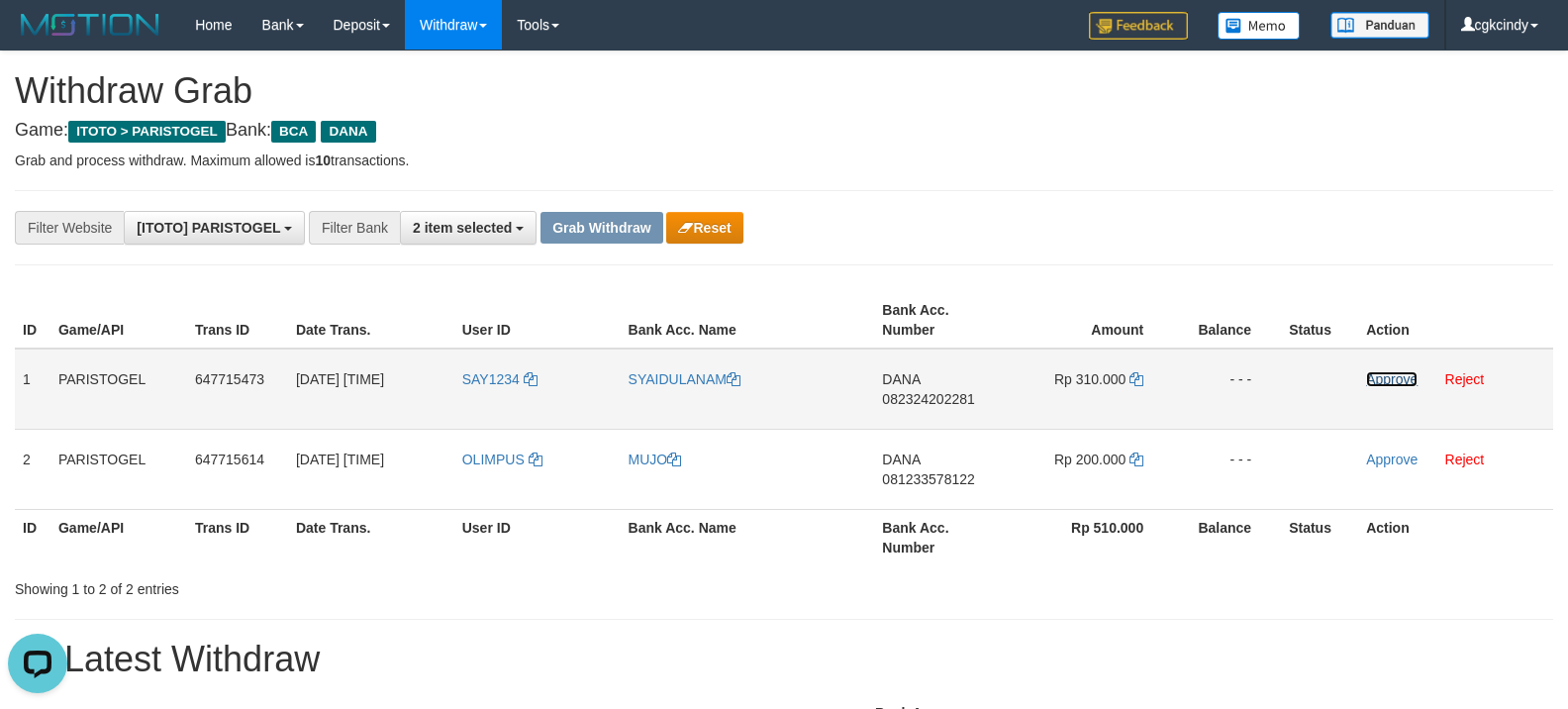click on "Approve" at bounding box center (1392, 379) 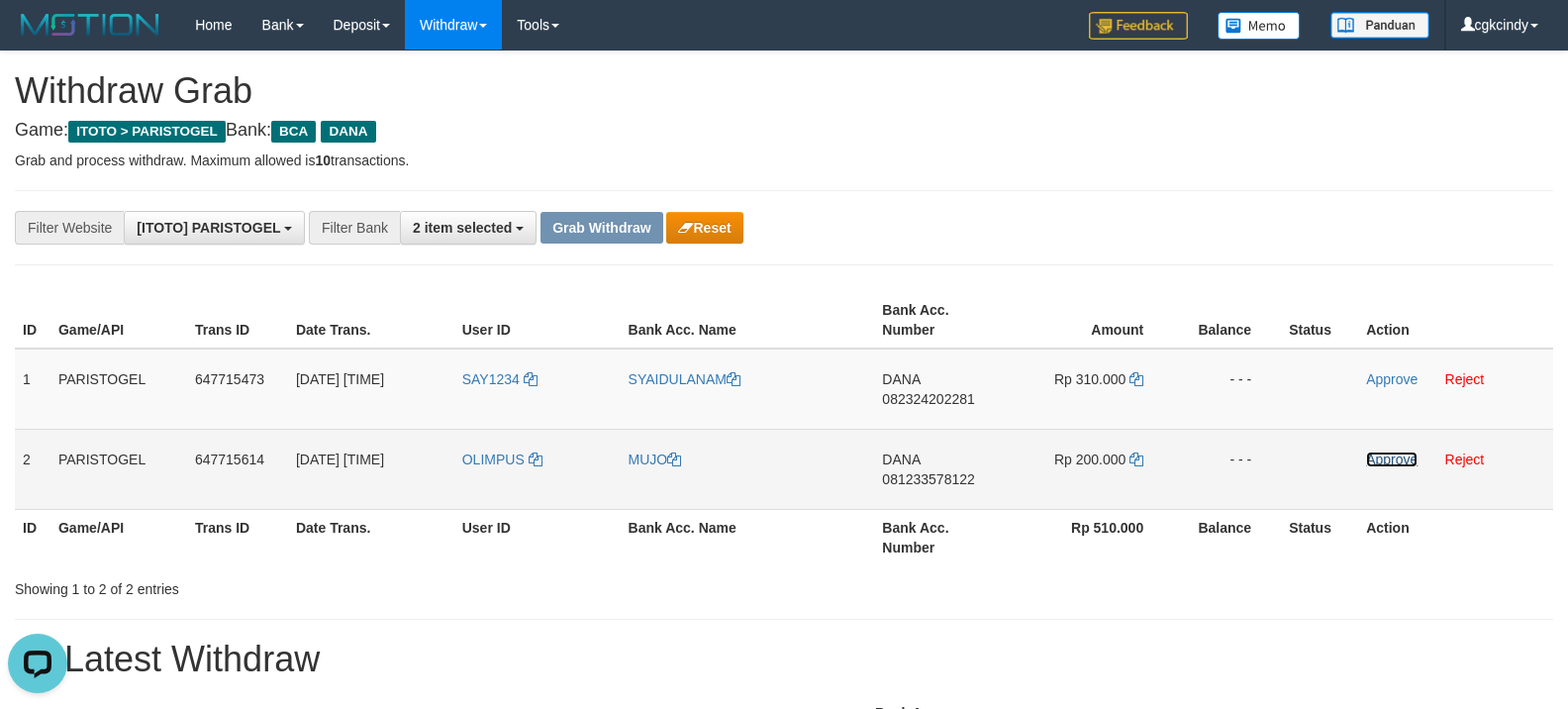 click on "Approve" at bounding box center [1392, 459] 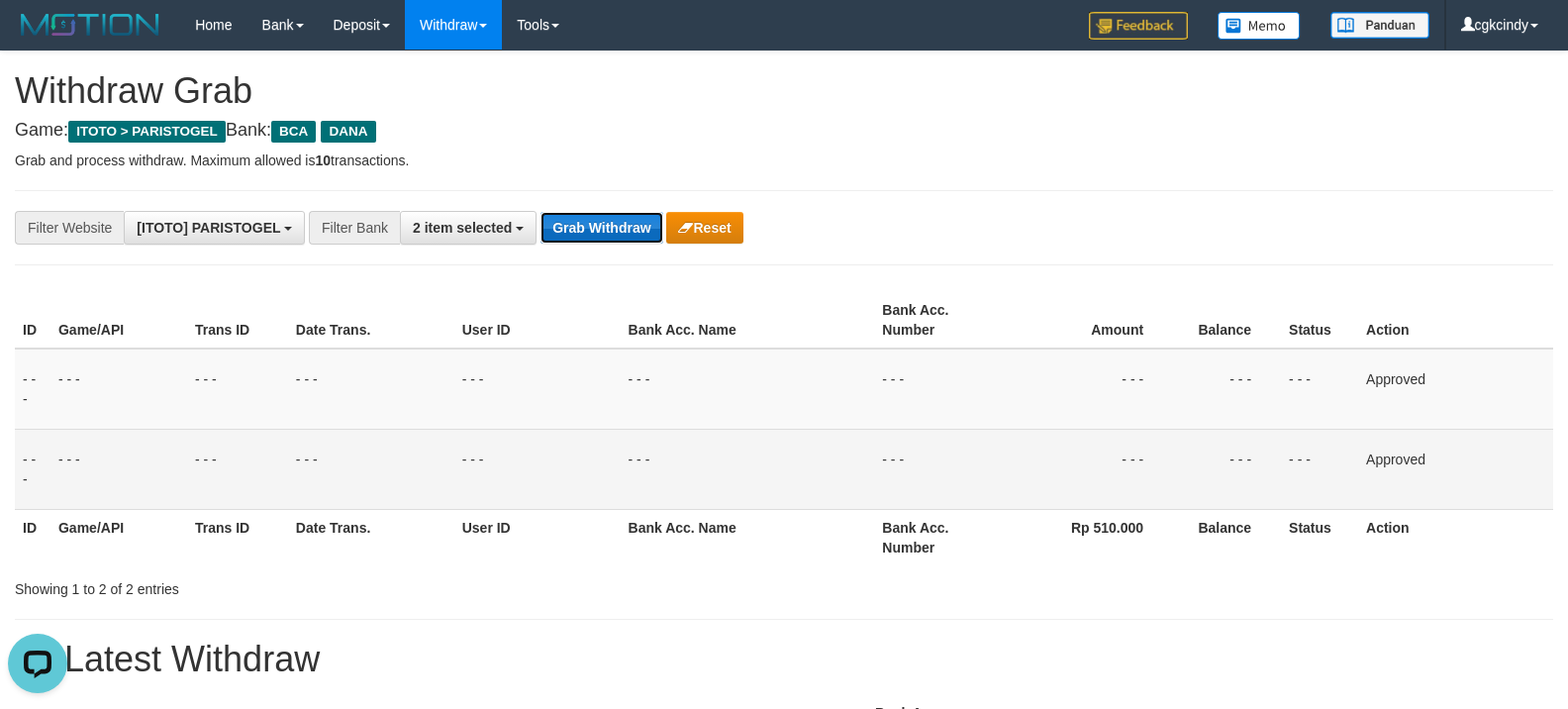 click on "Grab Withdraw" at bounding box center [601, 228] 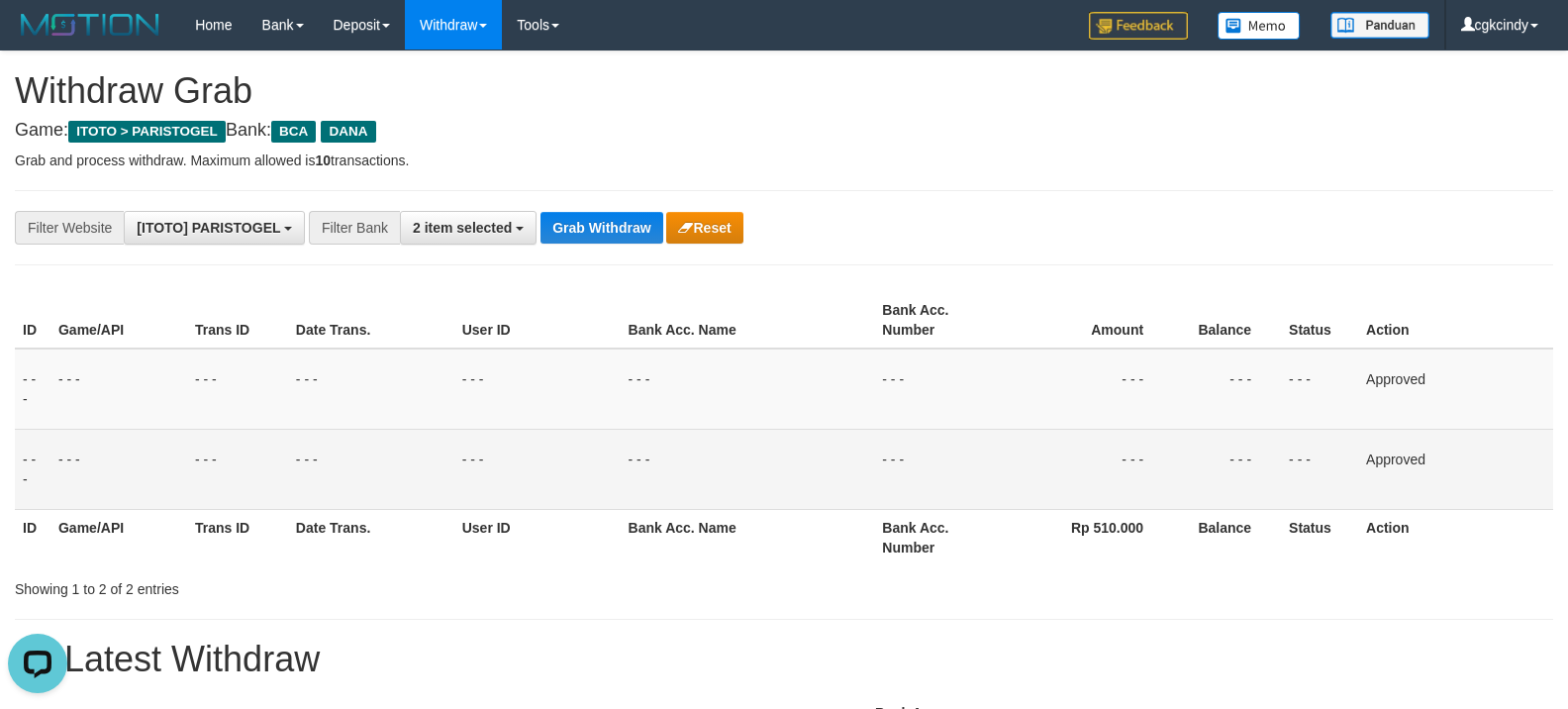 drag, startPoint x: 963, startPoint y: 220, endPoint x: 821, endPoint y: 180, distance: 147.52627 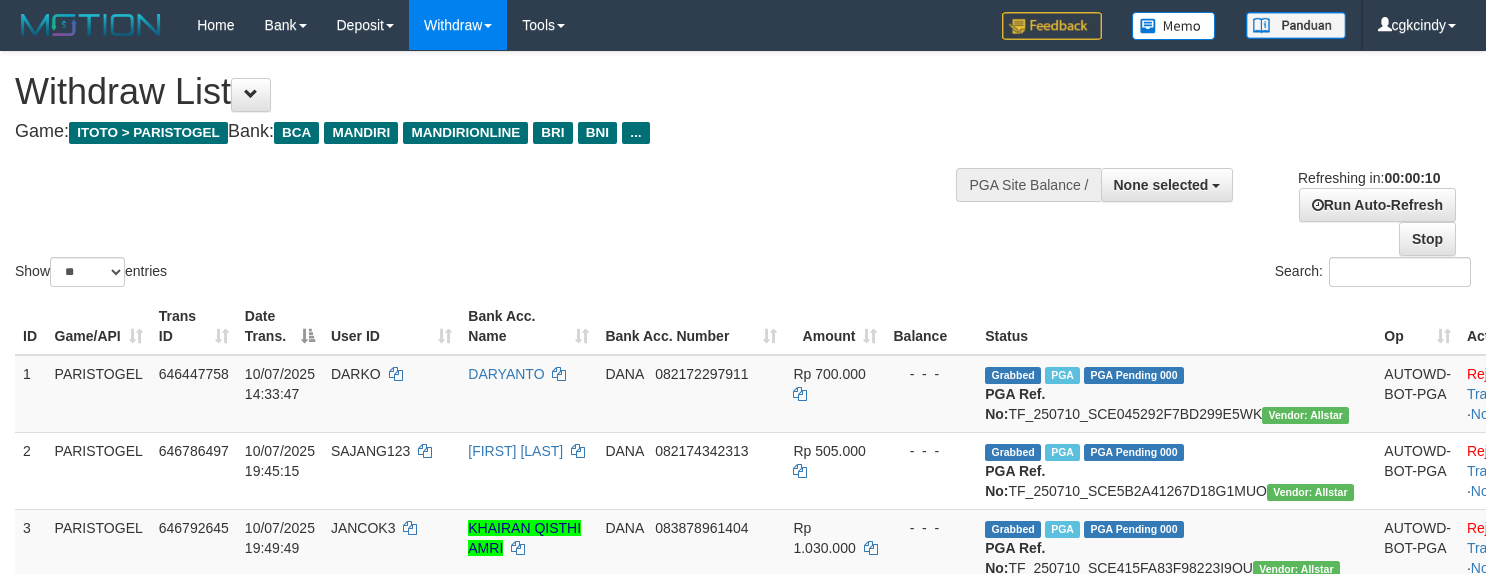 select 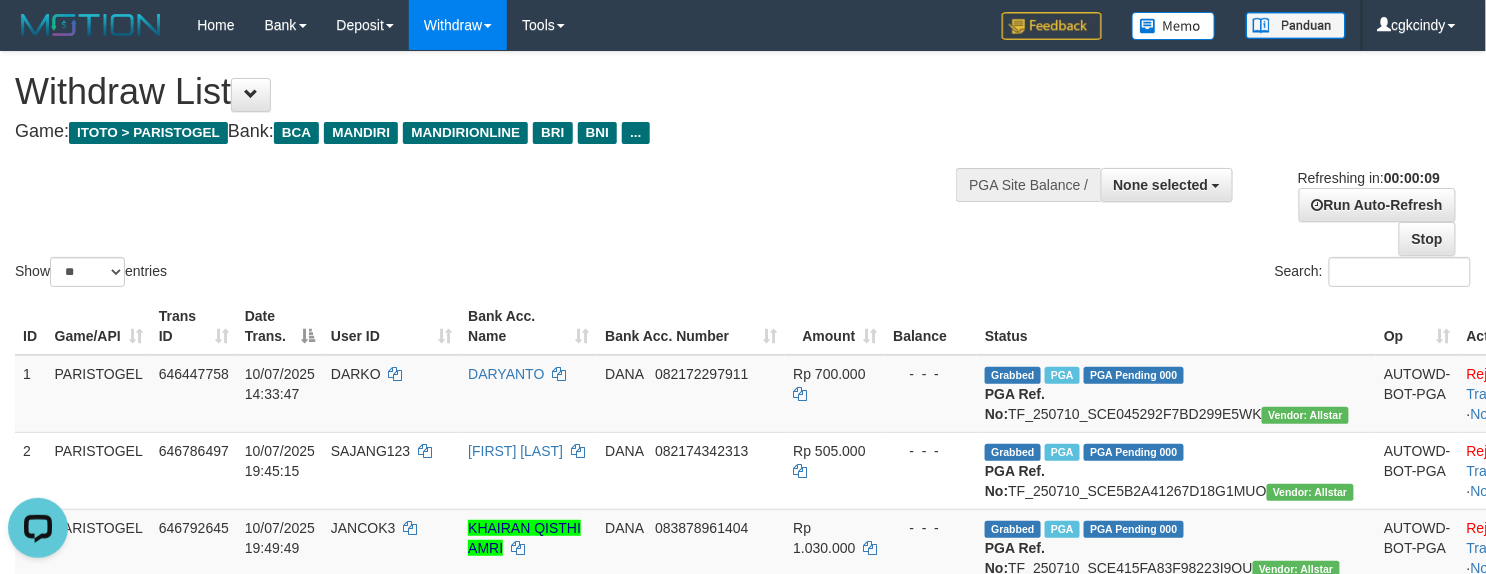 scroll, scrollTop: 0, scrollLeft: 0, axis: both 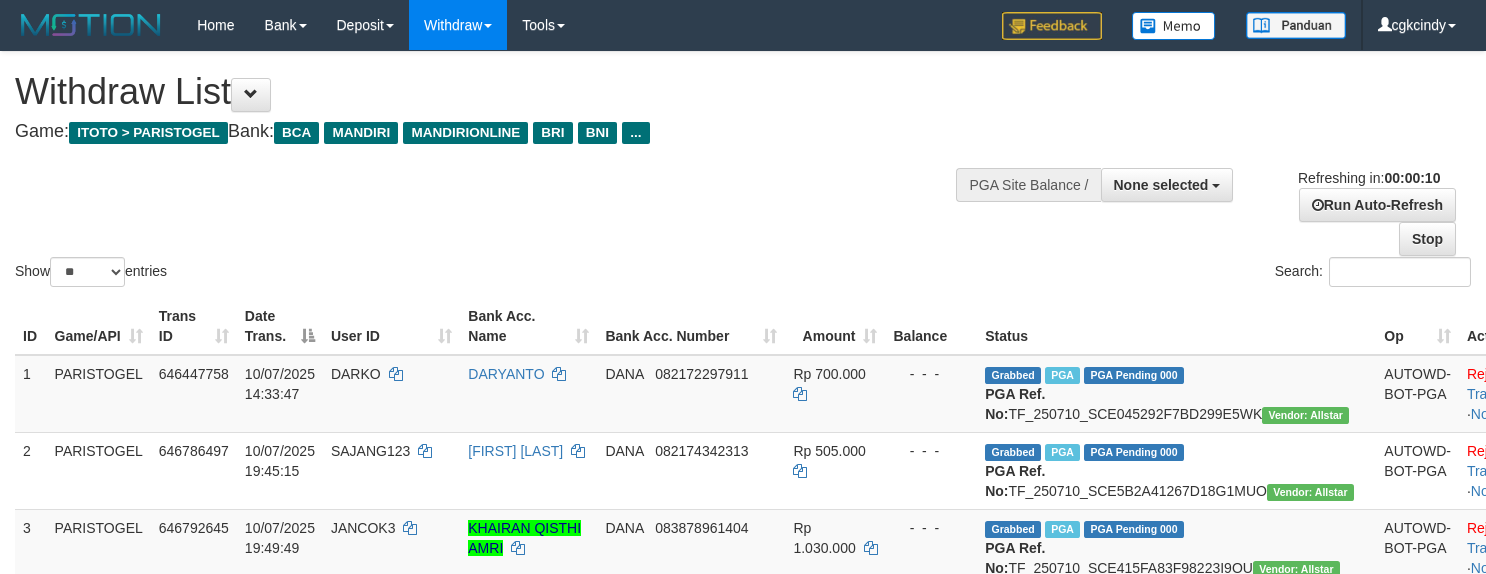select 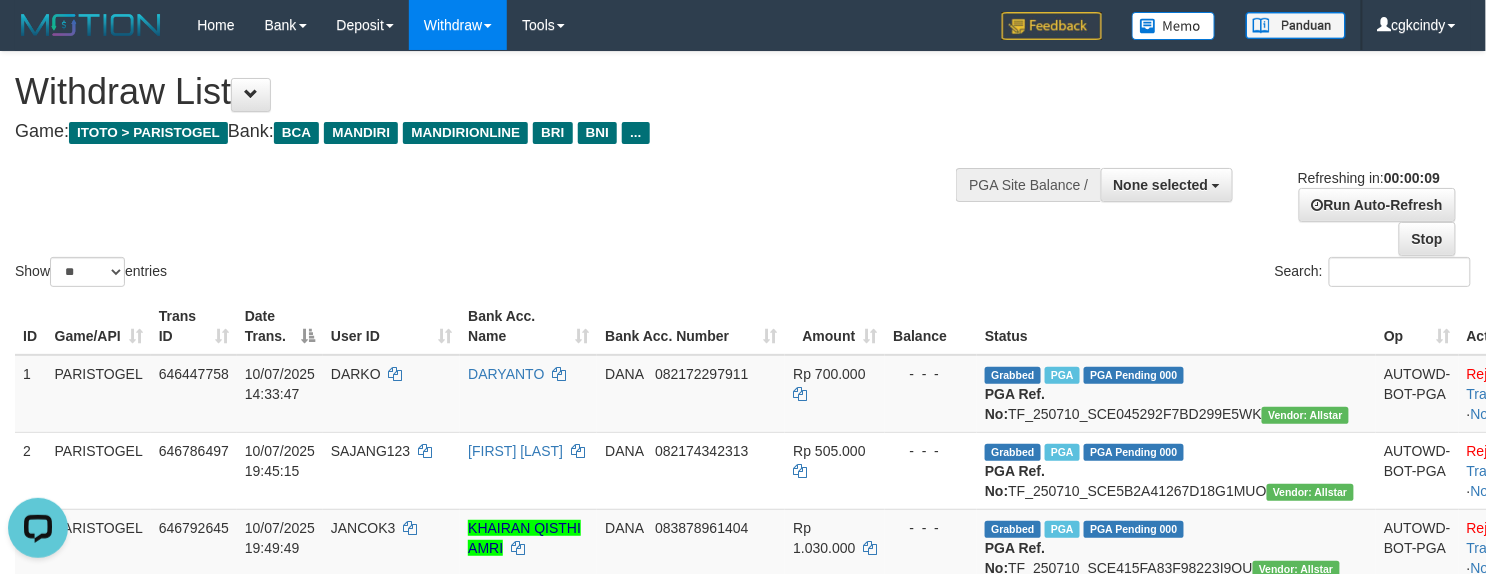 scroll, scrollTop: 0, scrollLeft: 0, axis: both 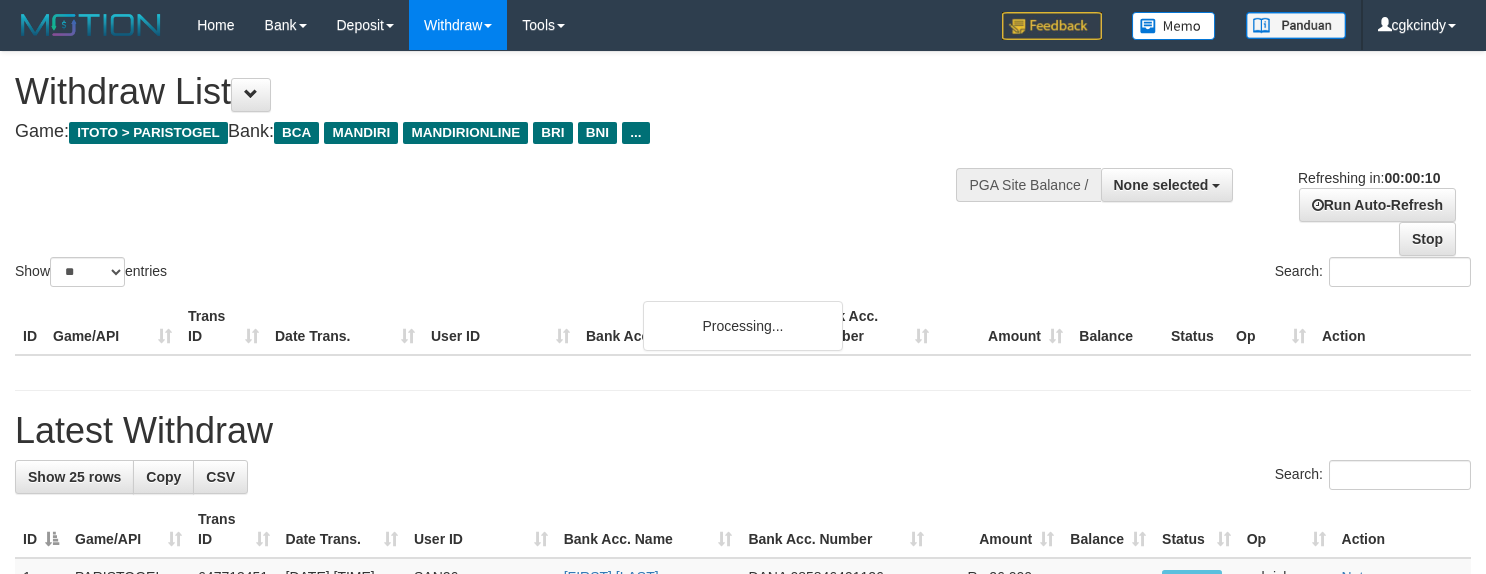 select 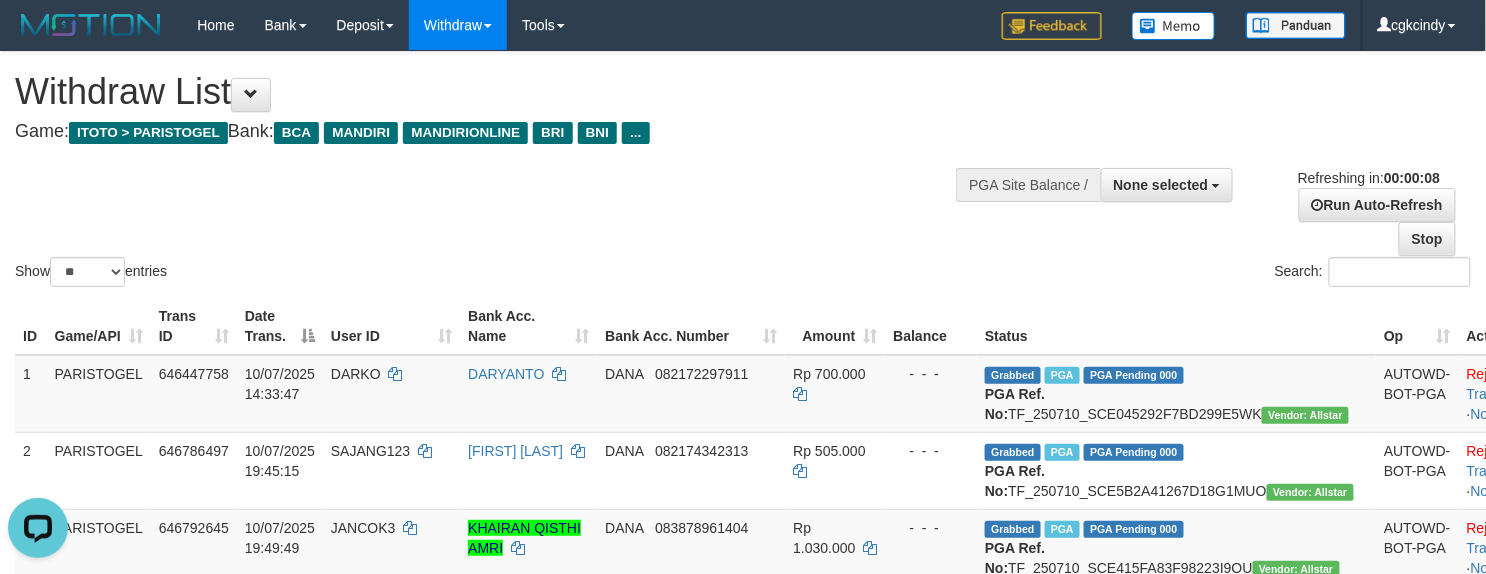 scroll, scrollTop: 0, scrollLeft: 0, axis: both 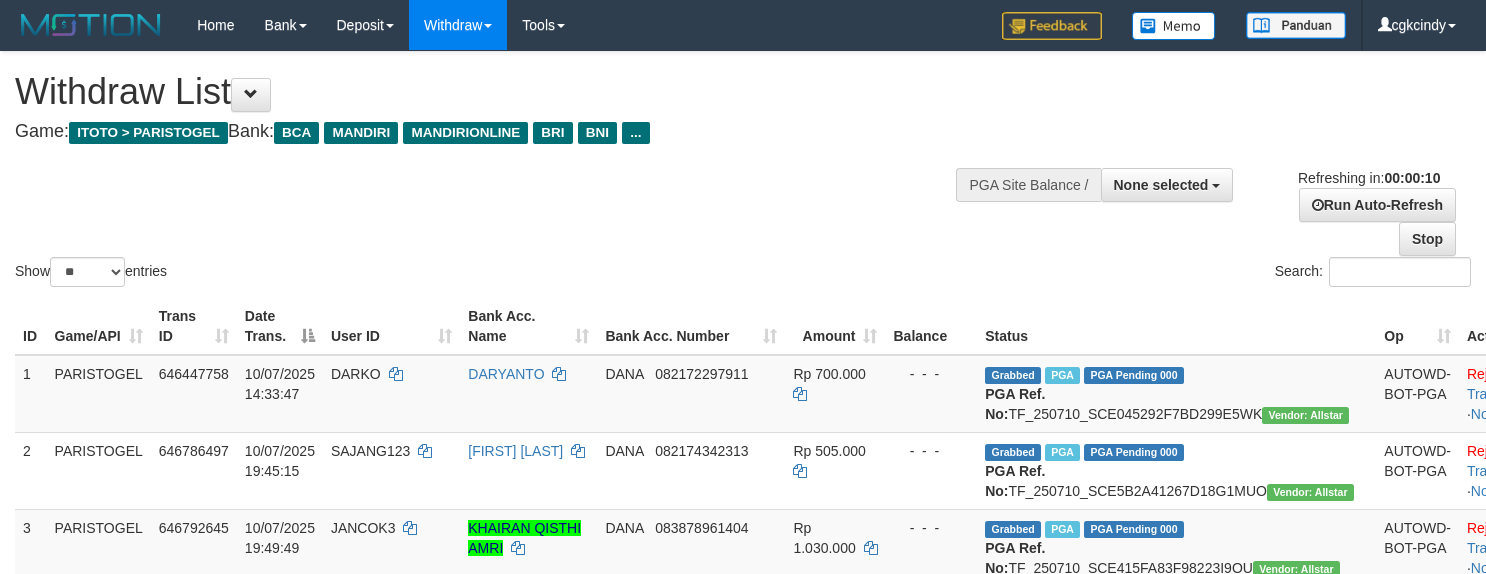 select 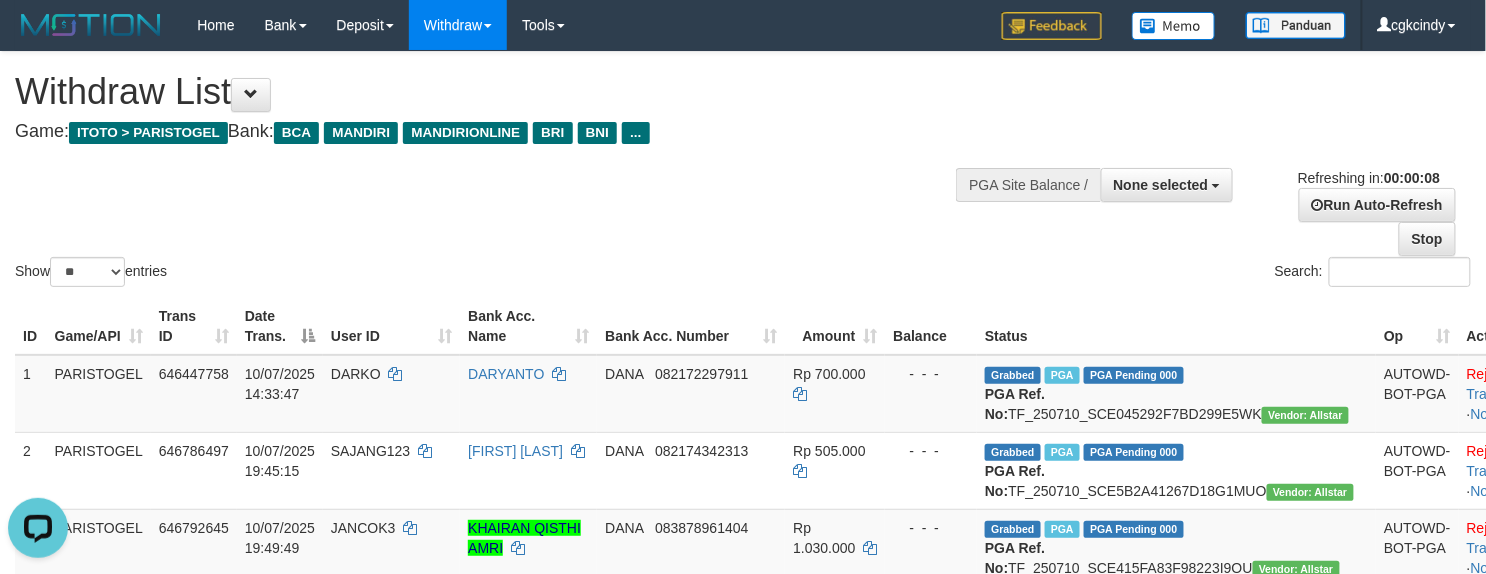 scroll, scrollTop: 0, scrollLeft: 0, axis: both 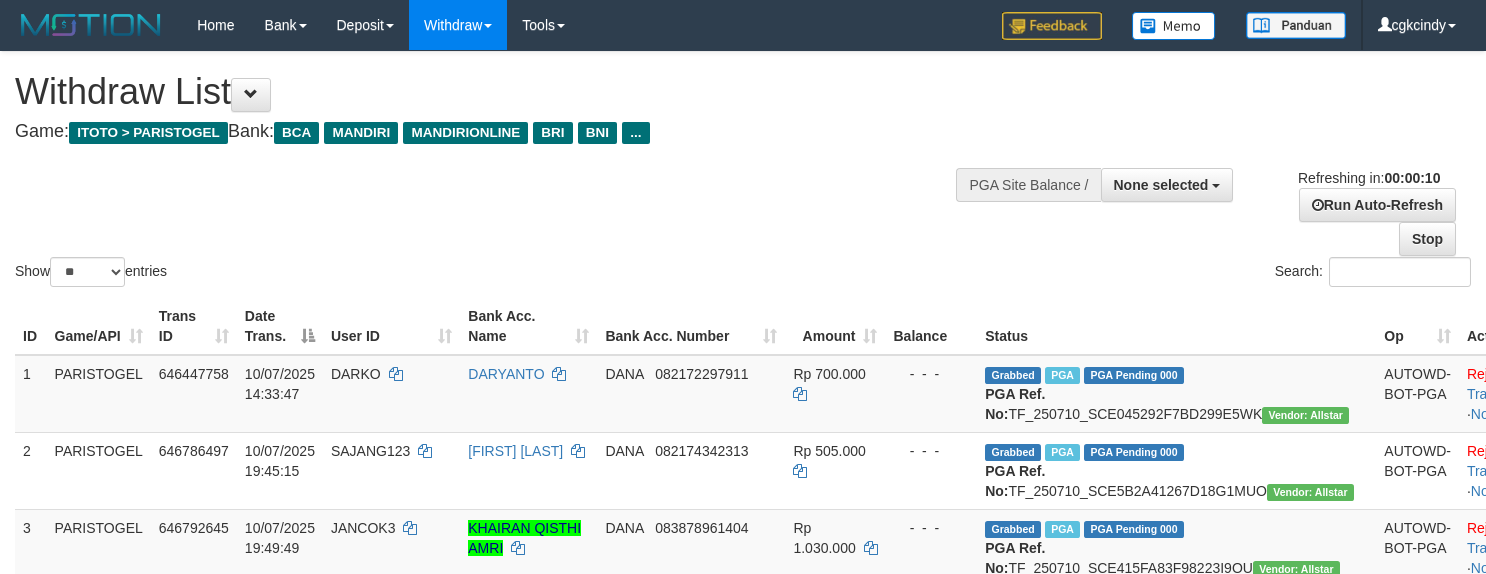 select 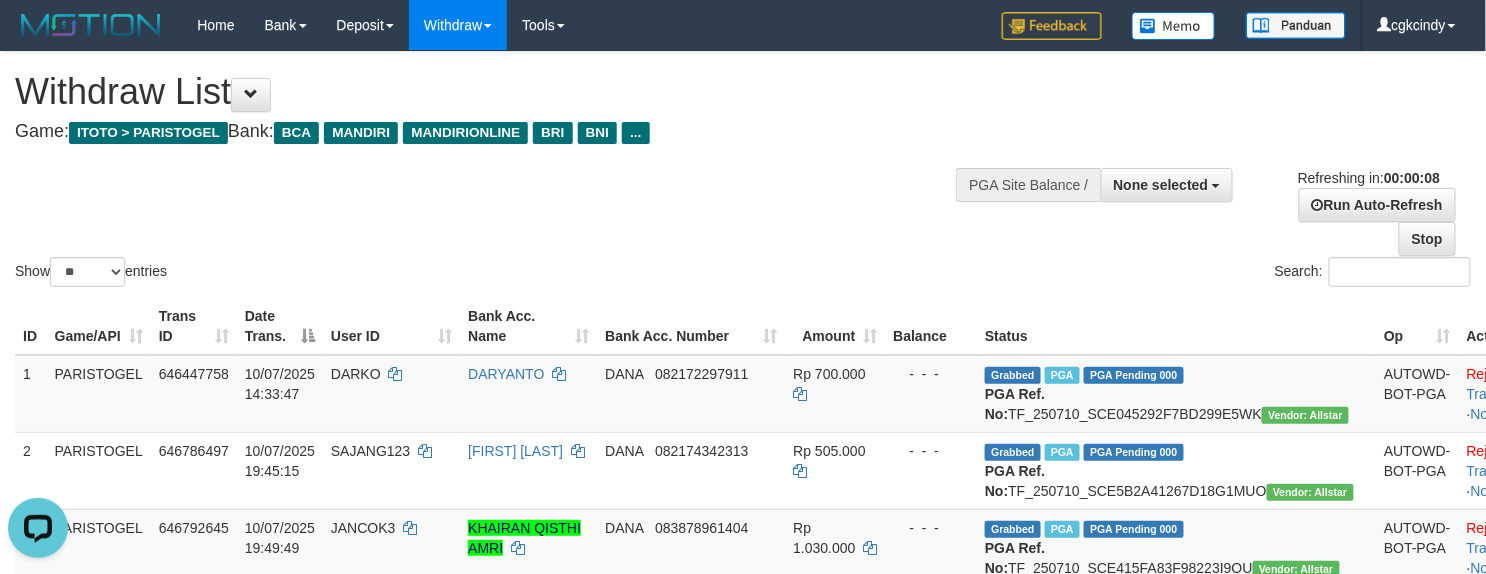 scroll, scrollTop: 0, scrollLeft: 0, axis: both 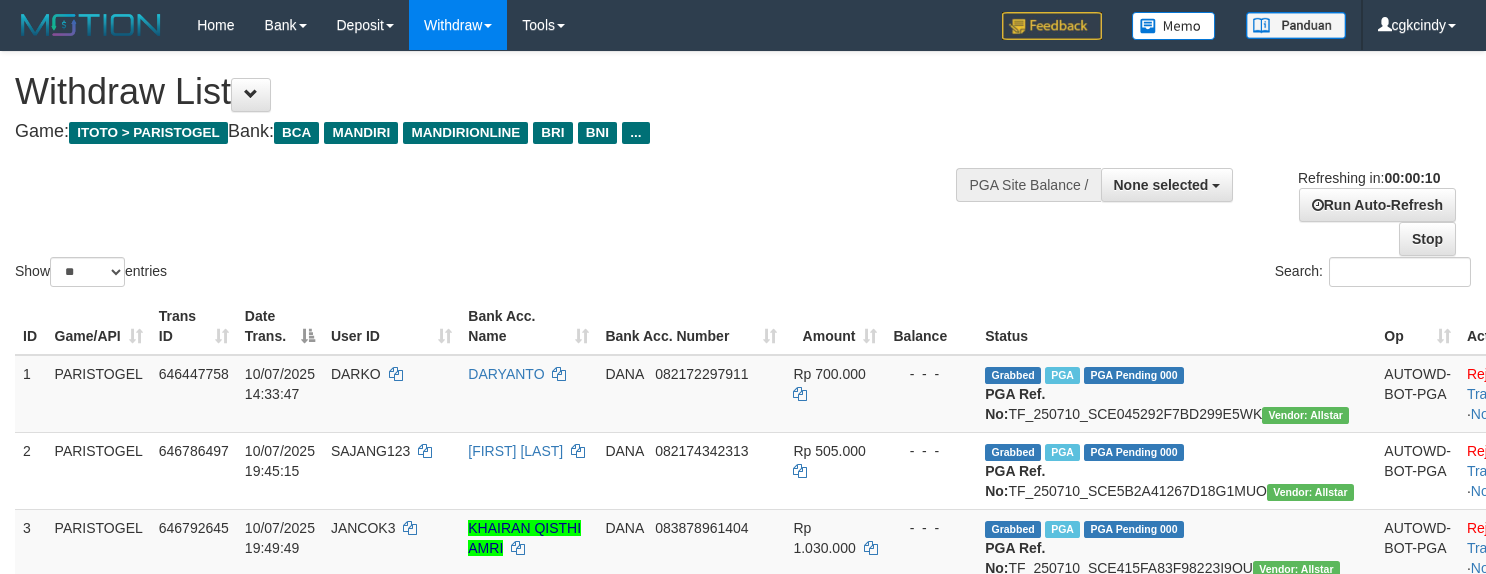 select 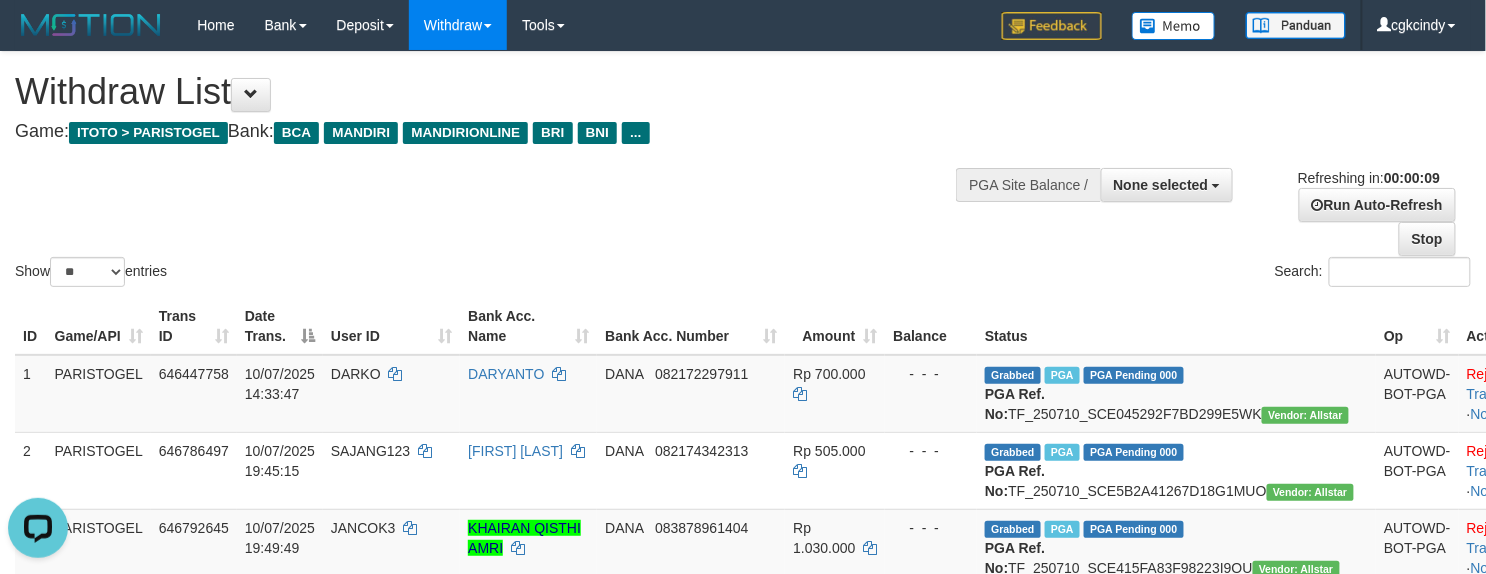 scroll, scrollTop: 0, scrollLeft: 0, axis: both 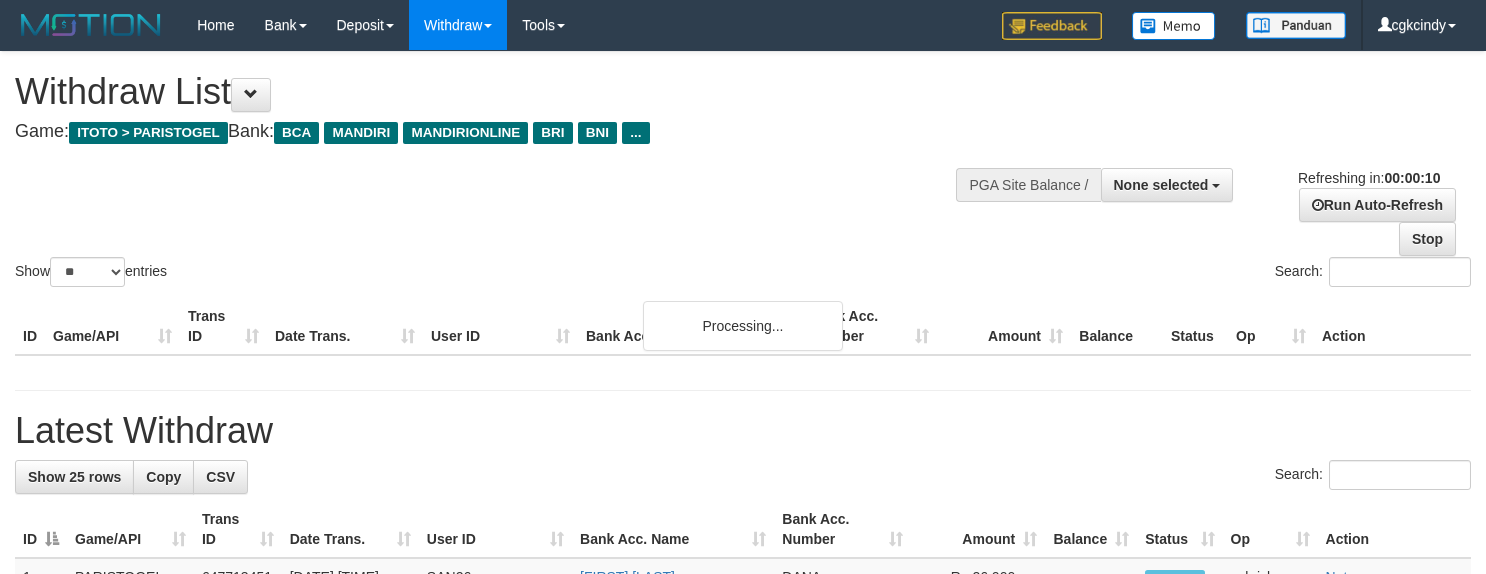 select 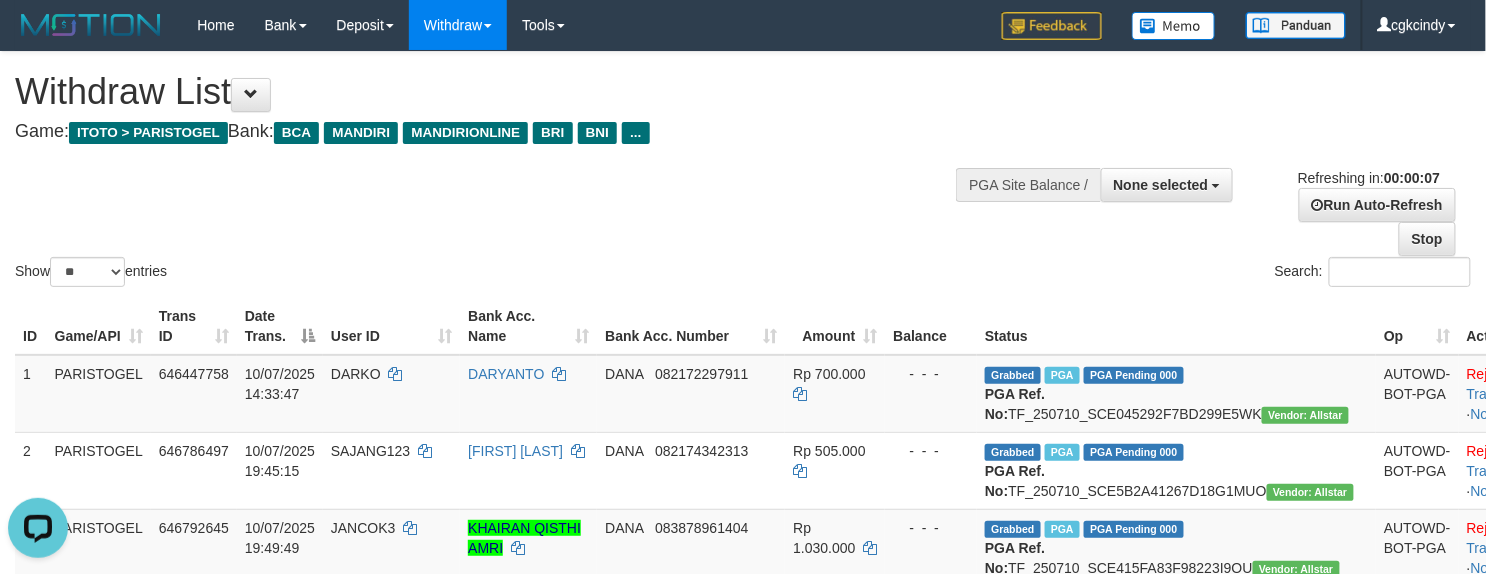 scroll, scrollTop: 0, scrollLeft: 0, axis: both 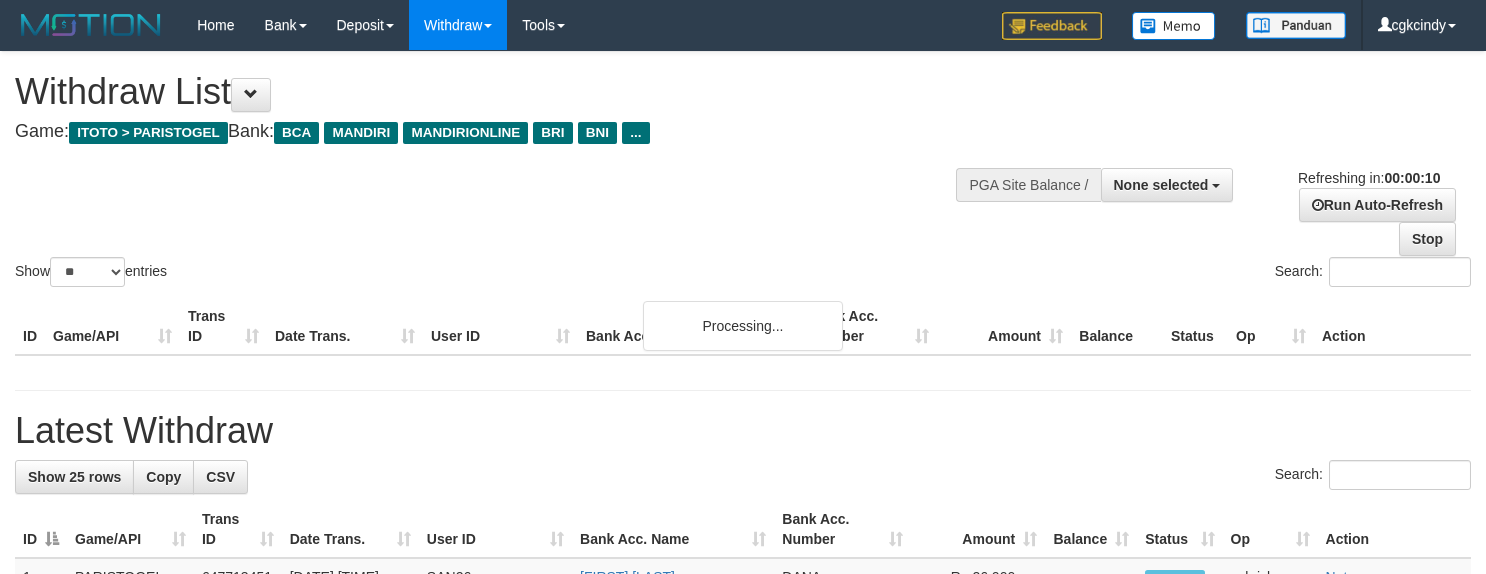 select 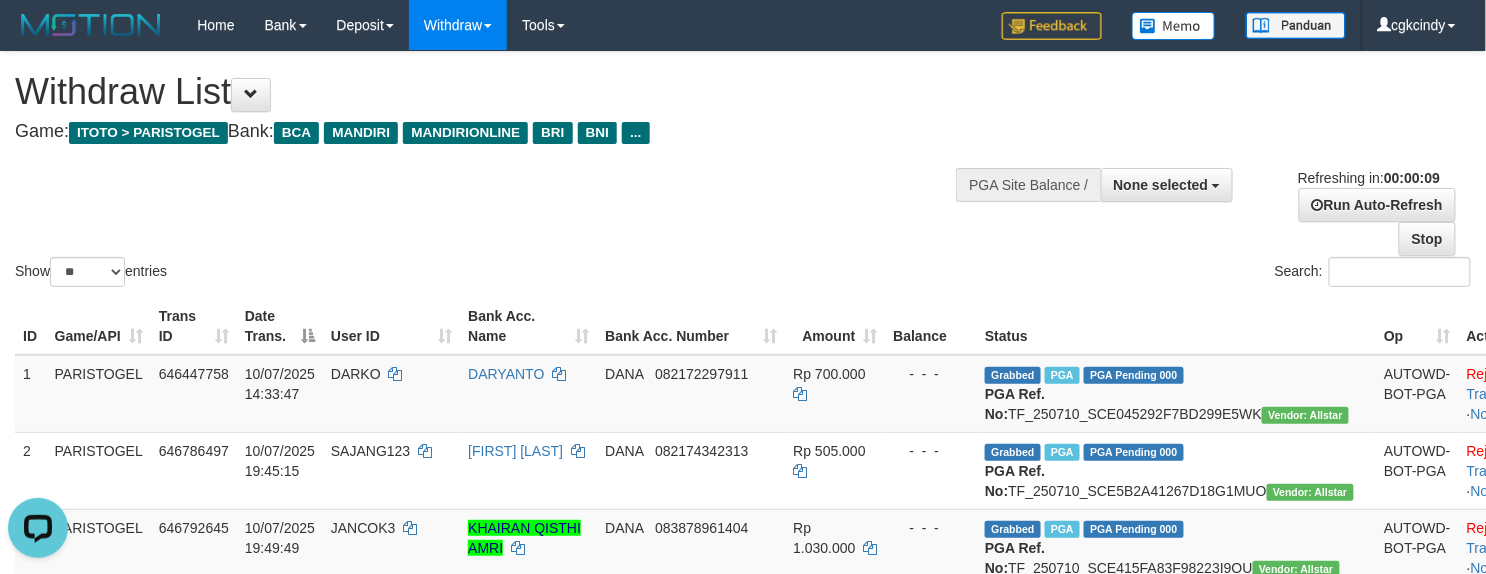 scroll, scrollTop: 0, scrollLeft: 0, axis: both 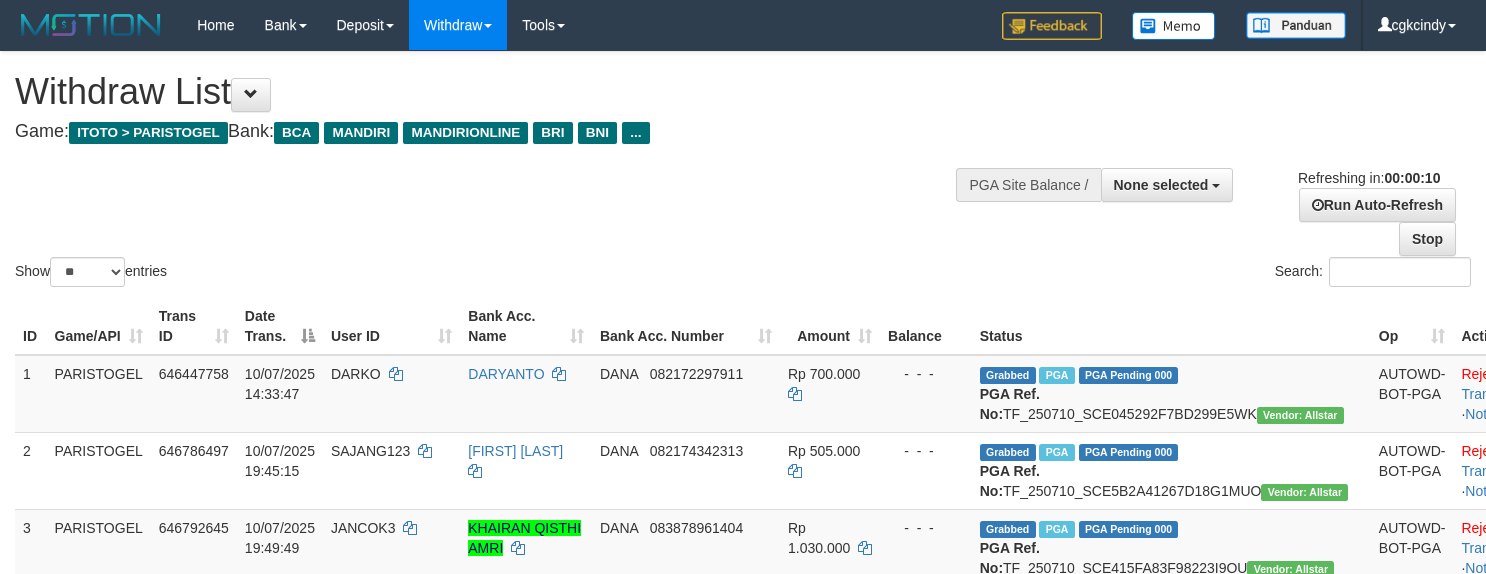 select 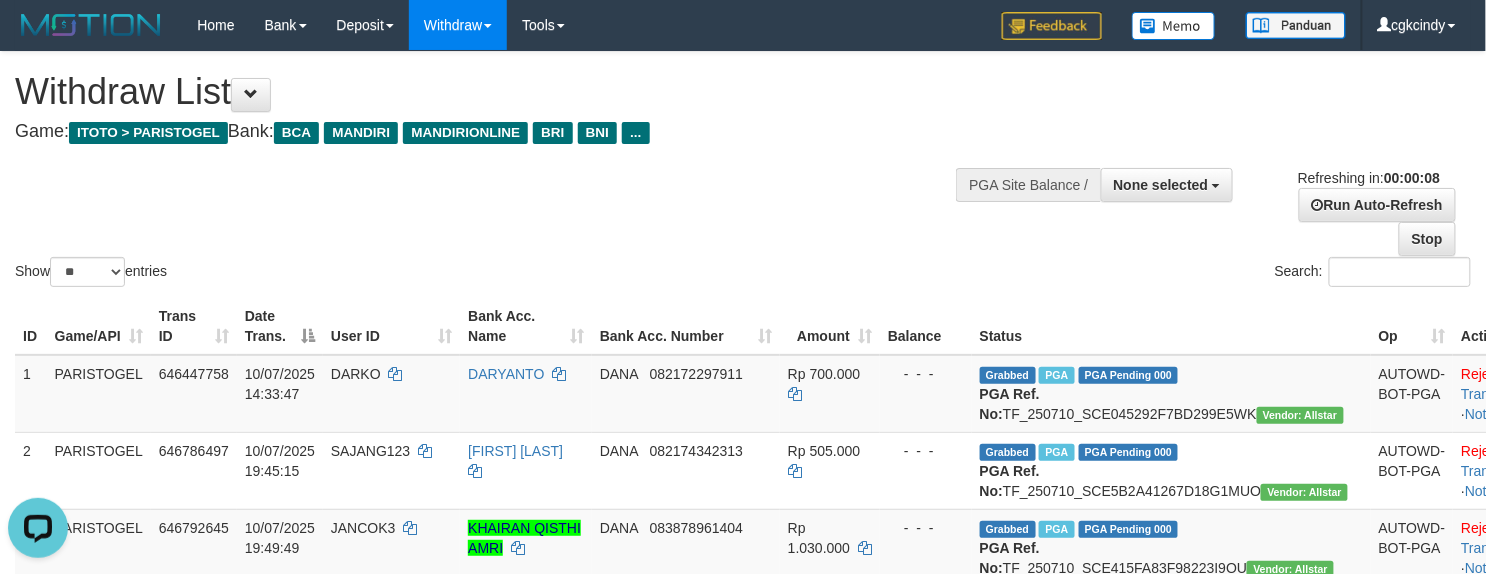 scroll, scrollTop: 0, scrollLeft: 0, axis: both 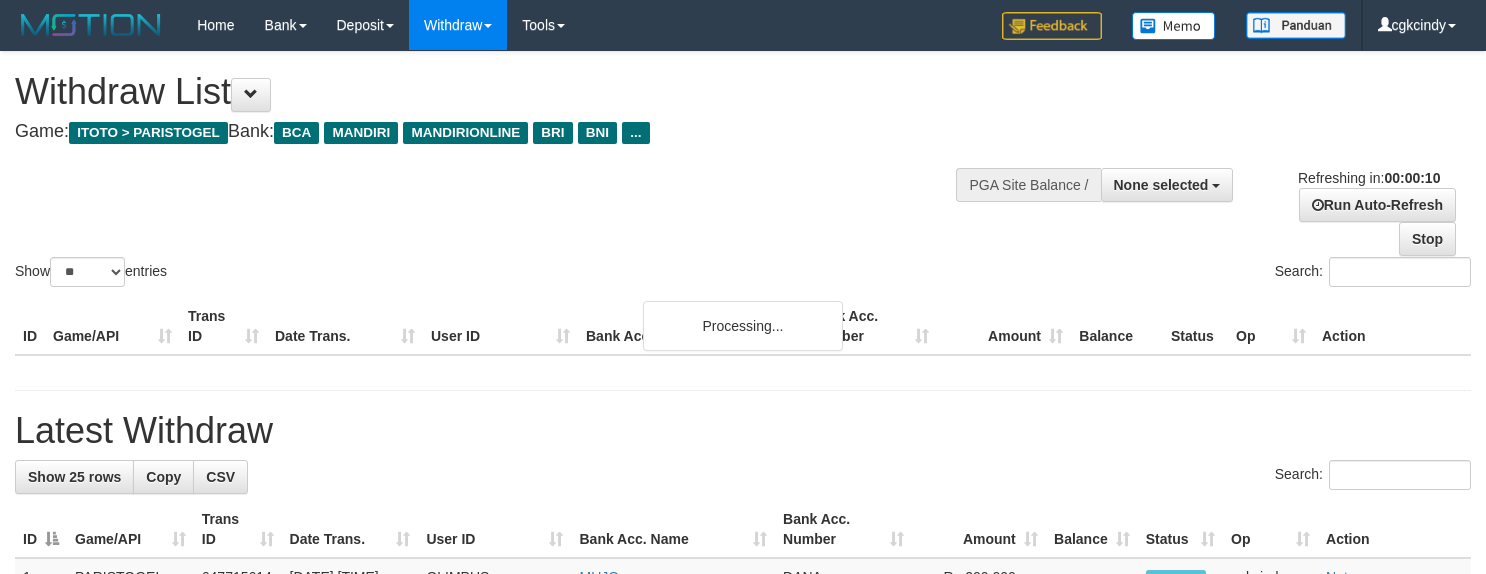 select 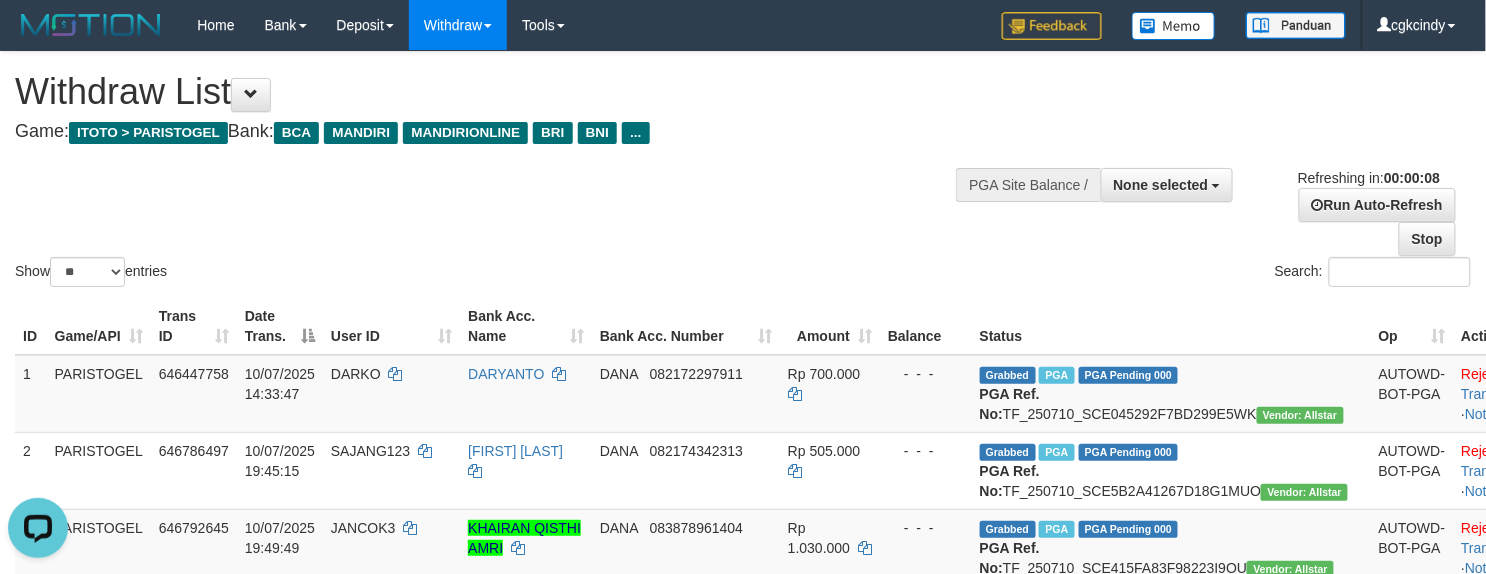 scroll, scrollTop: 0, scrollLeft: 0, axis: both 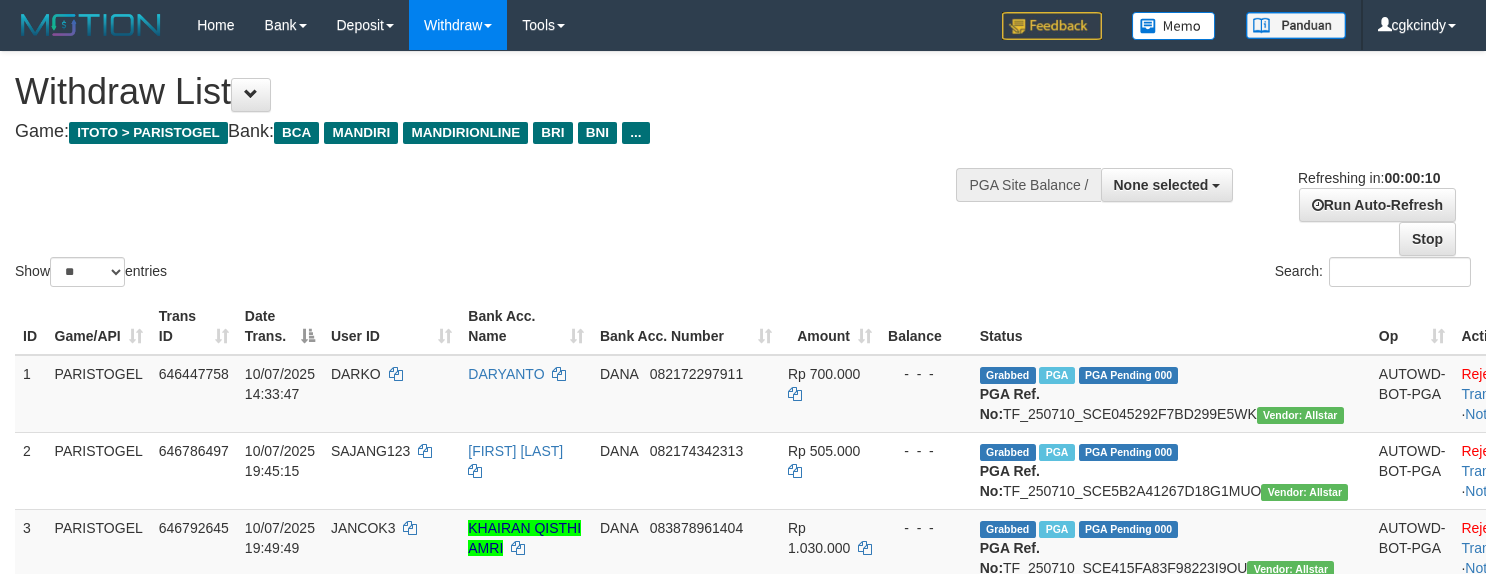 select 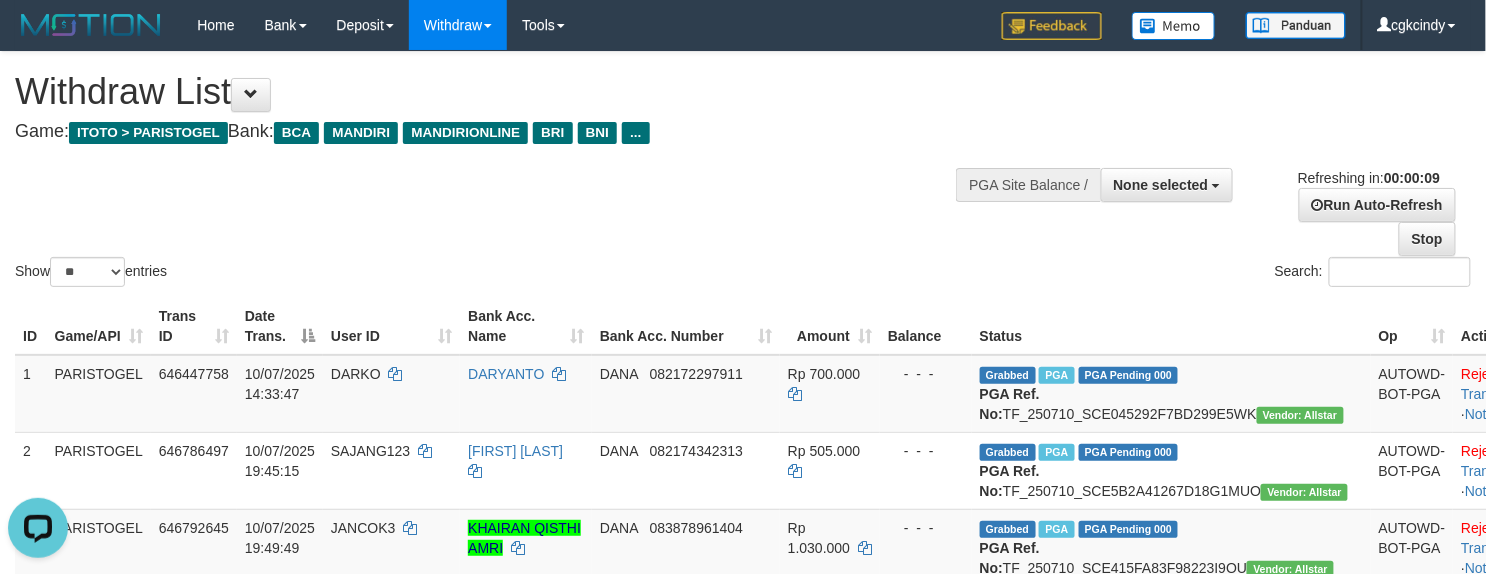 scroll, scrollTop: 0, scrollLeft: 0, axis: both 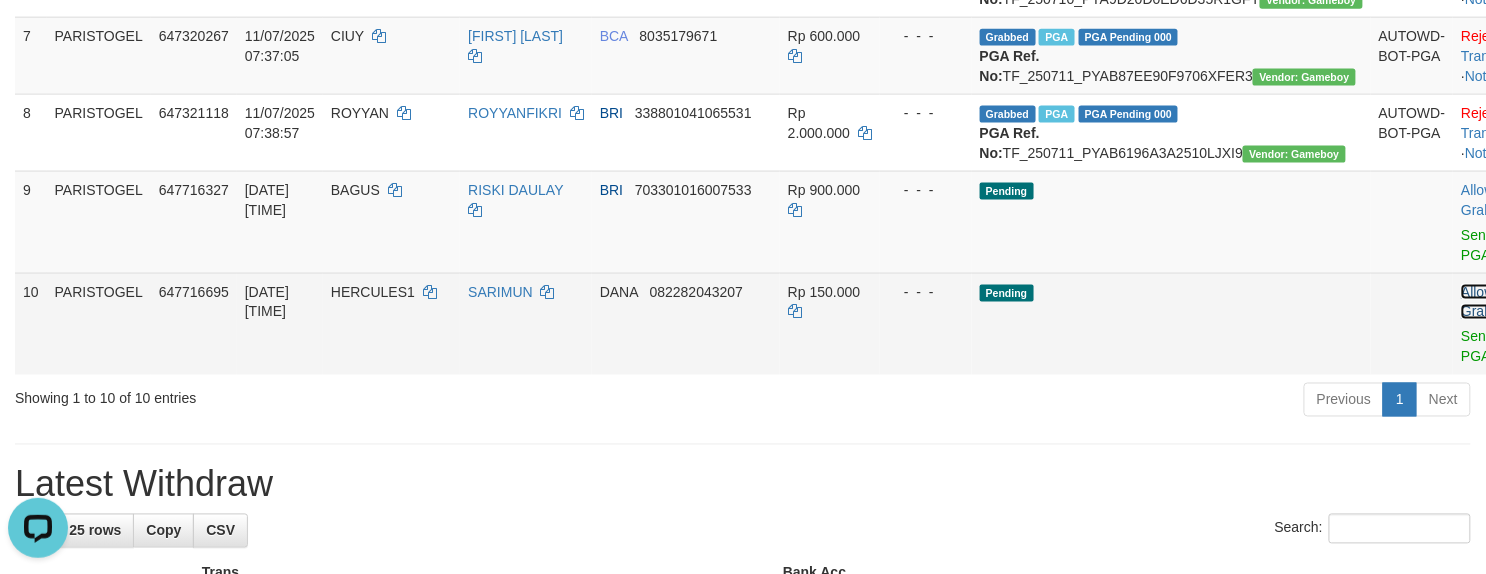 click on "Allow Grab" at bounding box center [1477, 302] 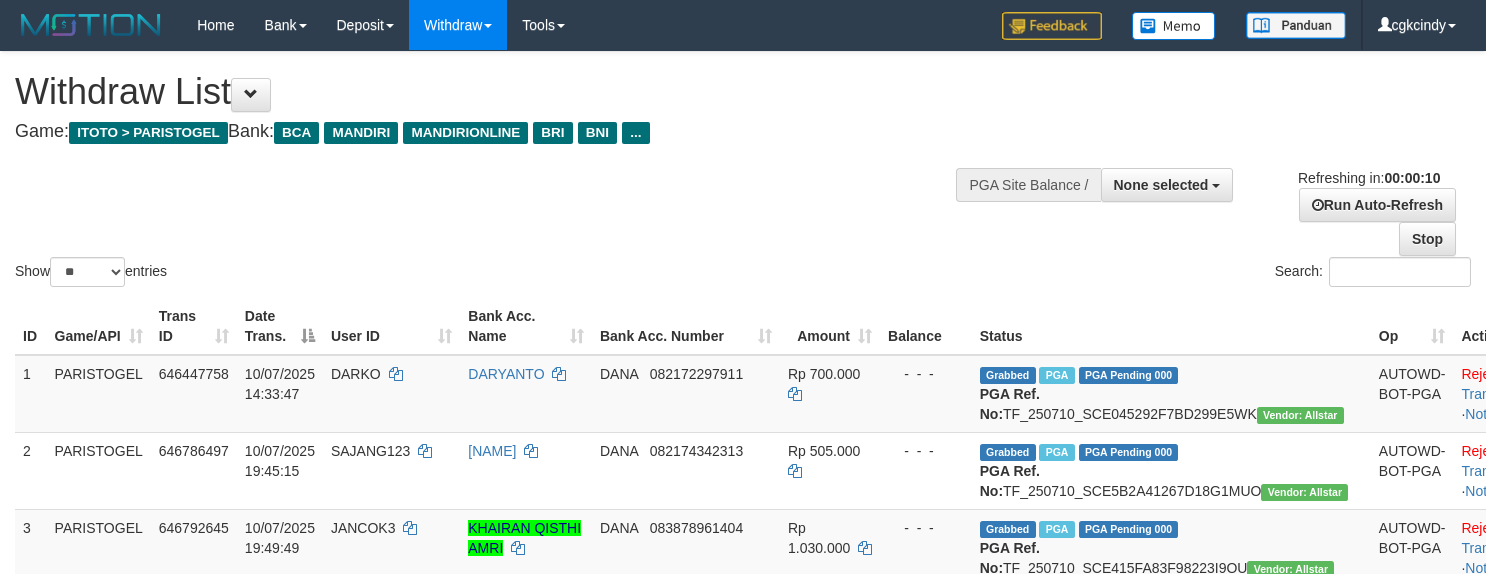 select 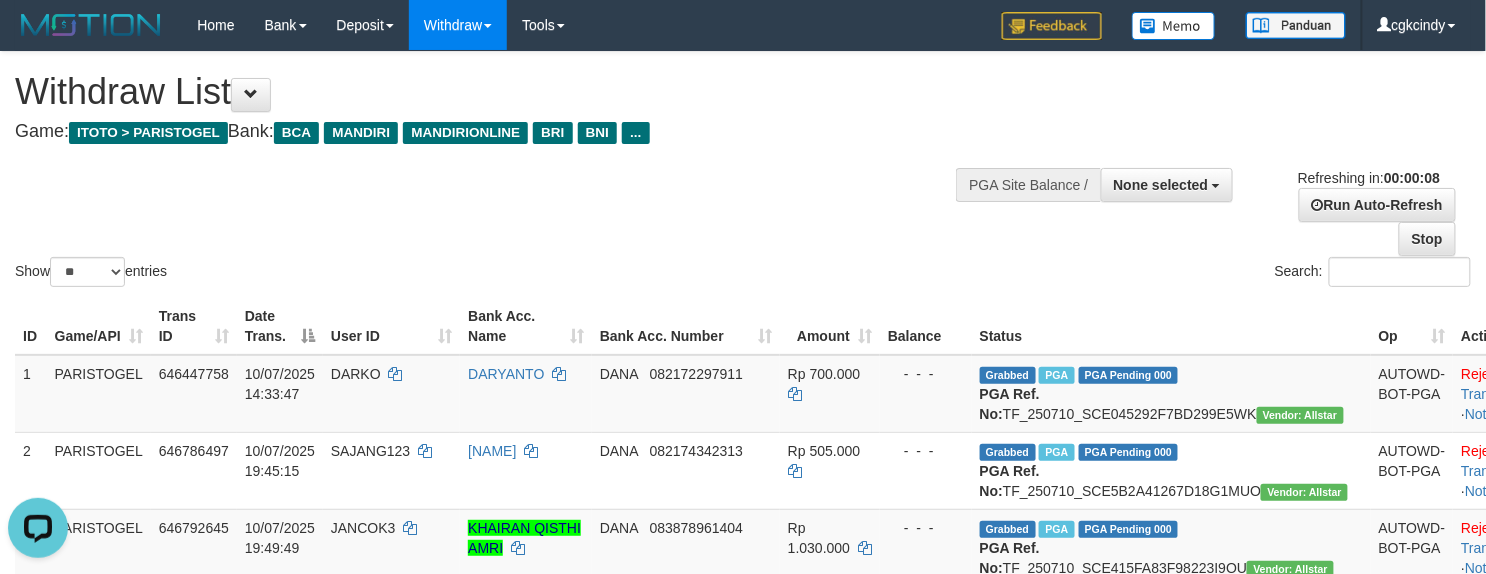 scroll, scrollTop: 0, scrollLeft: 0, axis: both 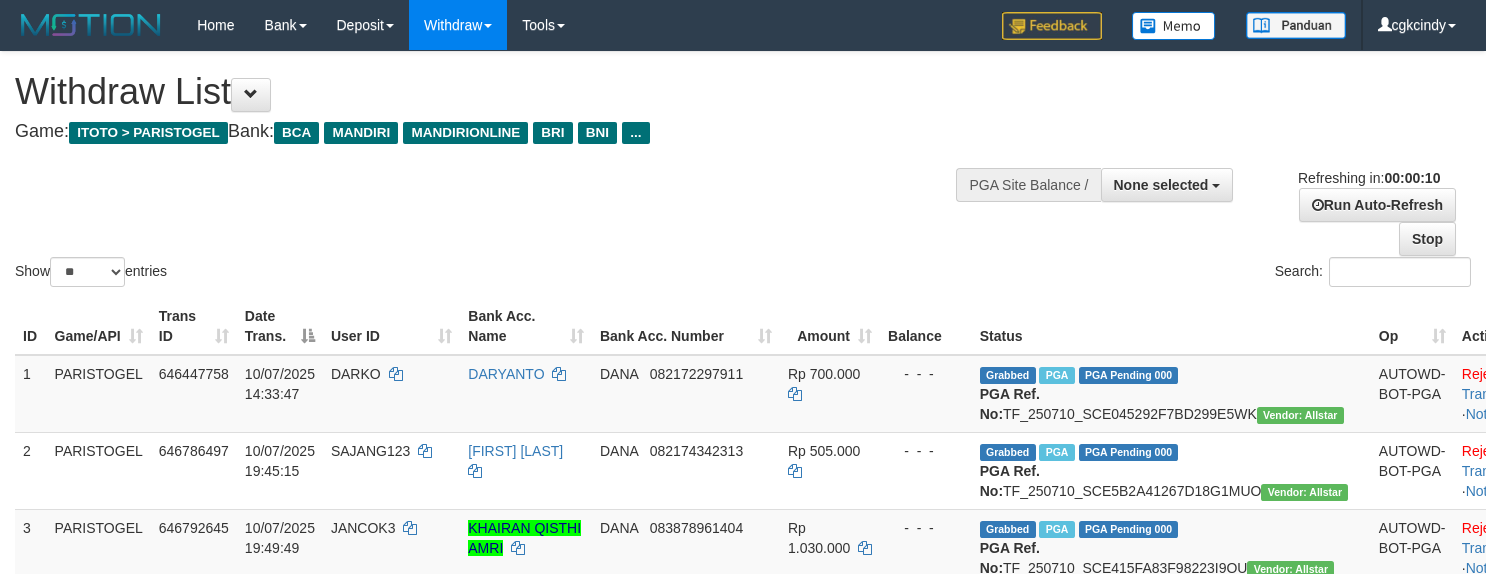 select 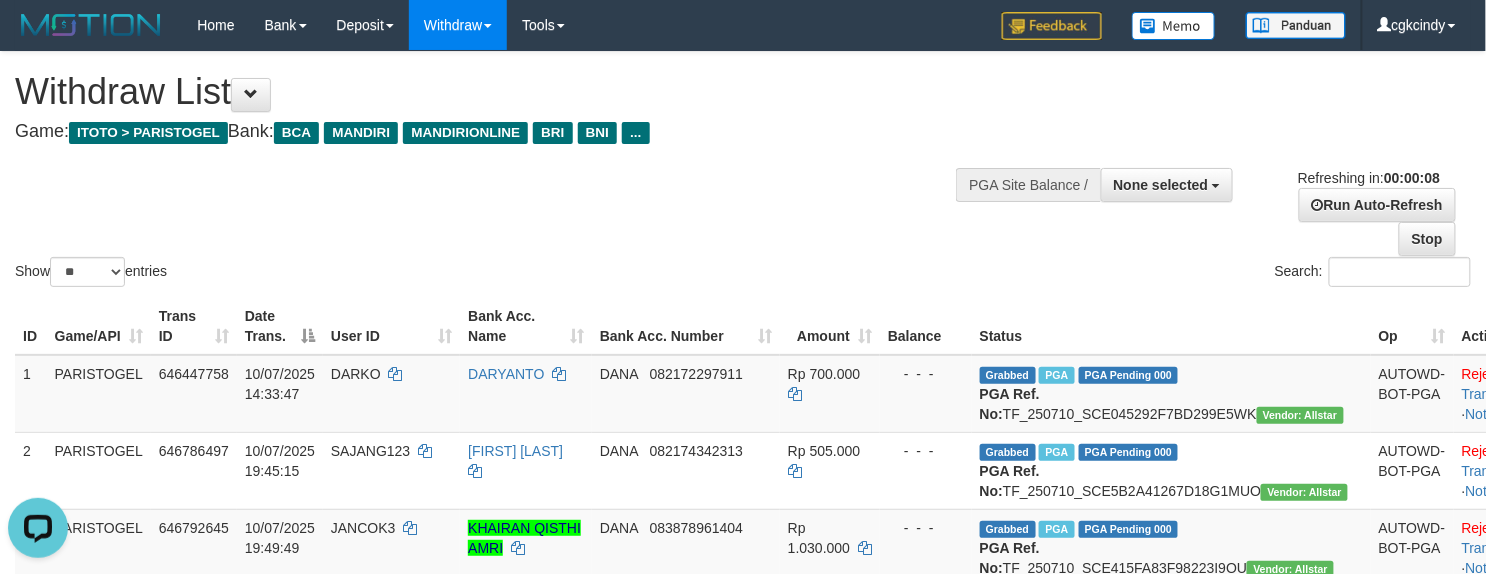 scroll, scrollTop: 0, scrollLeft: 0, axis: both 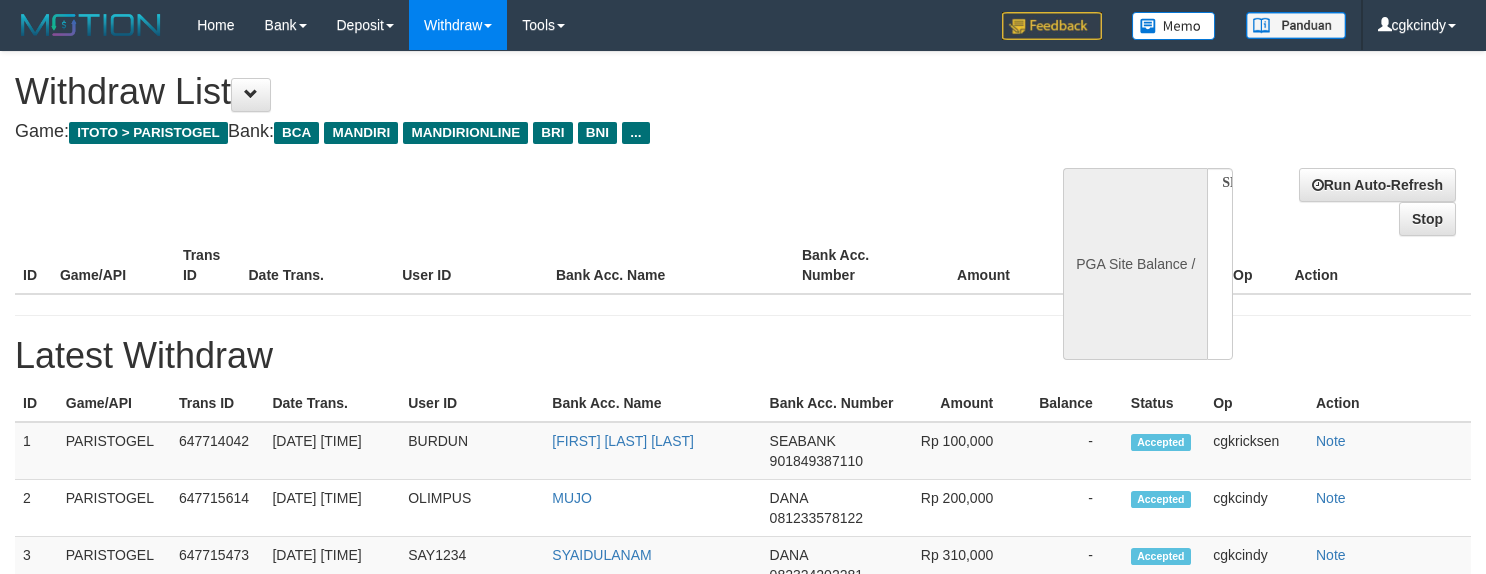 select 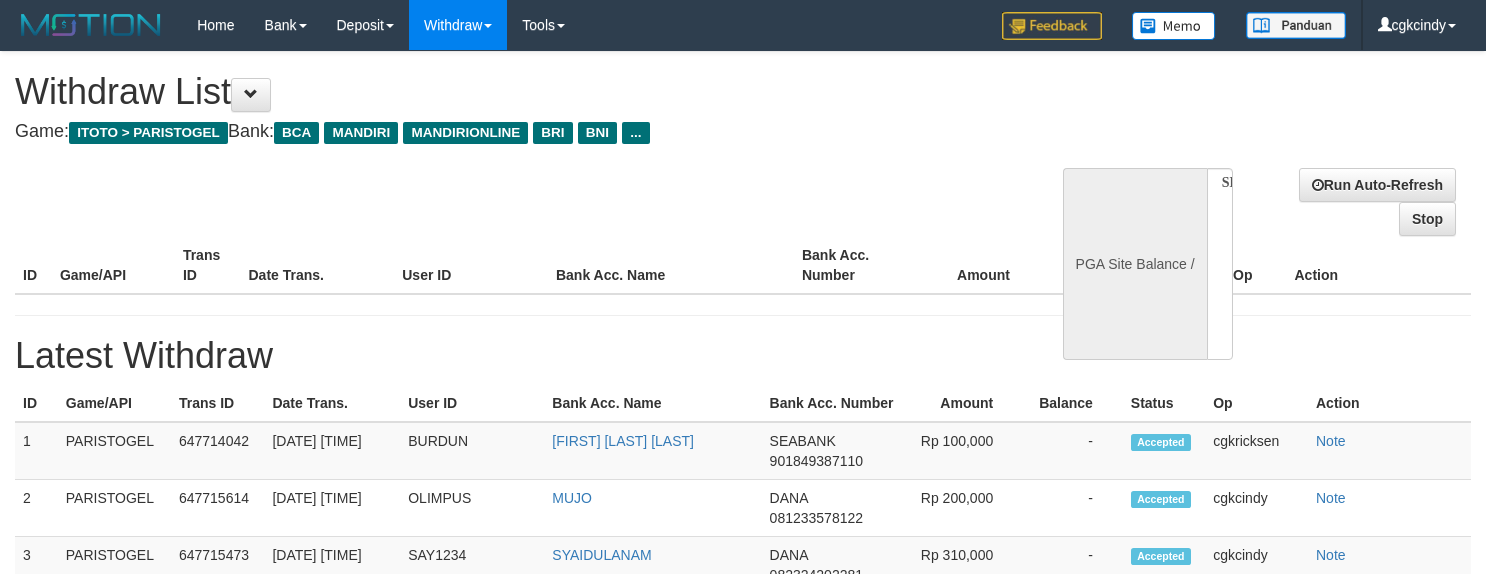 scroll, scrollTop: 0, scrollLeft: 0, axis: both 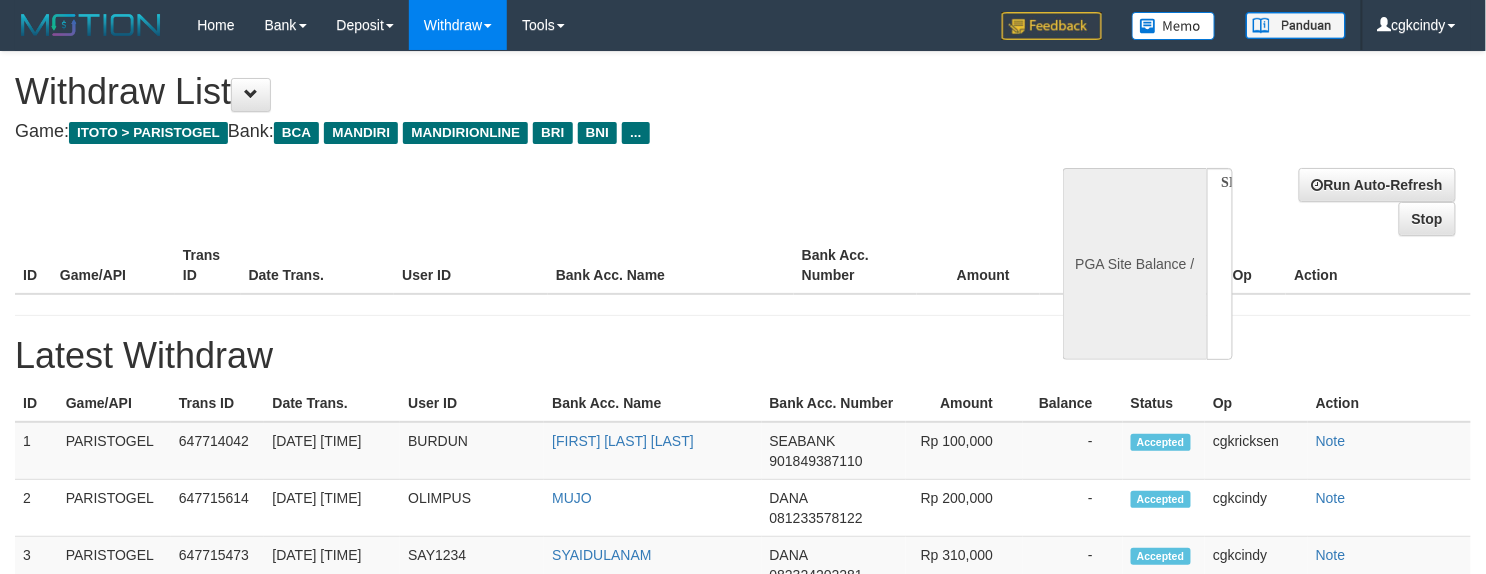 select on "**" 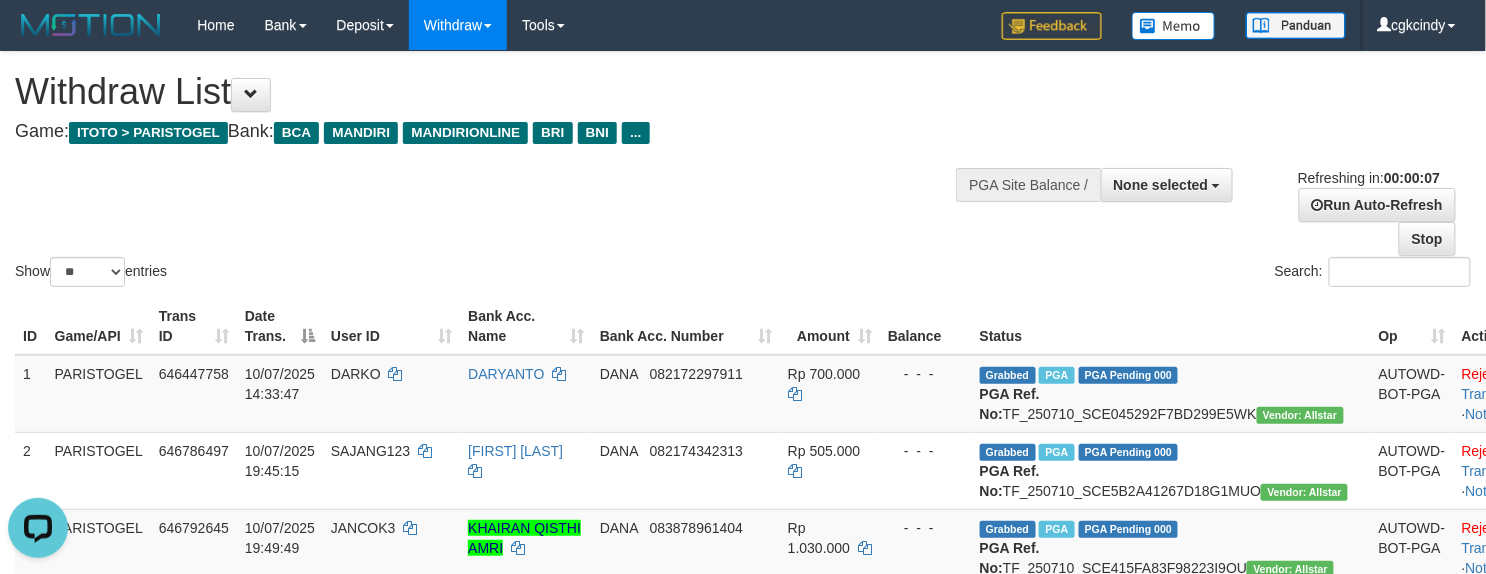 scroll, scrollTop: 0, scrollLeft: 0, axis: both 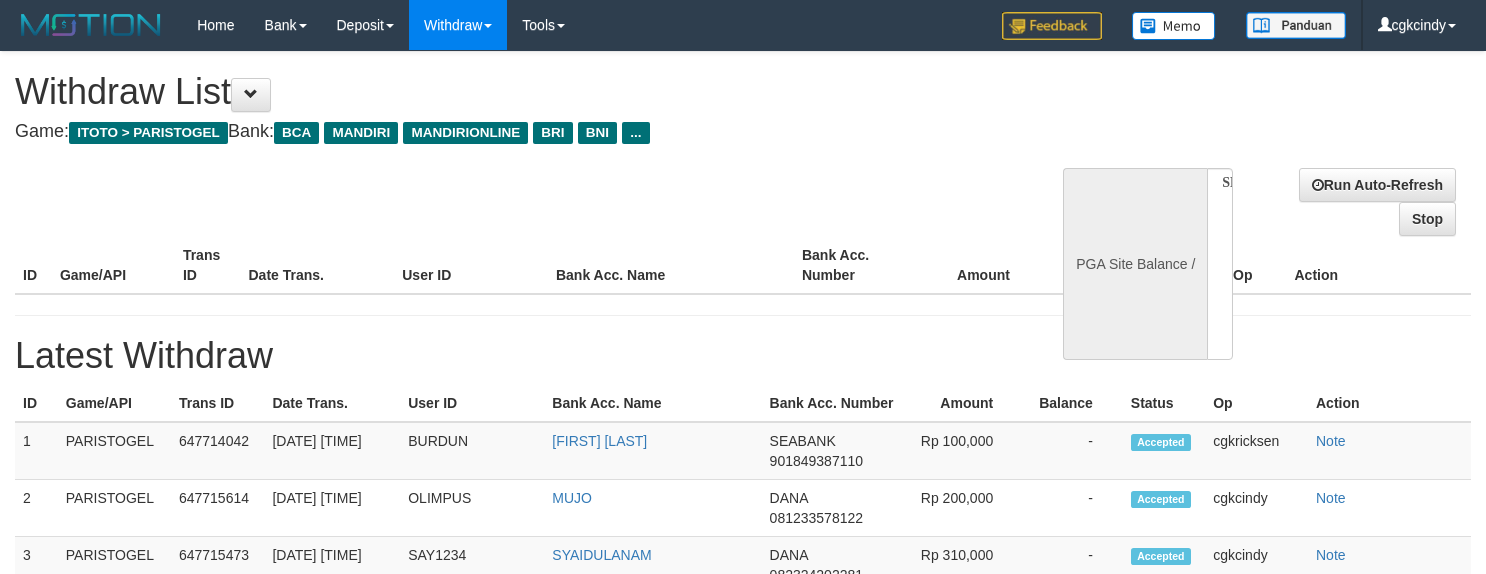 select 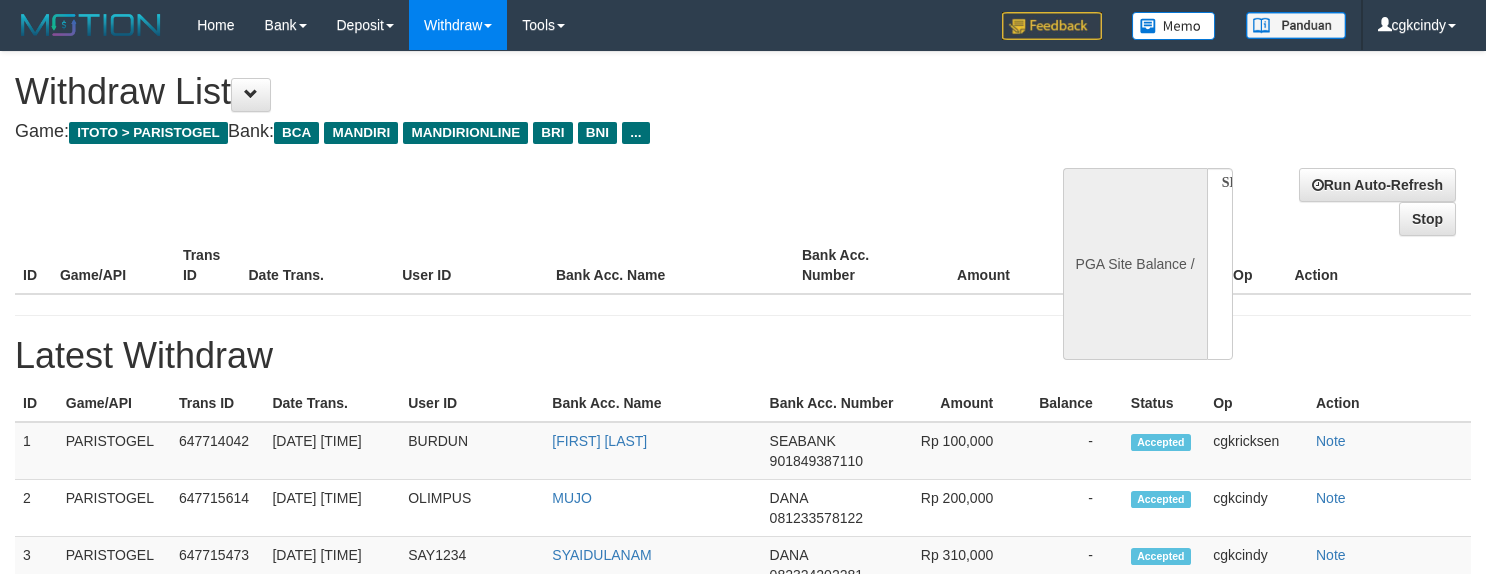 scroll, scrollTop: 0, scrollLeft: 0, axis: both 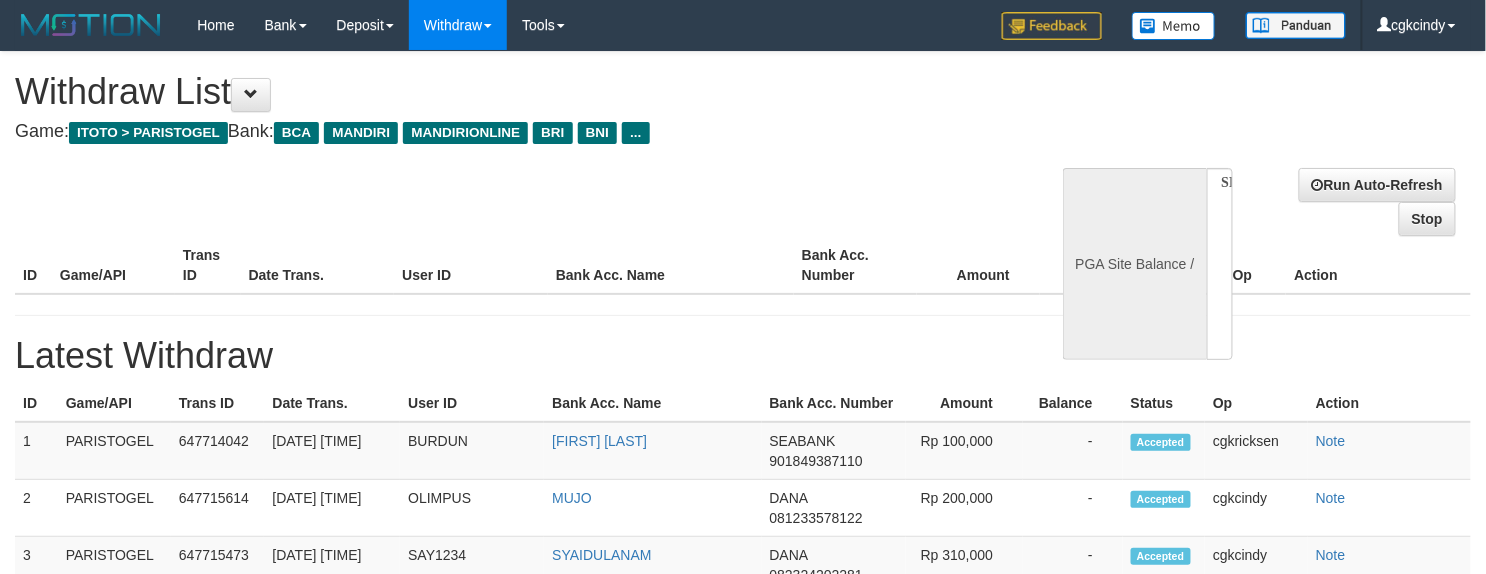 select on "**" 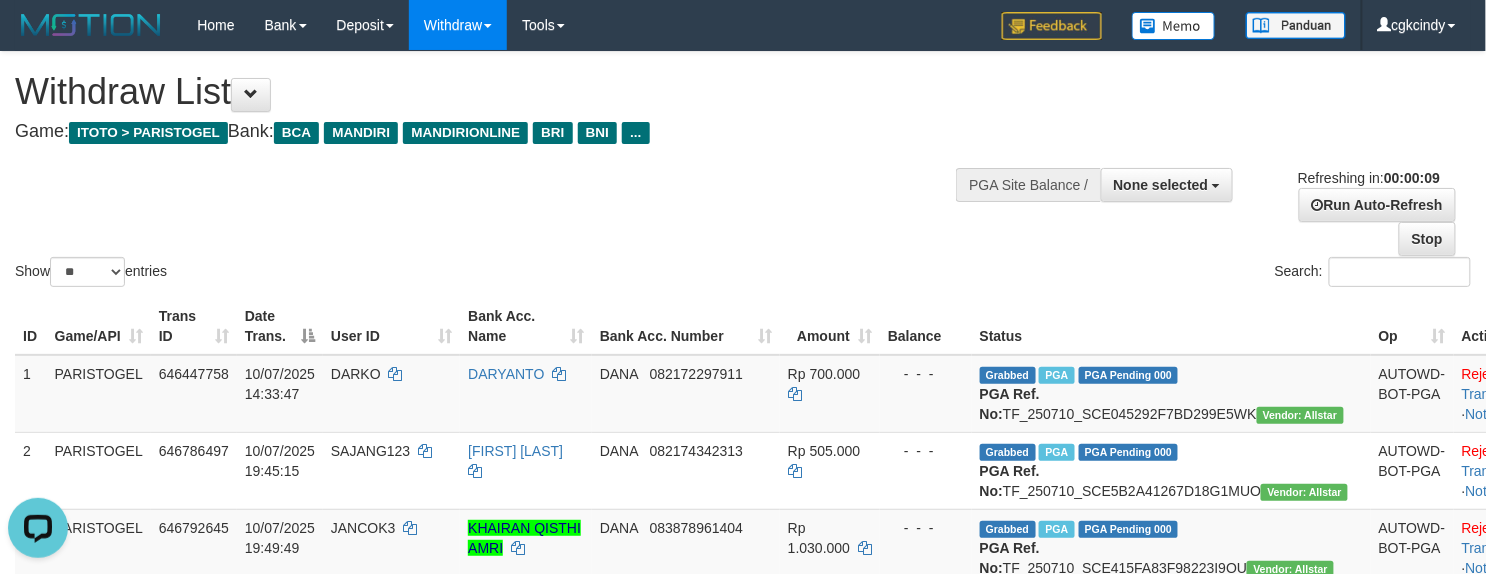 scroll, scrollTop: 0, scrollLeft: 0, axis: both 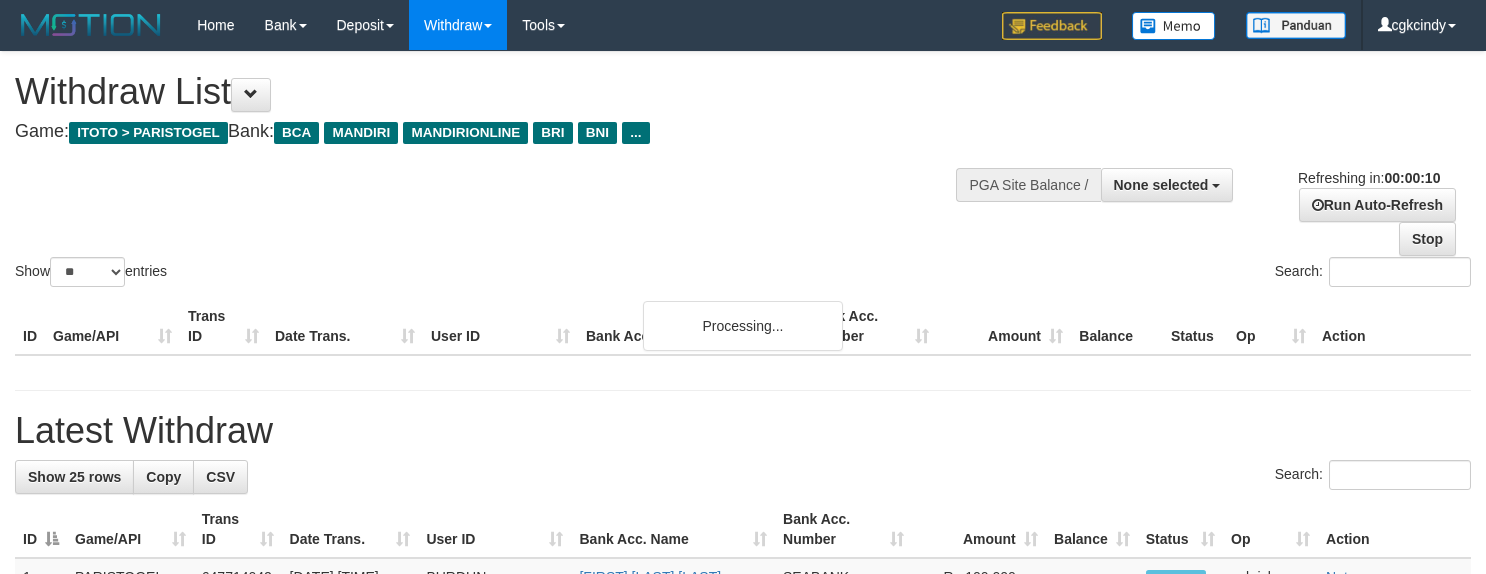 select 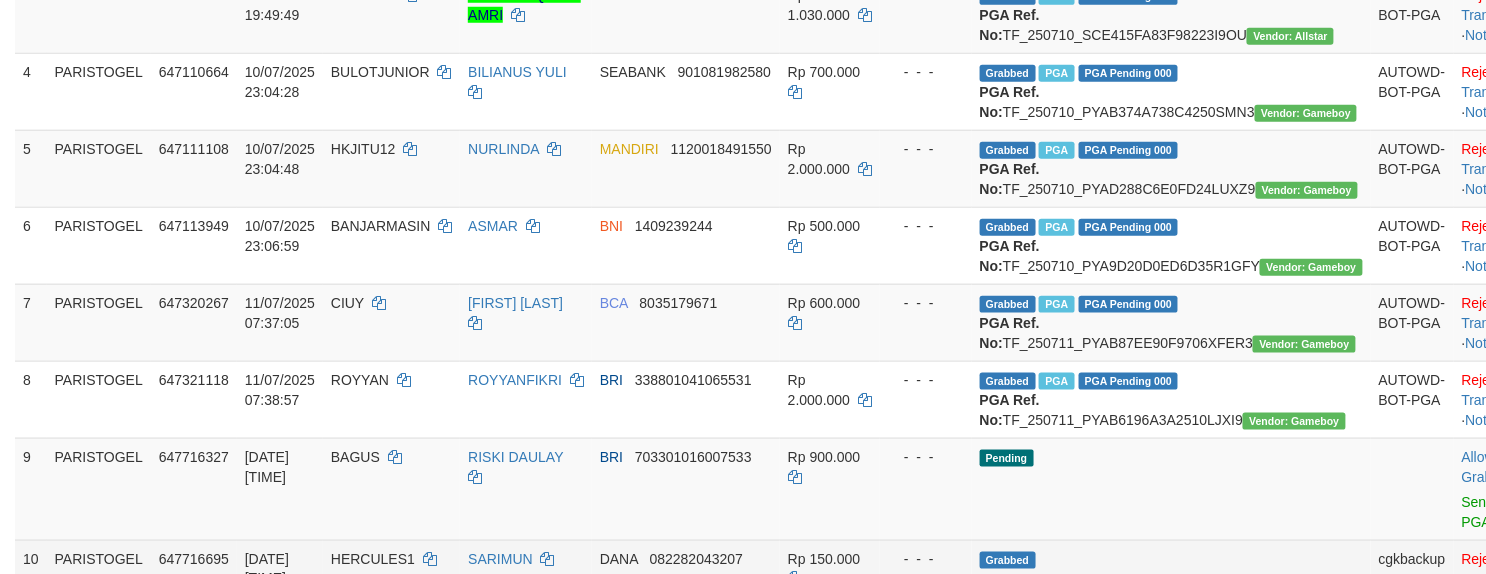 scroll, scrollTop: 1200, scrollLeft: 0, axis: vertical 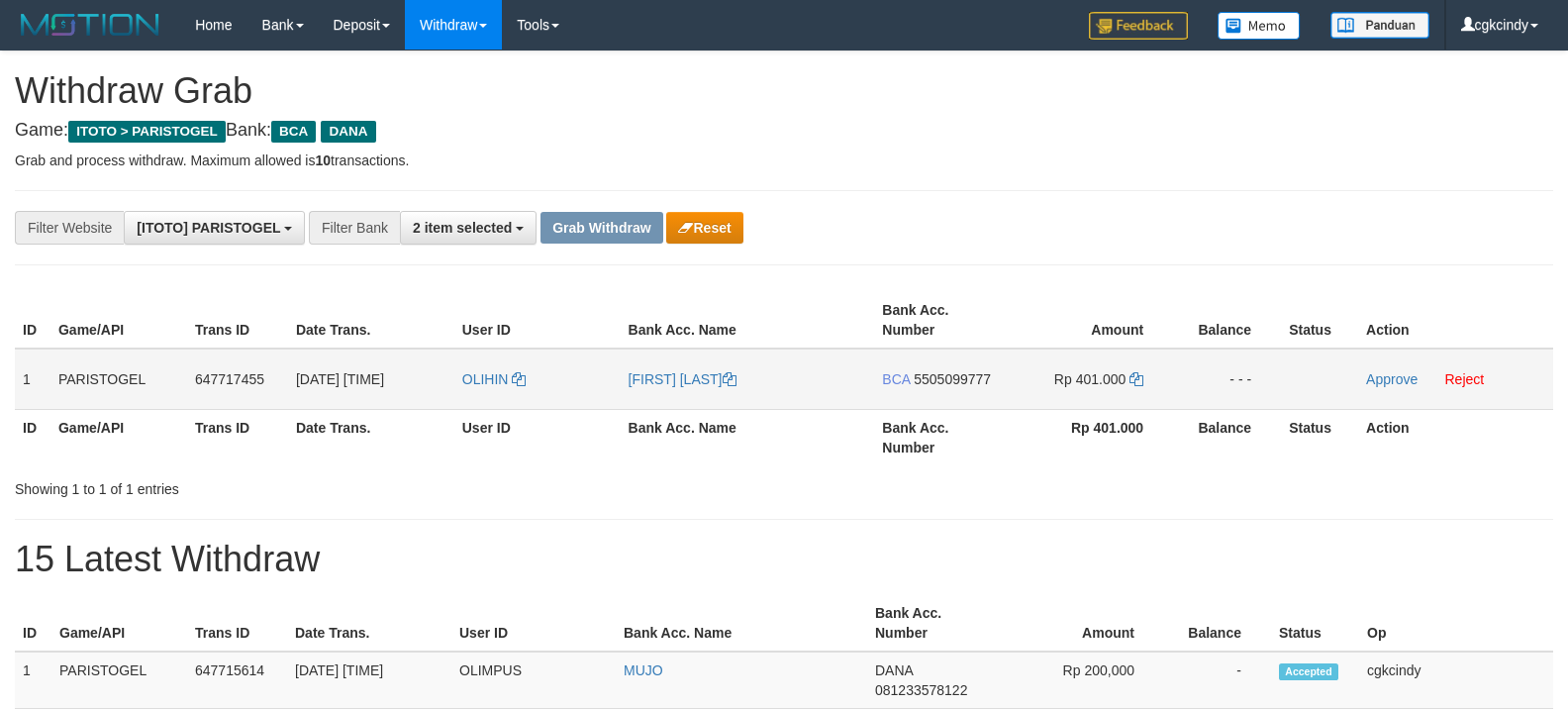 click on "OLIHIN" at bounding box center (538, 379) 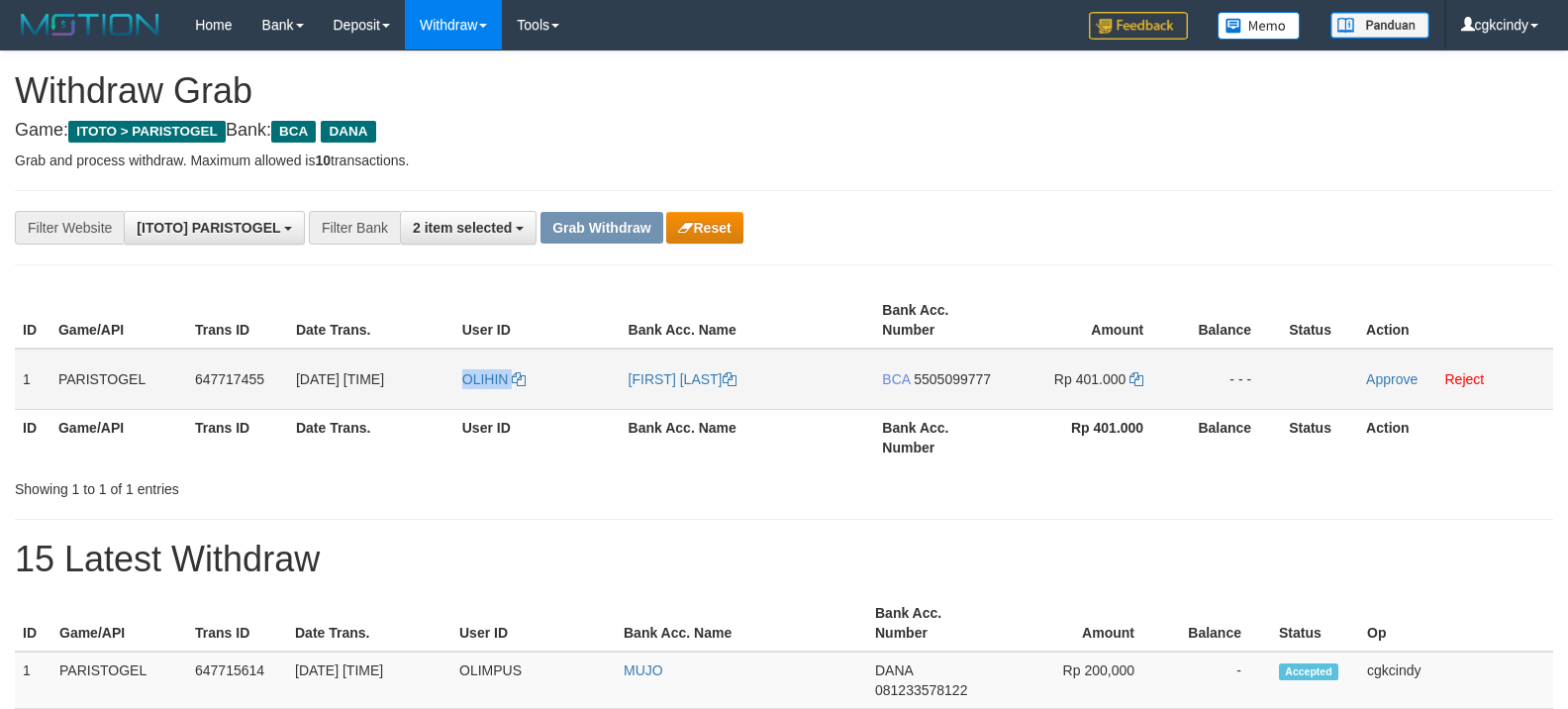click on "OLIHIN" at bounding box center (538, 379) 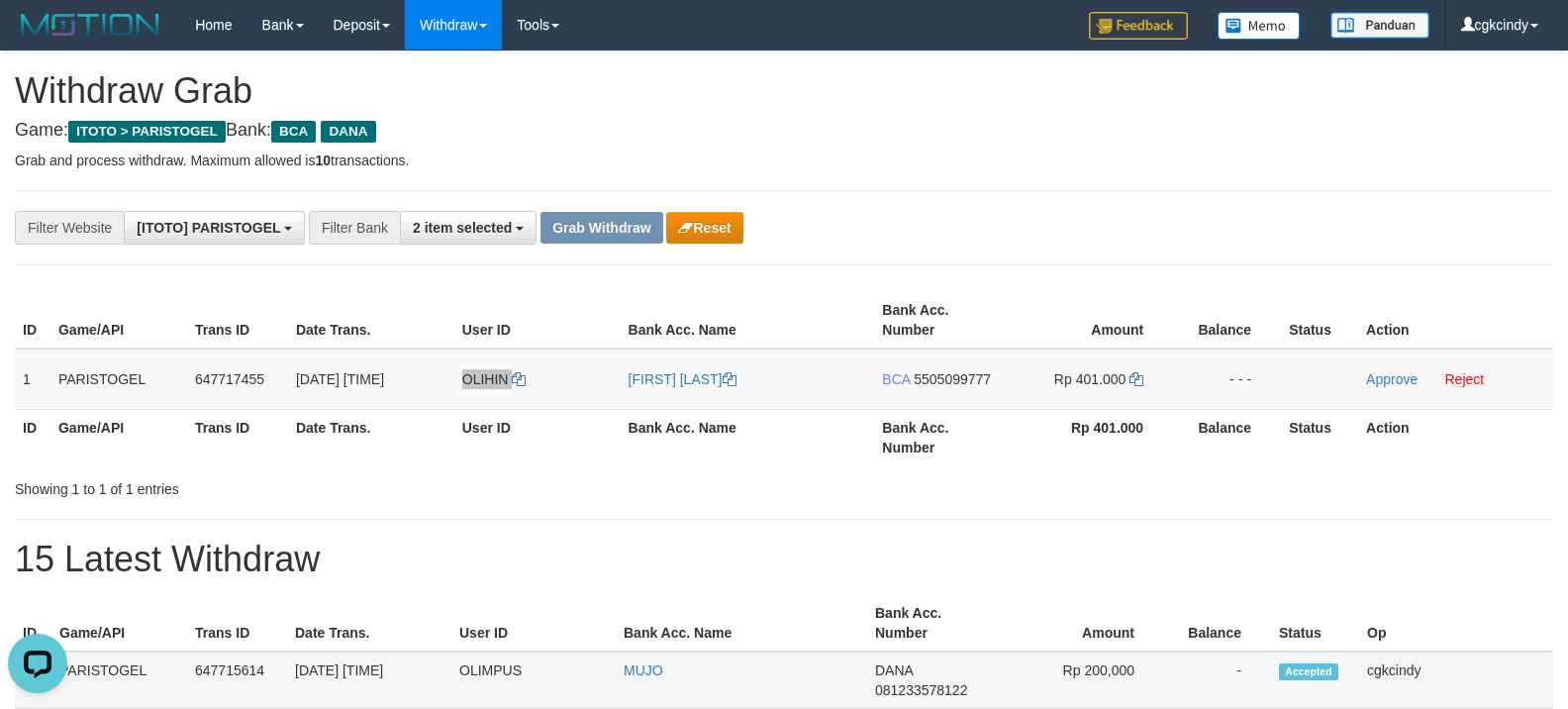scroll, scrollTop: 0, scrollLeft: 0, axis: both 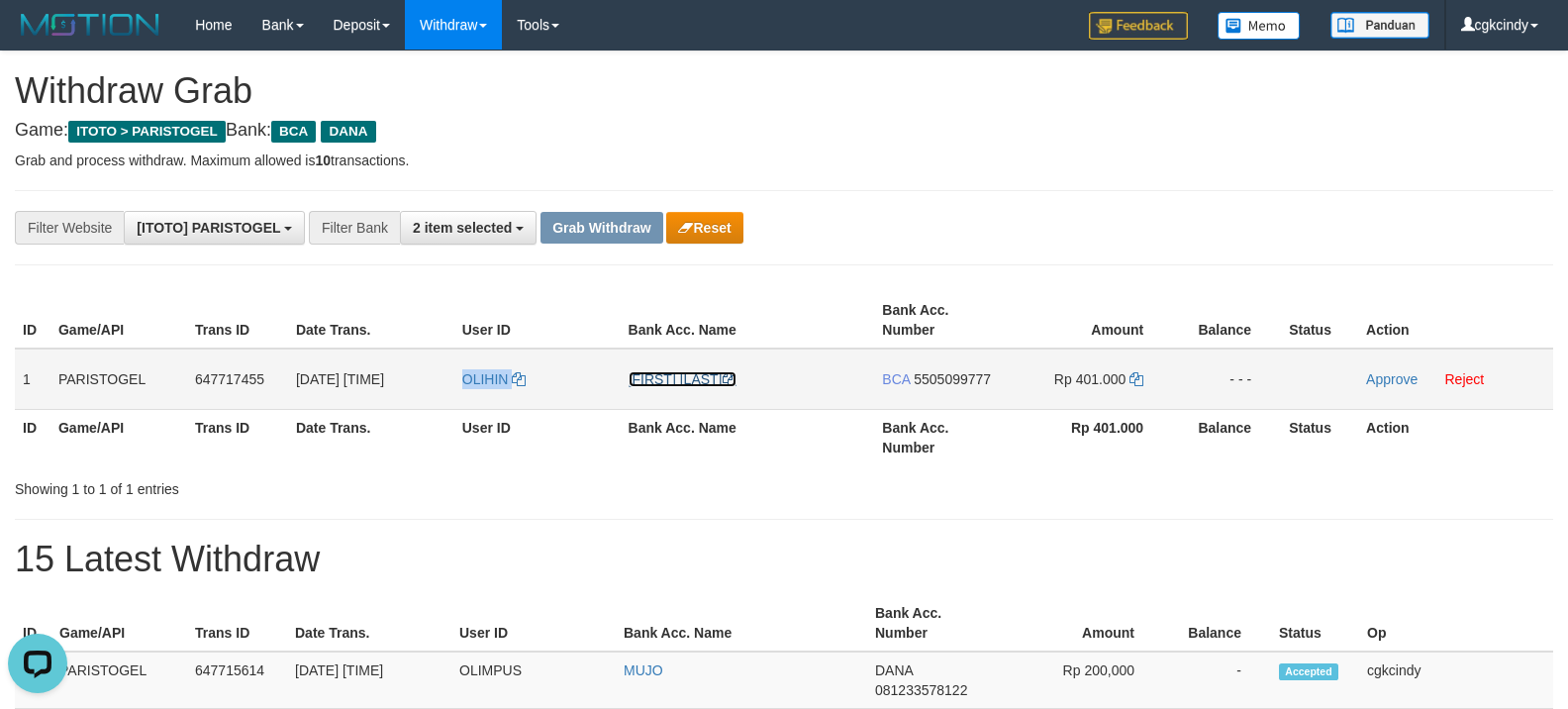 click on "[FIRST] [LAST]" at bounding box center [682, 379] 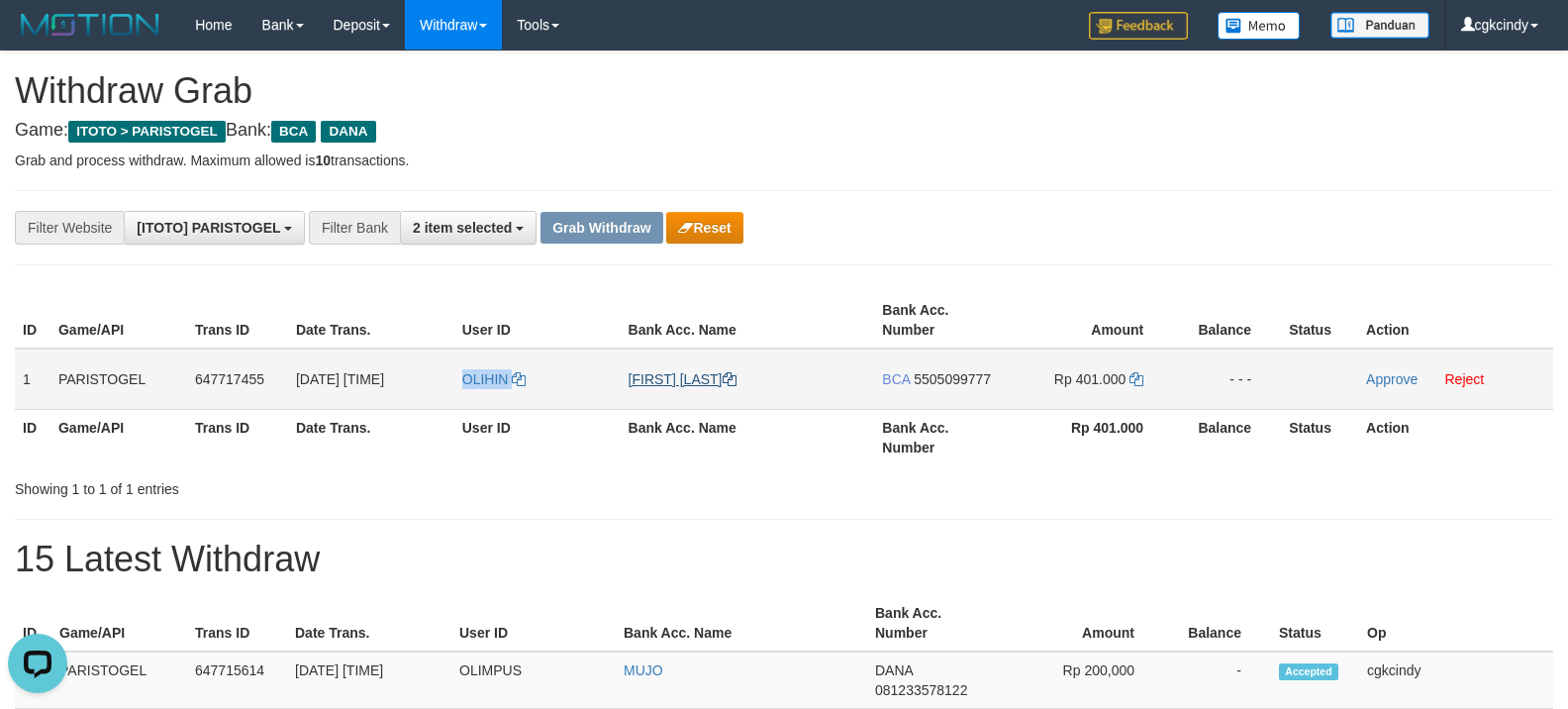 copy on "OLIHIN" 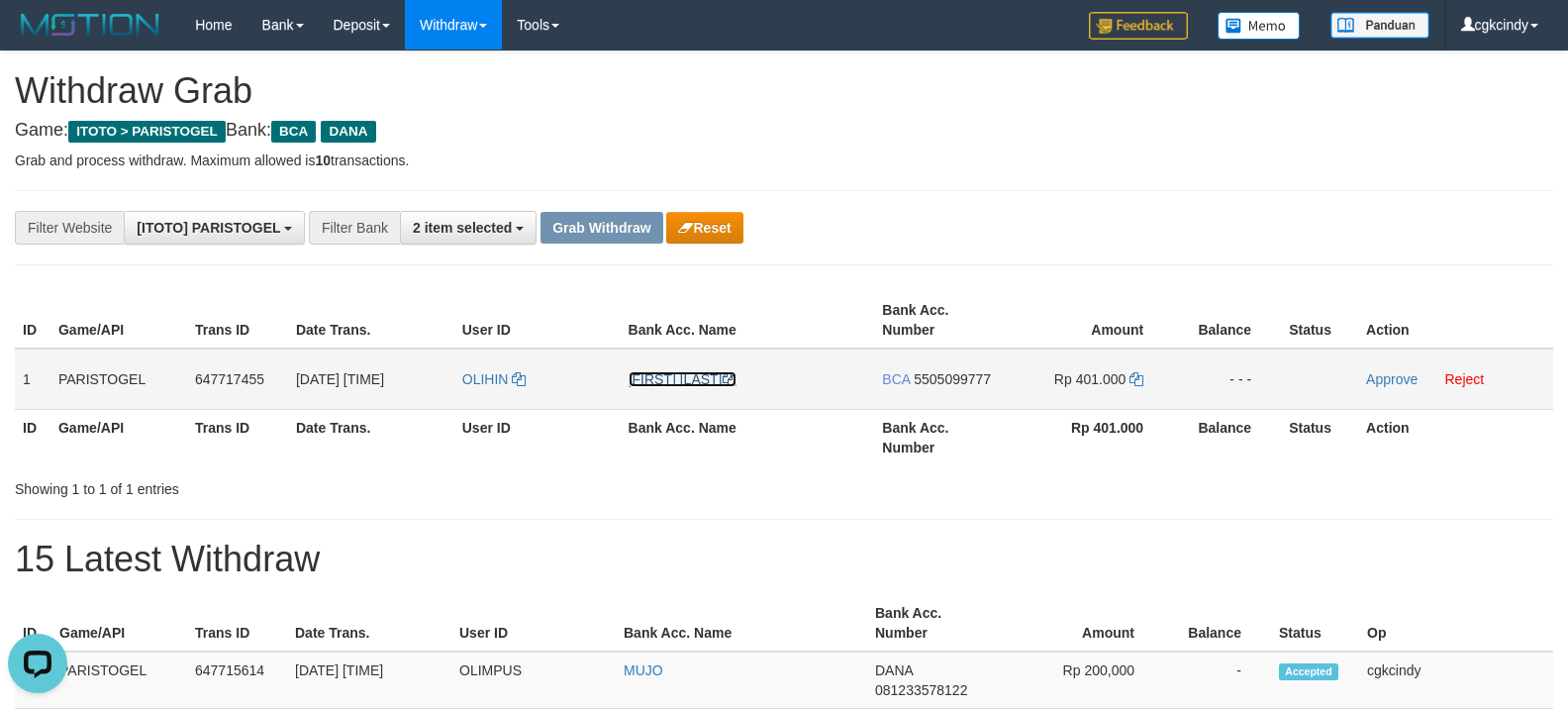 click on "[FIRST] [LAST]" at bounding box center (682, 379) 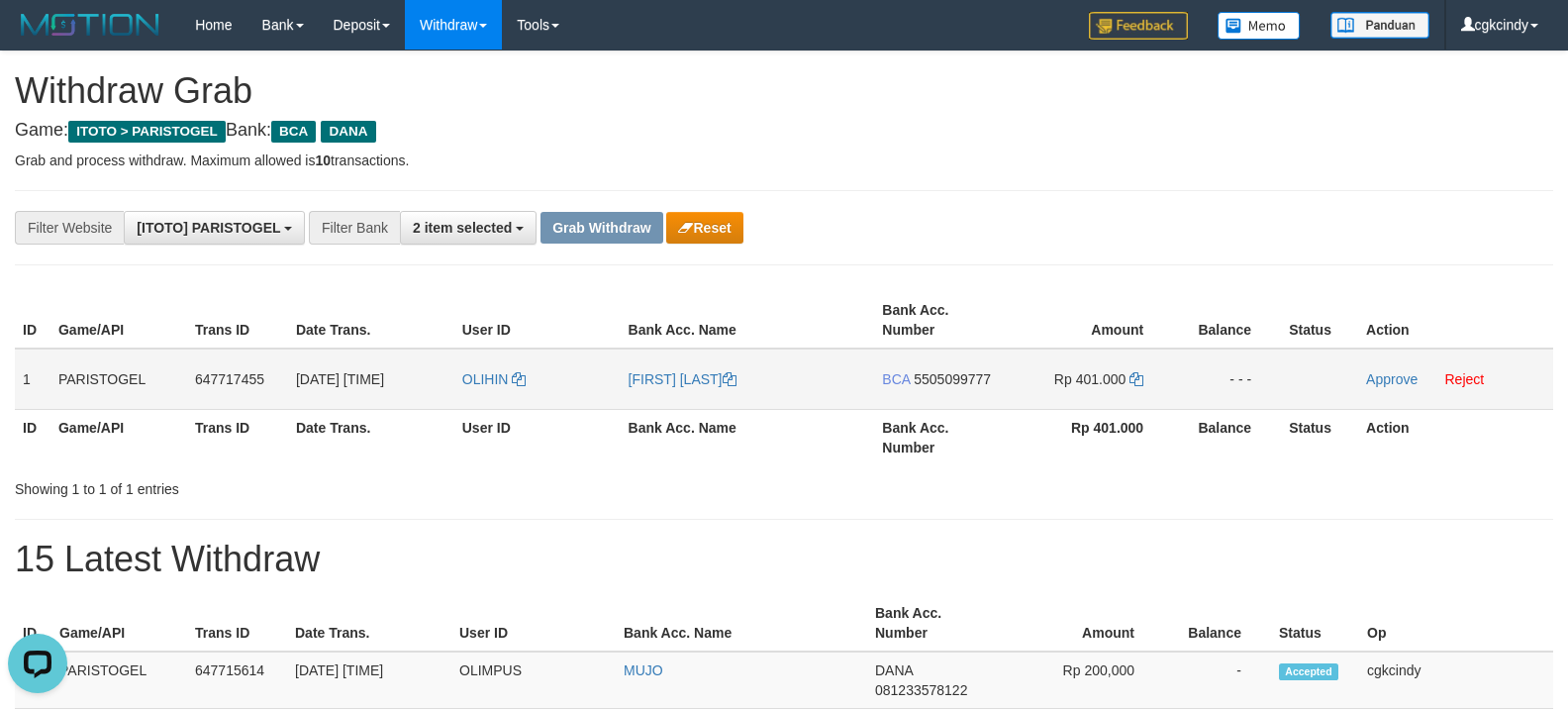 click on "BCA
5505099777" at bounding box center [942, 379] 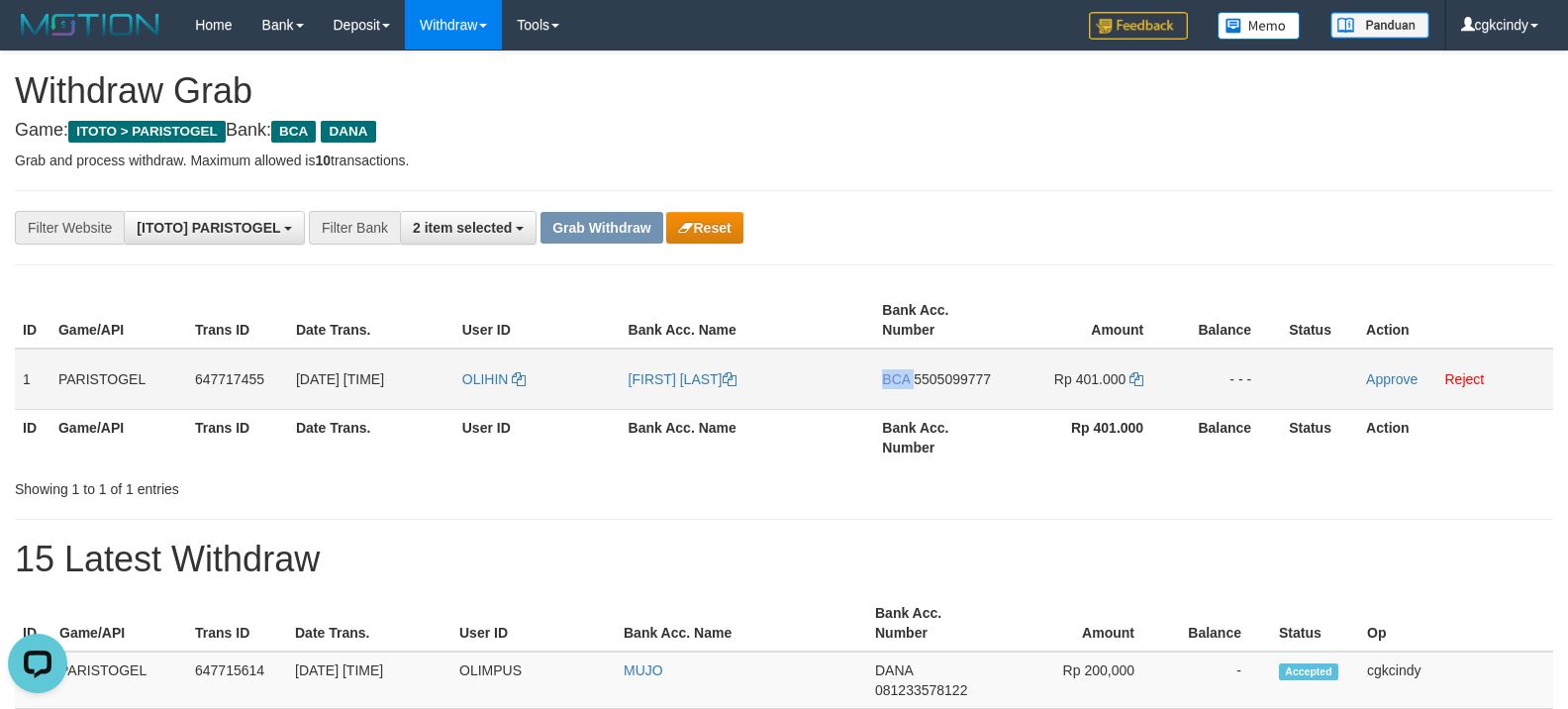 click on "BCA
5505099777" at bounding box center (942, 379) 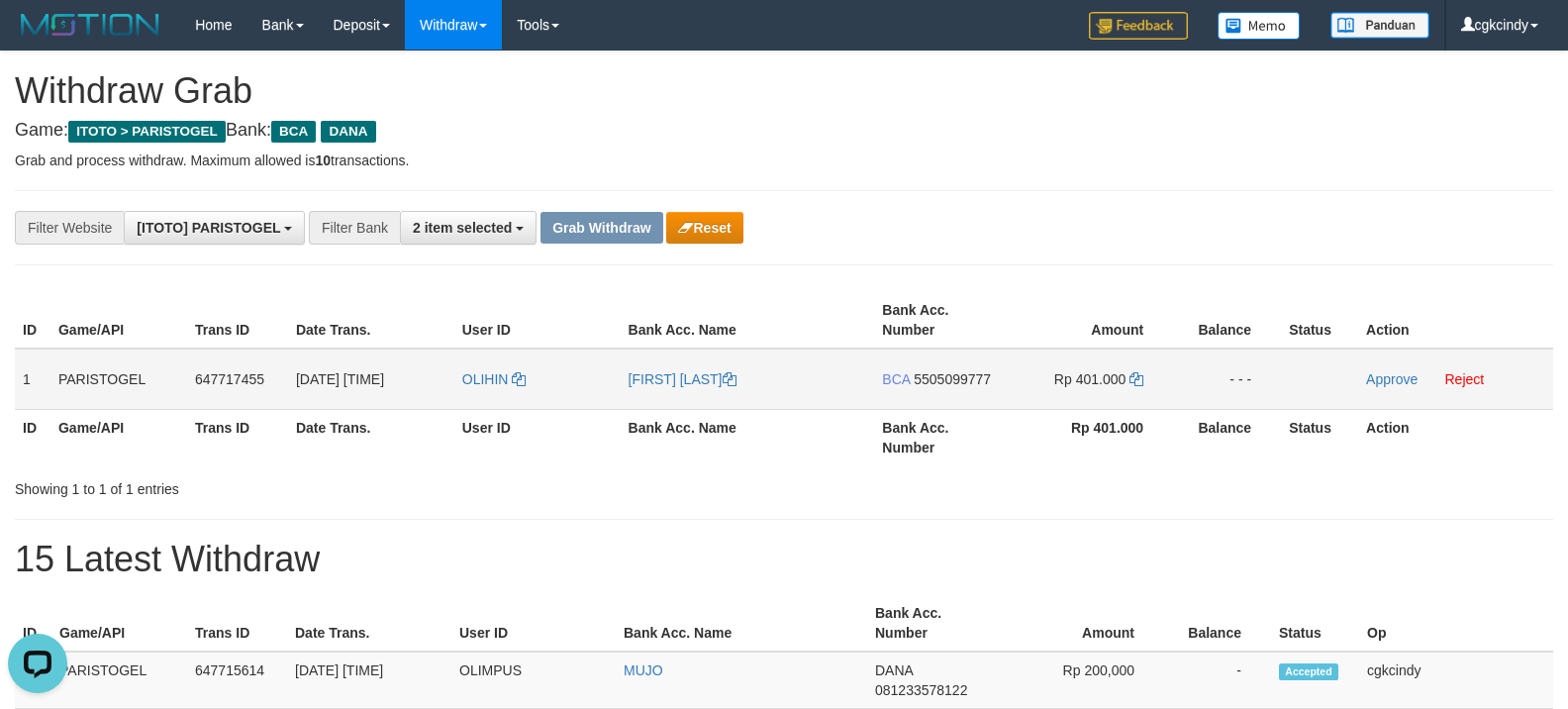 click on "5505099777" at bounding box center (952, 379) 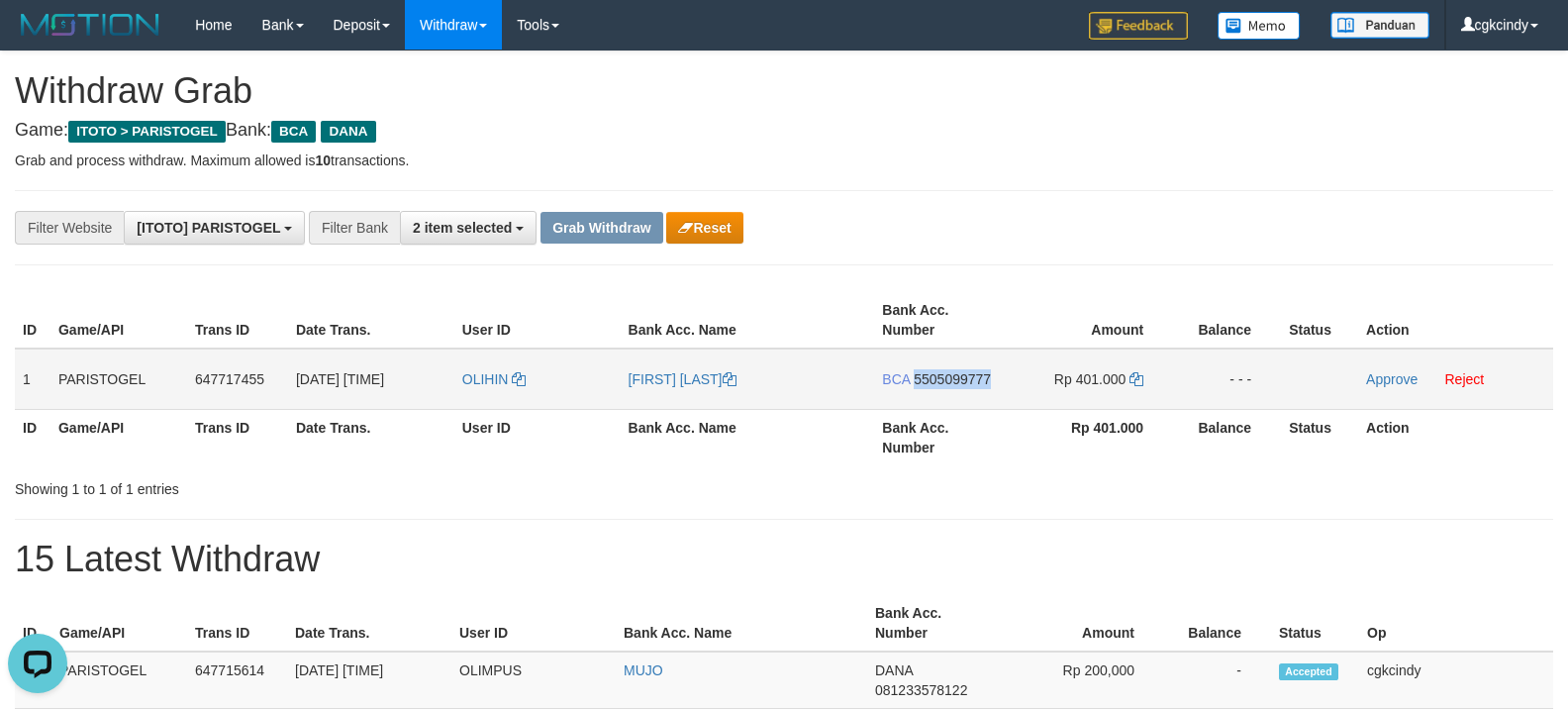 click on "BCA
5505099777" at bounding box center [942, 379] 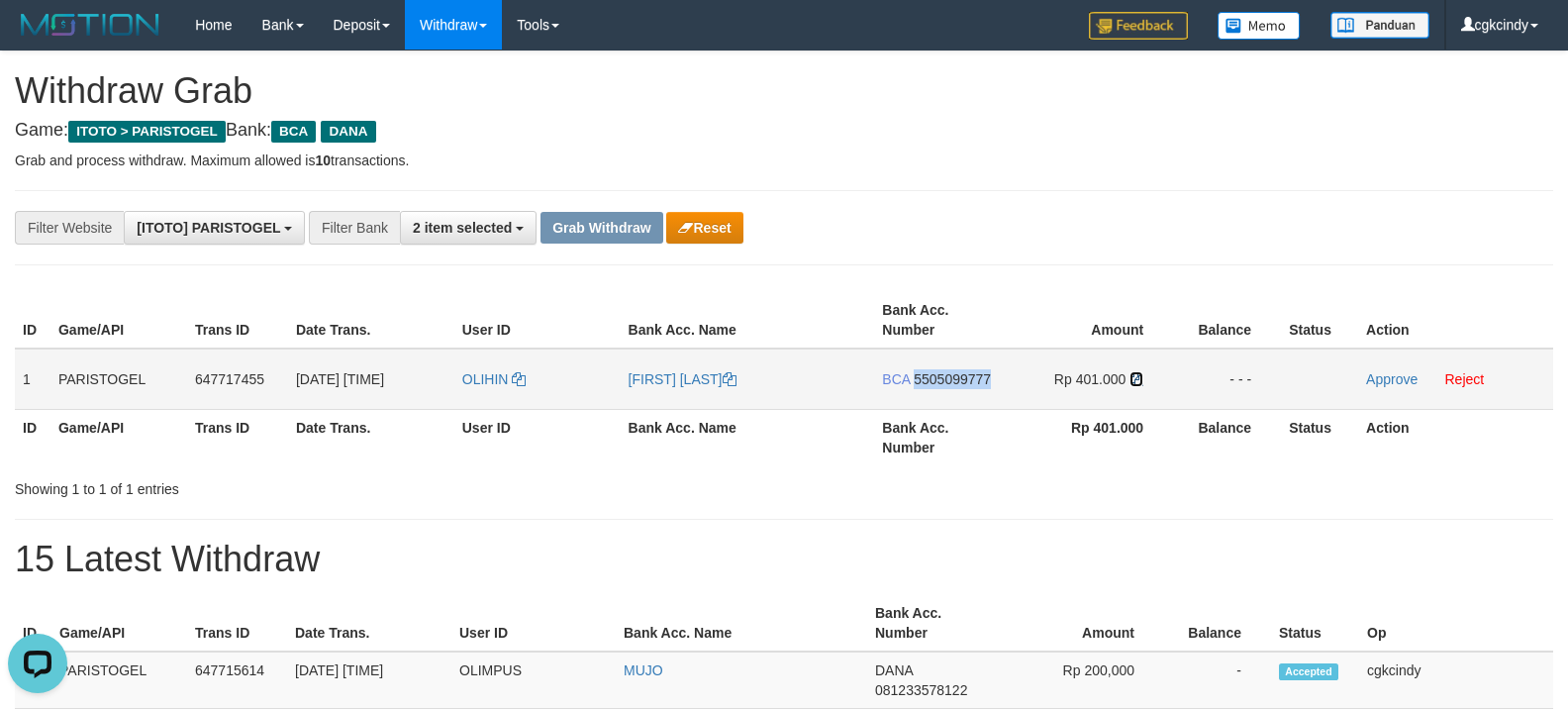 click at bounding box center [1136, 379] 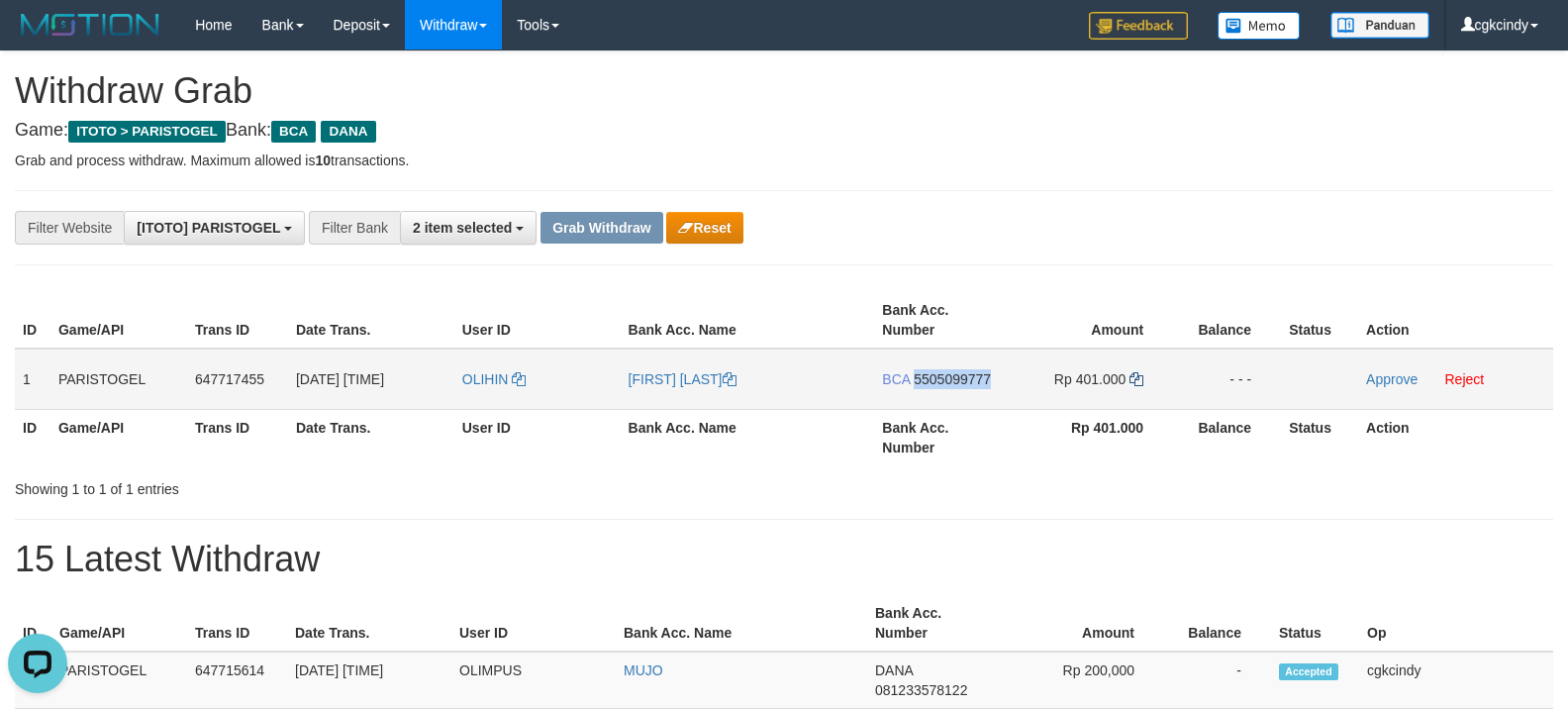 copy on "5505099777" 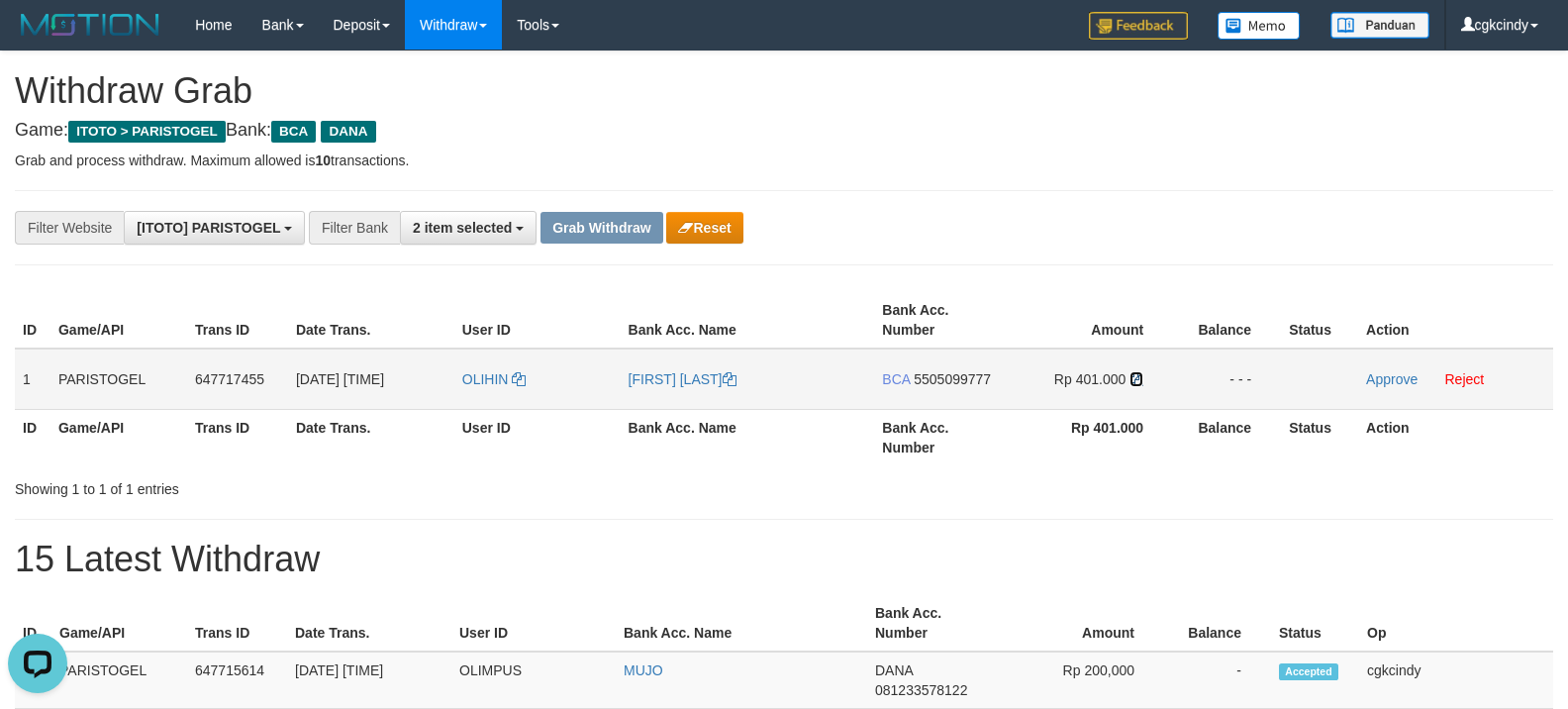 drag, startPoint x: 1129, startPoint y: 378, endPoint x: 1133, endPoint y: 388, distance: 10.77033 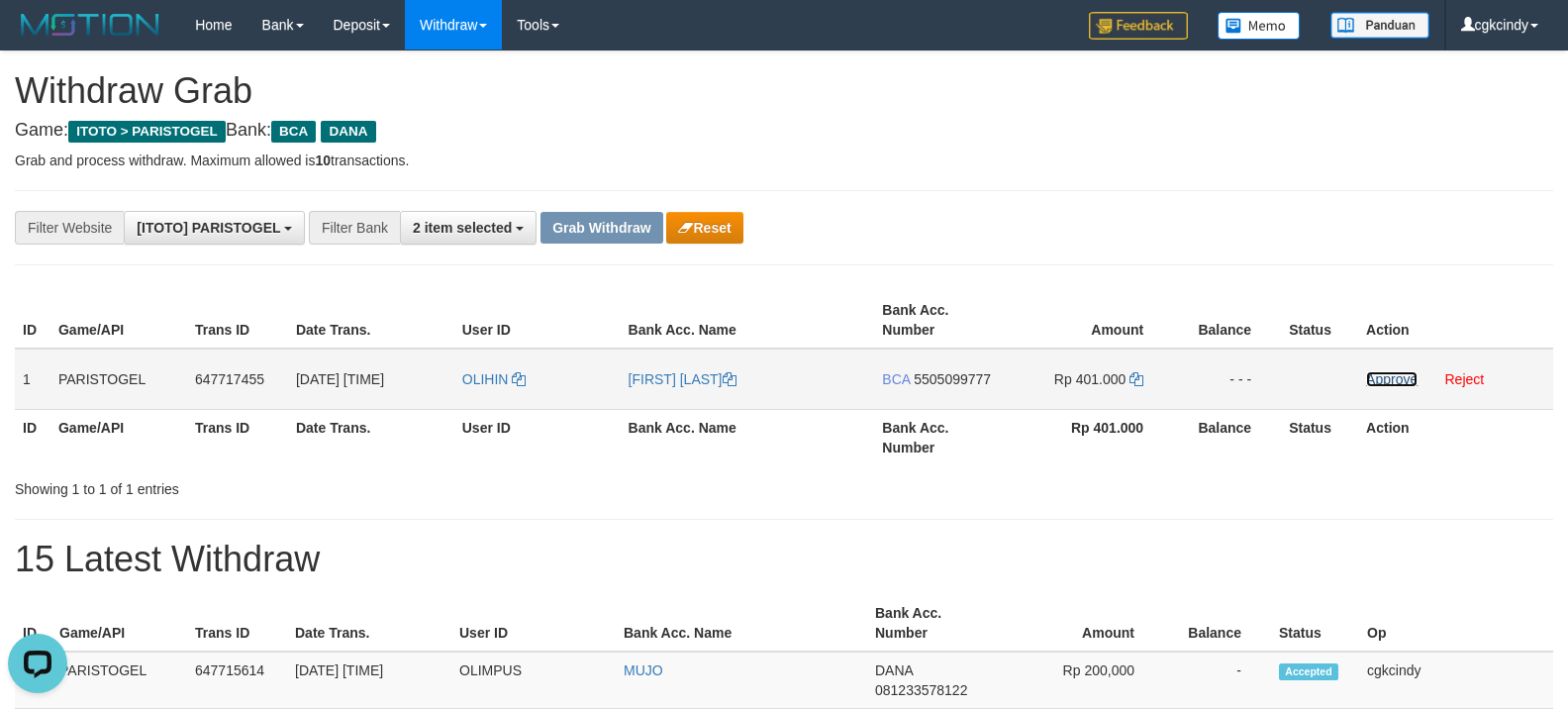 click on "Approve" at bounding box center (1392, 379) 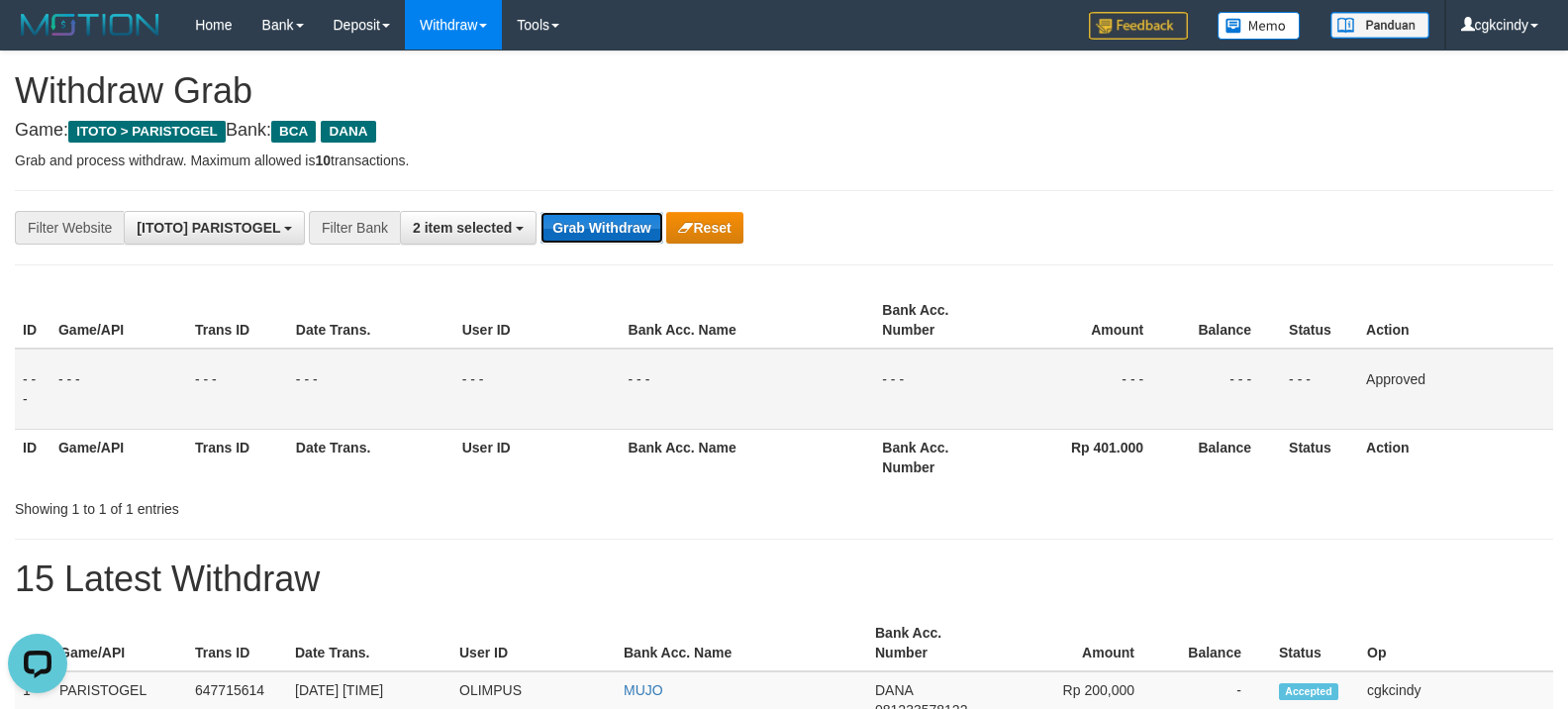 click on "Grab Withdraw" at bounding box center [601, 228] 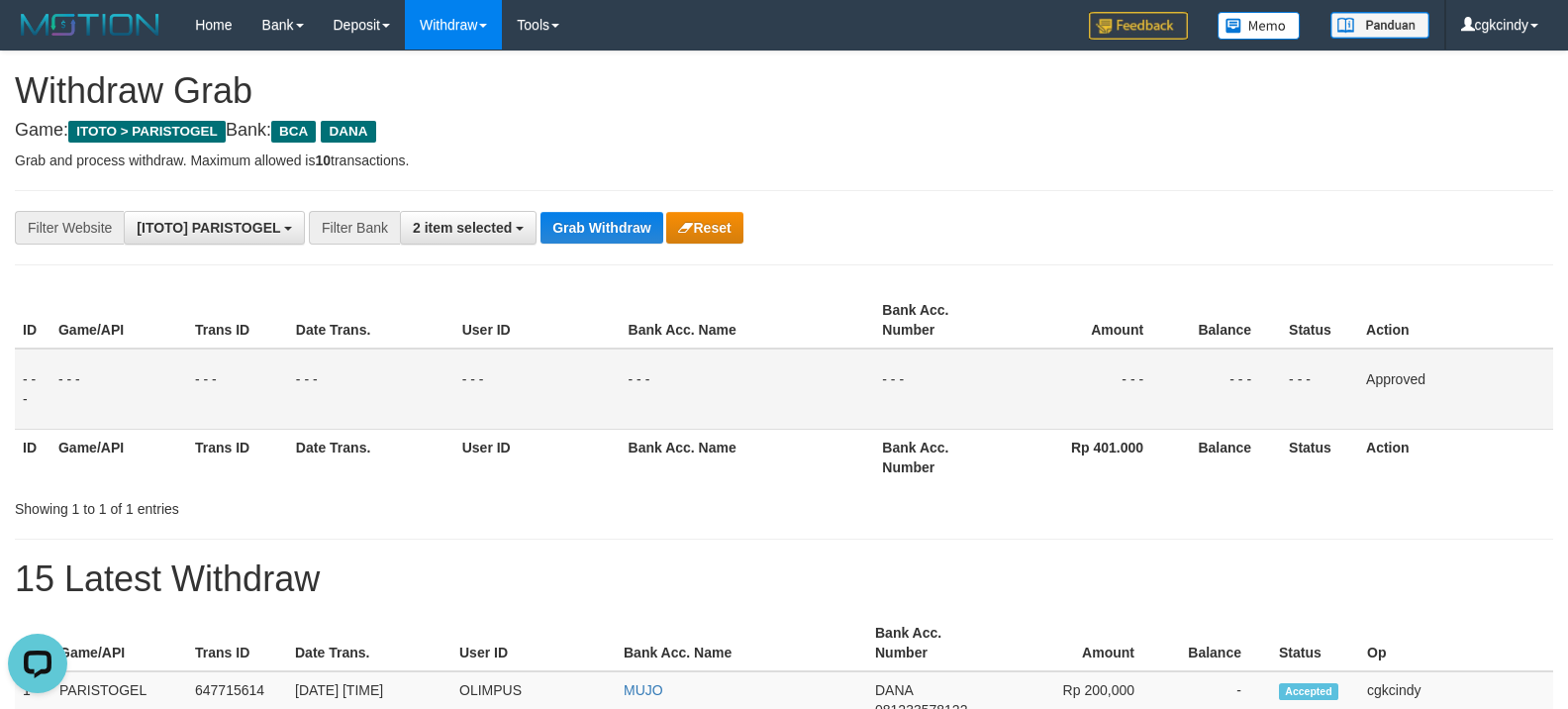 click on "Grab and process withdraw.
Maximum allowed is  10  transactions." at bounding box center [784, 160] 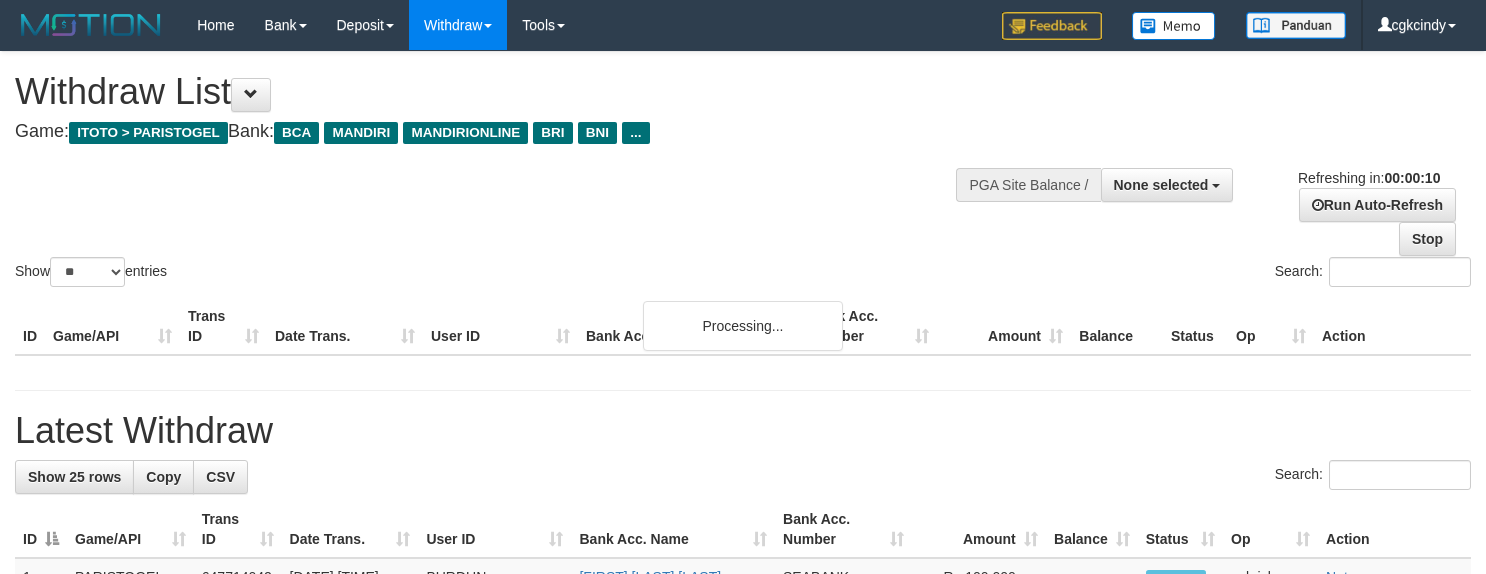 select 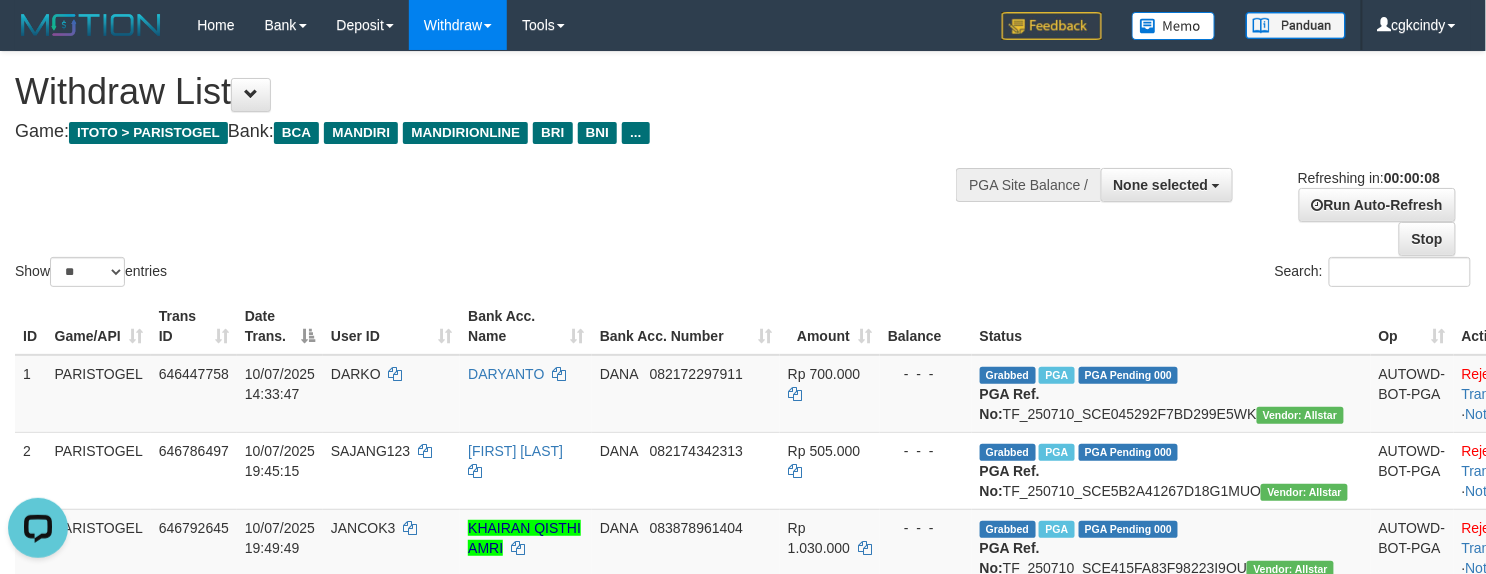 scroll, scrollTop: 0, scrollLeft: 0, axis: both 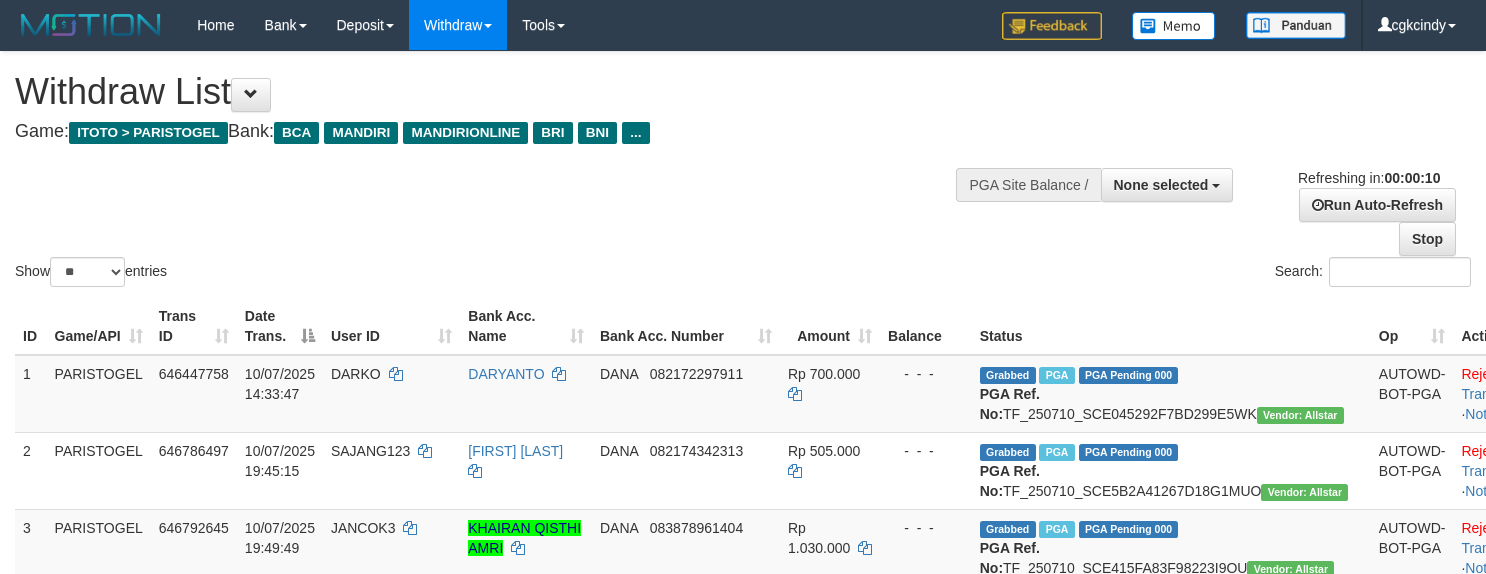 select 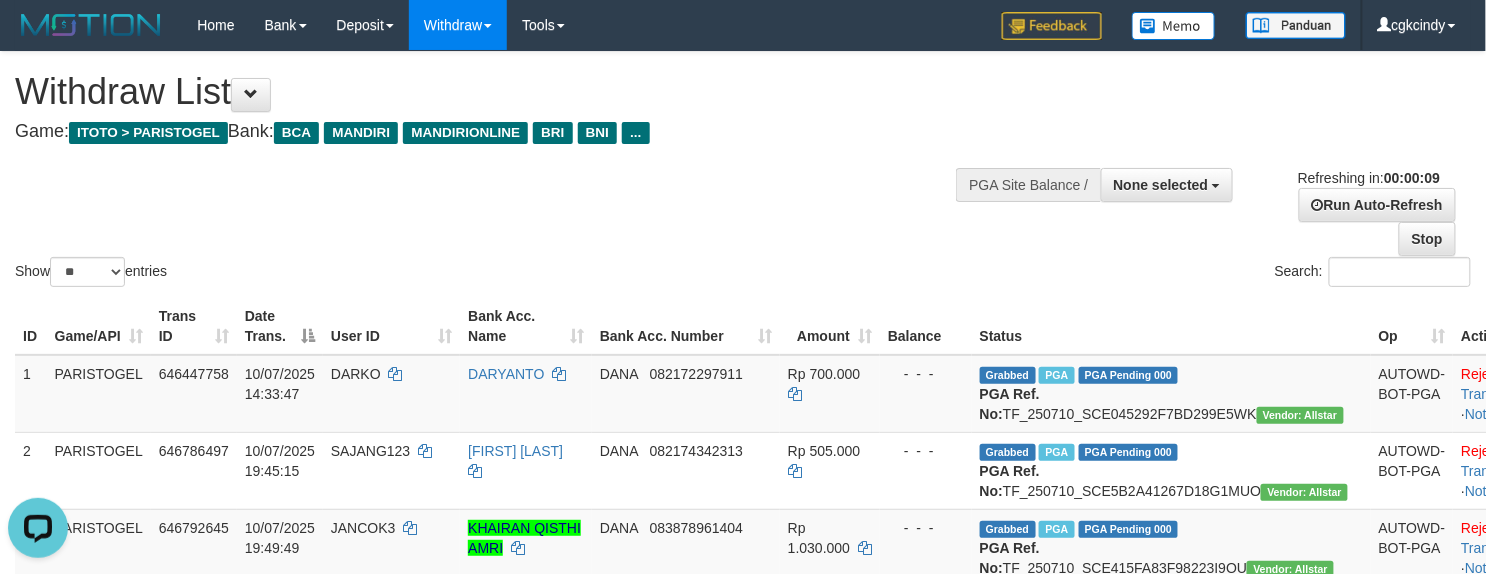 scroll, scrollTop: 0, scrollLeft: 0, axis: both 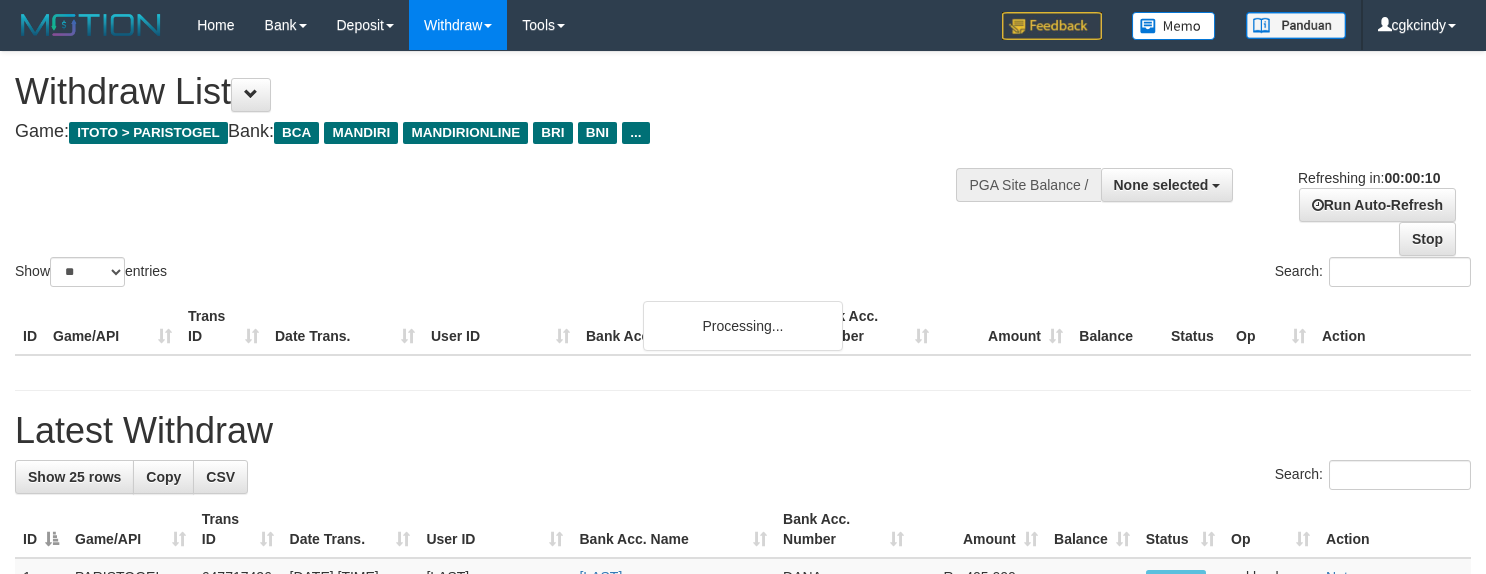 select 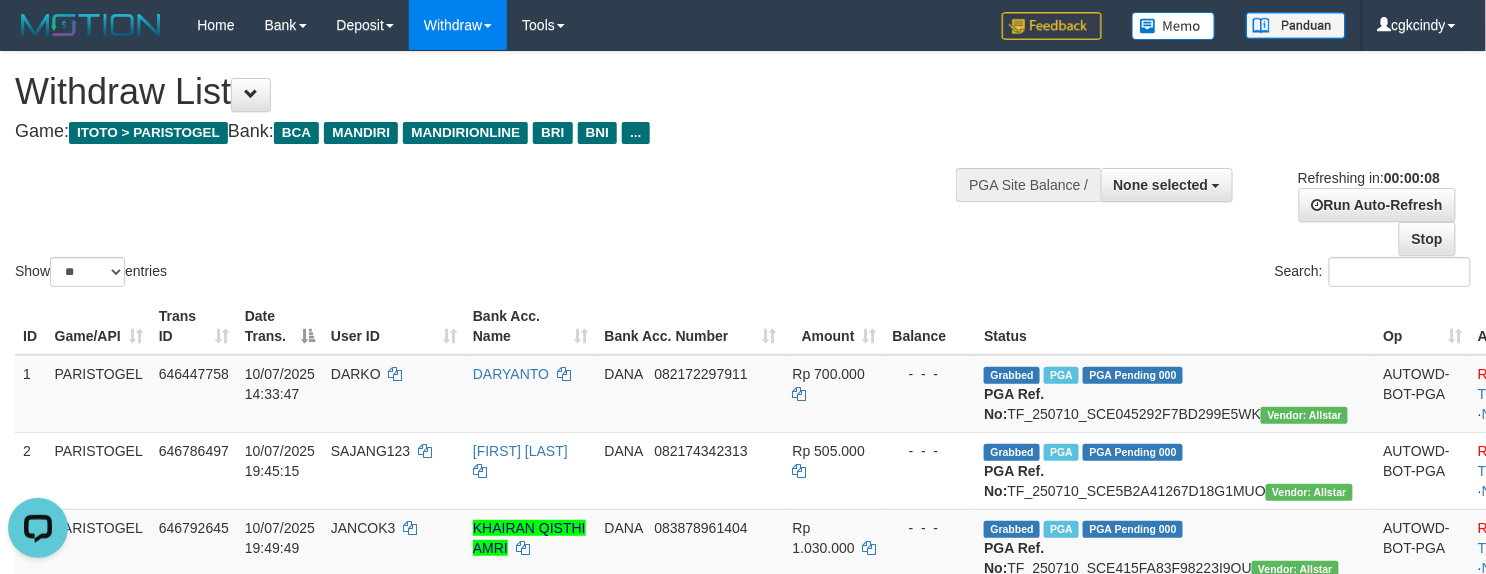 scroll, scrollTop: 0, scrollLeft: 0, axis: both 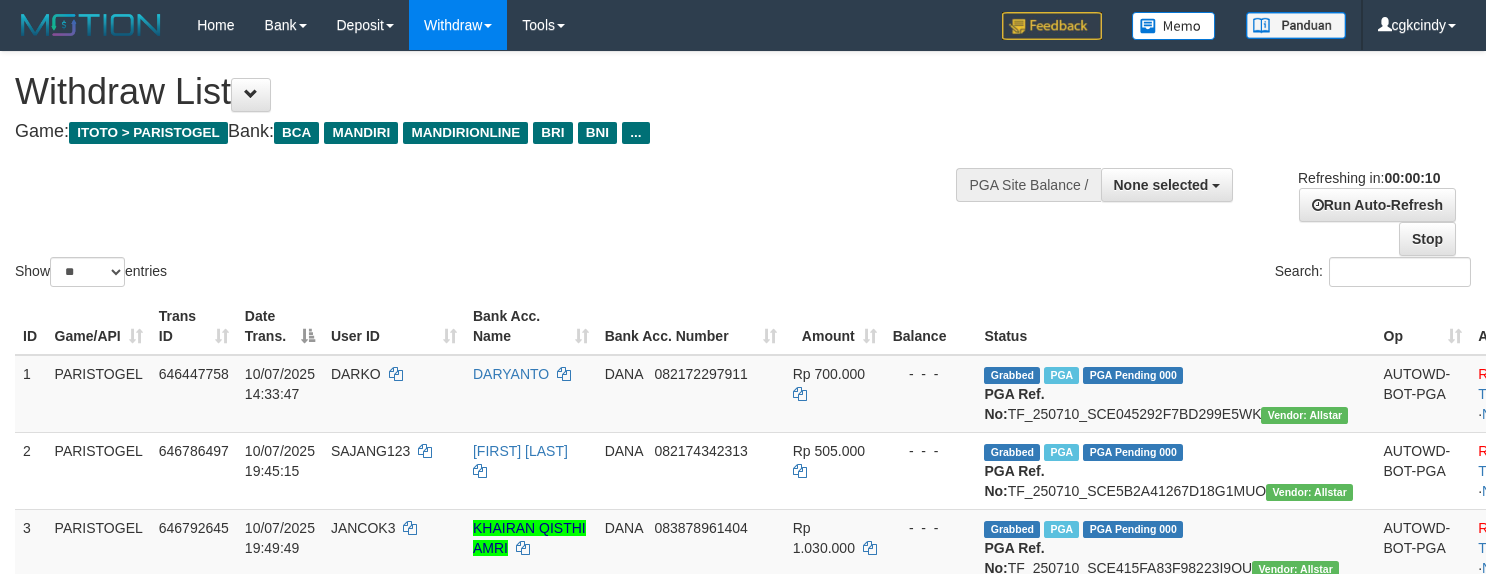 select 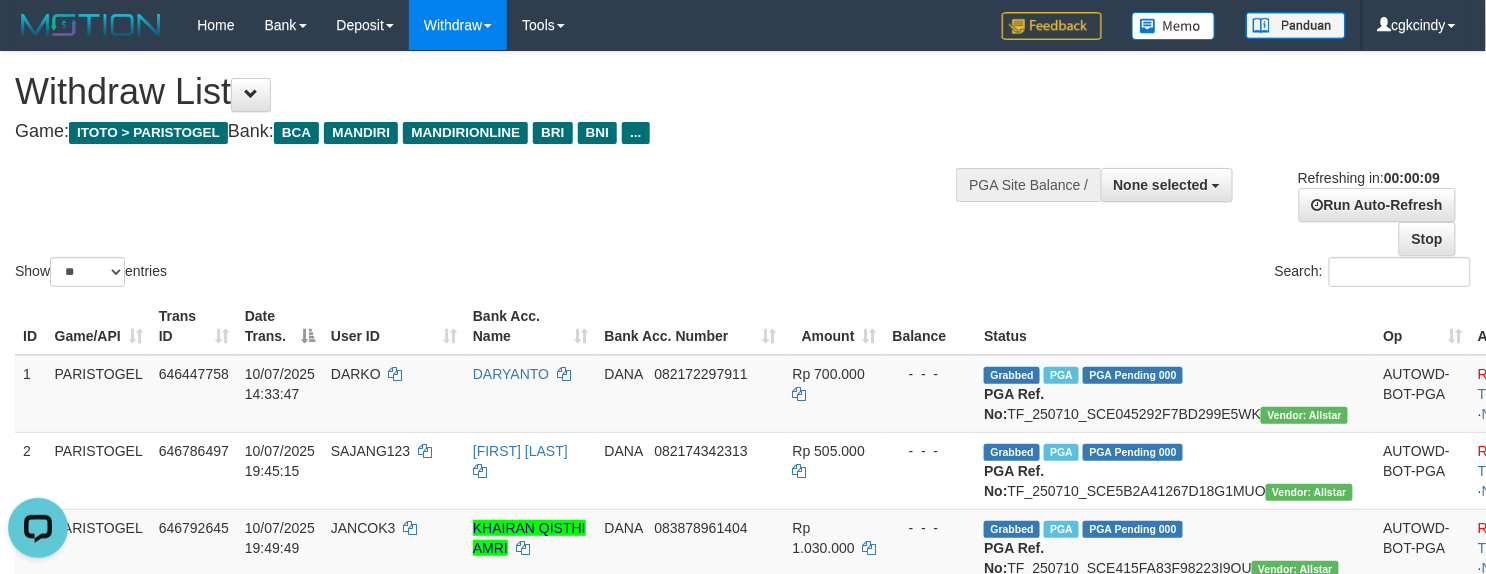 scroll, scrollTop: 0, scrollLeft: 0, axis: both 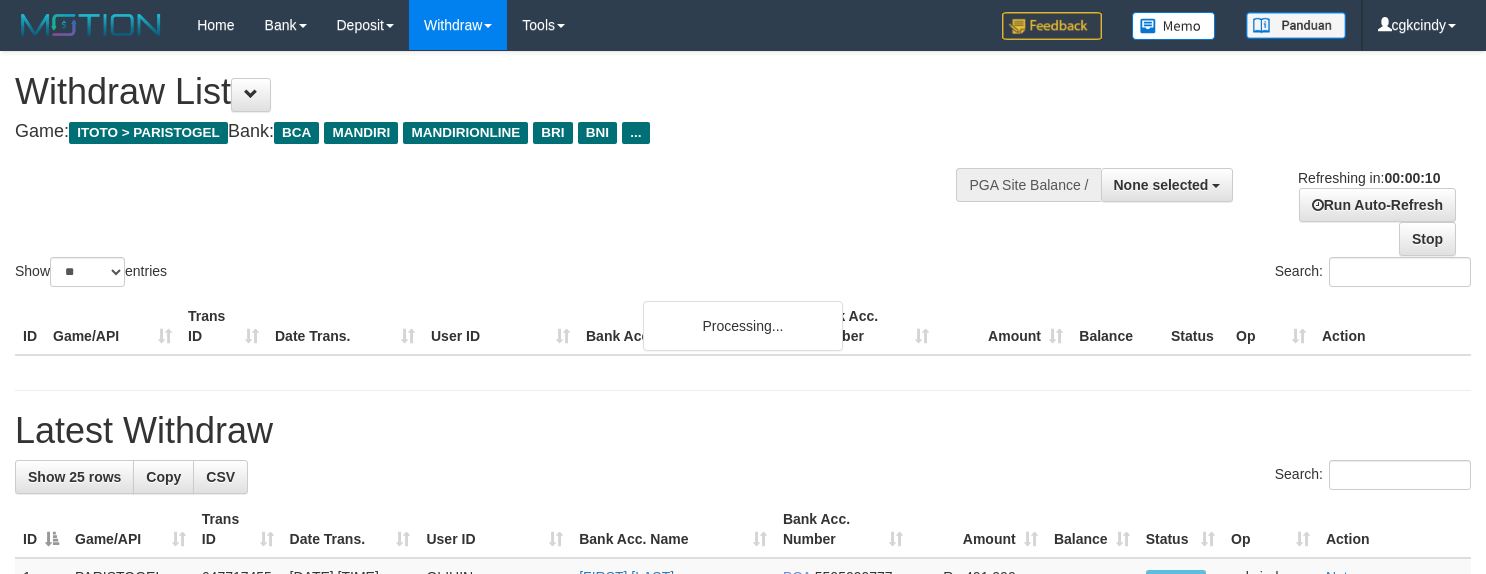 select 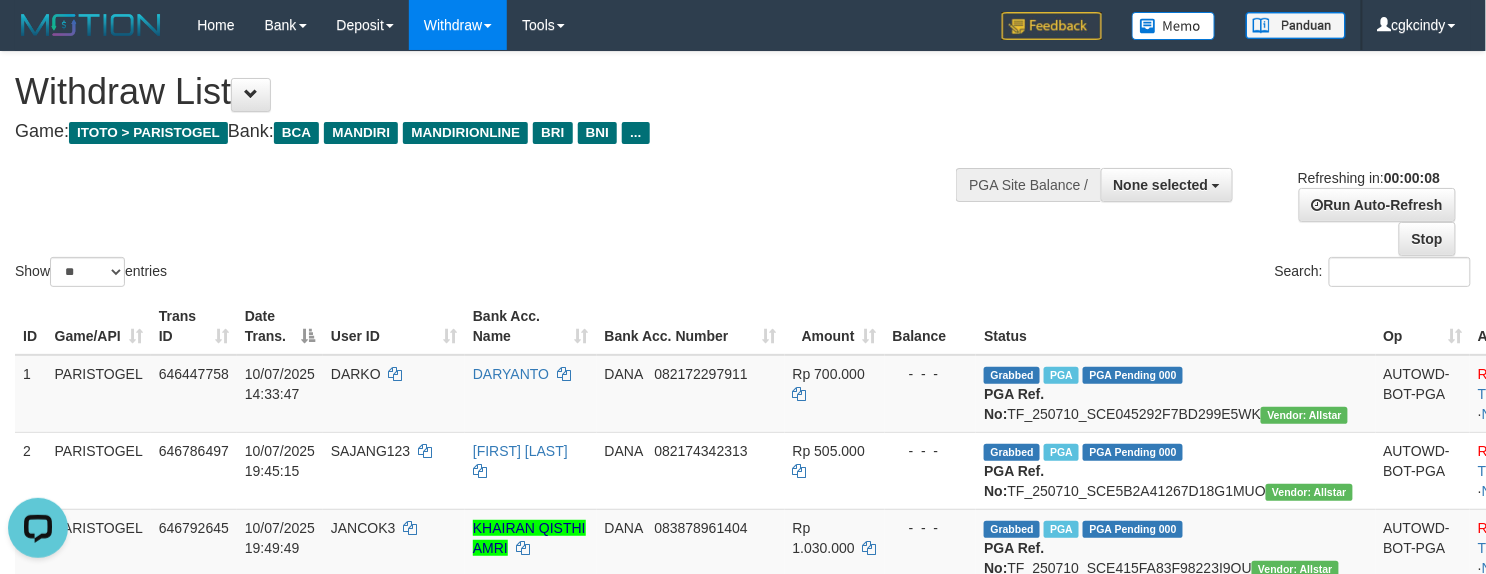scroll, scrollTop: 0, scrollLeft: 0, axis: both 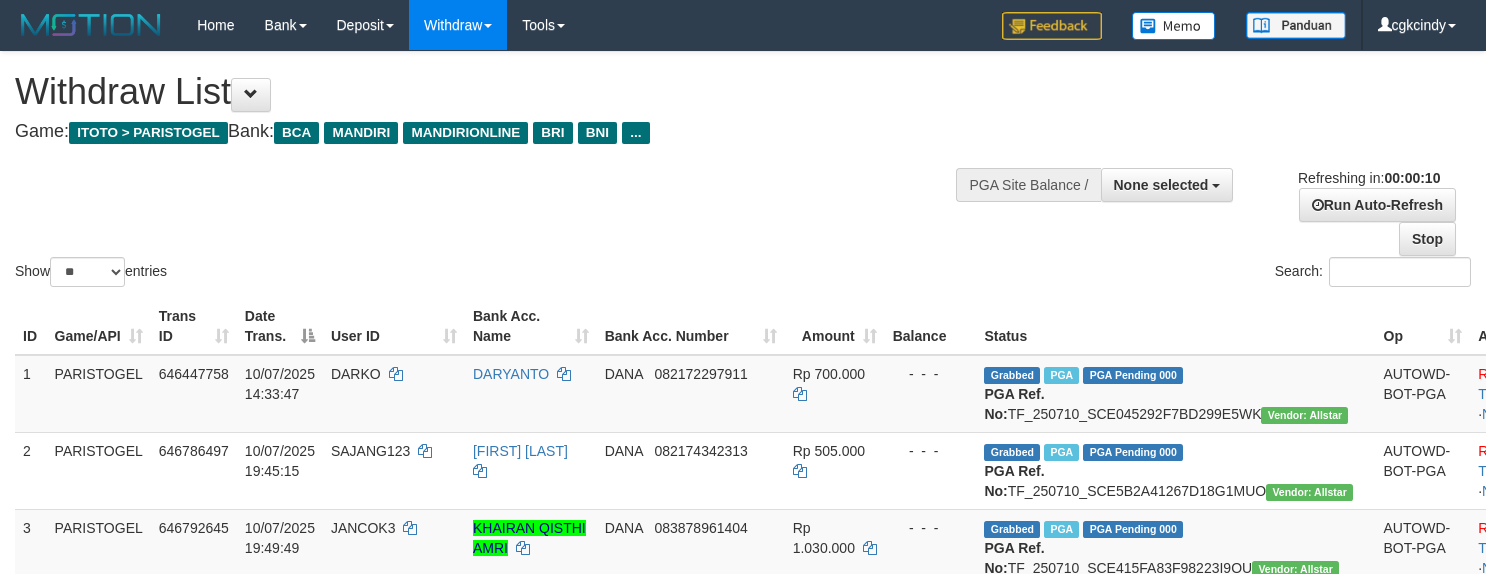 select 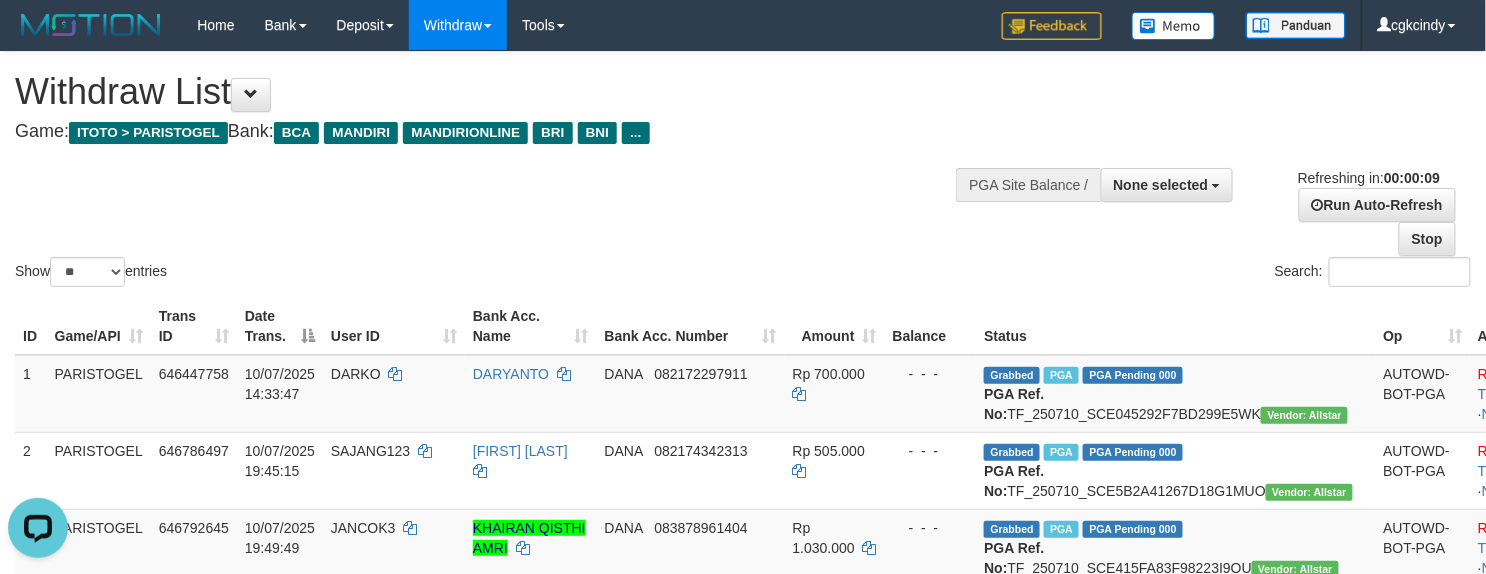 scroll, scrollTop: 0, scrollLeft: 0, axis: both 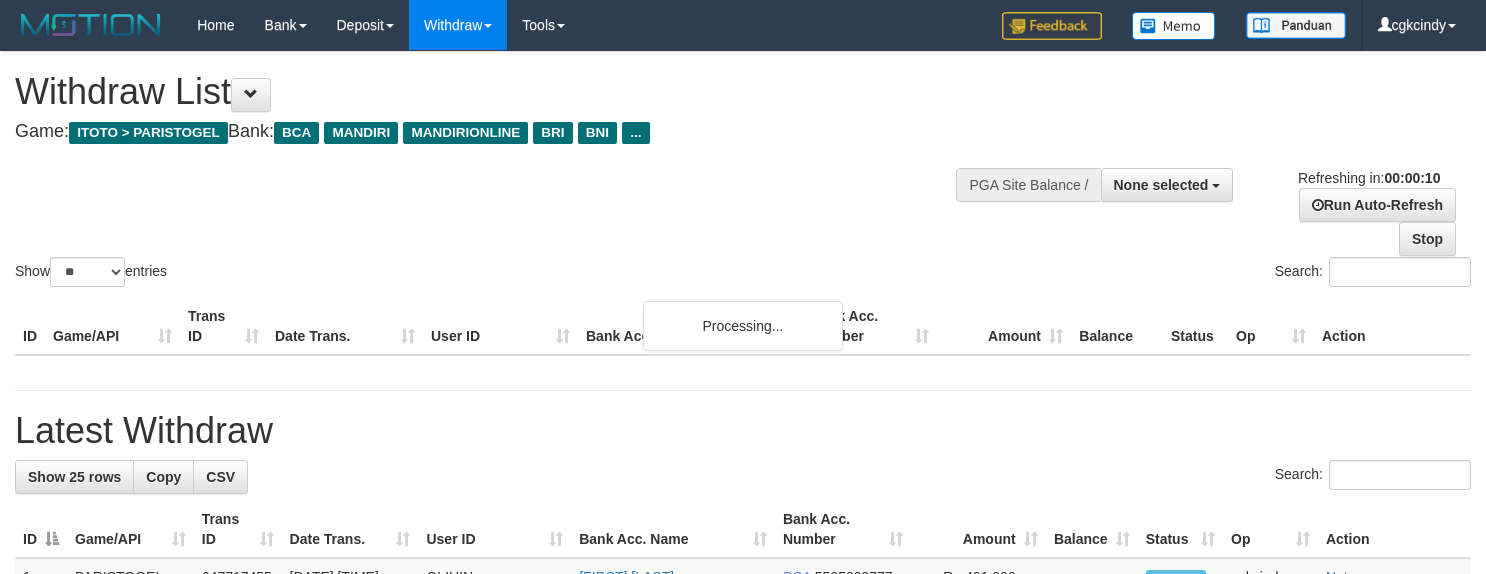select 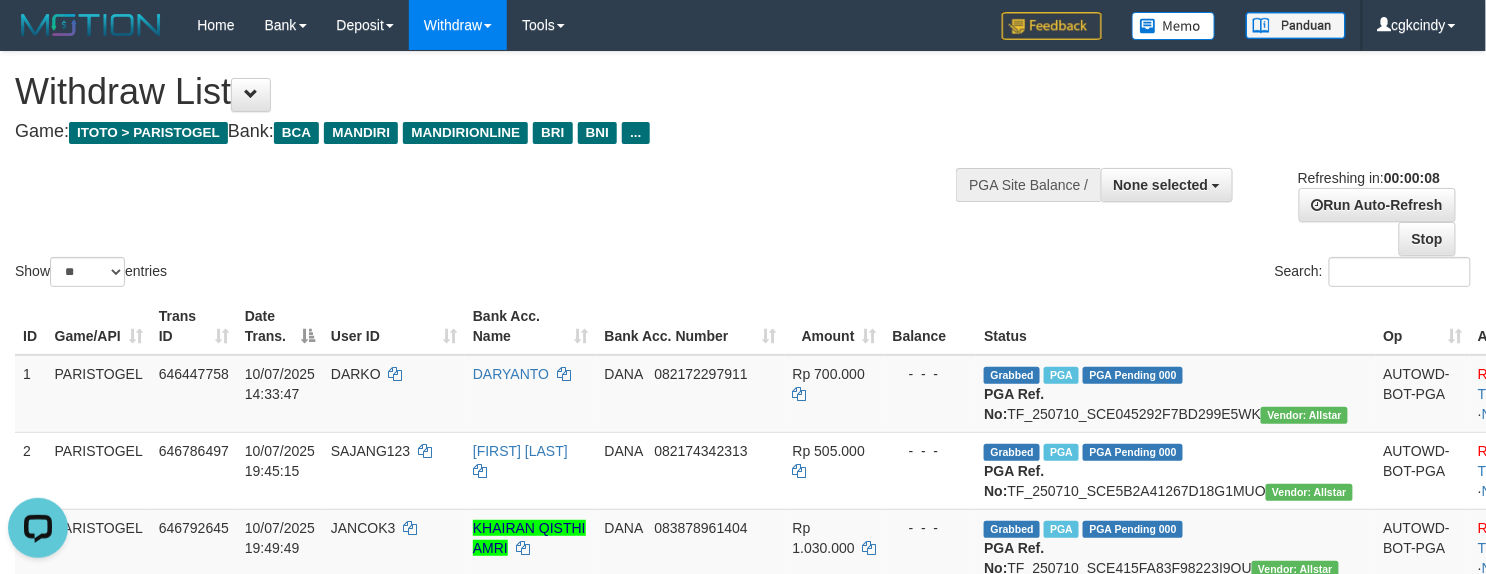 scroll, scrollTop: 0, scrollLeft: 0, axis: both 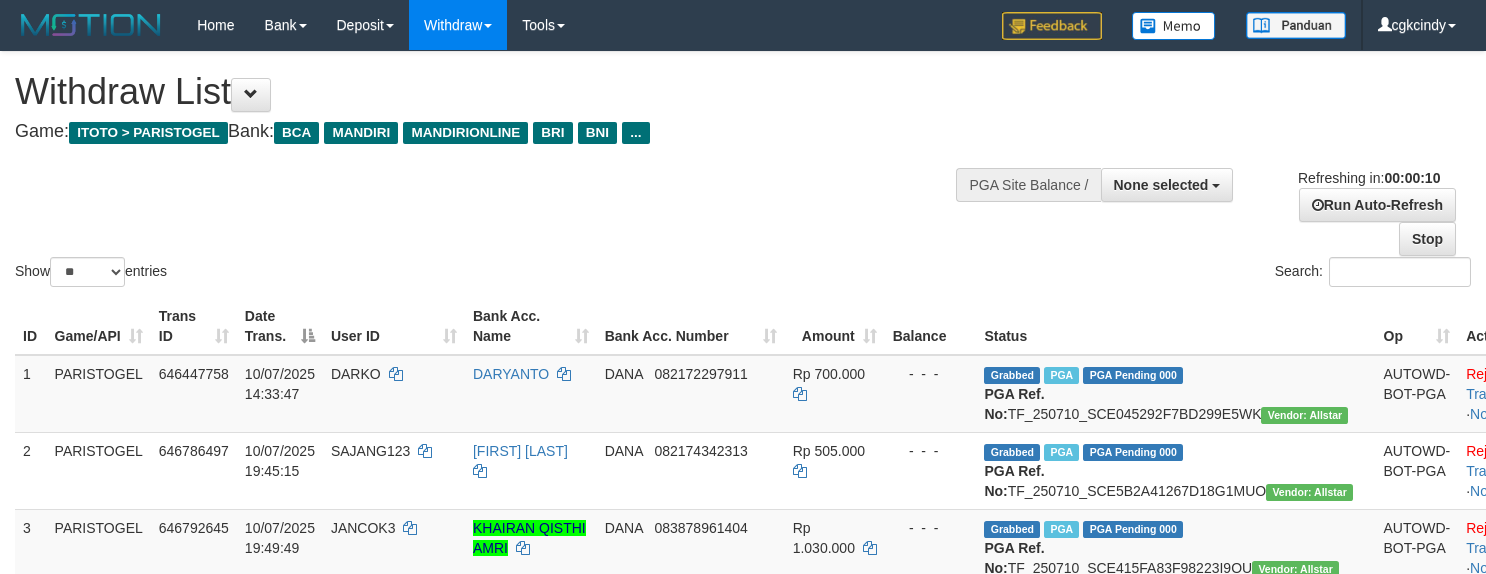select 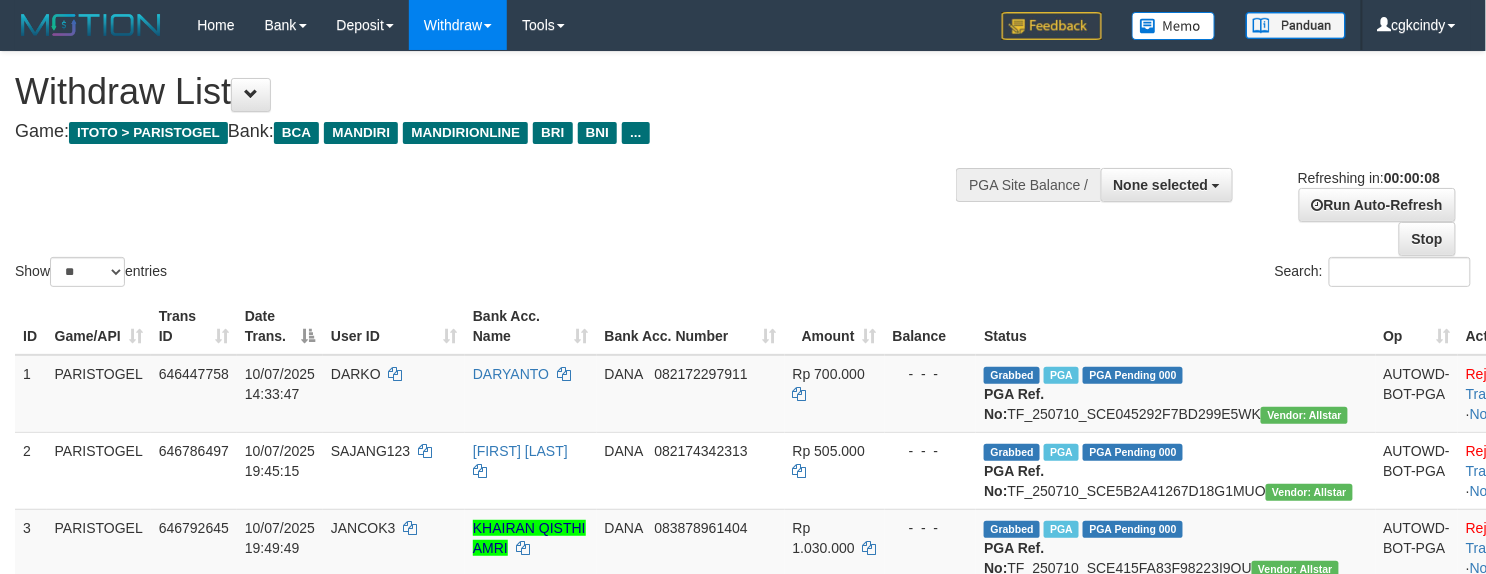 scroll, scrollTop: 666, scrollLeft: 0, axis: vertical 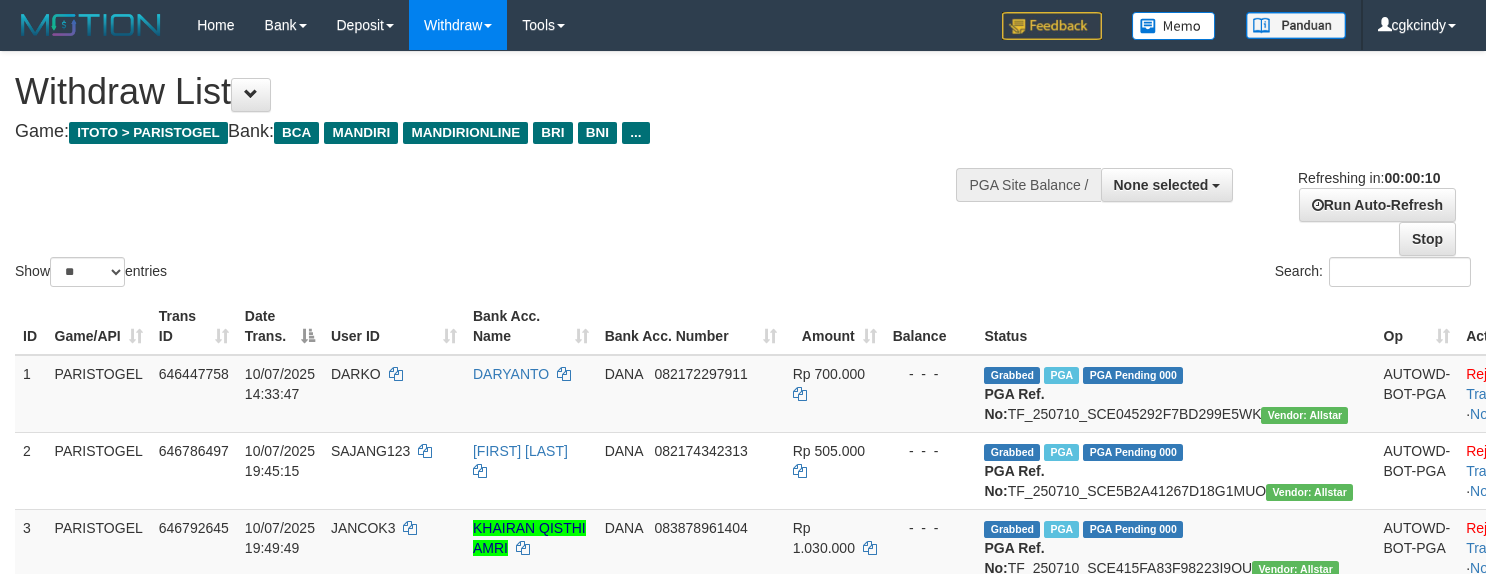 select 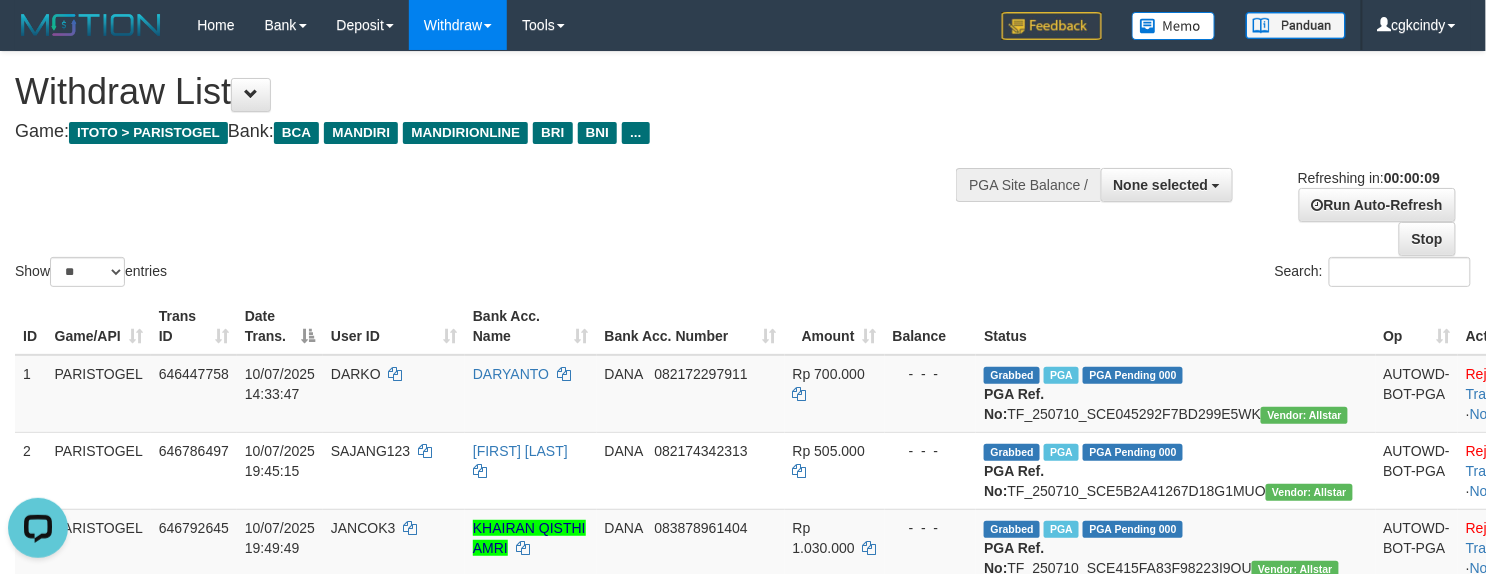 scroll, scrollTop: 0, scrollLeft: 0, axis: both 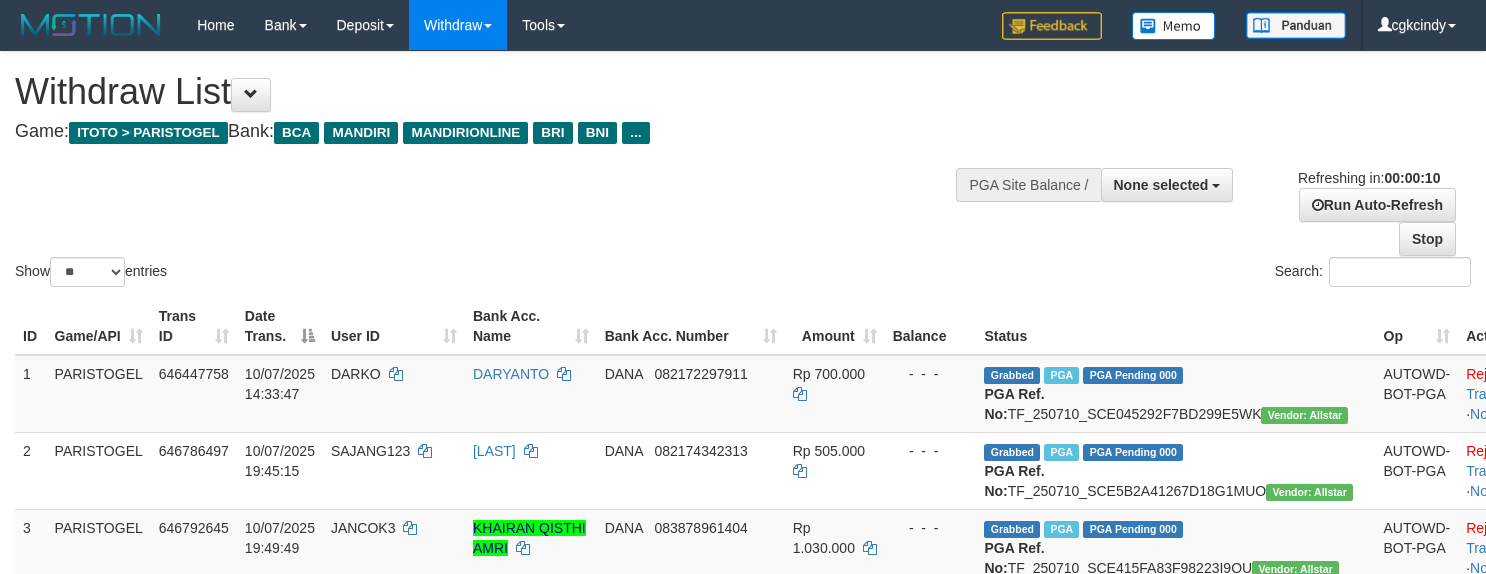 select 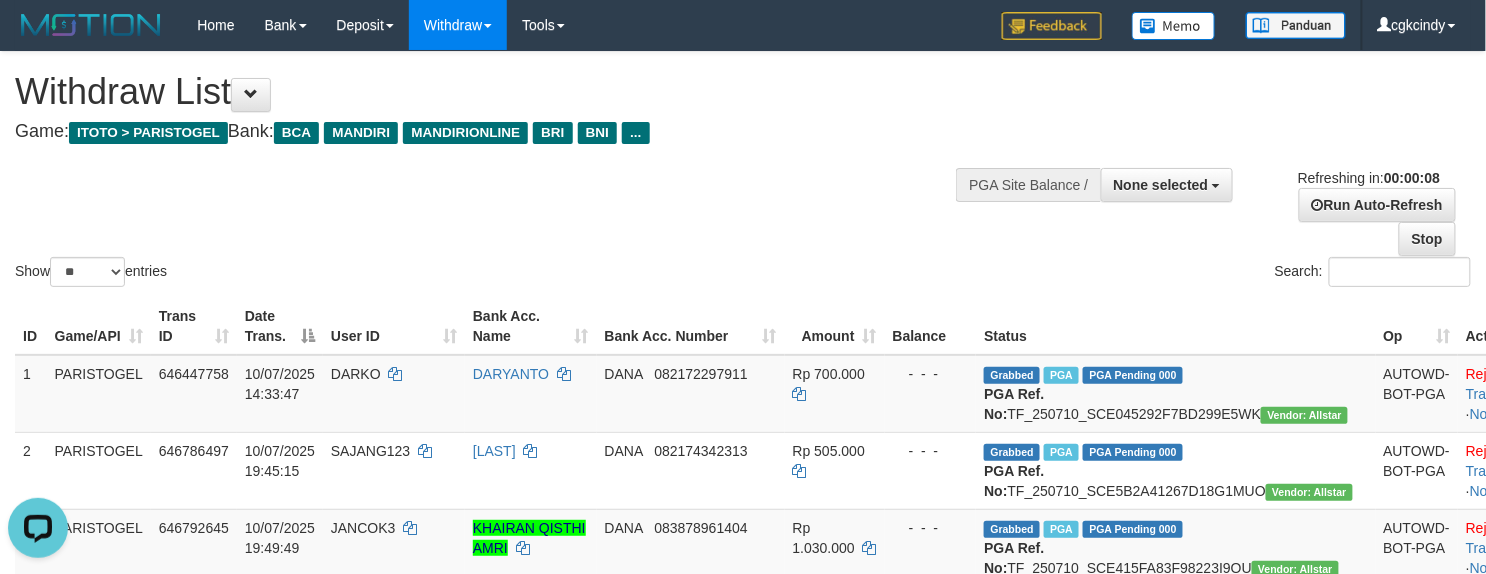 scroll, scrollTop: 0, scrollLeft: 0, axis: both 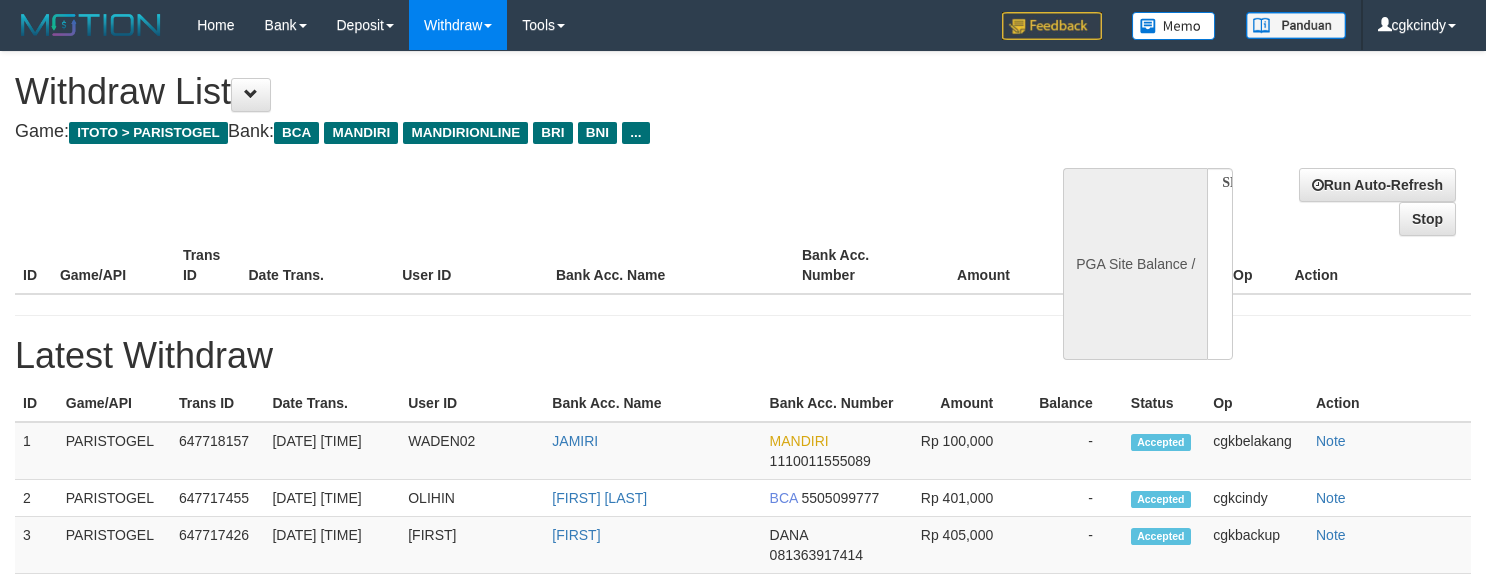 select 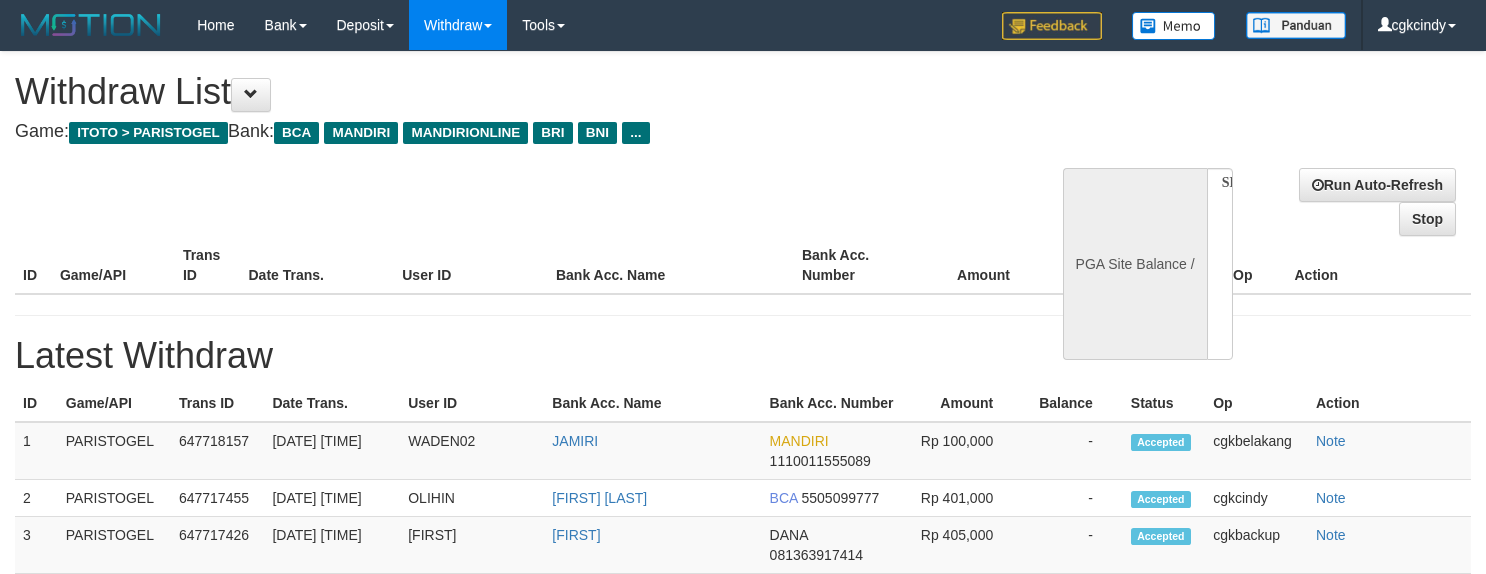 scroll, scrollTop: 0, scrollLeft: 0, axis: both 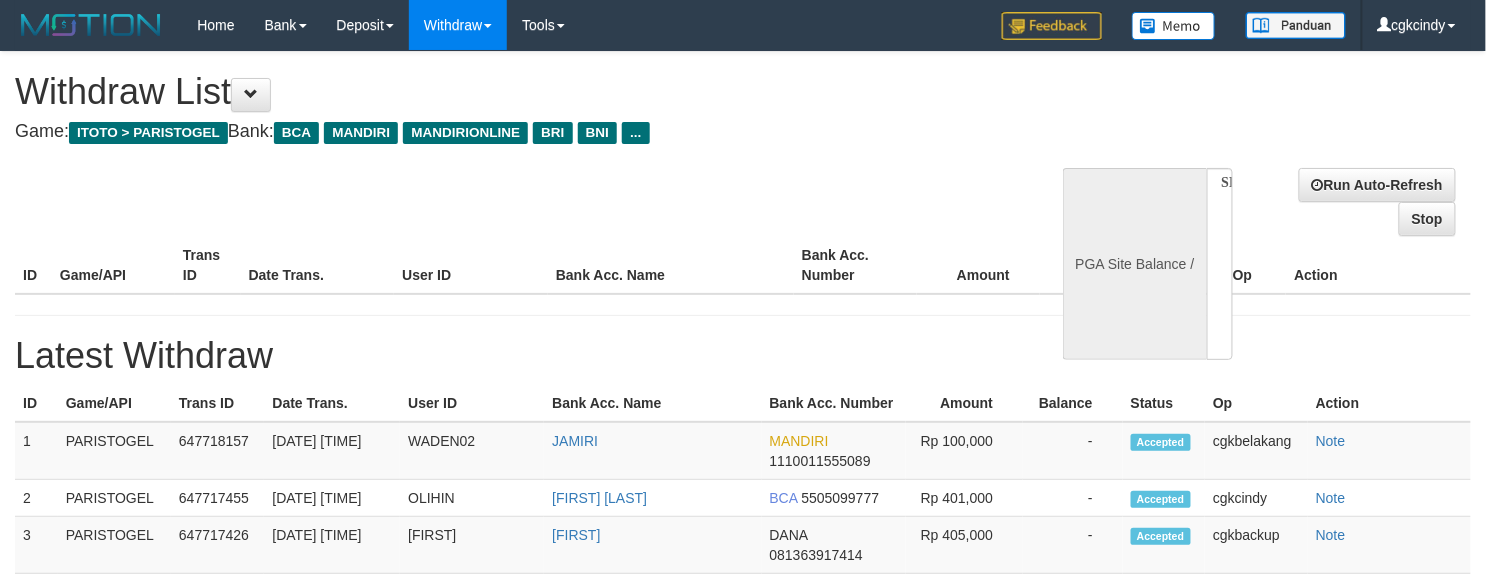 select on "**" 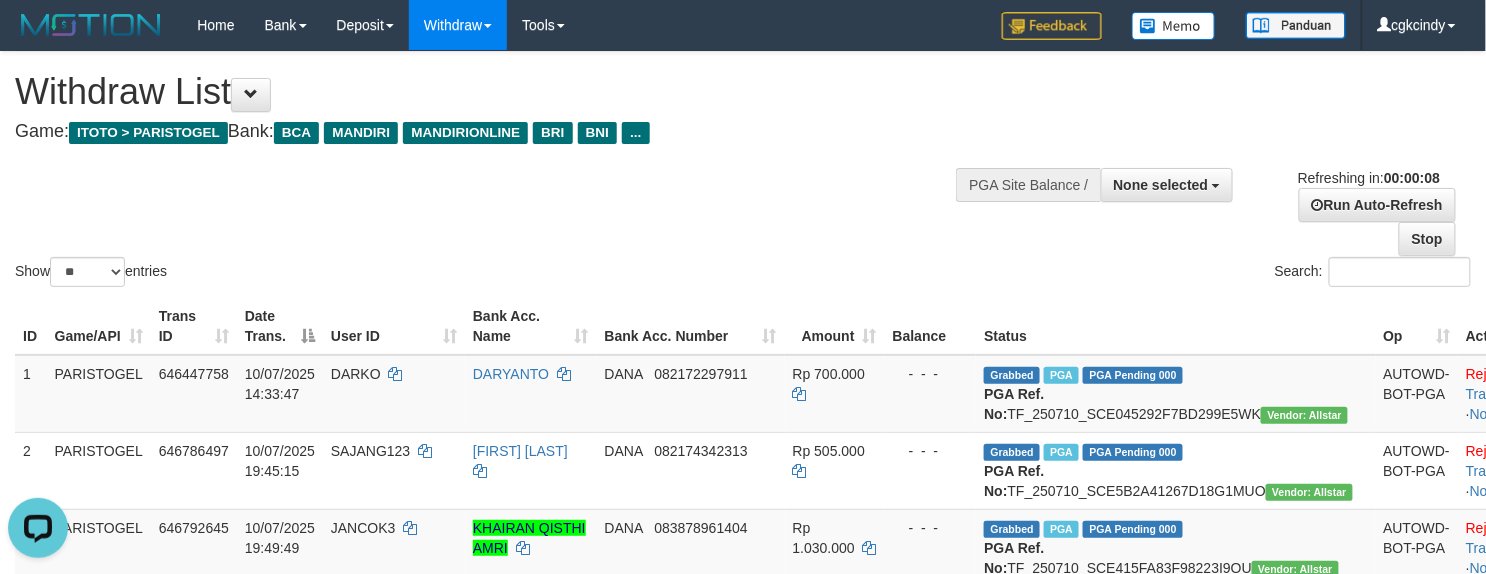 scroll, scrollTop: 0, scrollLeft: 0, axis: both 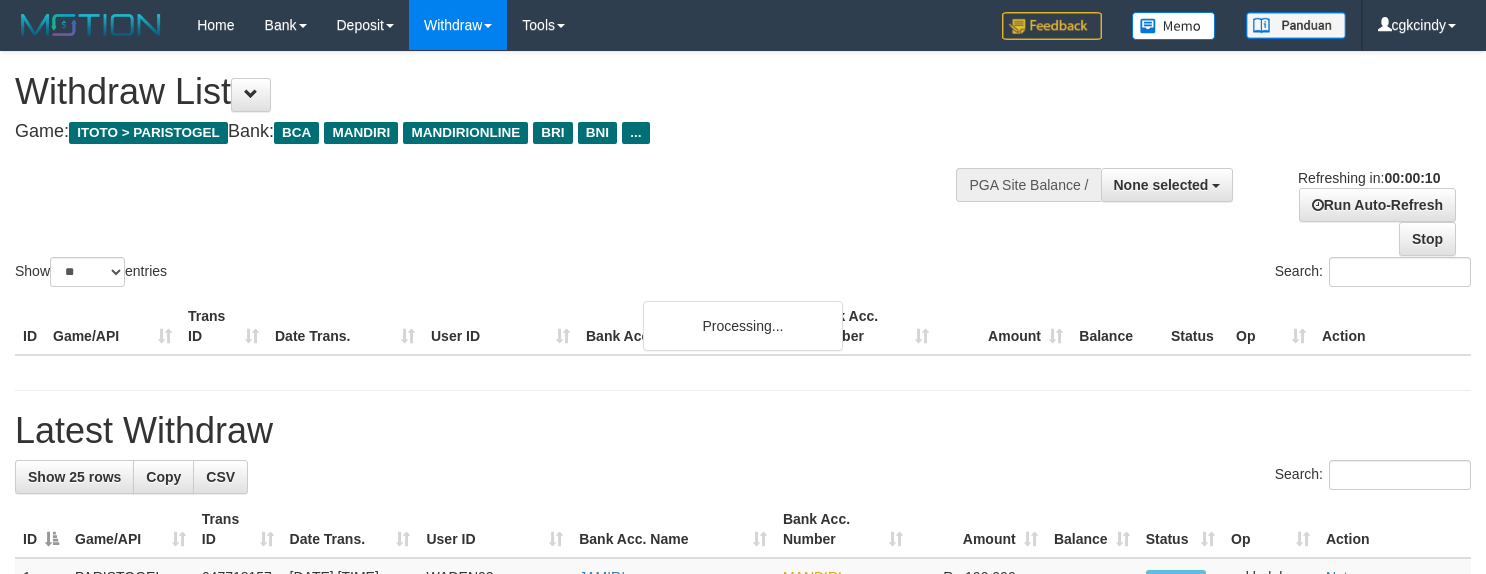 select 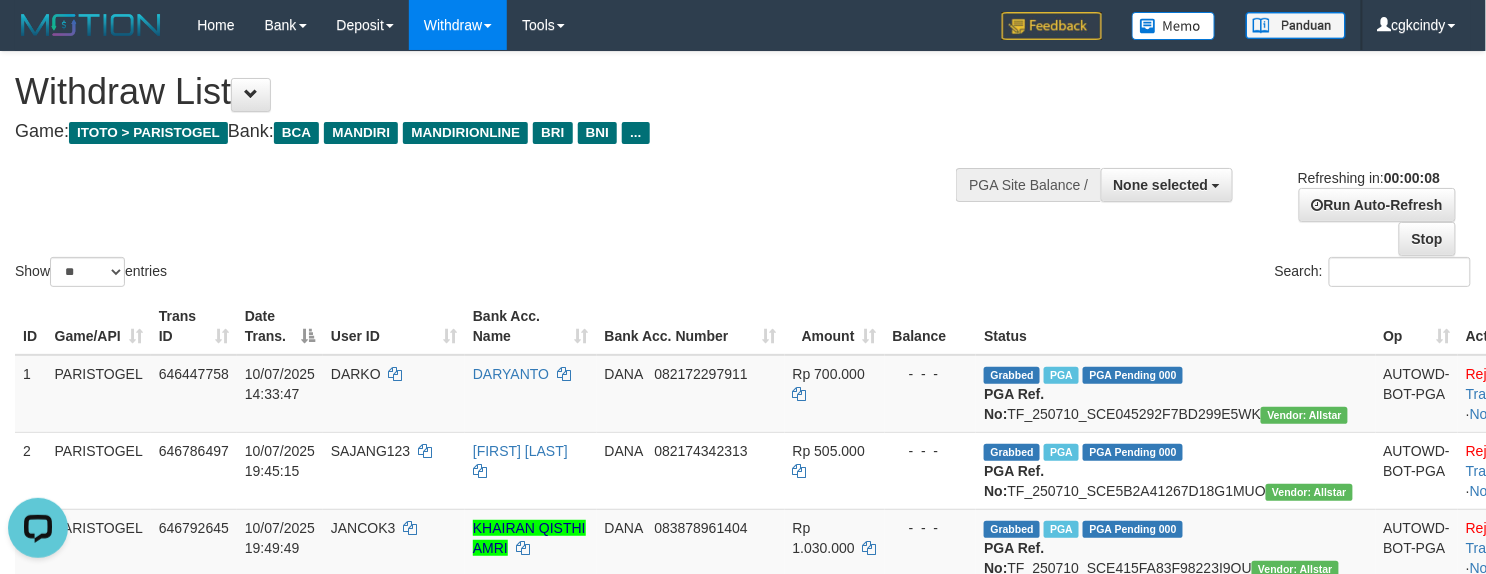 scroll, scrollTop: 0, scrollLeft: 0, axis: both 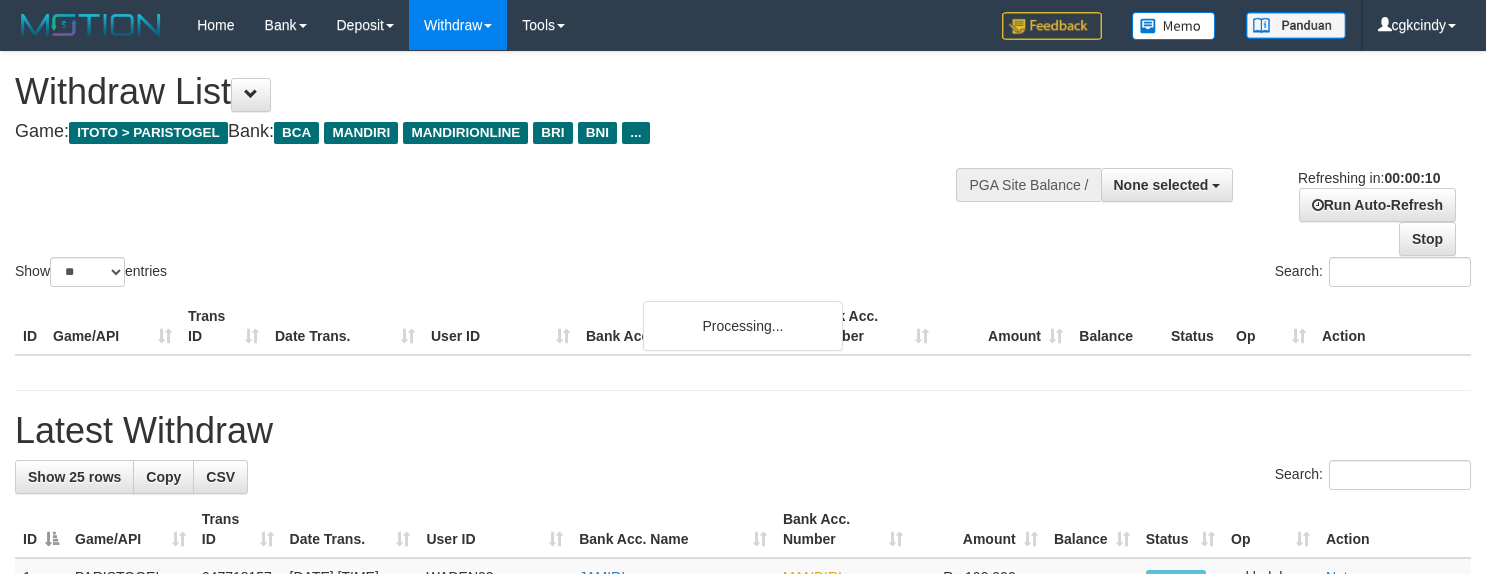 select 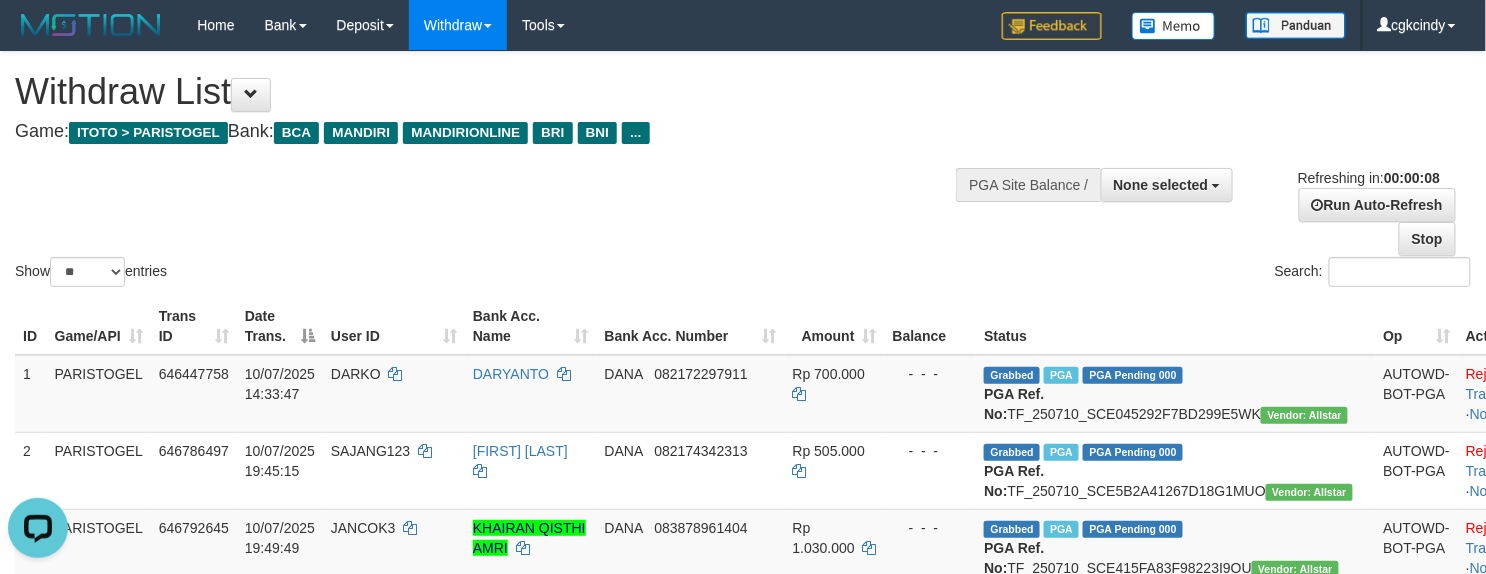 scroll, scrollTop: 0, scrollLeft: 0, axis: both 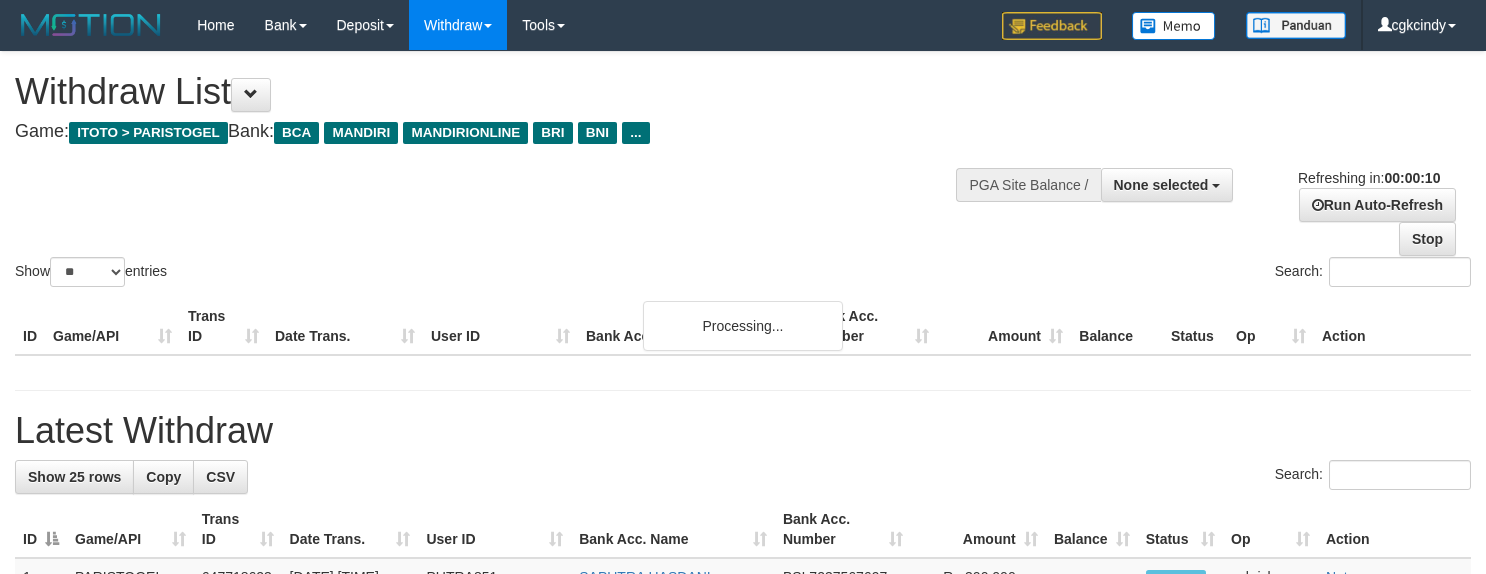 select 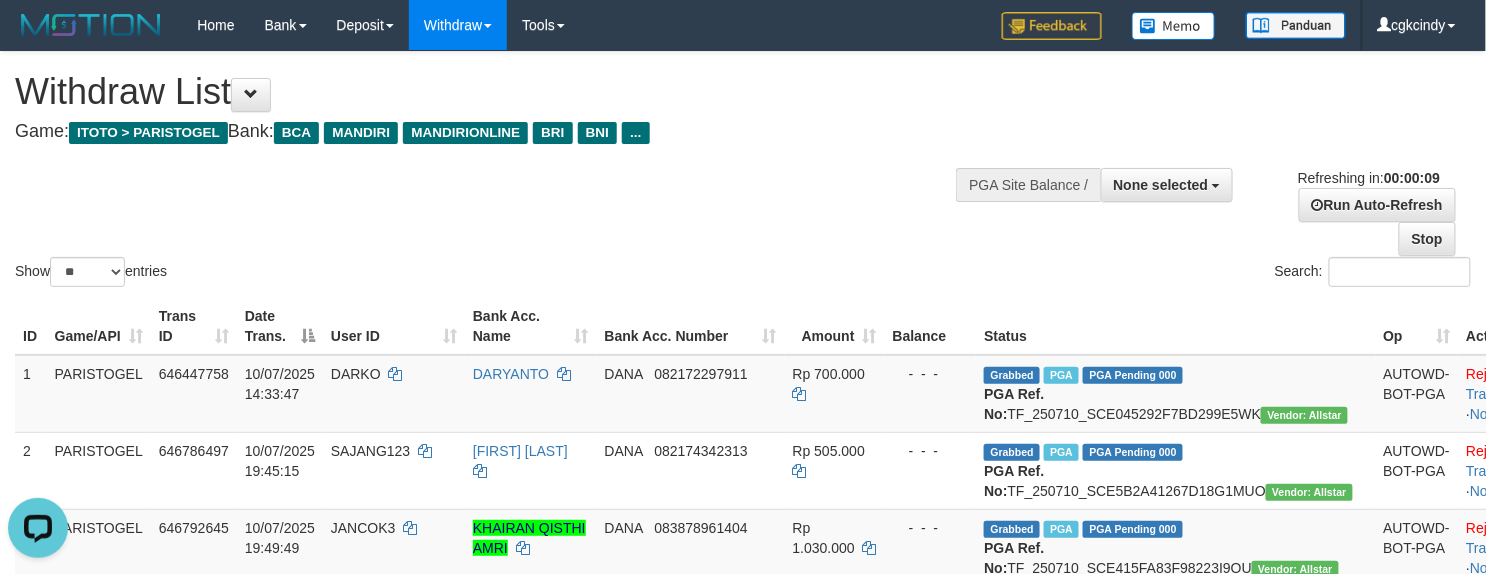 scroll, scrollTop: 0, scrollLeft: 0, axis: both 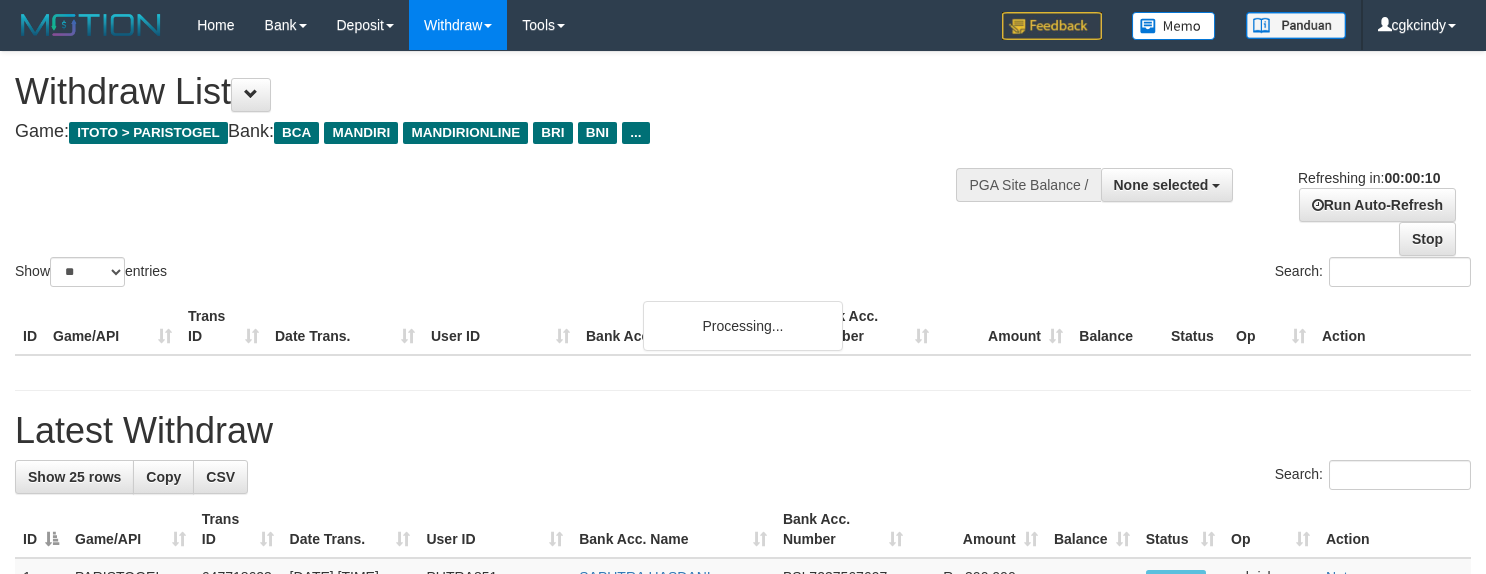 select 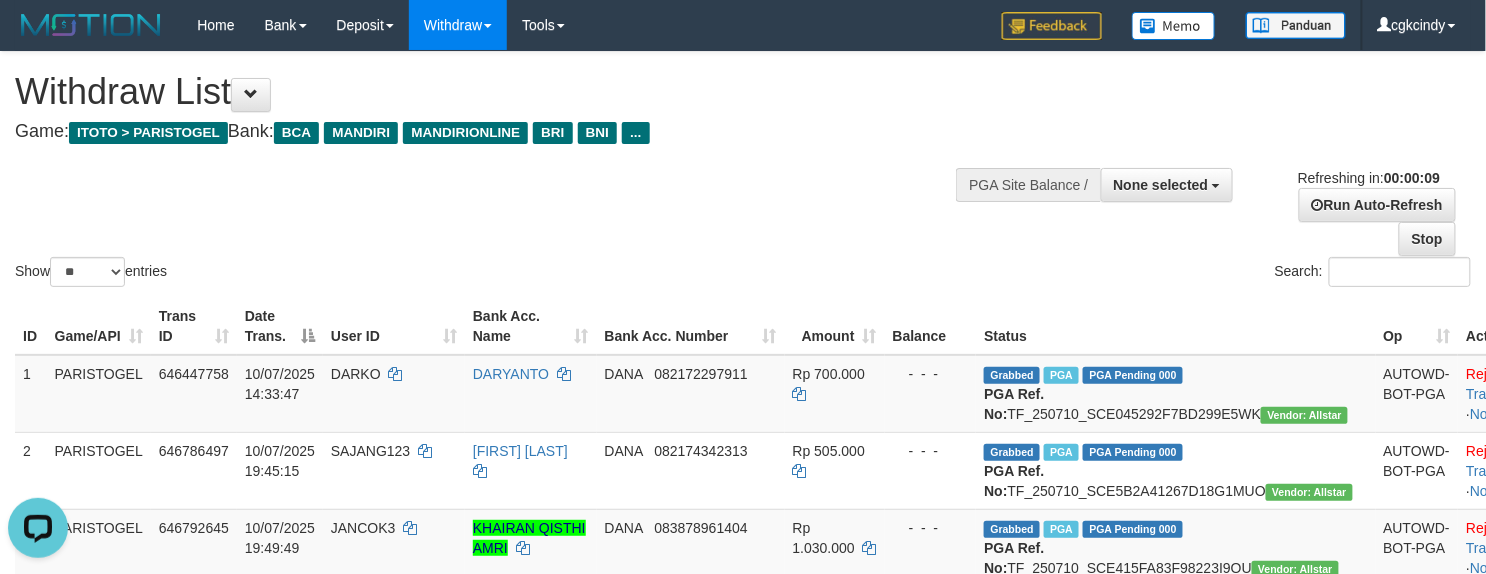 scroll, scrollTop: 0, scrollLeft: 0, axis: both 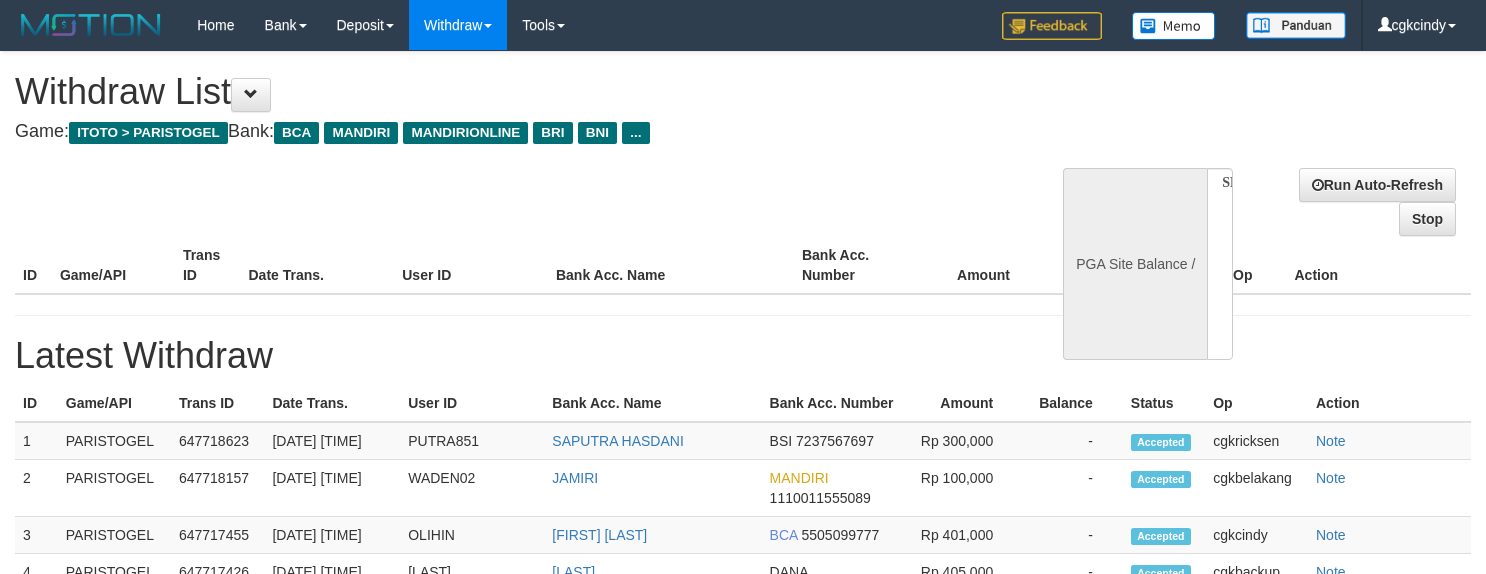select 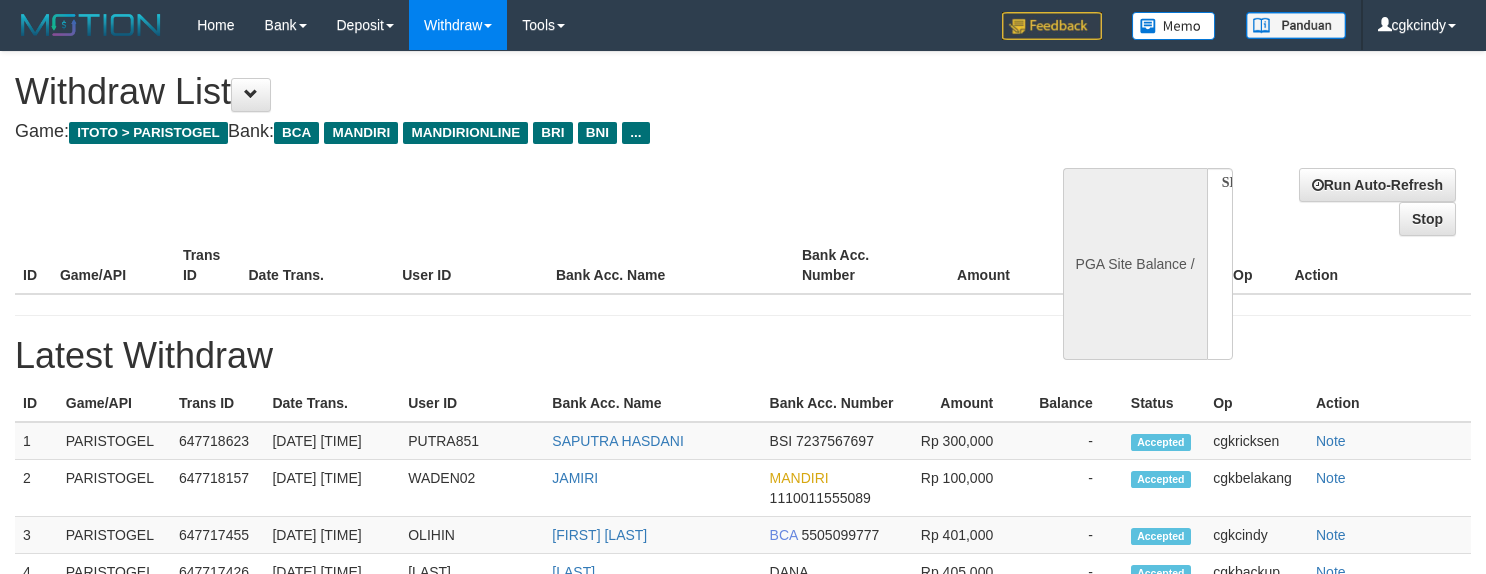 scroll, scrollTop: 0, scrollLeft: 0, axis: both 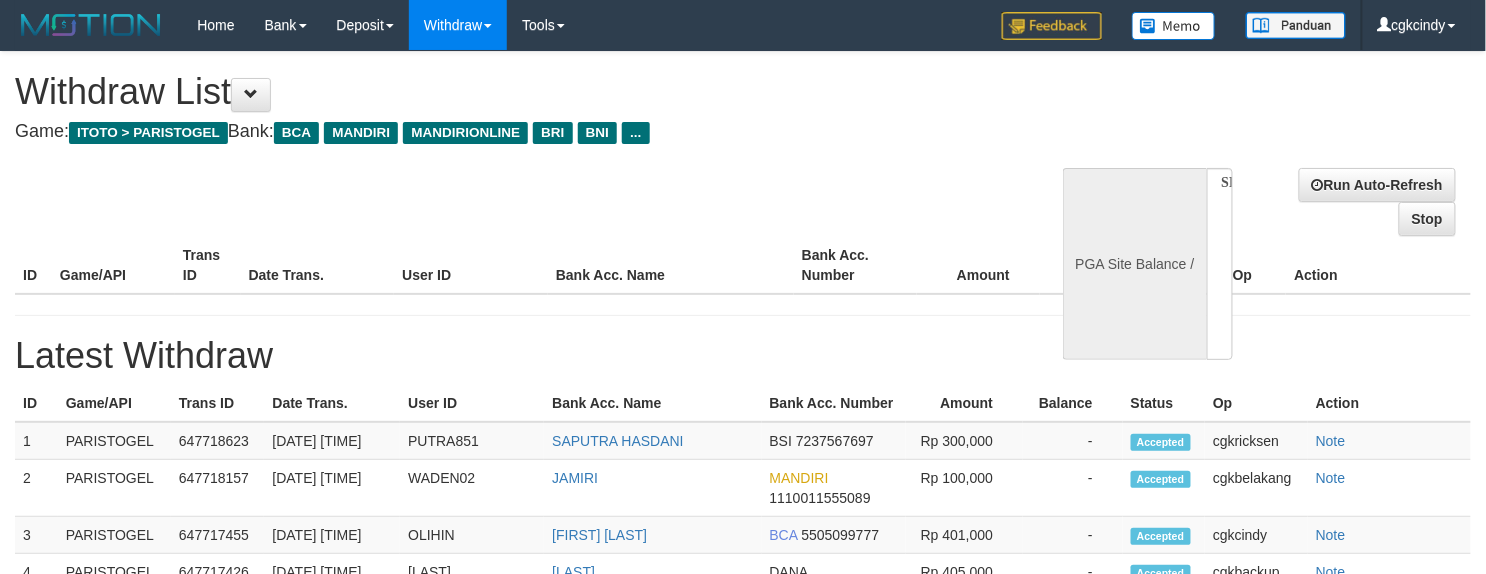 select on "**" 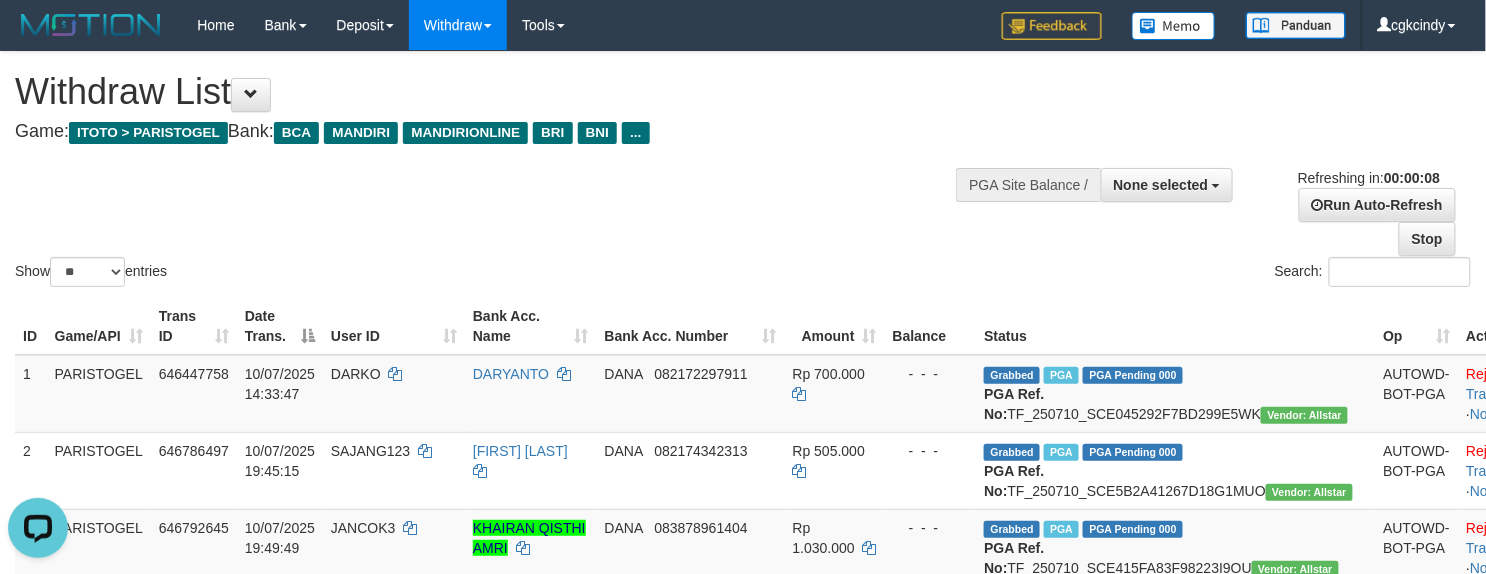 scroll, scrollTop: 0, scrollLeft: 0, axis: both 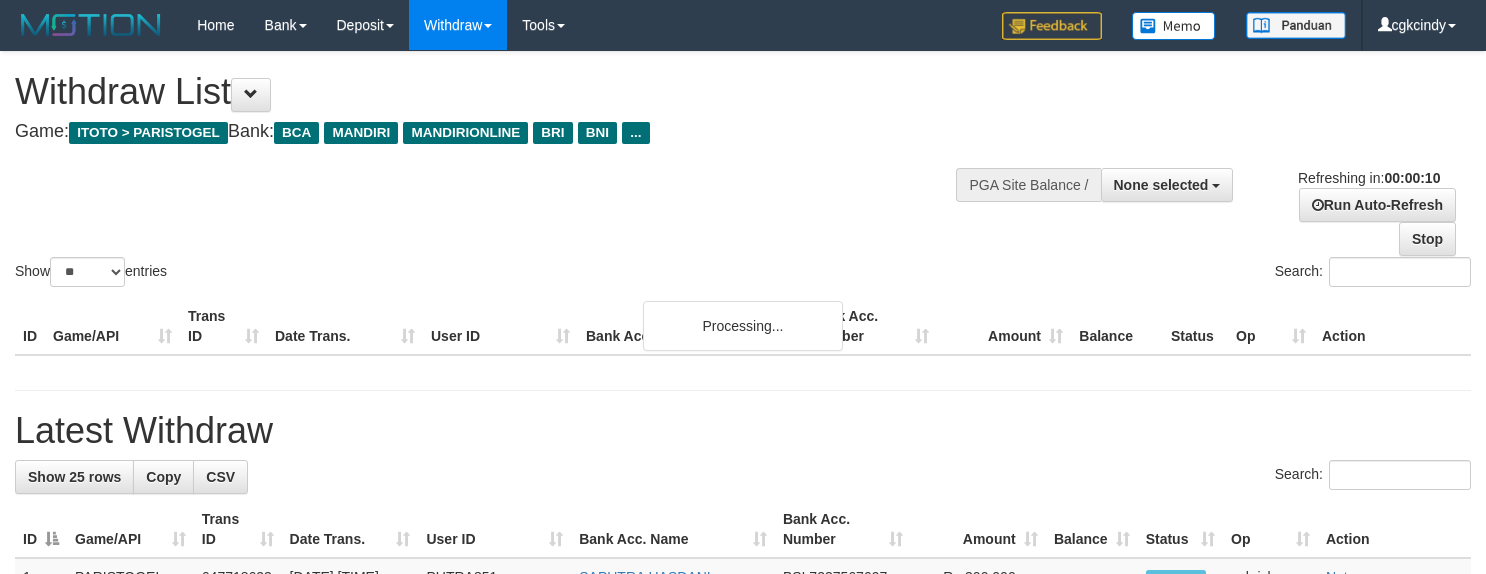 select 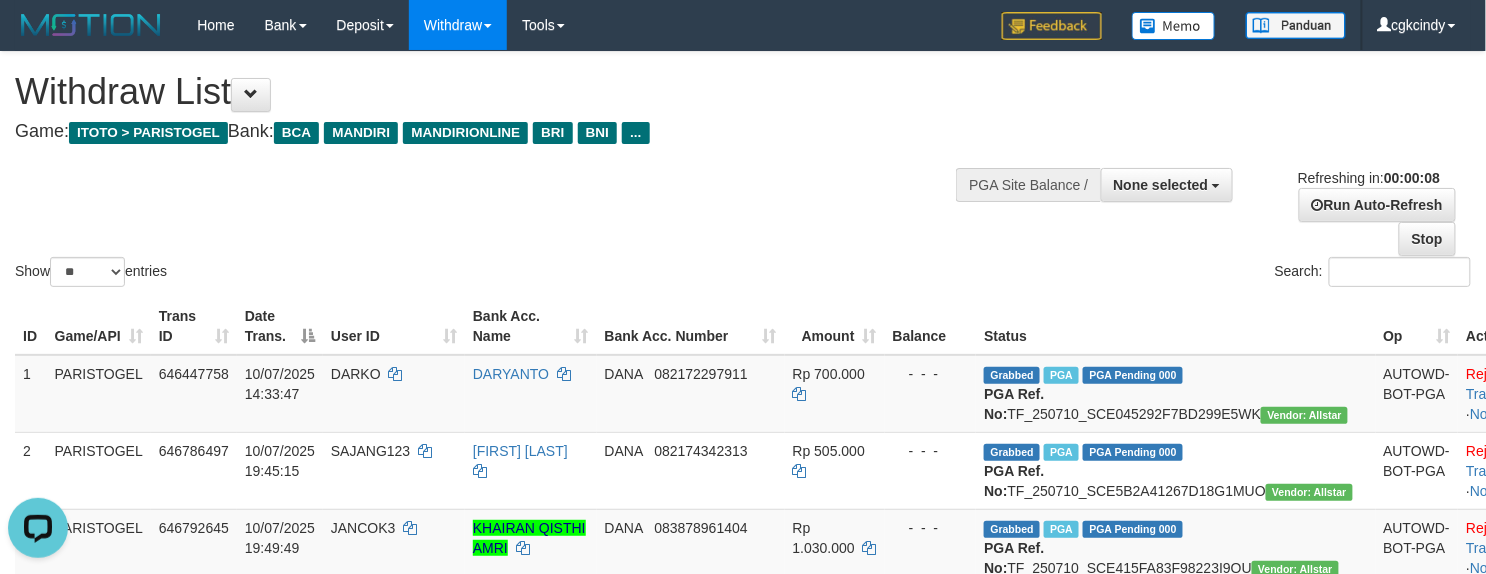 scroll, scrollTop: 0, scrollLeft: 0, axis: both 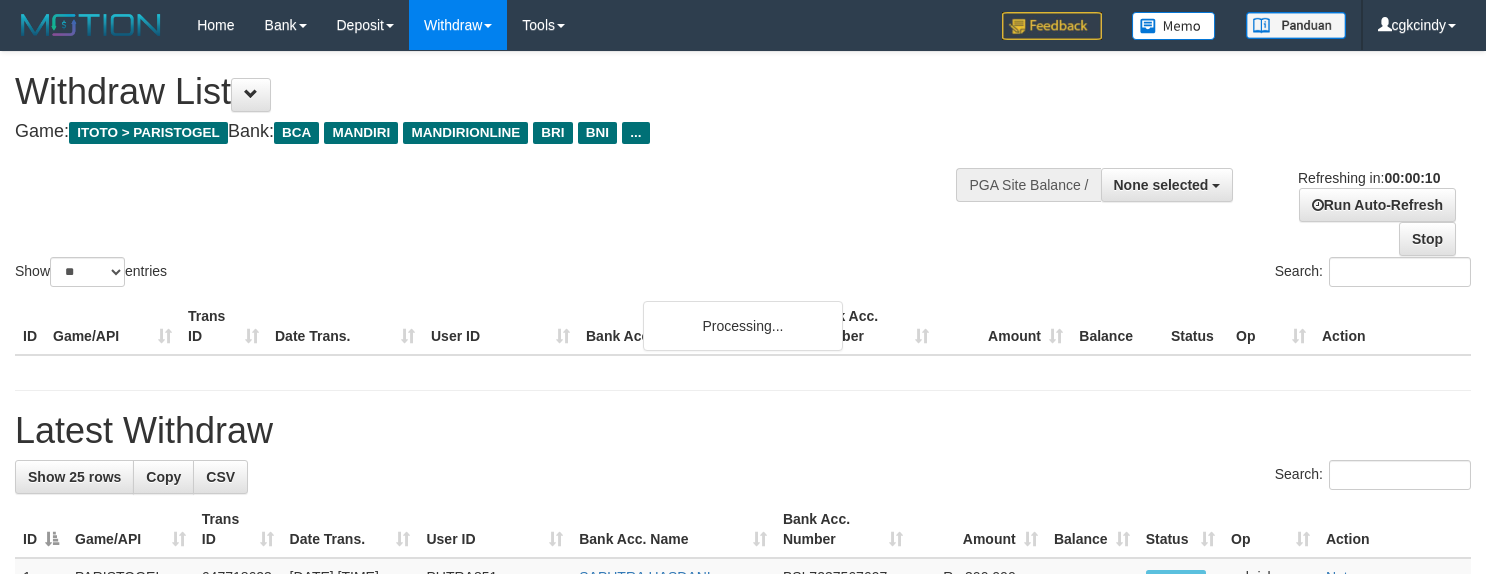 select 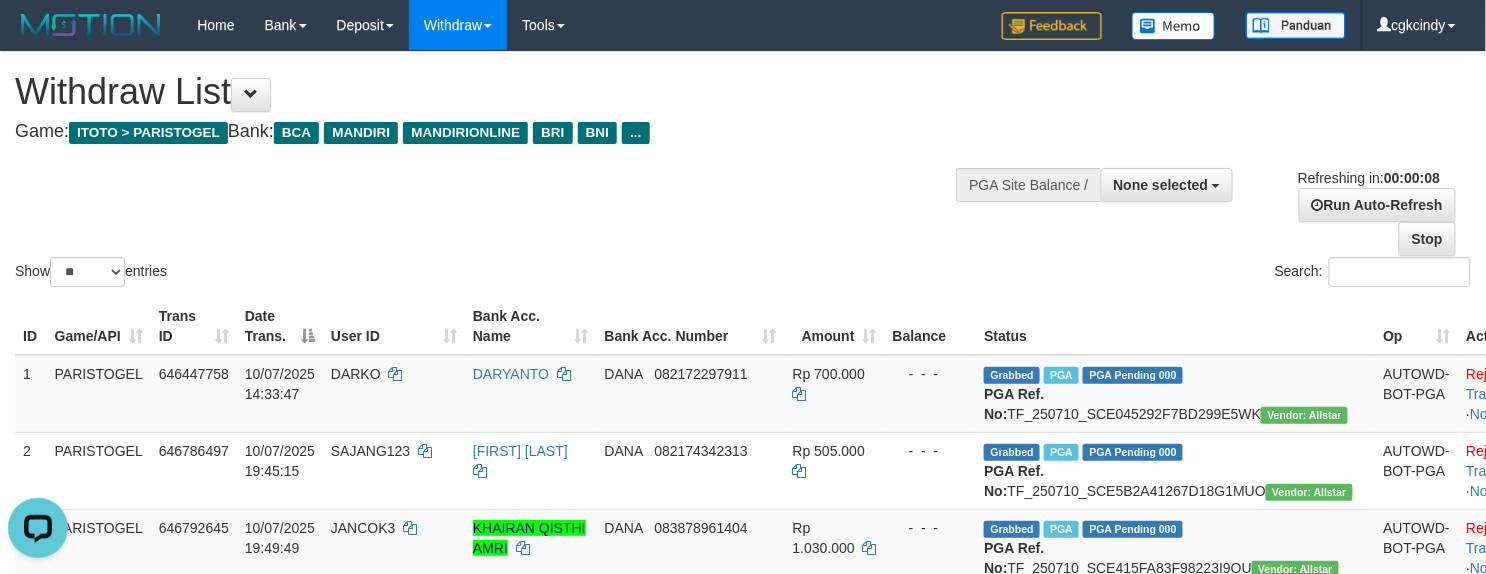 scroll, scrollTop: 0, scrollLeft: 0, axis: both 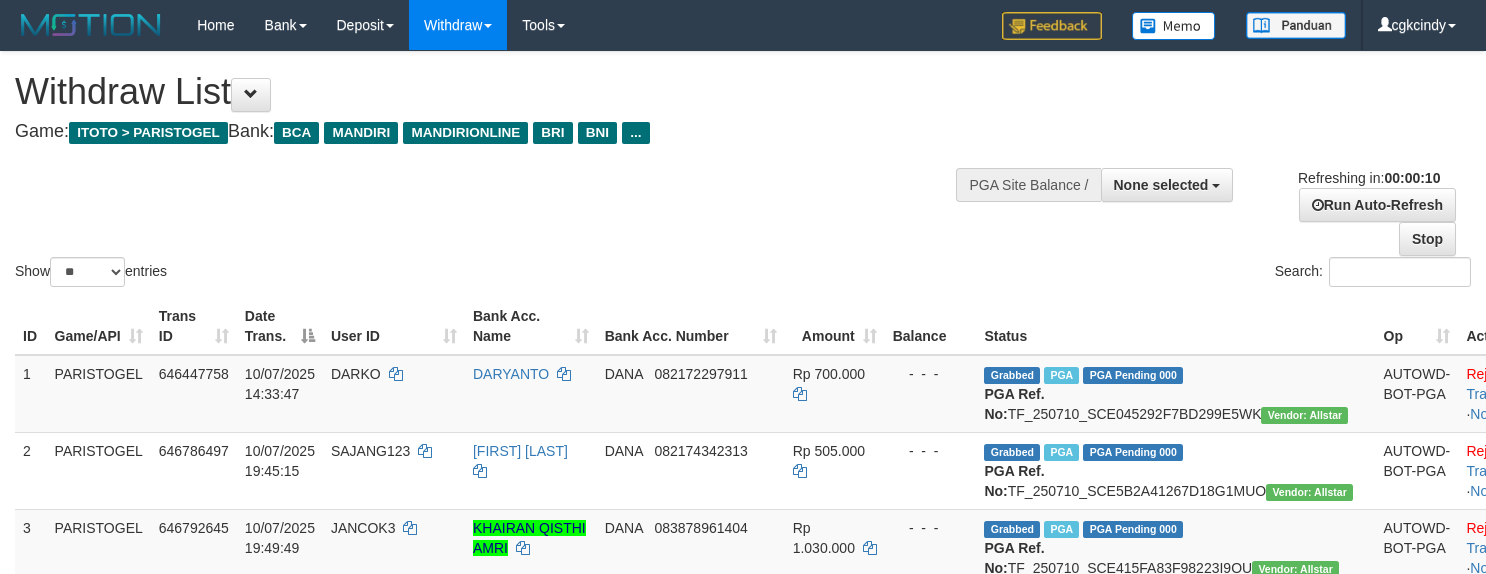 select 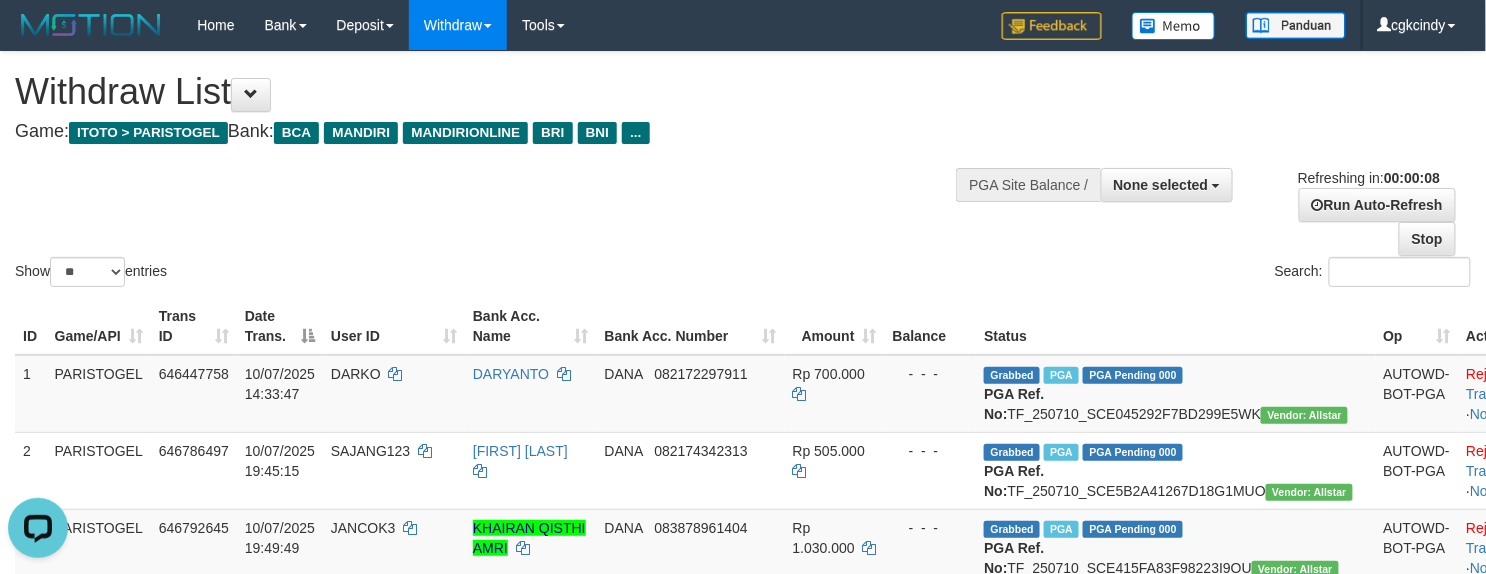 scroll, scrollTop: 0, scrollLeft: 0, axis: both 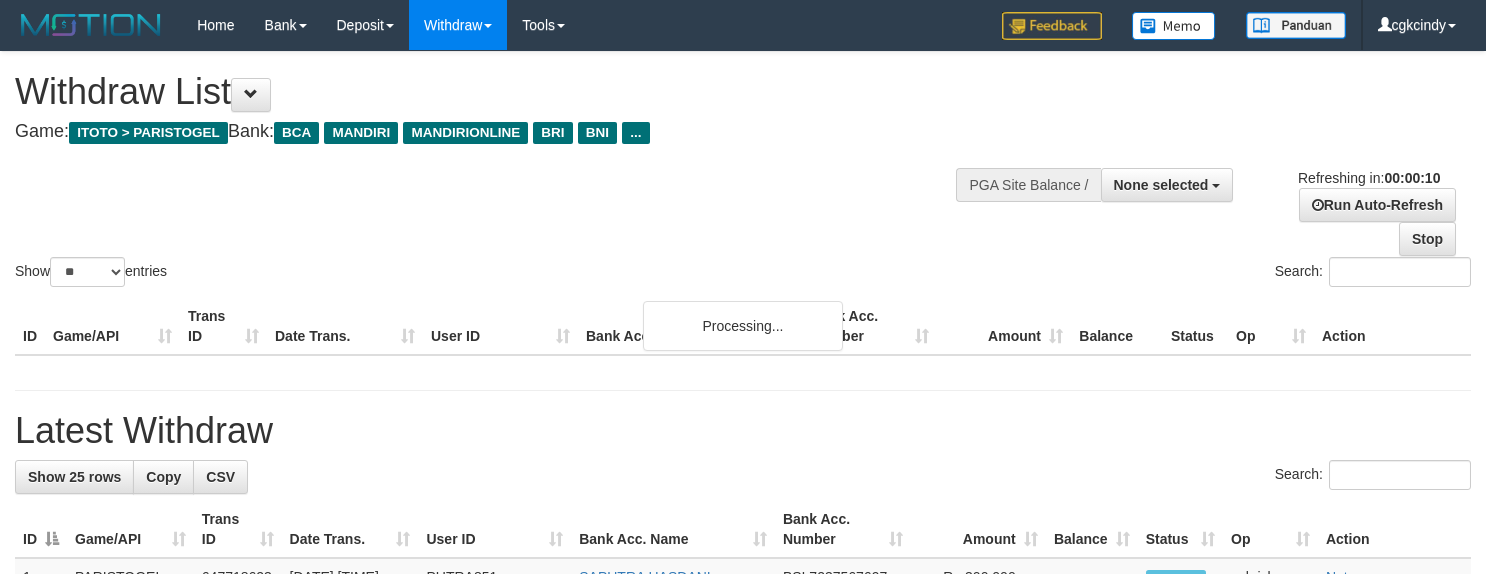 select 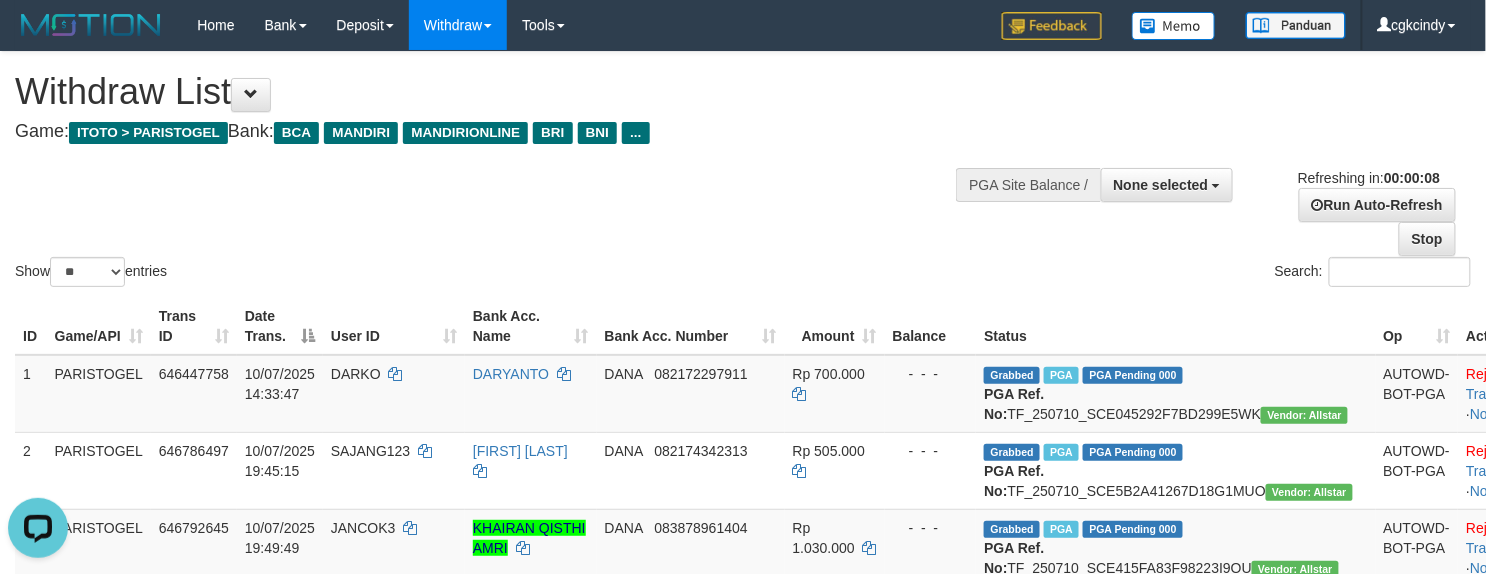 scroll, scrollTop: 0, scrollLeft: 0, axis: both 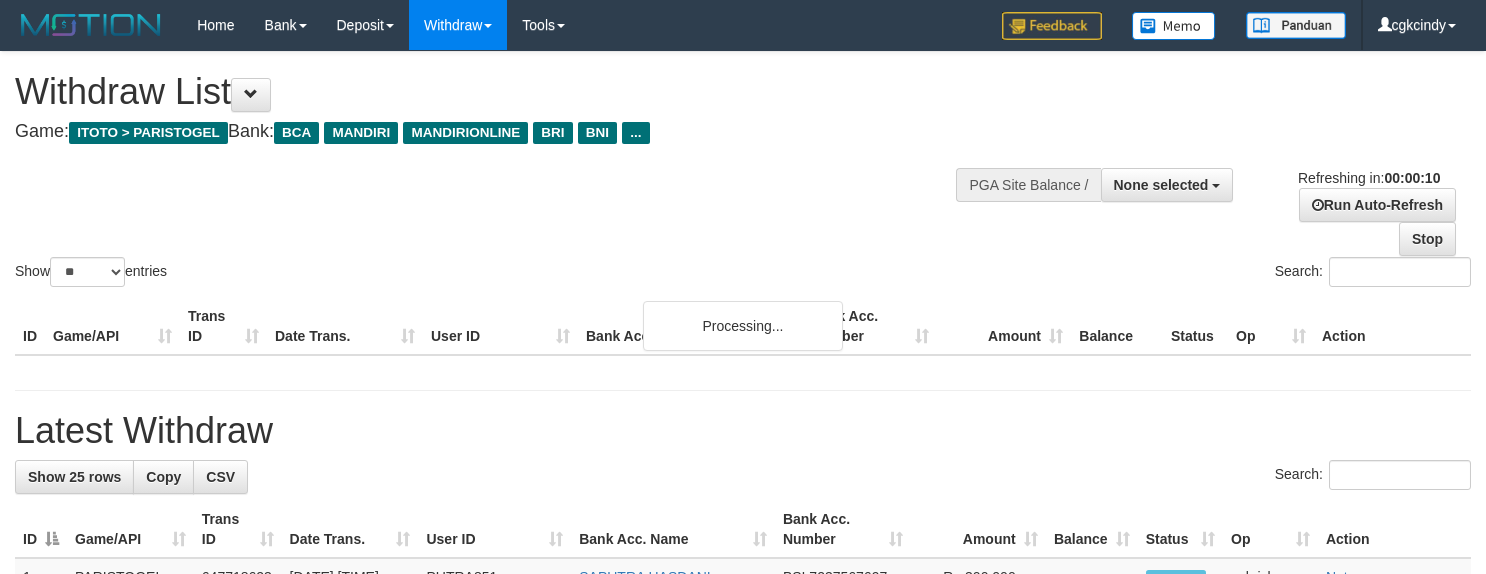 select 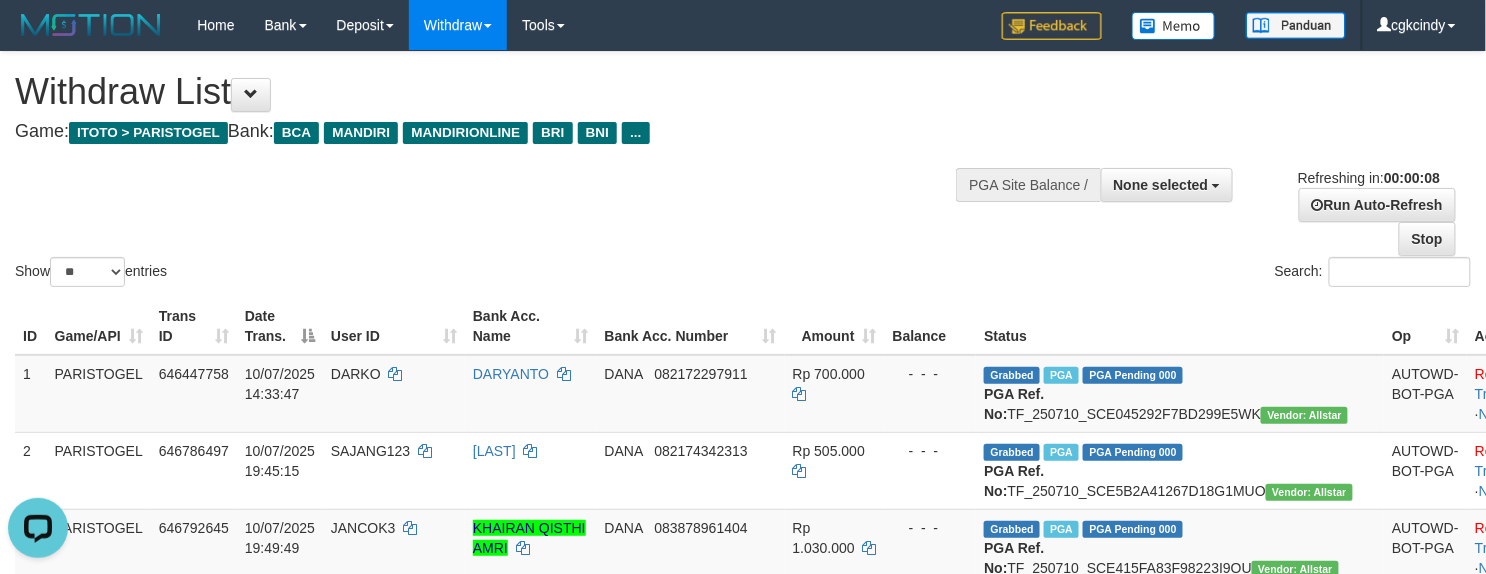 scroll, scrollTop: 0, scrollLeft: 0, axis: both 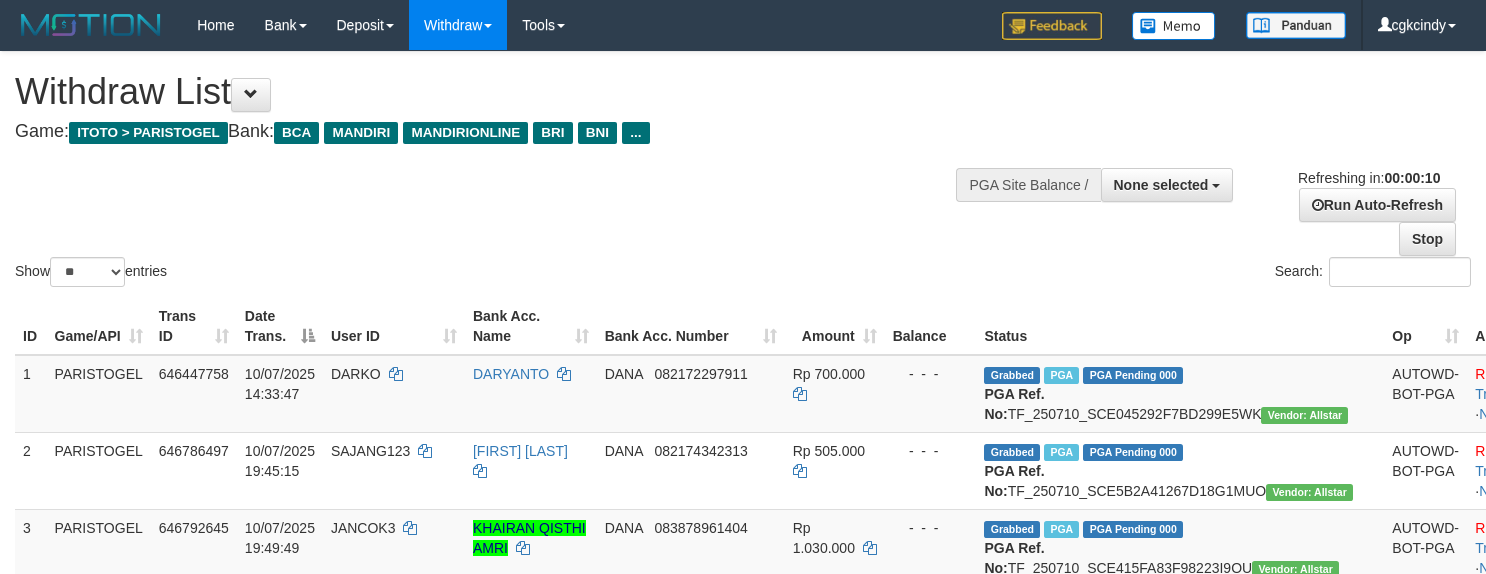 select 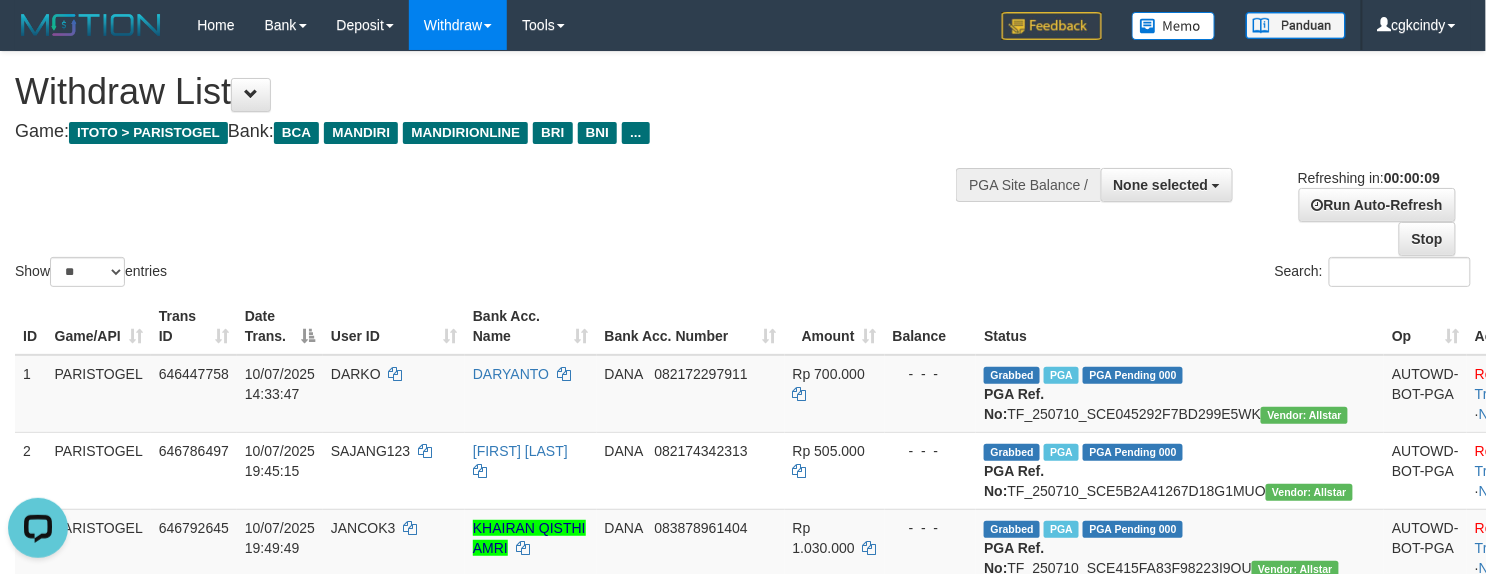 scroll, scrollTop: 0, scrollLeft: 0, axis: both 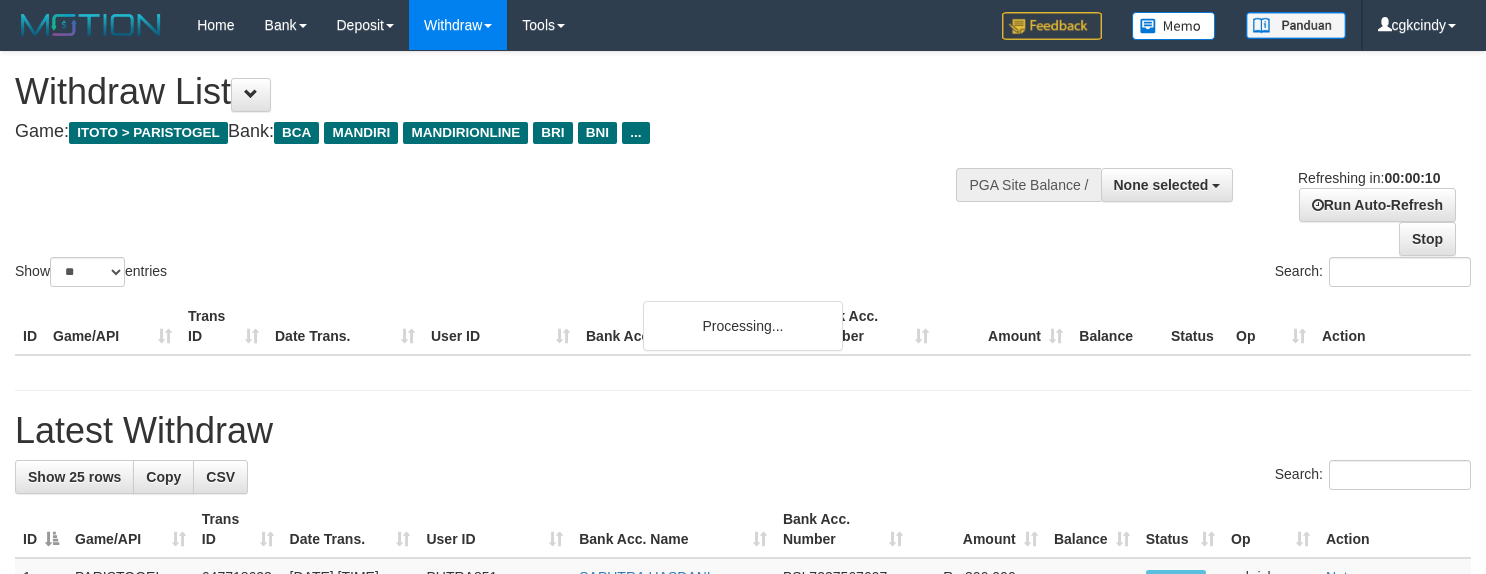 select 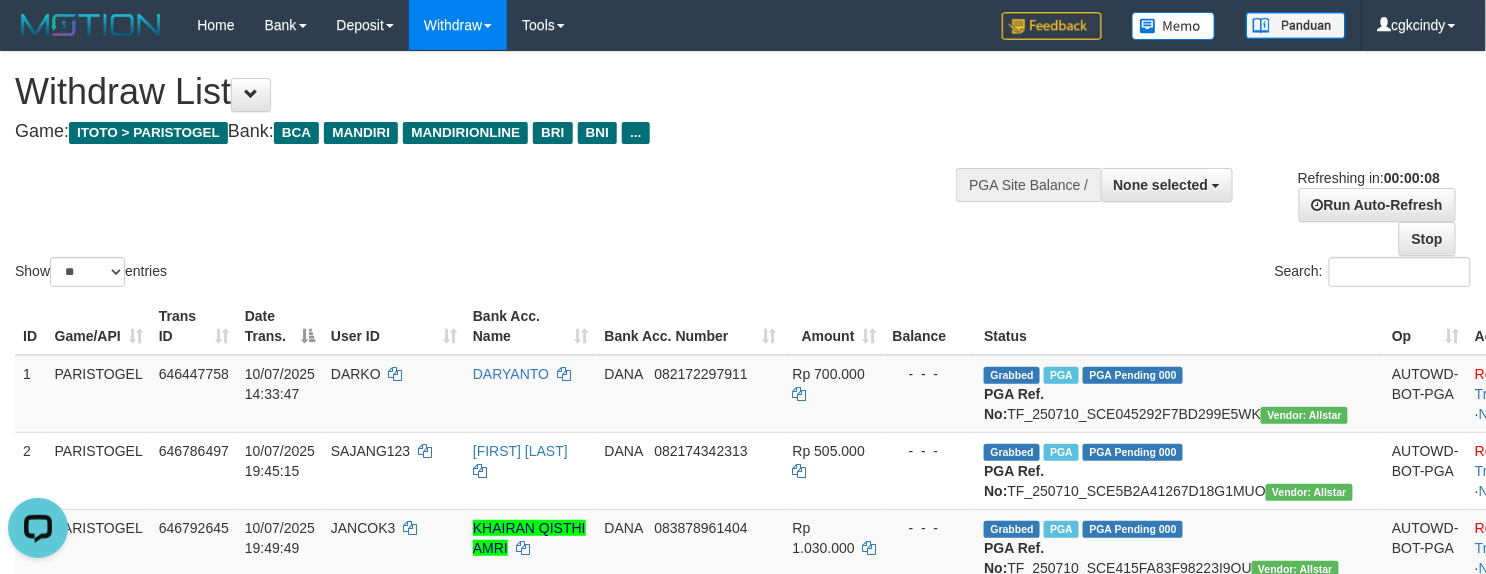 scroll, scrollTop: 0, scrollLeft: 0, axis: both 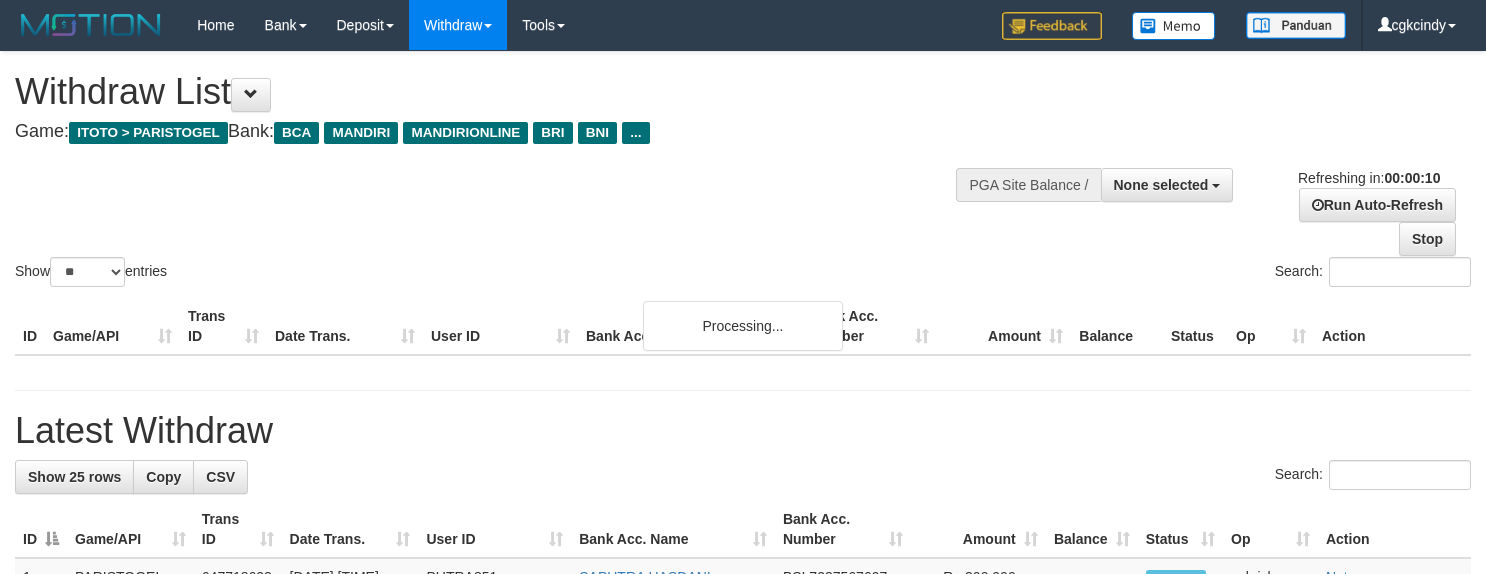 select 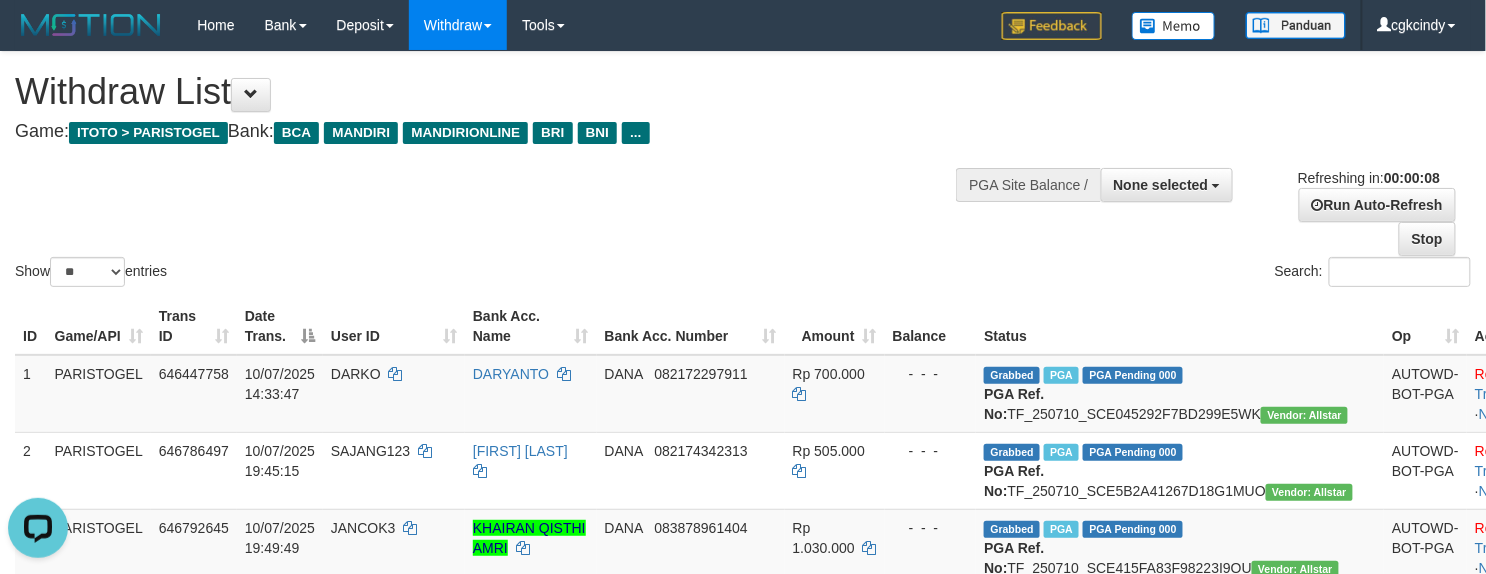scroll, scrollTop: 0, scrollLeft: 0, axis: both 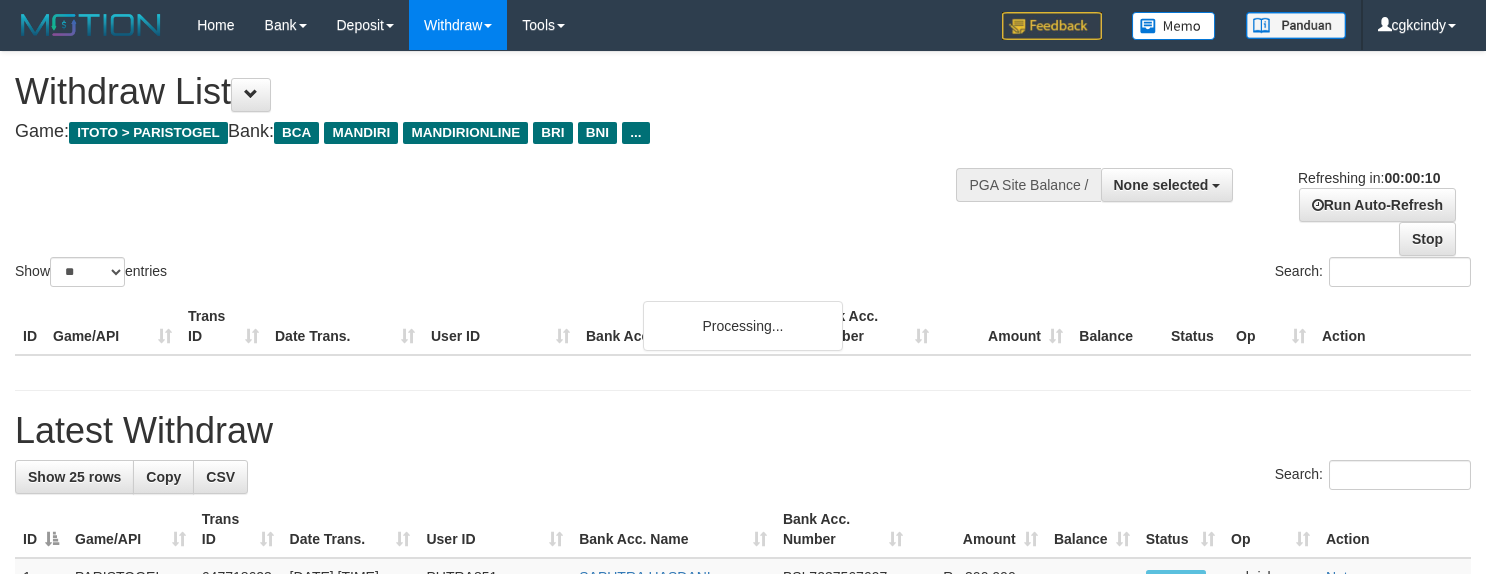 select 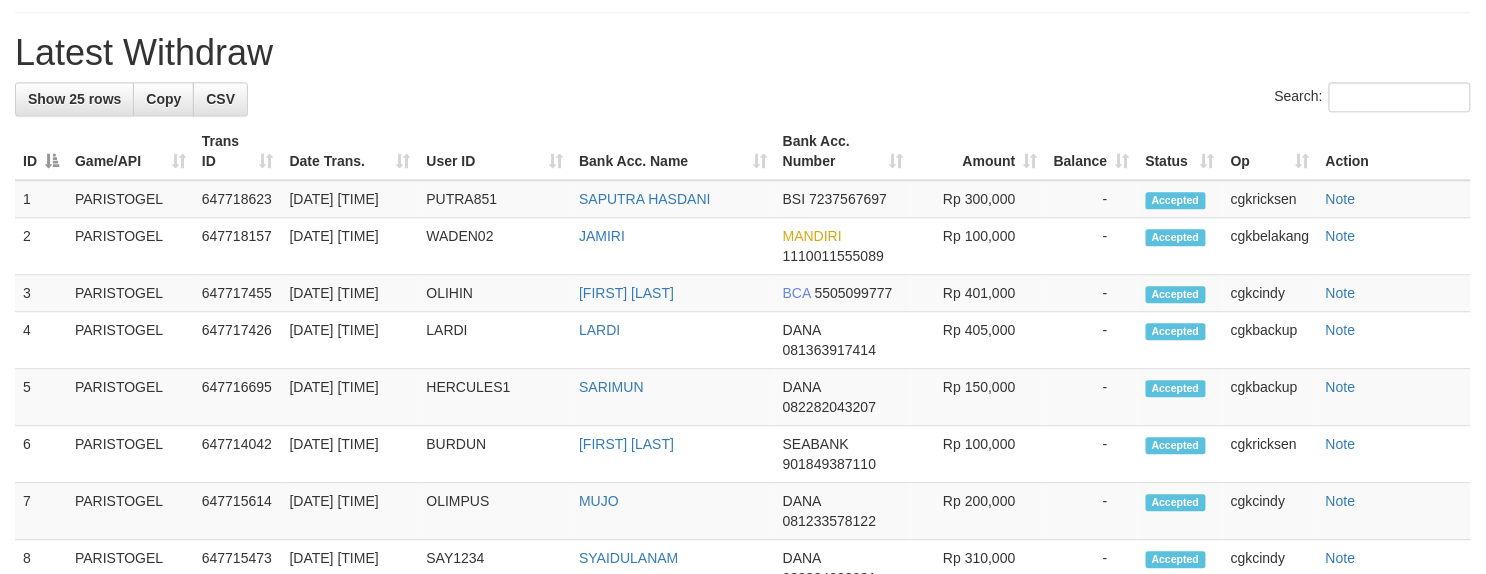 scroll, scrollTop: 1333, scrollLeft: 0, axis: vertical 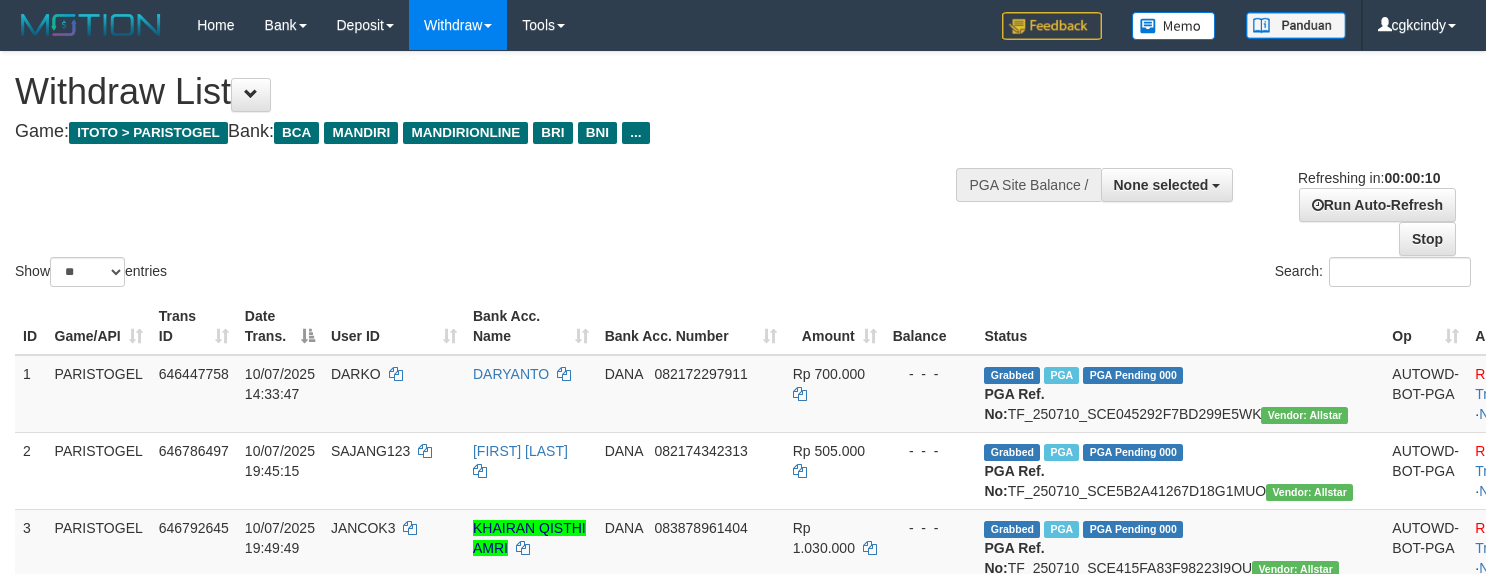 select 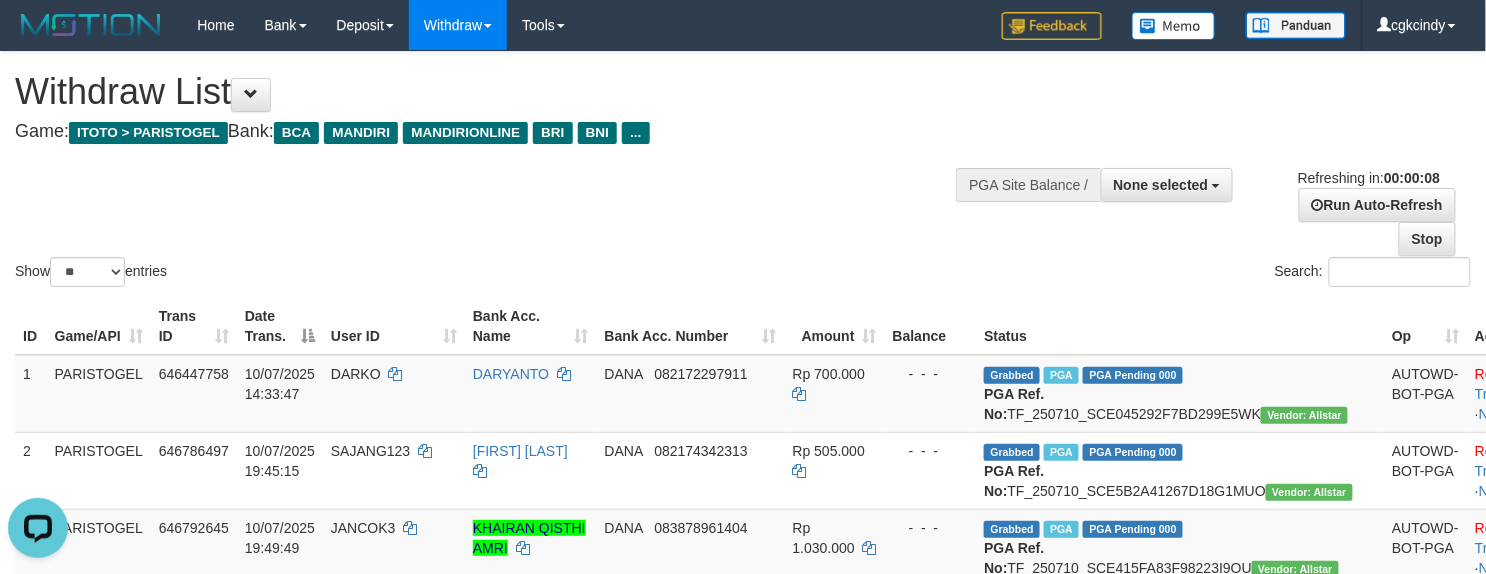 scroll, scrollTop: 0, scrollLeft: 0, axis: both 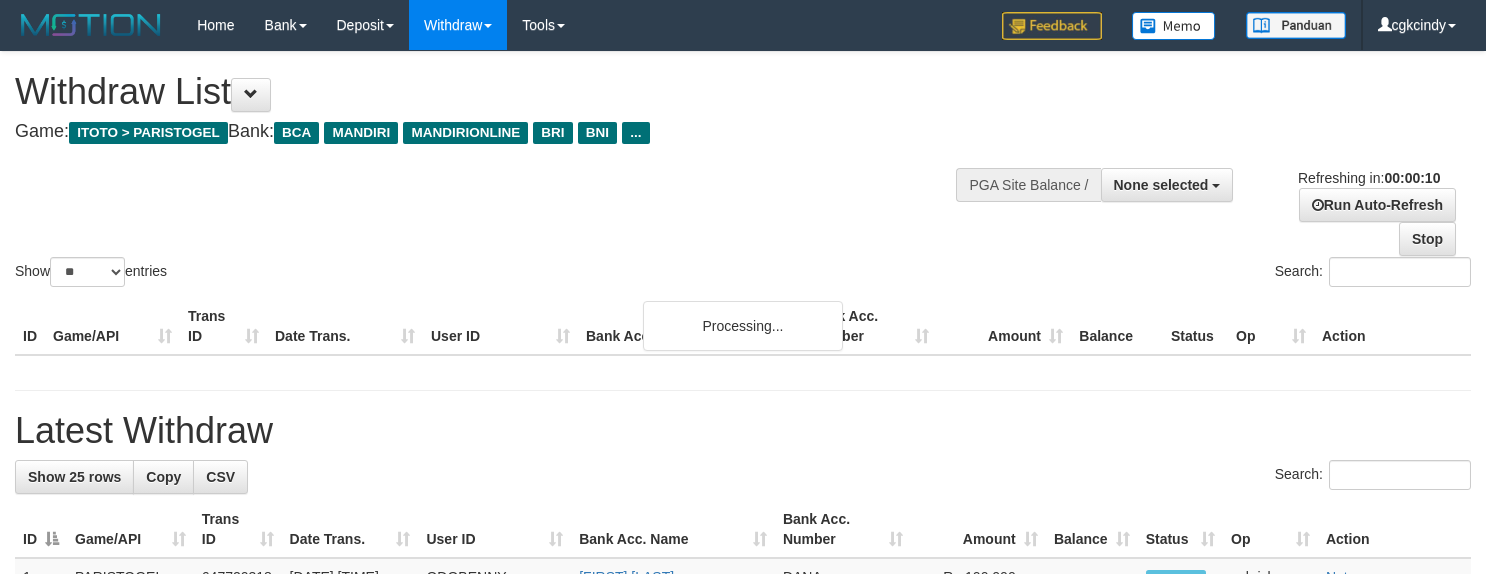 select 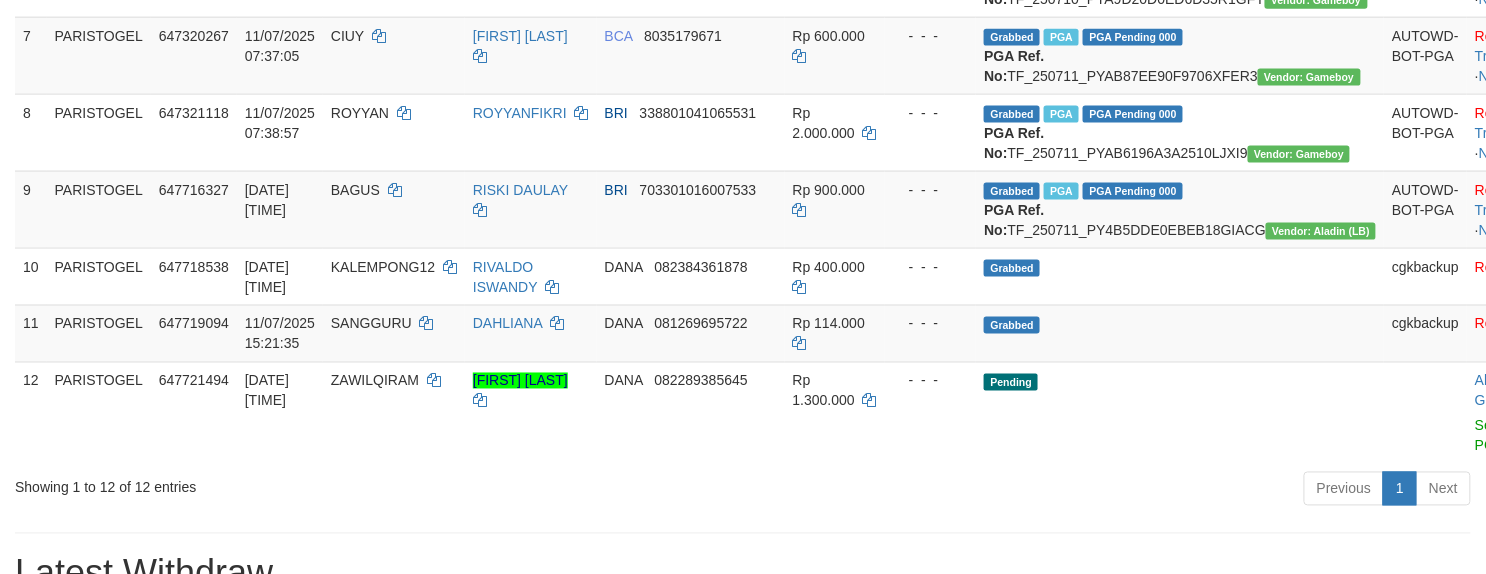 scroll, scrollTop: 852, scrollLeft: 0, axis: vertical 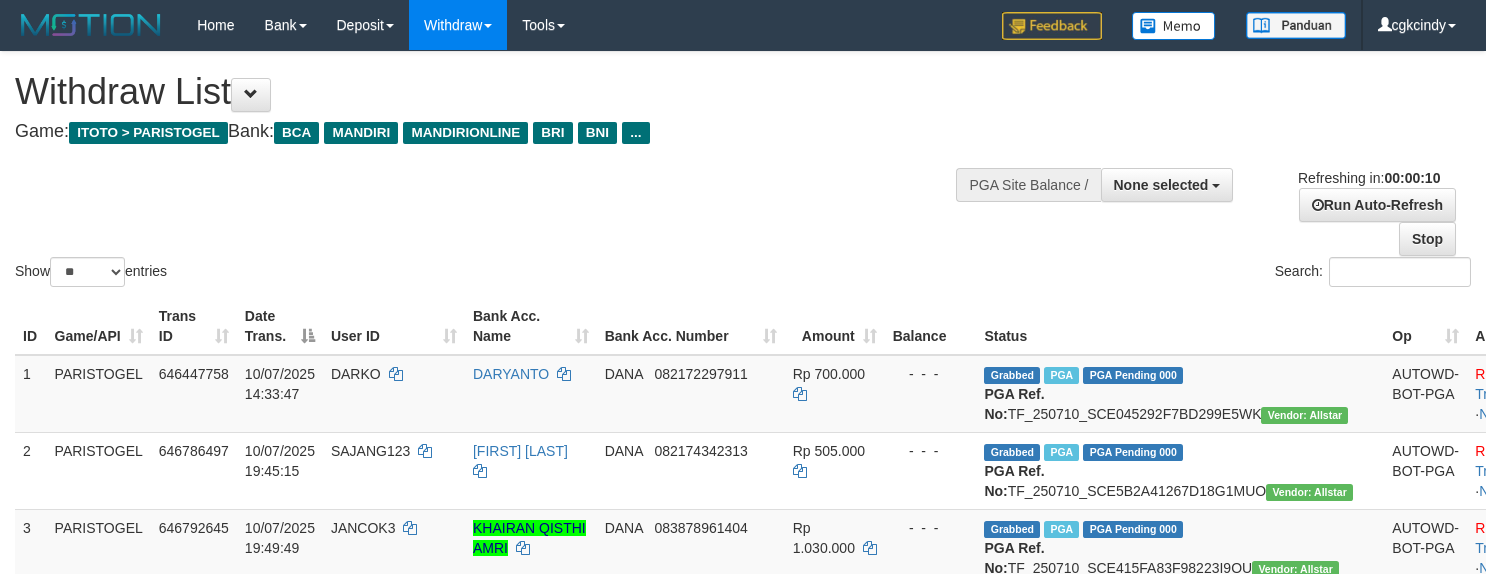 select 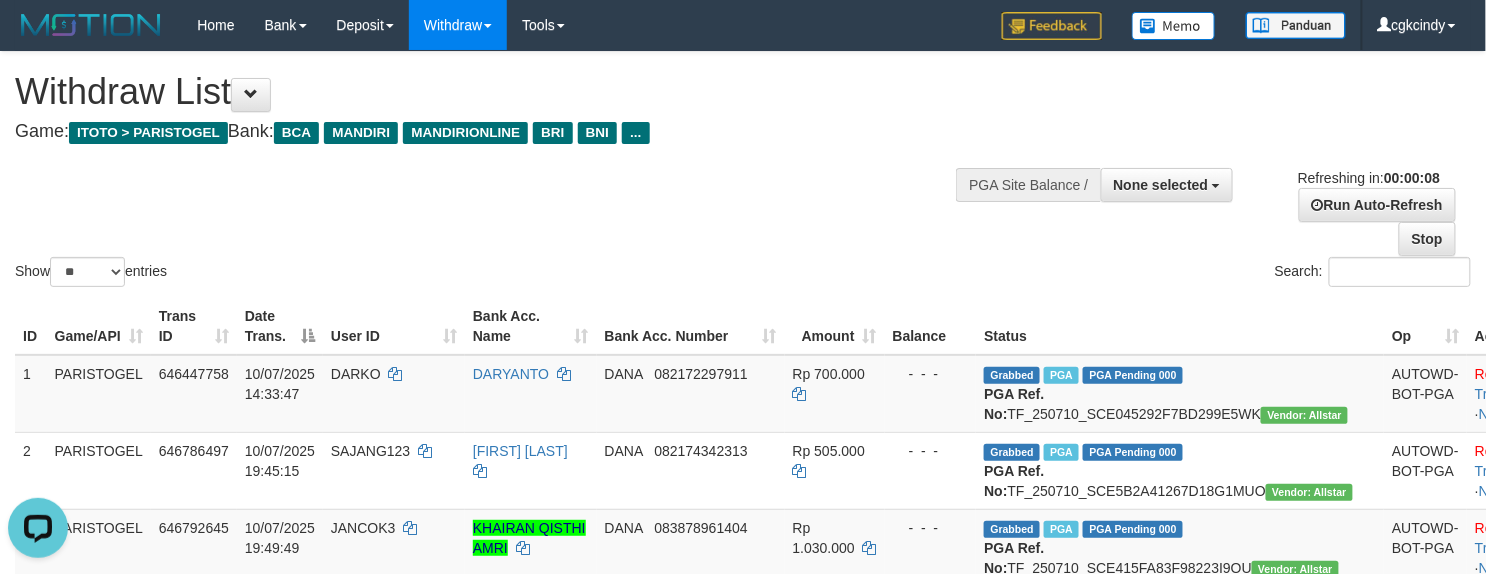 scroll, scrollTop: 0, scrollLeft: 0, axis: both 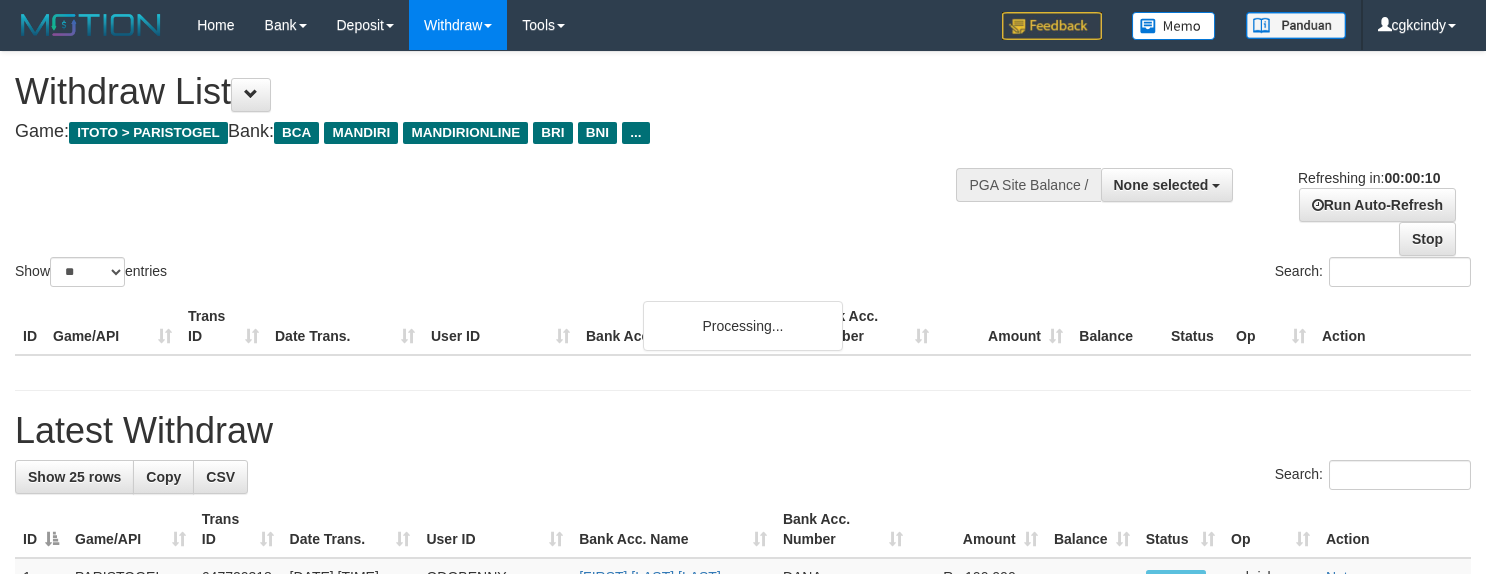 select 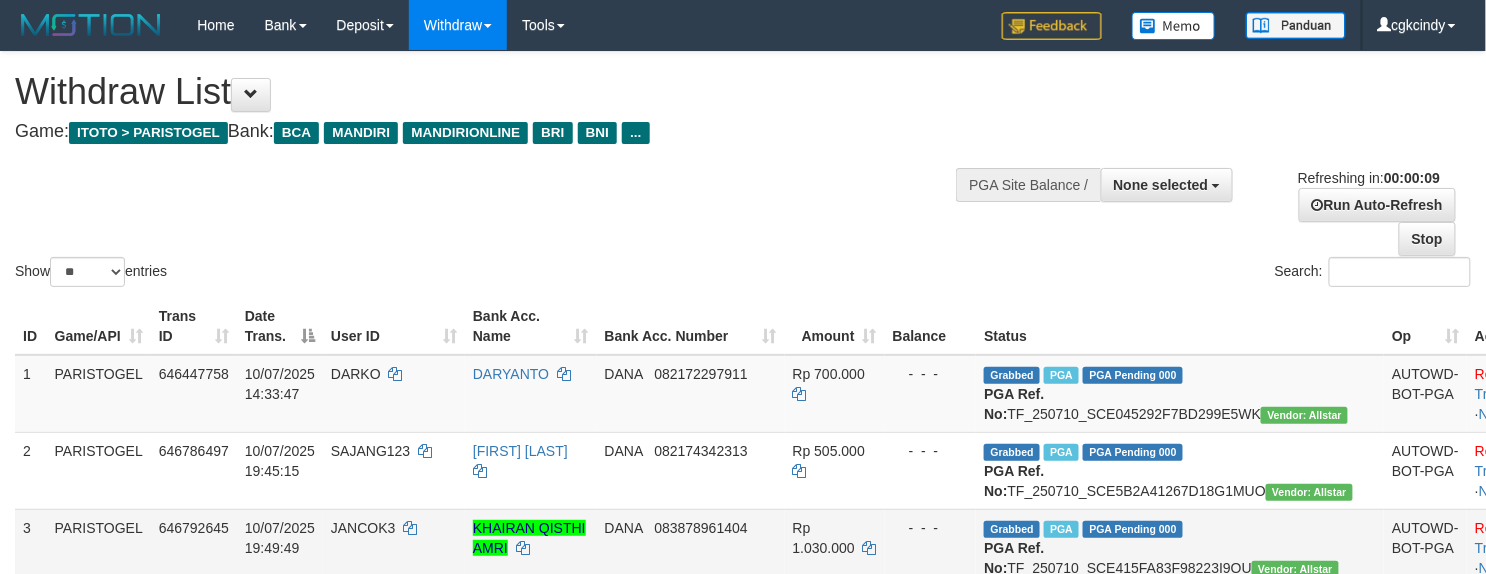 scroll, scrollTop: 666, scrollLeft: 0, axis: vertical 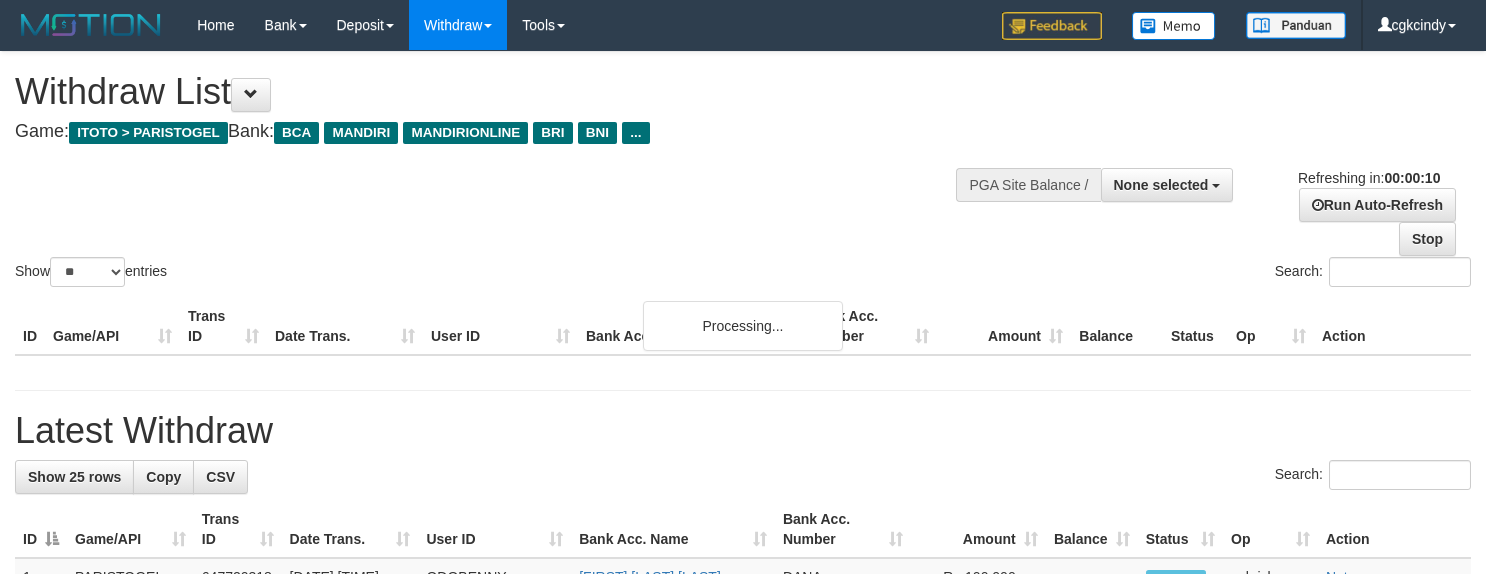 select 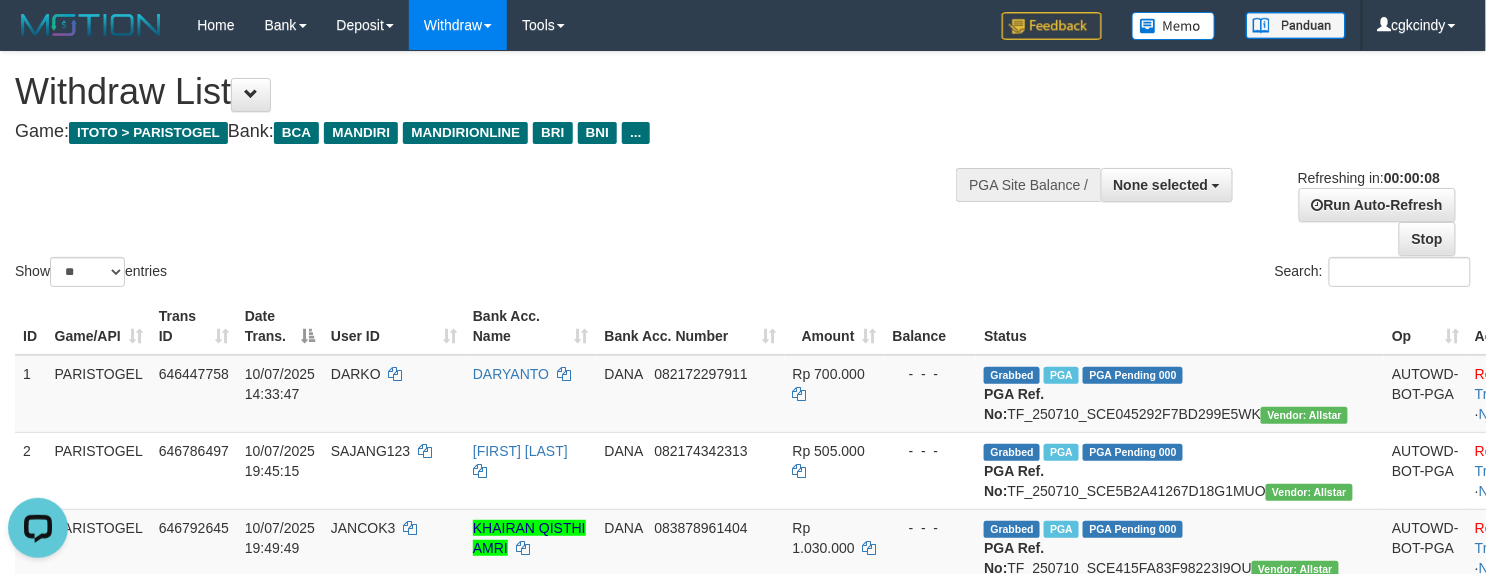 scroll, scrollTop: 0, scrollLeft: 0, axis: both 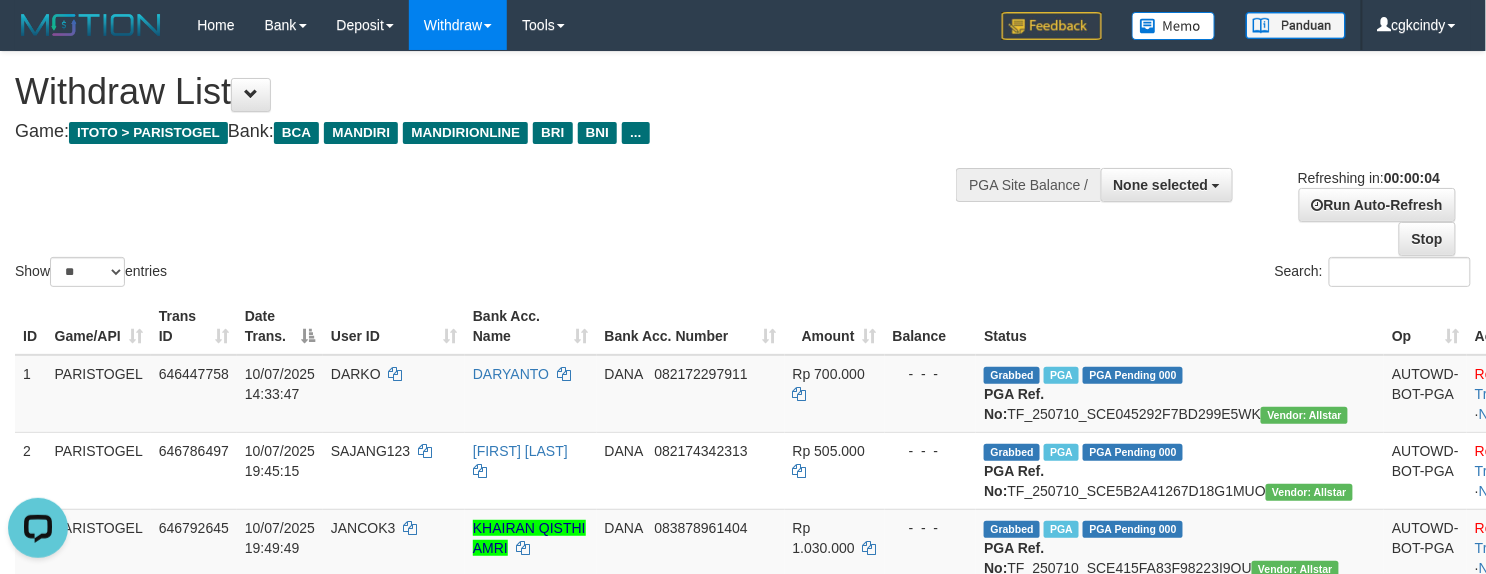 click on "Search:" at bounding box center (1114, 274) 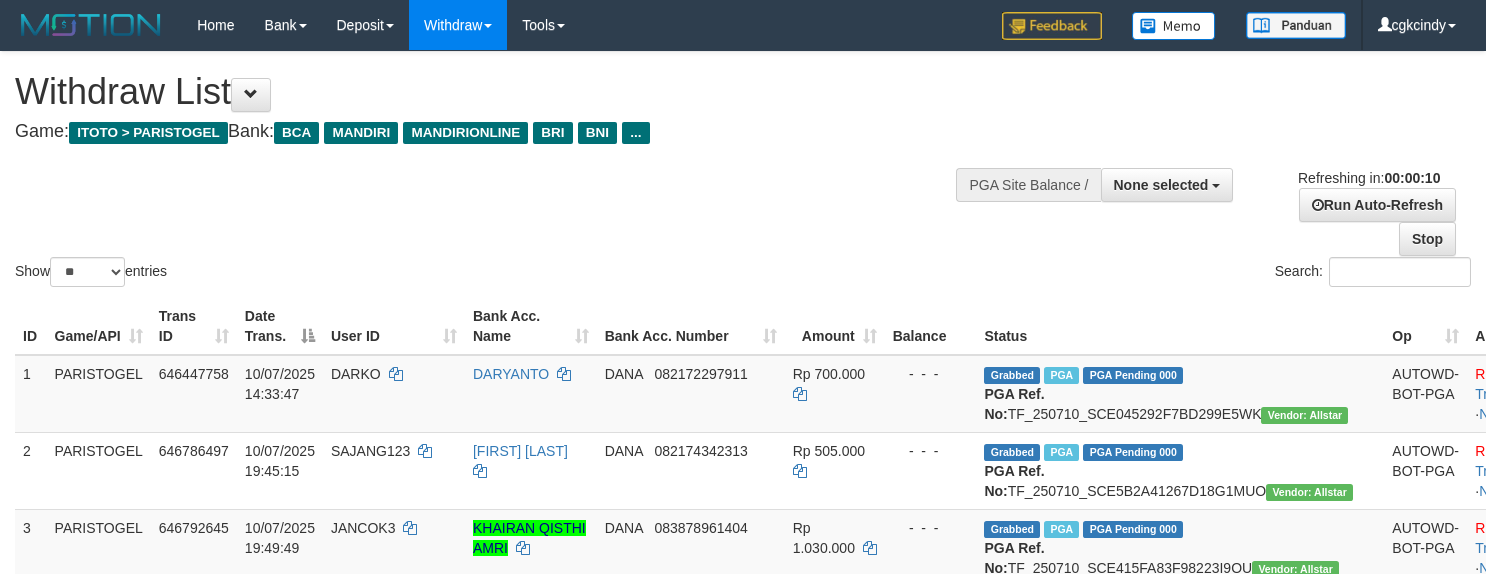 select 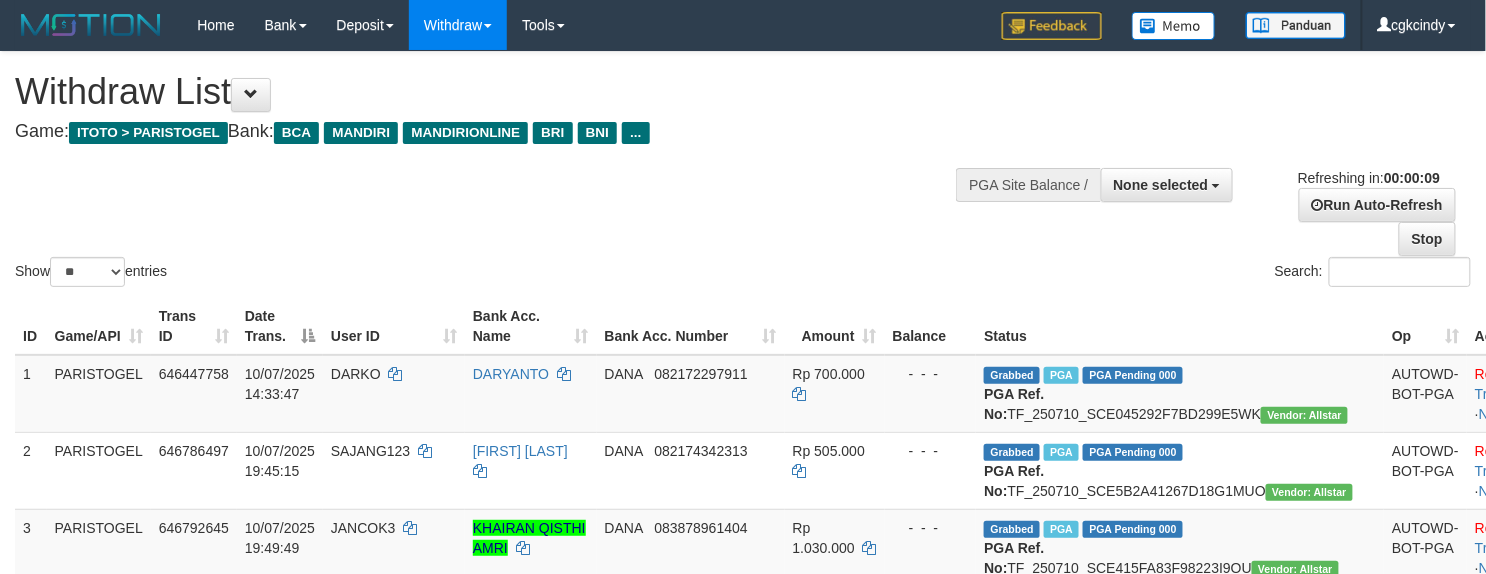 click on "Show  ** ** ** ***  entries Search:" at bounding box center (743, 171) 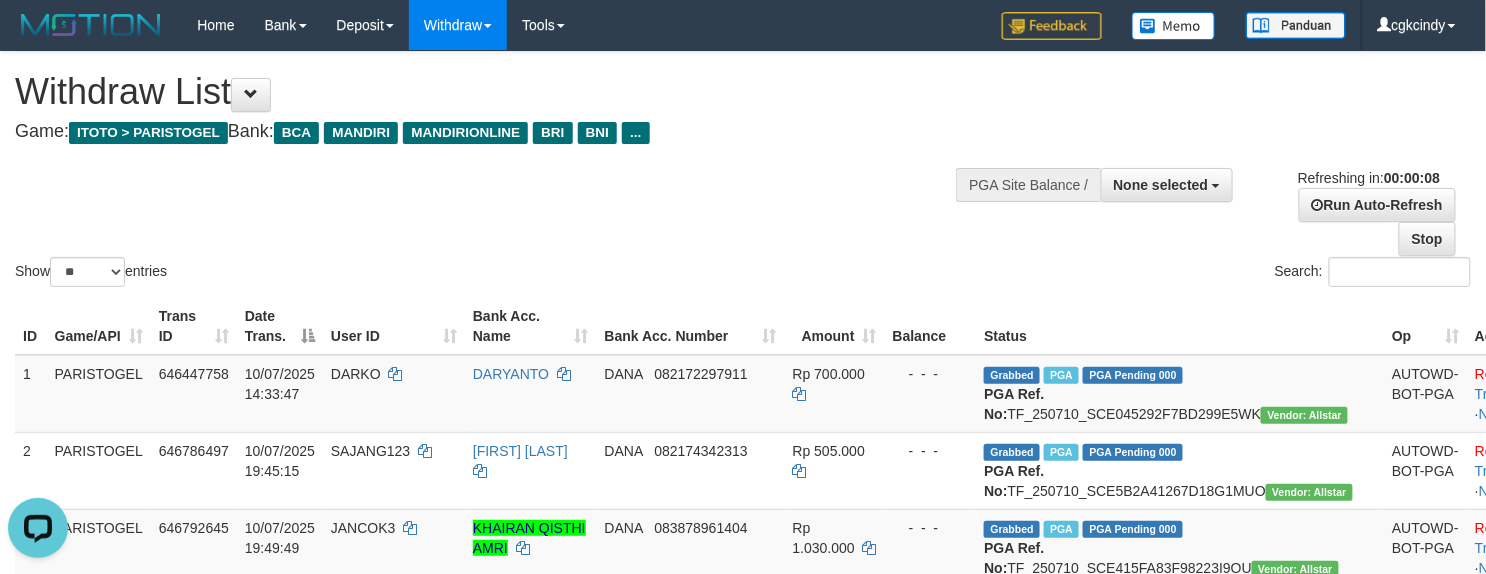 scroll, scrollTop: 0, scrollLeft: 0, axis: both 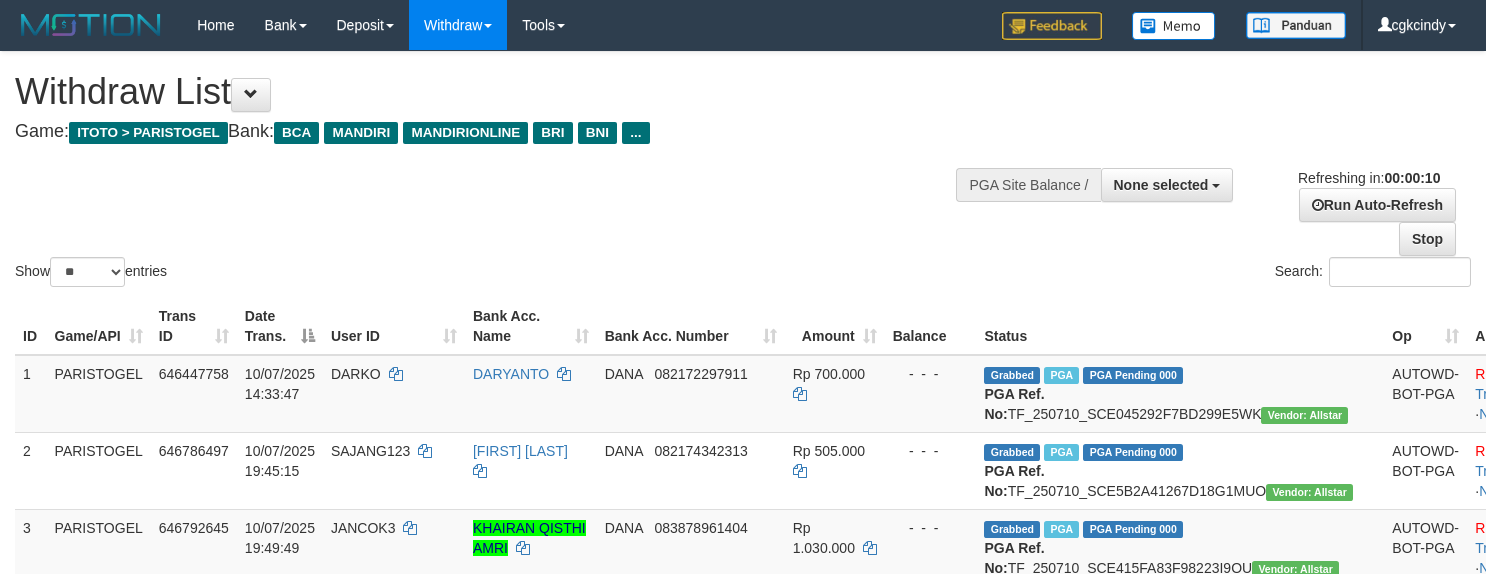 select 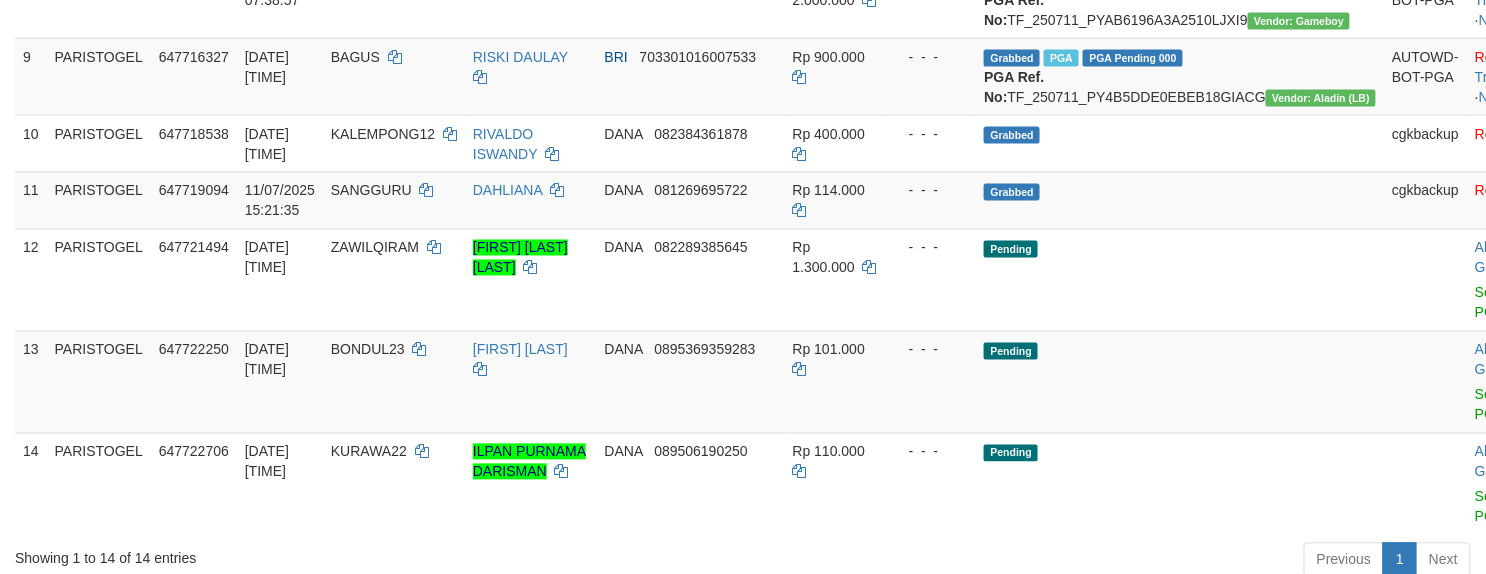 scroll, scrollTop: 1200, scrollLeft: 0, axis: vertical 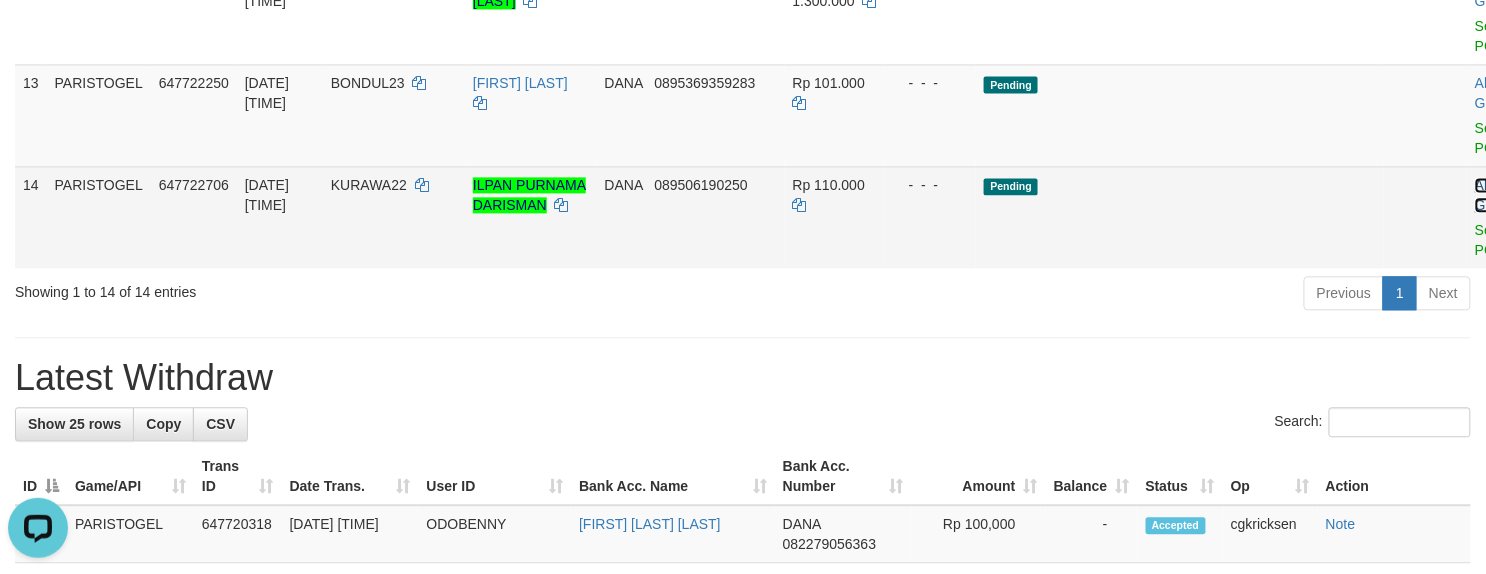 click on "Allow Grab" at bounding box center [1491, 195] 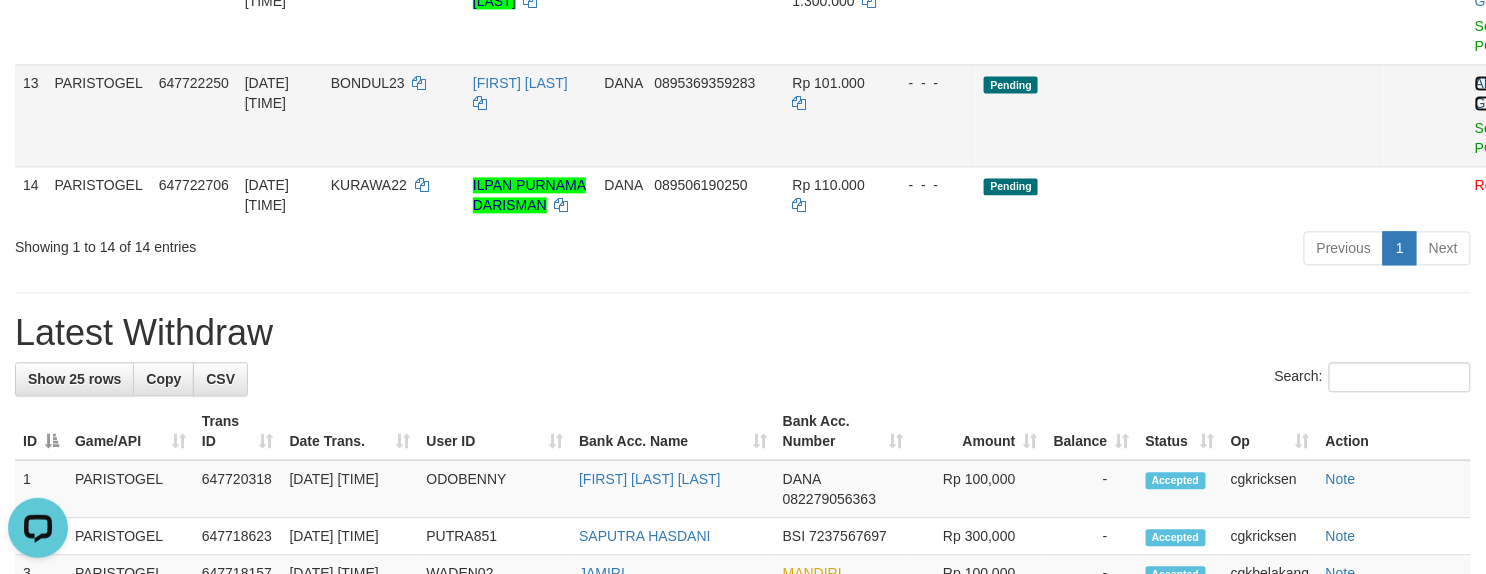 click on "Allow Grab" at bounding box center [1491, 93] 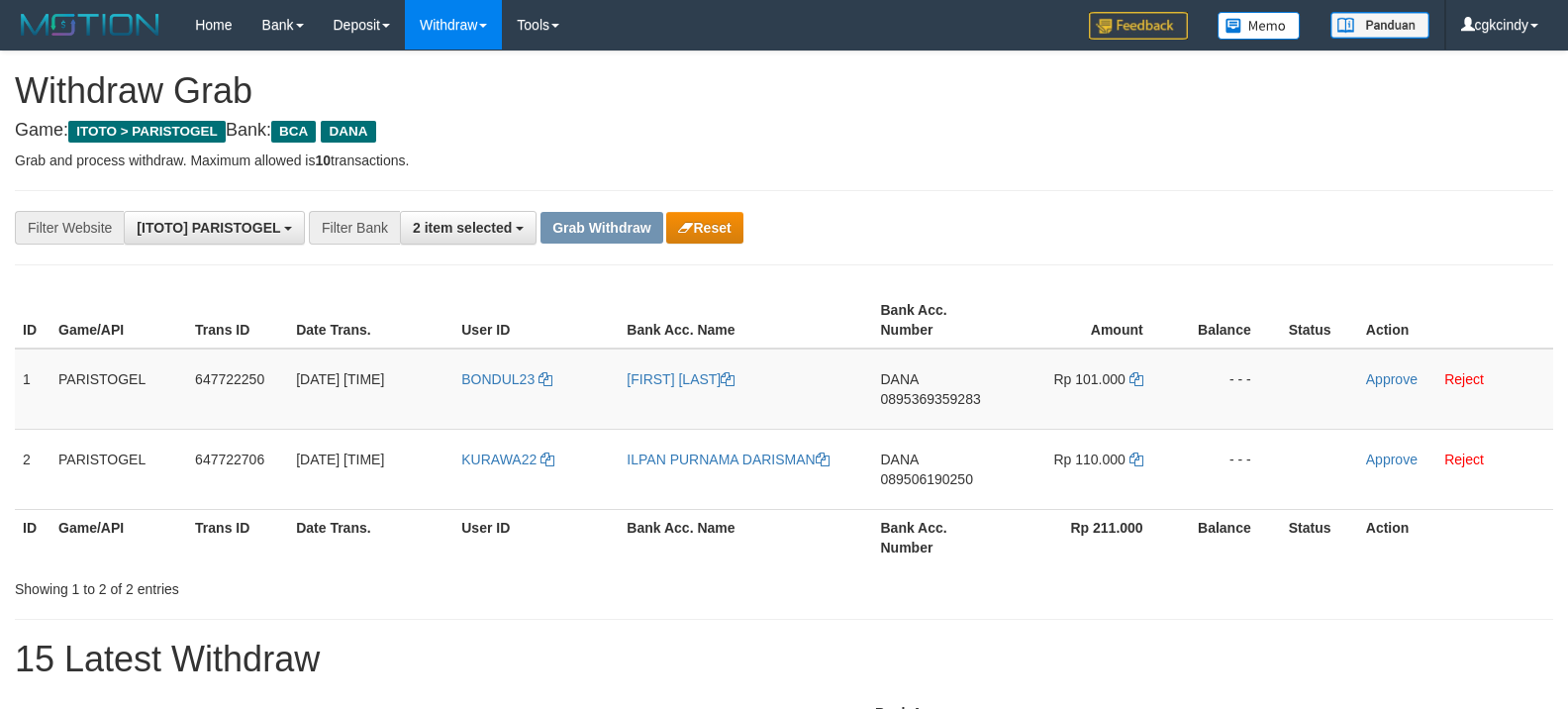 scroll, scrollTop: 0, scrollLeft: 0, axis: both 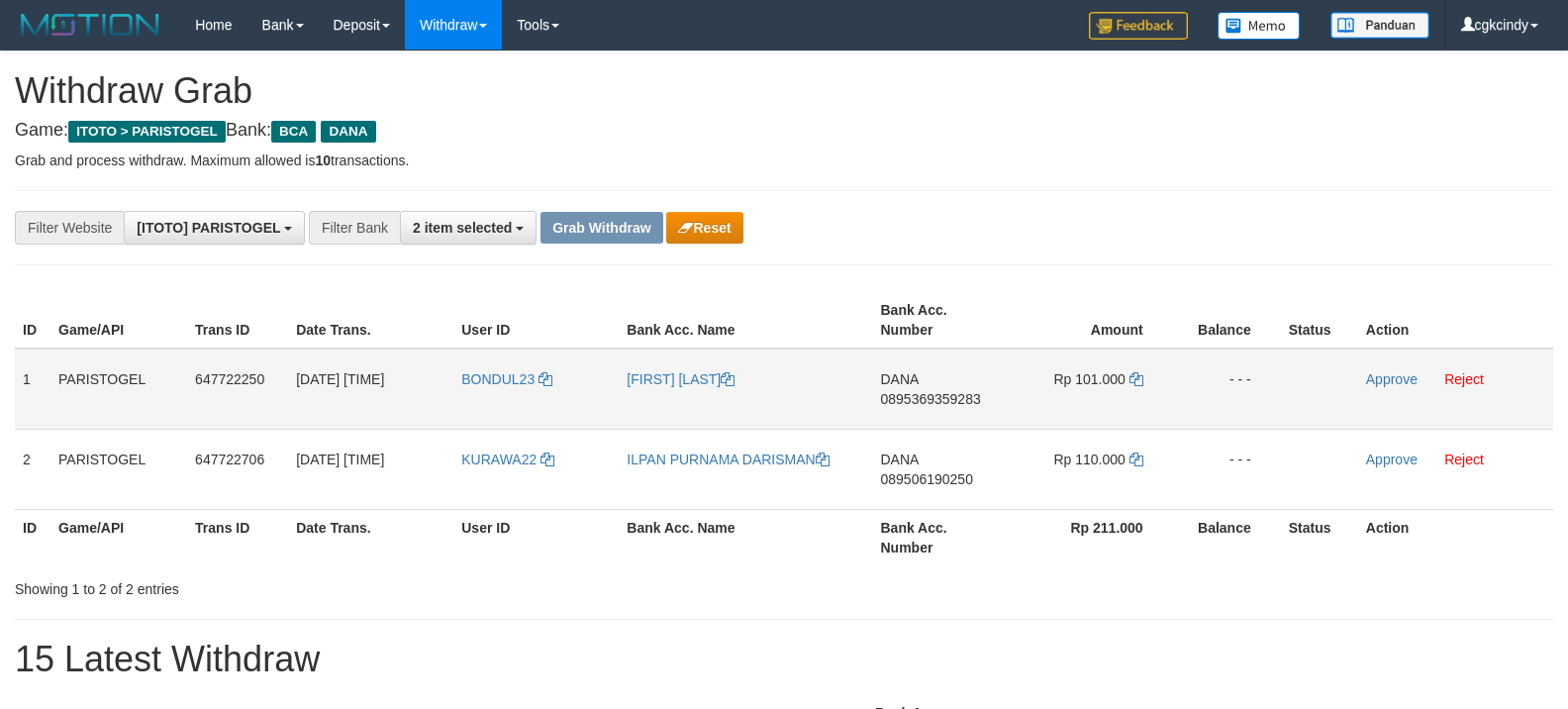 click on "BONDUL23" at bounding box center [536, 389] 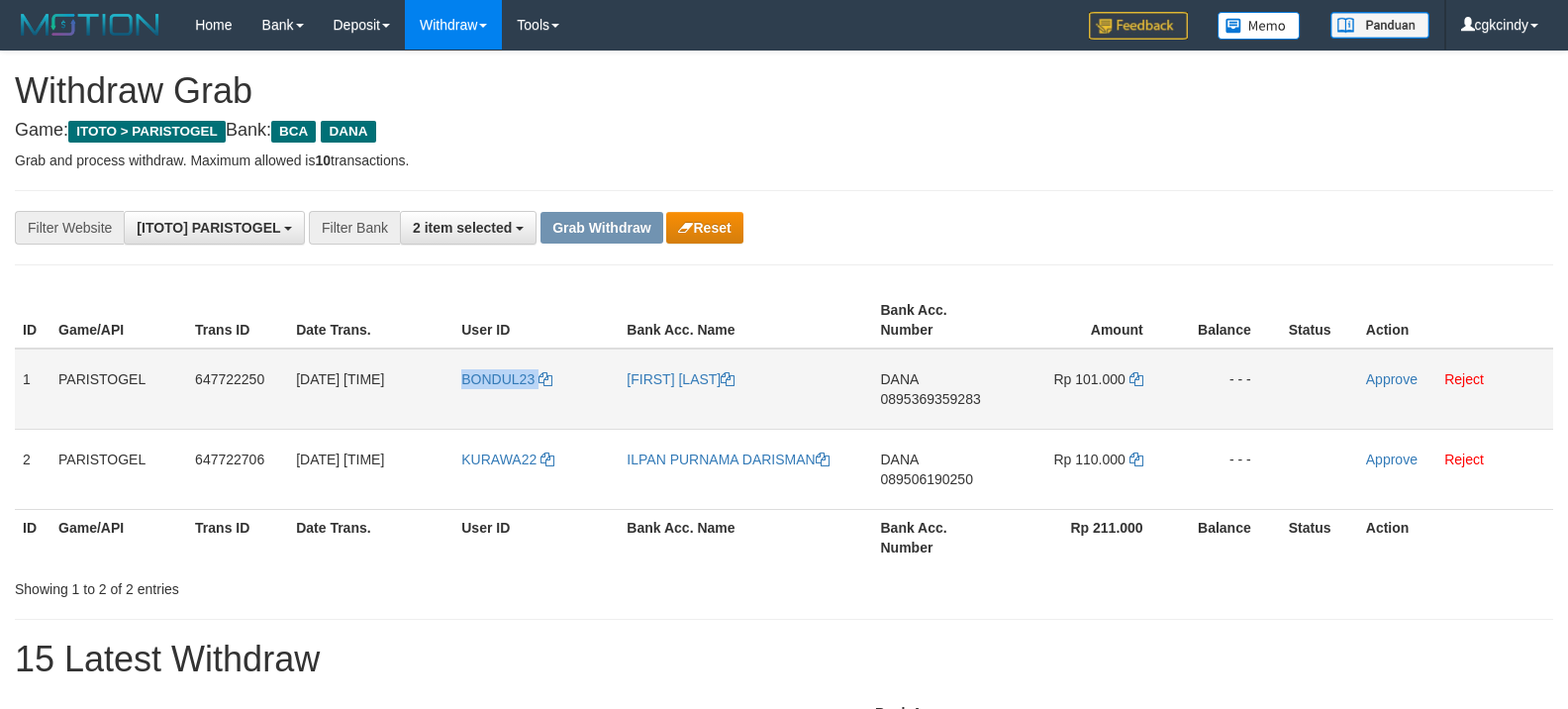 copy on "BONDUL23" 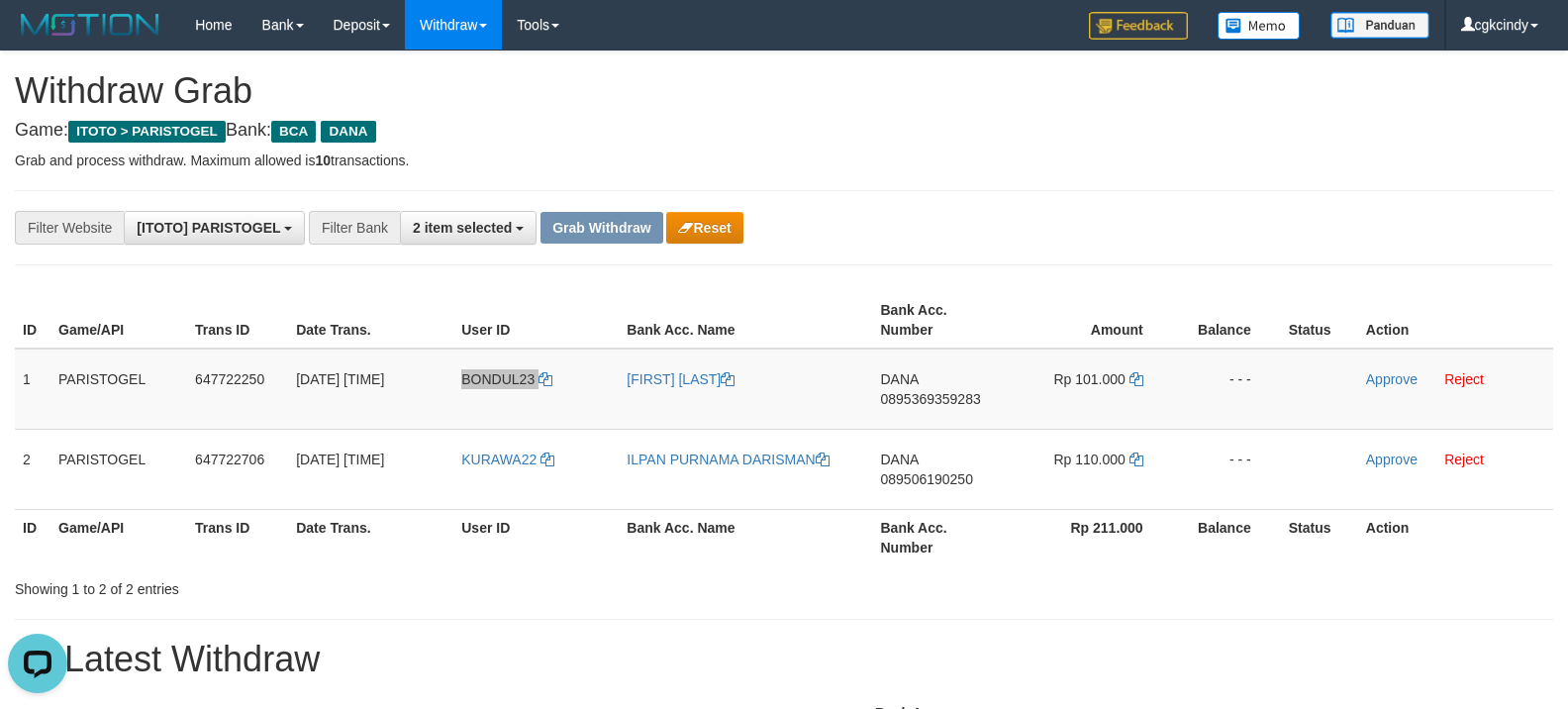 scroll, scrollTop: 0, scrollLeft: 0, axis: both 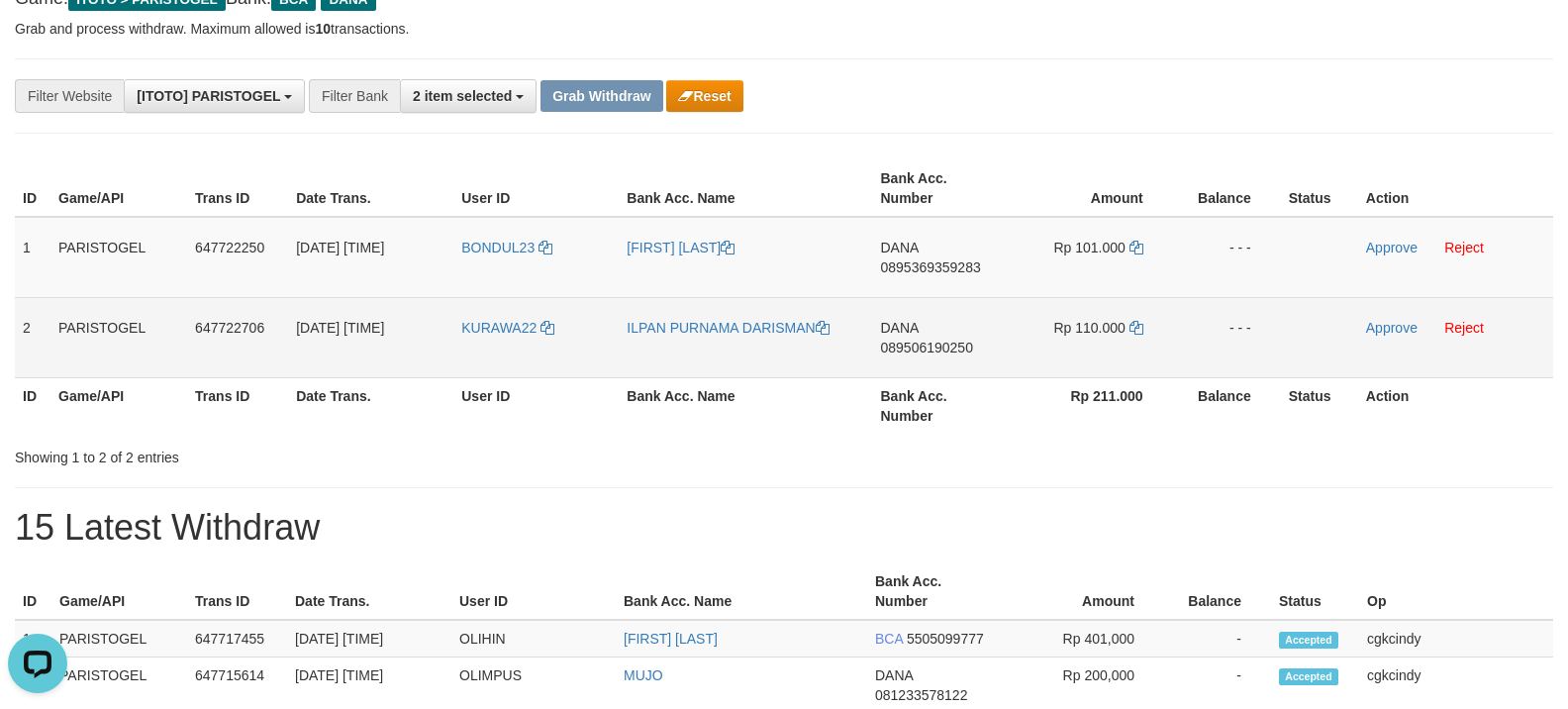 click on "KURAWA22" at bounding box center (536, 337) 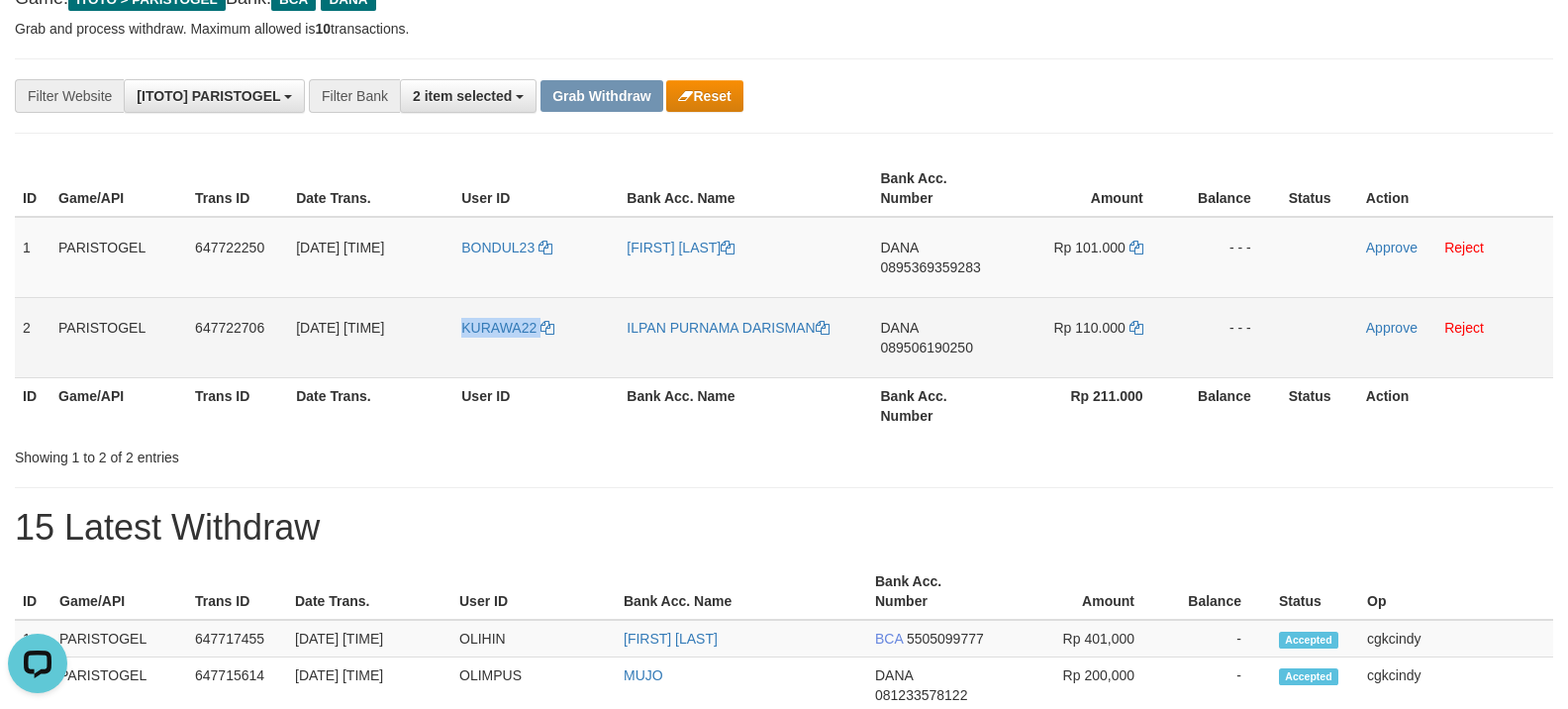 copy on "KURAWA22" 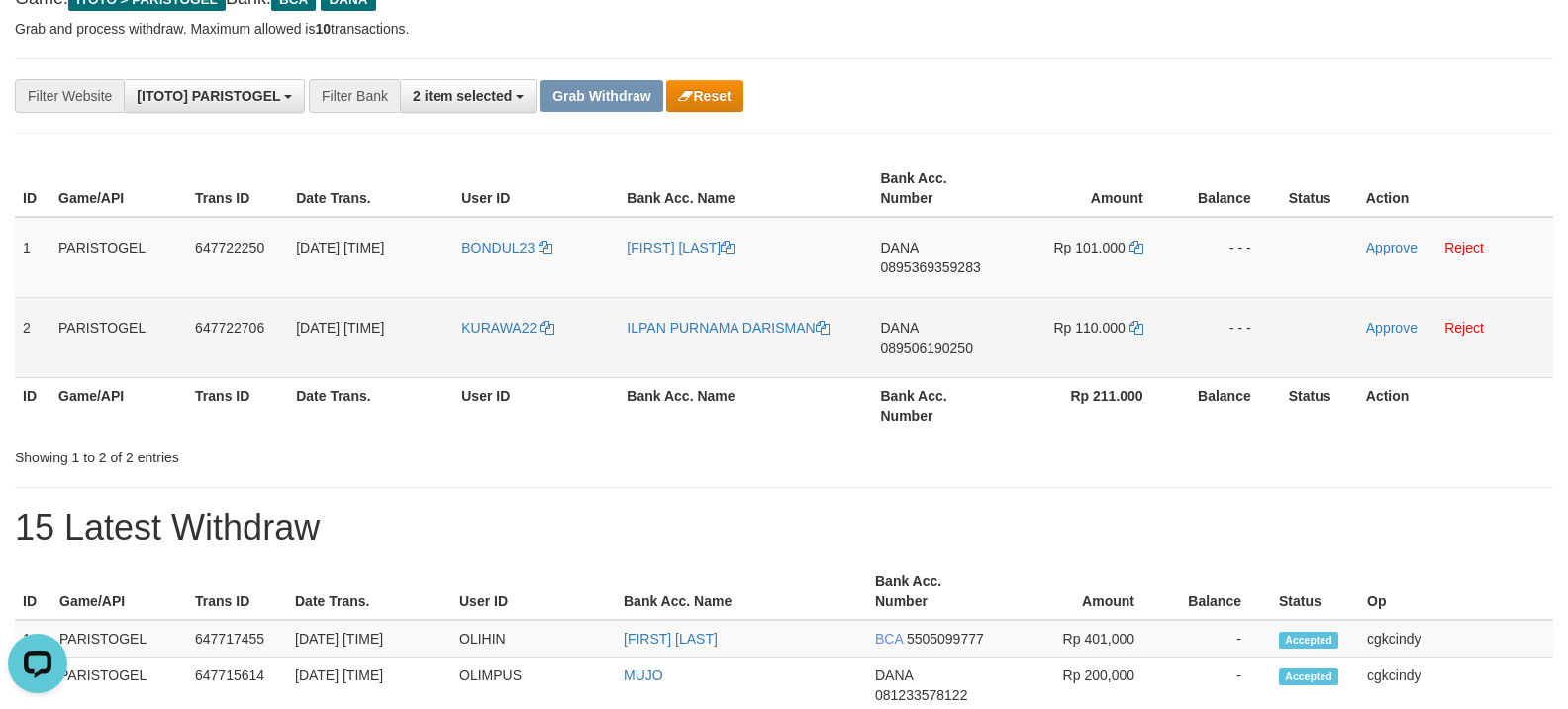 click on "Approve
Reject" at bounding box center (1455, 337) 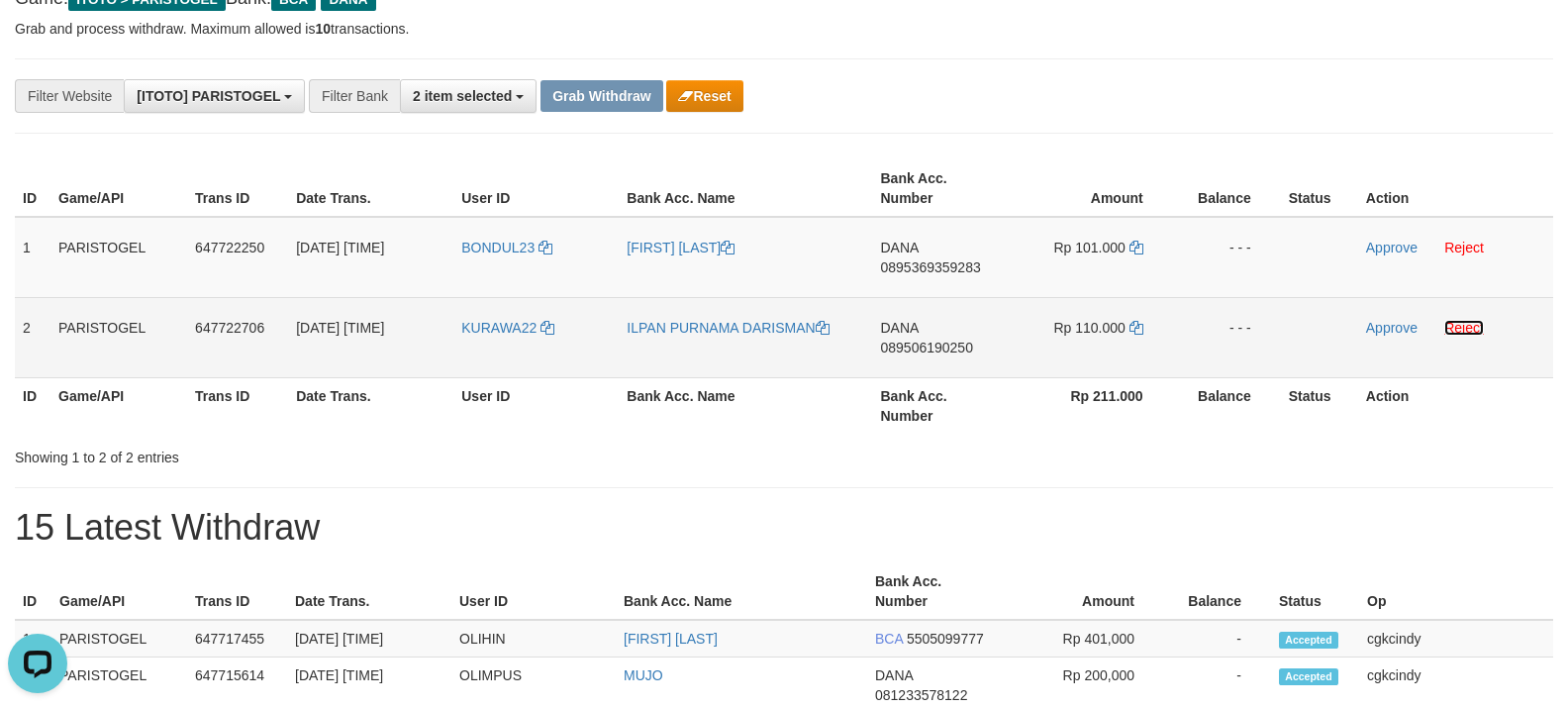 click on "Reject" at bounding box center (1464, 328) 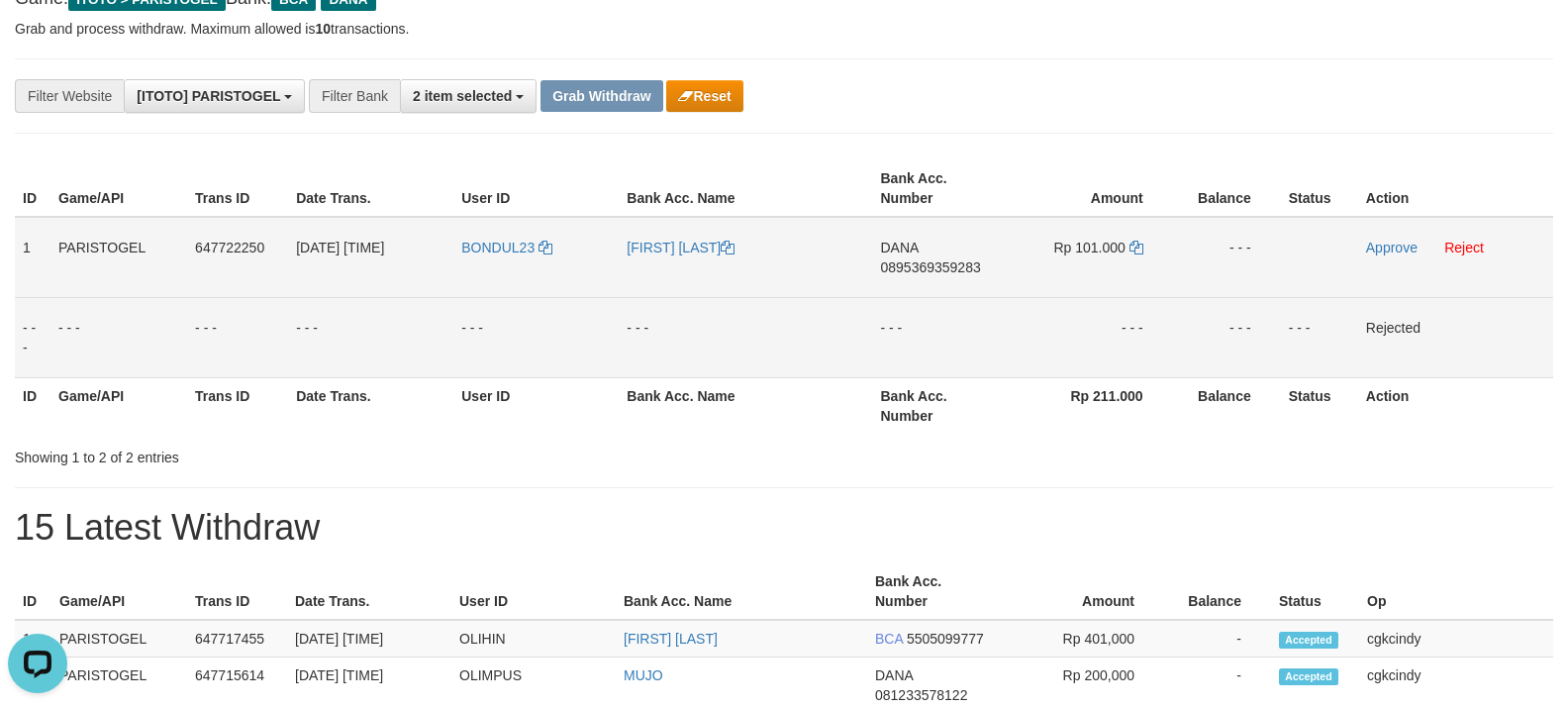 click on "BONDUL23" at bounding box center (536, 257) 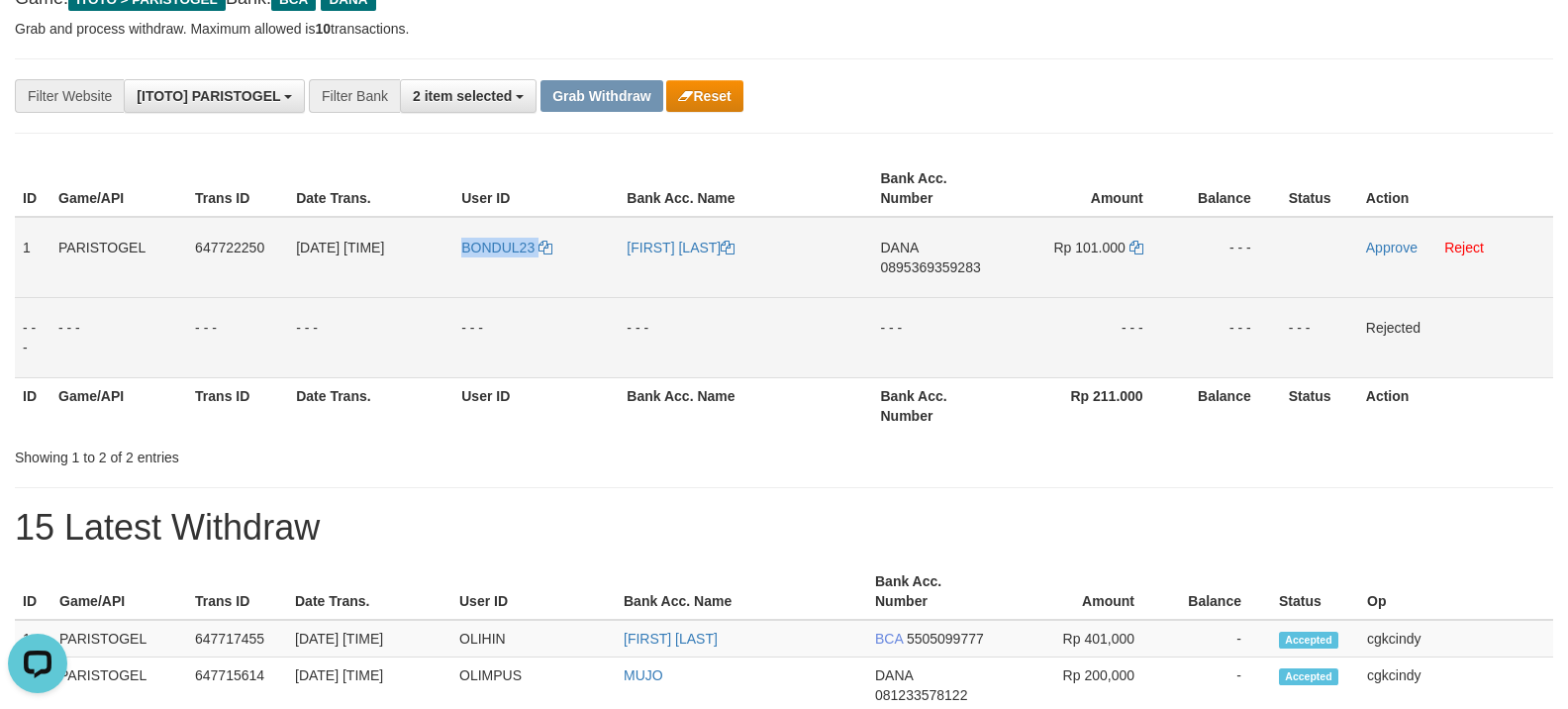 copy on "BONDUL23" 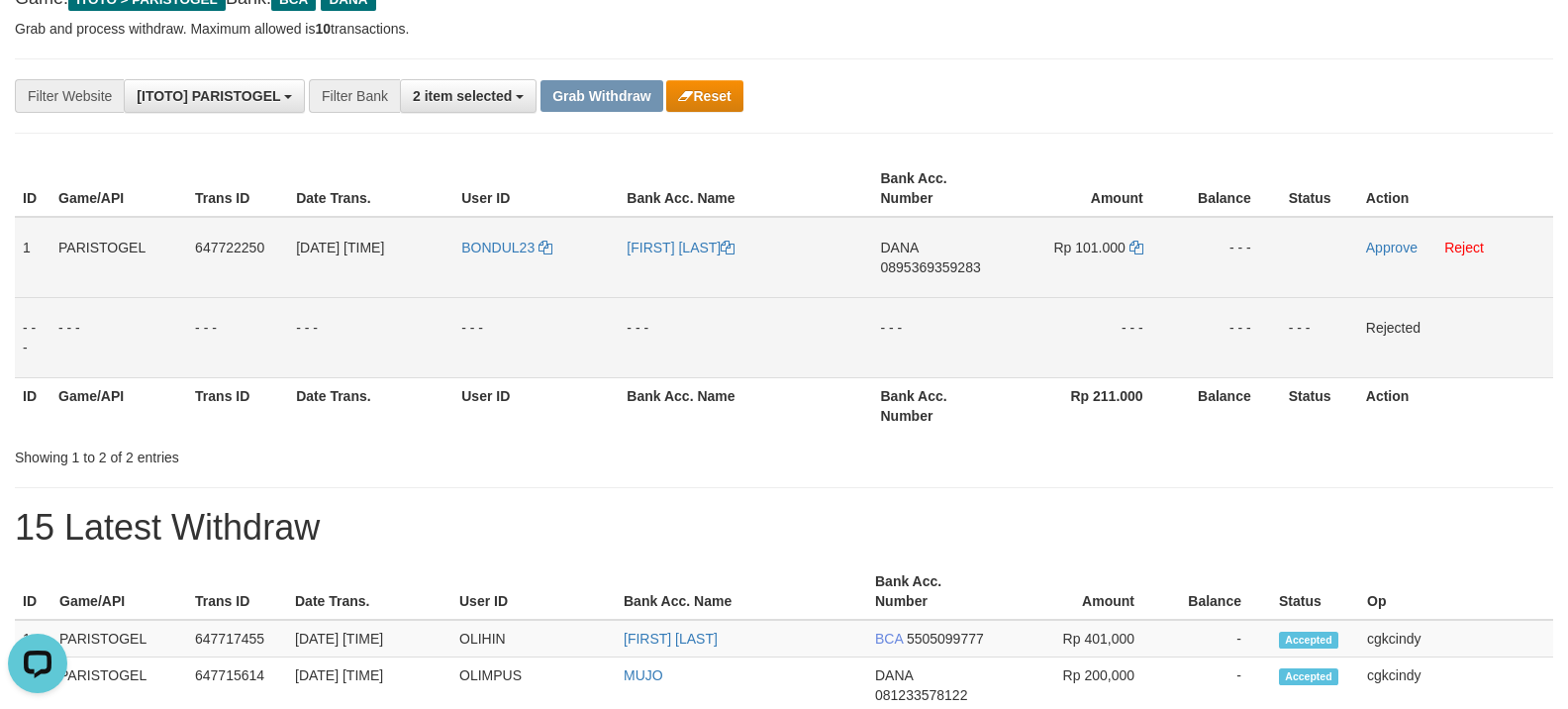 click on "[FIRST] [LAST]" at bounding box center [745, 257] 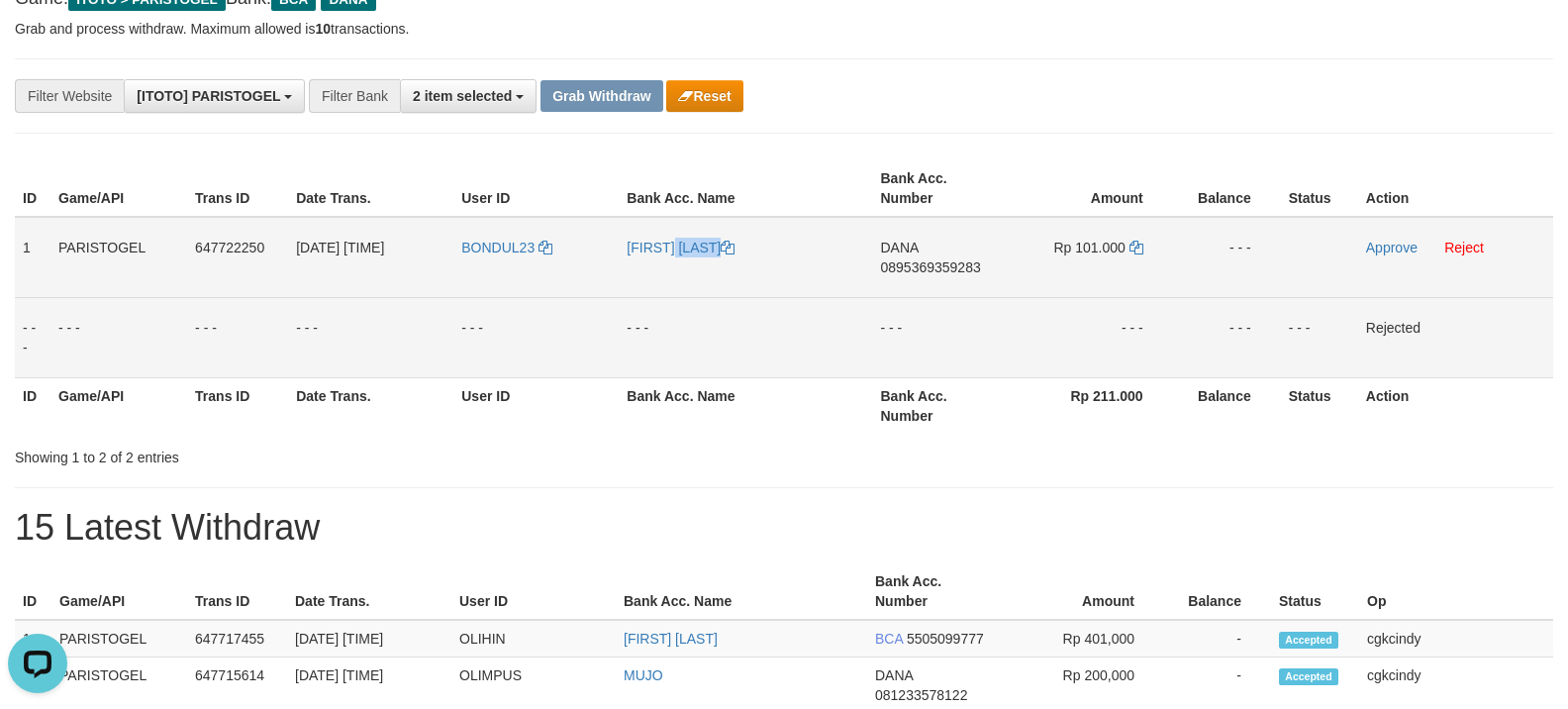 click on "[FIRST] [LAST]" at bounding box center [745, 257] 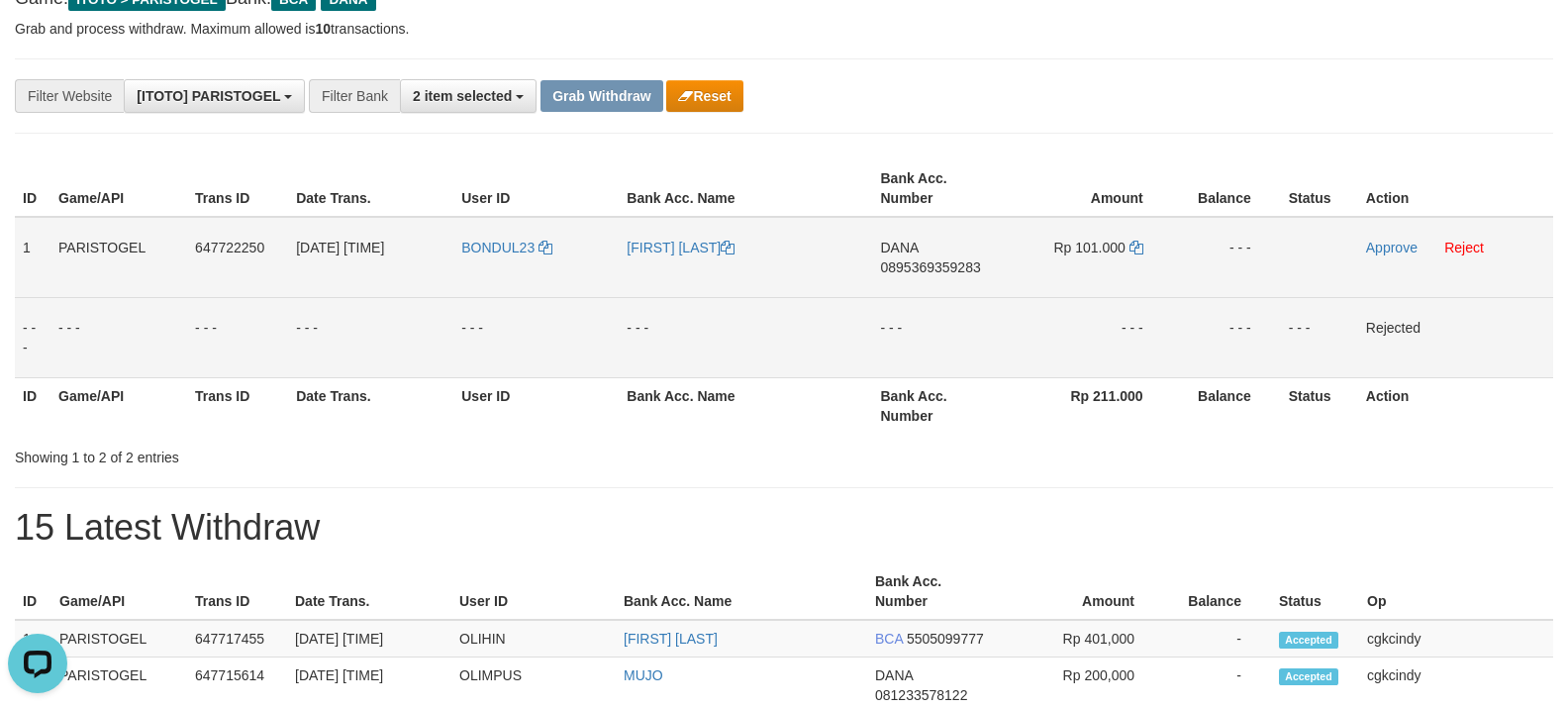 click on "DANA
0895369359283" at bounding box center [941, 257] 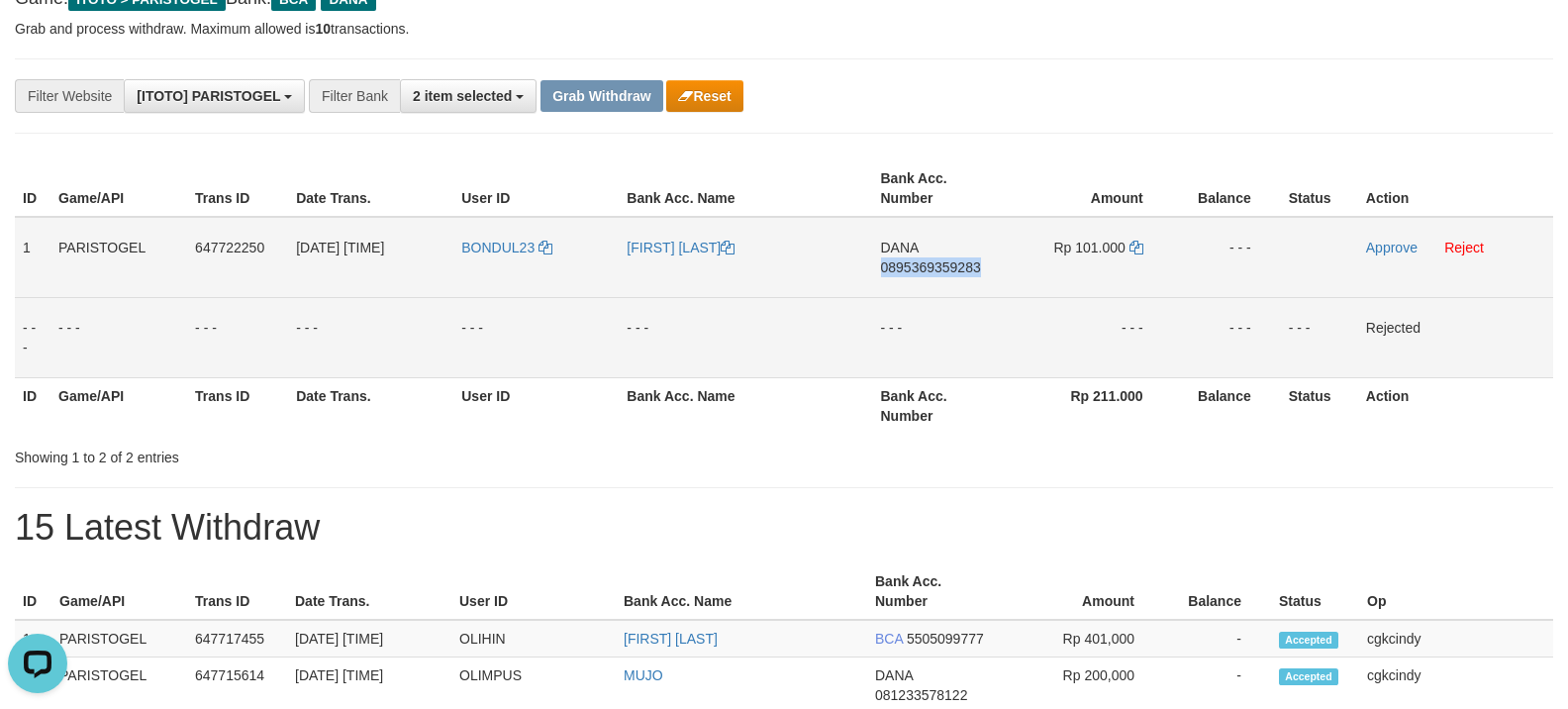 click on "DANA
0895369359283" at bounding box center (941, 257) 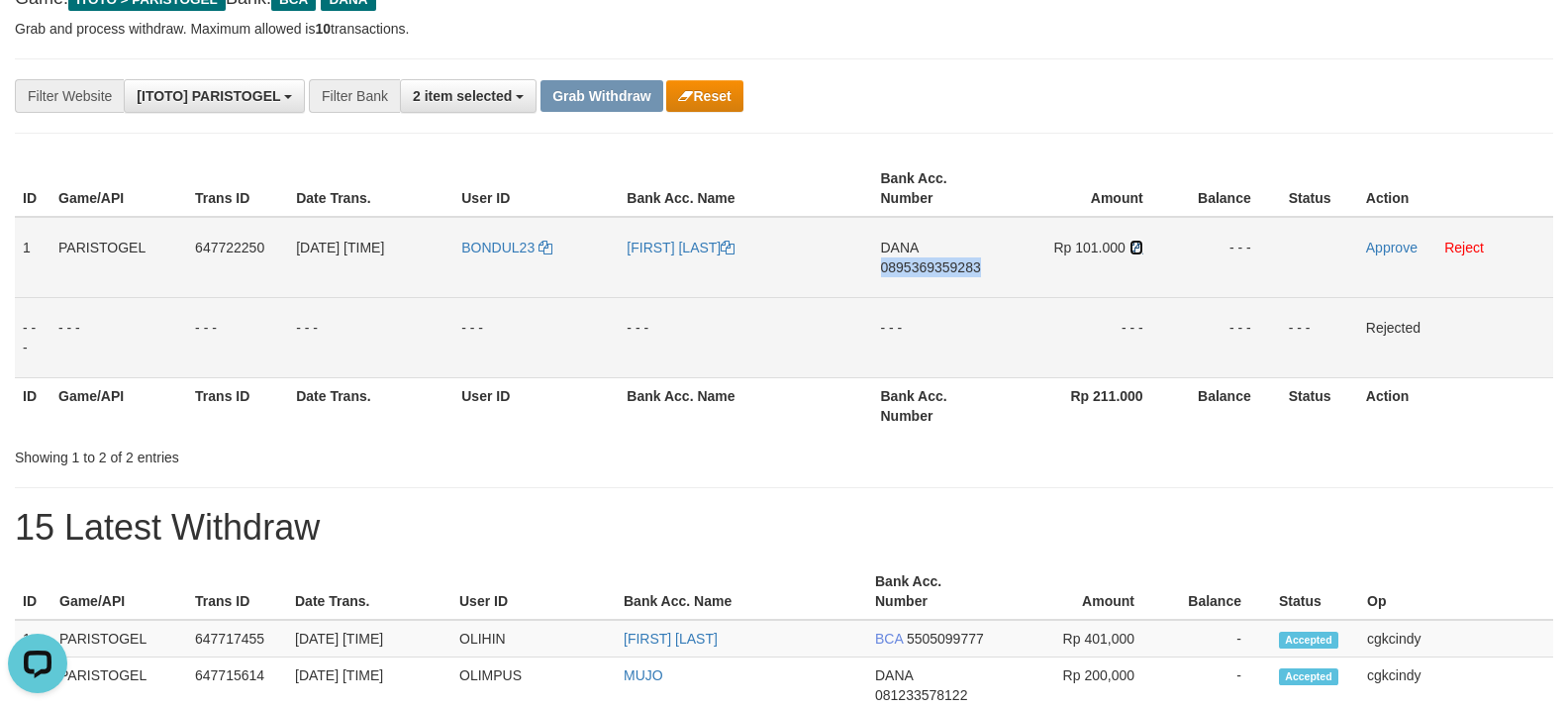 click at bounding box center [1136, 248] 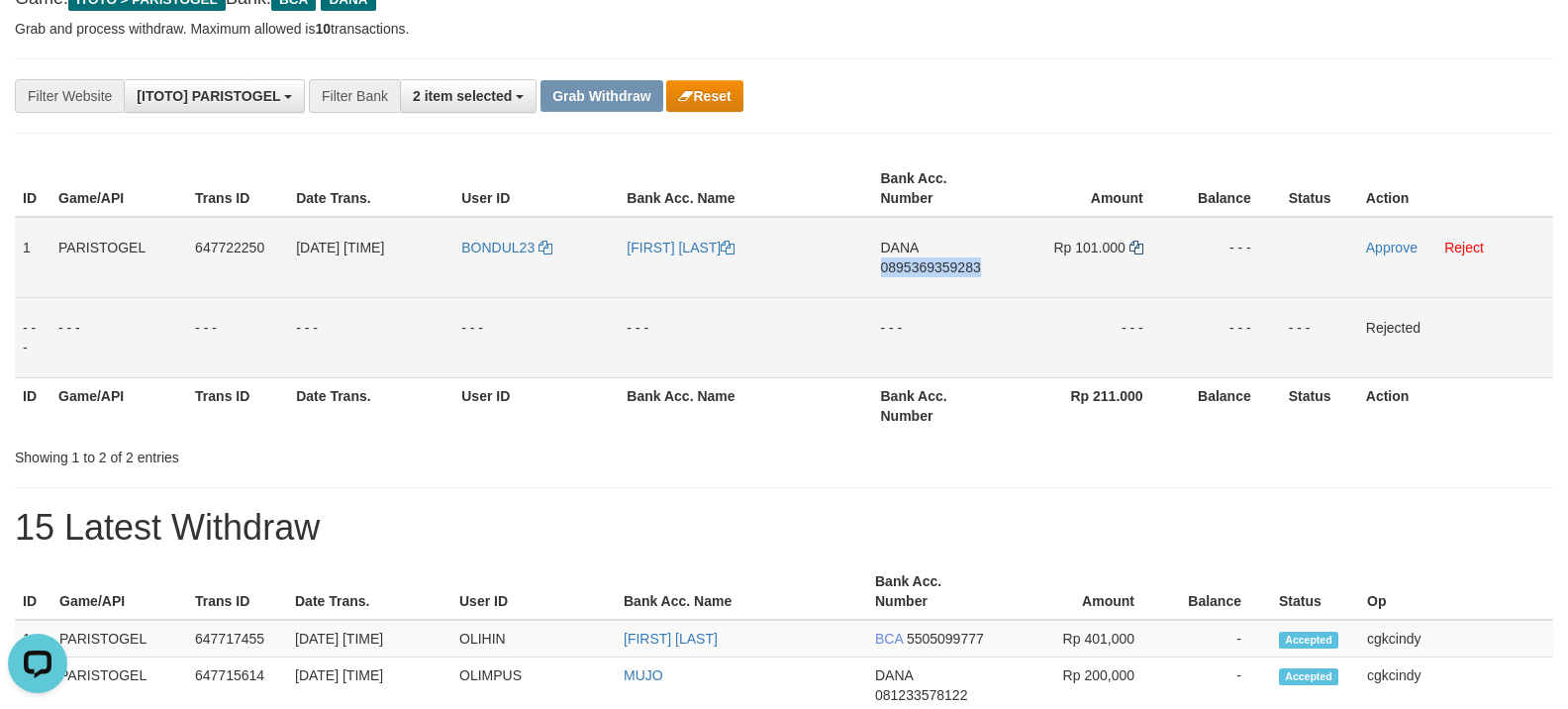 copy on "0895369359283" 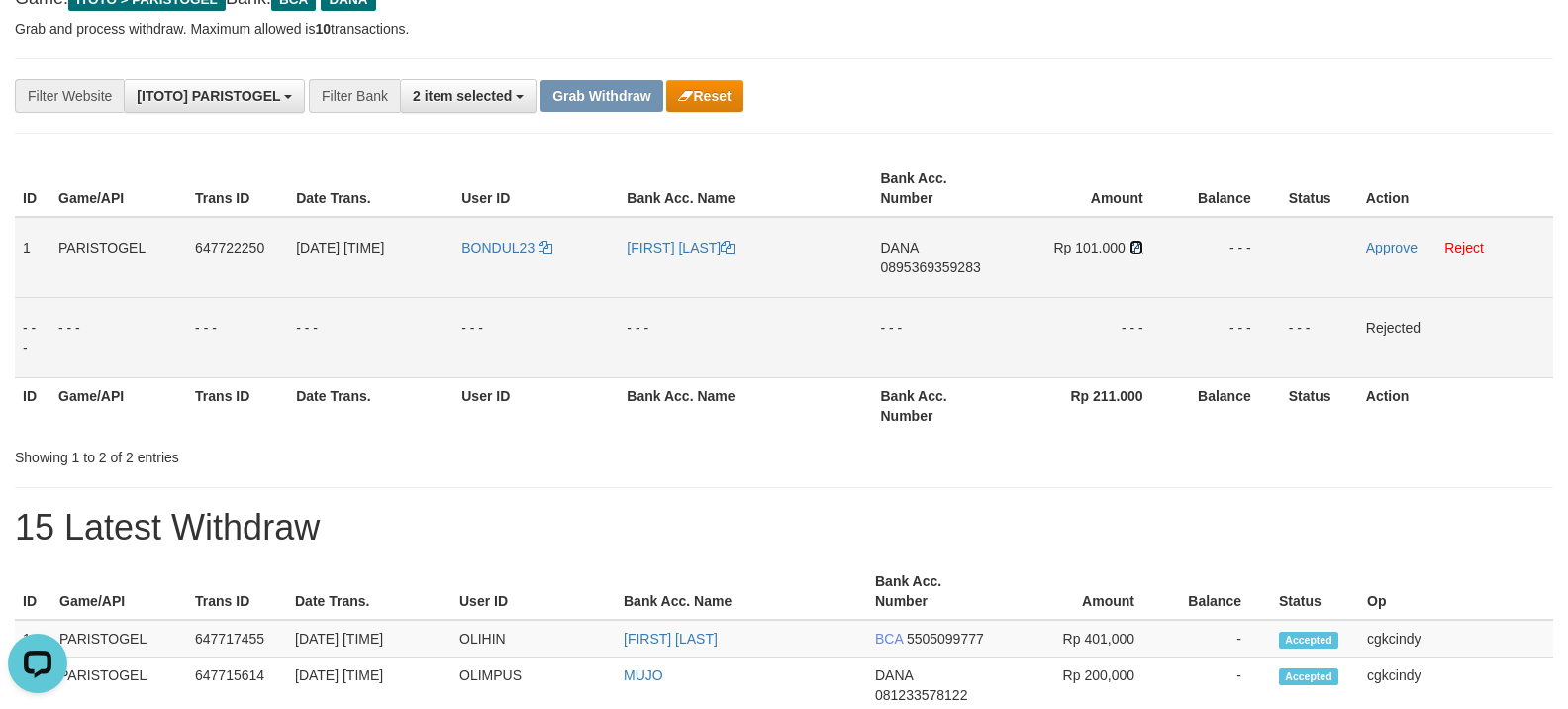 click at bounding box center (1136, 248) 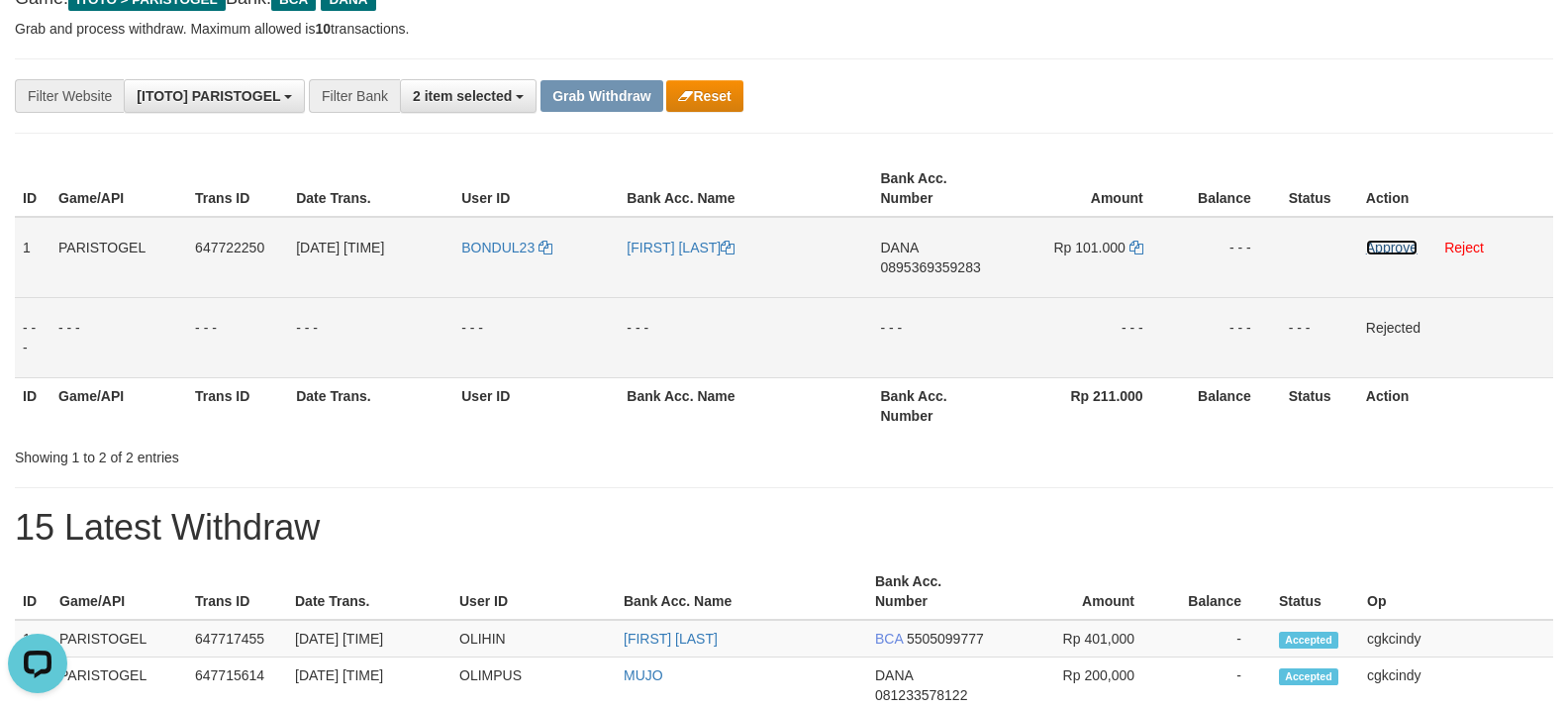 click on "Approve" at bounding box center [1392, 248] 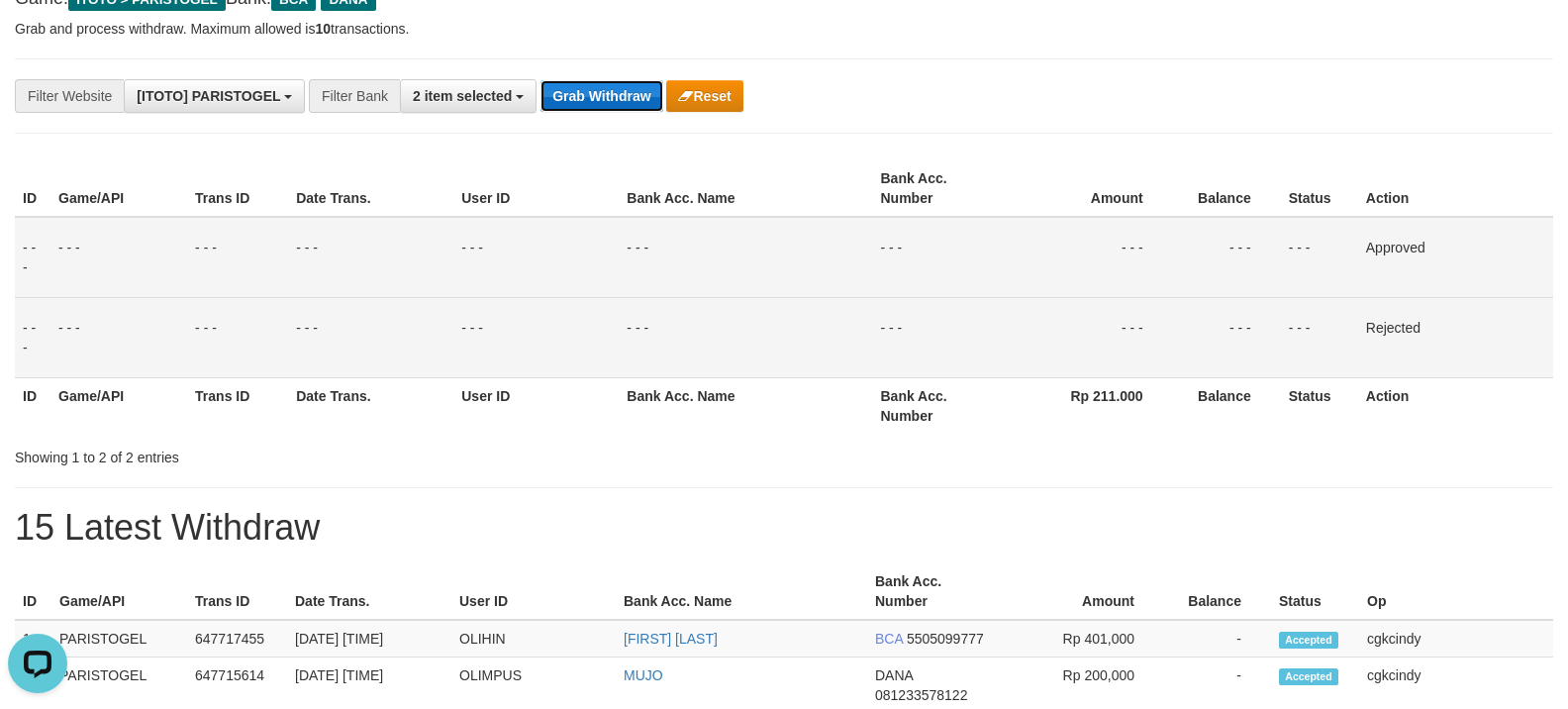 click on "Grab Withdraw" at bounding box center (601, 96) 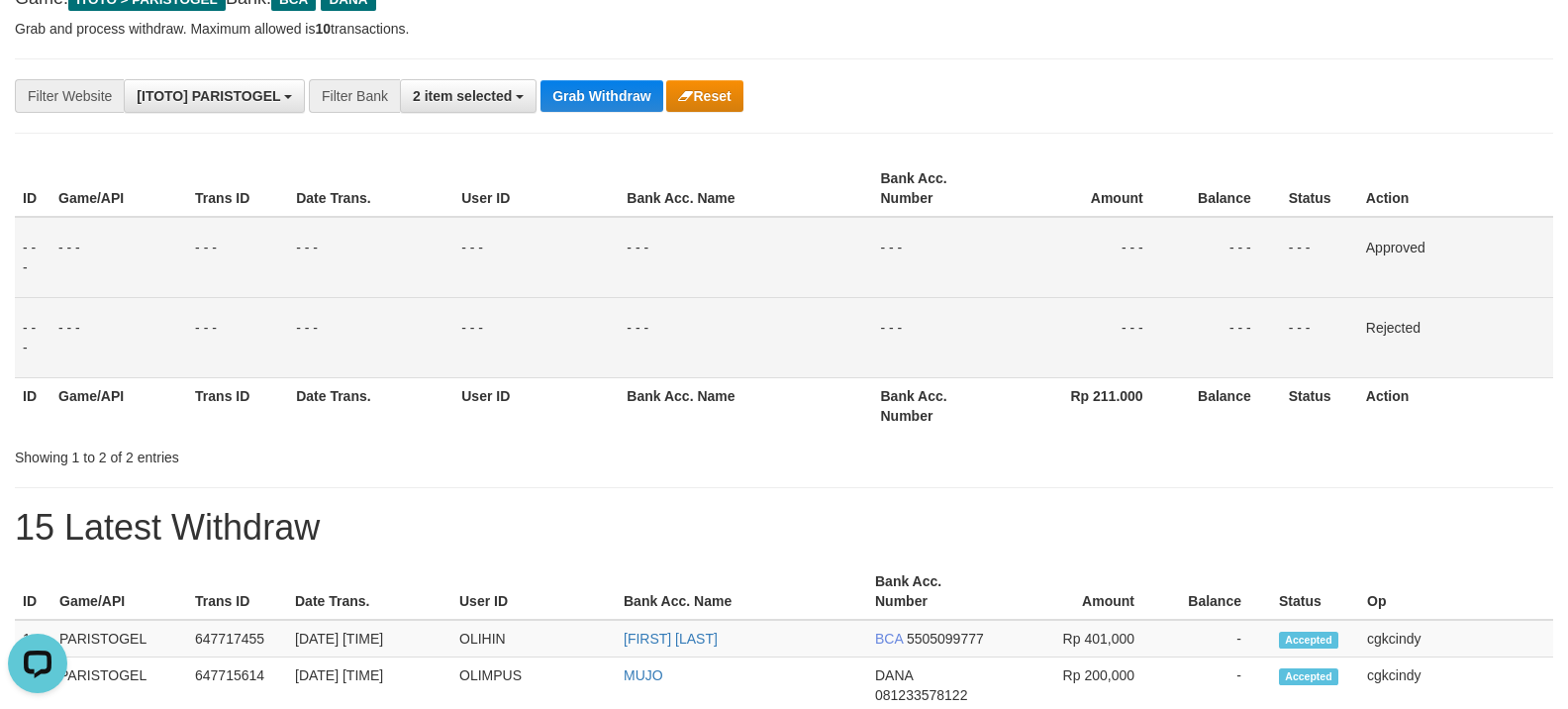click on "**********" at bounding box center (653, 96) 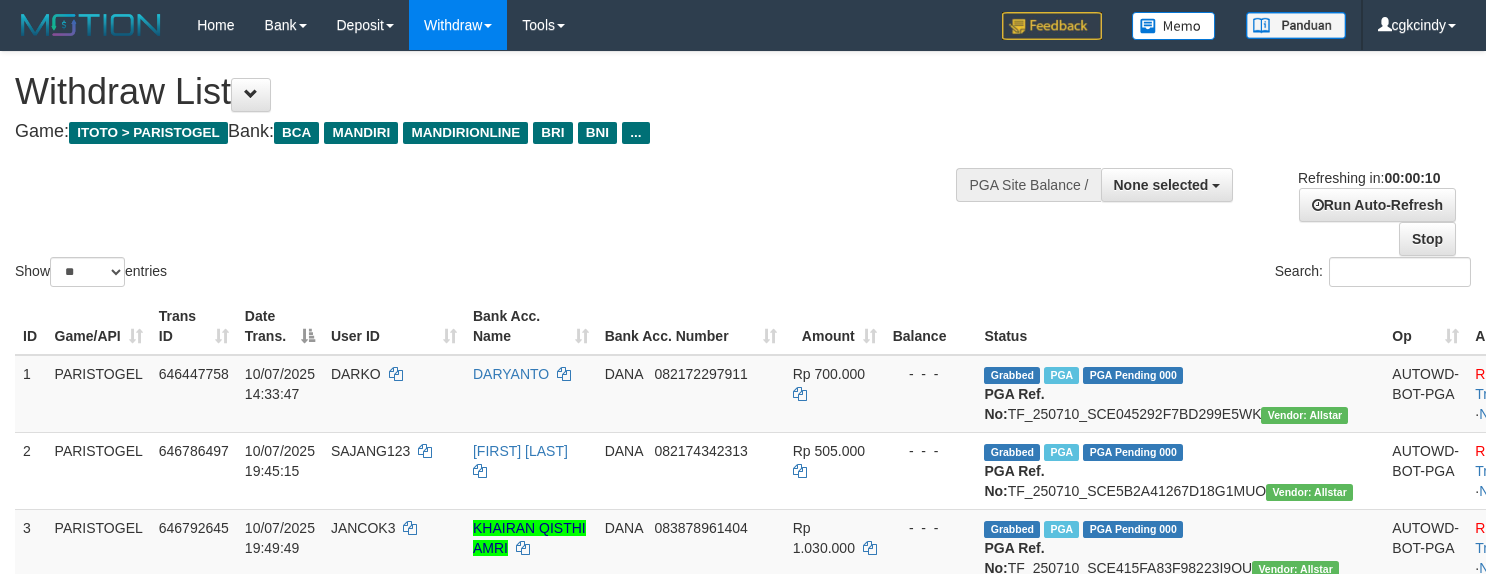 select 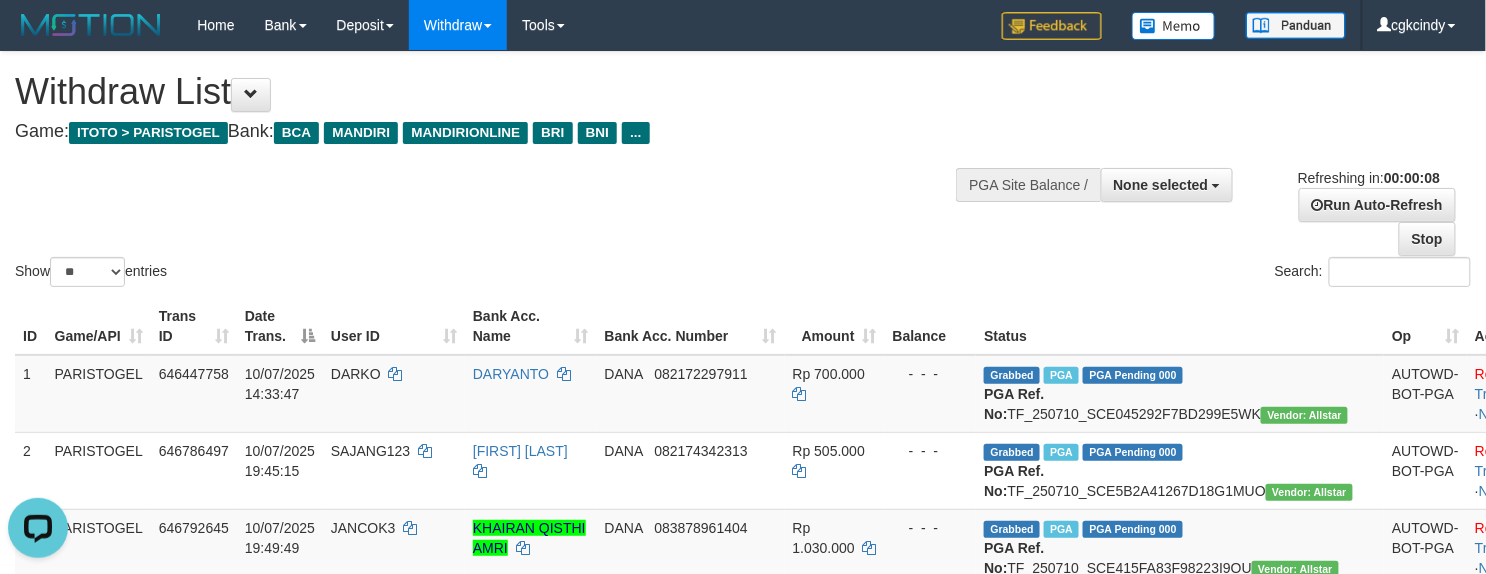 scroll, scrollTop: 0, scrollLeft: 0, axis: both 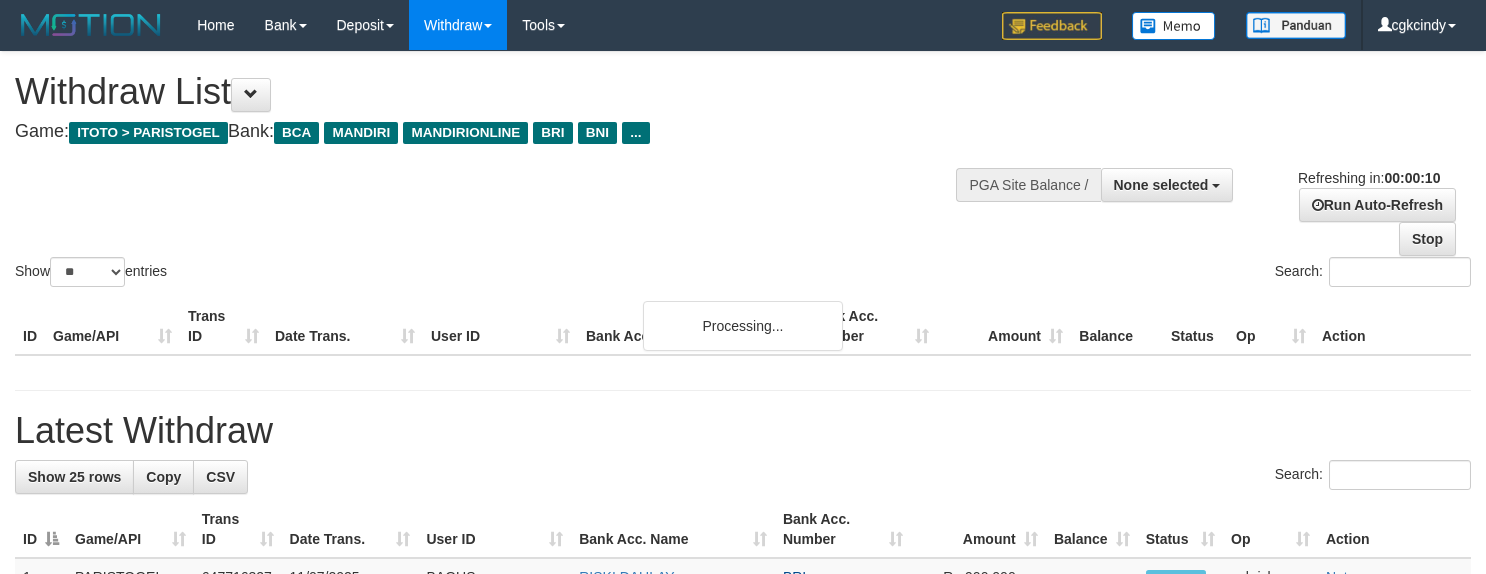 select 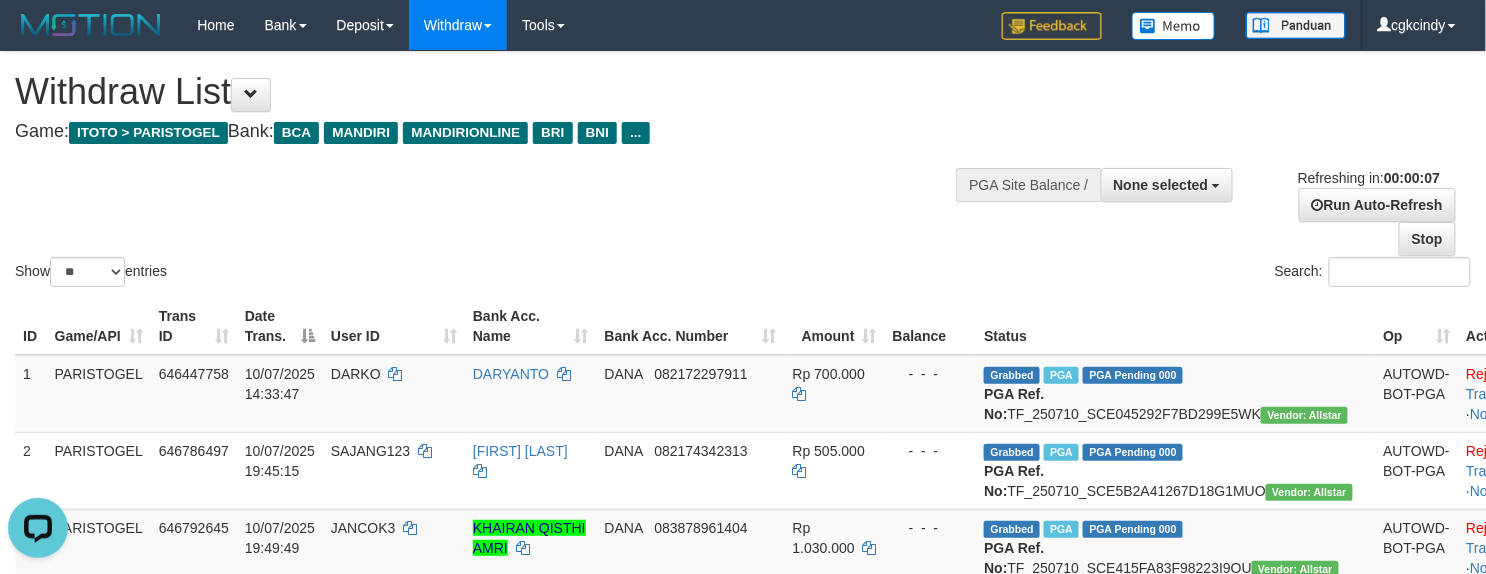 scroll, scrollTop: 0, scrollLeft: 0, axis: both 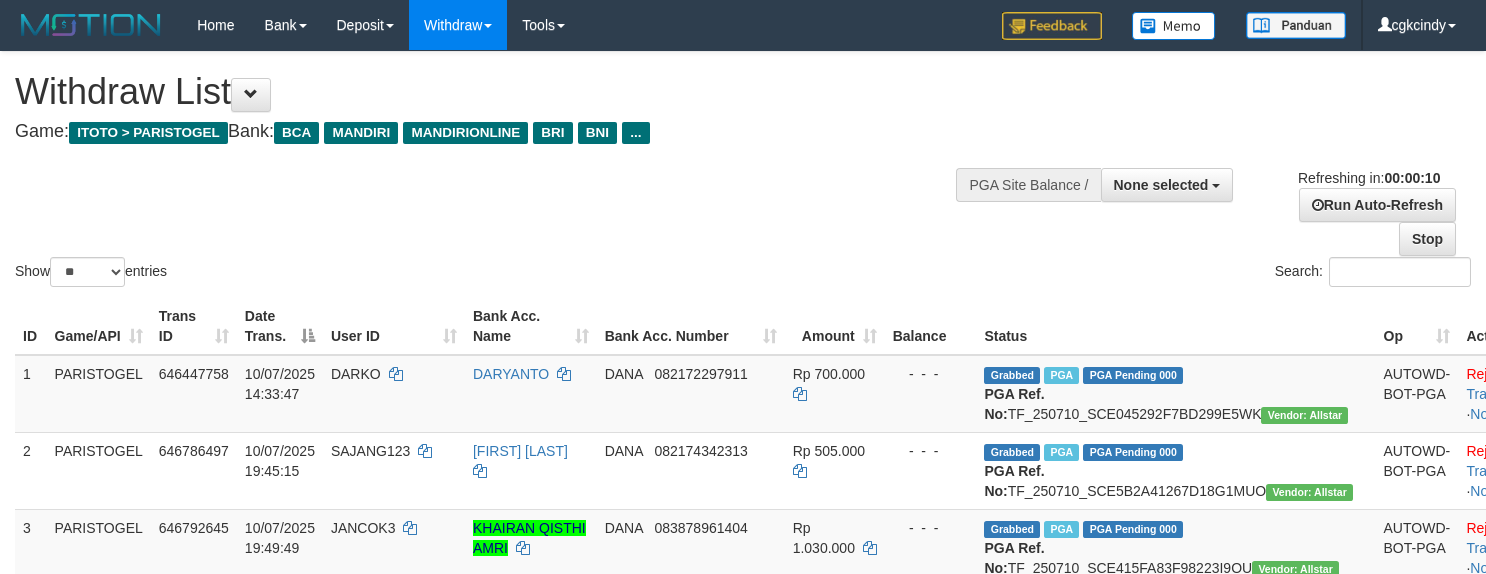 select 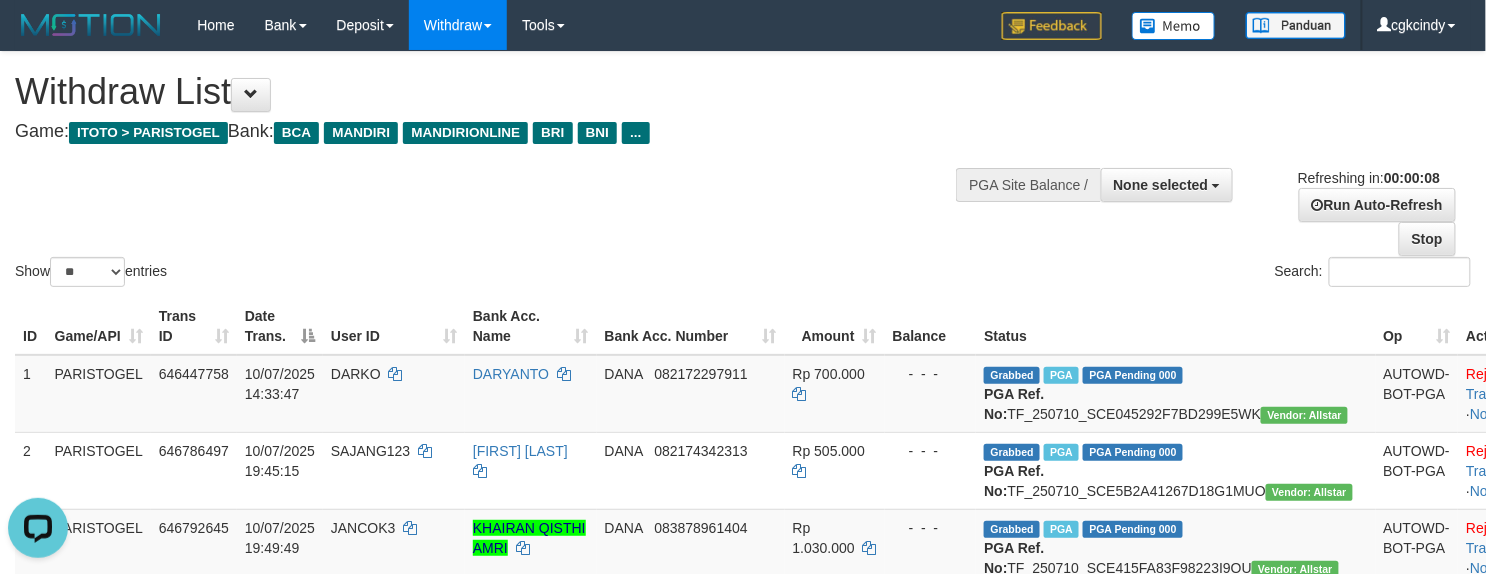 scroll, scrollTop: 0, scrollLeft: 0, axis: both 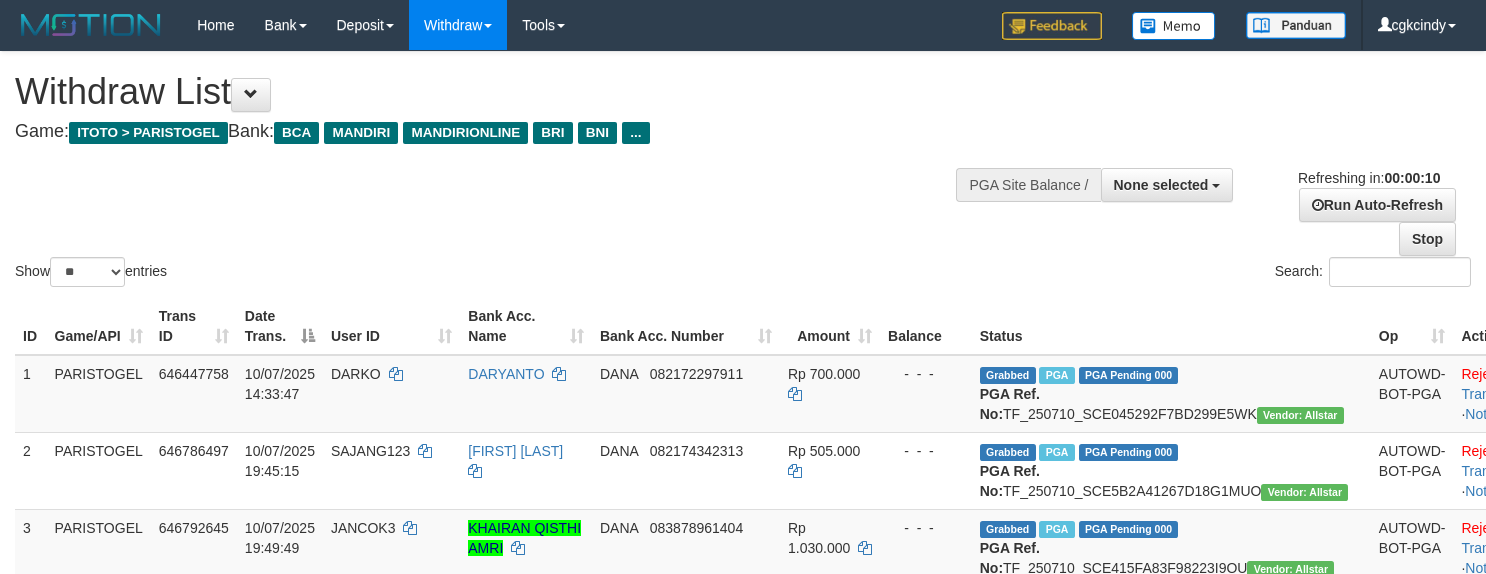 select 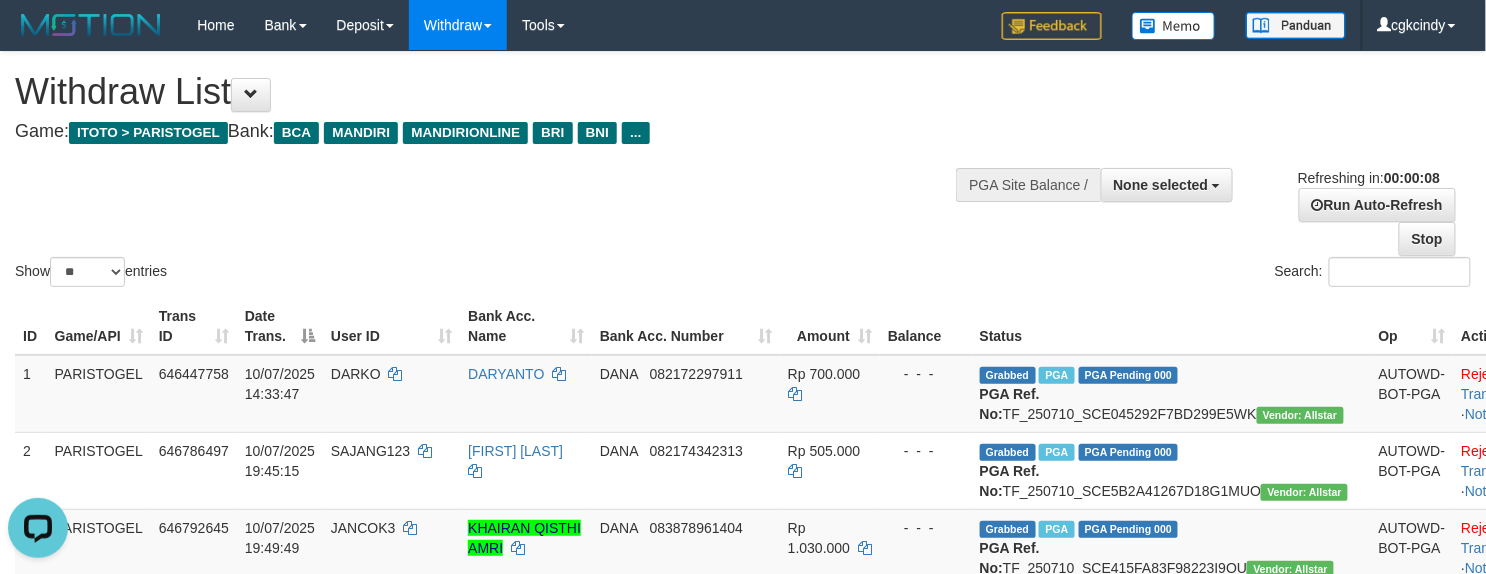 scroll, scrollTop: 0, scrollLeft: 0, axis: both 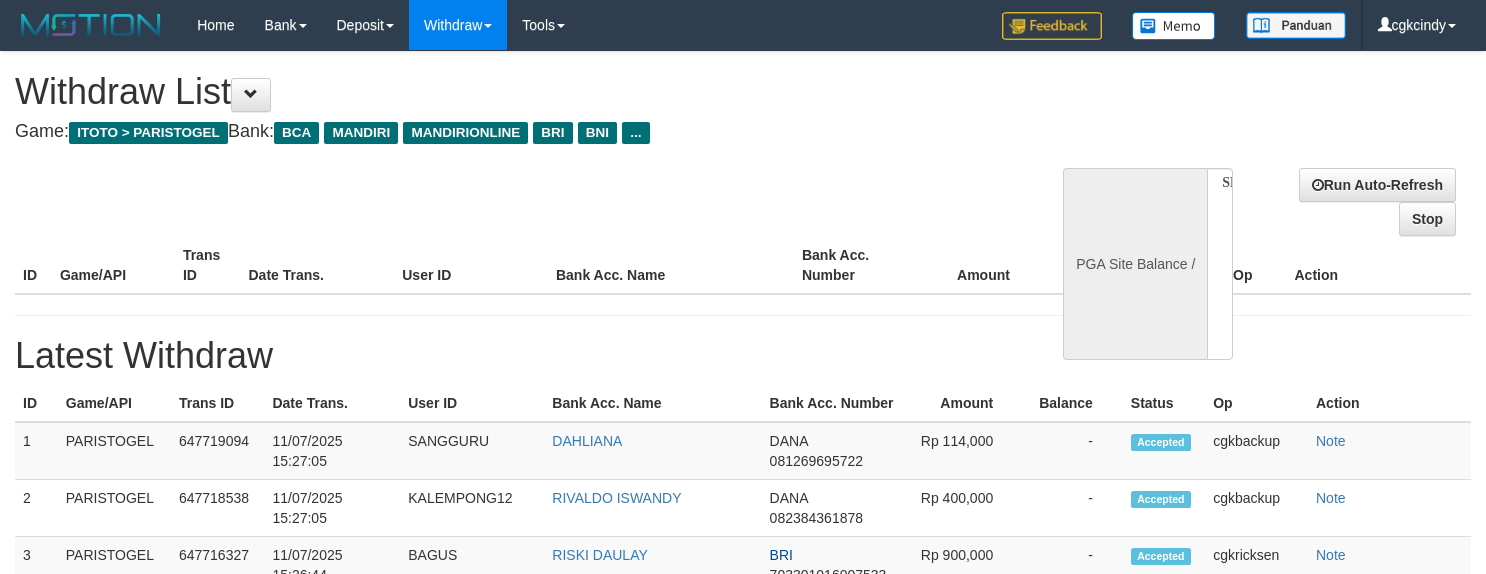 select 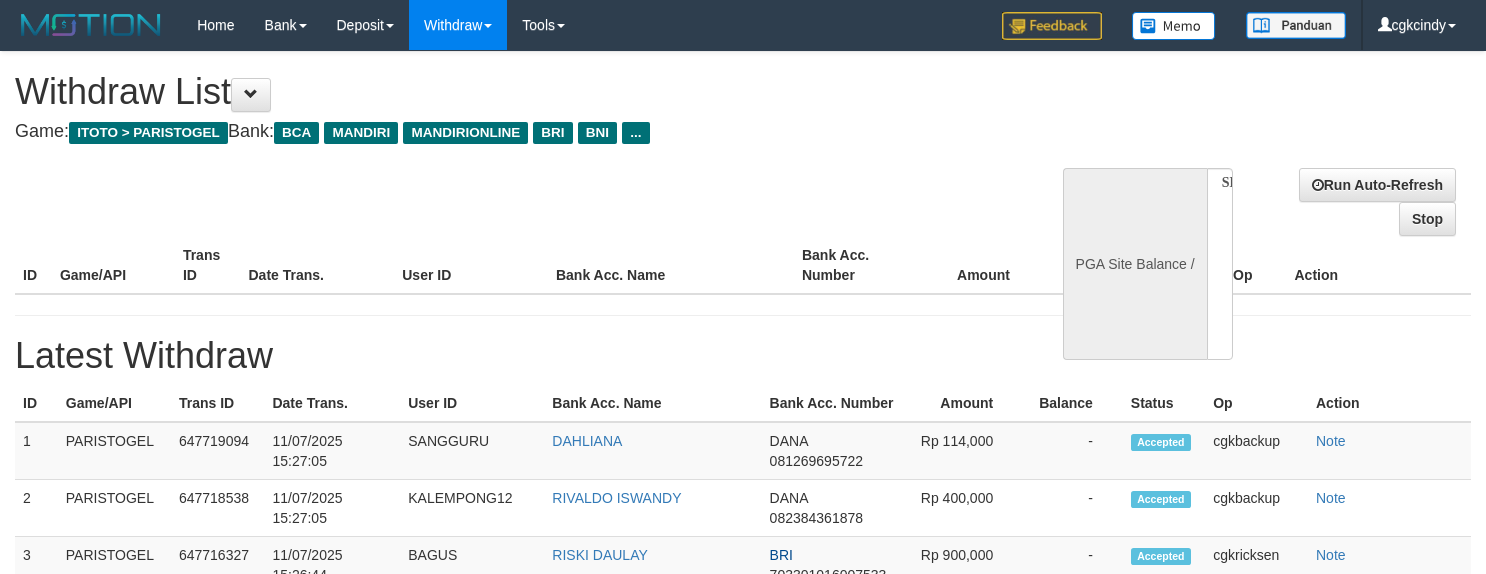 scroll, scrollTop: 0, scrollLeft: 0, axis: both 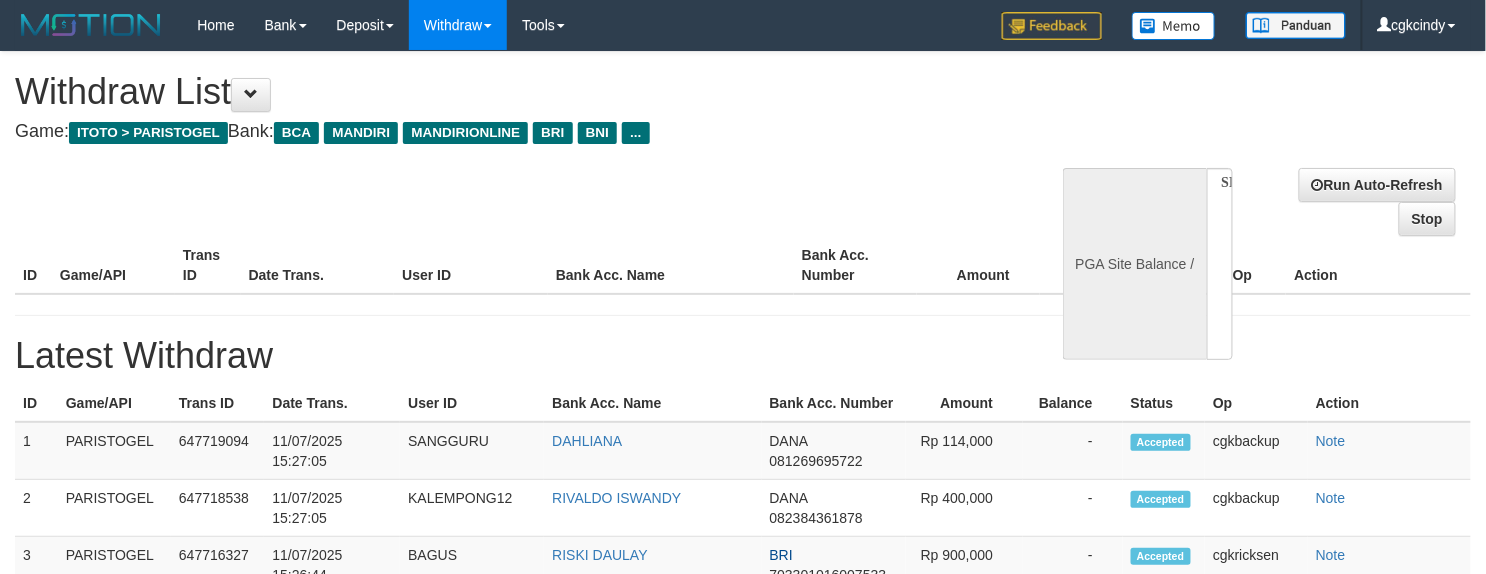 select on "**" 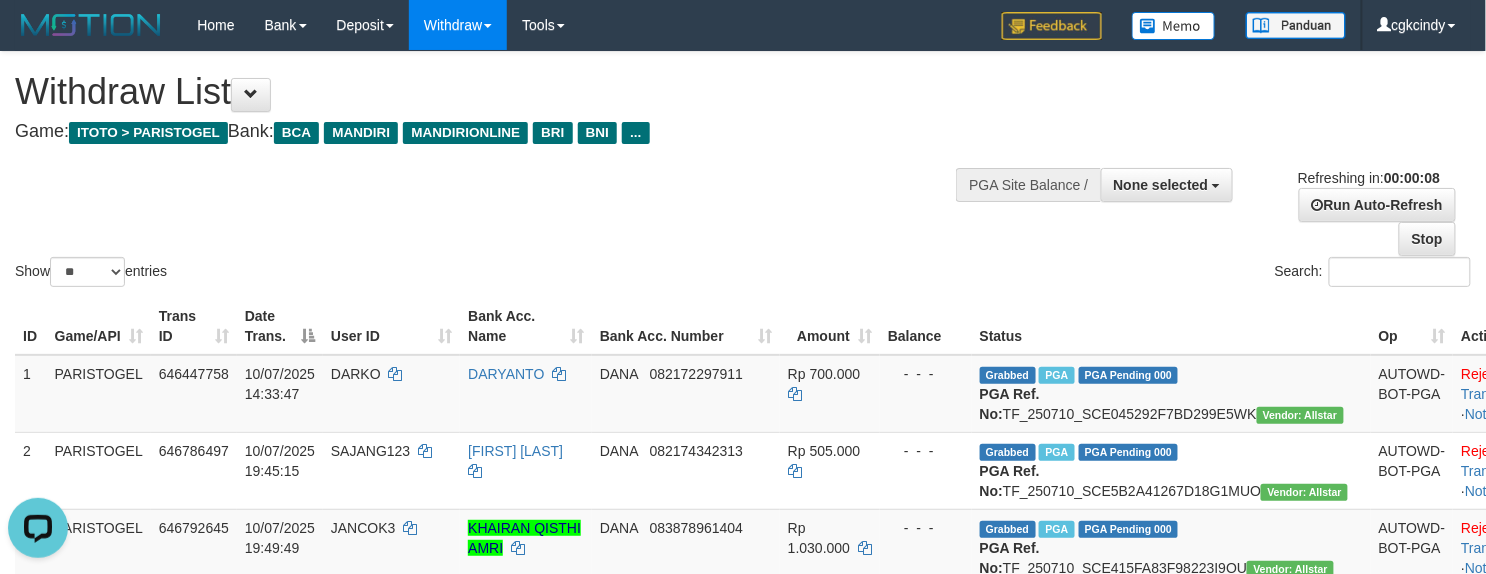 scroll, scrollTop: 0, scrollLeft: 0, axis: both 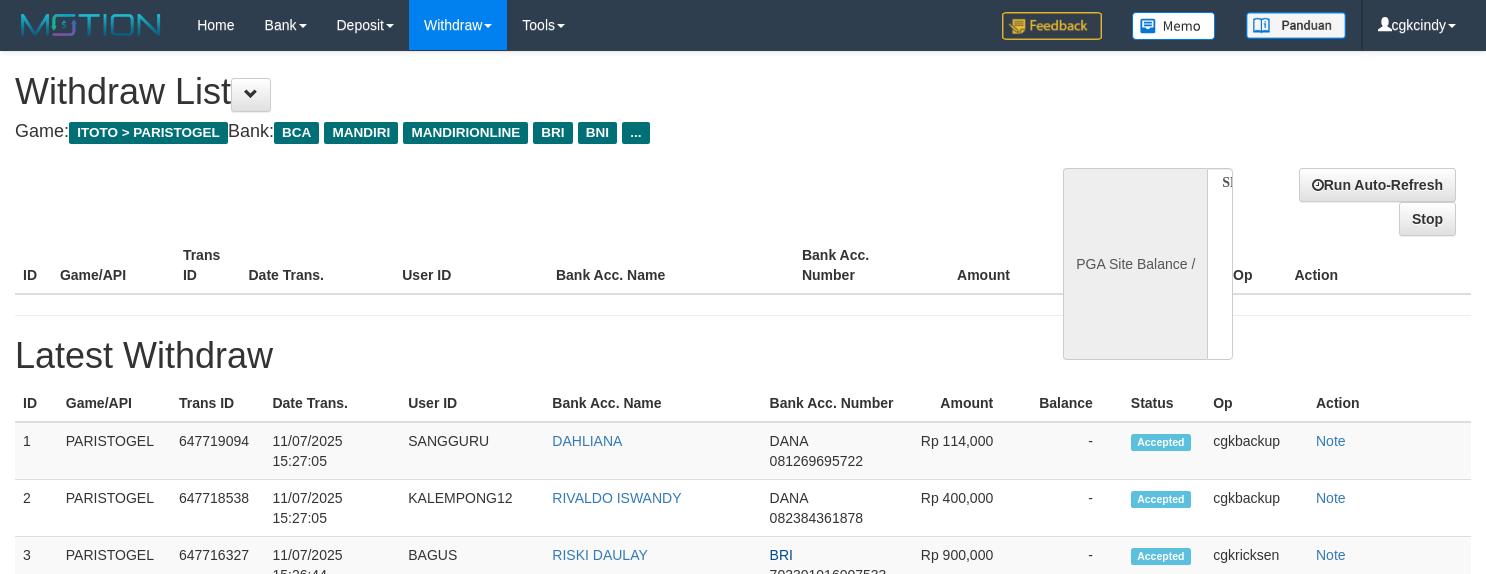 select 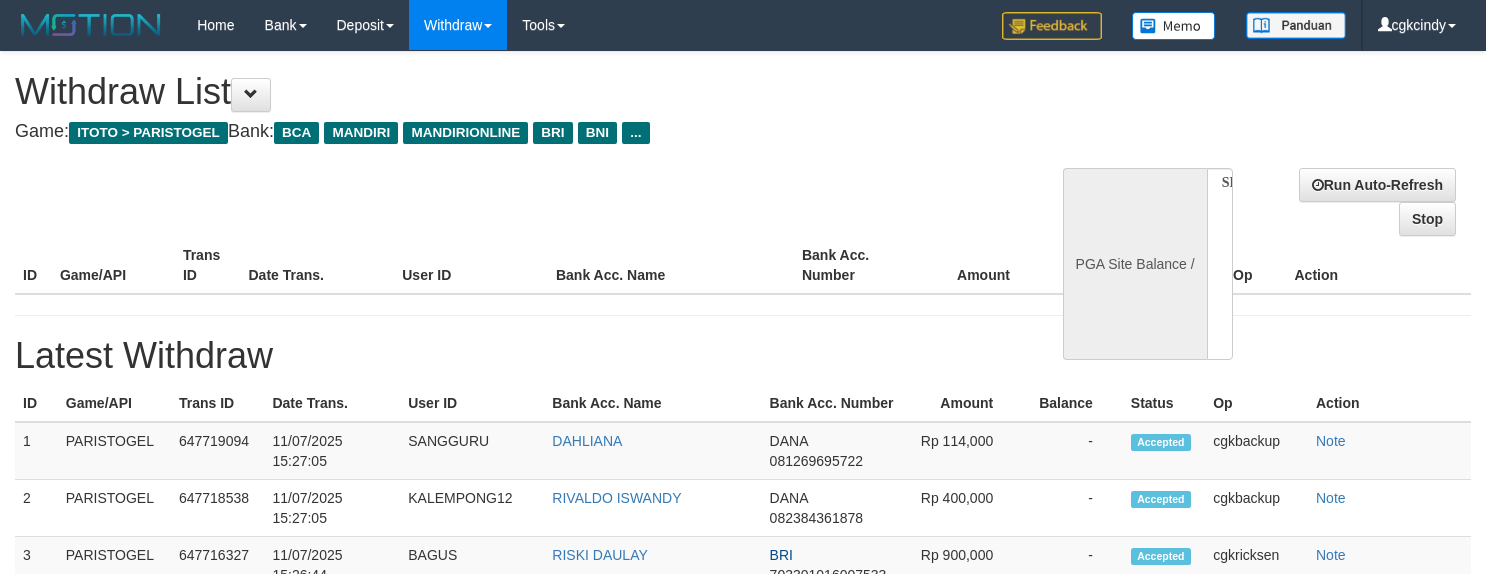 scroll, scrollTop: 0, scrollLeft: 0, axis: both 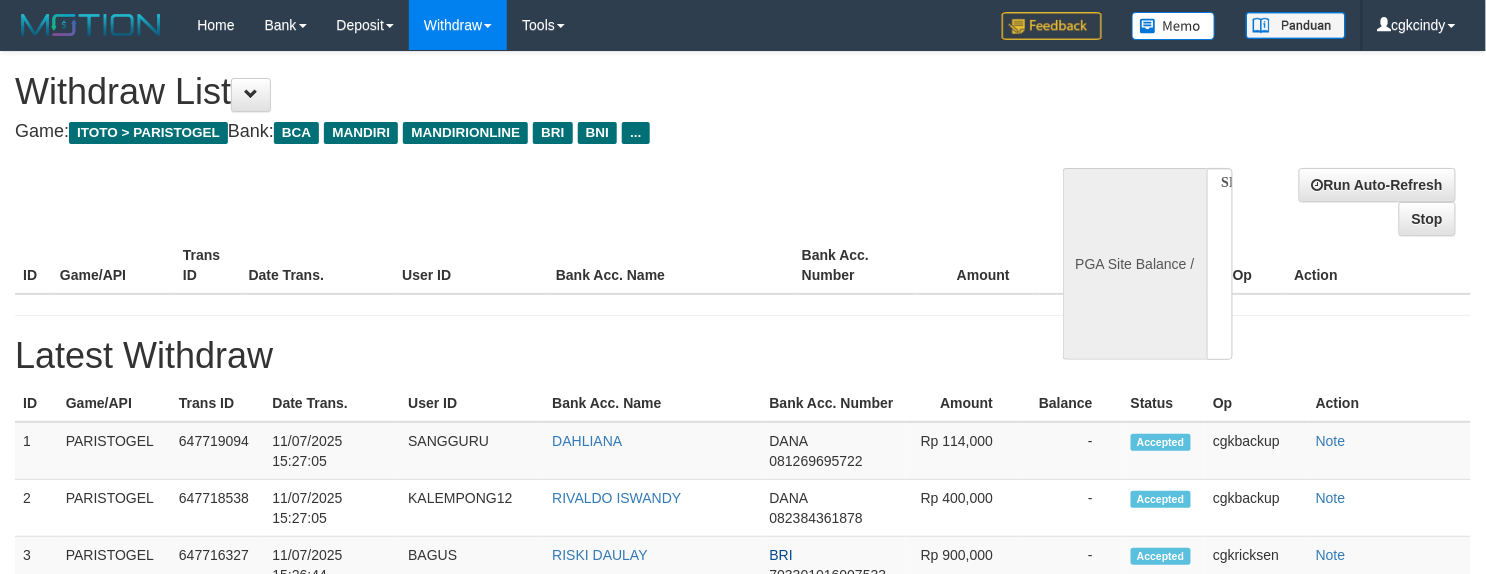 select on "**" 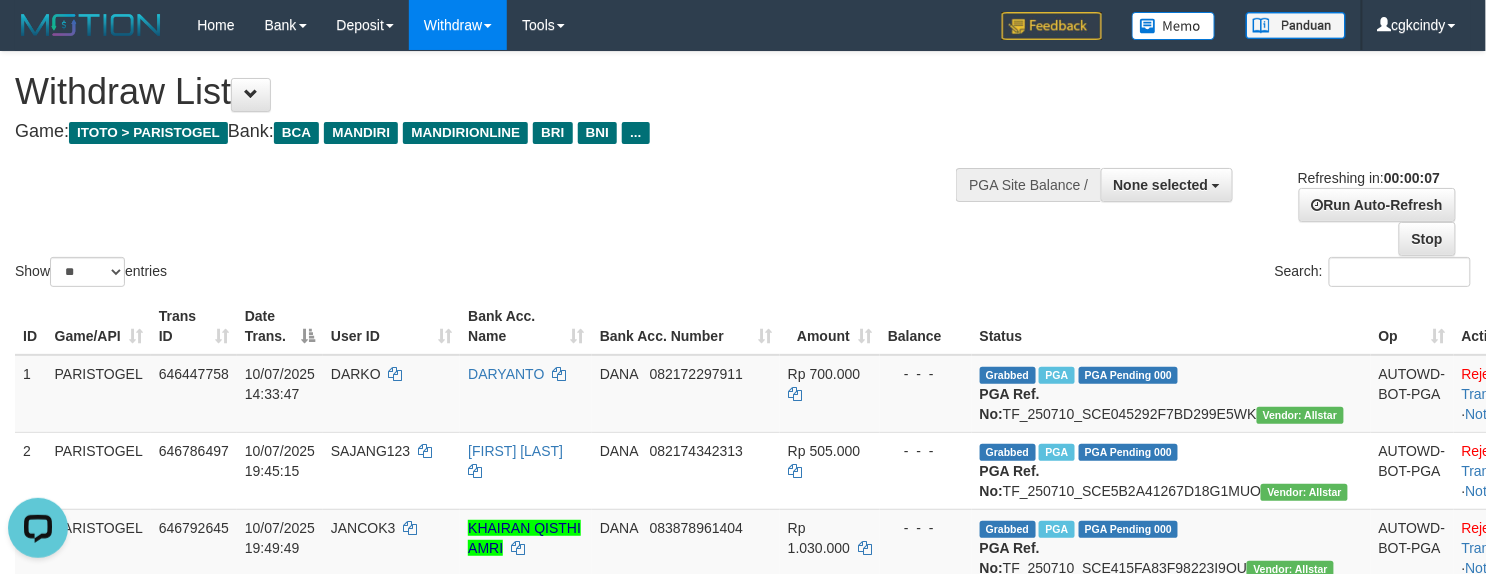 scroll, scrollTop: 0, scrollLeft: 0, axis: both 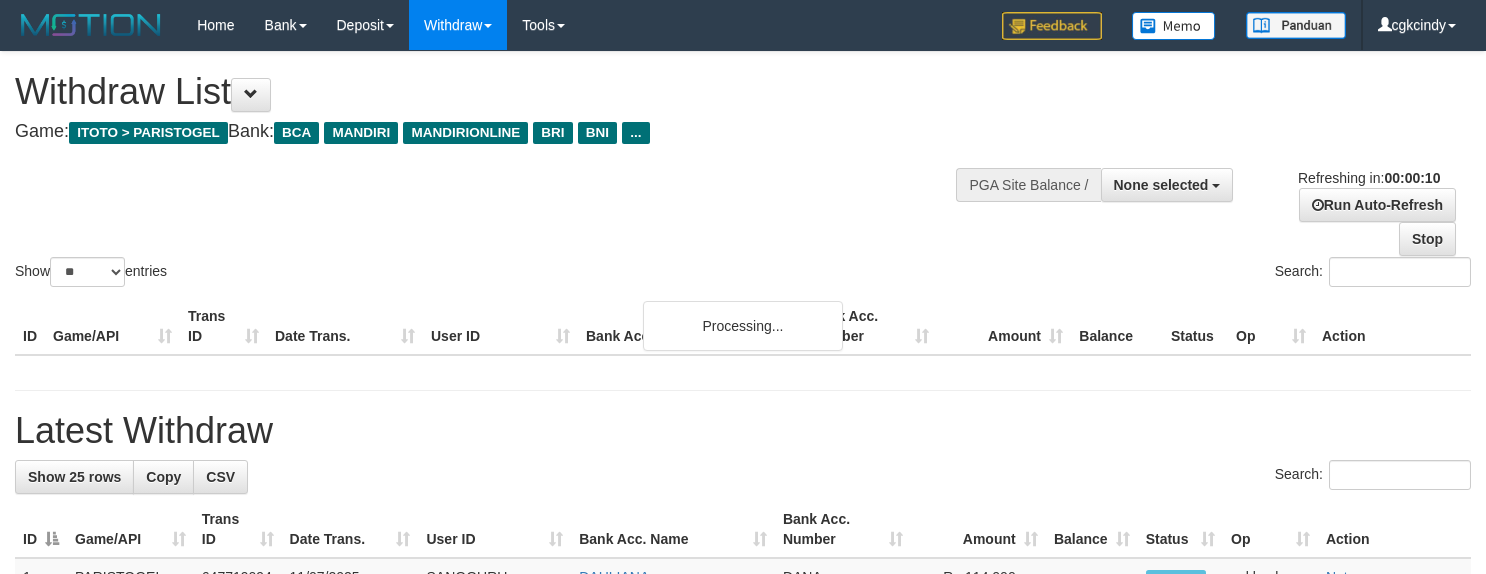 select 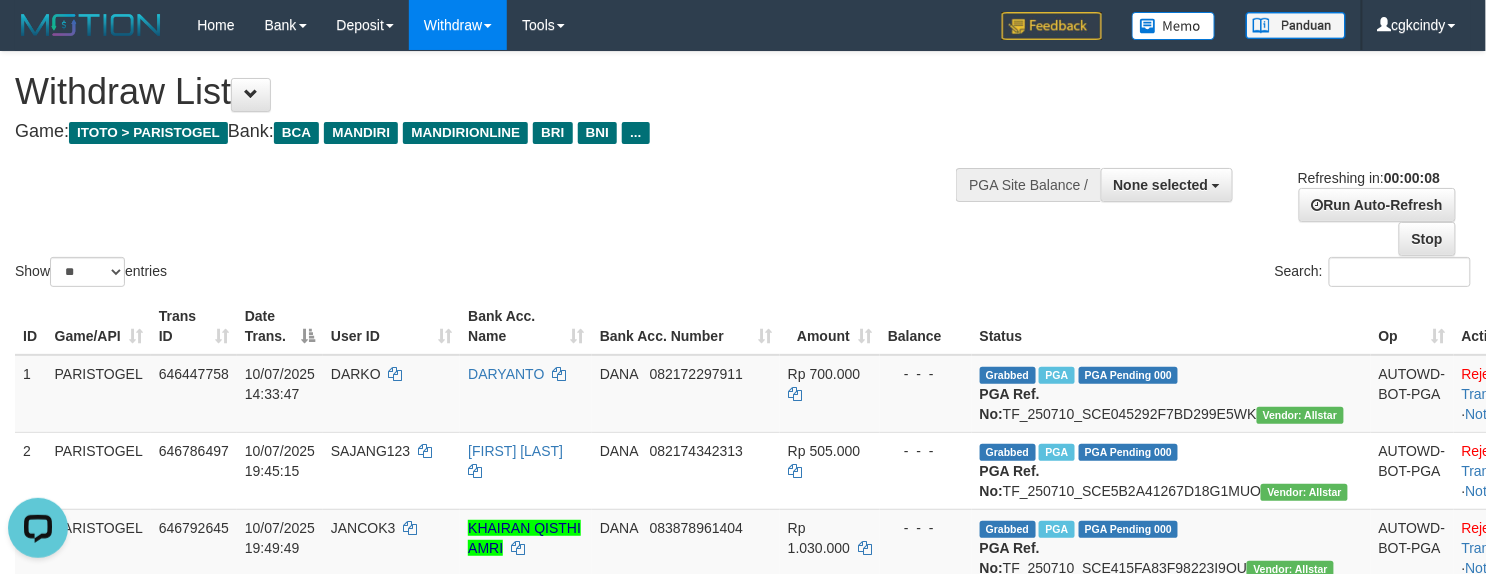 scroll, scrollTop: 0, scrollLeft: 0, axis: both 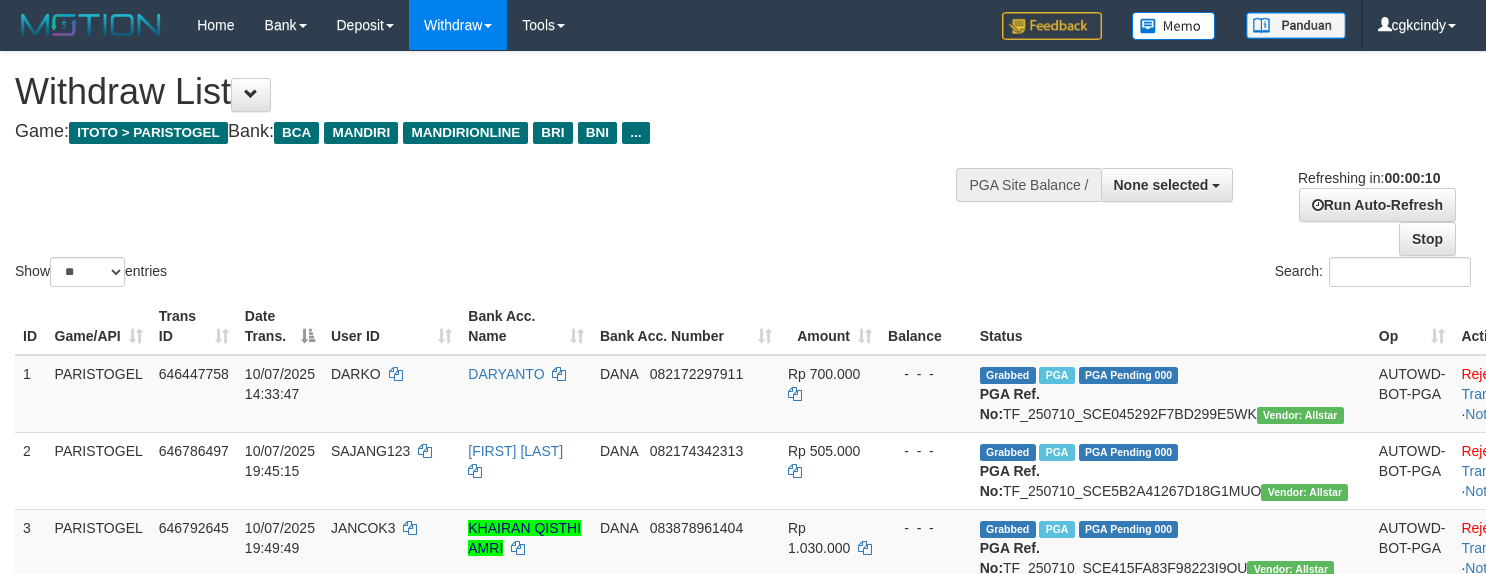 select 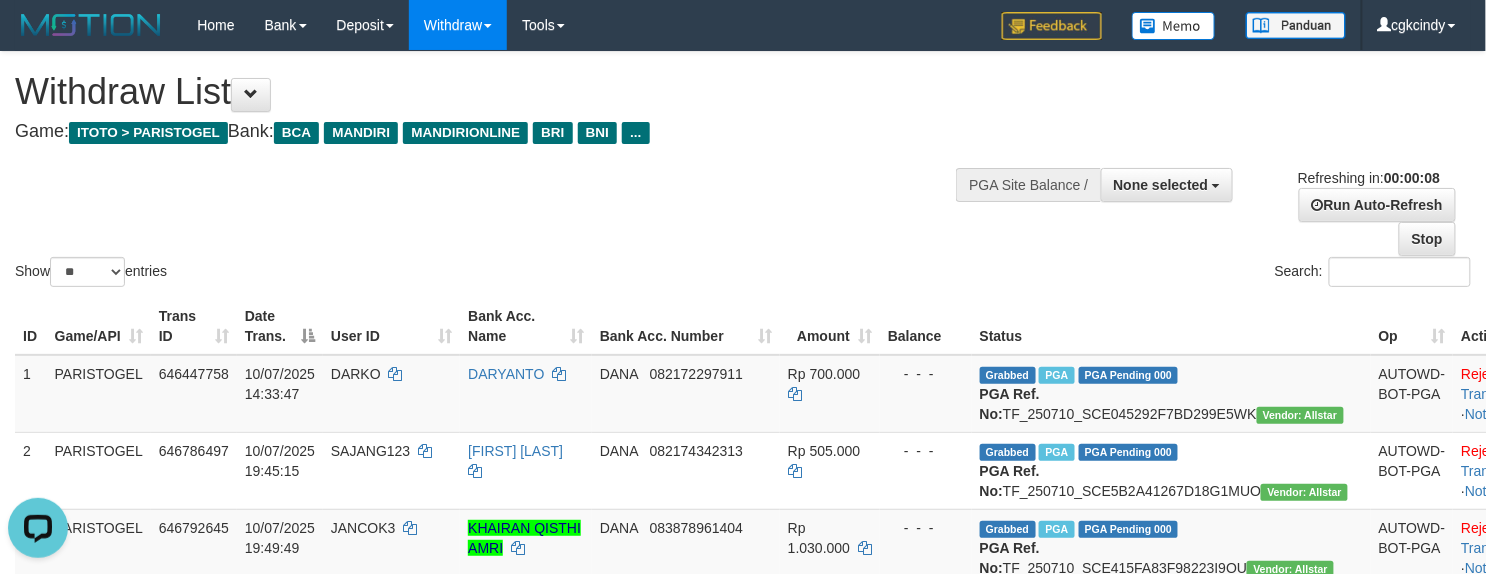 scroll, scrollTop: 0, scrollLeft: 0, axis: both 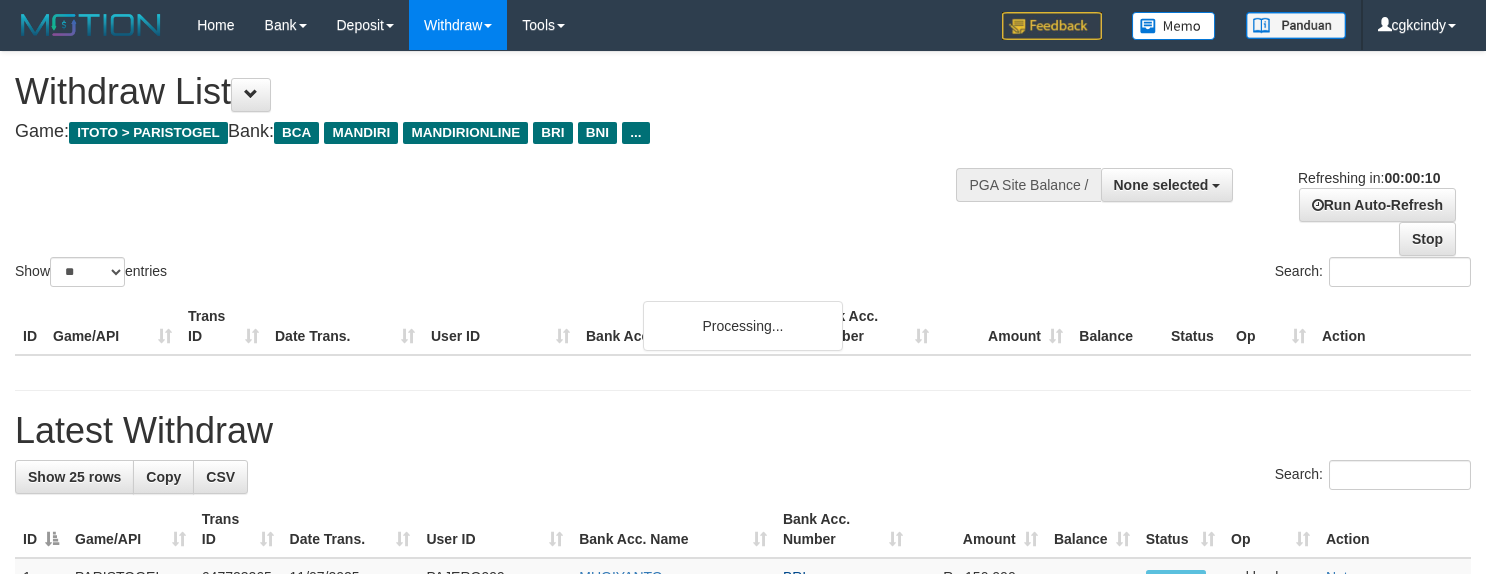 select 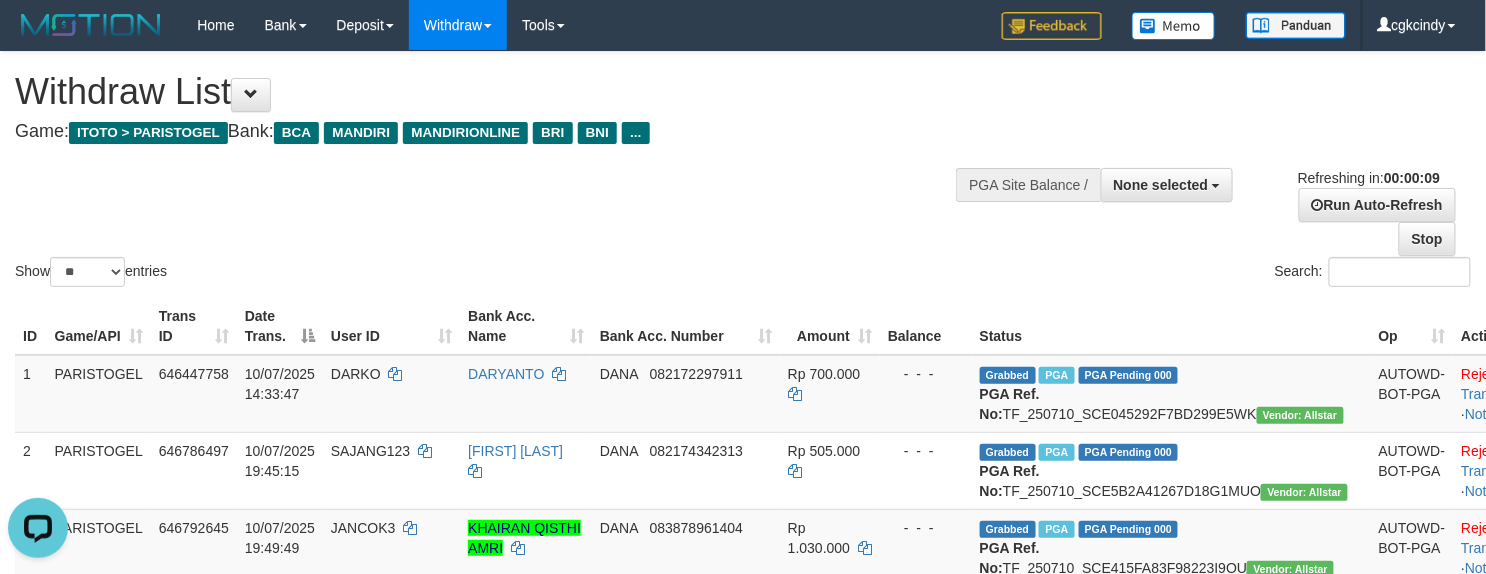 scroll, scrollTop: 0, scrollLeft: 0, axis: both 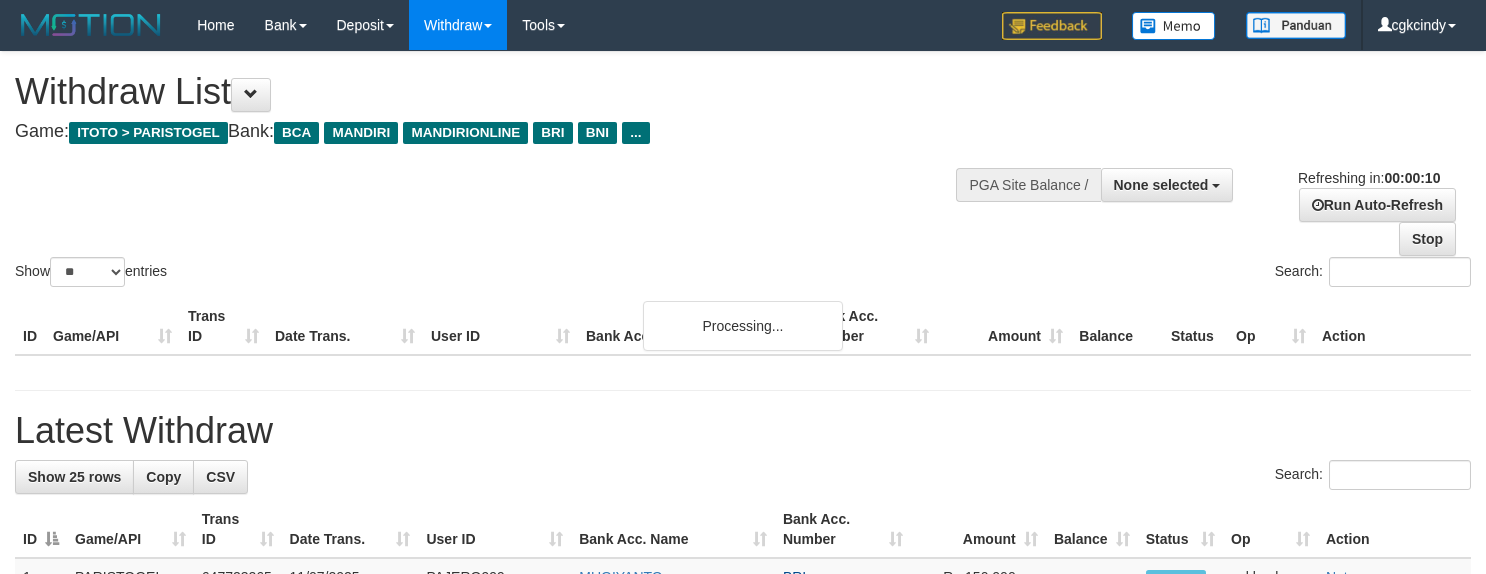 select 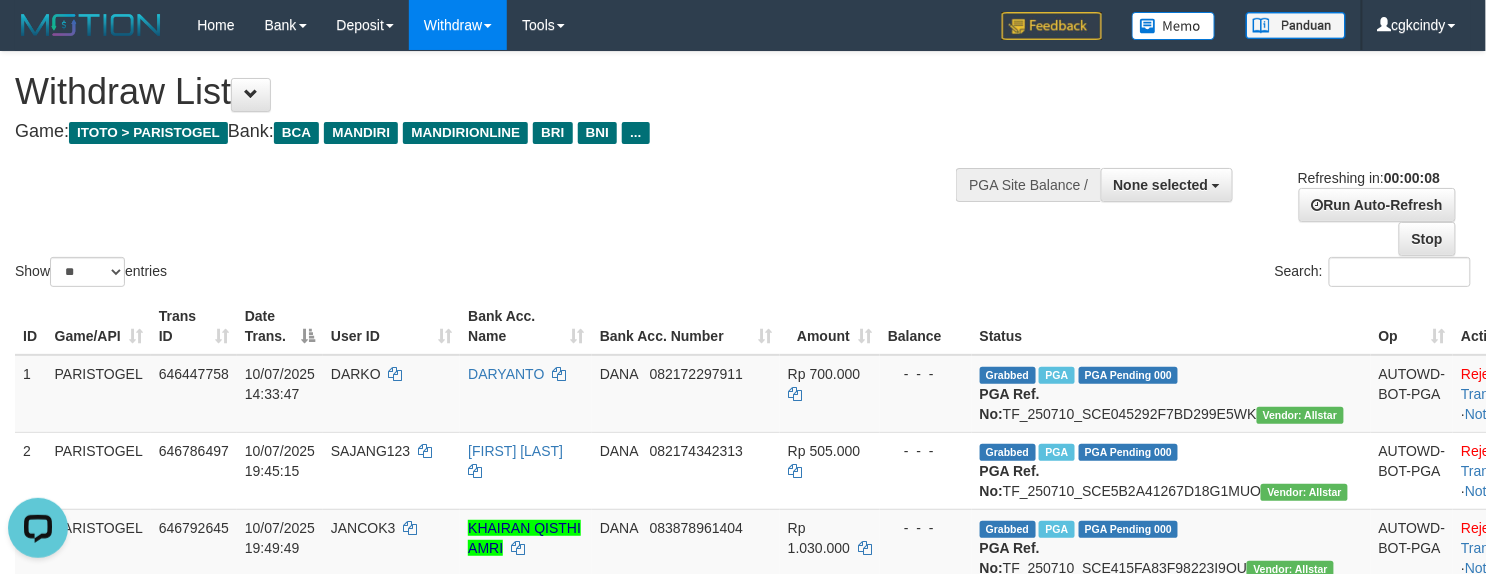 scroll, scrollTop: 0, scrollLeft: 0, axis: both 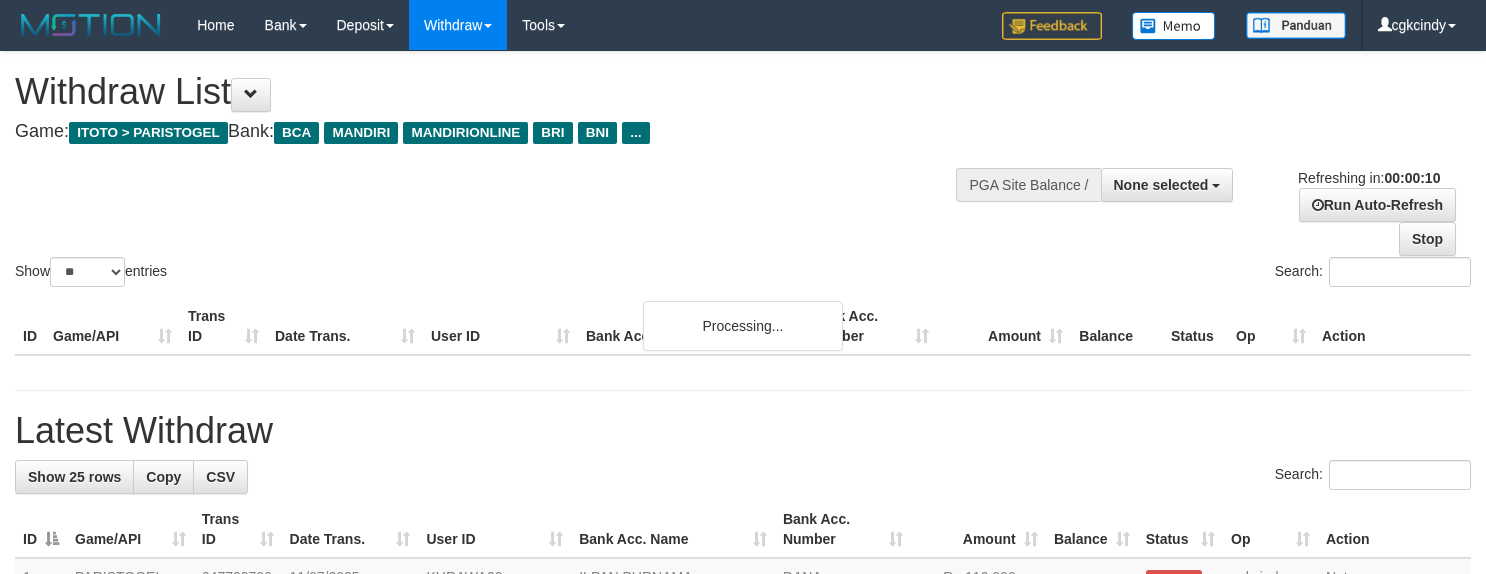 select 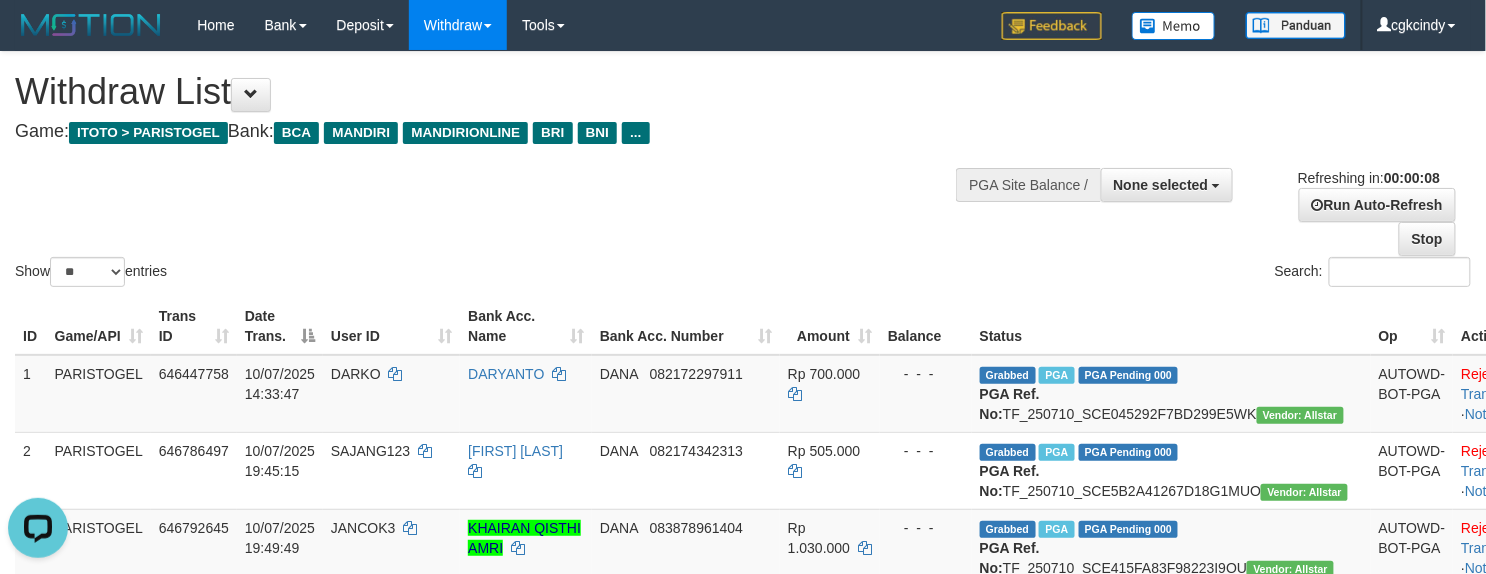 scroll, scrollTop: 0, scrollLeft: 0, axis: both 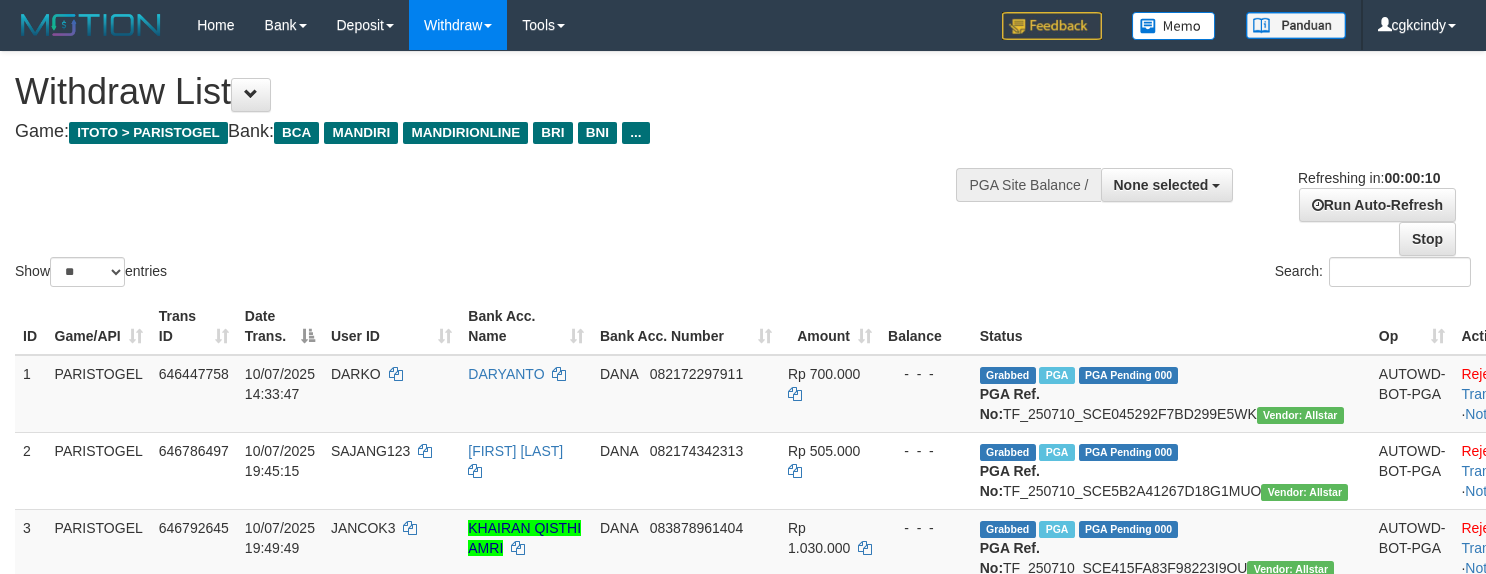 select 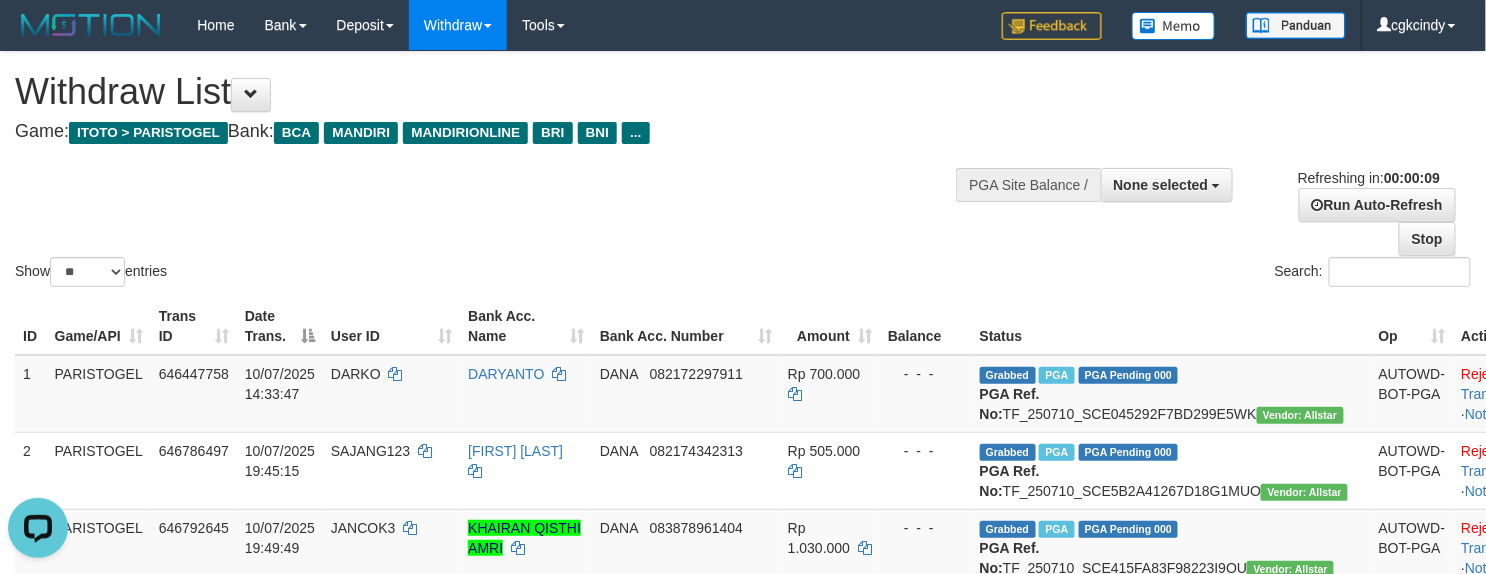 scroll, scrollTop: 0, scrollLeft: 0, axis: both 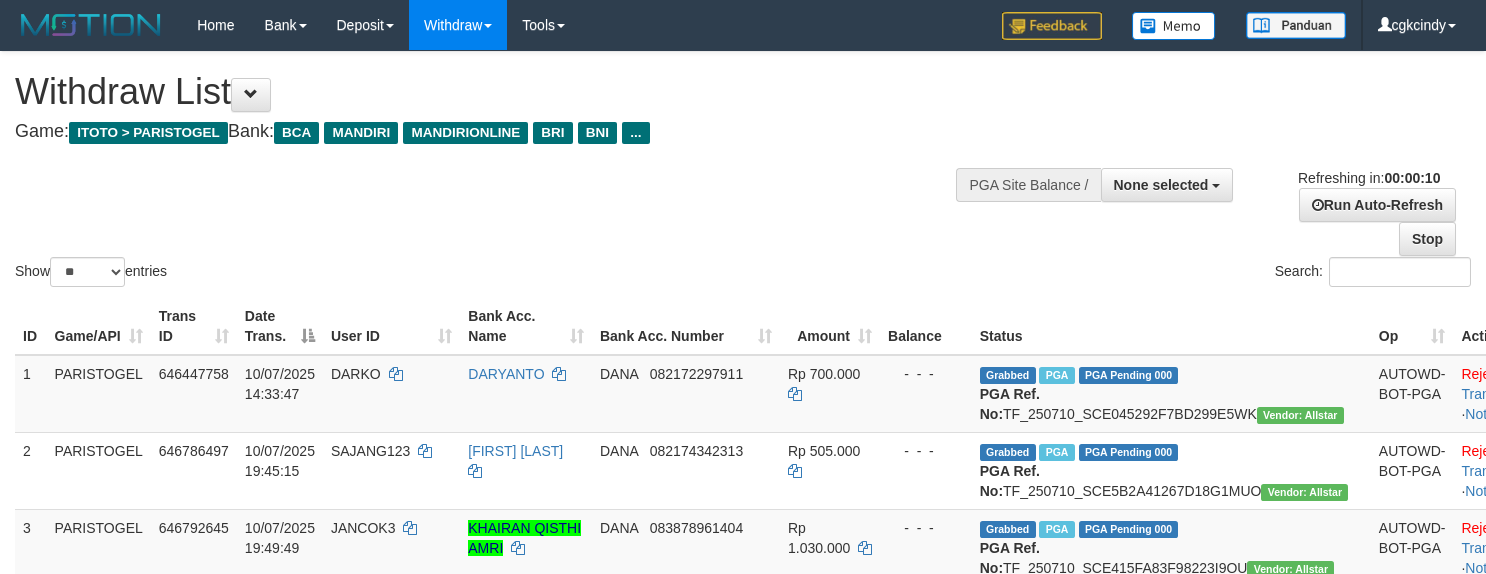 select 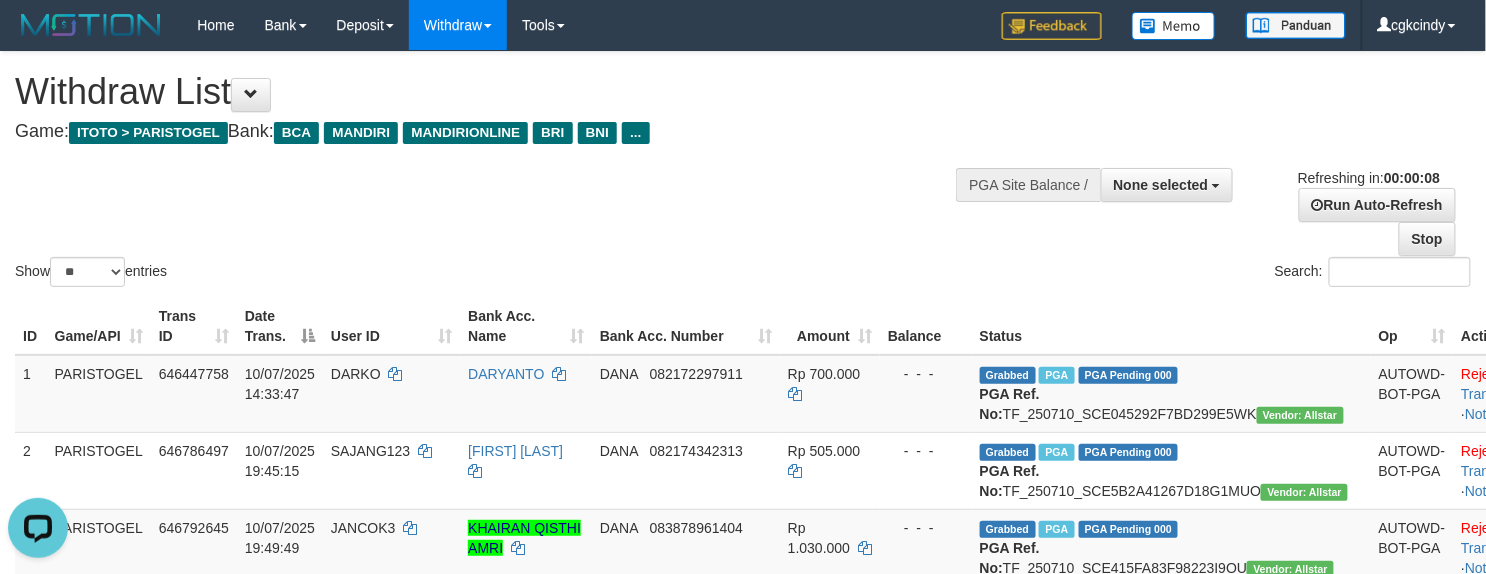 scroll, scrollTop: 0, scrollLeft: 0, axis: both 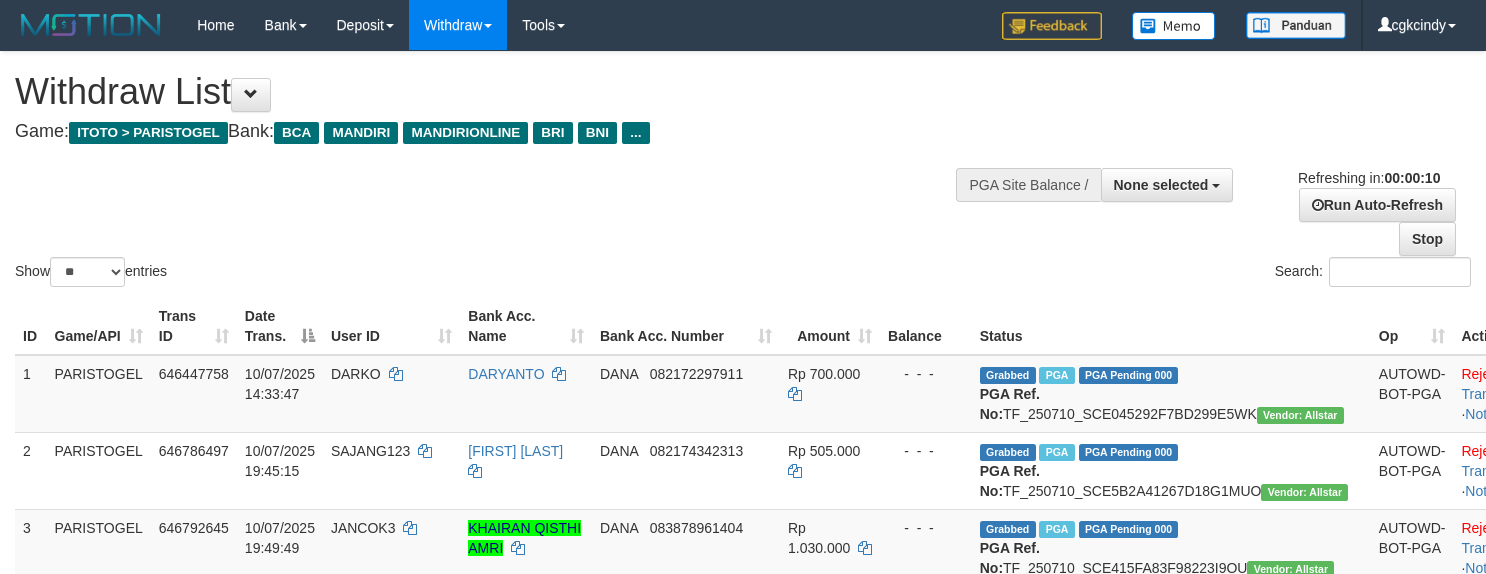 select 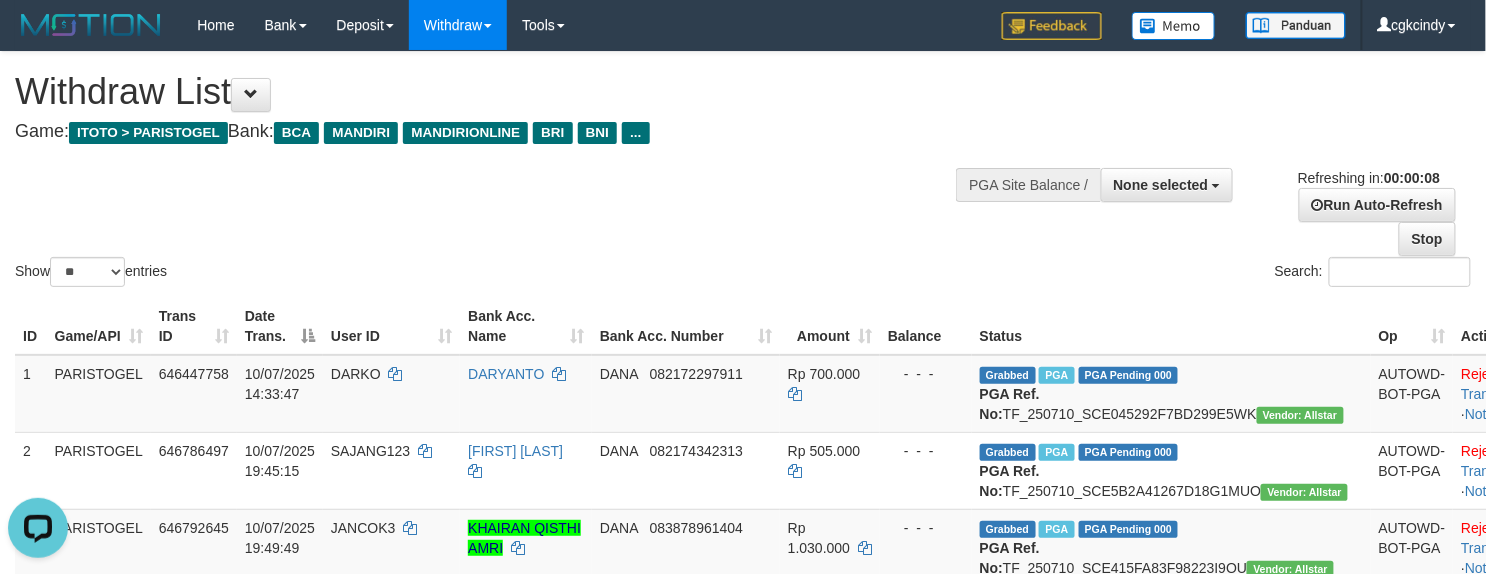 scroll, scrollTop: 0, scrollLeft: 0, axis: both 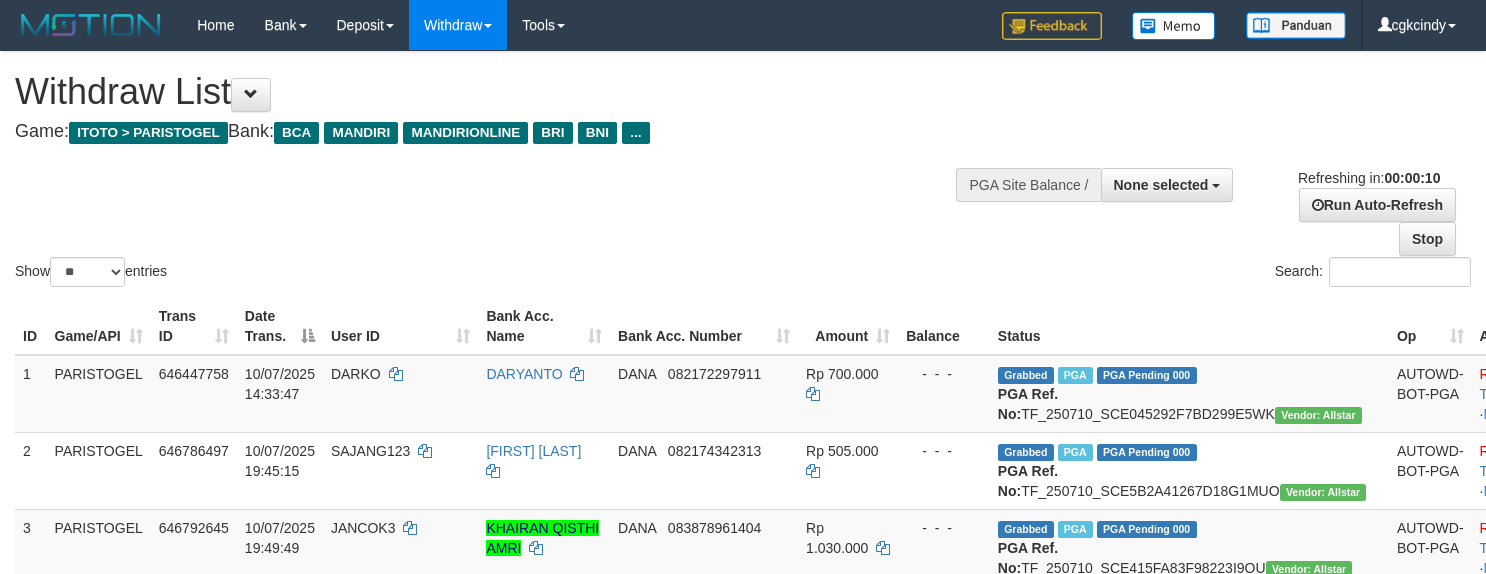 select 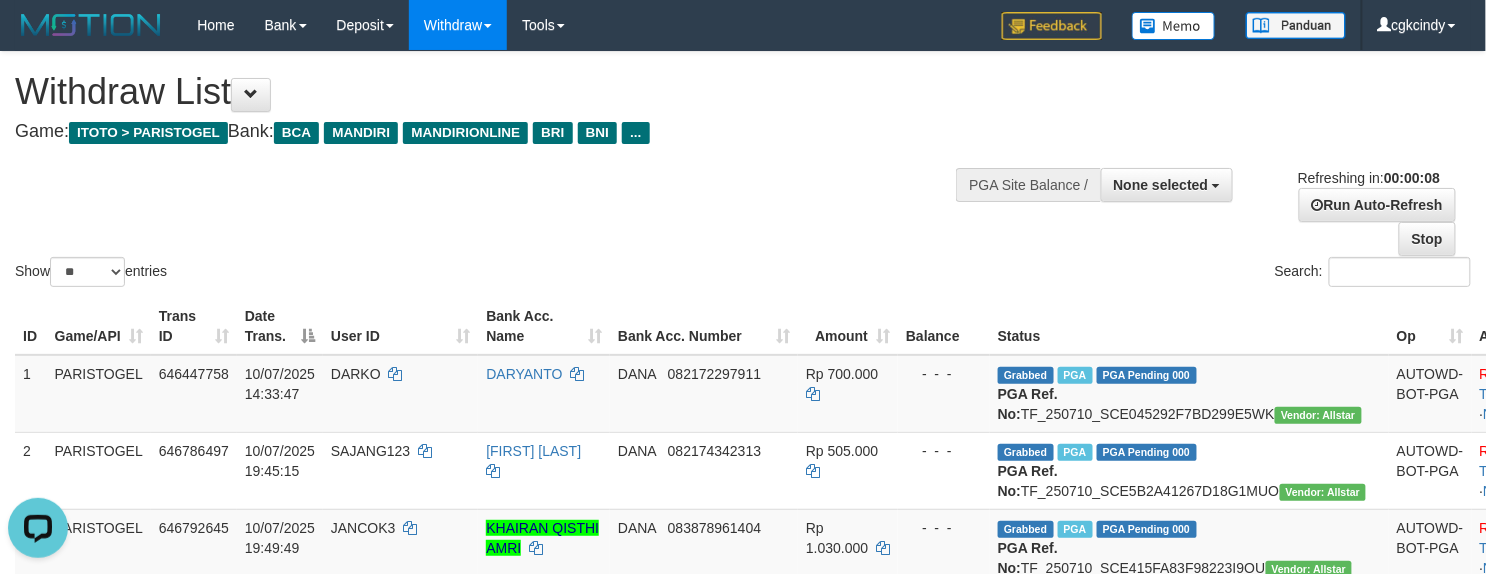 scroll, scrollTop: 0, scrollLeft: 0, axis: both 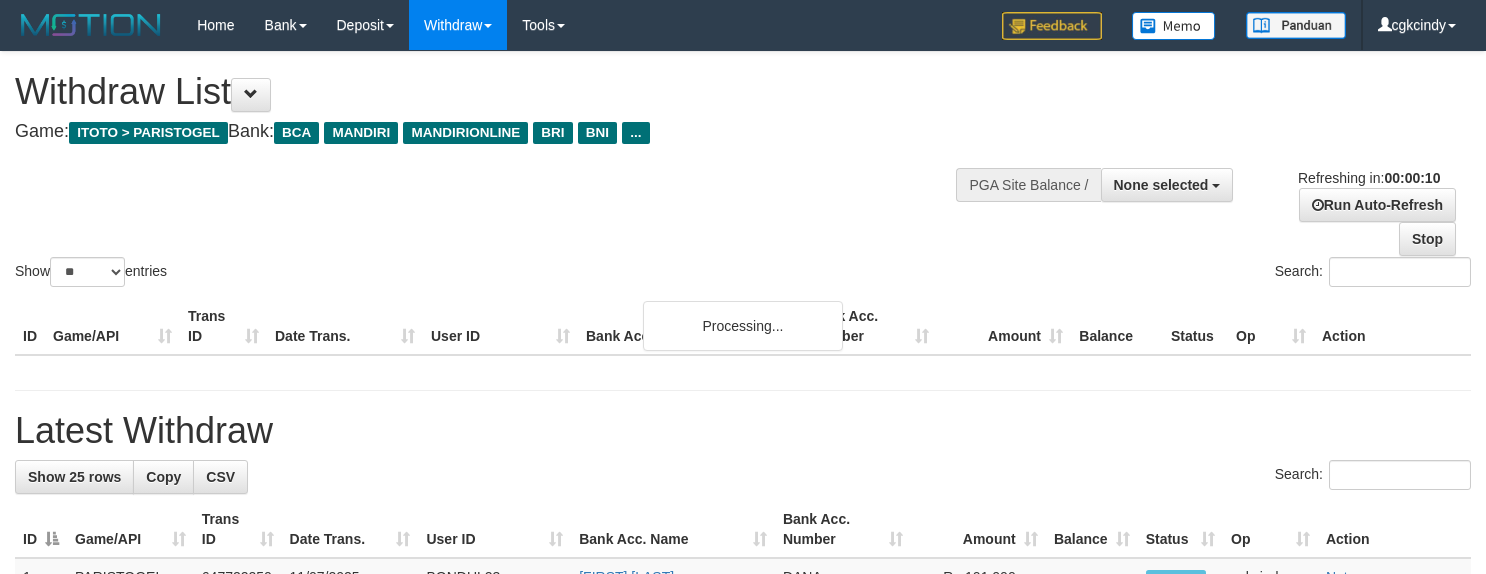 select 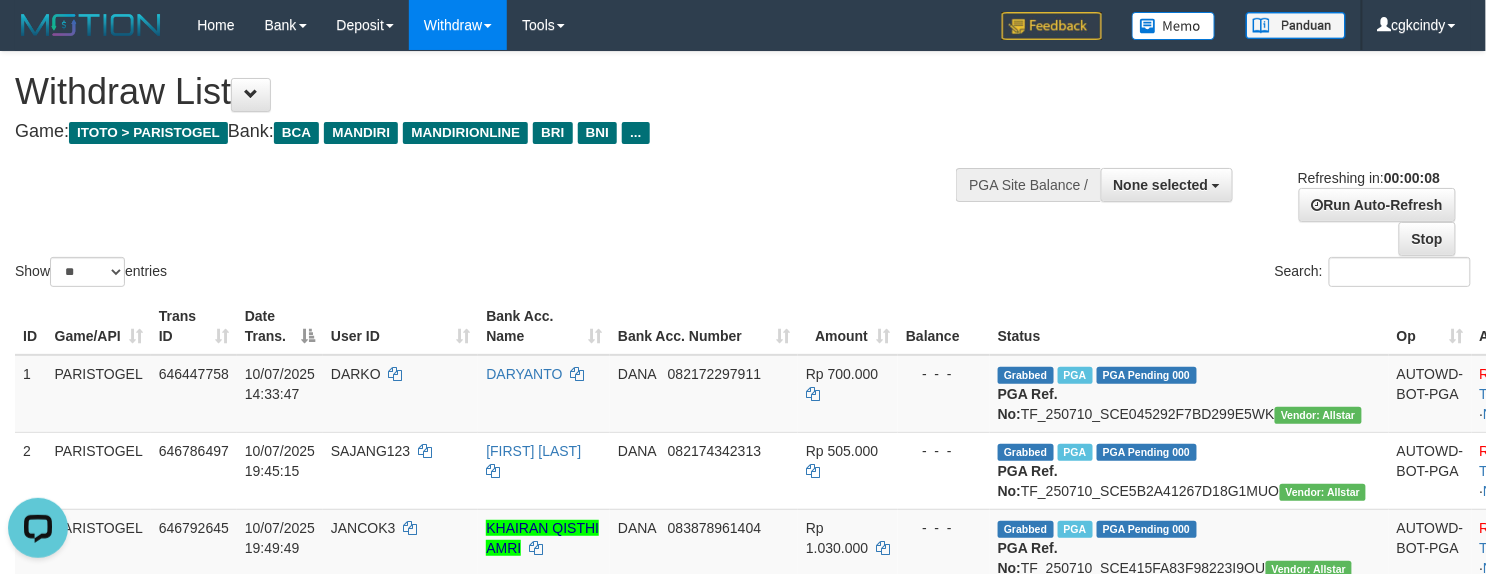 scroll, scrollTop: 0, scrollLeft: 0, axis: both 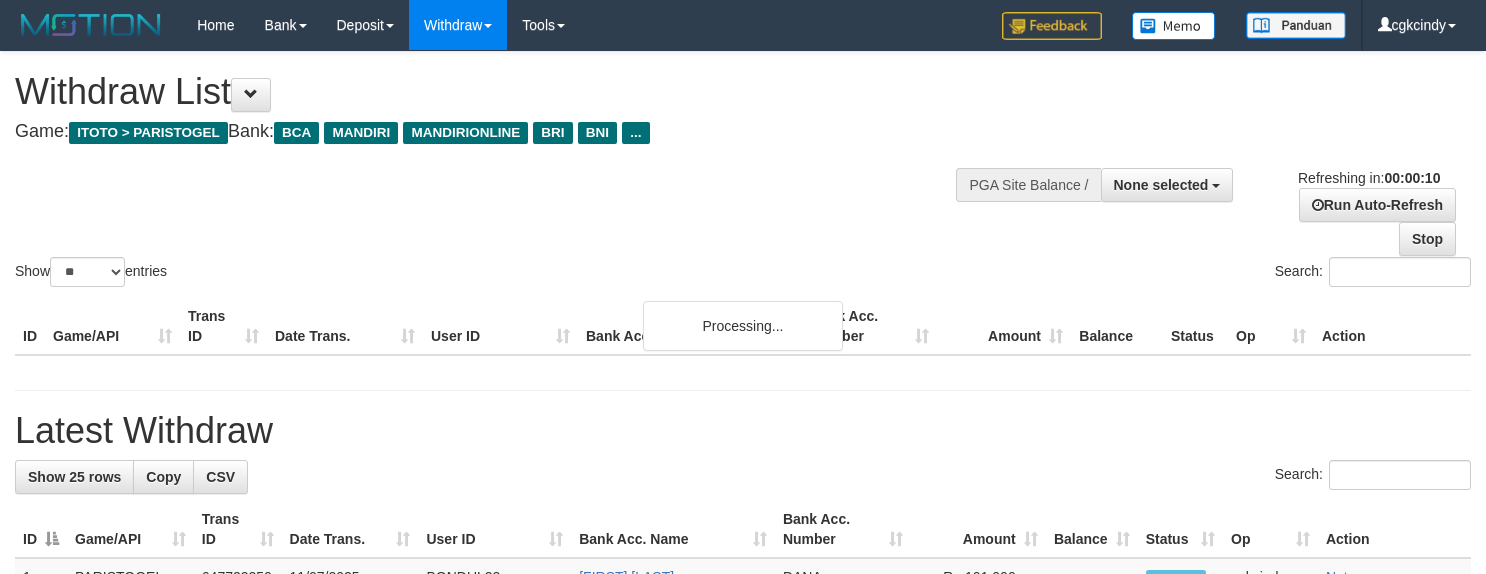 select 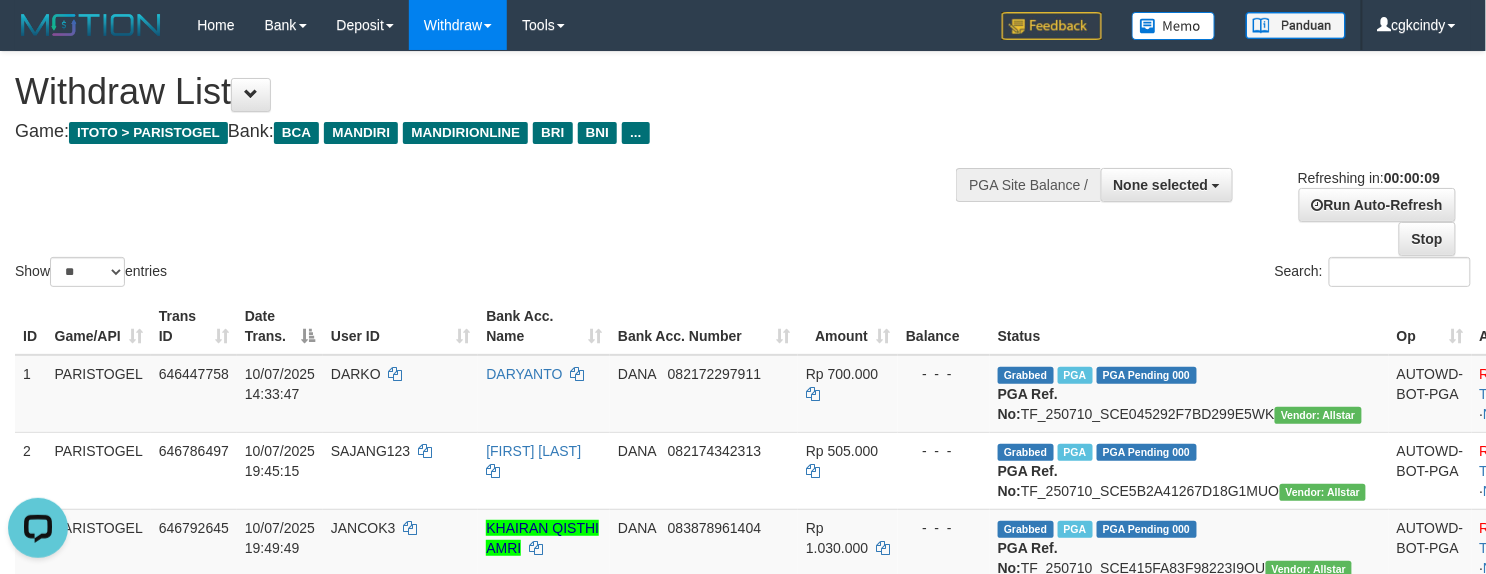 scroll, scrollTop: 0, scrollLeft: 0, axis: both 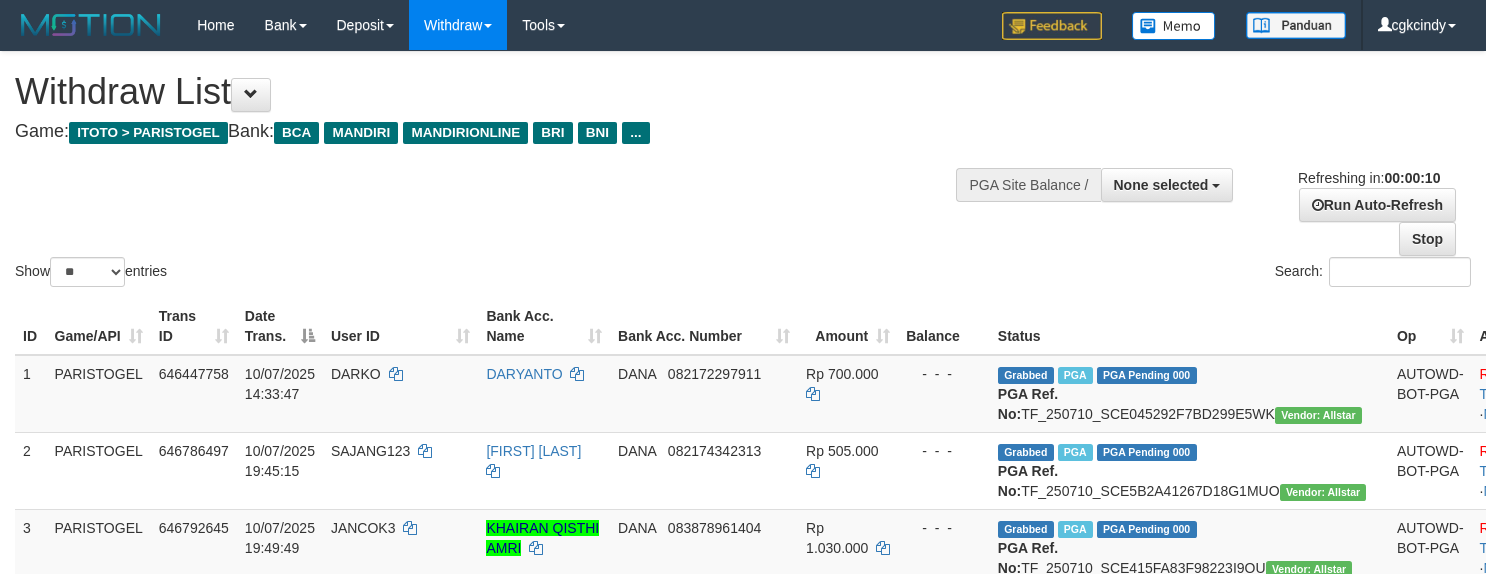 select 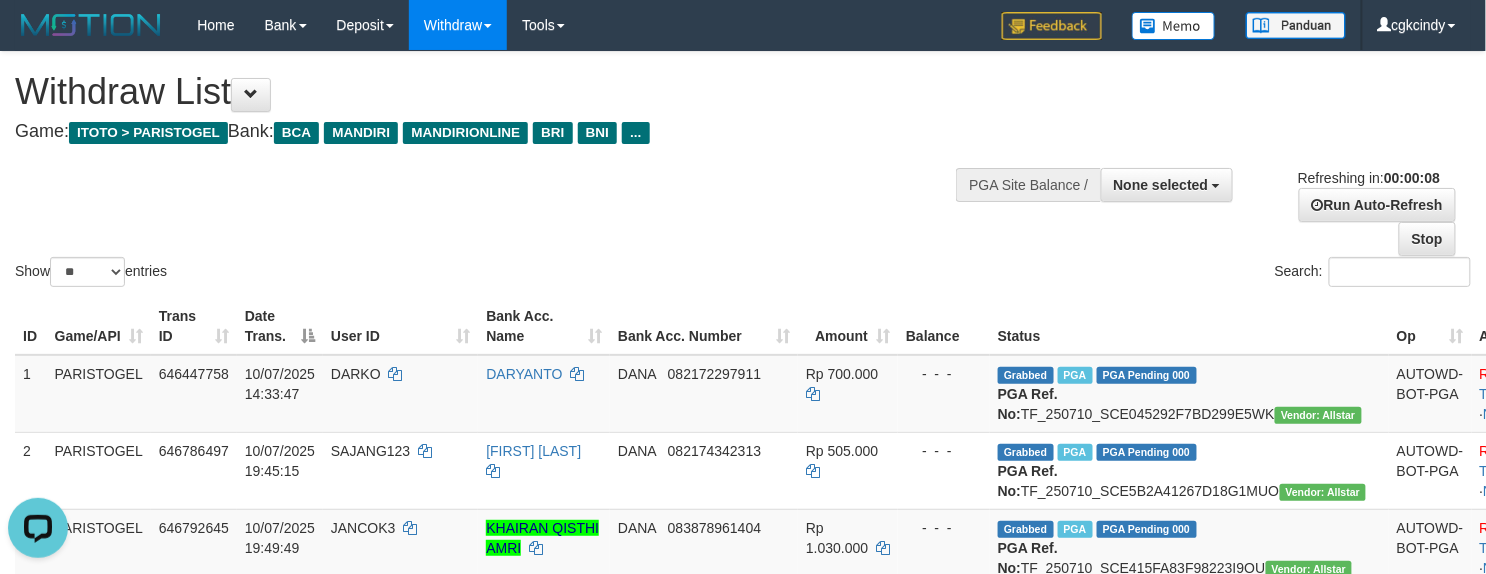 scroll, scrollTop: 0, scrollLeft: 0, axis: both 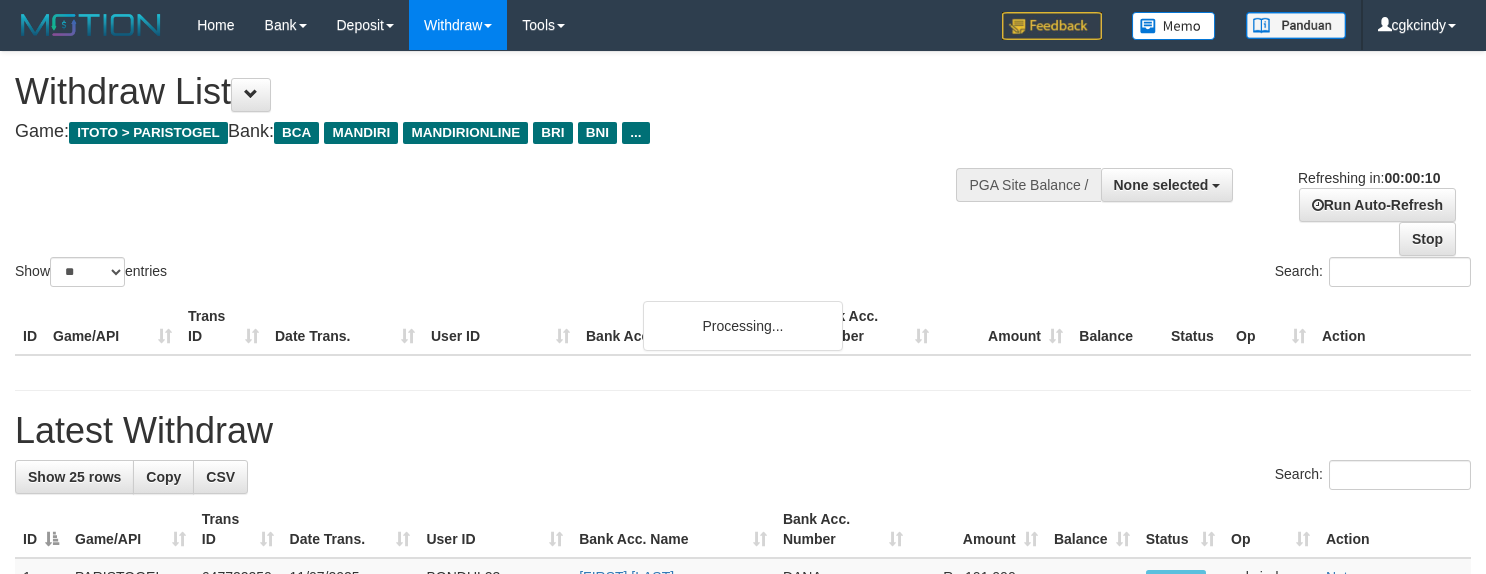 select 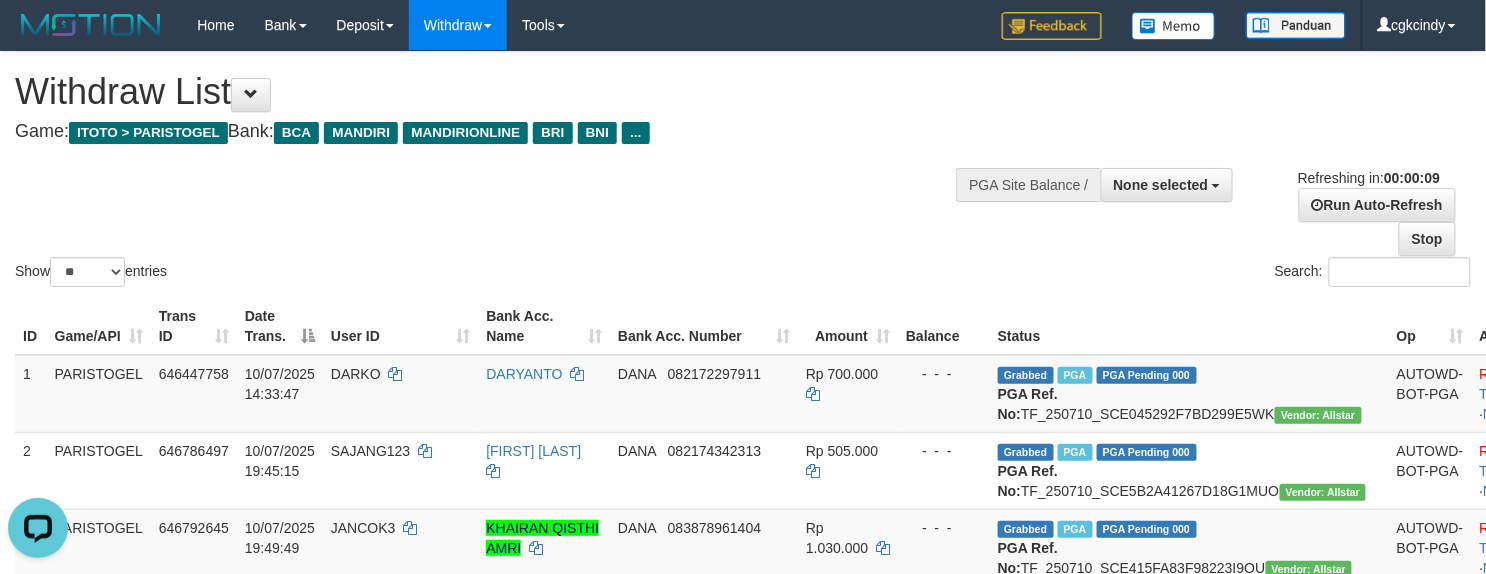scroll, scrollTop: 0, scrollLeft: 0, axis: both 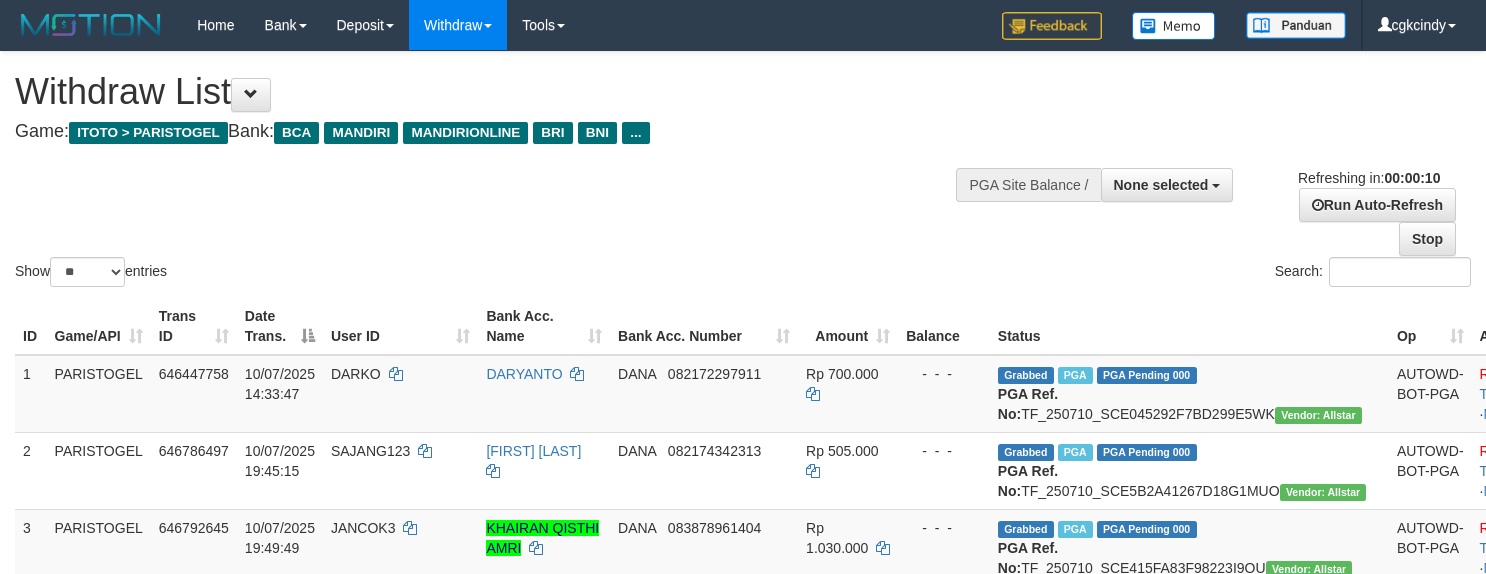 select 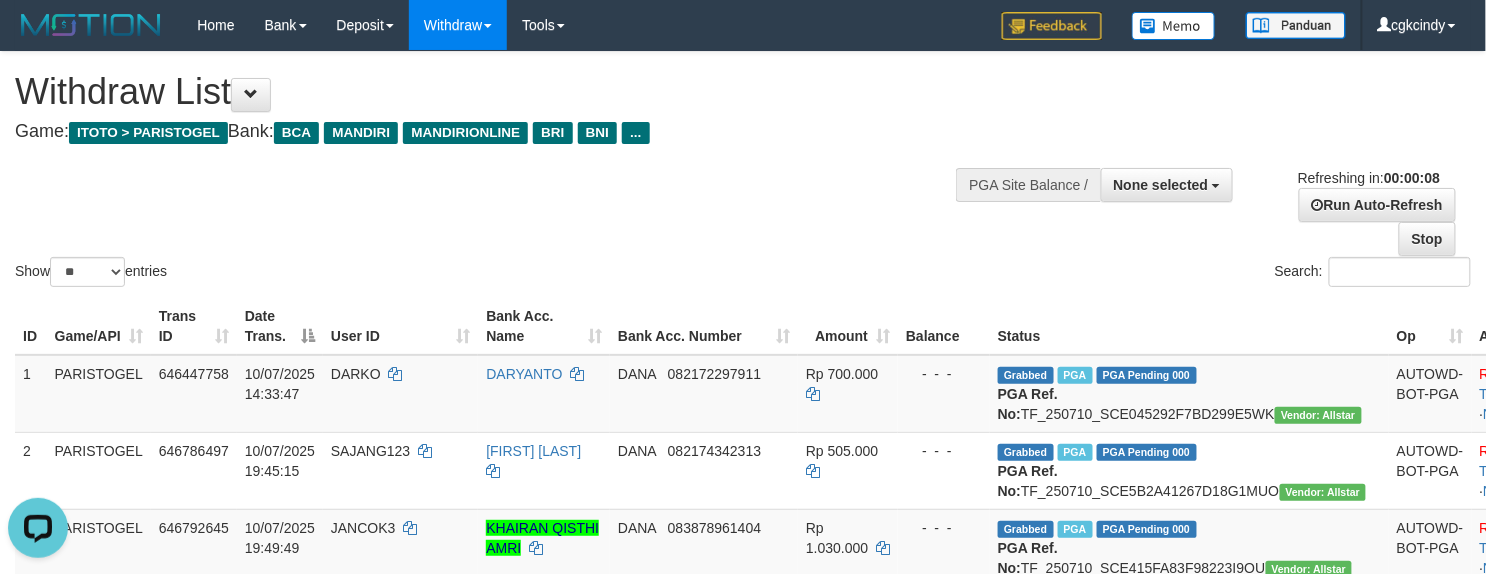 scroll, scrollTop: 0, scrollLeft: 0, axis: both 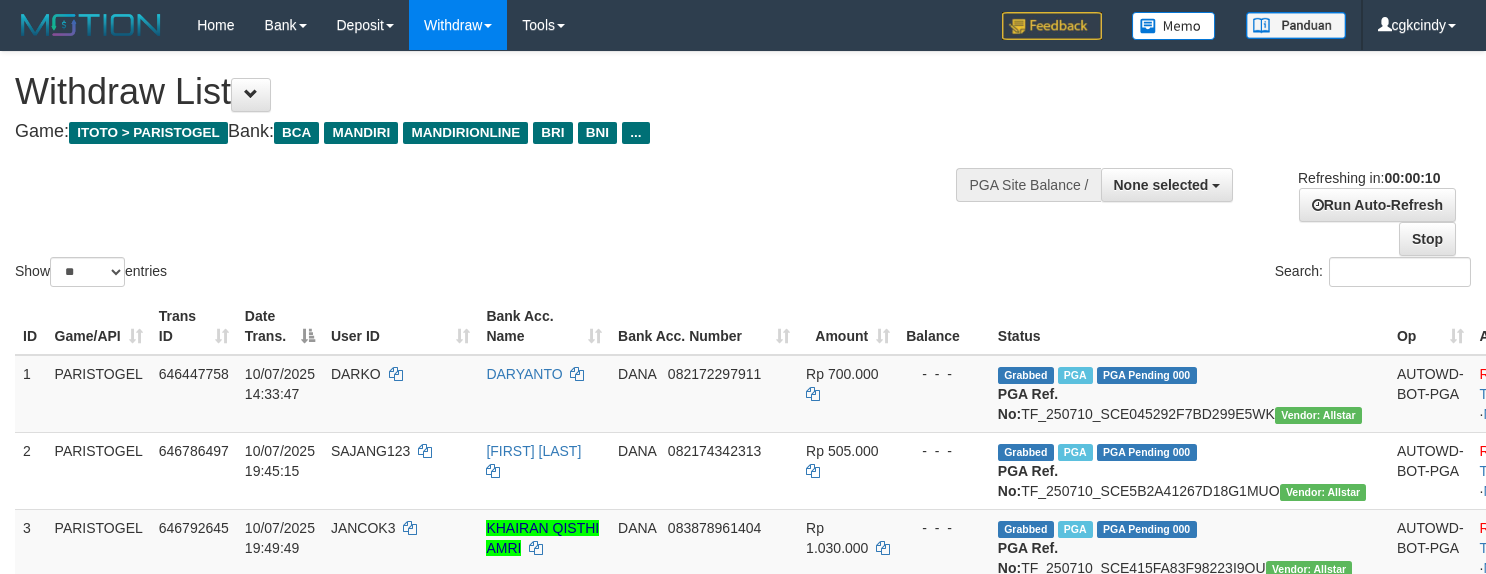 select 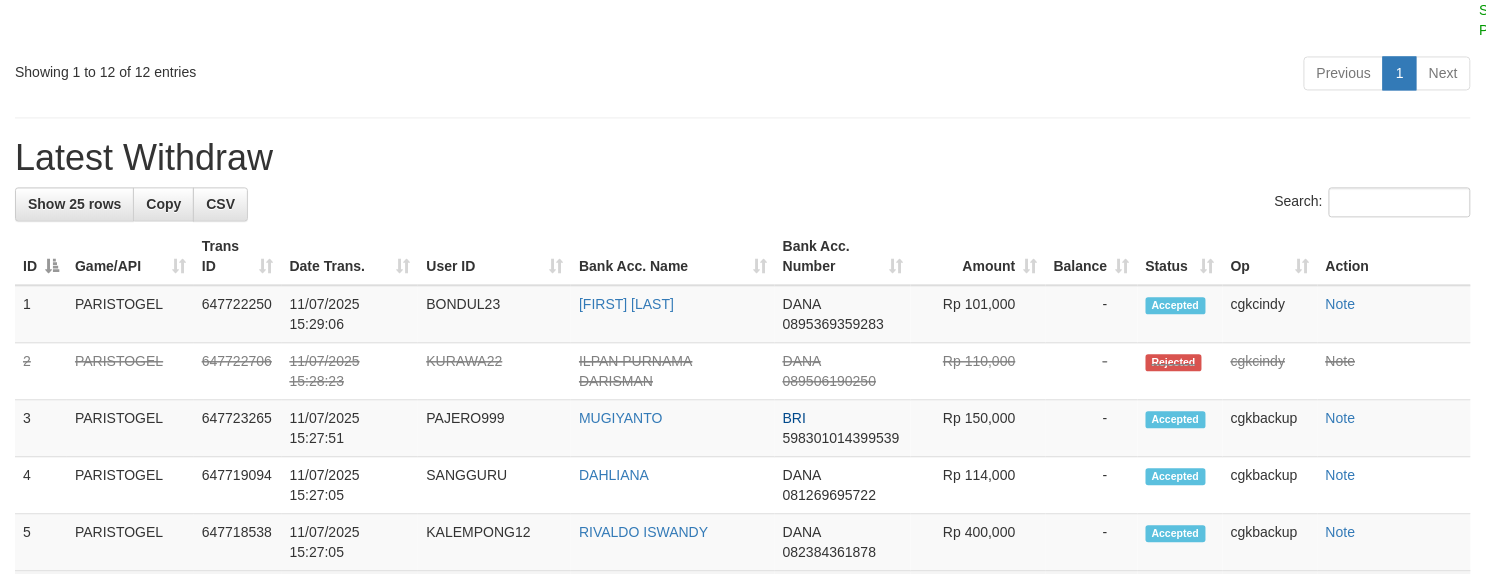 scroll, scrollTop: 954, scrollLeft: 0, axis: vertical 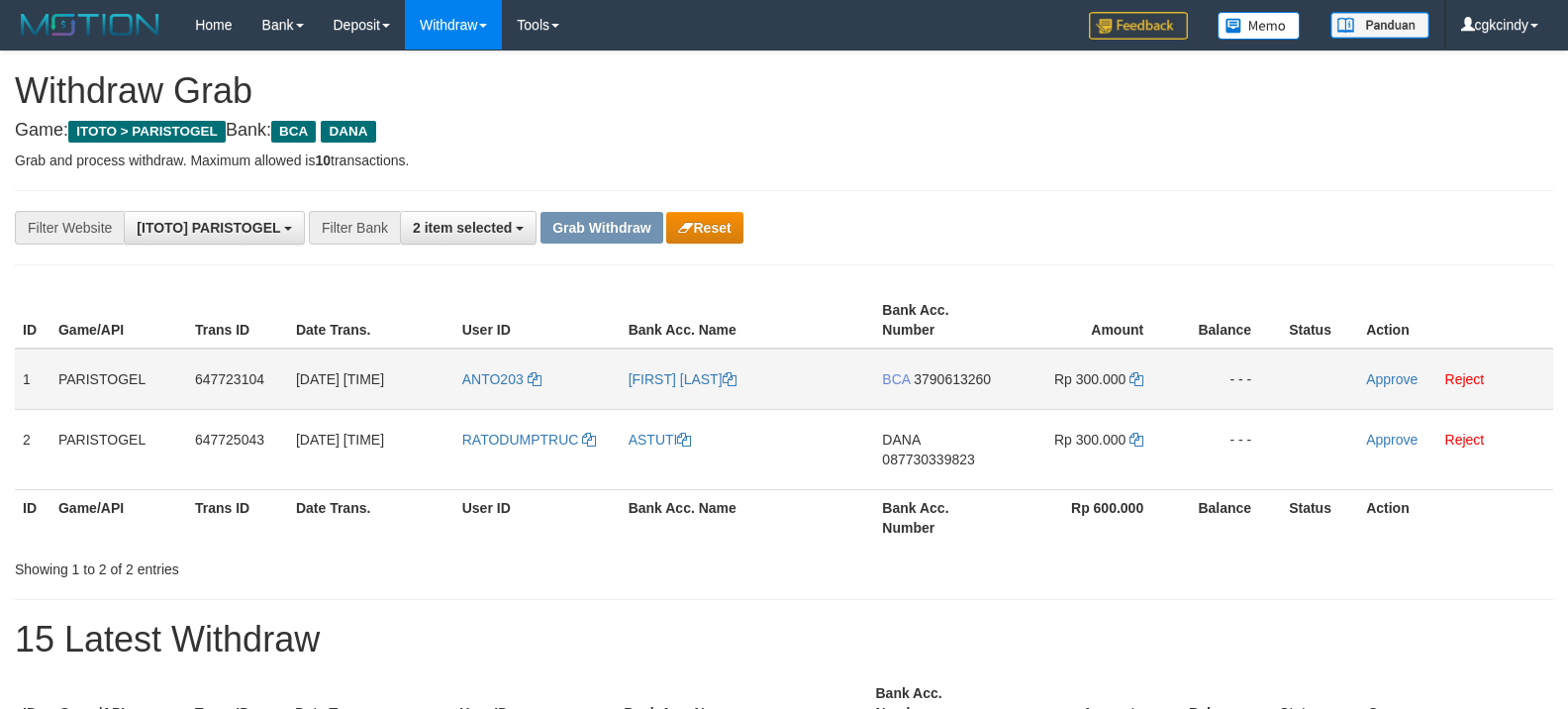 click on "ANTO203" at bounding box center (538, 379) 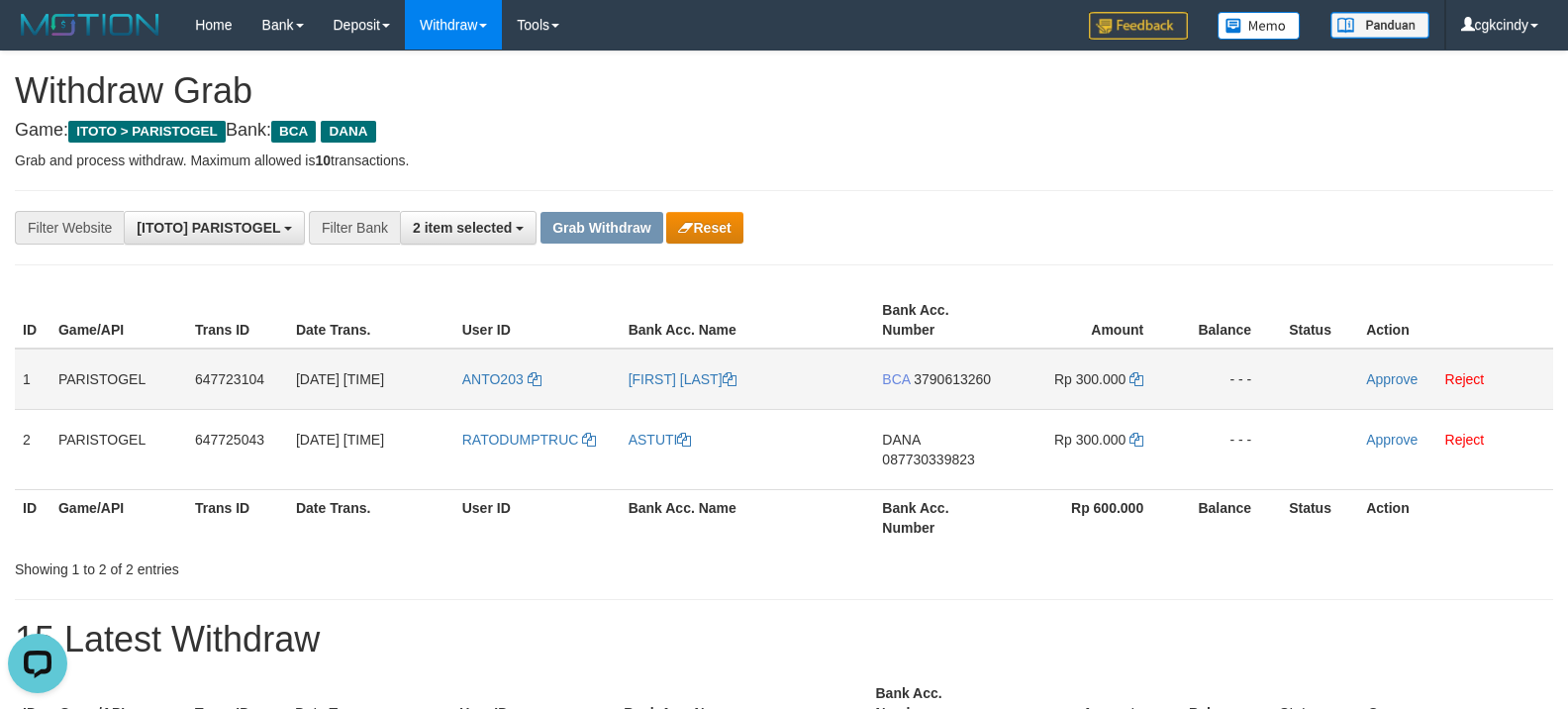 scroll, scrollTop: 0, scrollLeft: 0, axis: both 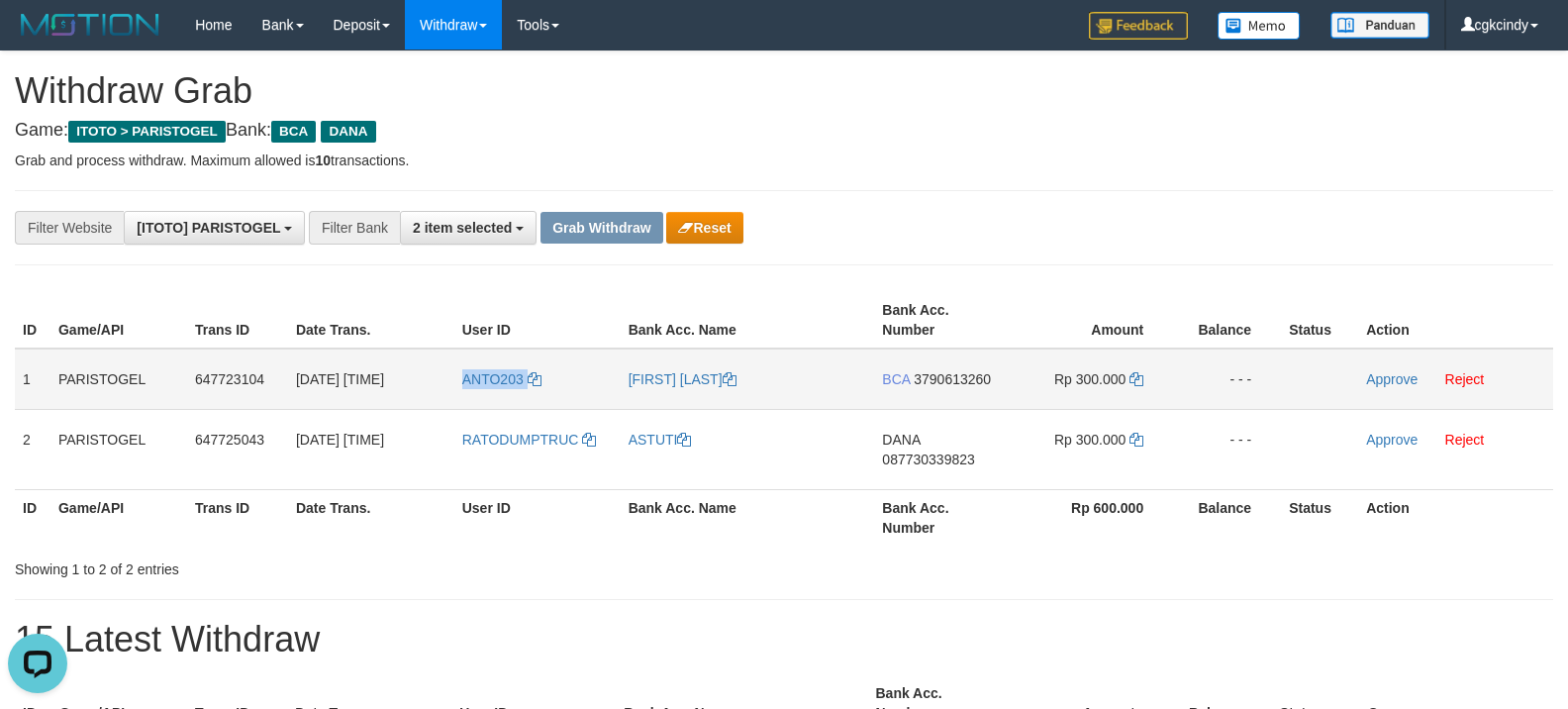 click on "ANTO203" at bounding box center [538, 379] 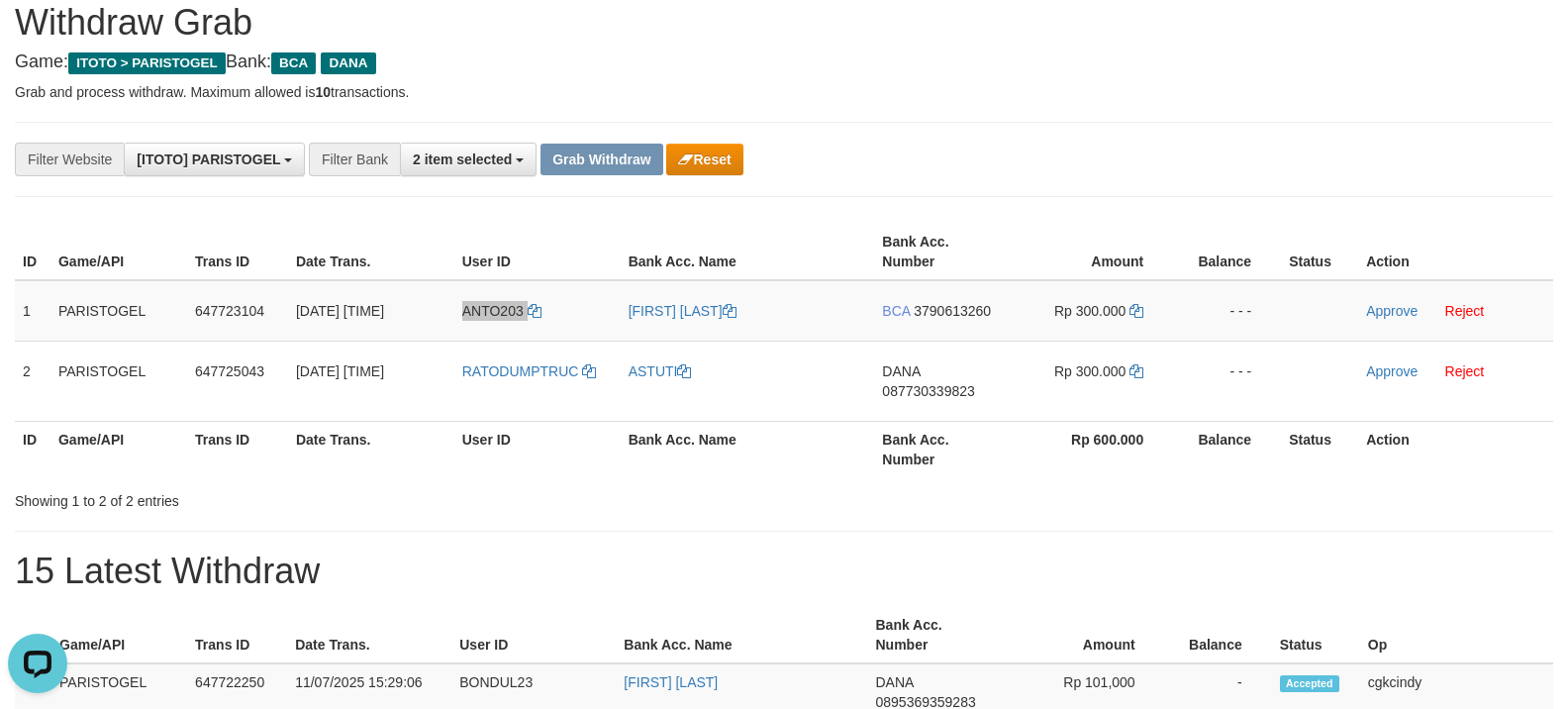 scroll, scrollTop: 132, scrollLeft: 0, axis: vertical 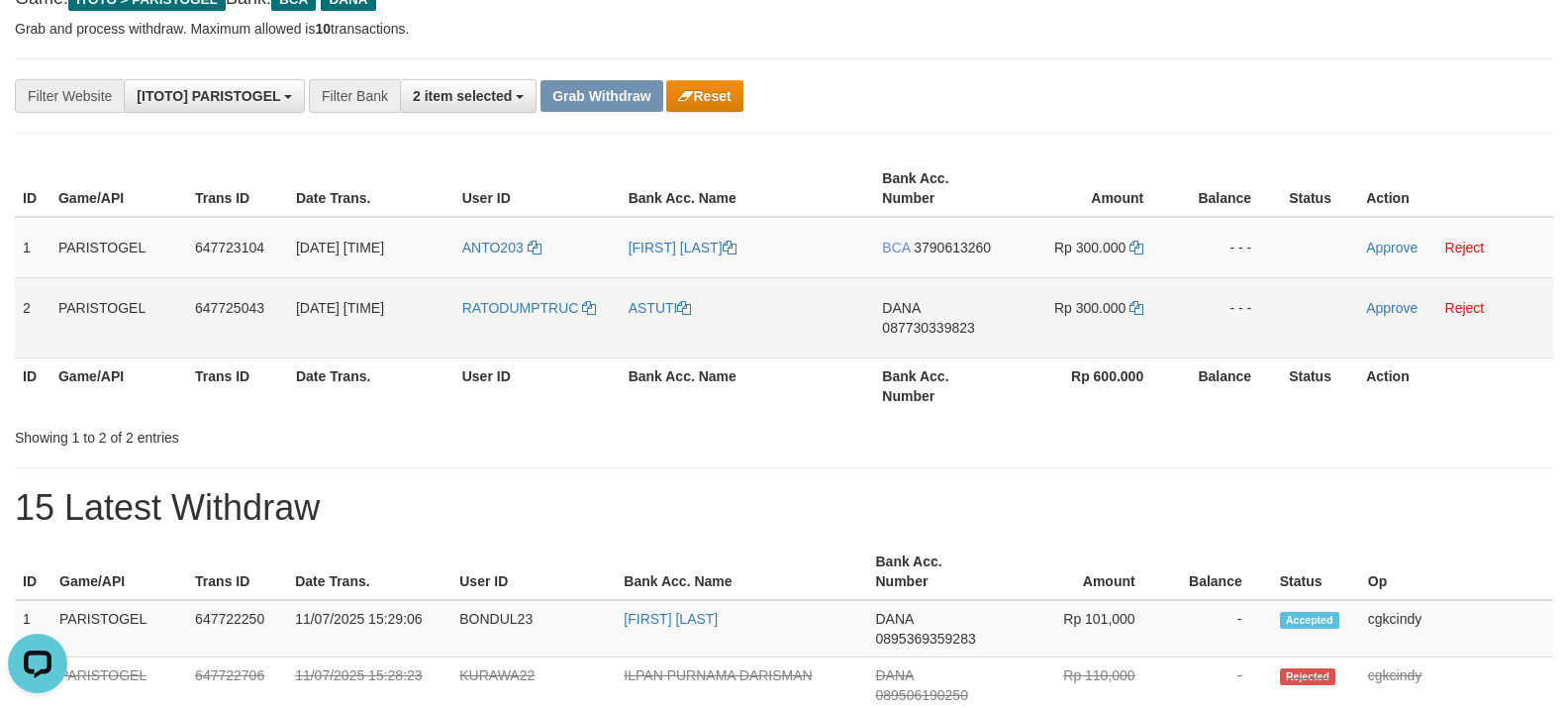 click on "RATODUMPTRUC" at bounding box center [538, 317] 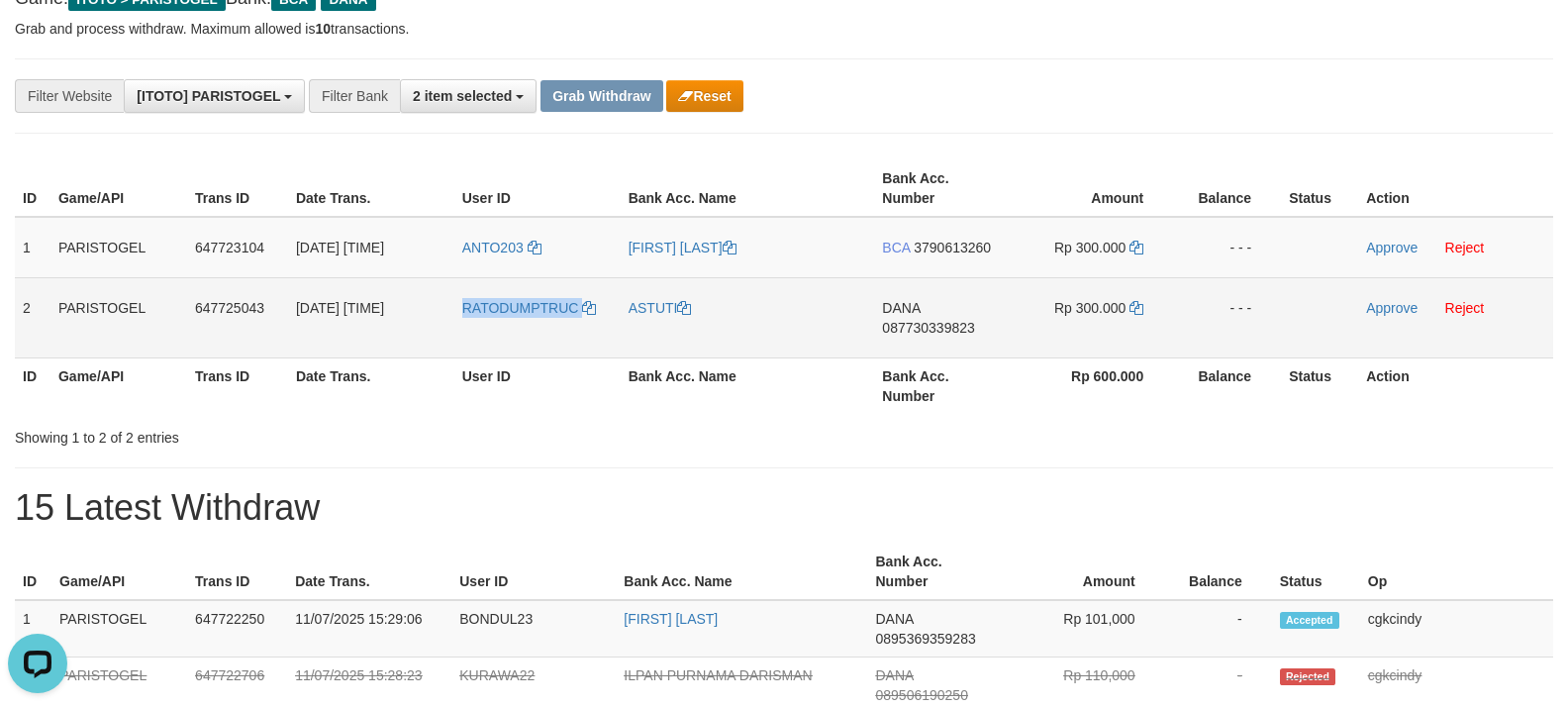 click on "RATODUMPTRUC" at bounding box center [538, 317] 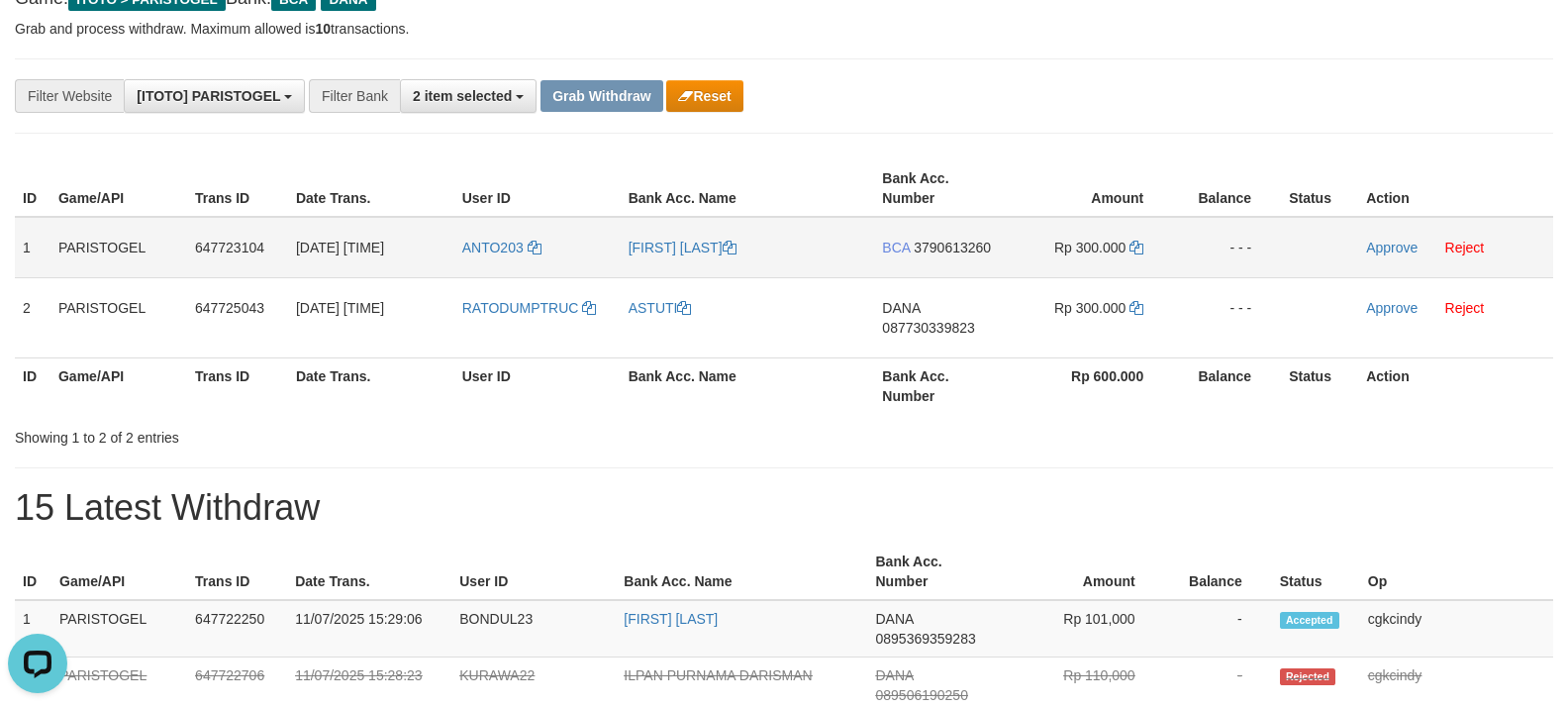 click on "ANTO203" at bounding box center (538, 248) 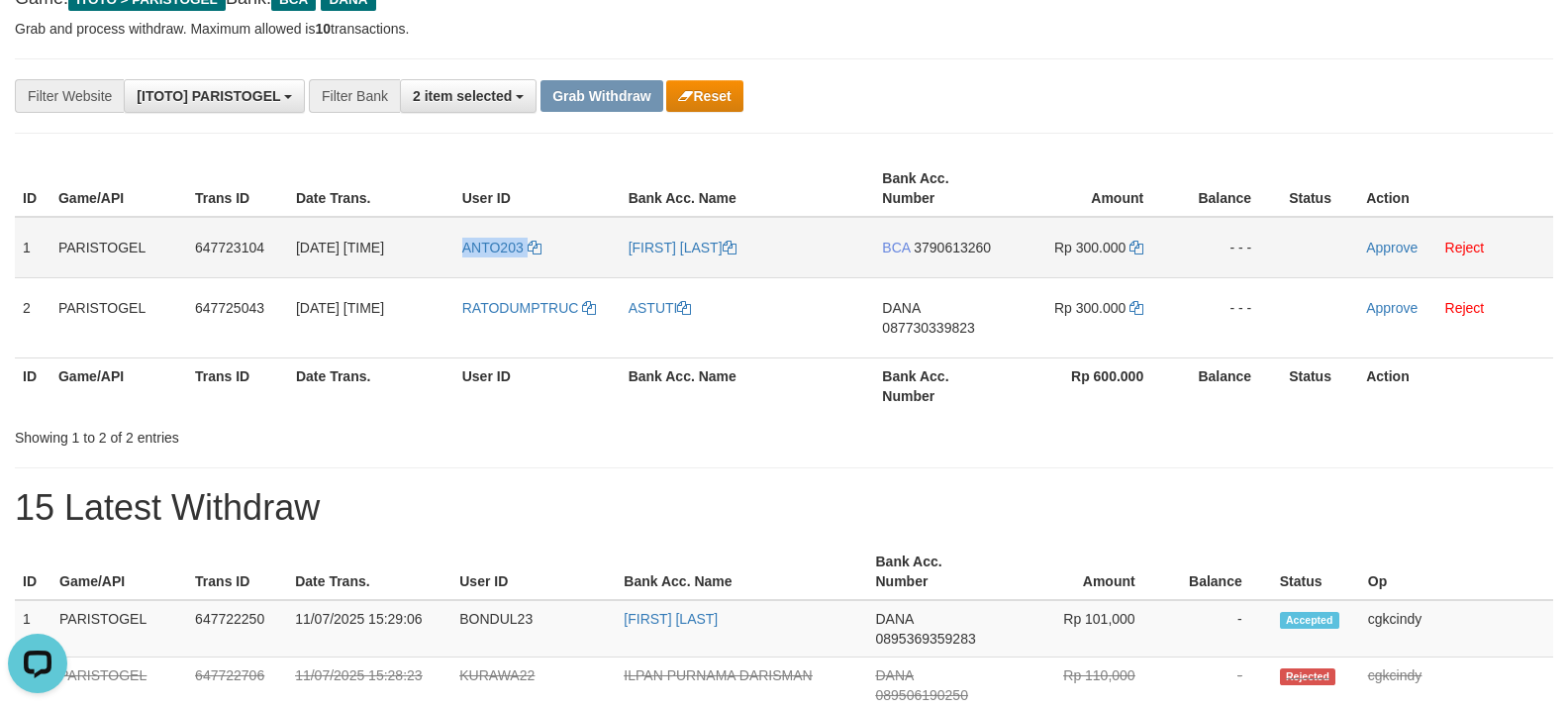 click on "ANTO203" at bounding box center [538, 248] 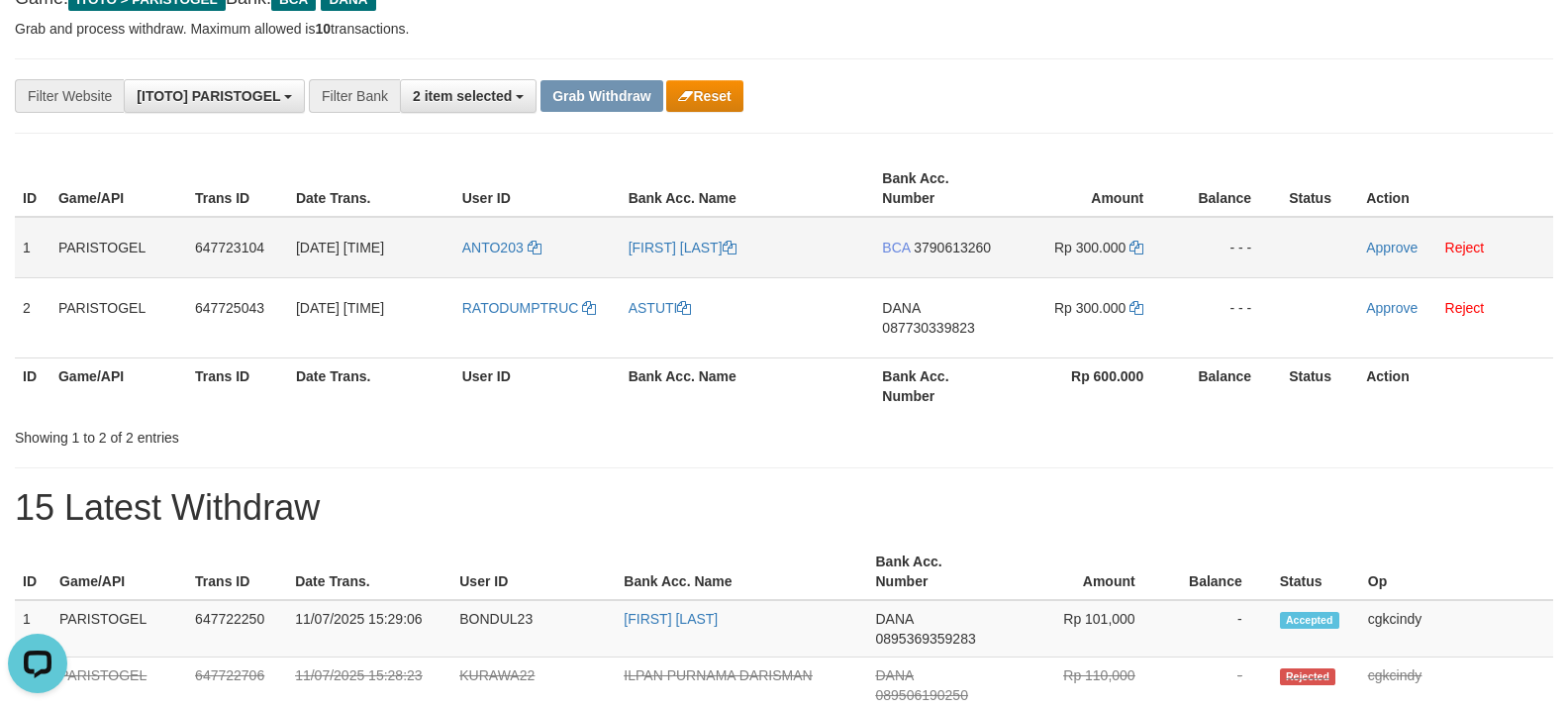 click on "[FIRST] [LAST]" at bounding box center [747, 248] 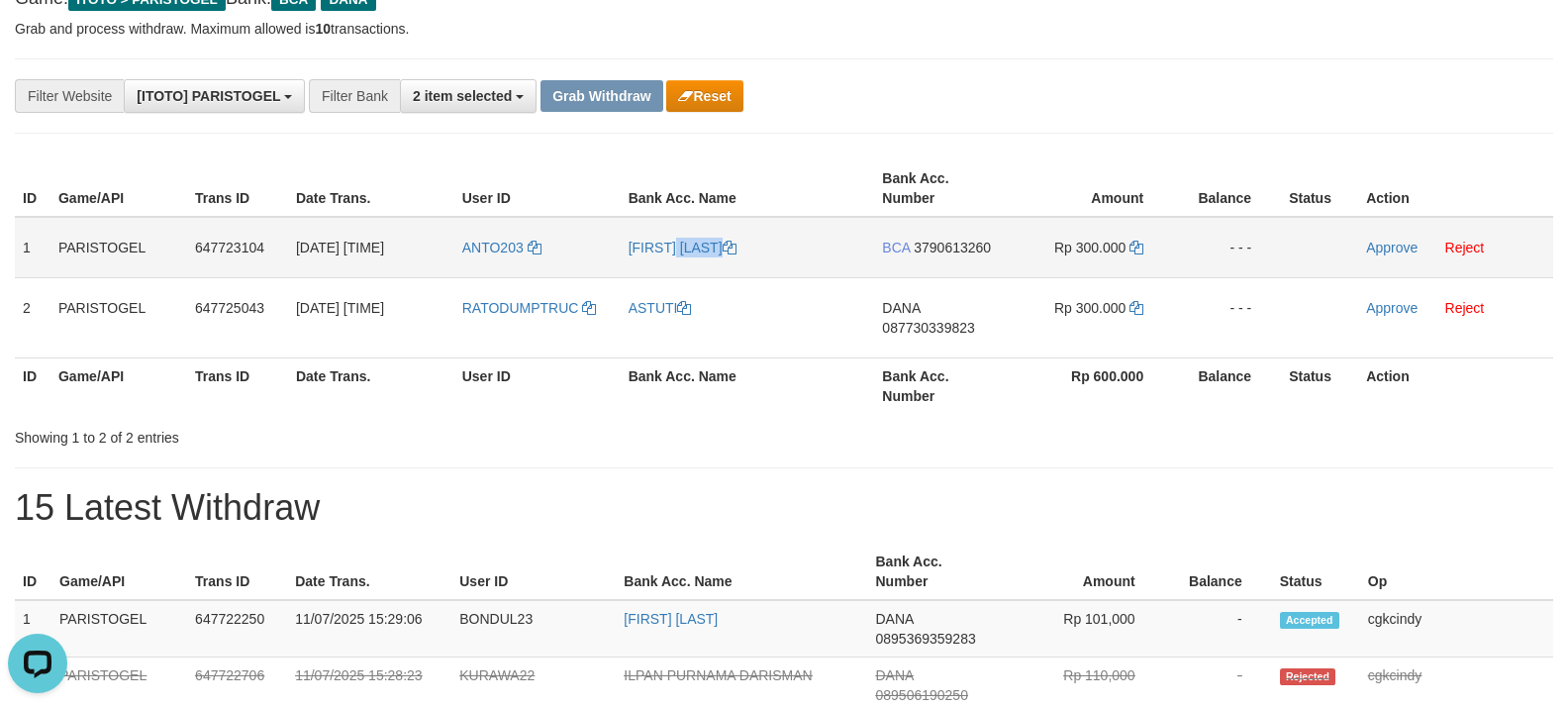 click on "[FIRST] [LAST]" at bounding box center (747, 248) 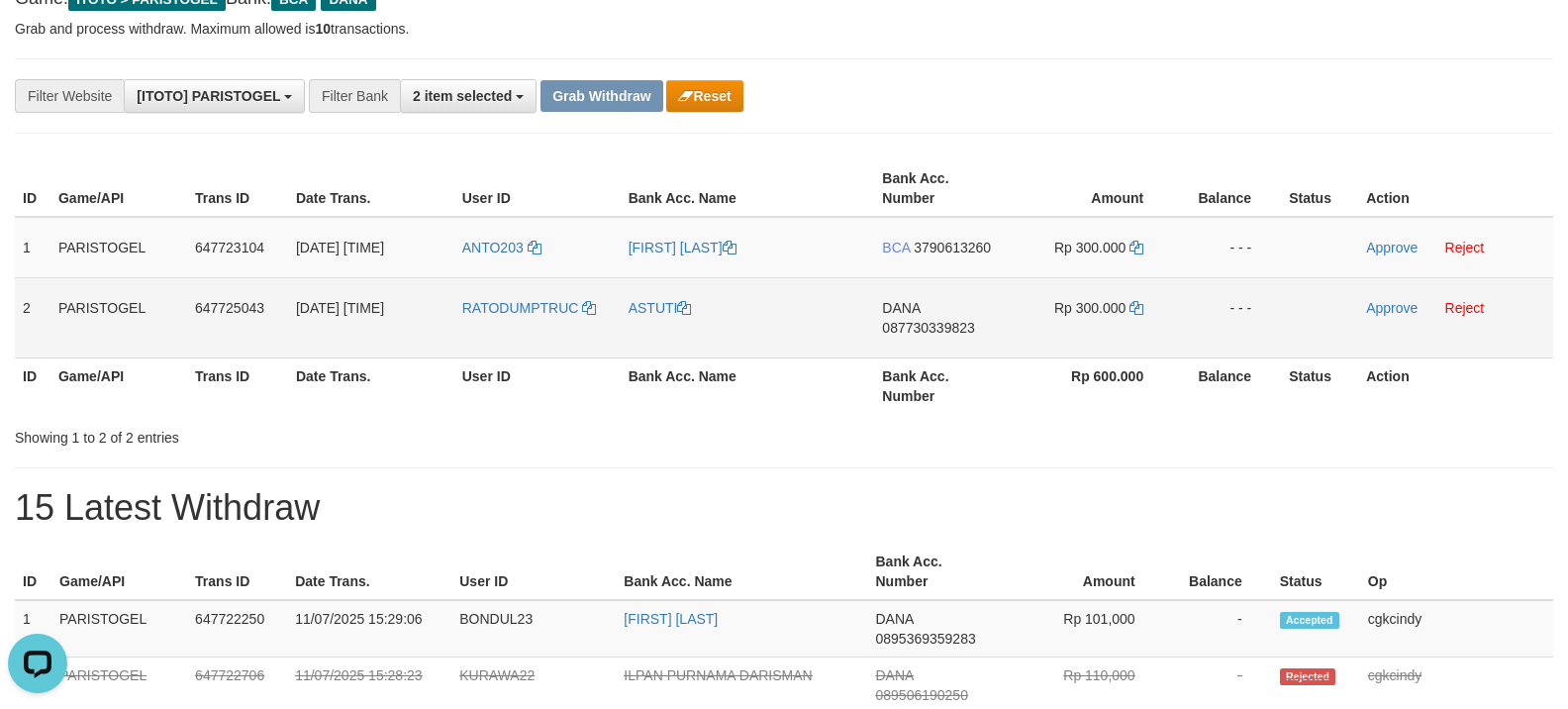 click on "RATODUMPTRUC" at bounding box center [538, 317] 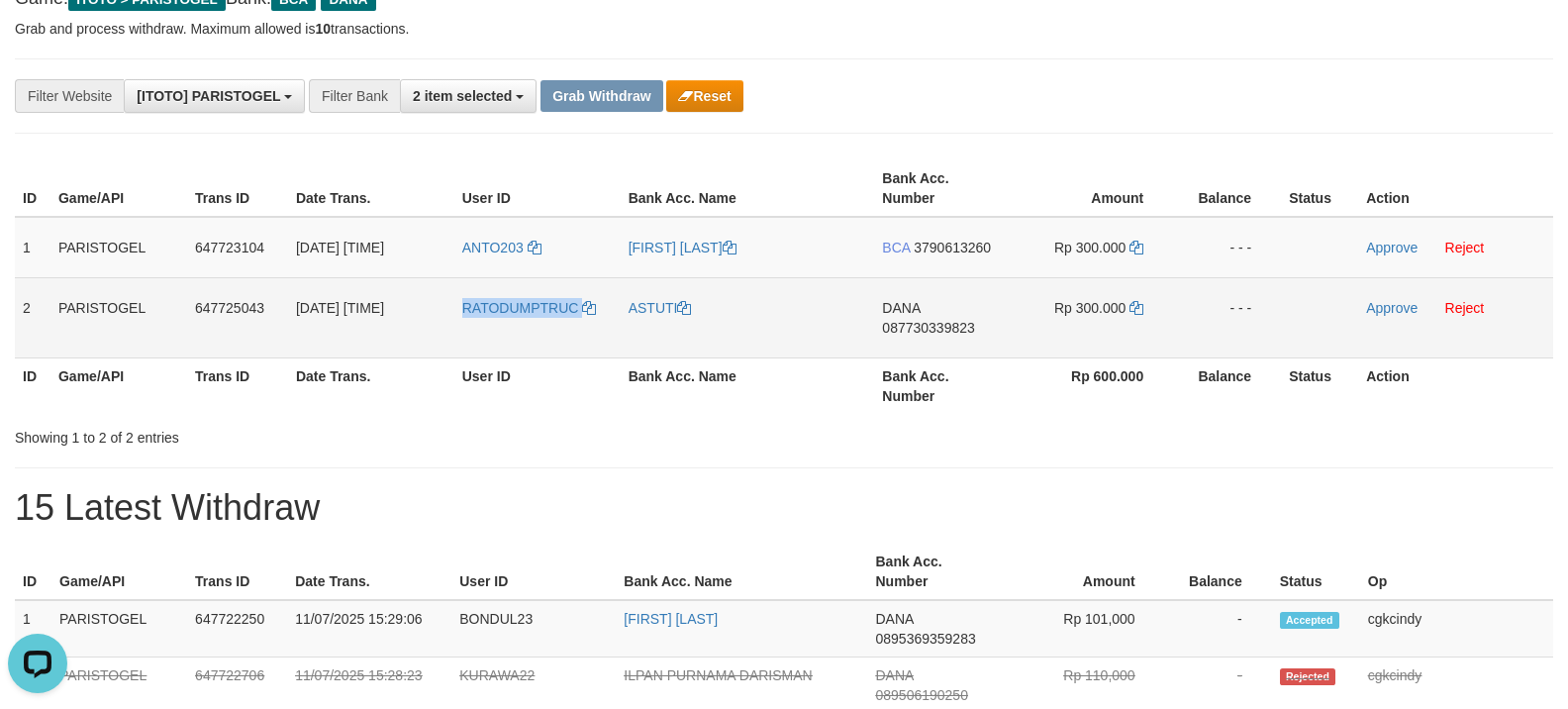 copy on "RATODUMPTRUC" 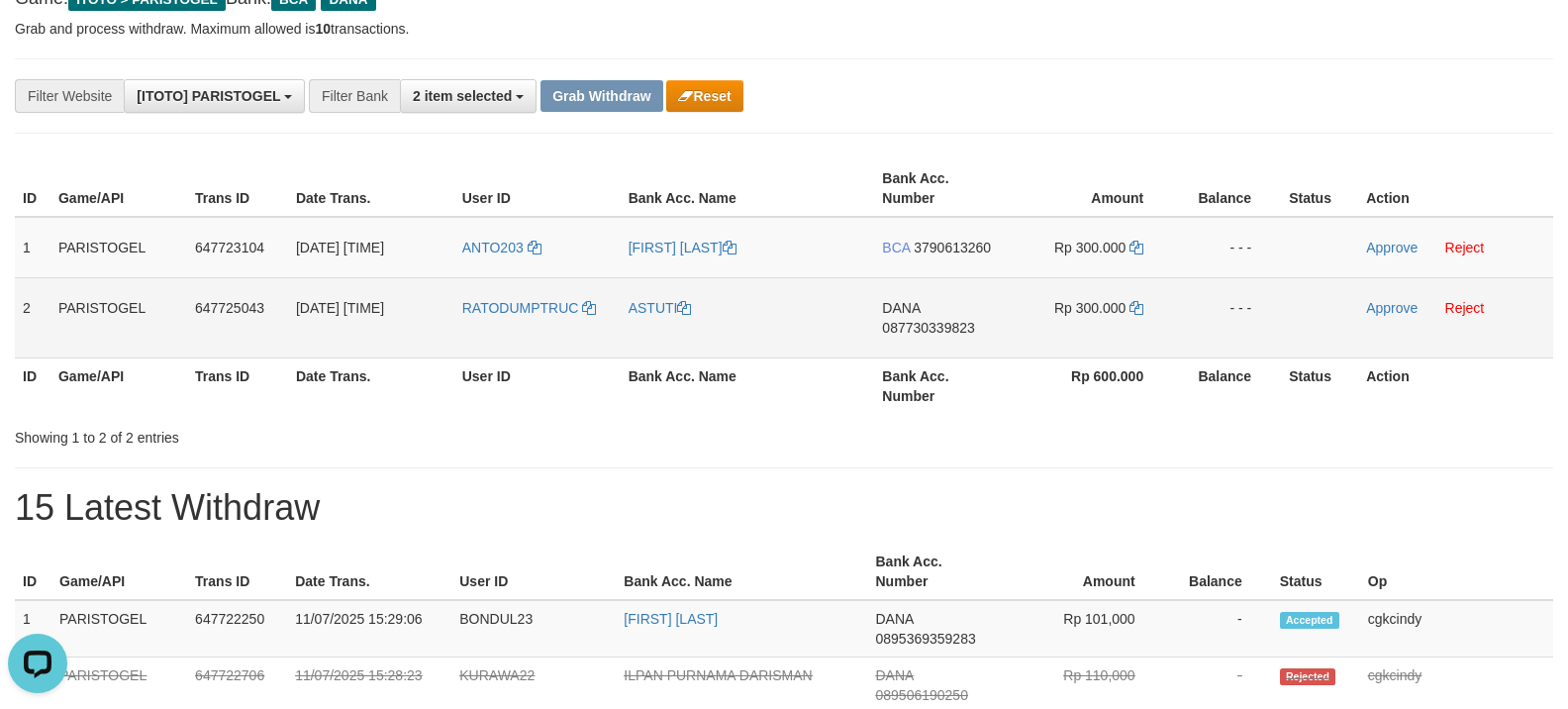 click on "ASTUTI" at bounding box center [747, 317] 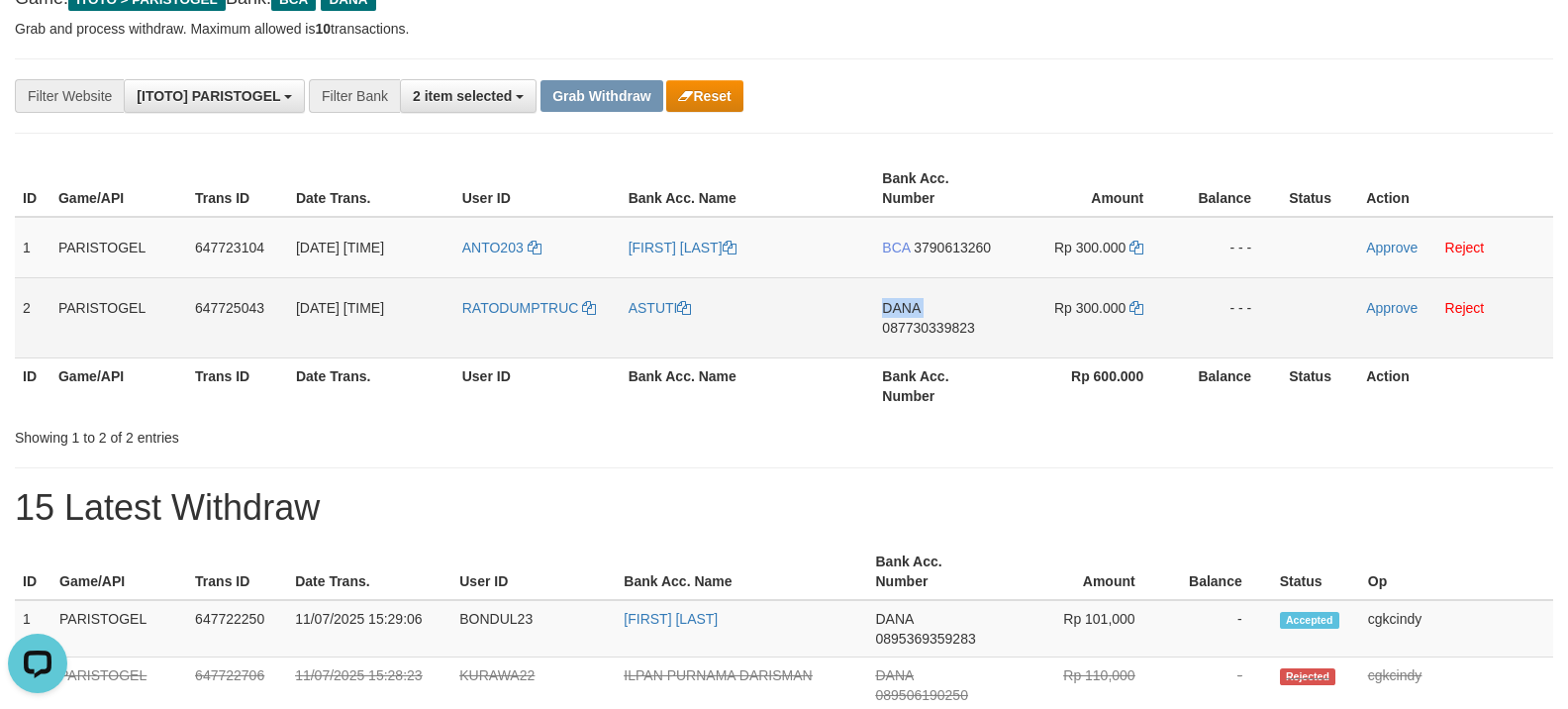 copy on "DANA" 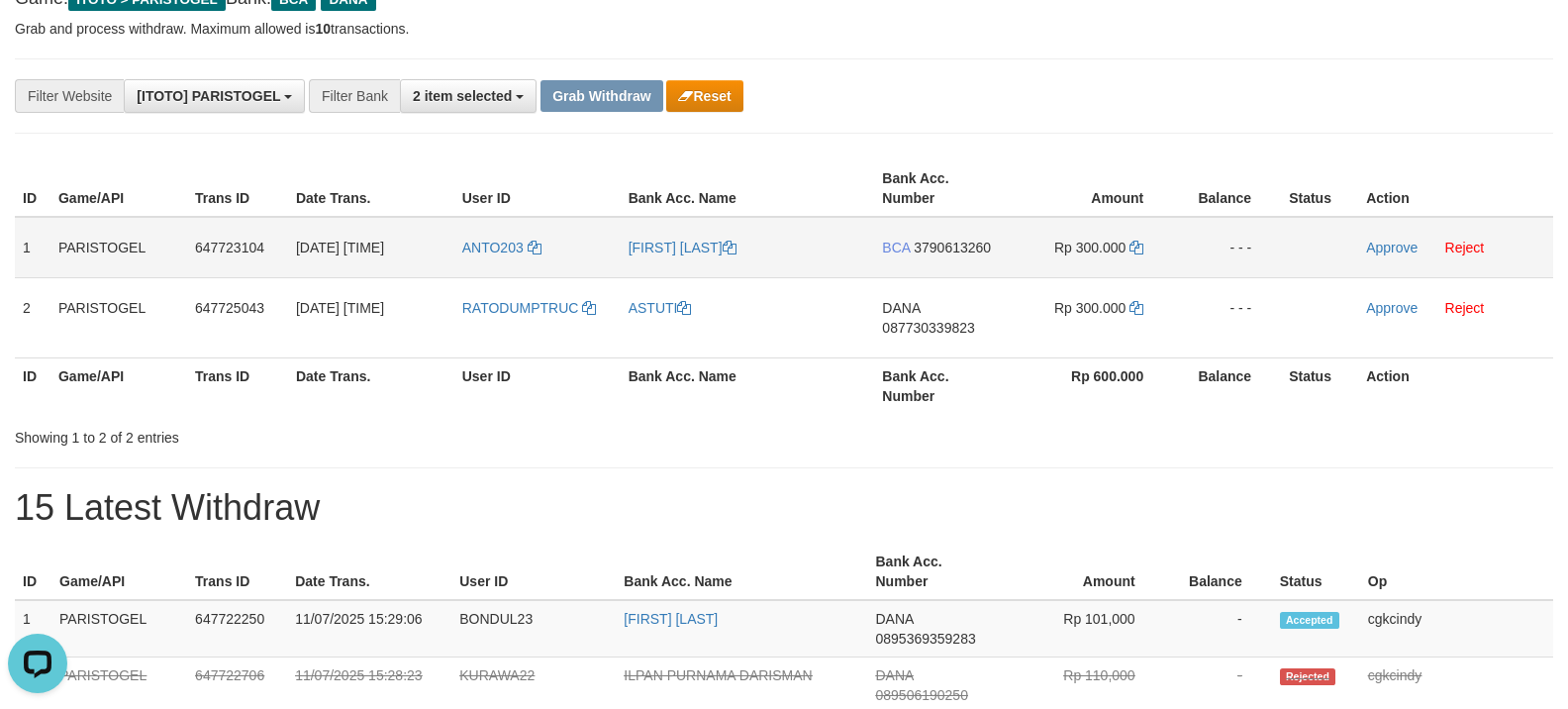 click on "BCA
3790613260" at bounding box center [942, 248] 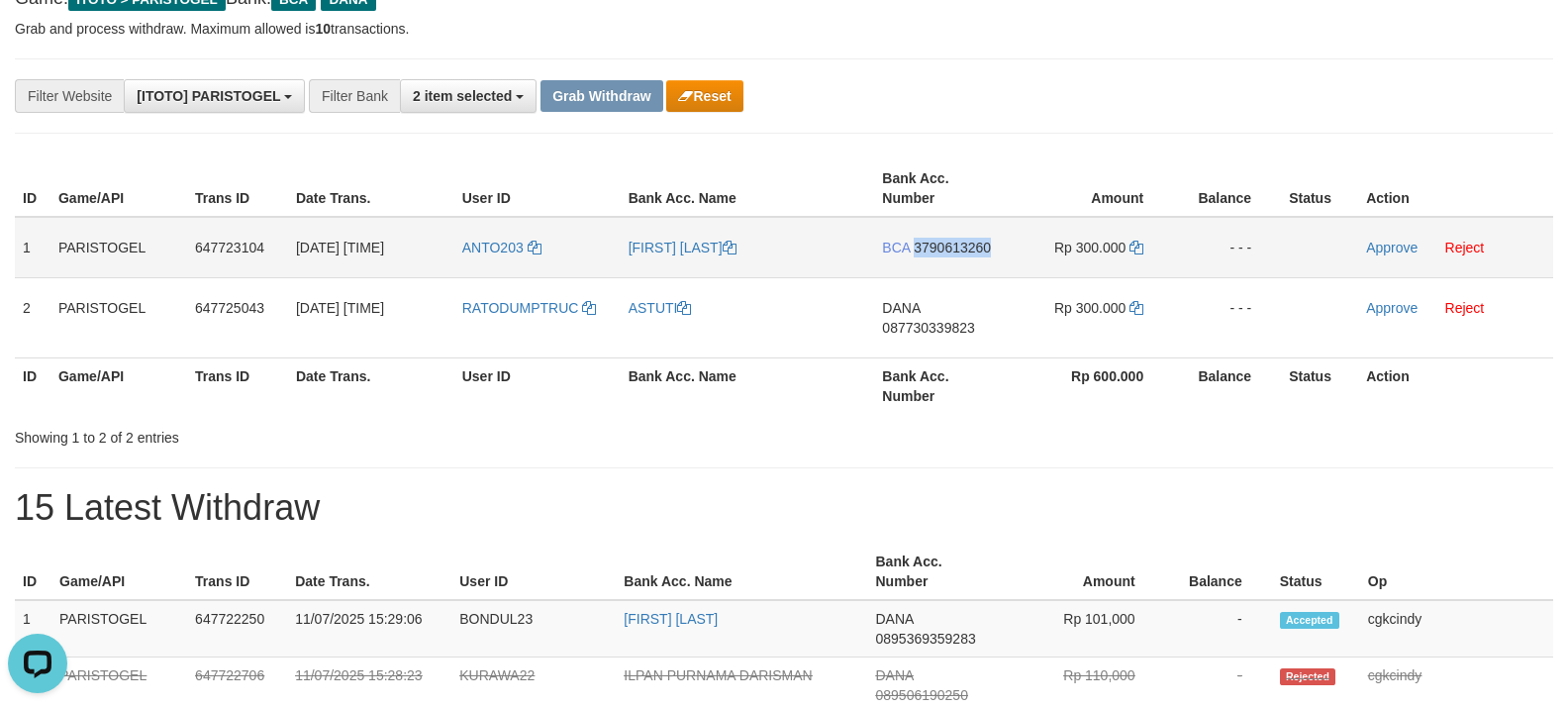 click on "BCA
3790613260" at bounding box center [942, 248] 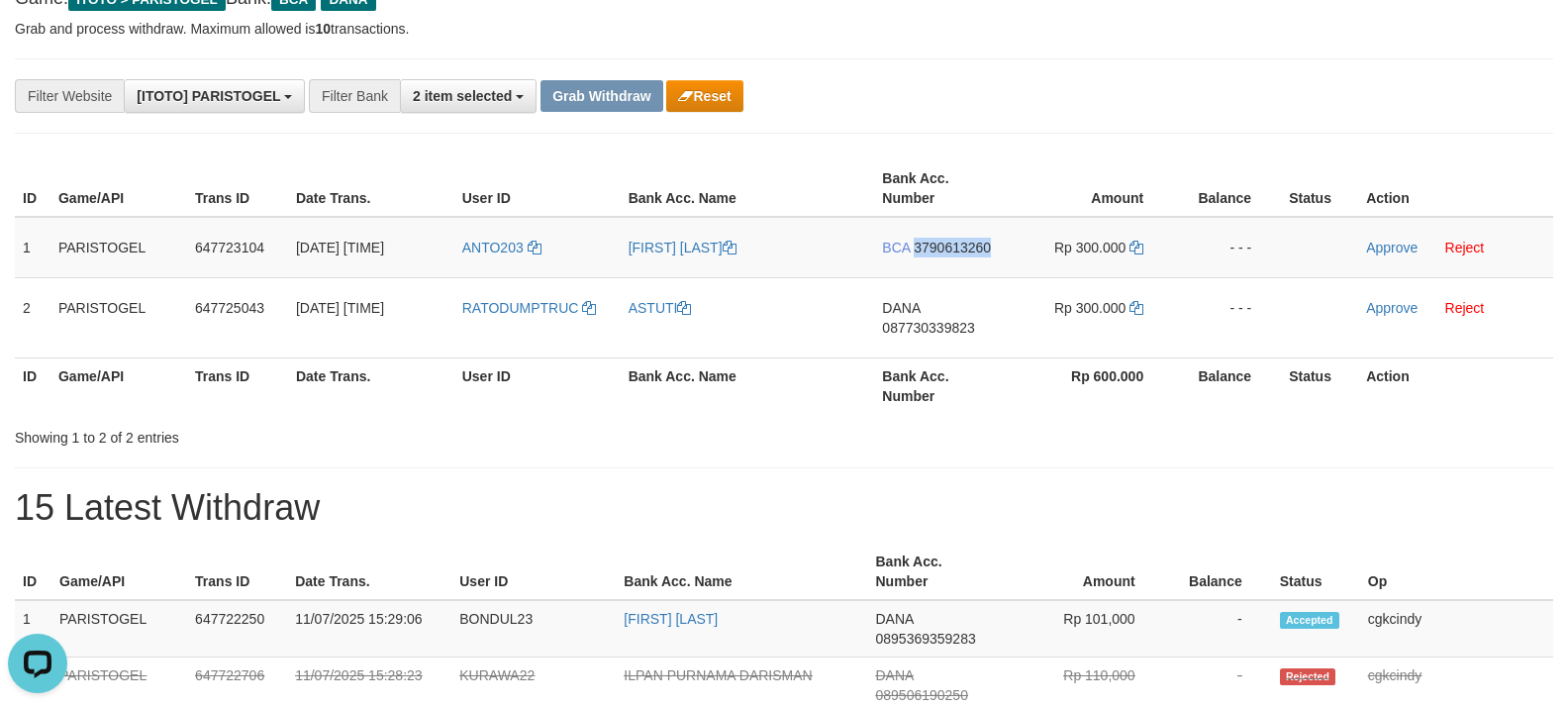 copy on "3790613260" 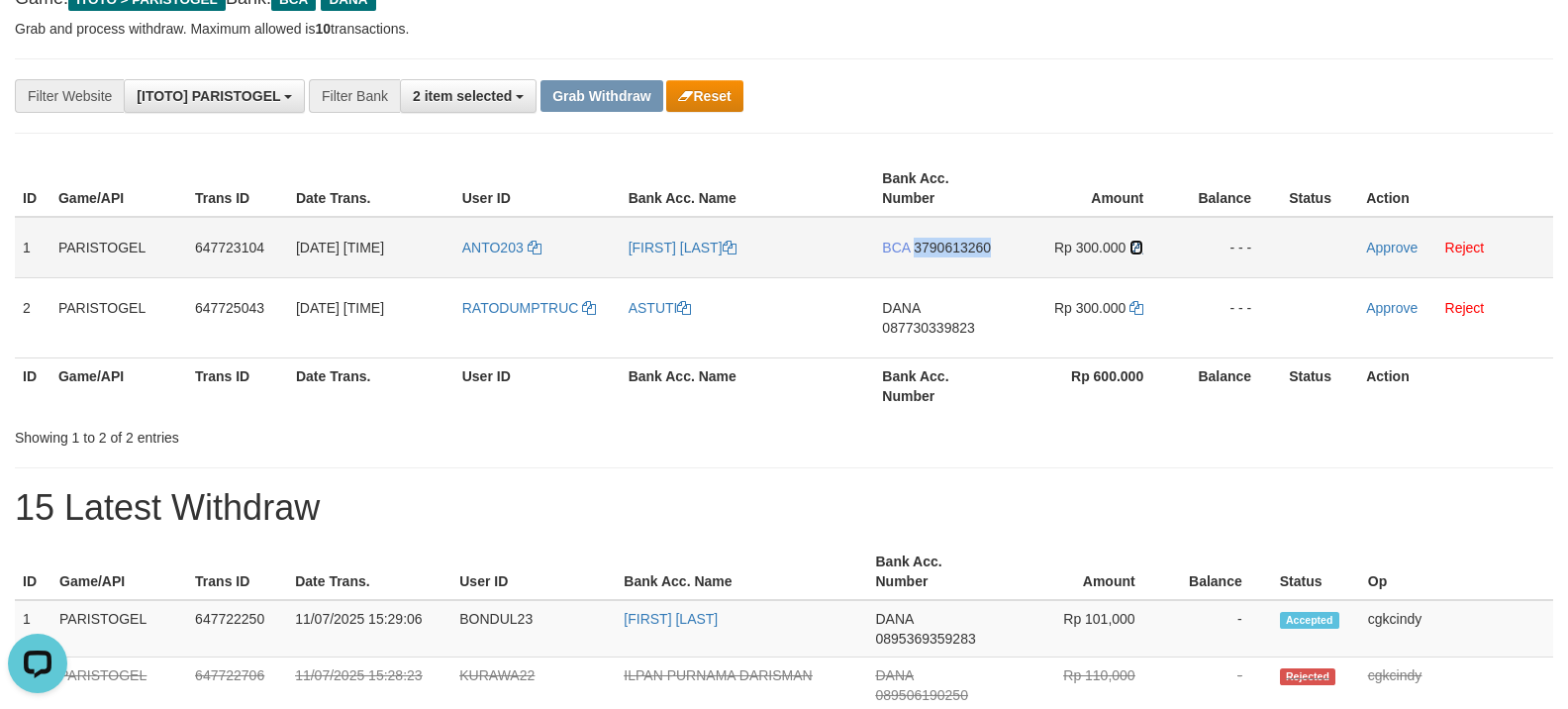 click at bounding box center (1136, 248) 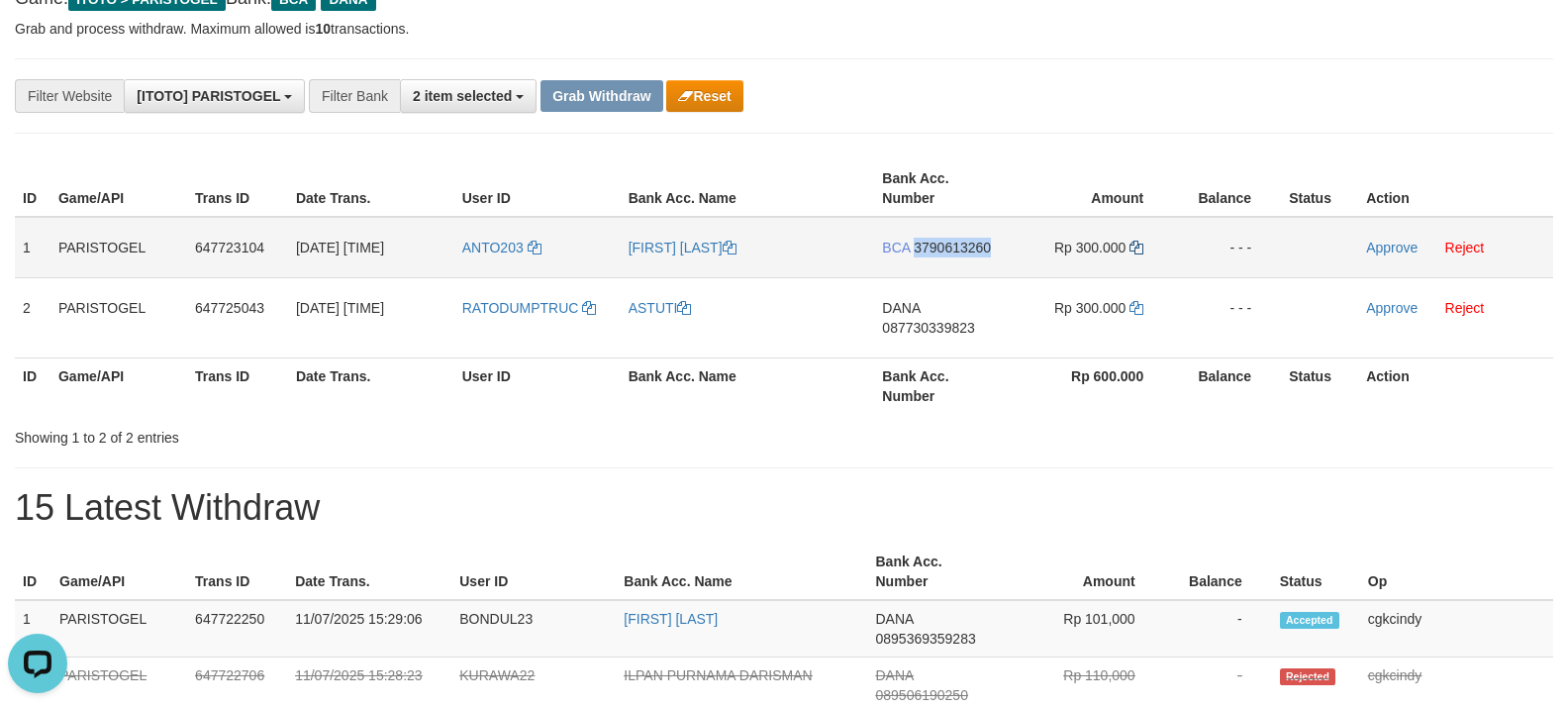 copy on "3790613260" 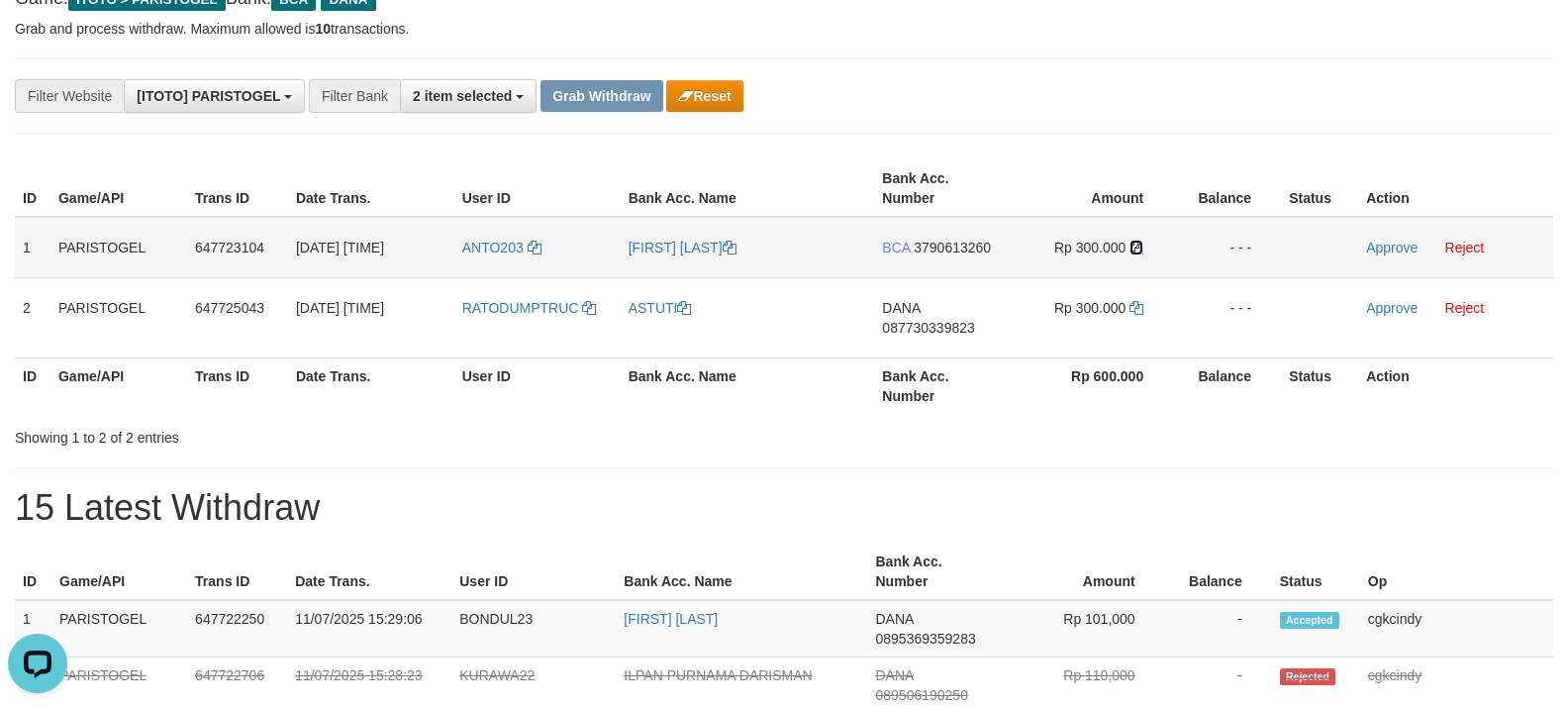 click at bounding box center [1136, 248] 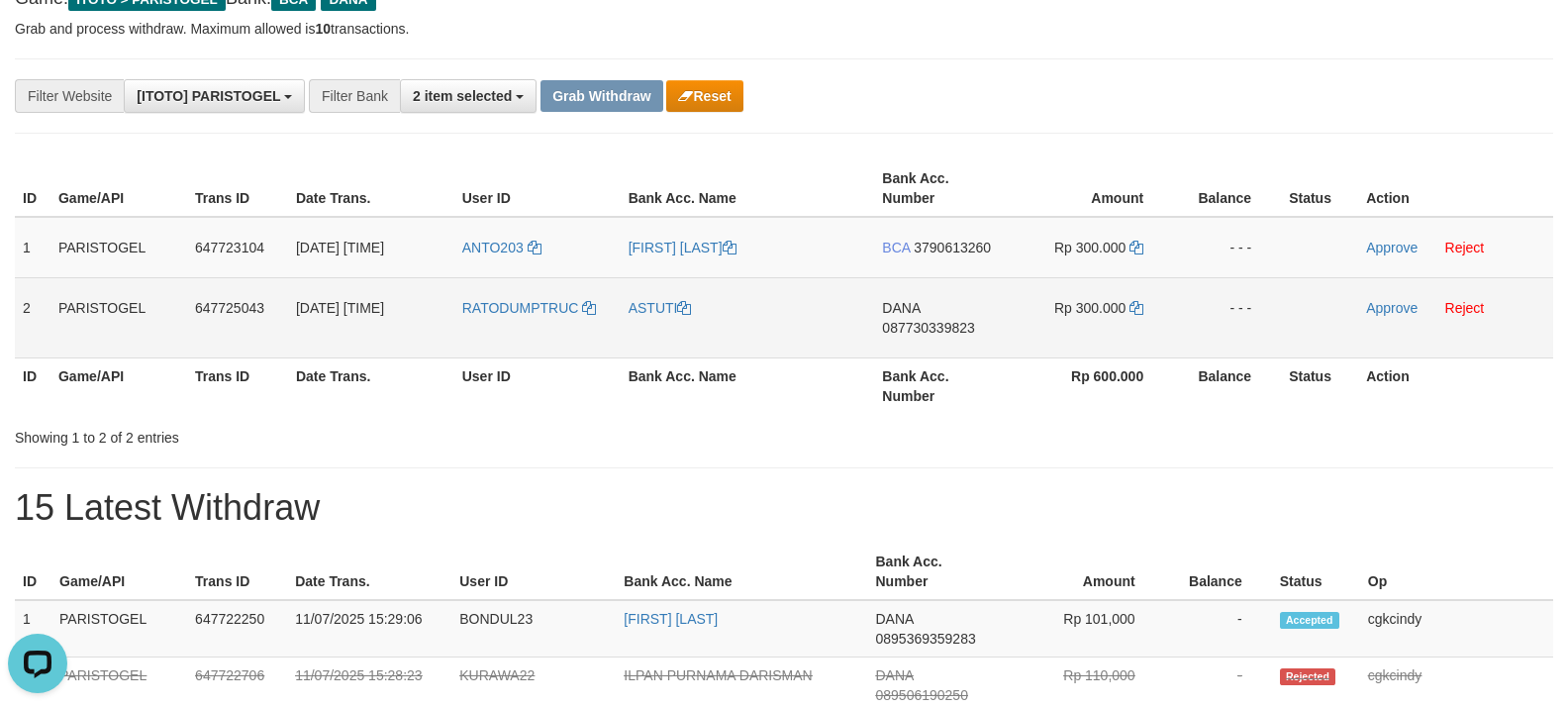 click on "DANA
087730339823" at bounding box center (942, 317) 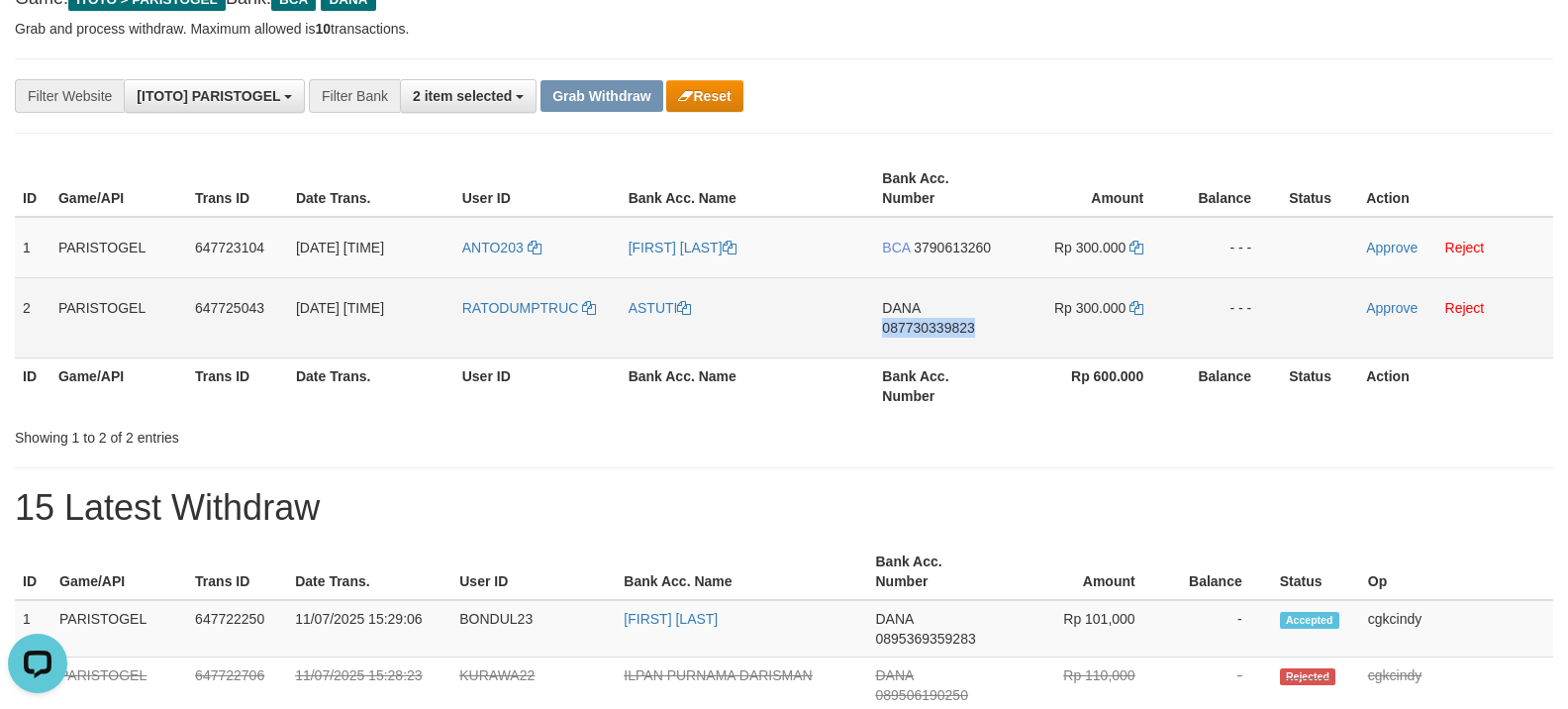 click on "DANA
087730339823" at bounding box center (942, 317) 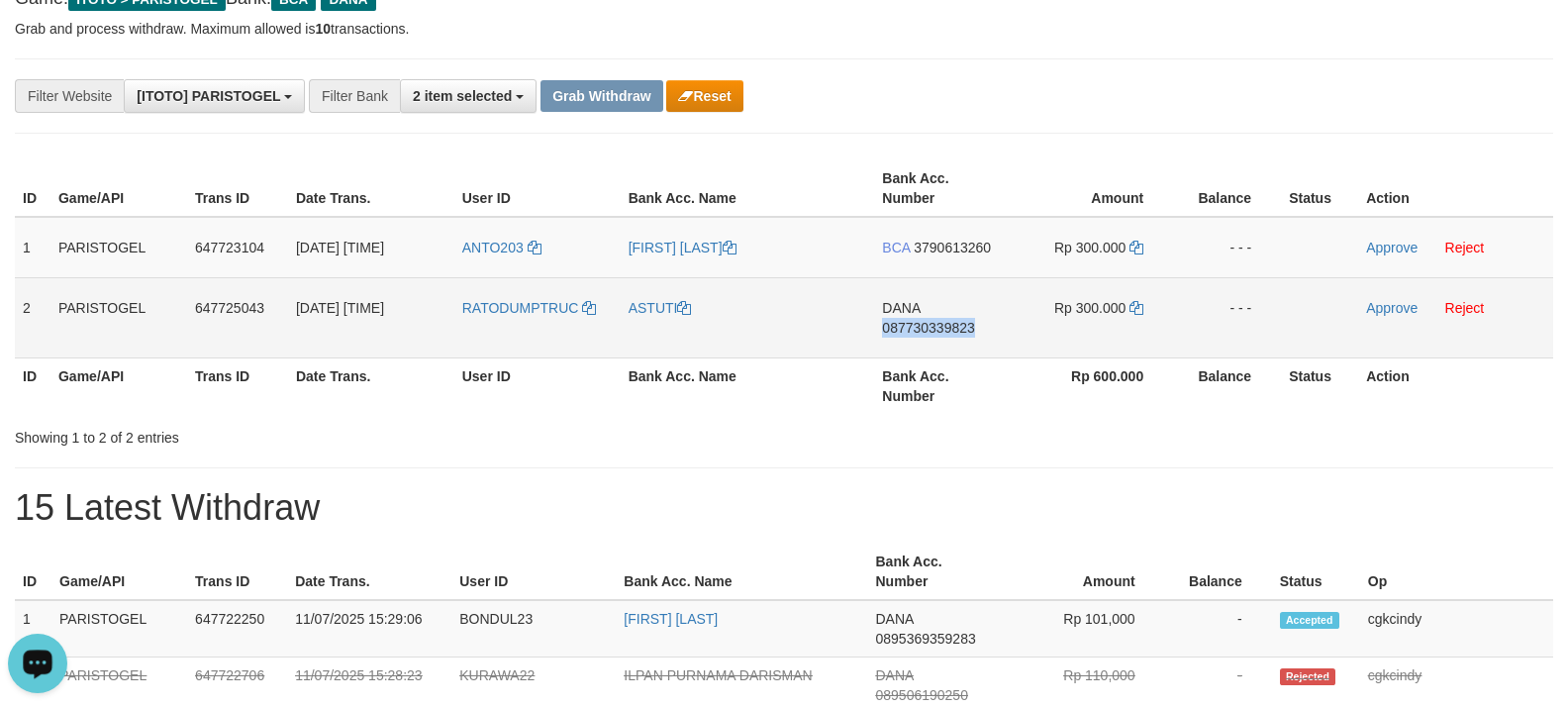 click on "DANA
087730339823" at bounding box center (942, 317) 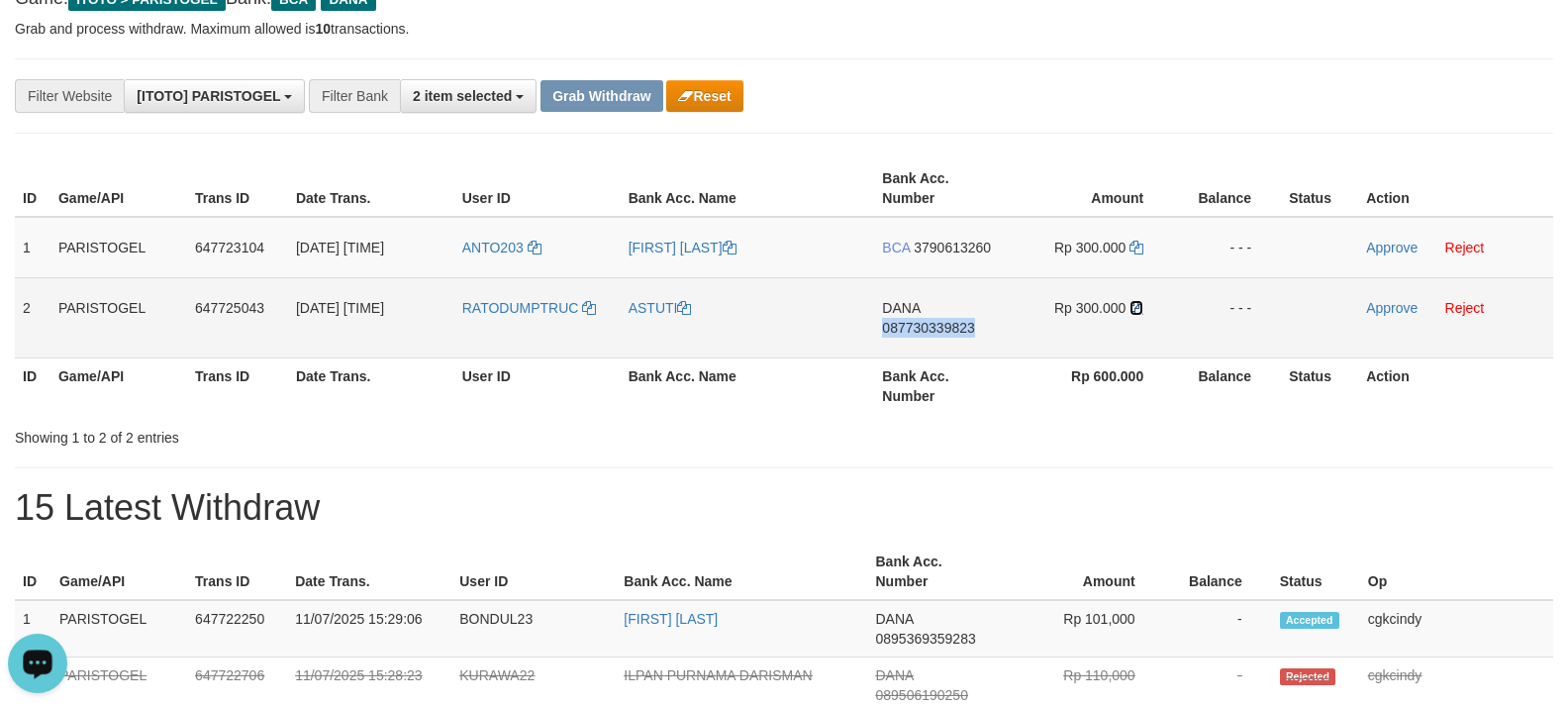 click at bounding box center [1136, 308] 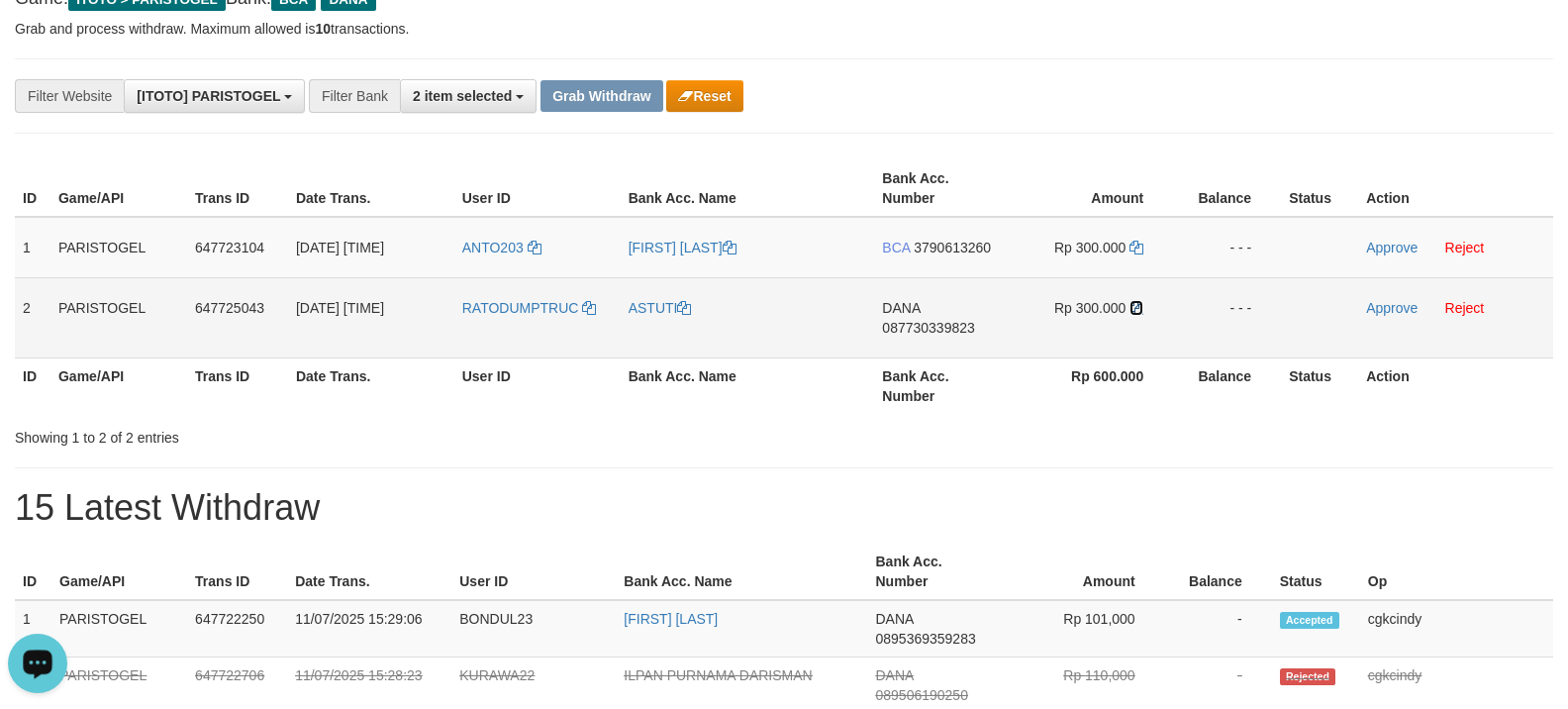 click at bounding box center (1136, 308) 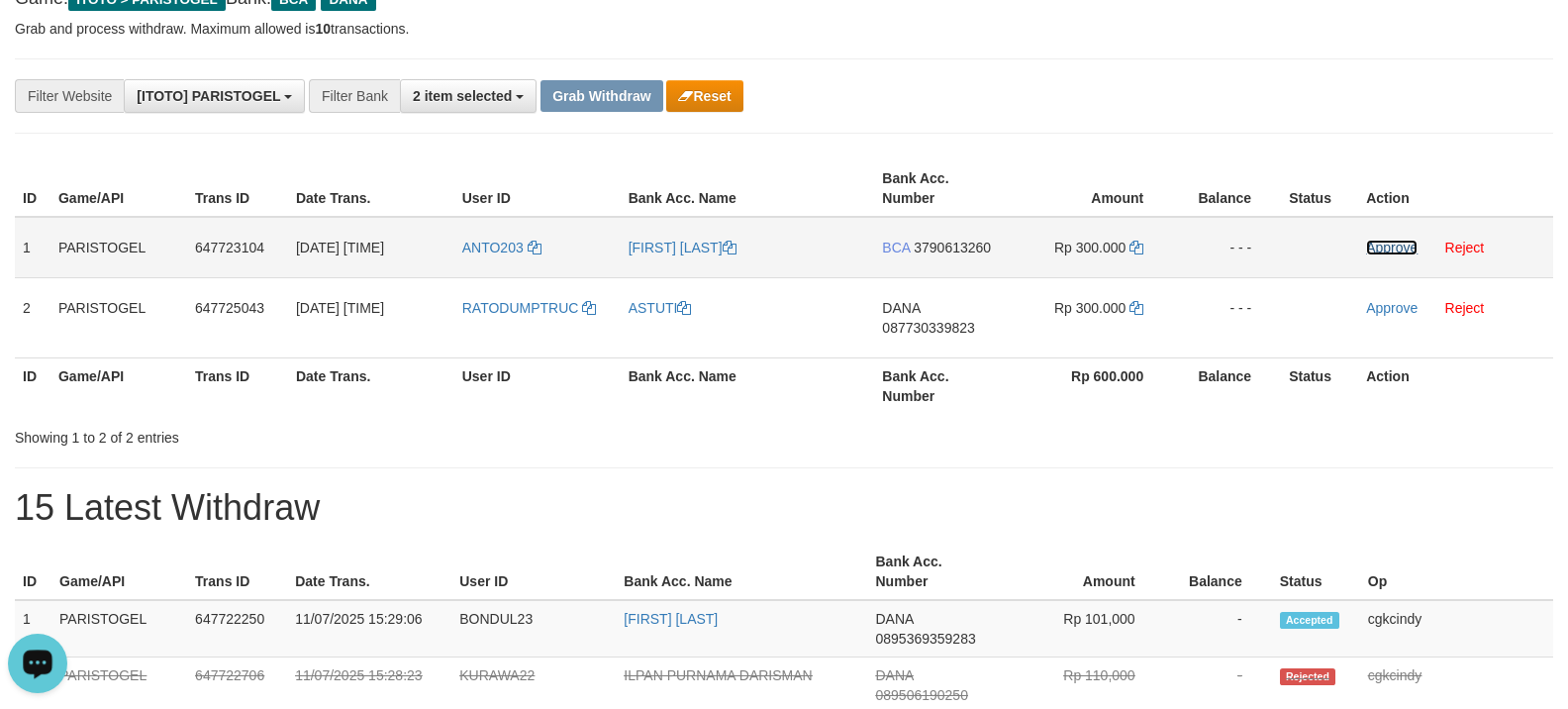 click on "Approve" at bounding box center [1392, 248] 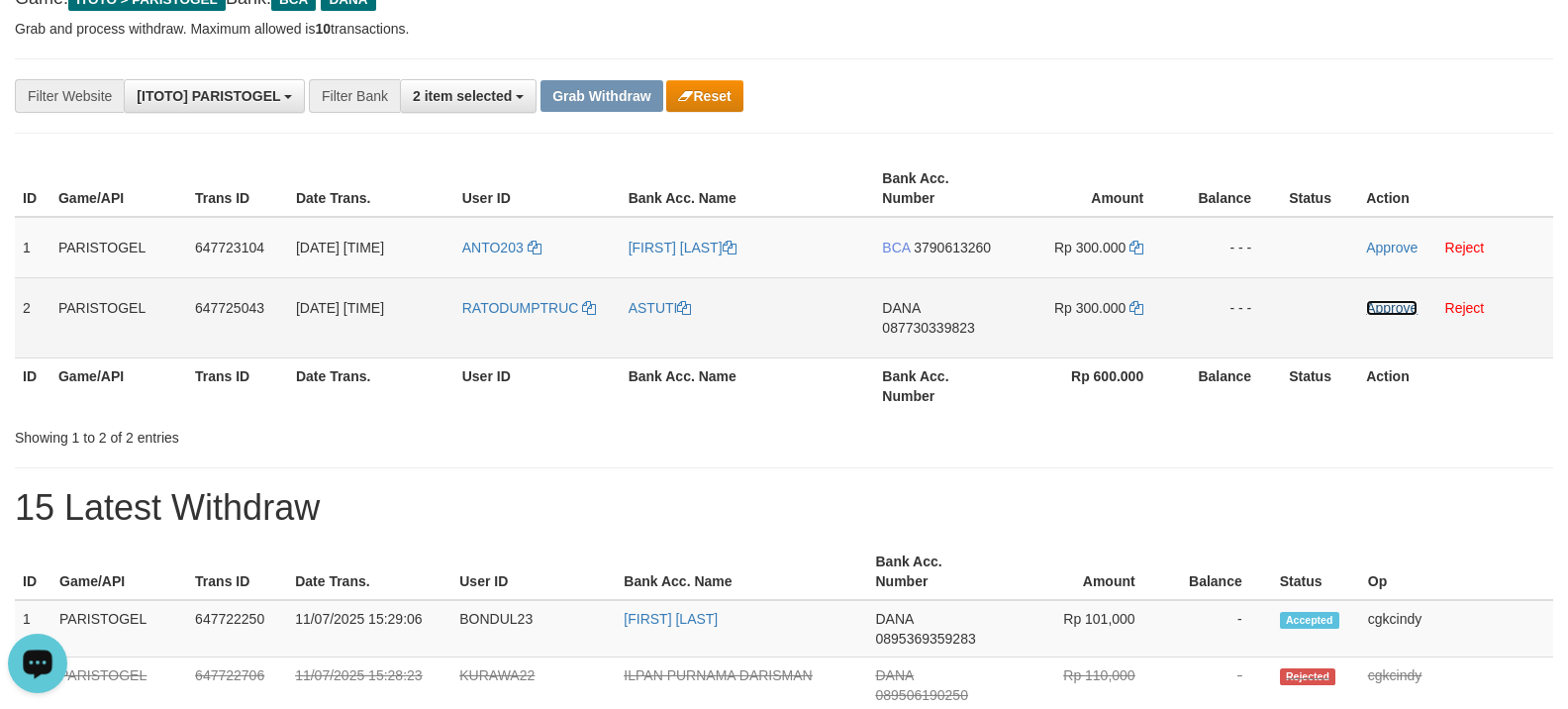click on "Approve" at bounding box center [1392, 308] 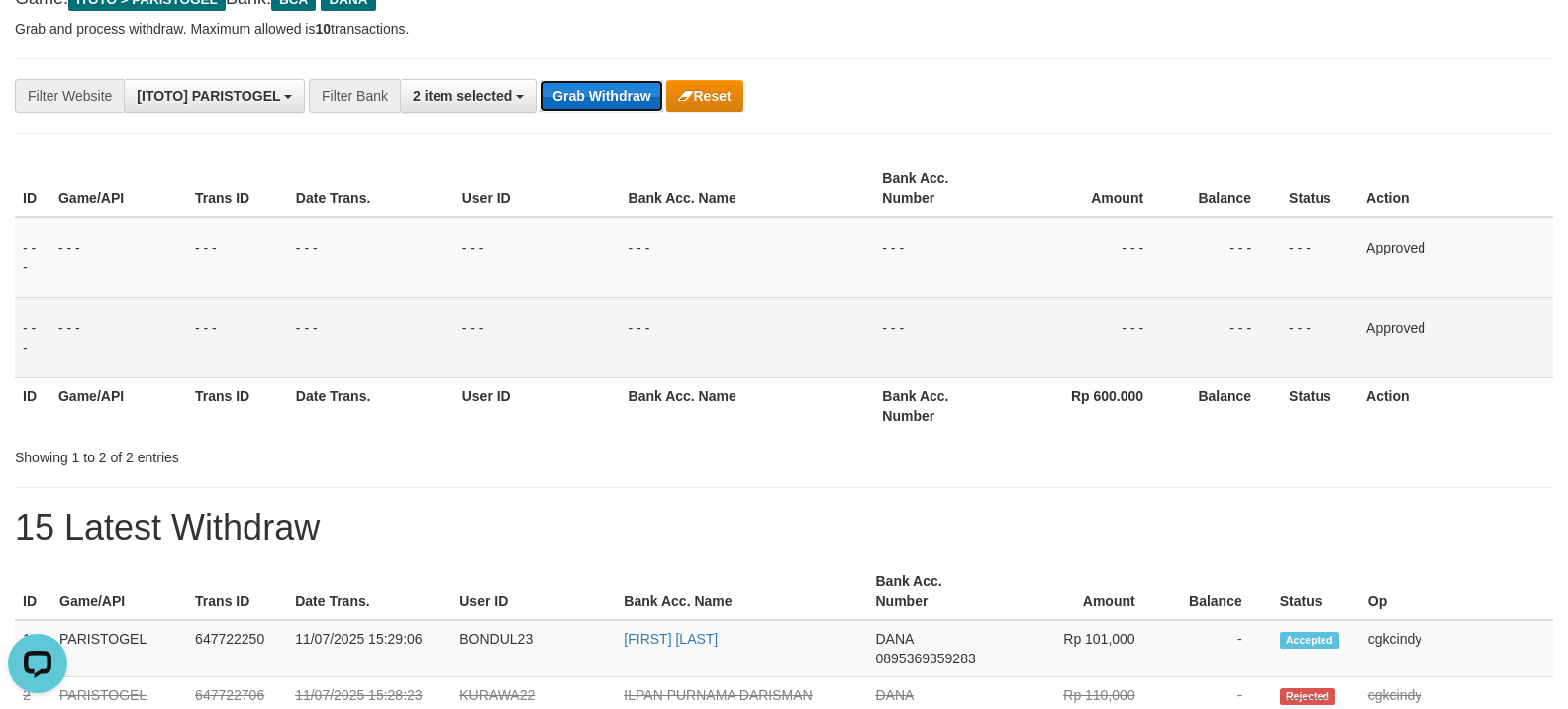 click on "Grab Withdraw" at bounding box center [601, 96] 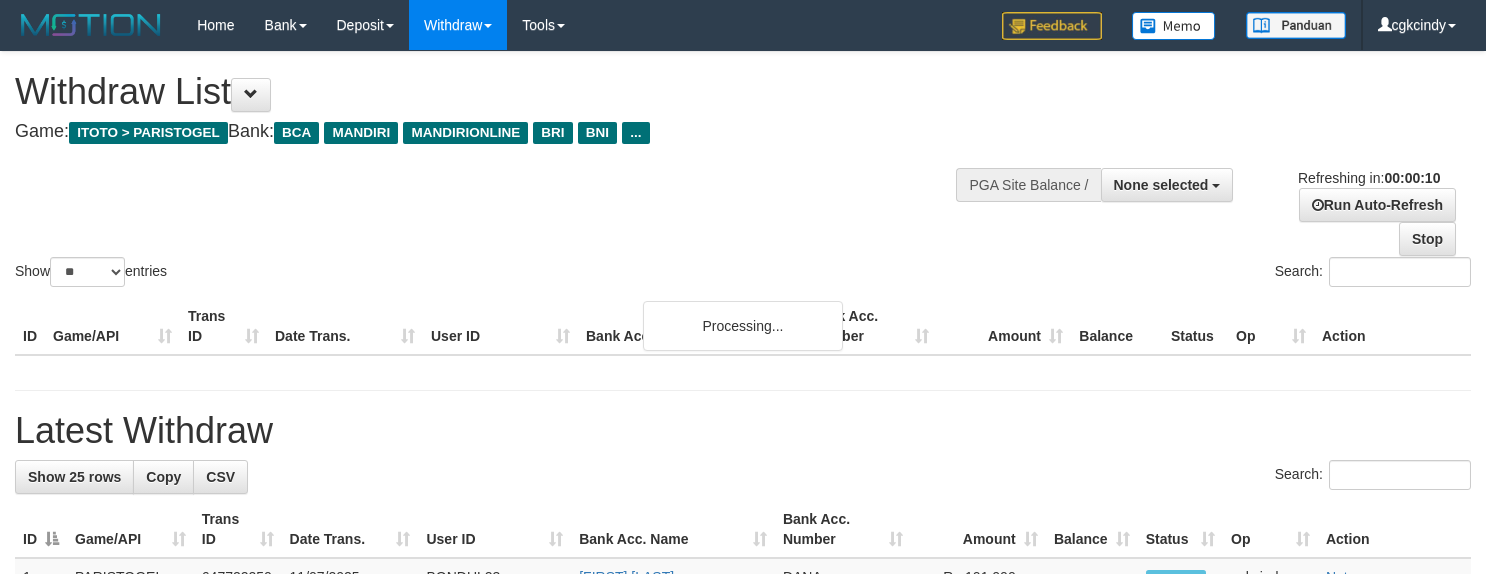 select 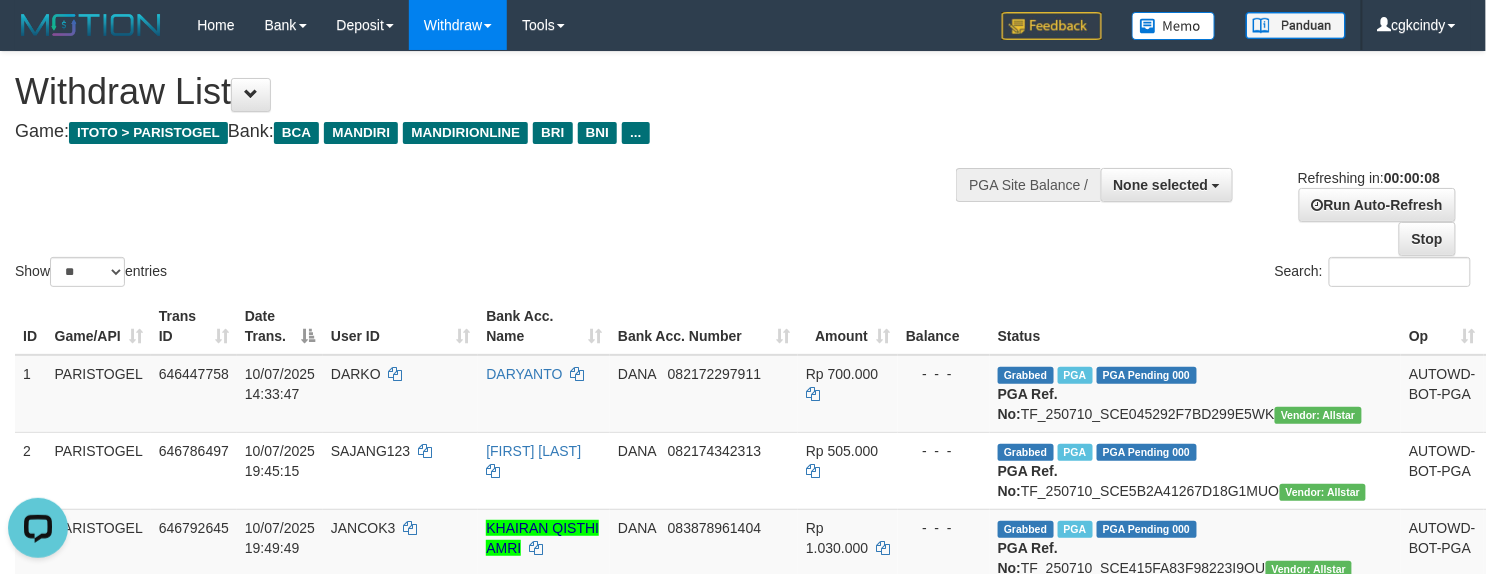 scroll, scrollTop: 0, scrollLeft: 0, axis: both 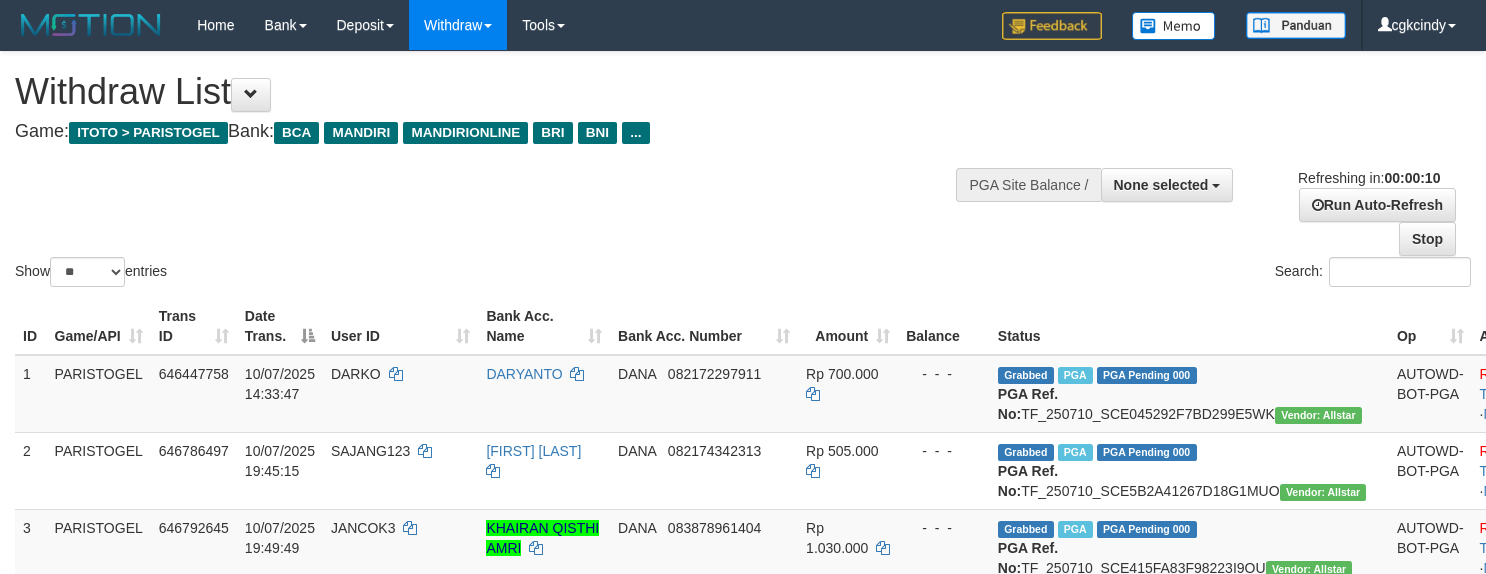 select 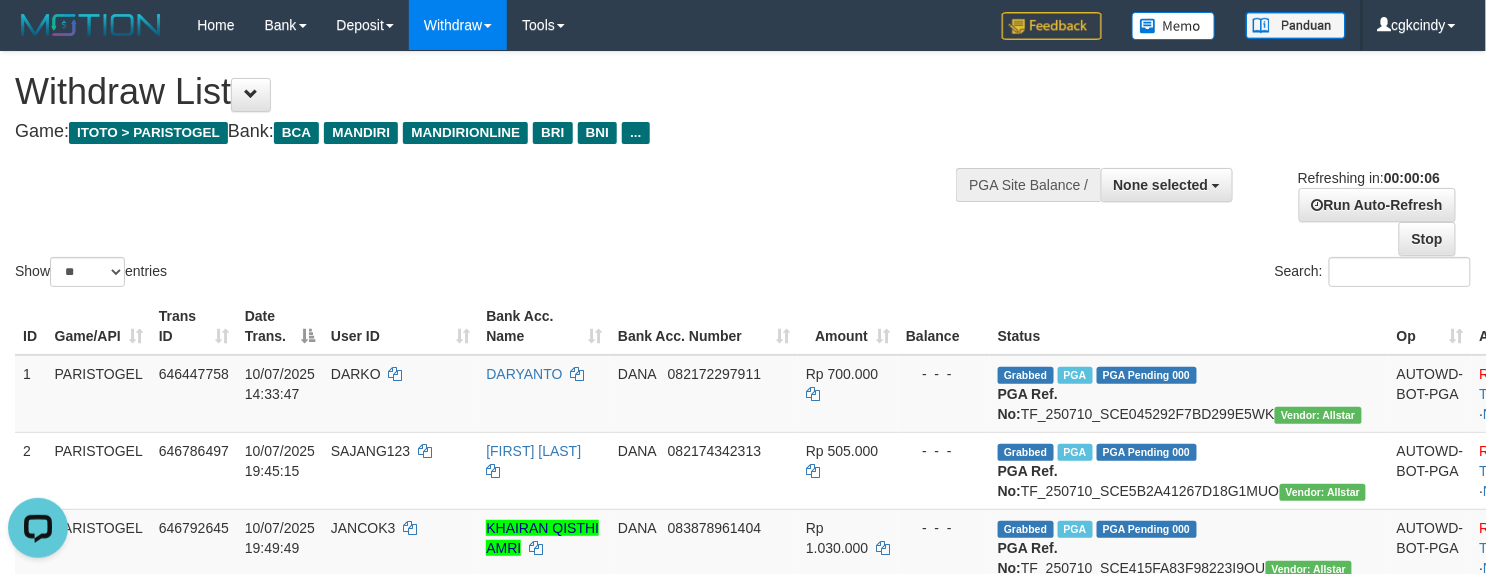 scroll, scrollTop: 0, scrollLeft: 0, axis: both 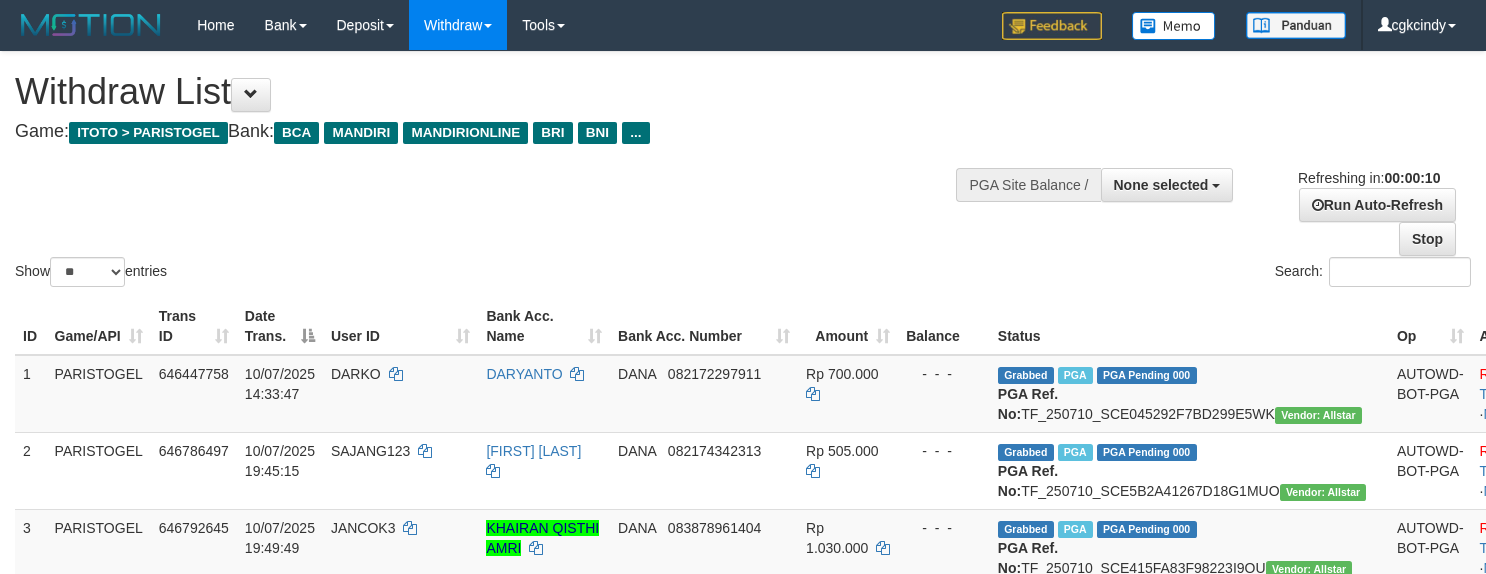 select 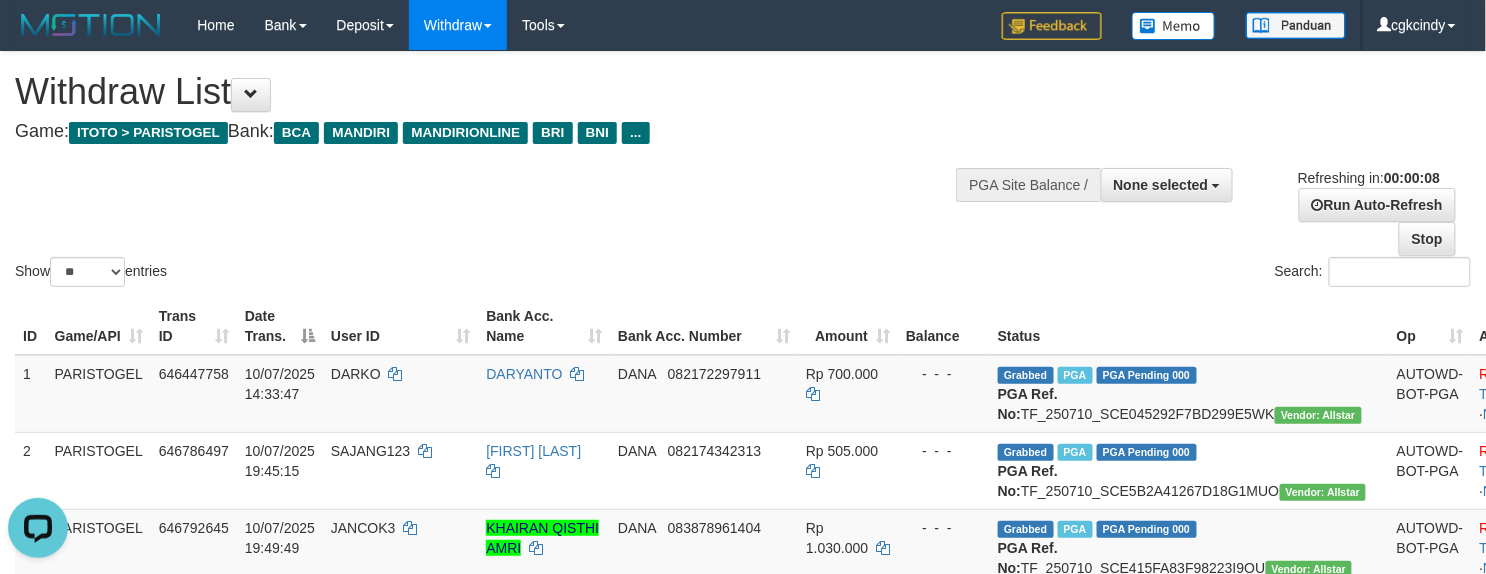 scroll, scrollTop: 0, scrollLeft: 0, axis: both 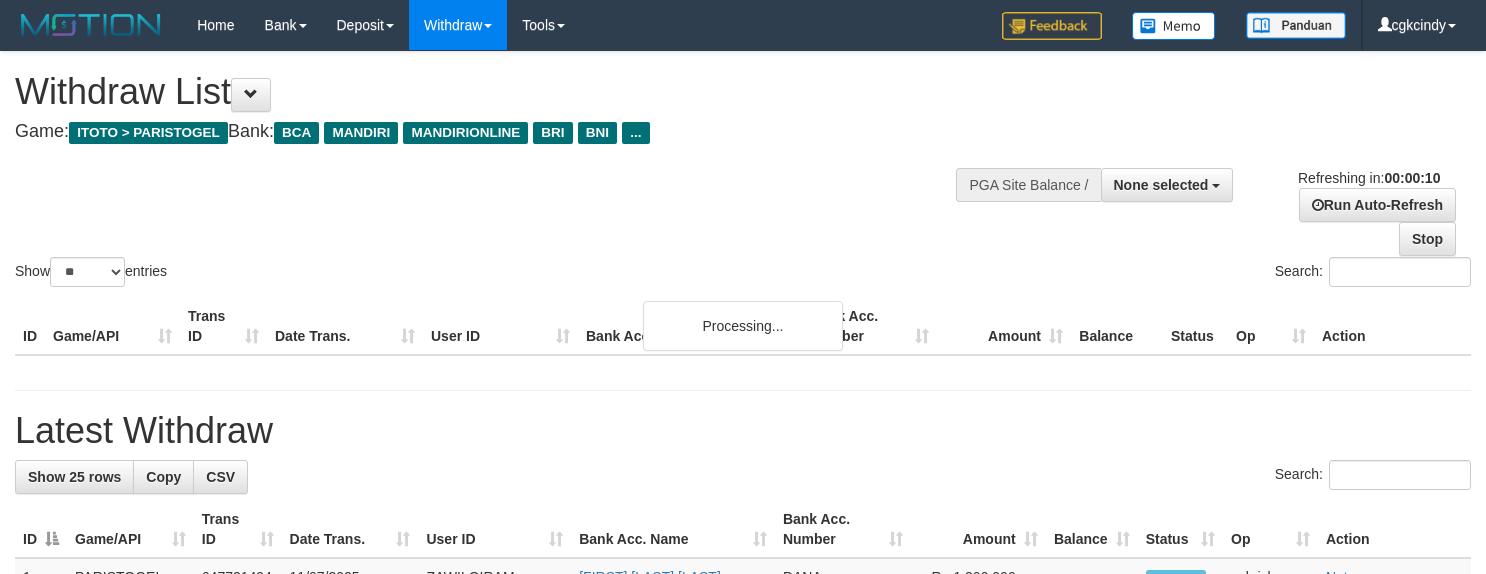 select 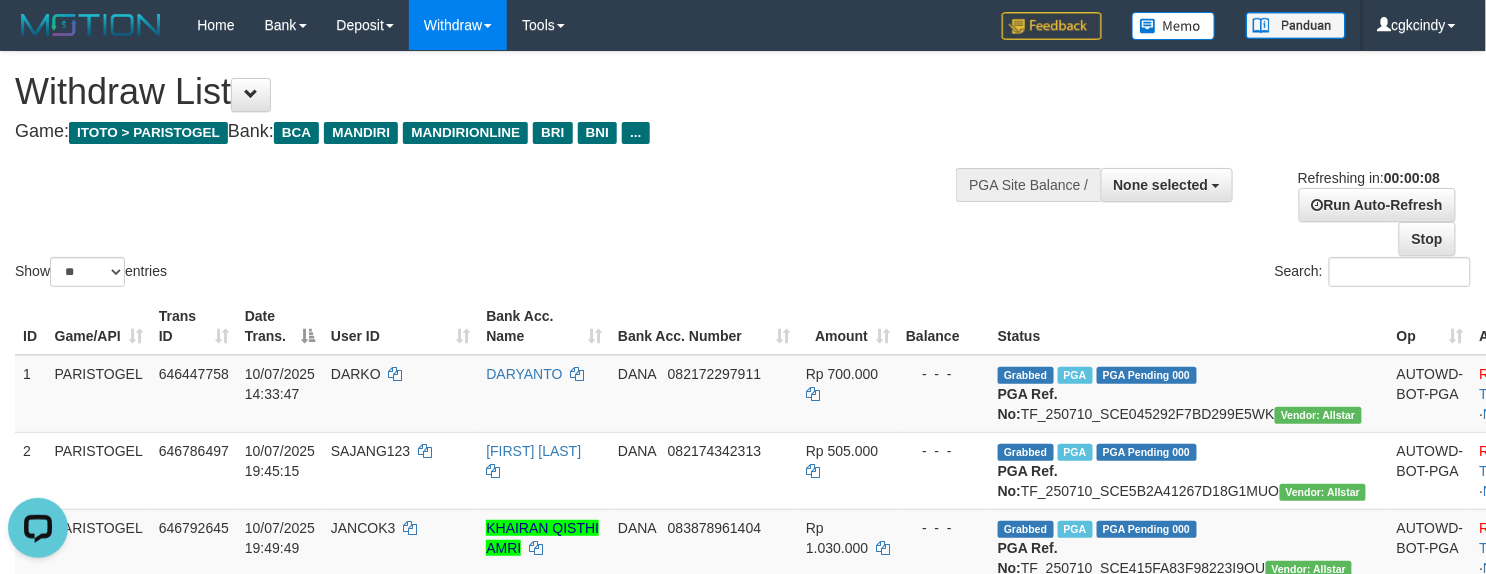 scroll, scrollTop: 0, scrollLeft: 0, axis: both 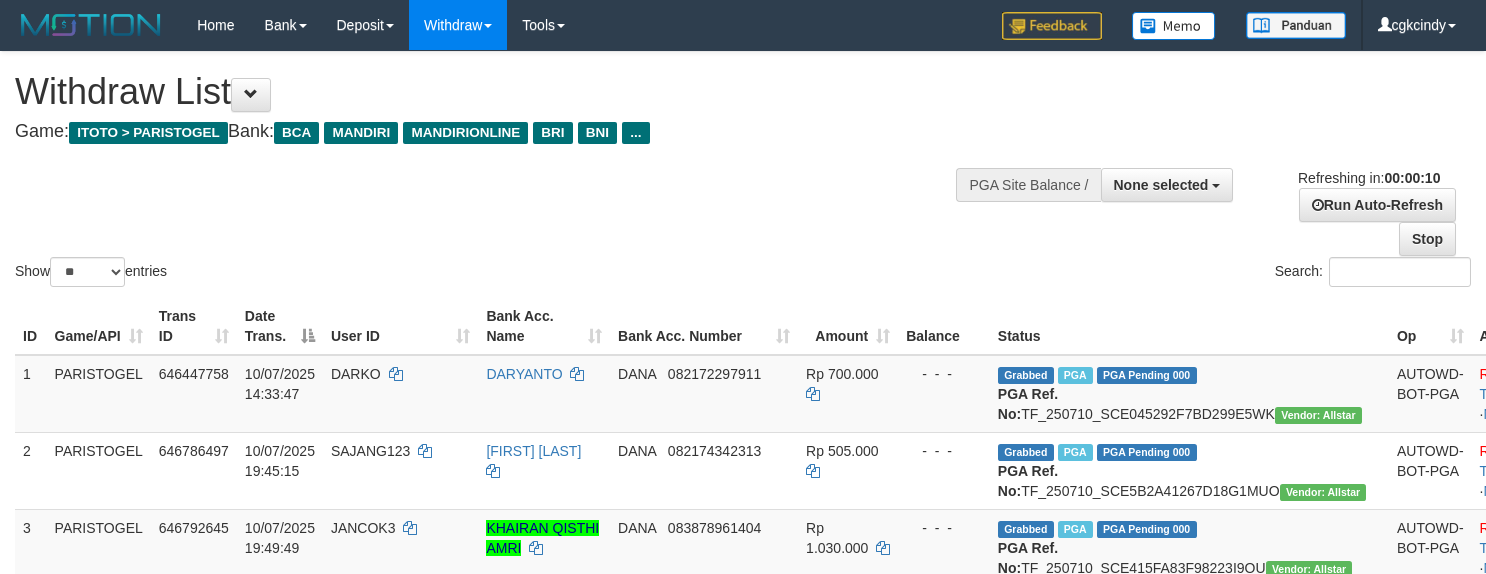 select 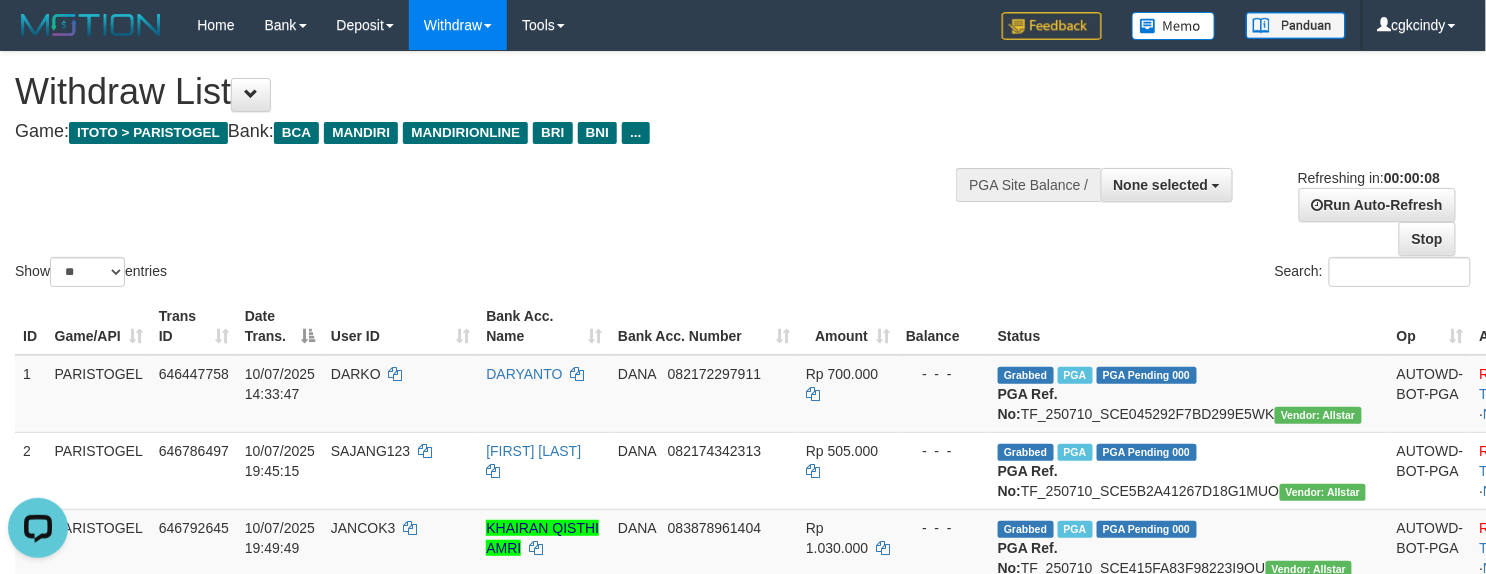 scroll, scrollTop: 0, scrollLeft: 0, axis: both 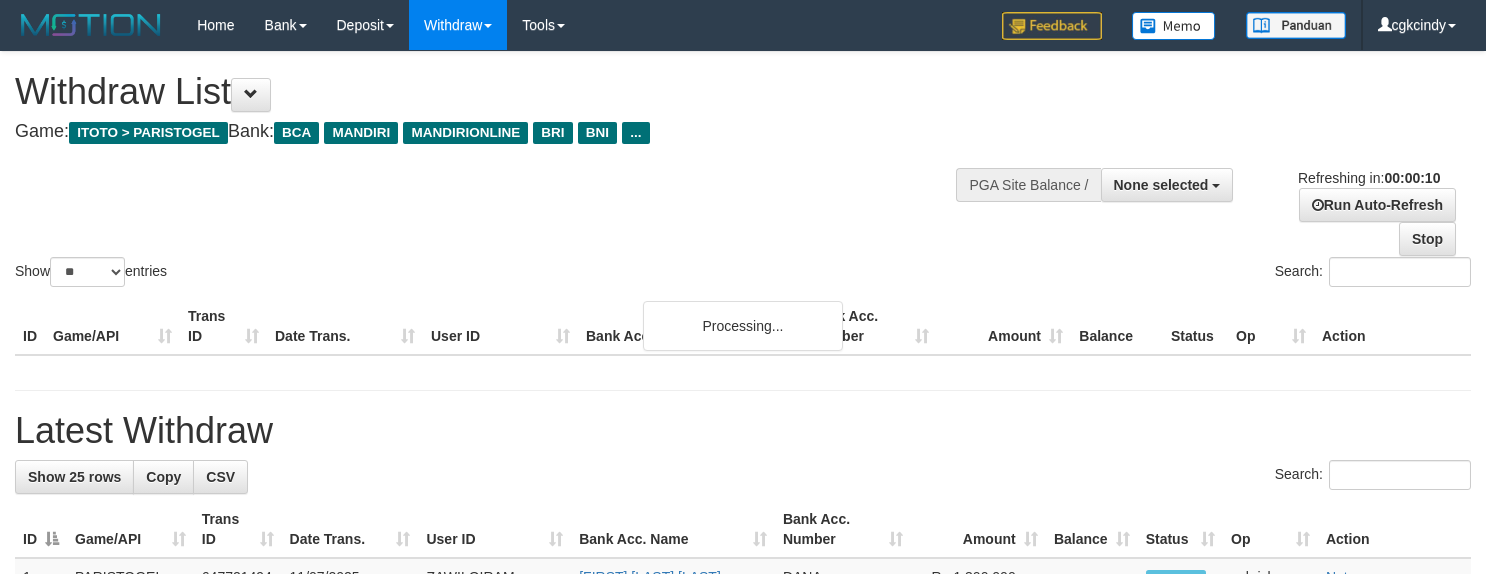 select 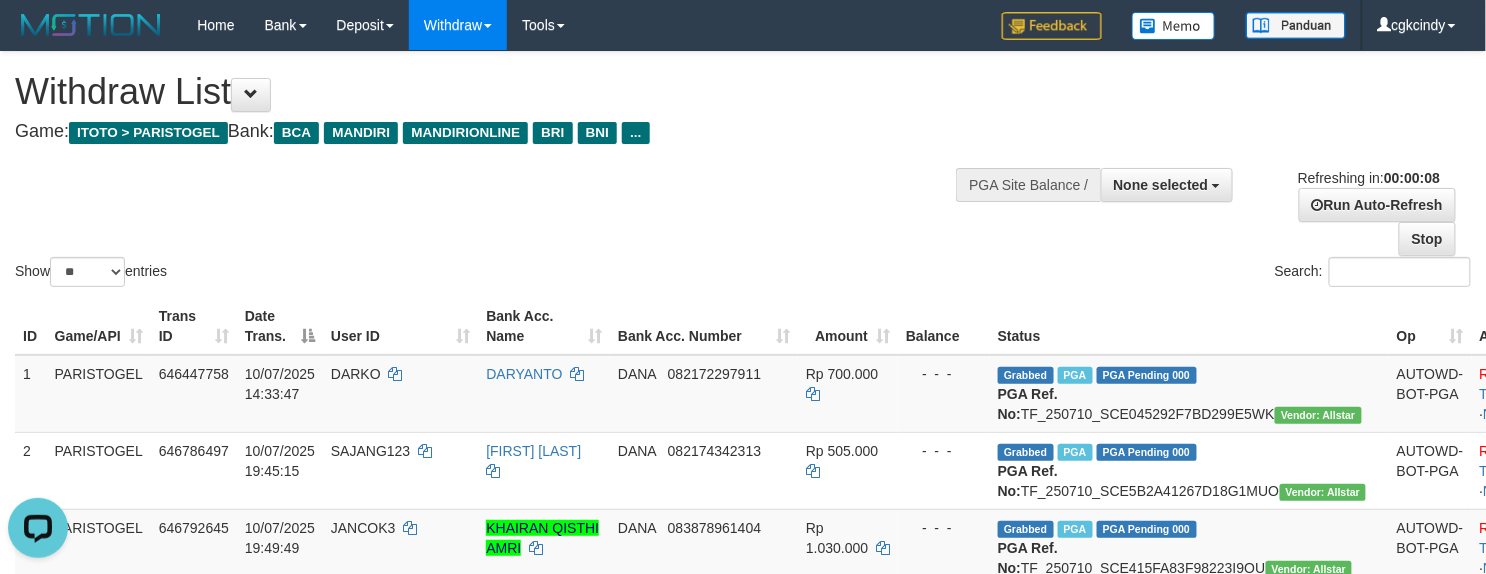scroll, scrollTop: 0, scrollLeft: 0, axis: both 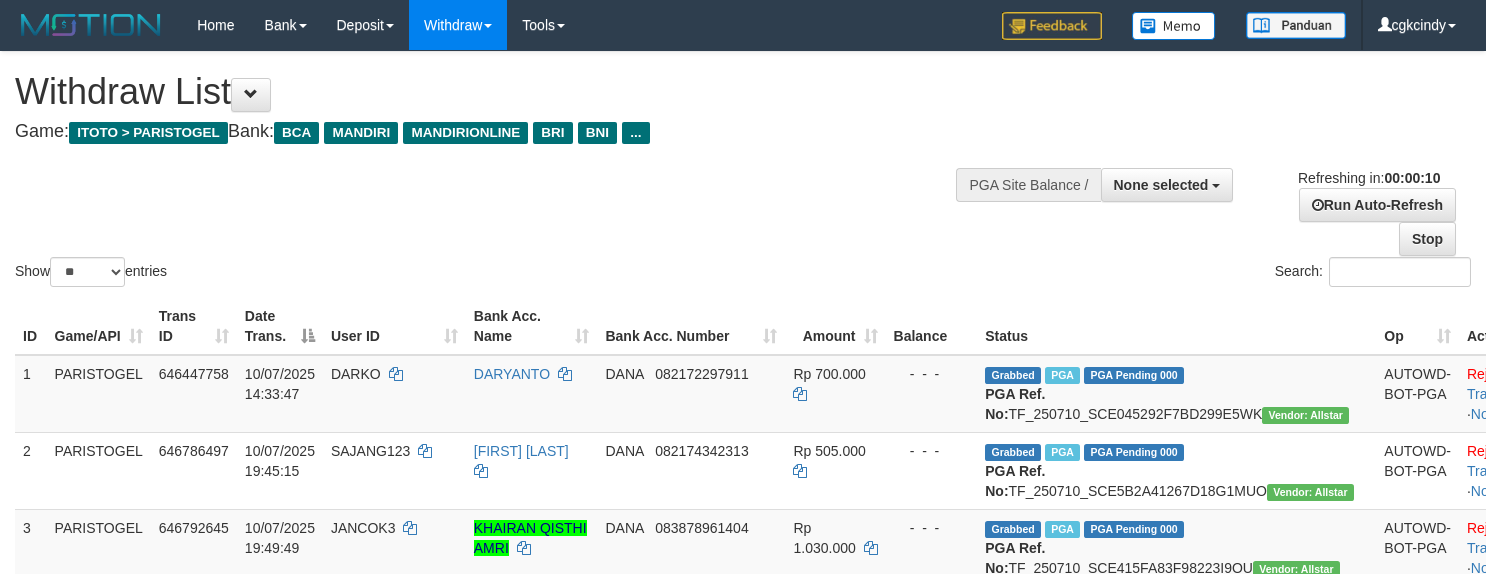 select 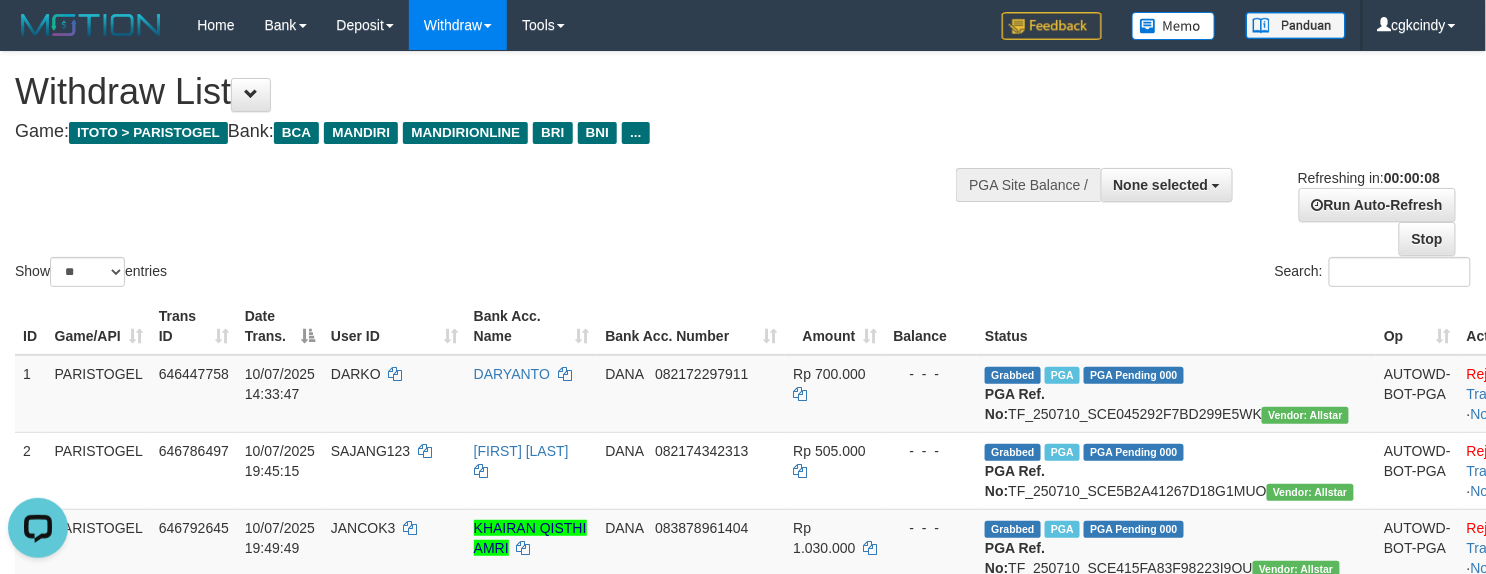 scroll, scrollTop: 0, scrollLeft: 0, axis: both 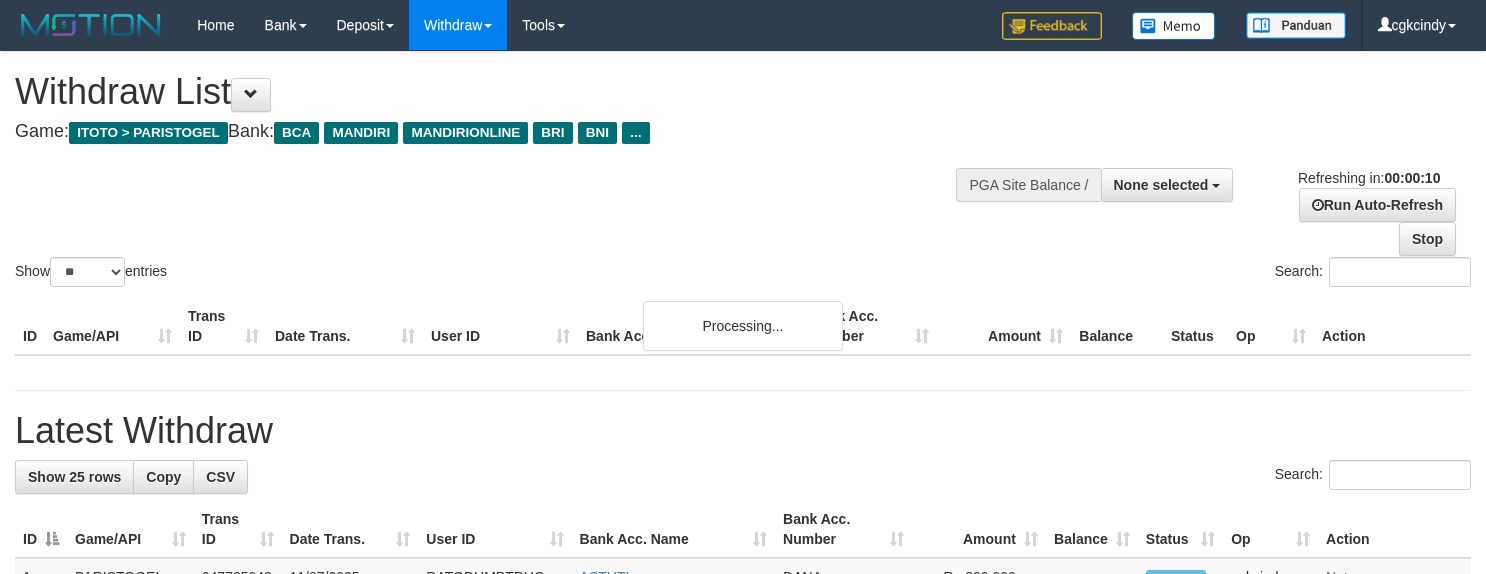 select 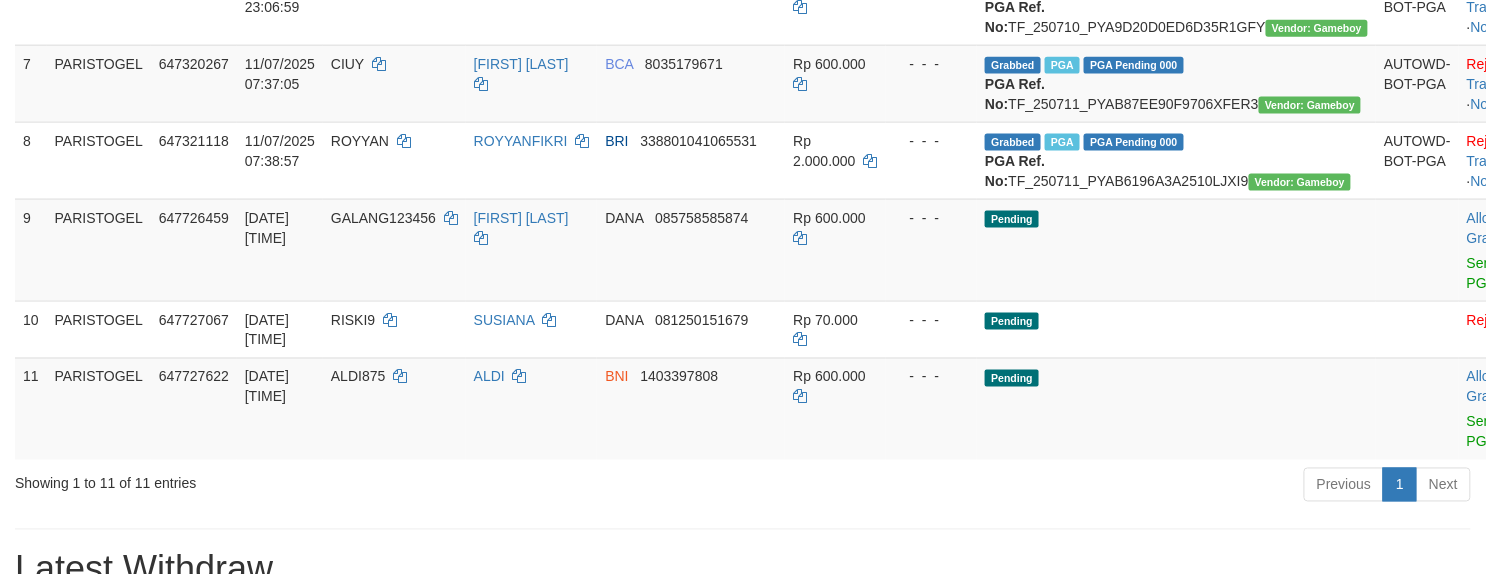scroll, scrollTop: 933, scrollLeft: 0, axis: vertical 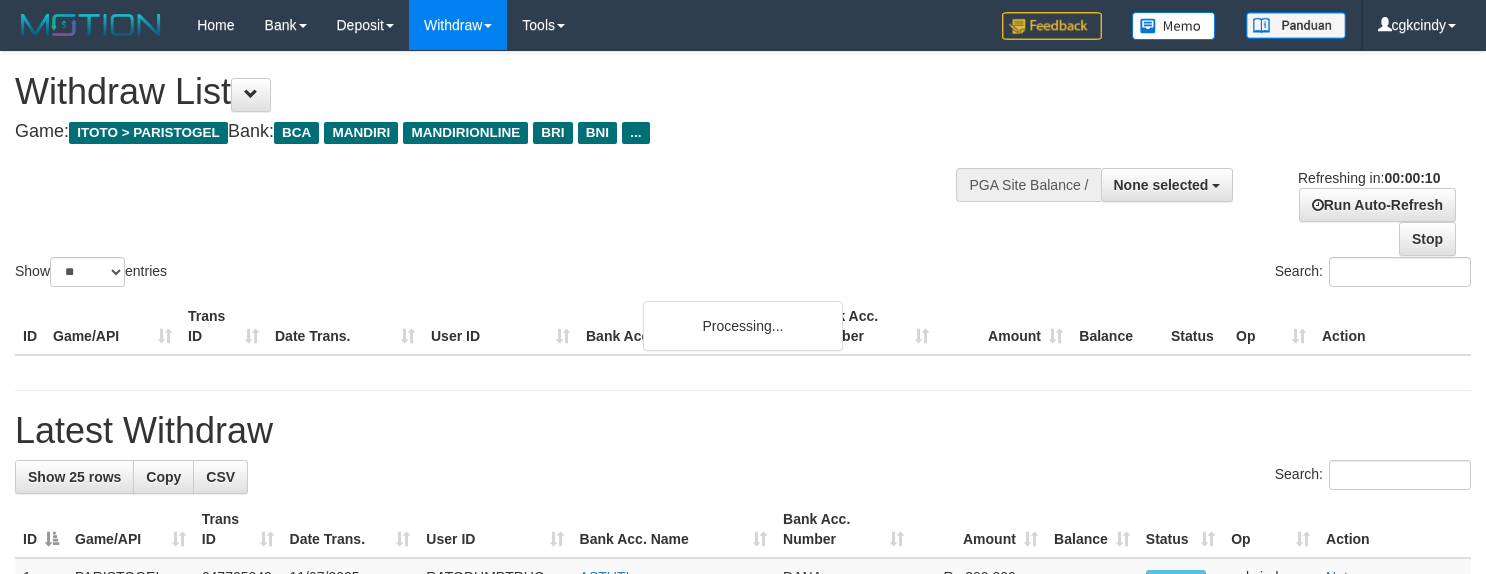 select 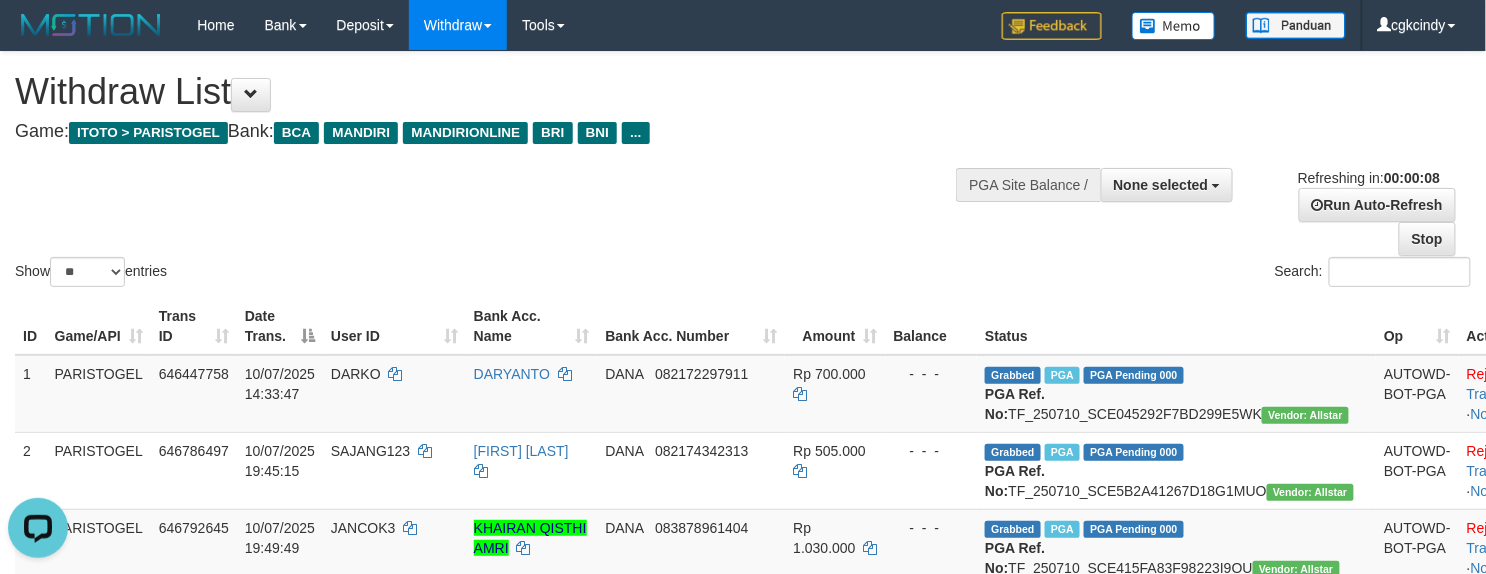 scroll, scrollTop: 0, scrollLeft: 0, axis: both 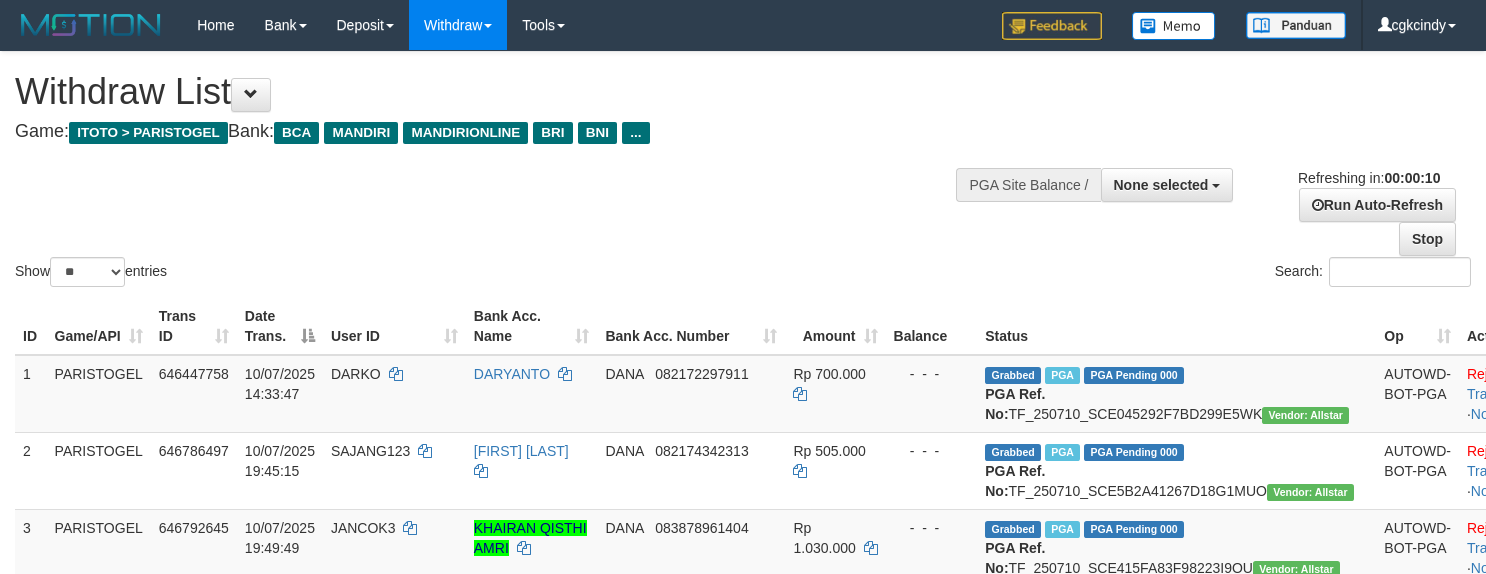 select 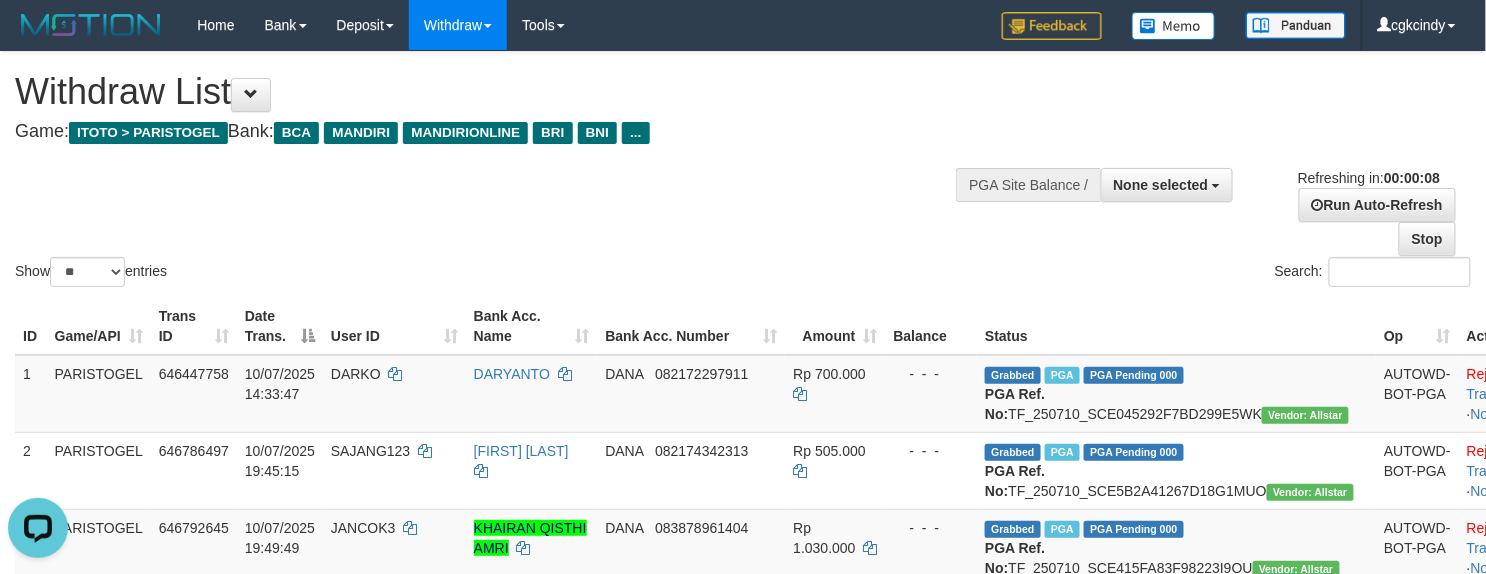 scroll, scrollTop: 0, scrollLeft: 0, axis: both 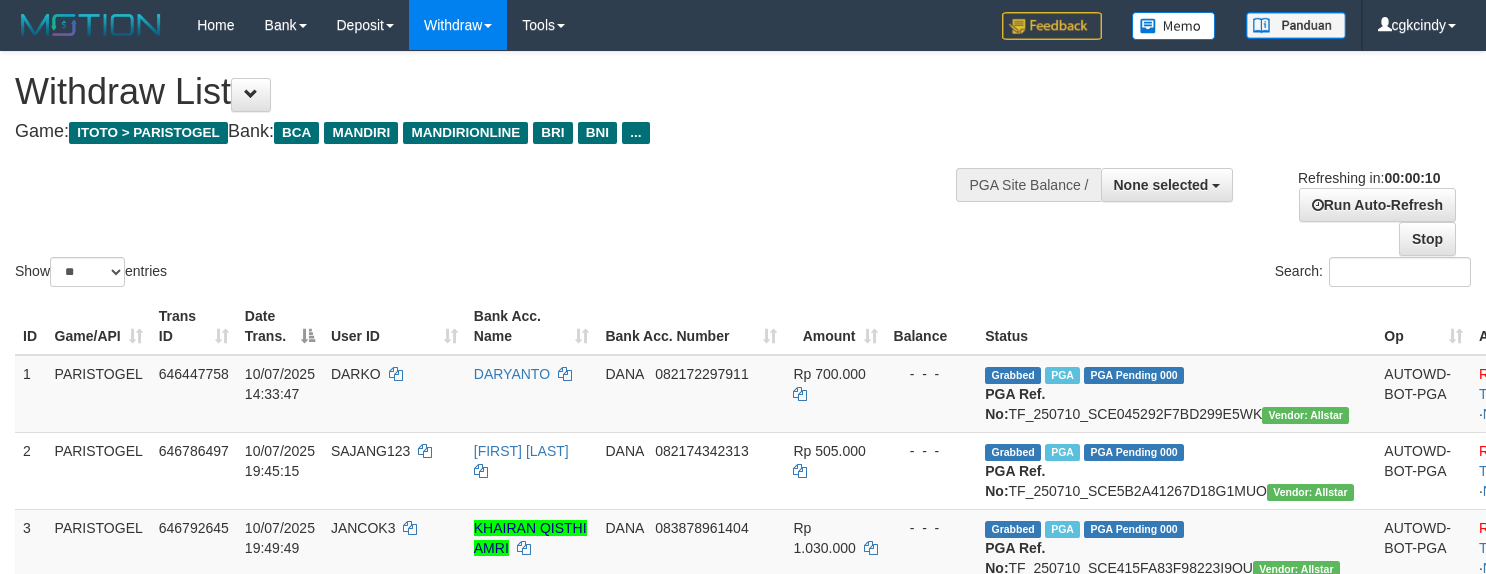 select 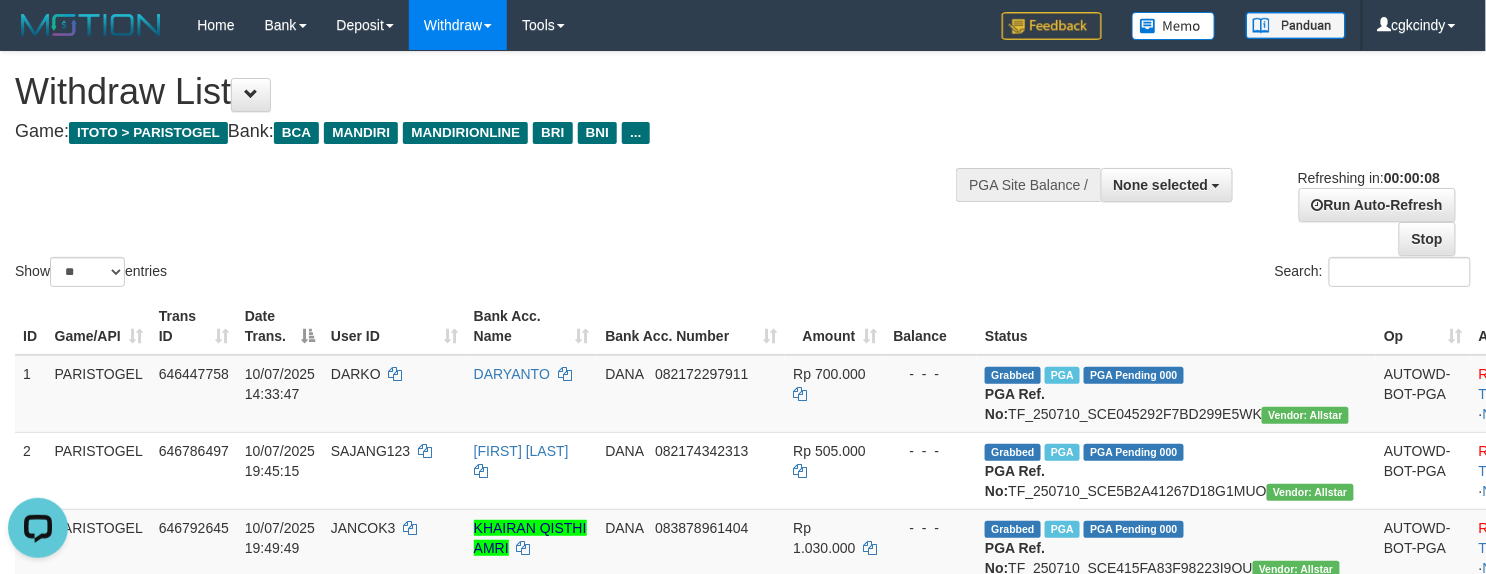scroll, scrollTop: 0, scrollLeft: 0, axis: both 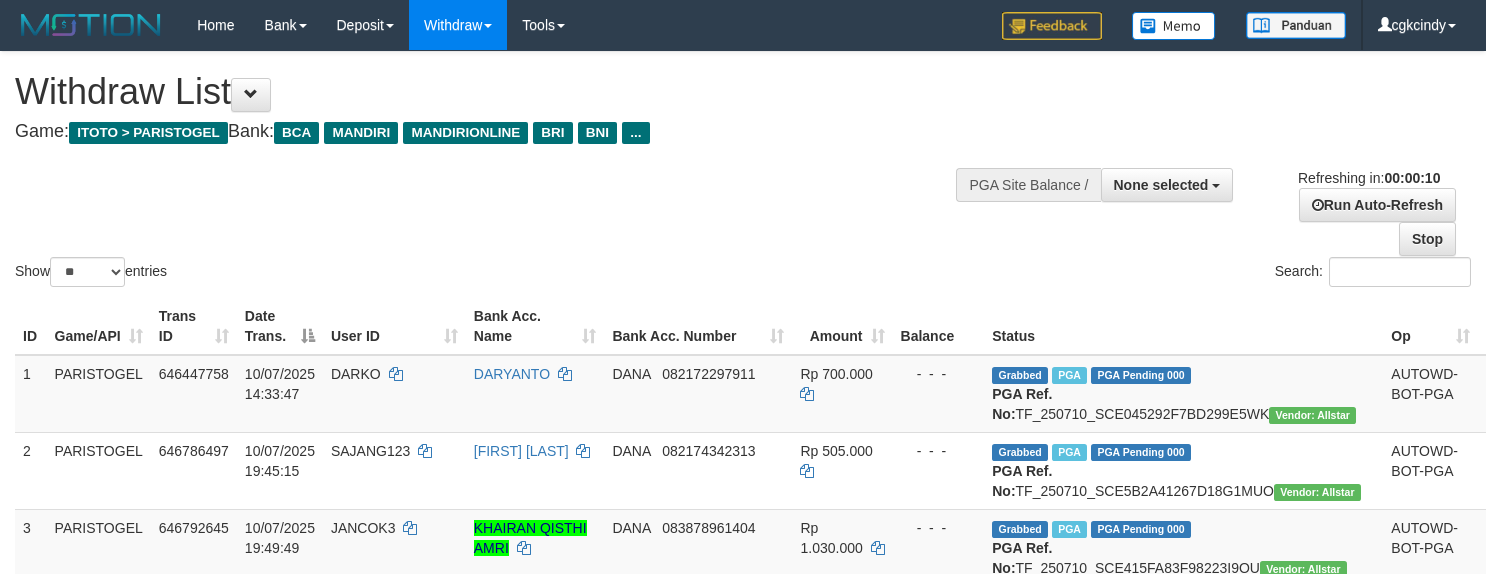 select 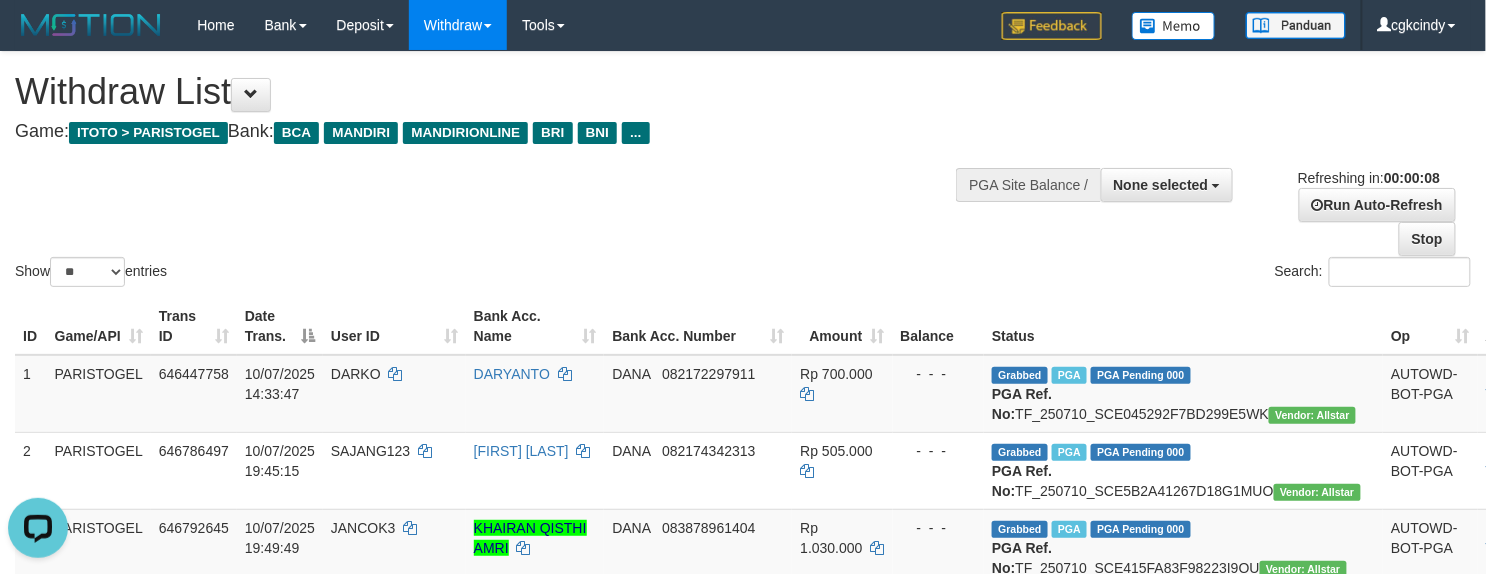 scroll, scrollTop: 0, scrollLeft: 0, axis: both 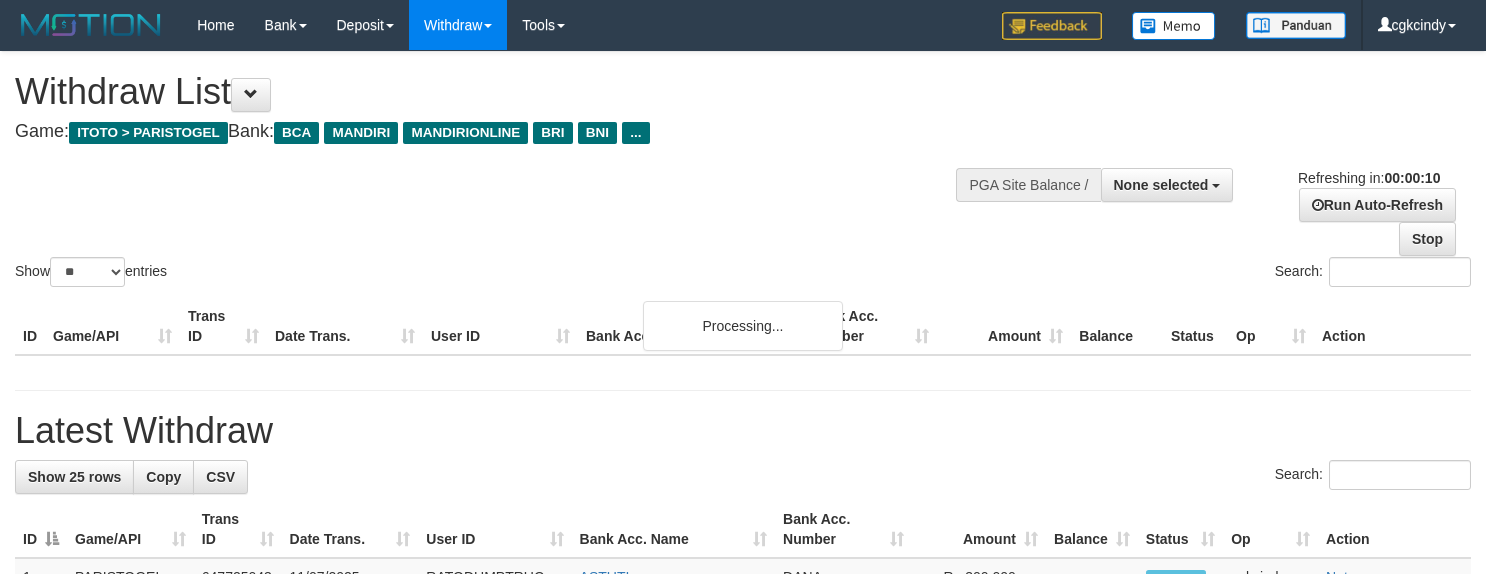 select 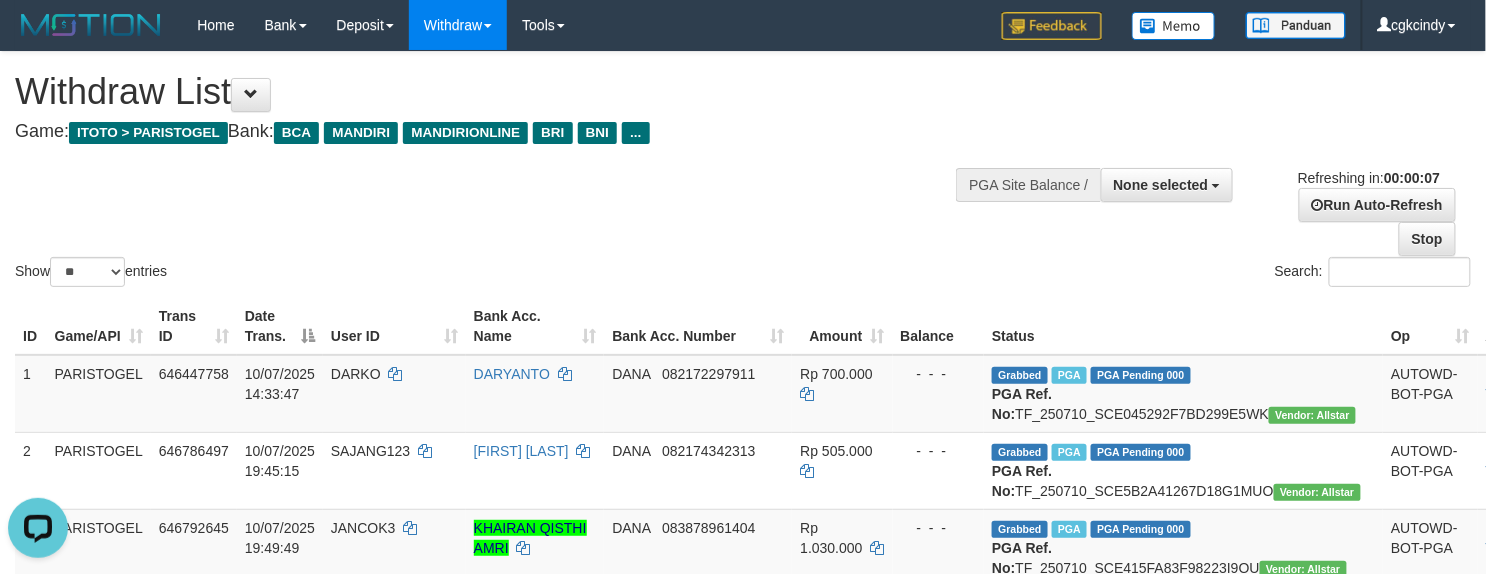 scroll, scrollTop: 0, scrollLeft: 0, axis: both 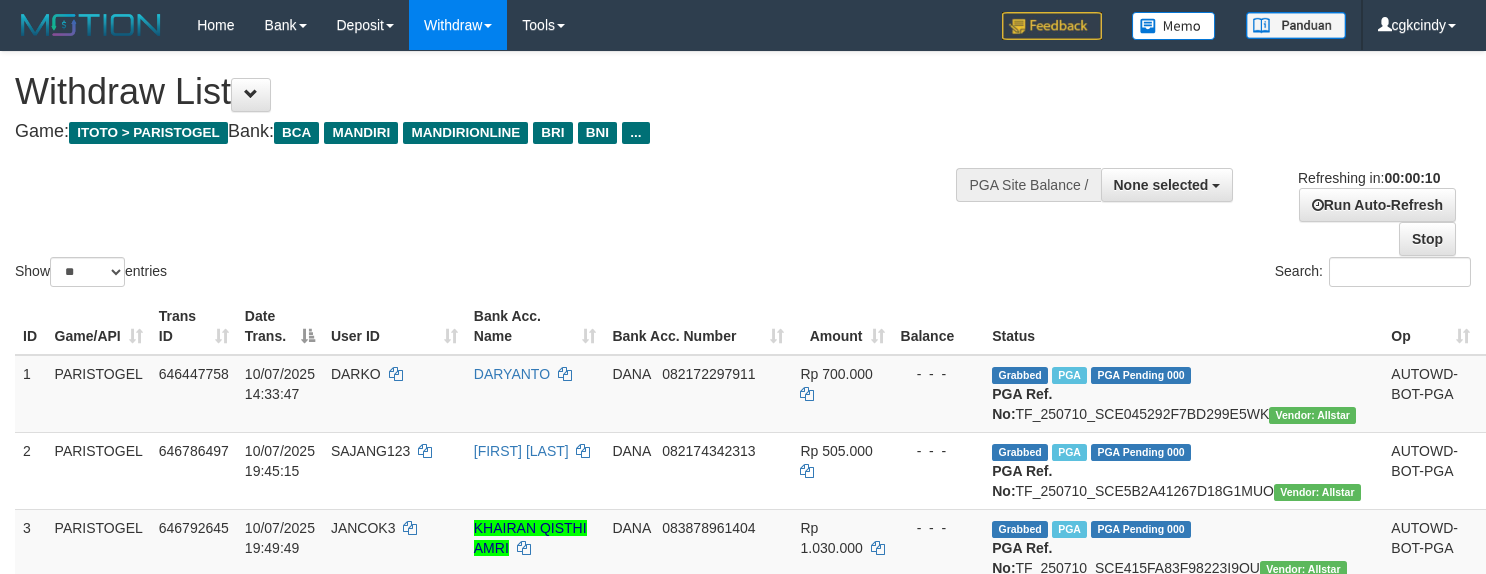 select 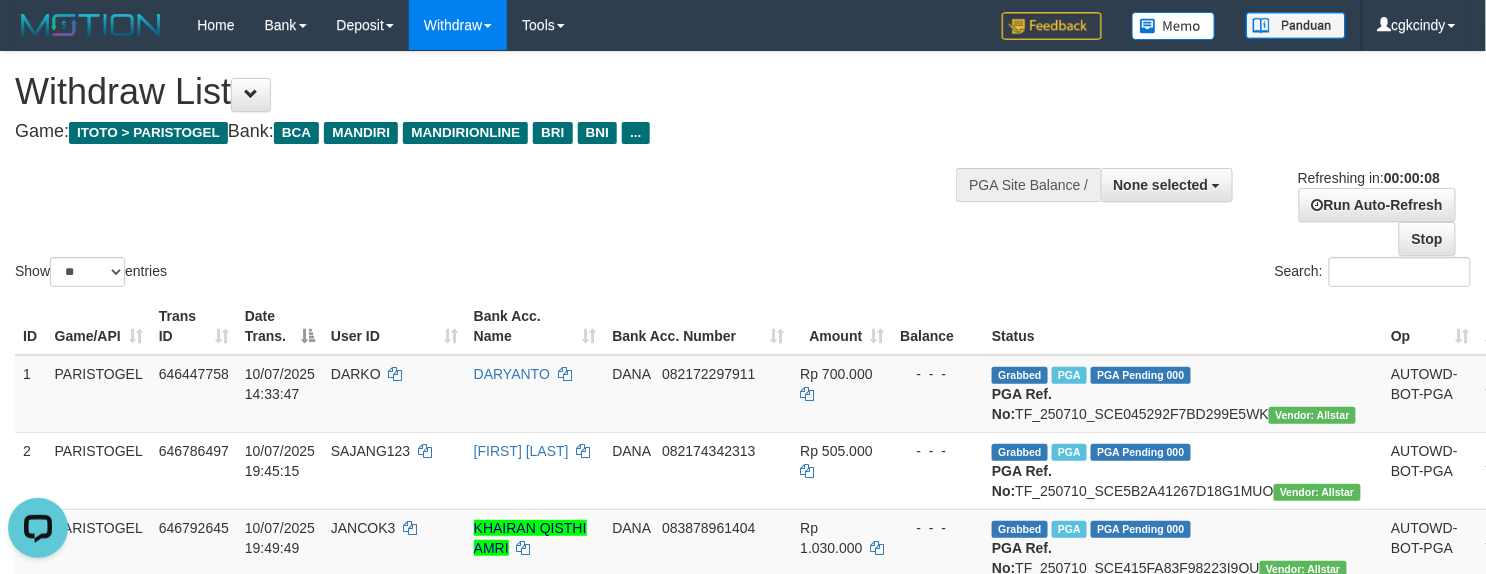 scroll, scrollTop: 0, scrollLeft: 0, axis: both 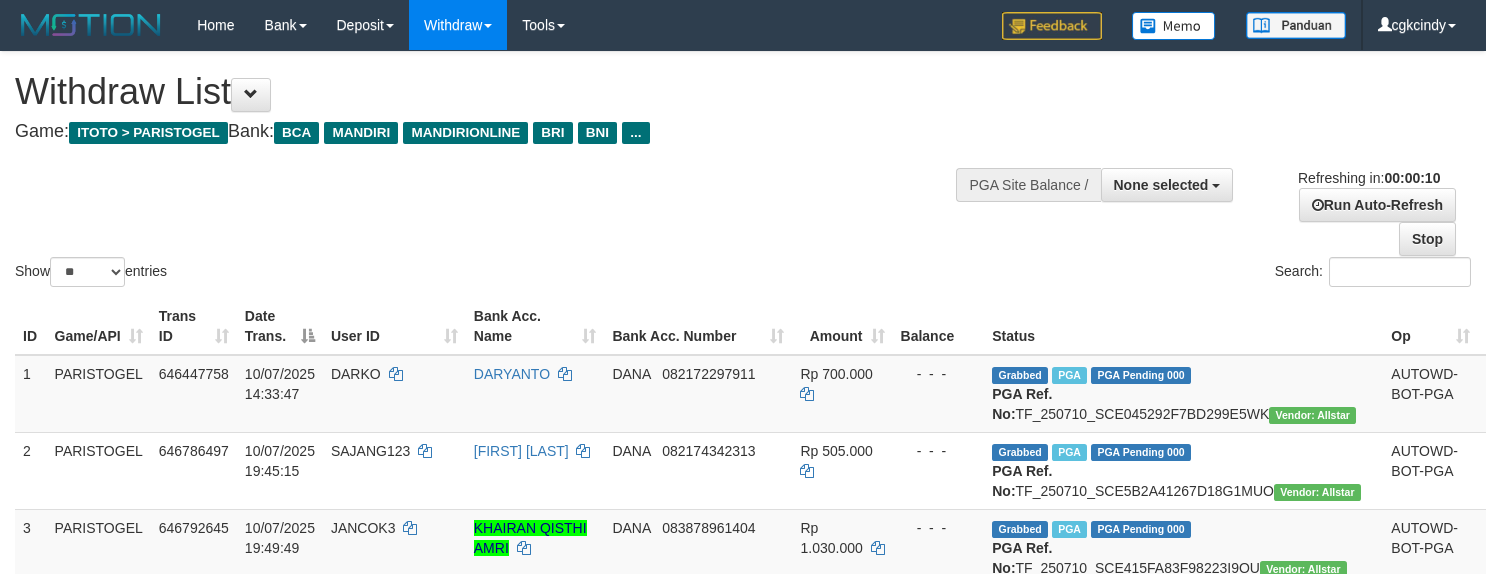 select 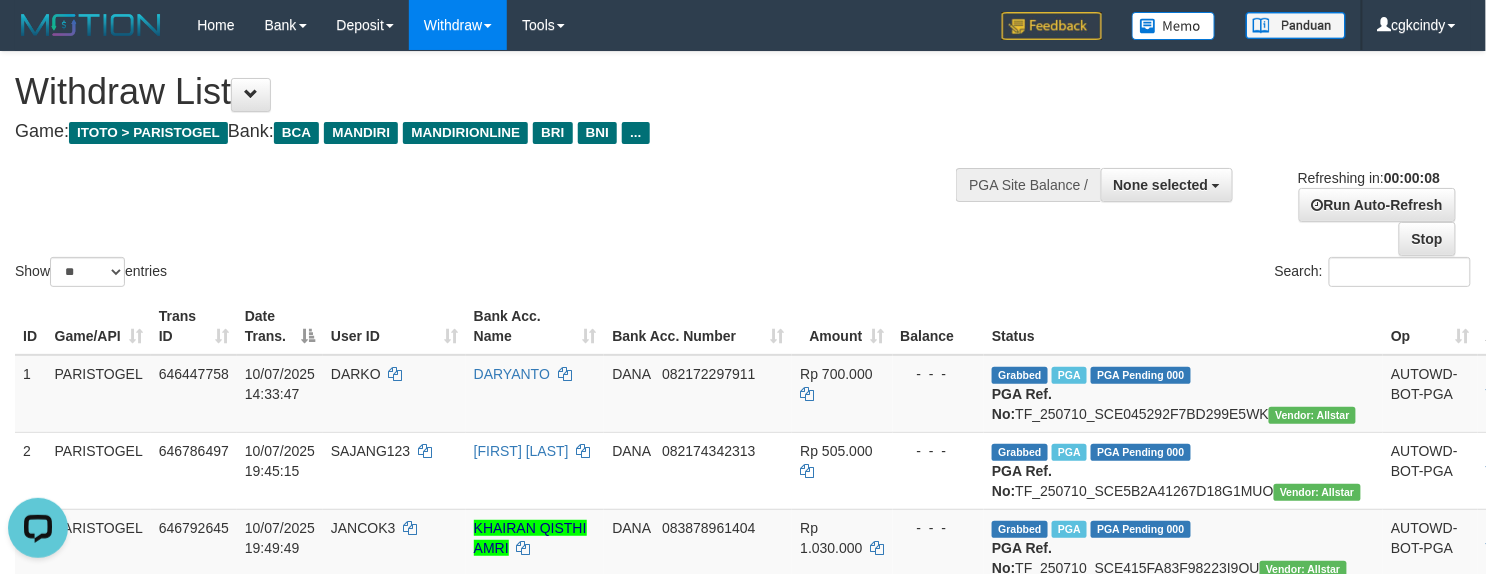 scroll, scrollTop: 0, scrollLeft: 0, axis: both 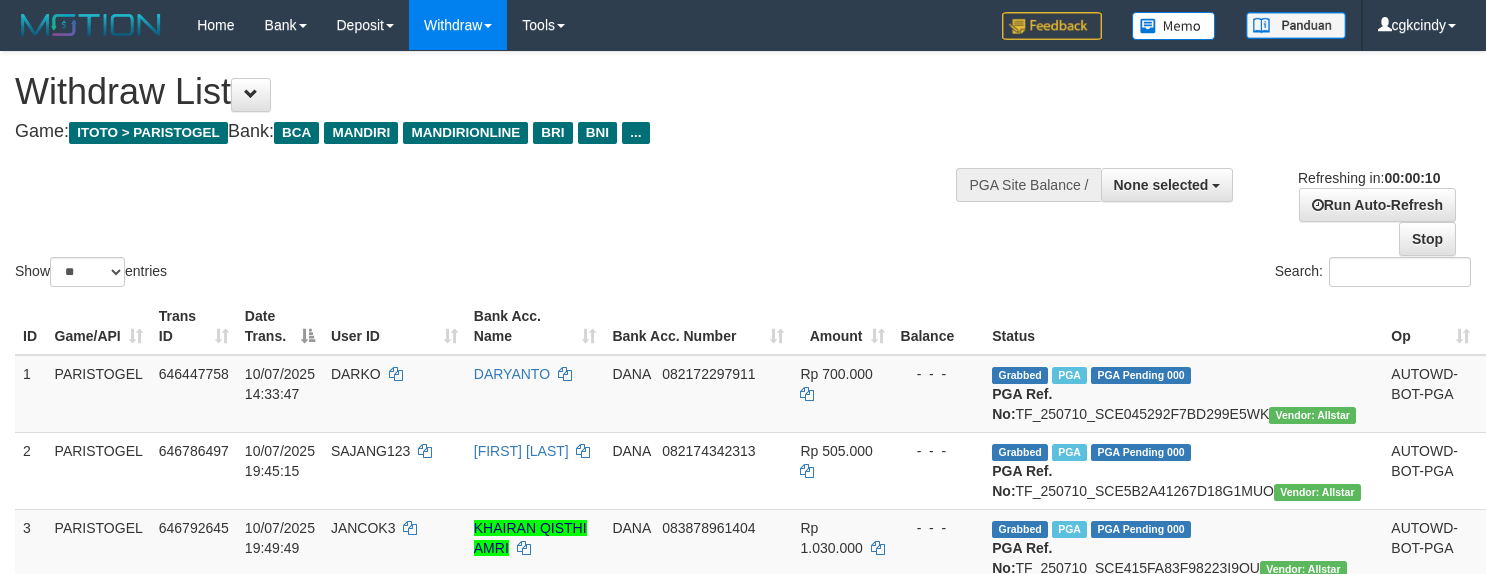 select 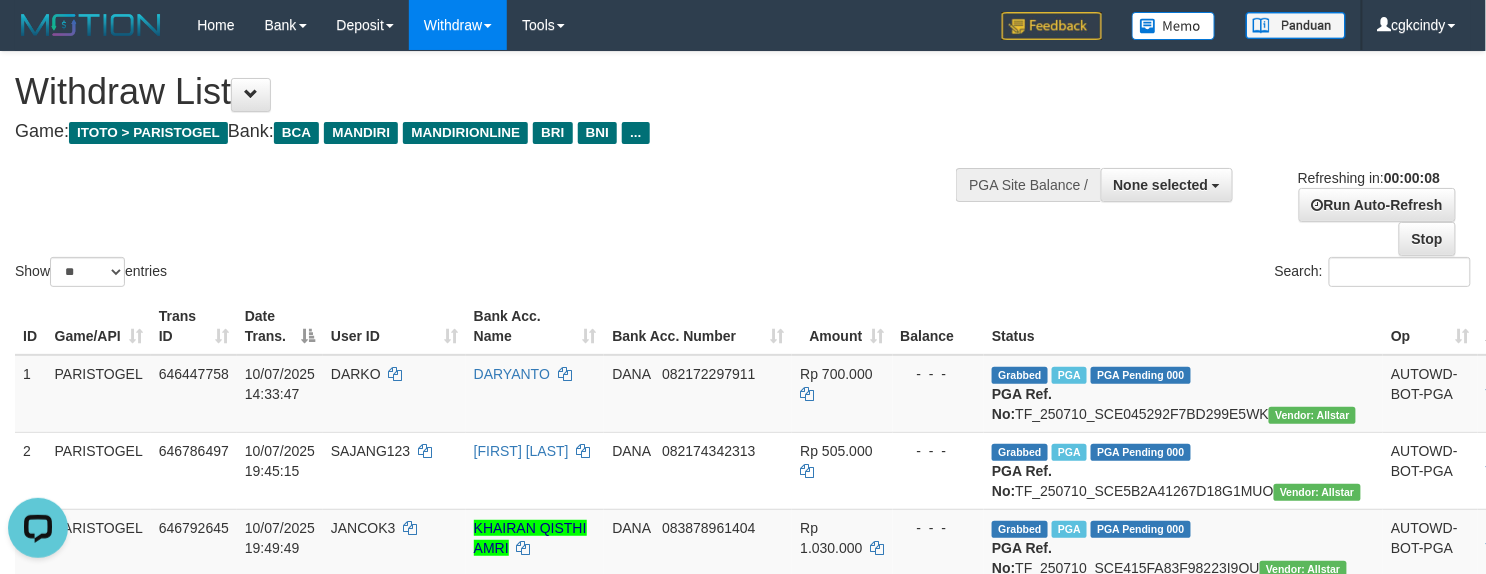 scroll, scrollTop: 0, scrollLeft: 0, axis: both 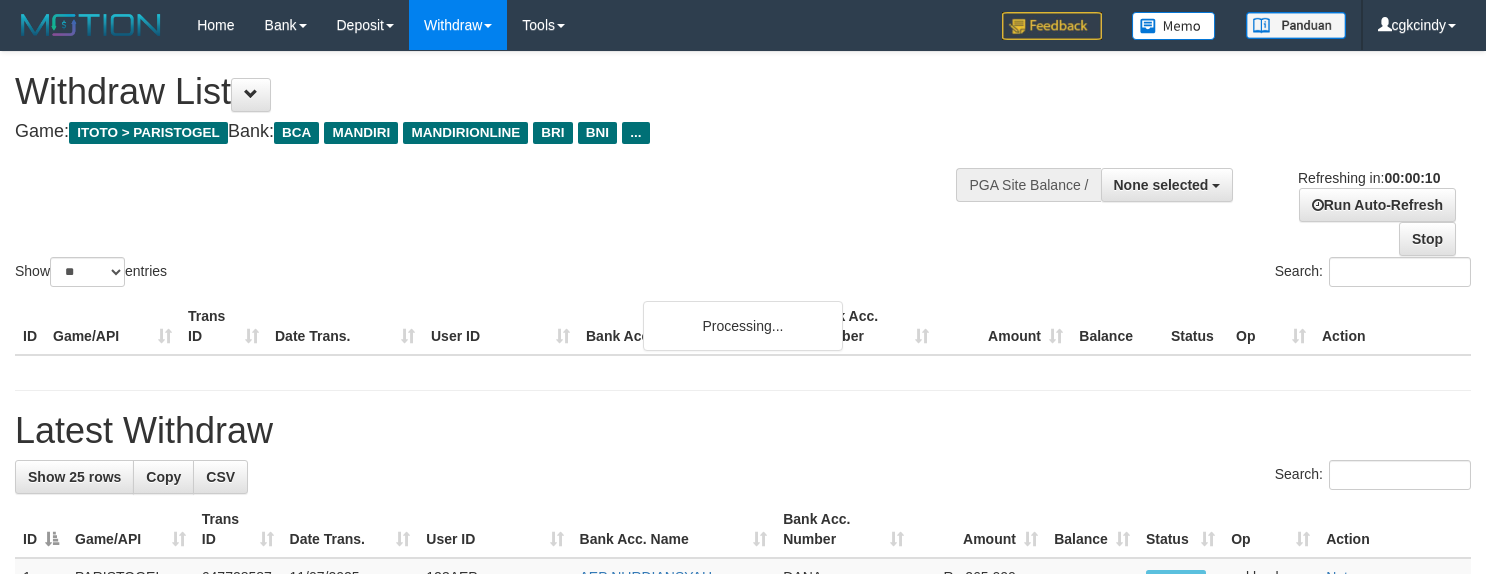 select 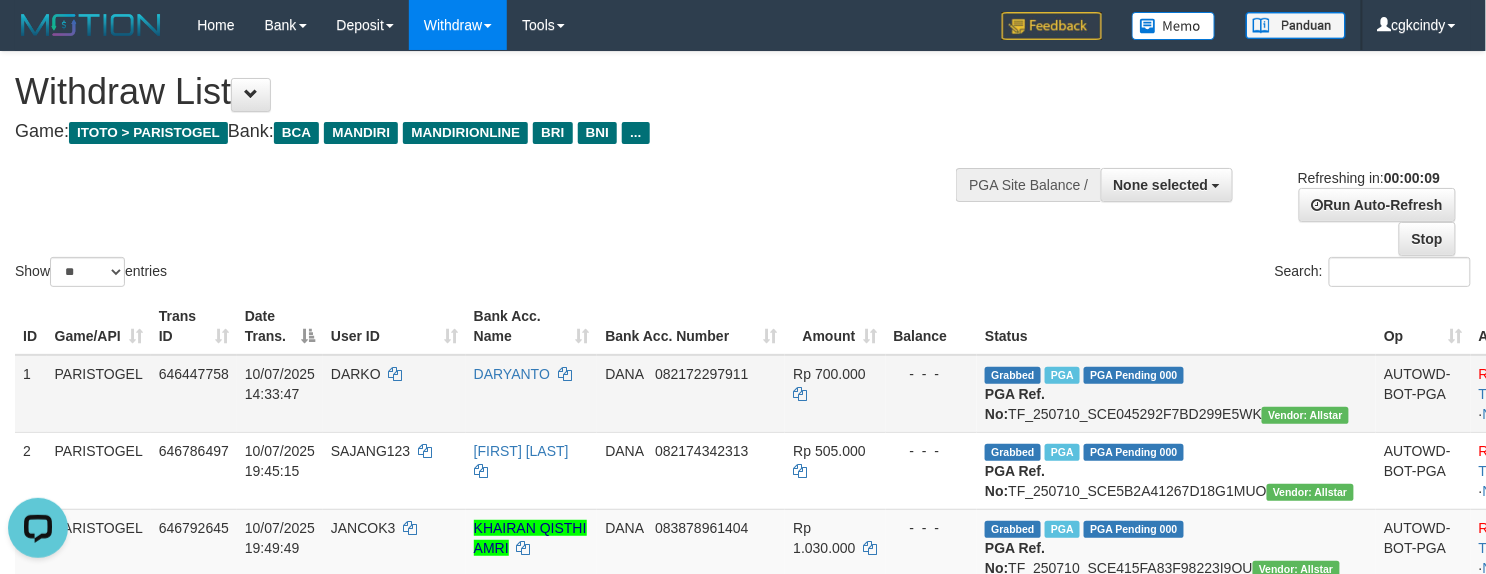 scroll, scrollTop: 0, scrollLeft: 0, axis: both 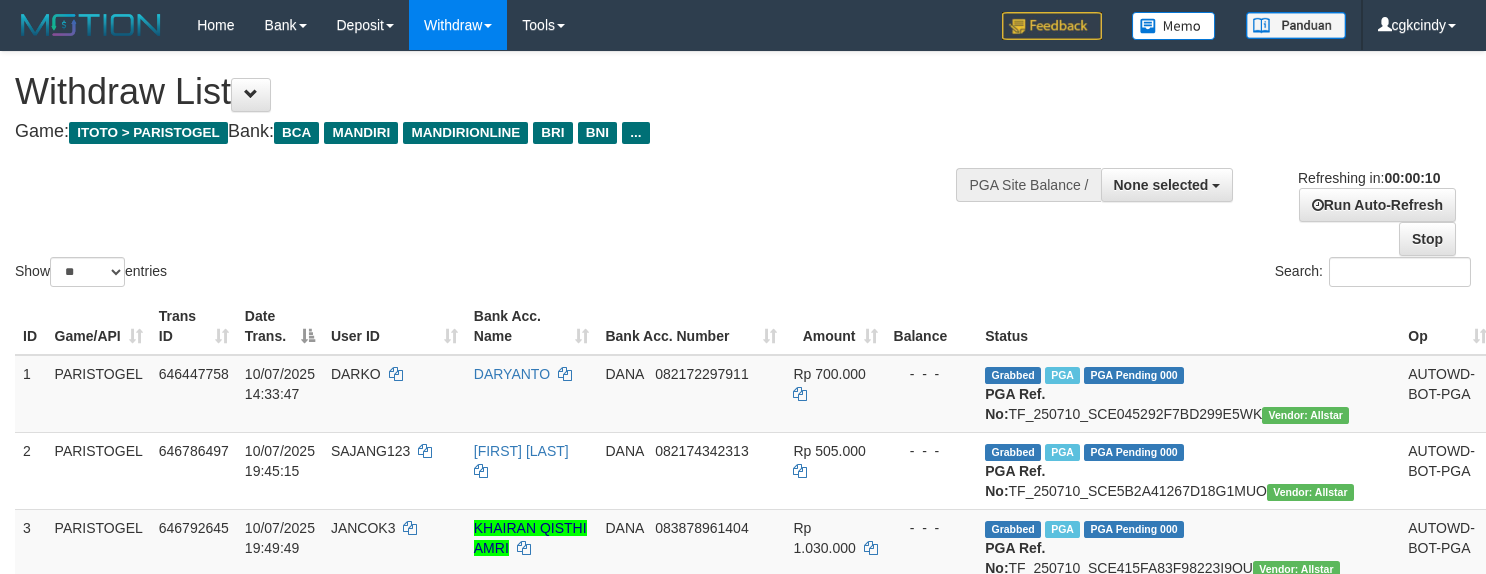 select 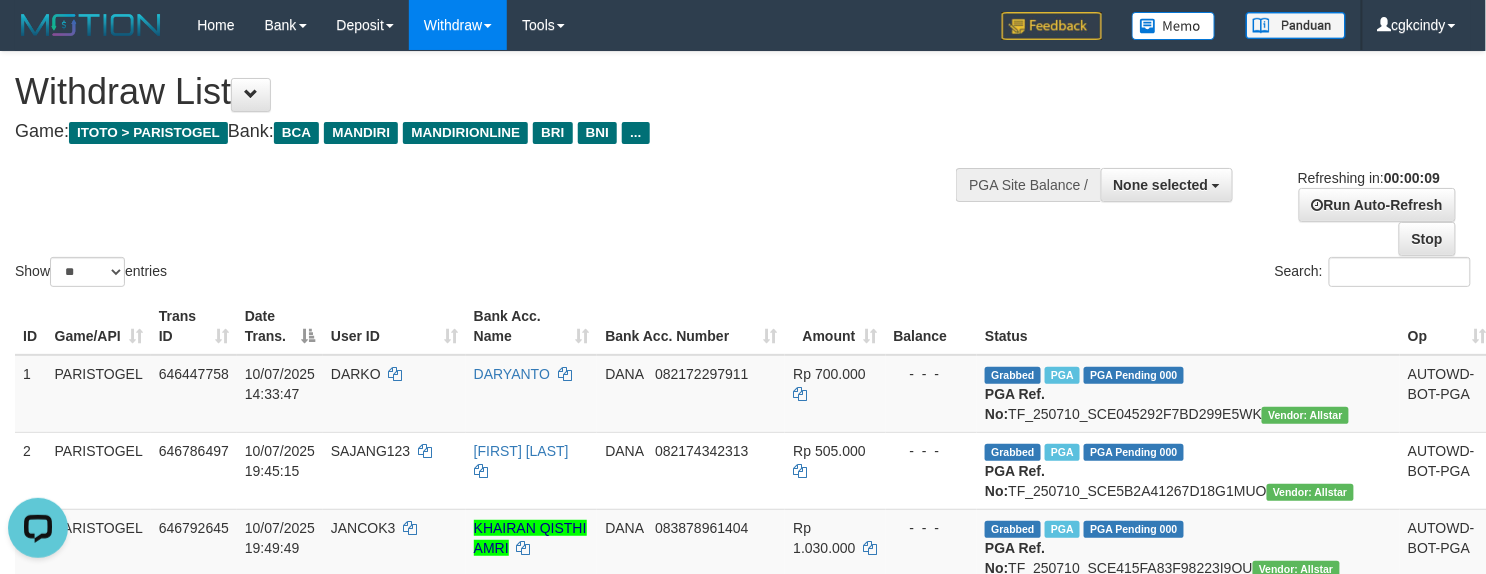 scroll, scrollTop: 0, scrollLeft: 0, axis: both 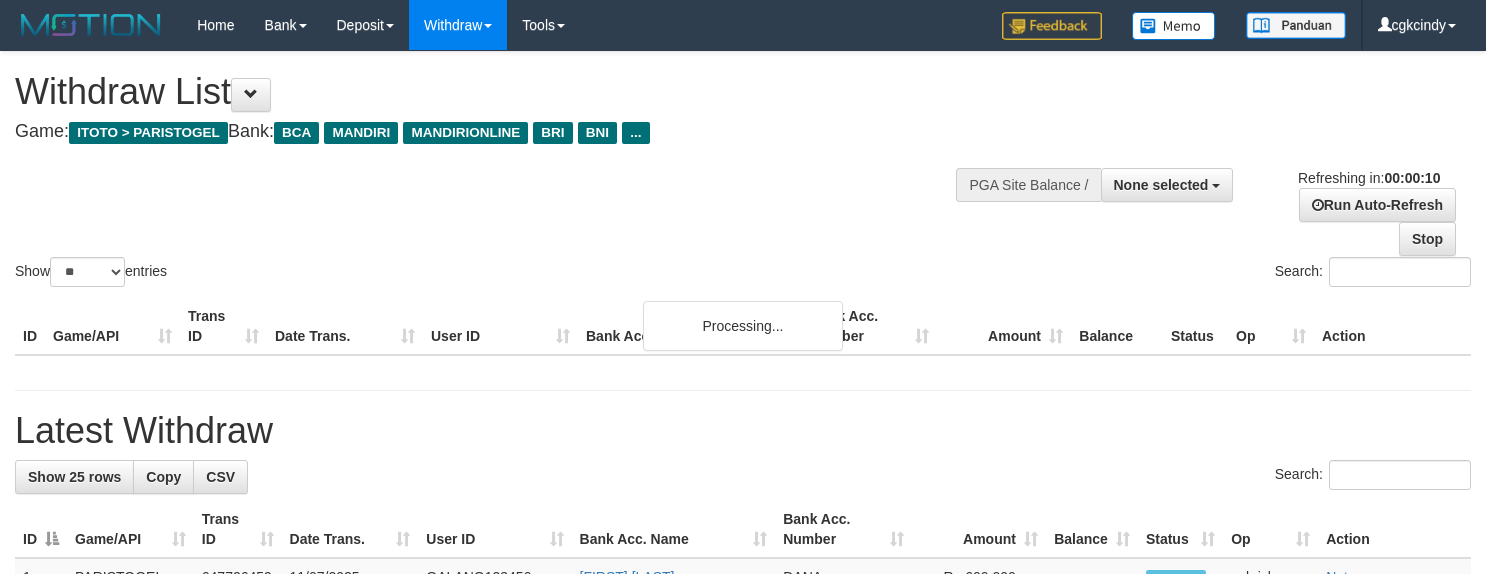 select 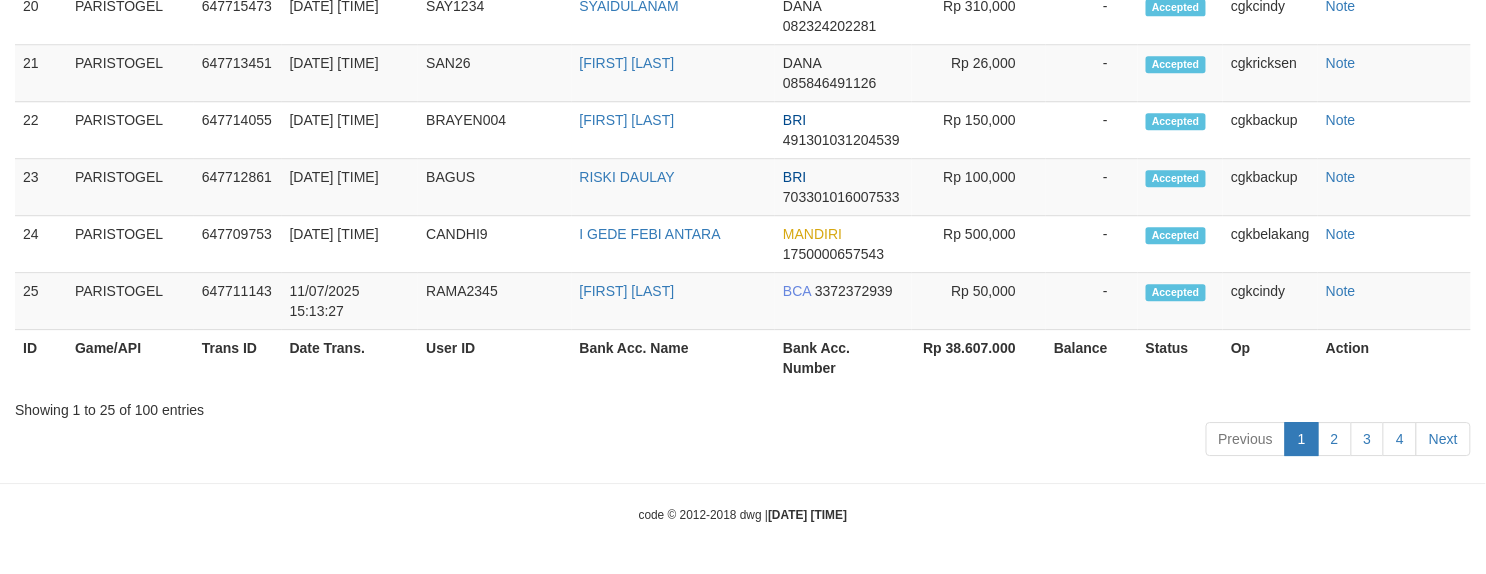 scroll, scrollTop: 1634, scrollLeft: 0, axis: vertical 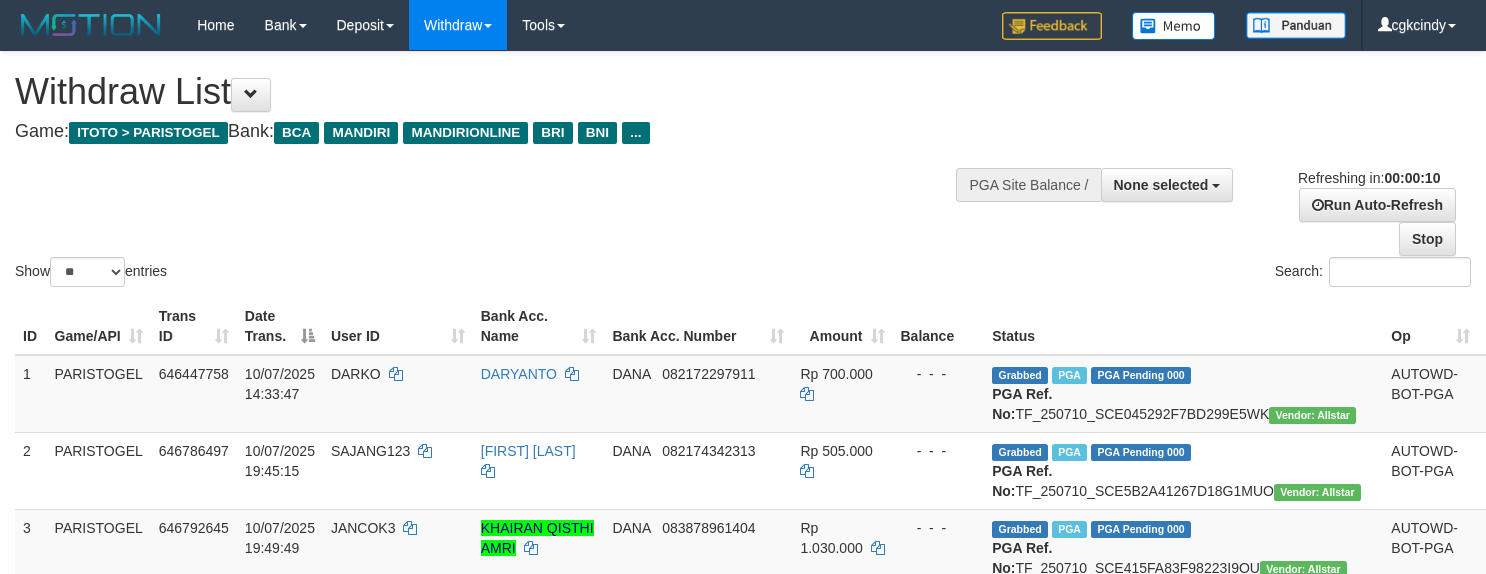 select 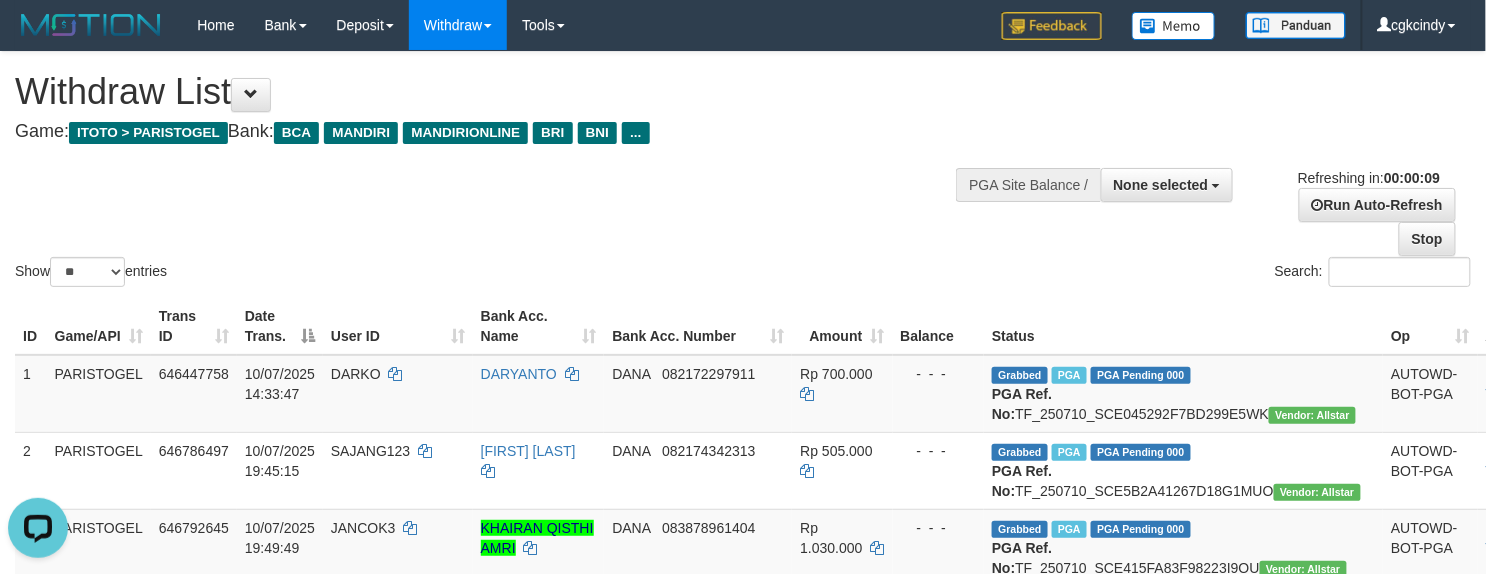 scroll, scrollTop: 0, scrollLeft: 0, axis: both 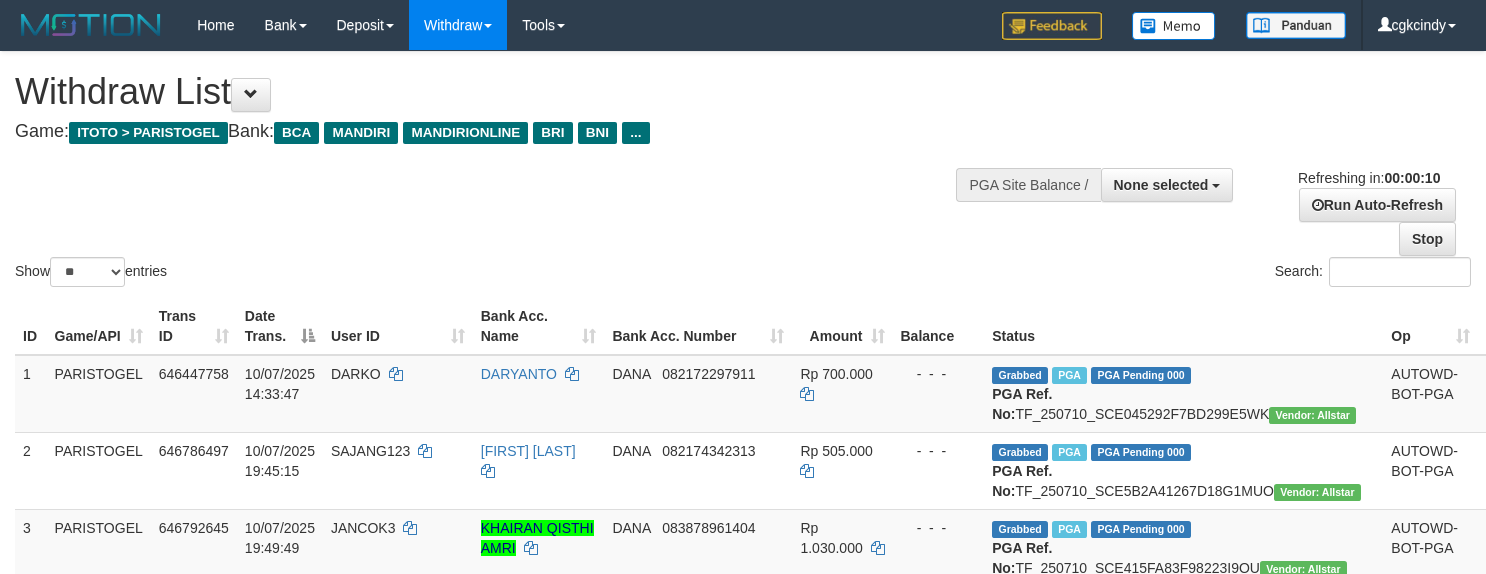 select 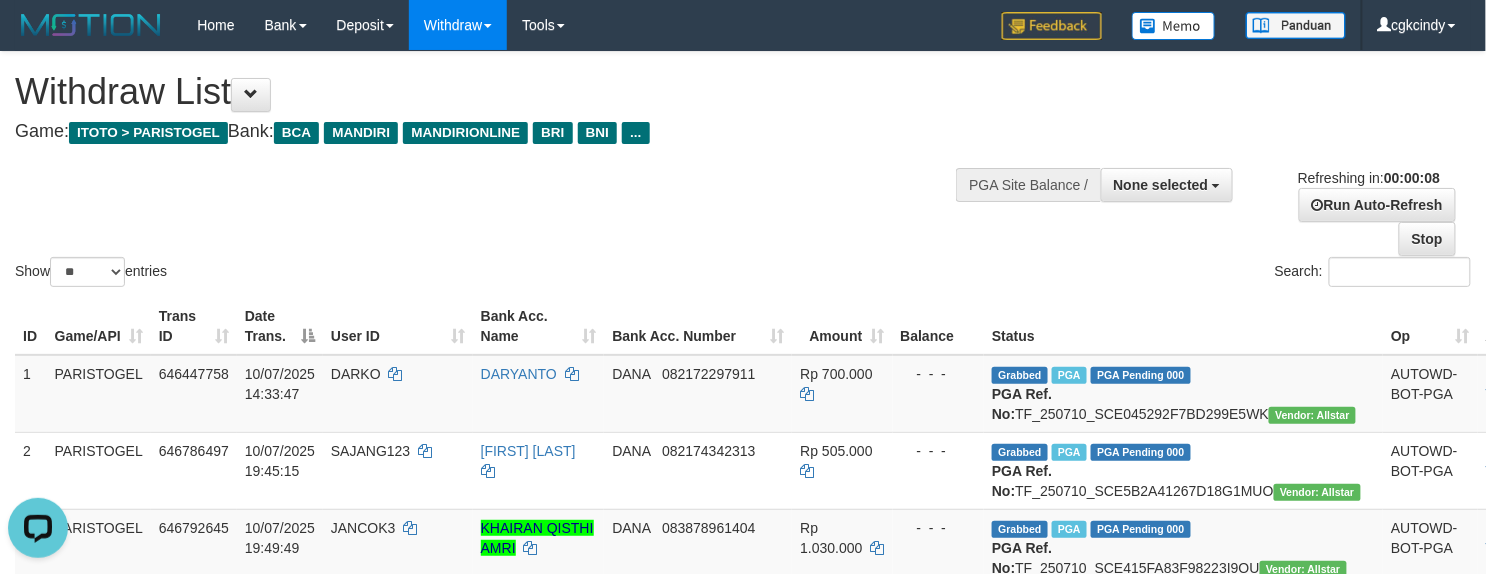 scroll, scrollTop: 0, scrollLeft: 0, axis: both 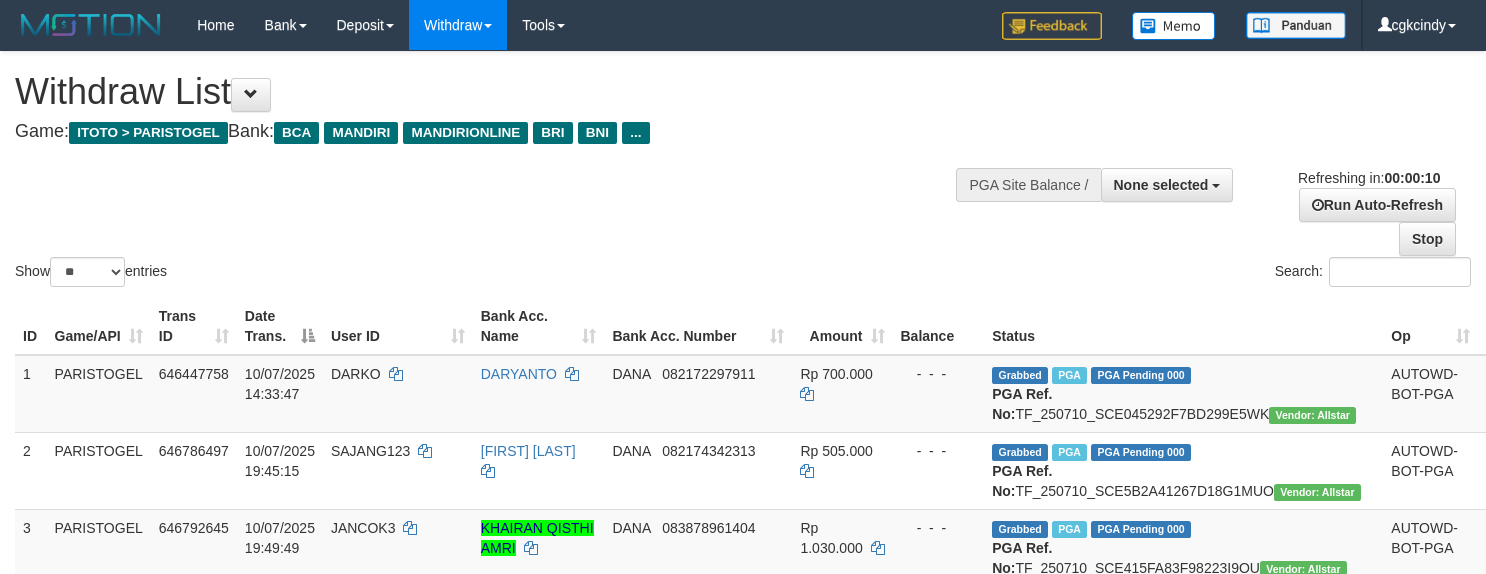 select 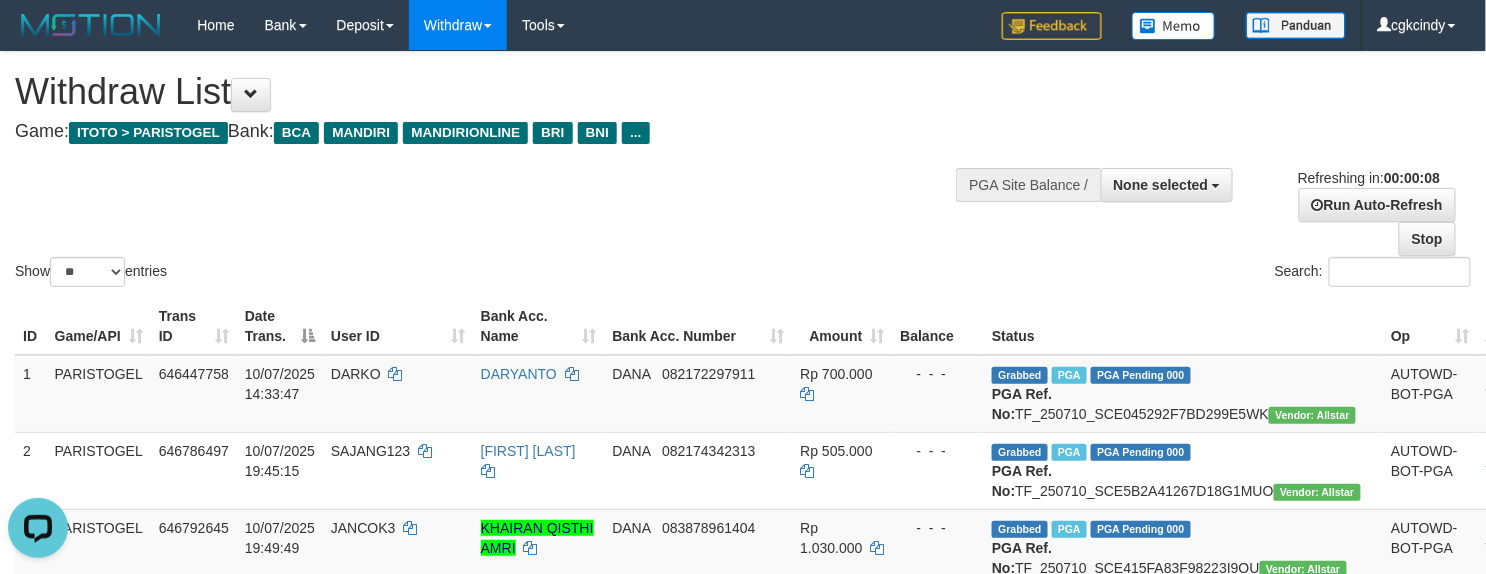 scroll, scrollTop: 0, scrollLeft: 0, axis: both 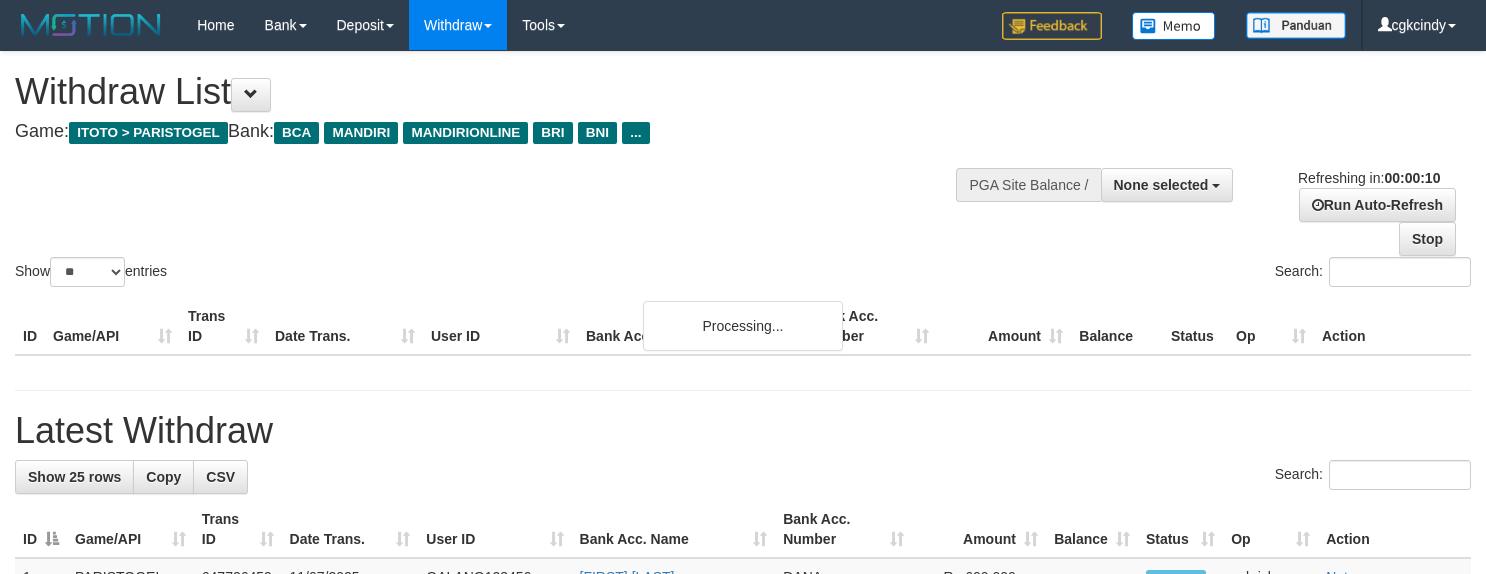 select 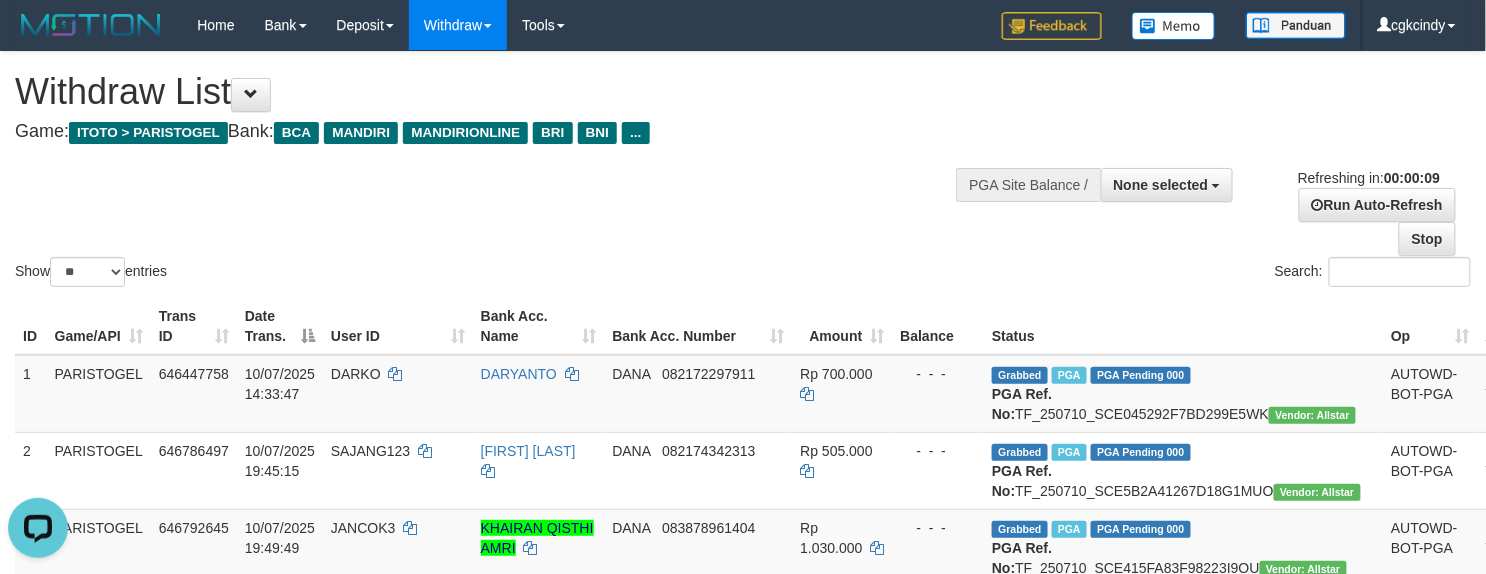 scroll, scrollTop: 0, scrollLeft: 0, axis: both 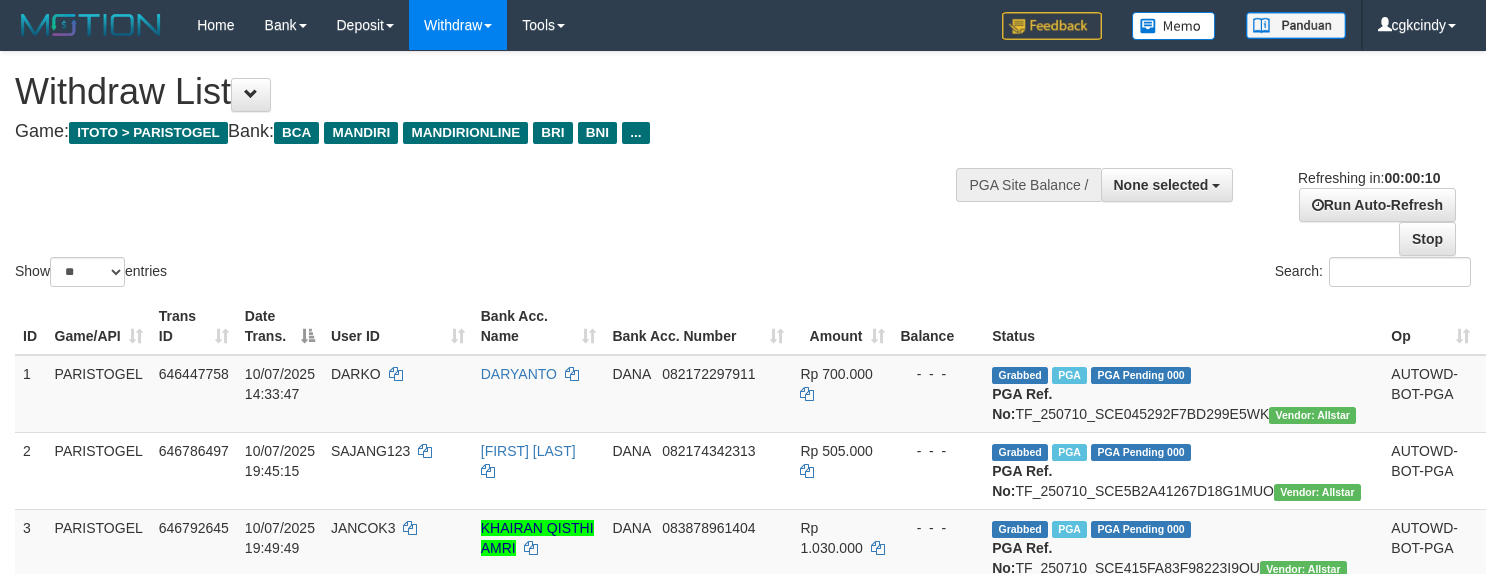 select 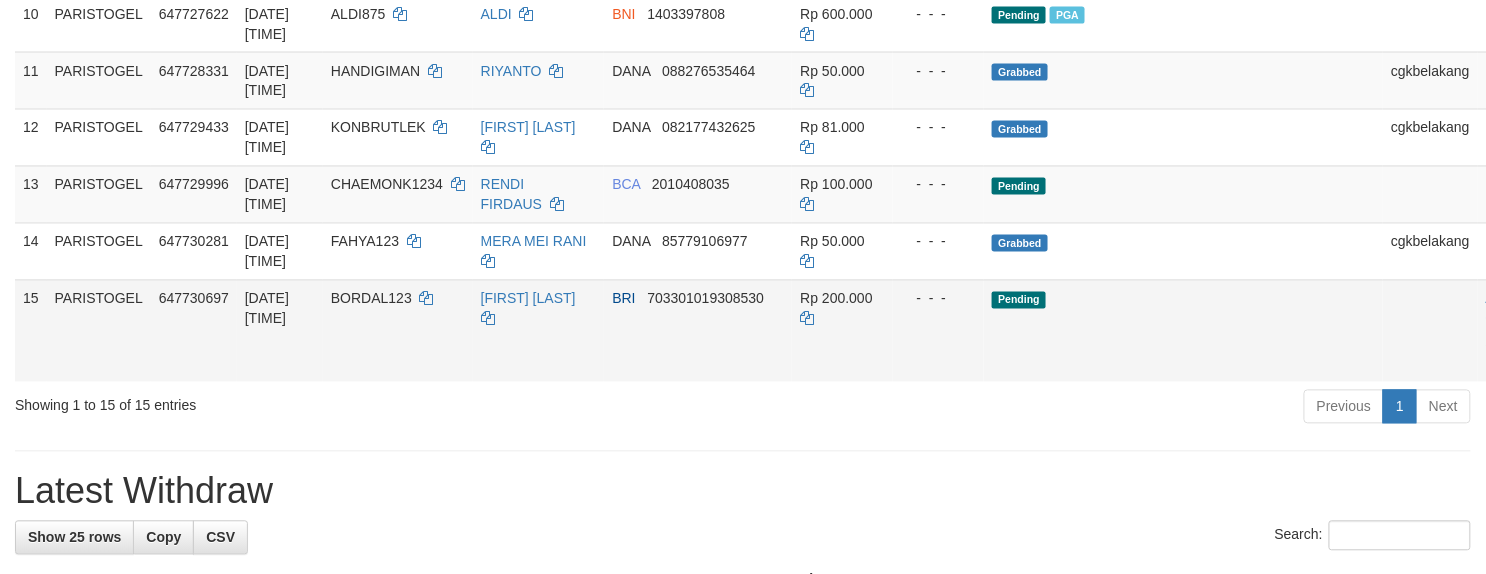 scroll, scrollTop: 1200, scrollLeft: 0, axis: vertical 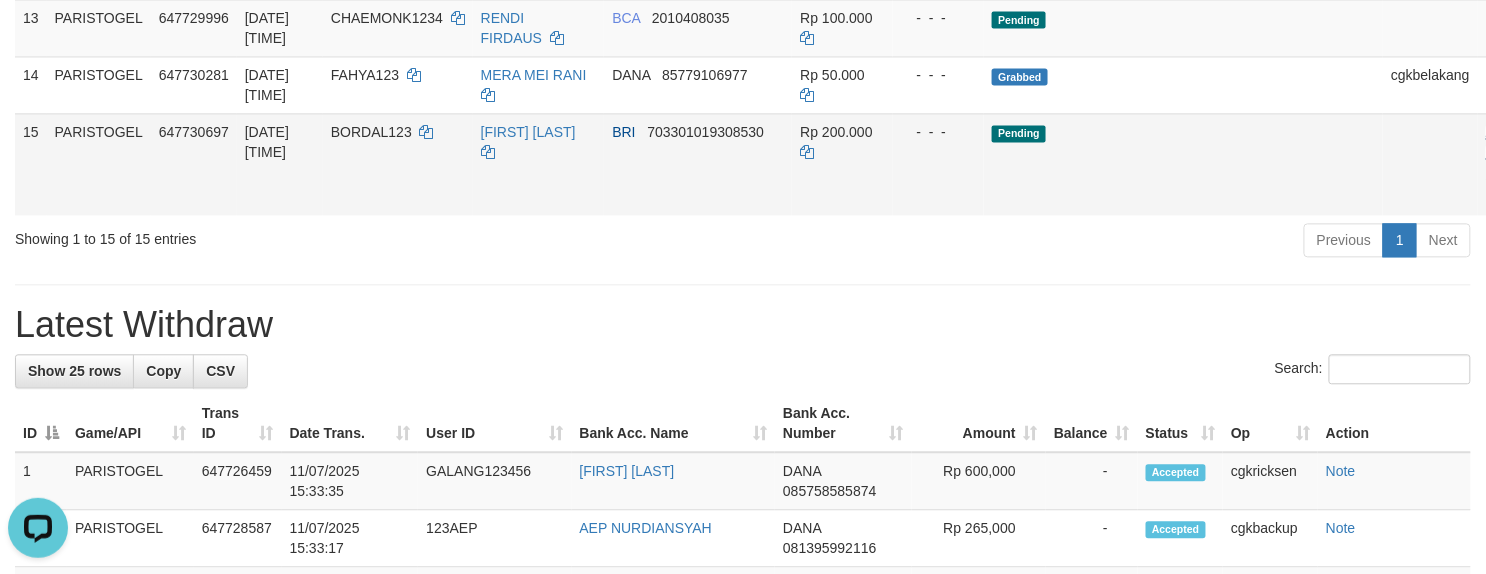 click on "Allow Grab" at bounding box center (1502, 142) 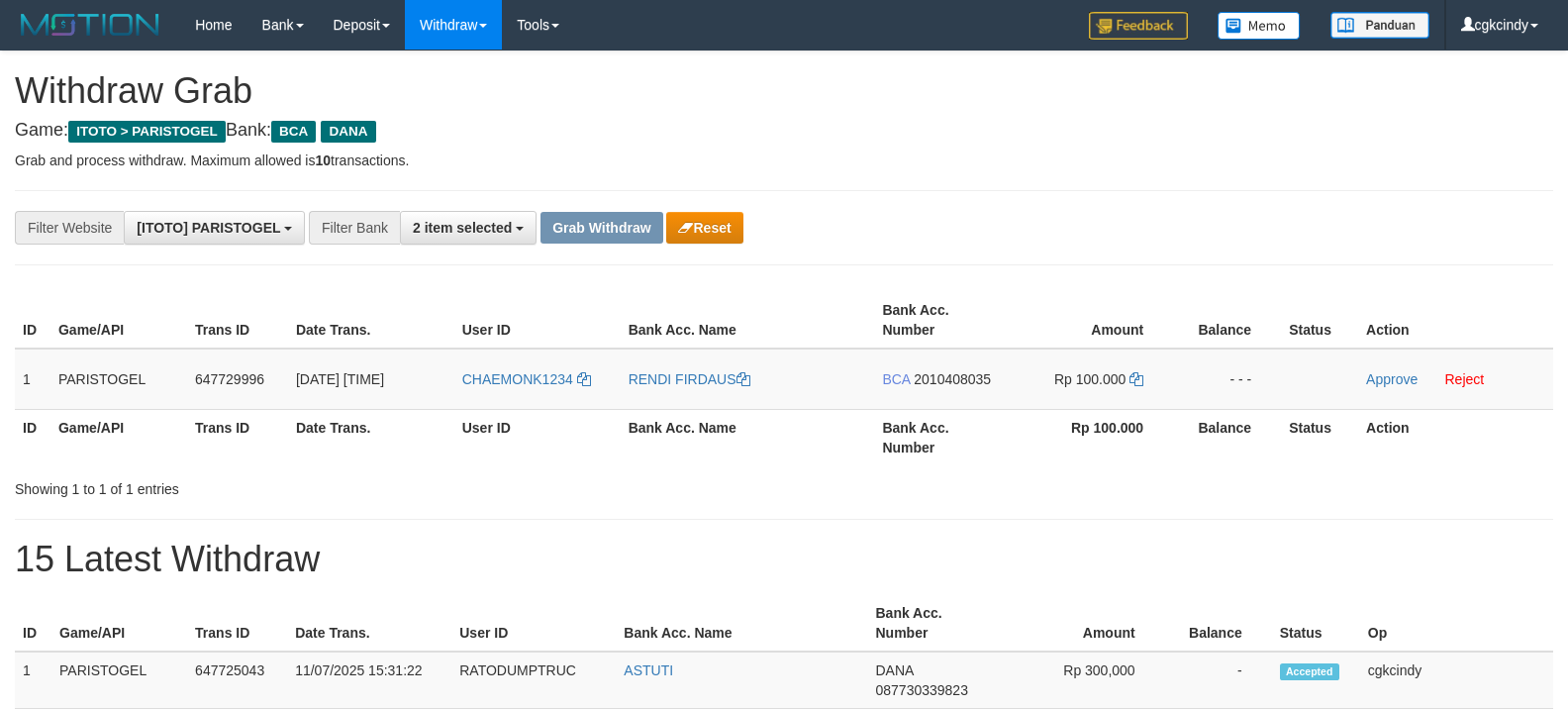 scroll, scrollTop: 0, scrollLeft: 0, axis: both 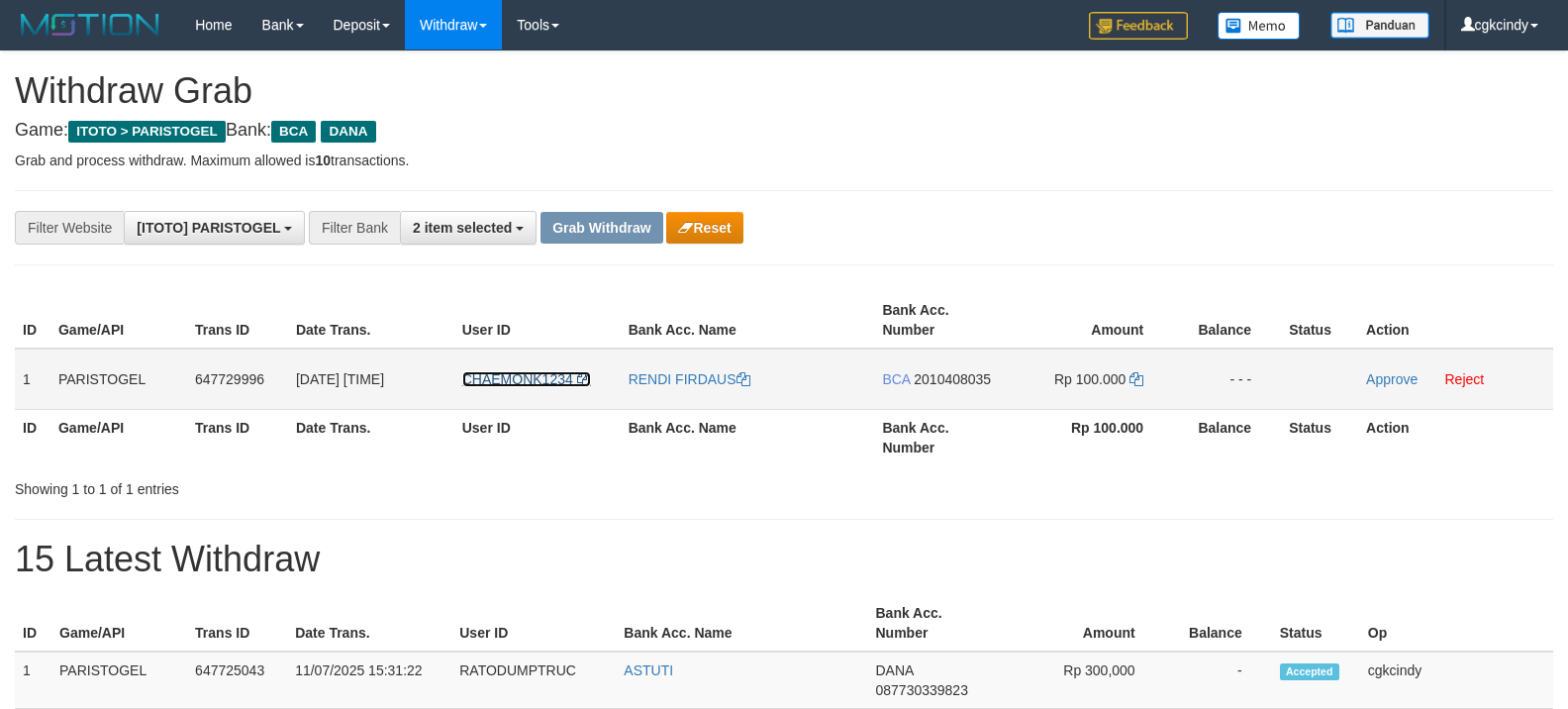click on "CHAEMONK1234" at bounding box center [518, 379] 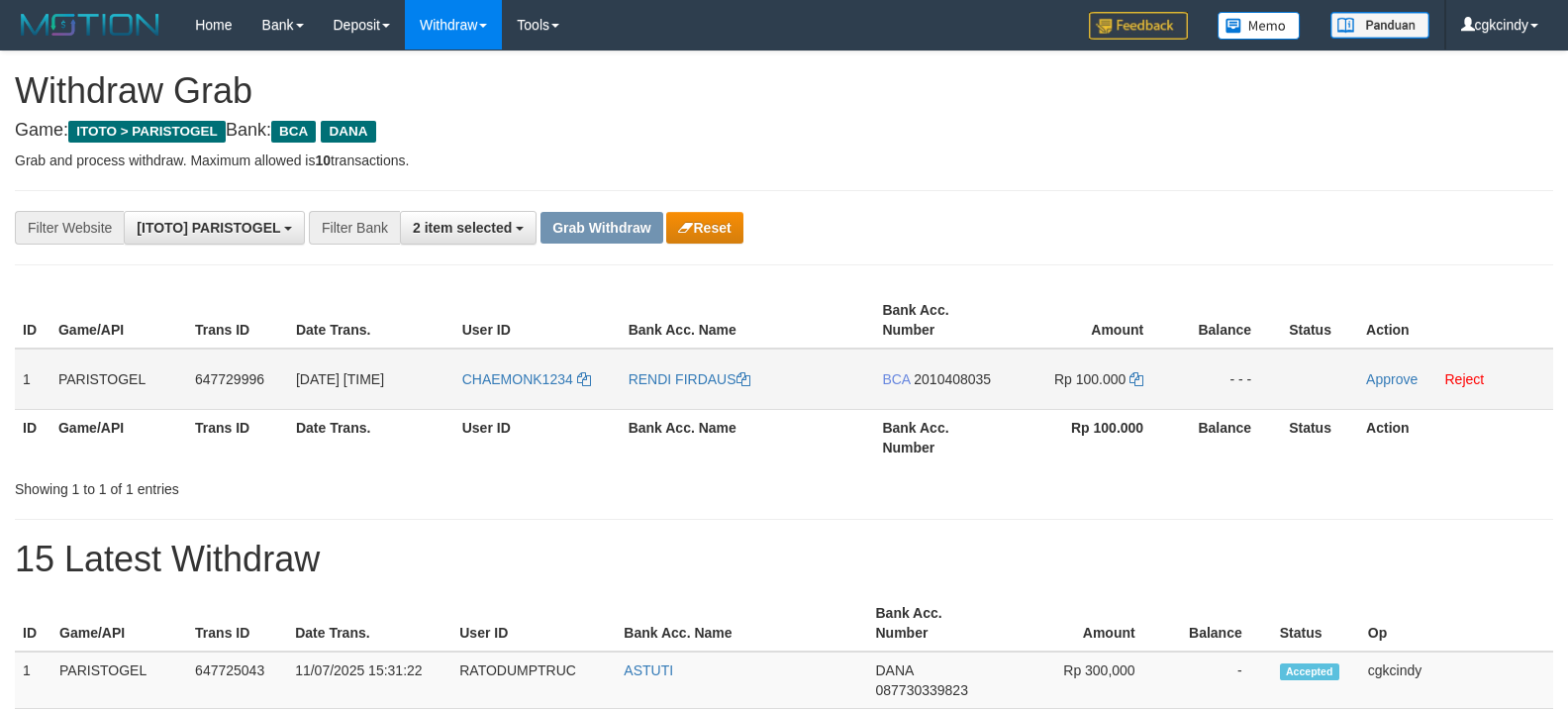 click on "CHAEMONK1234" at bounding box center [538, 379] 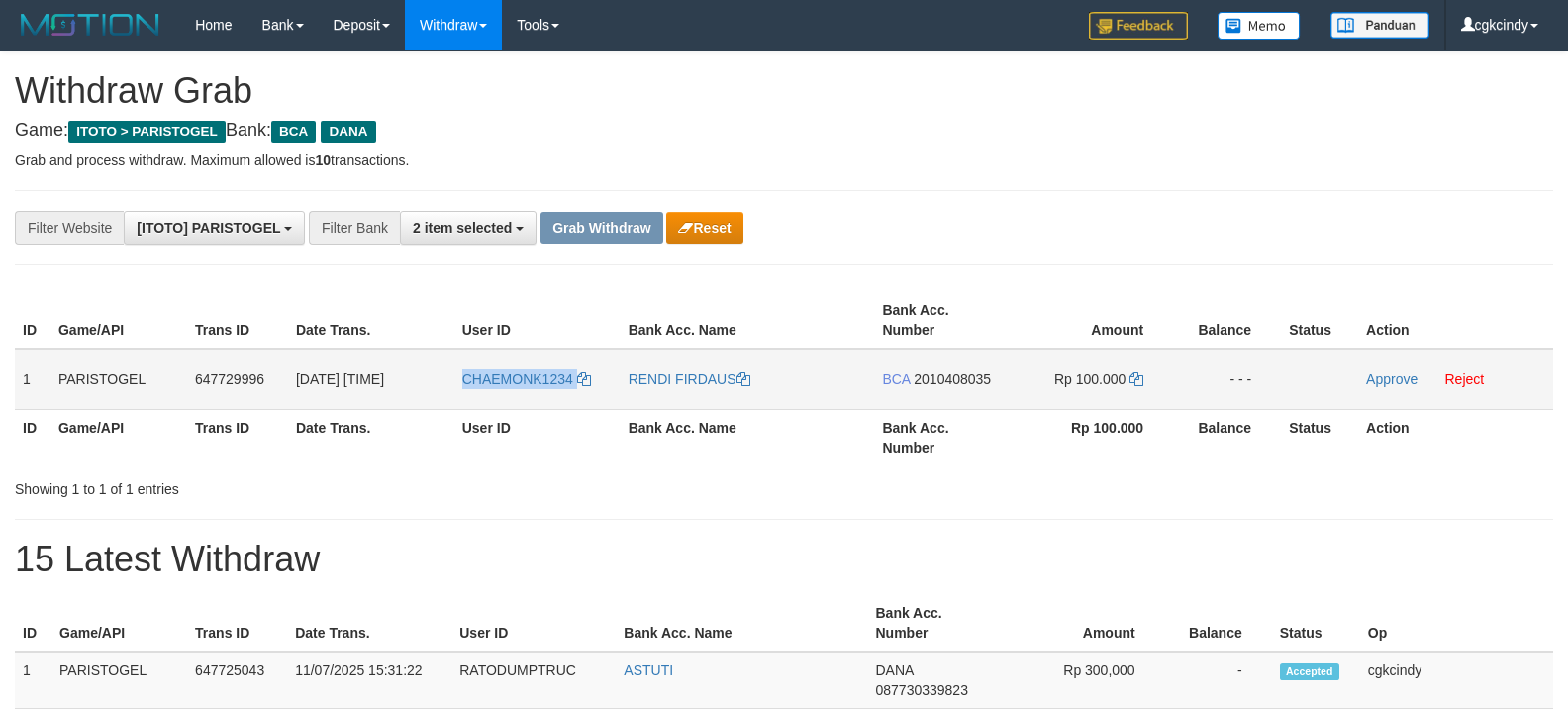 copy on "CHAEMONK1234" 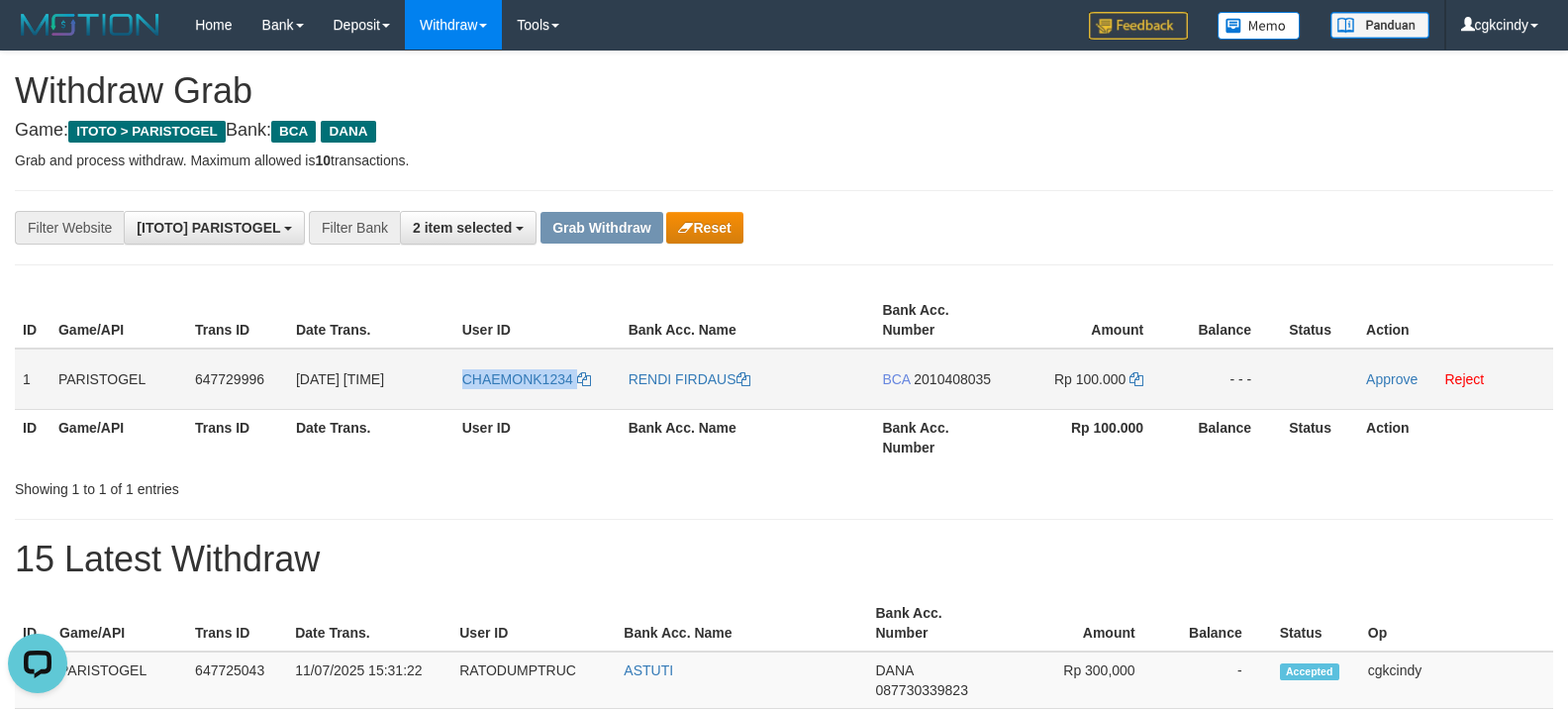 scroll, scrollTop: 0, scrollLeft: 0, axis: both 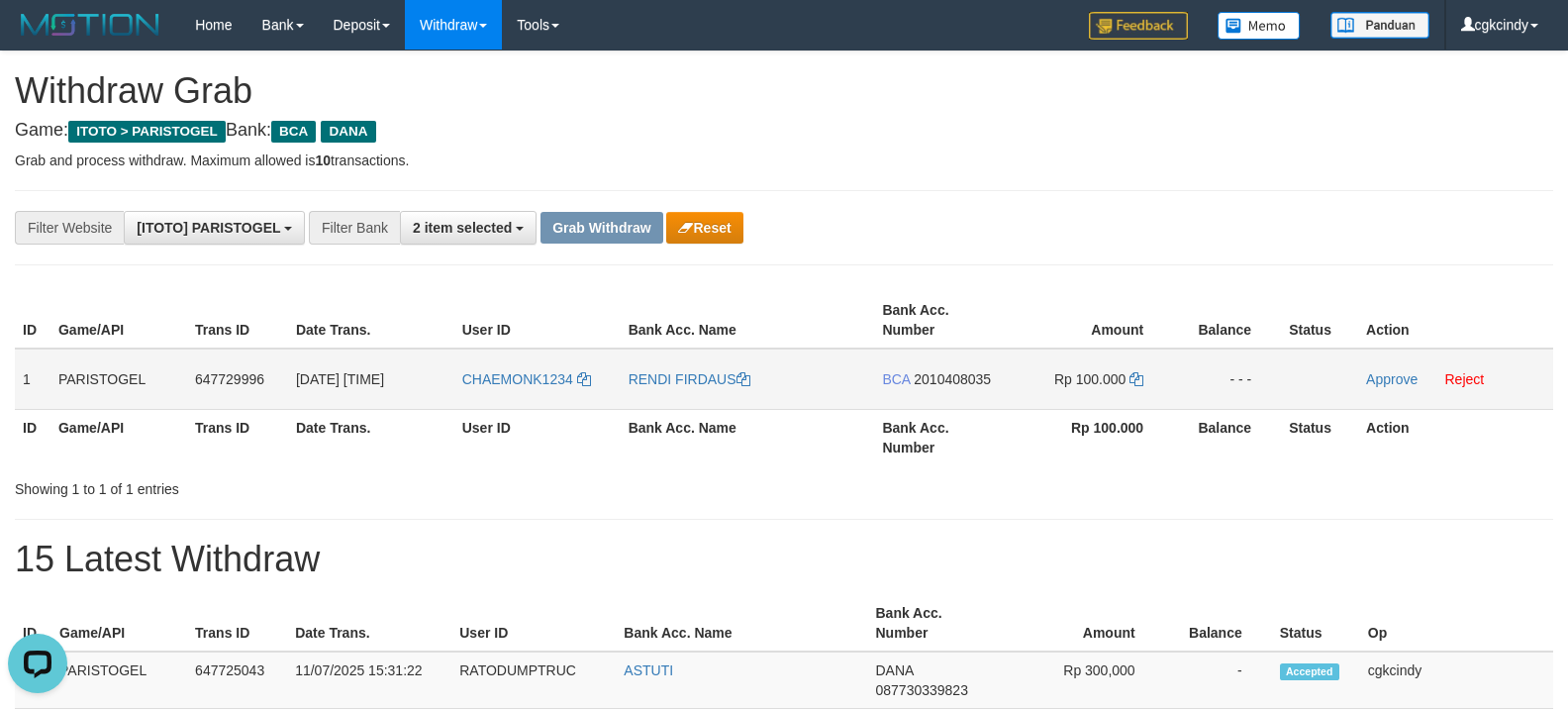 click on "RENDI FIRDAUS" at bounding box center [747, 379] 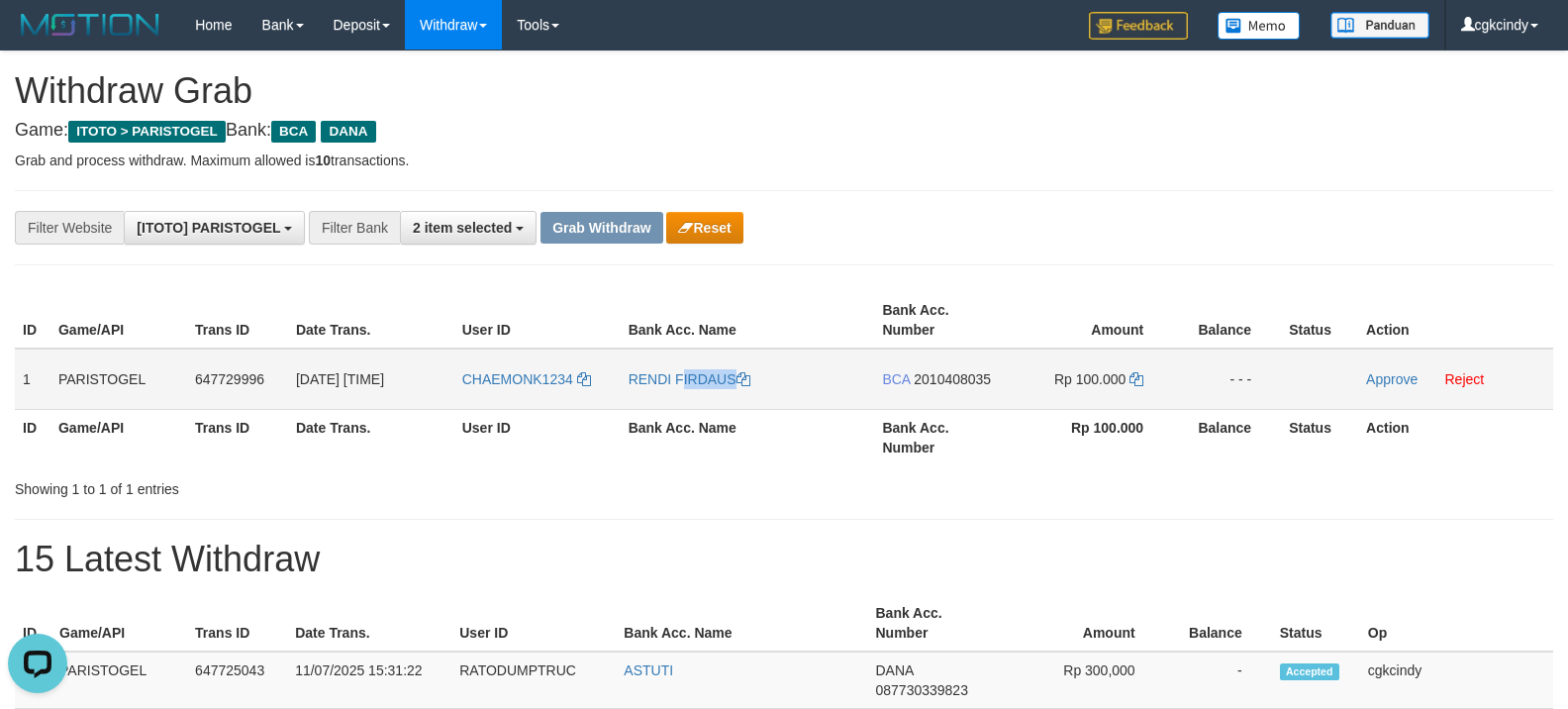 copy on "RENDI FIRDAUS" 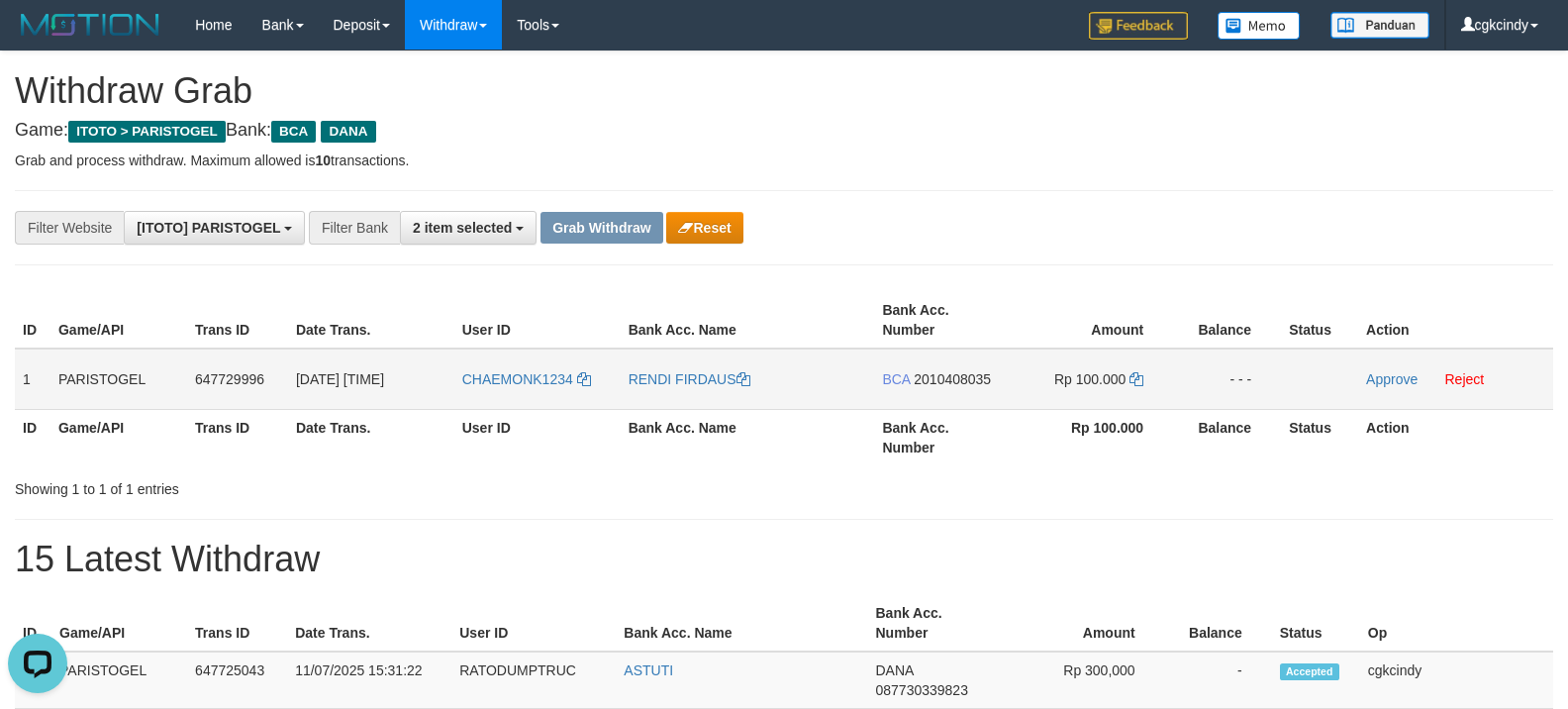 click on "2010408035" at bounding box center (952, 379) 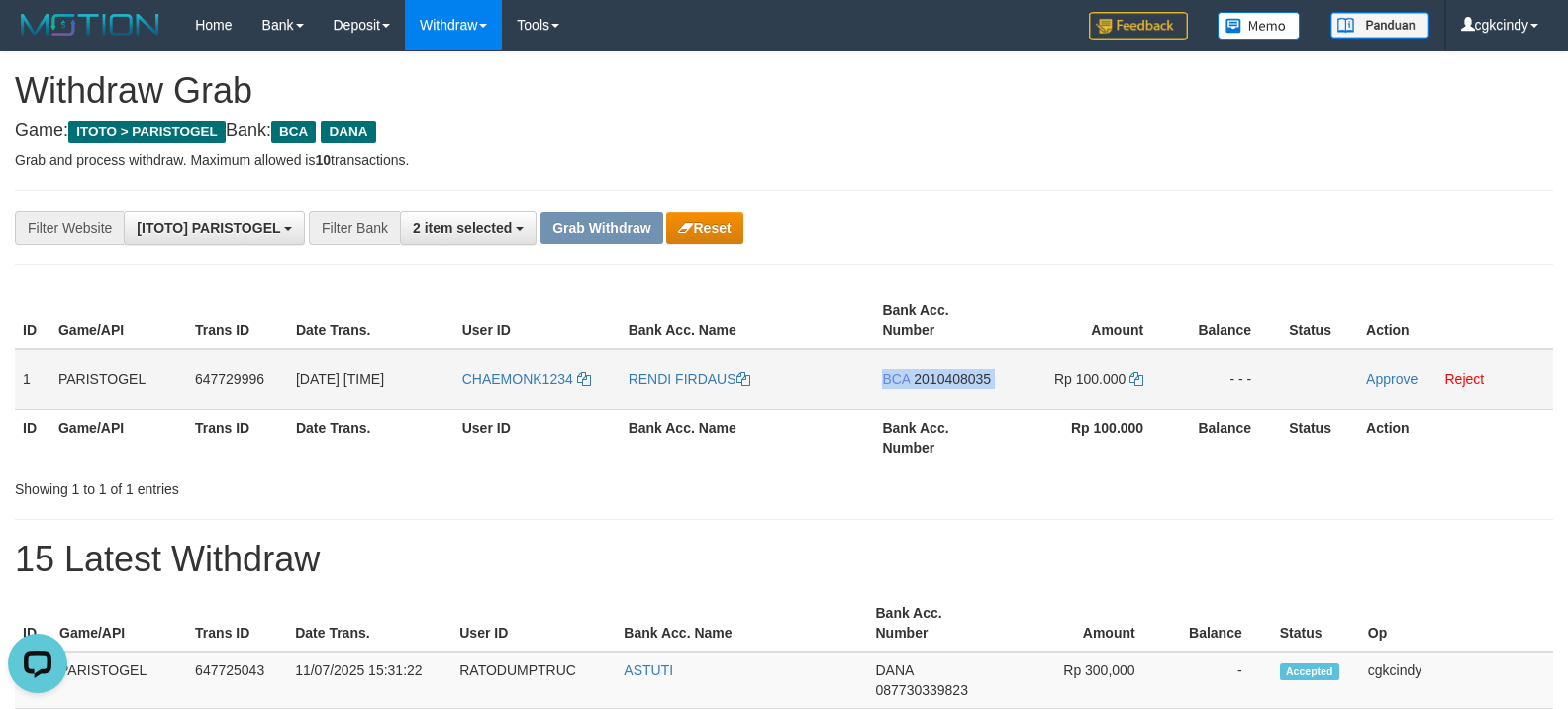 click on "2010408035" at bounding box center [952, 379] 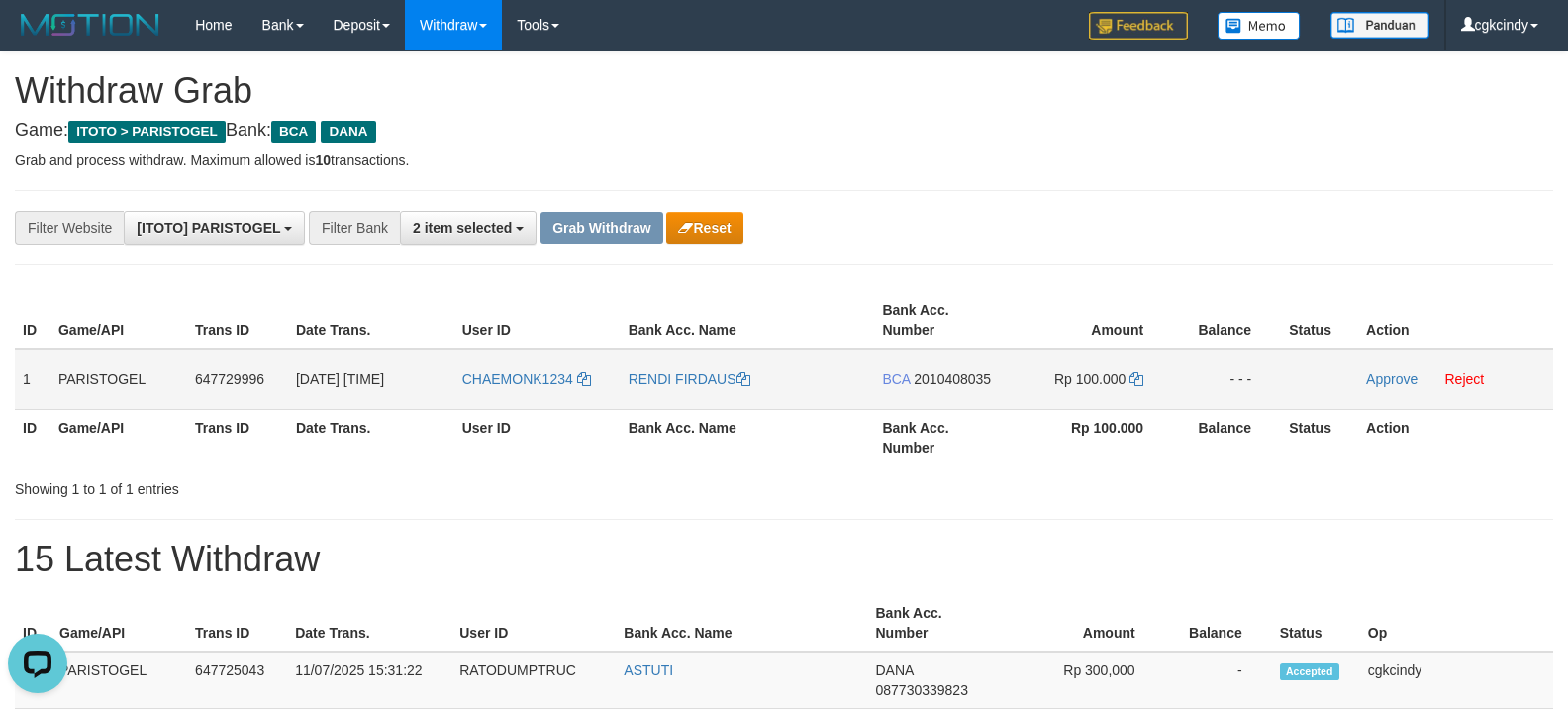 click on "BCA
2010408035" at bounding box center [942, 379] 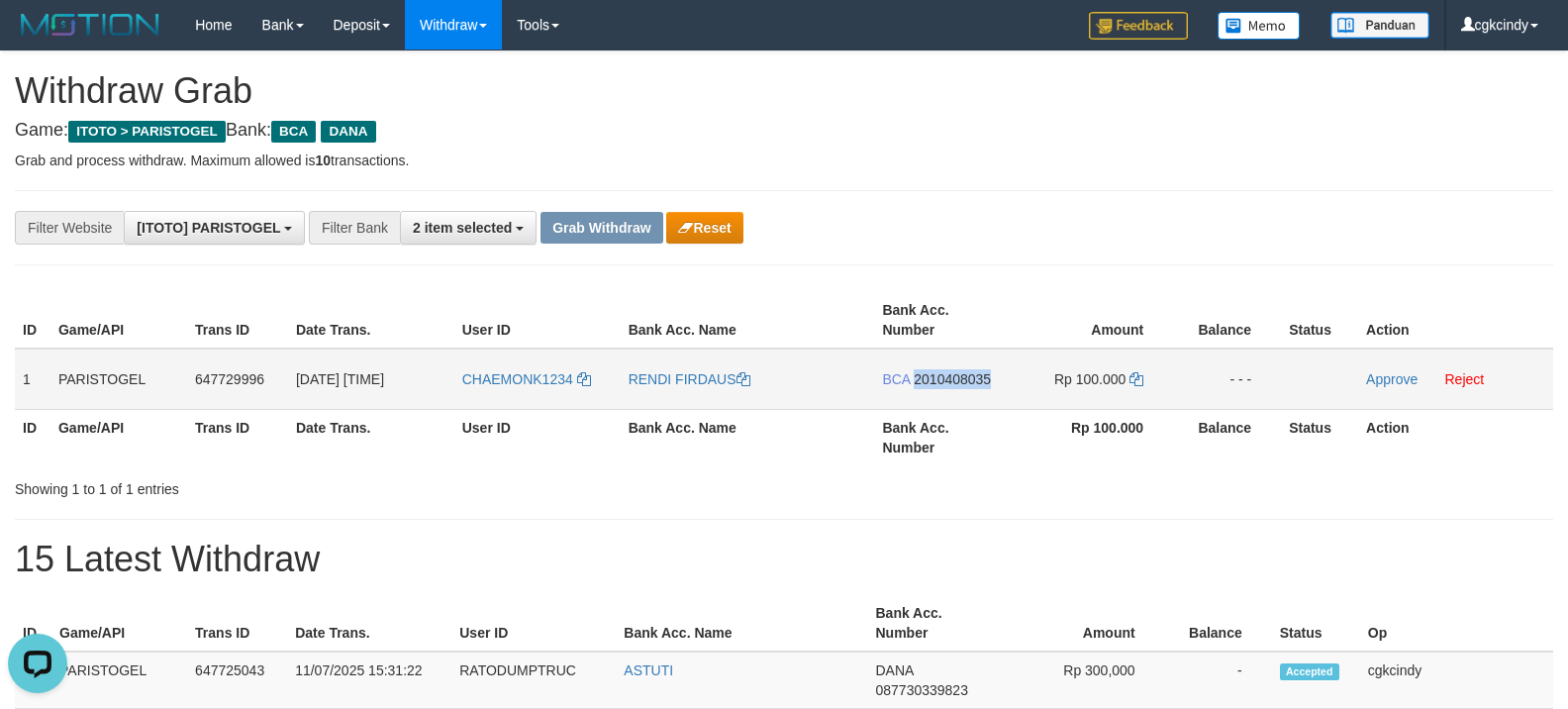 click on "2010408035" at bounding box center (952, 379) 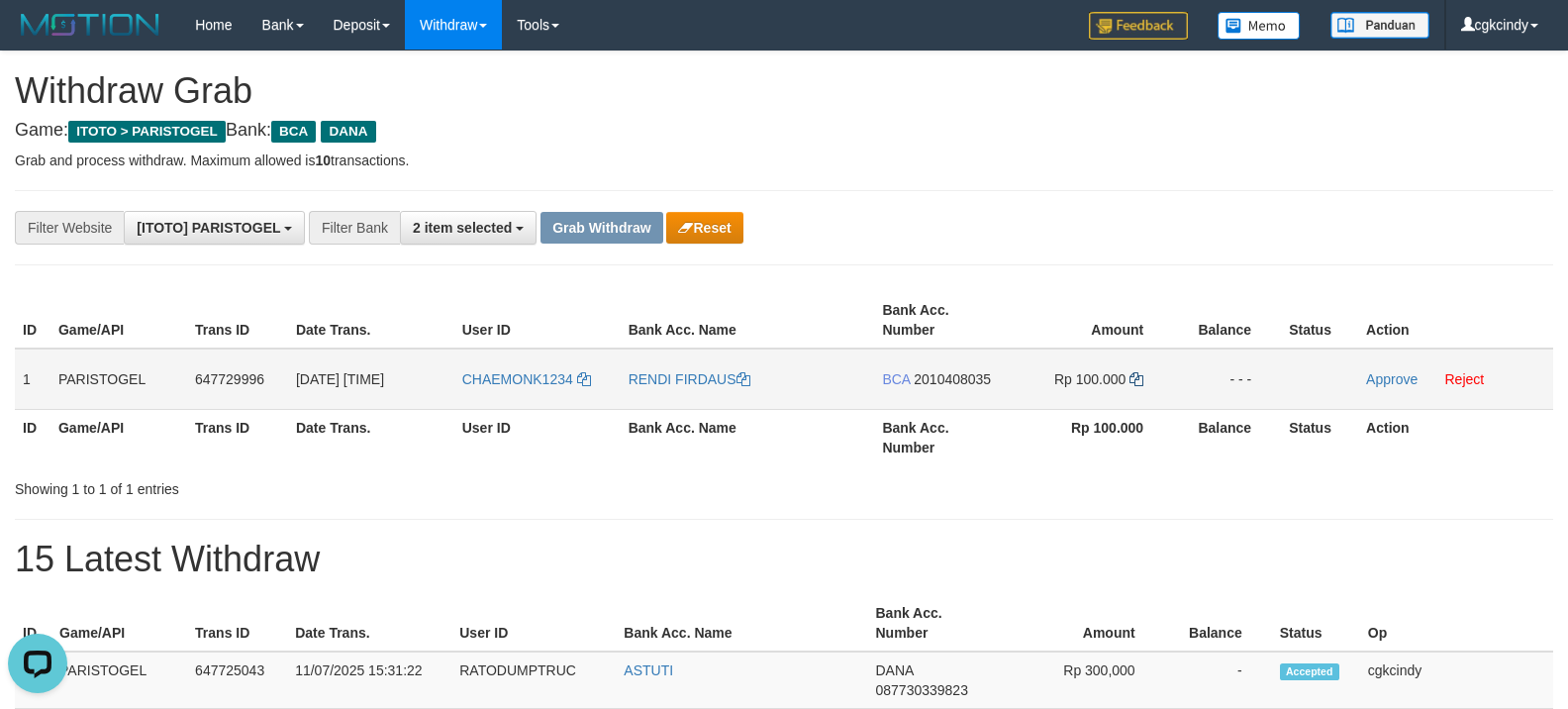 click on "Rp 100.000" at bounding box center [1092, 379] 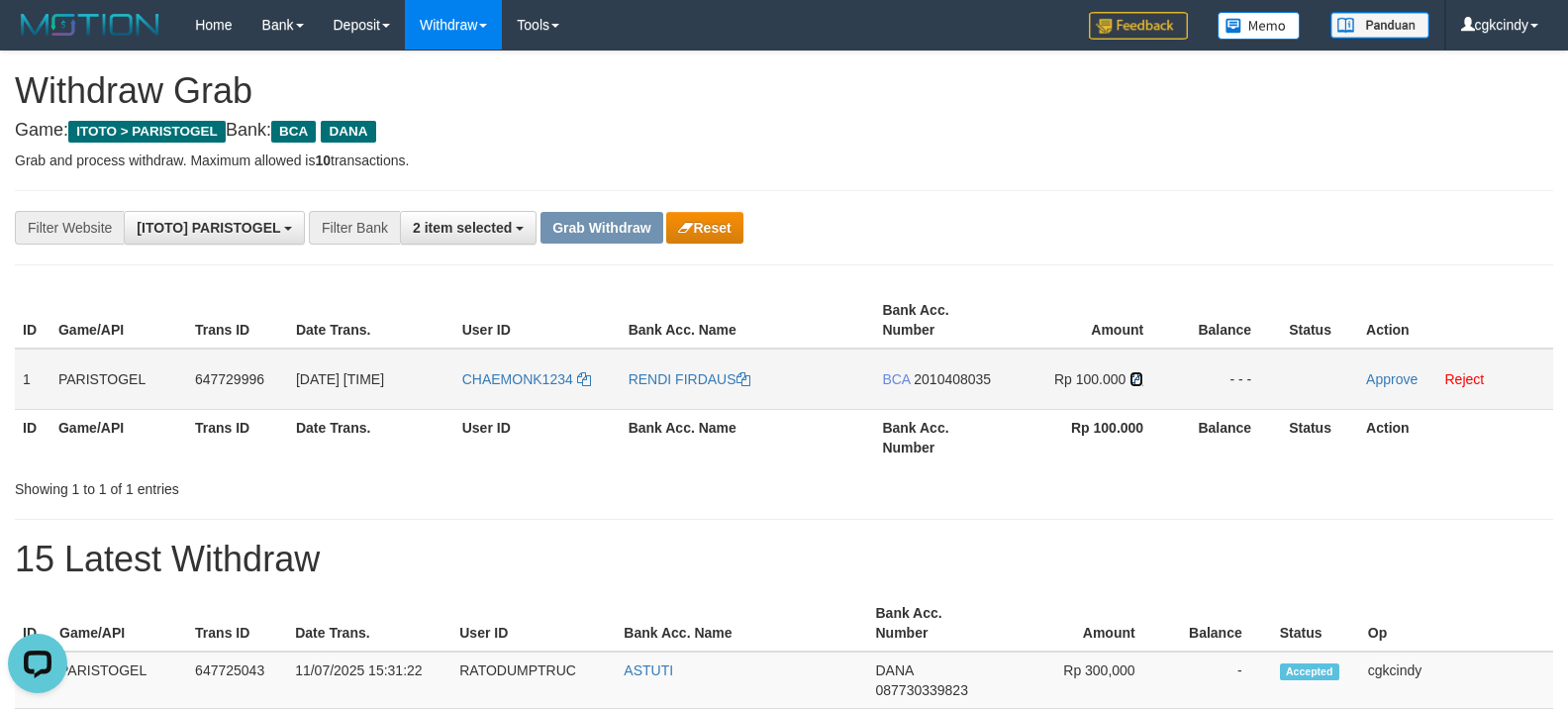 click at bounding box center (1136, 379) 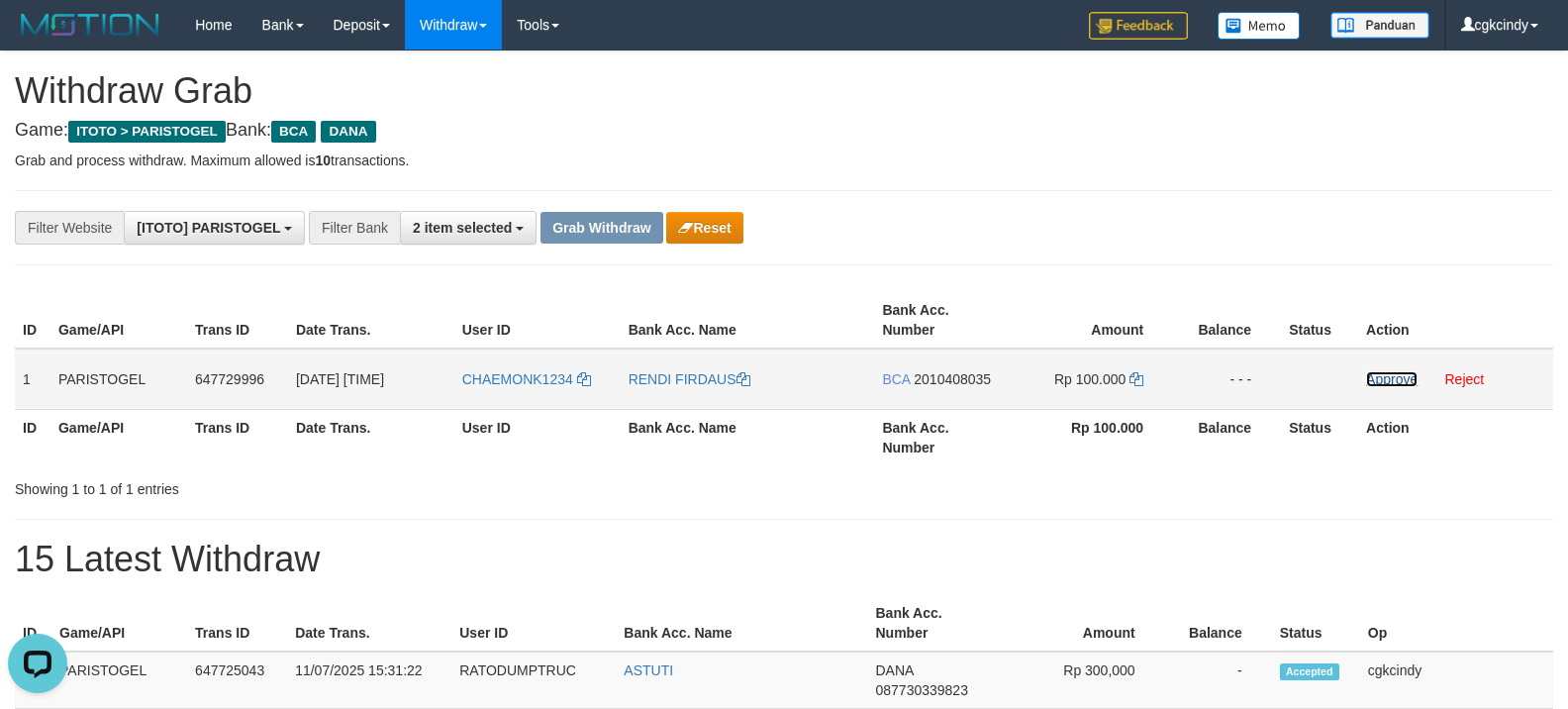 click on "Approve" at bounding box center [1392, 379] 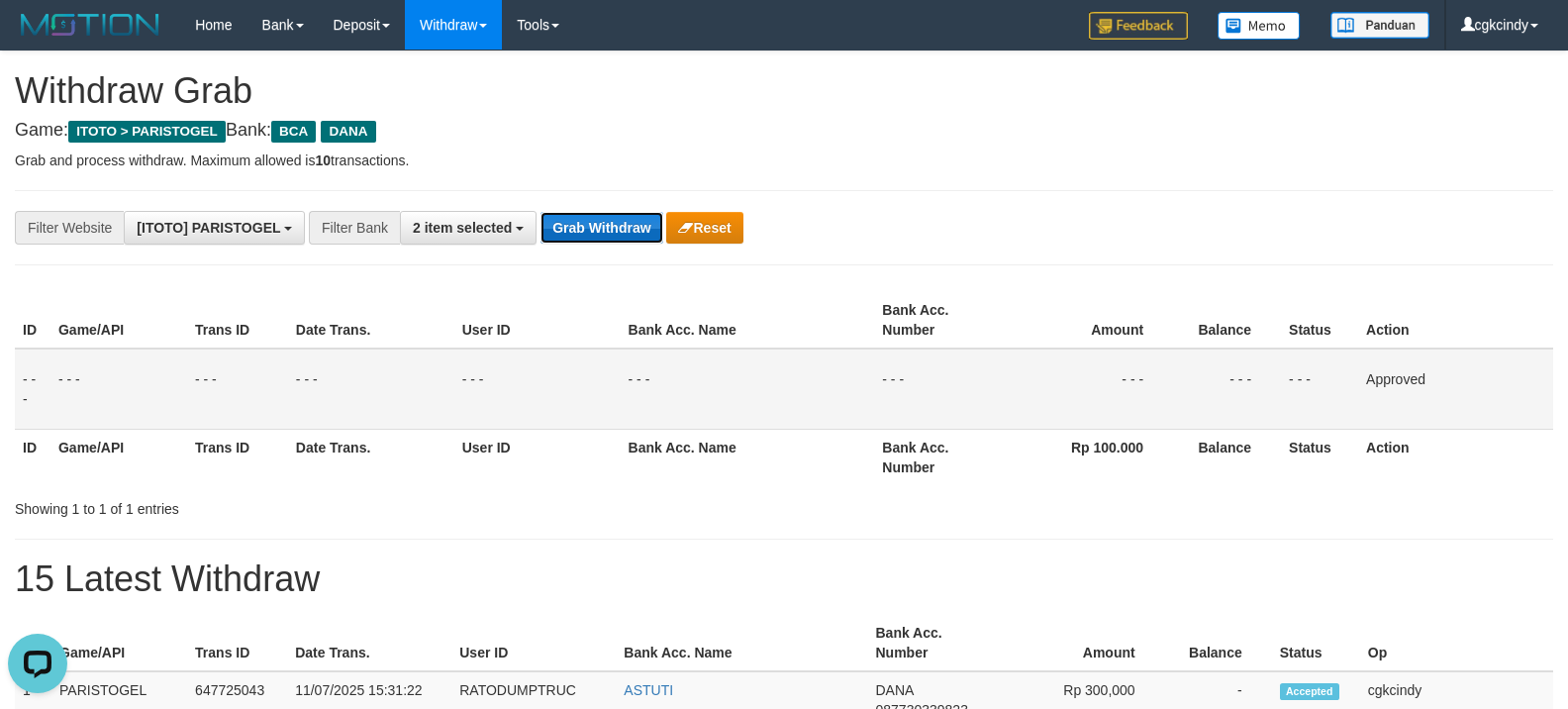 click on "Grab Withdraw" at bounding box center (601, 228) 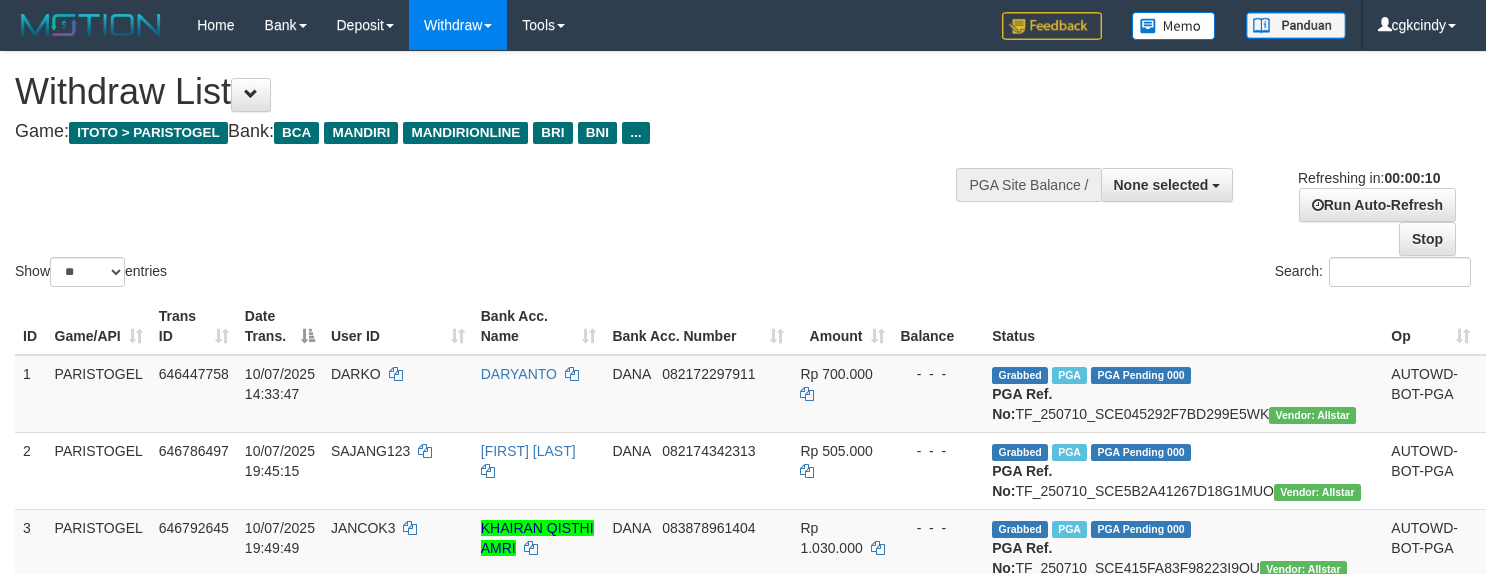 select 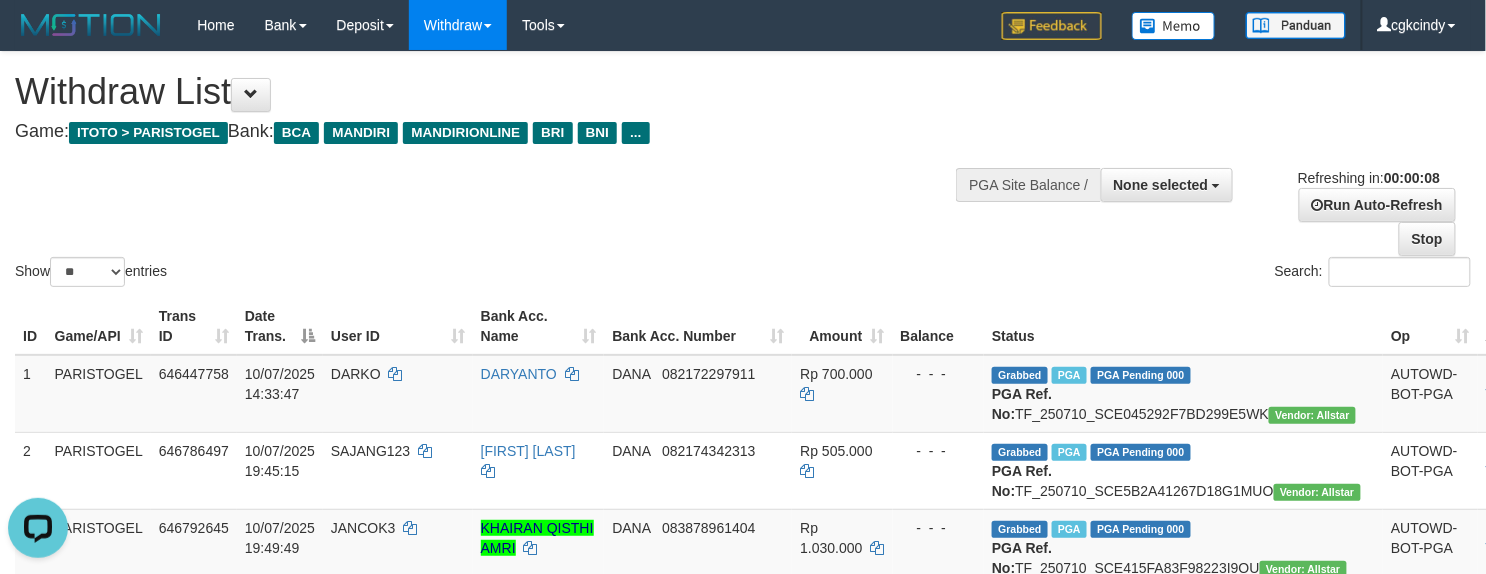 scroll, scrollTop: 0, scrollLeft: 0, axis: both 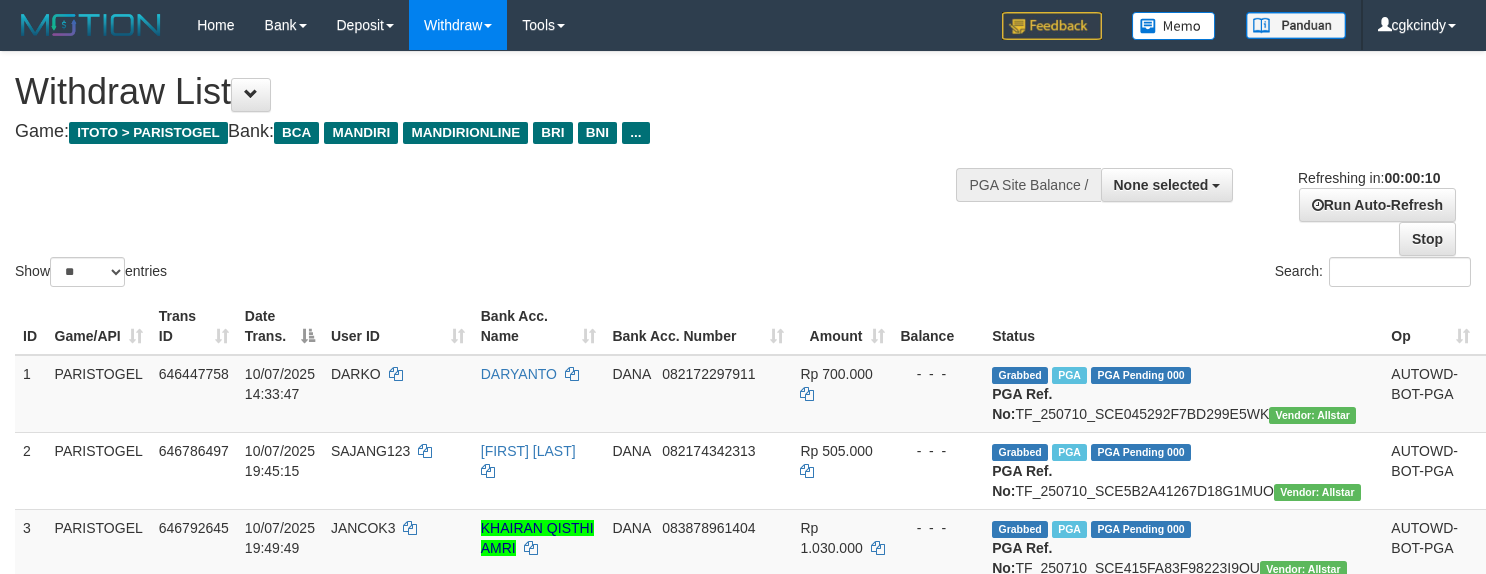 select 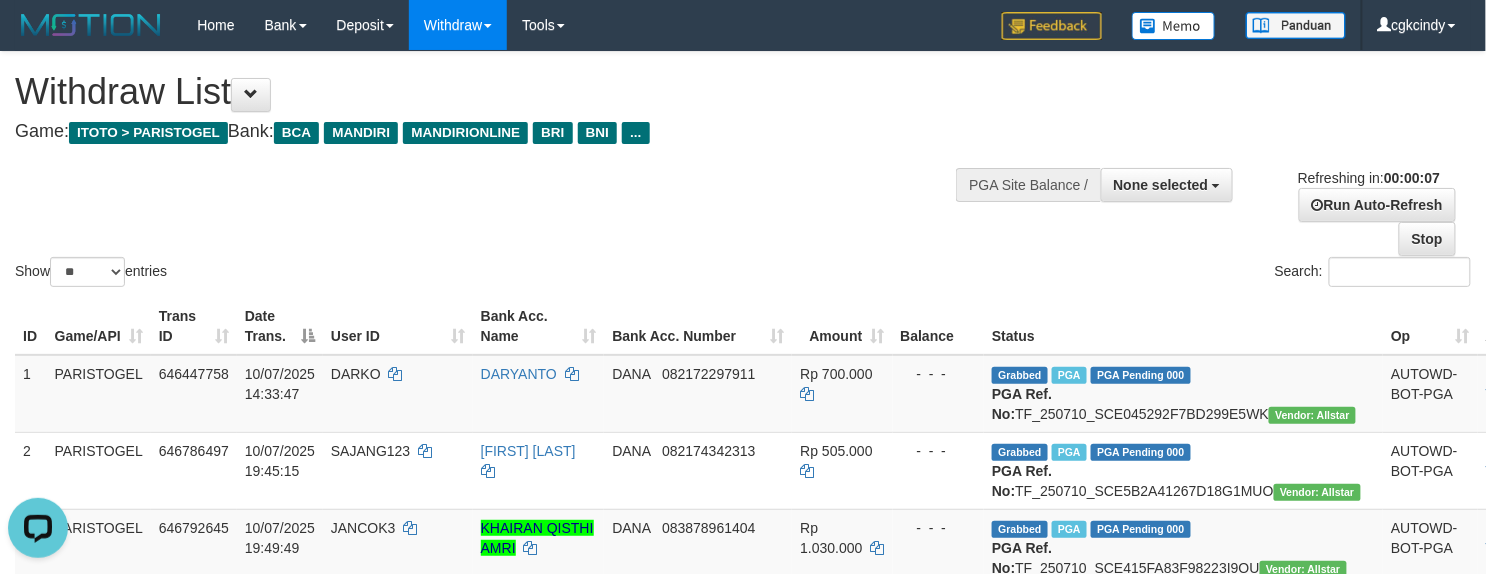 scroll, scrollTop: 0, scrollLeft: 0, axis: both 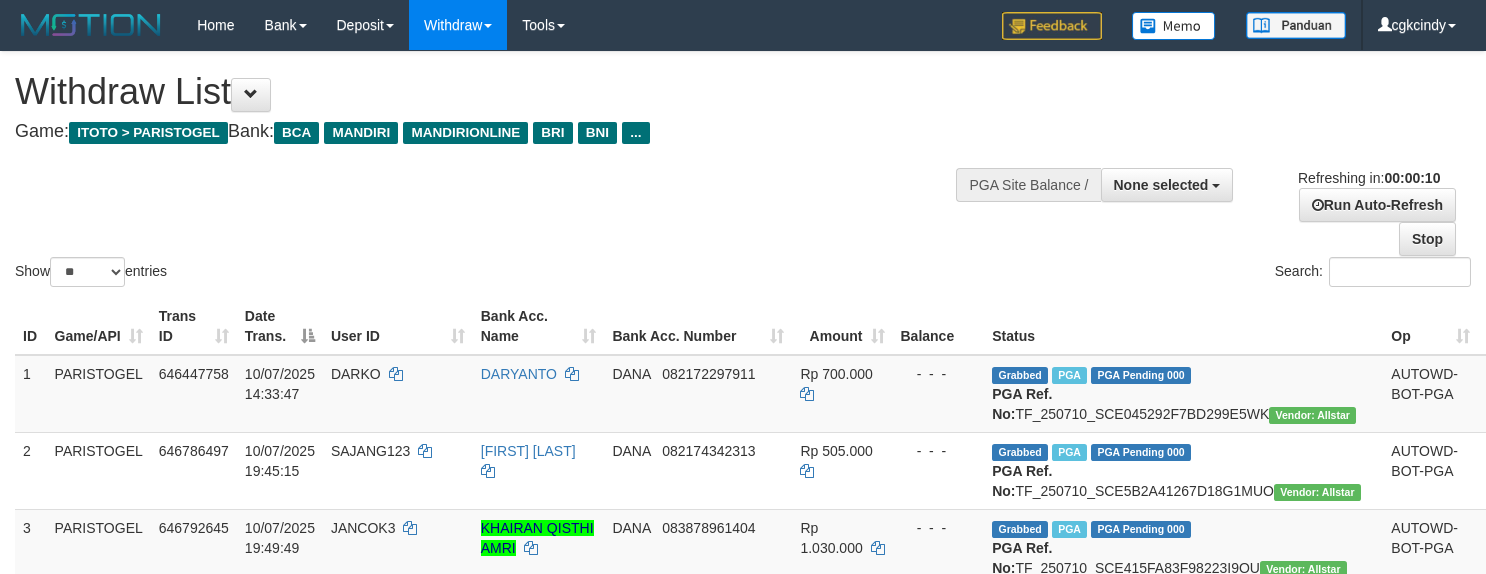 select 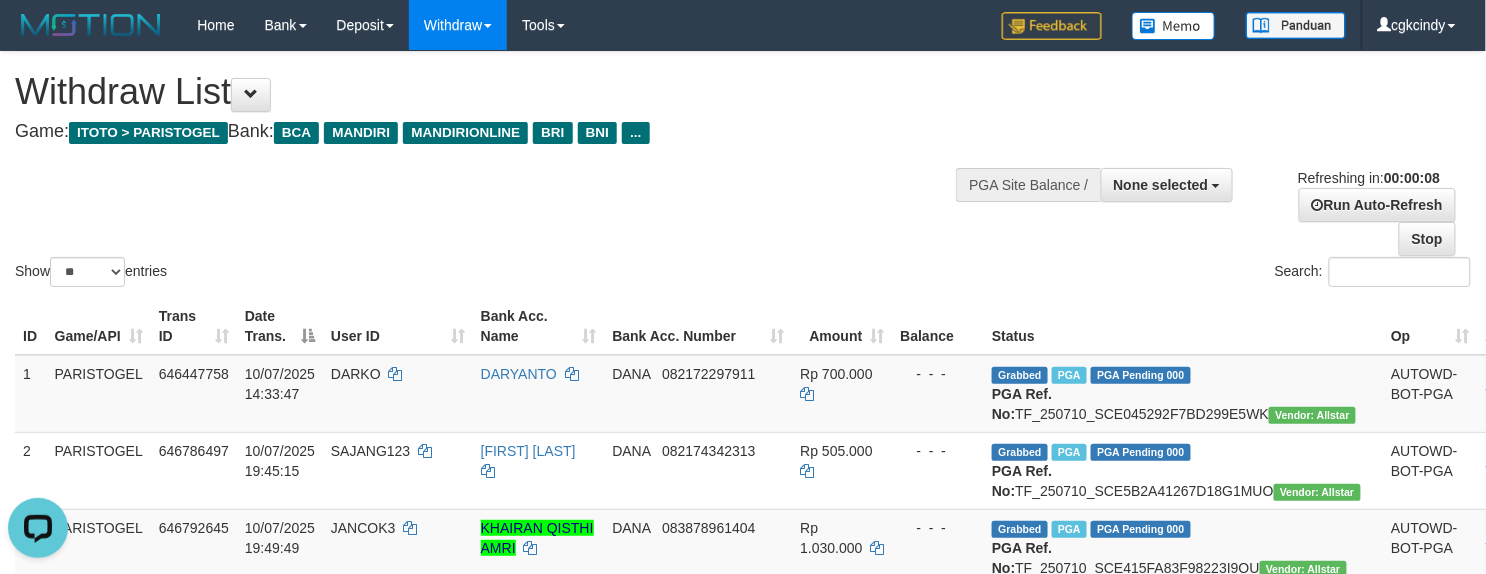 scroll, scrollTop: 0, scrollLeft: 0, axis: both 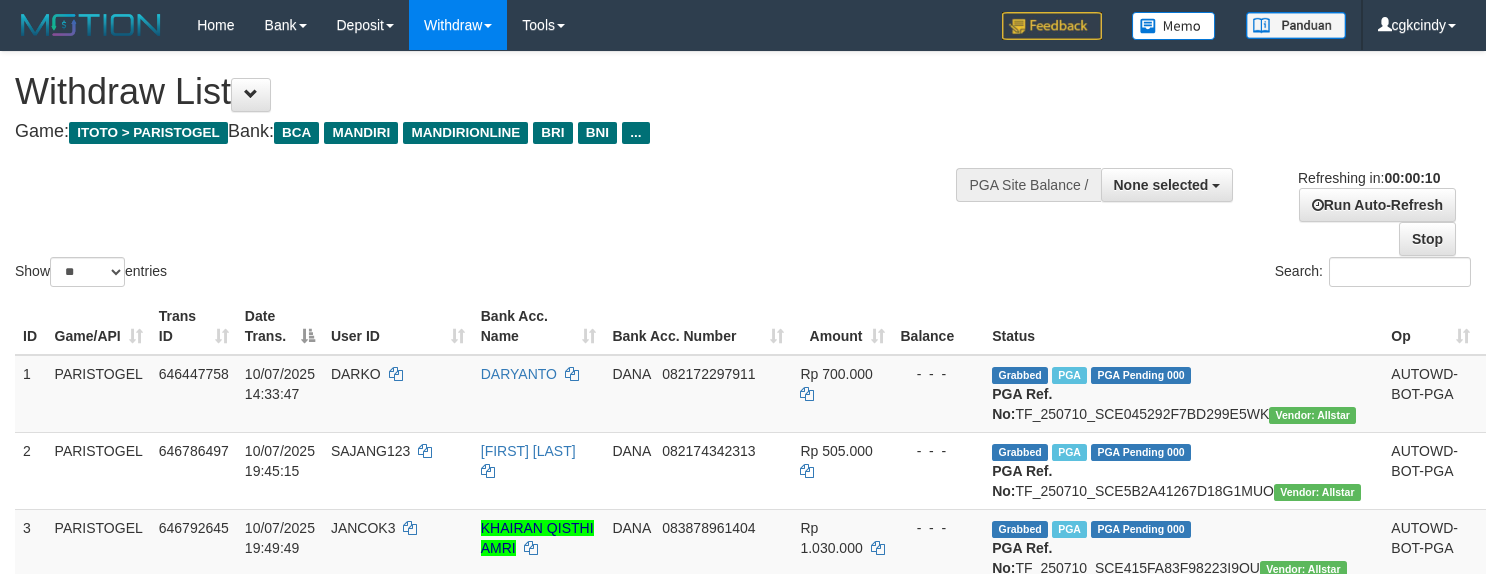 select 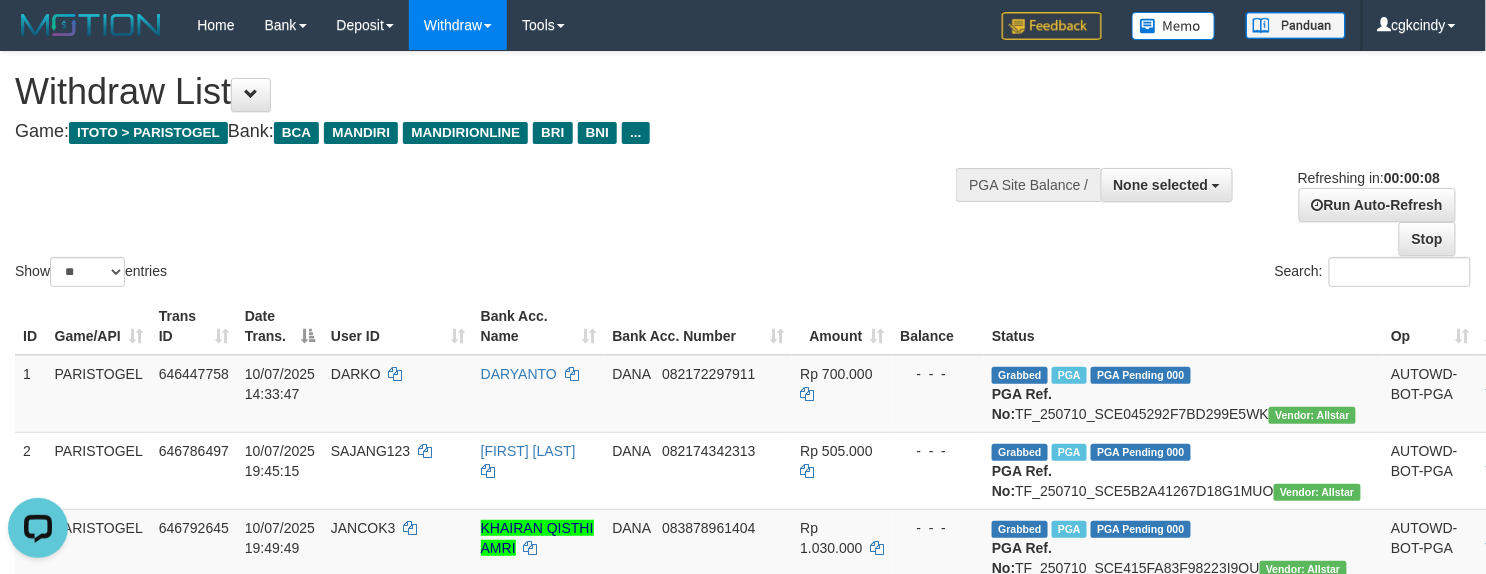 scroll, scrollTop: 0, scrollLeft: 0, axis: both 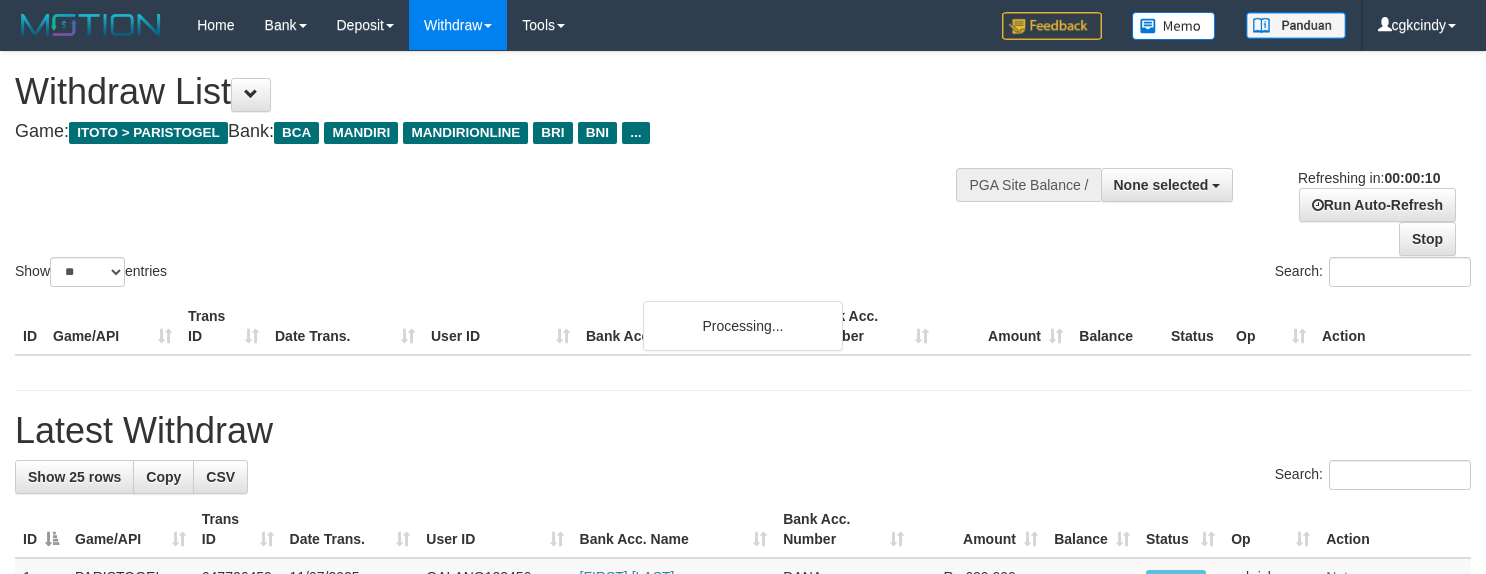 select 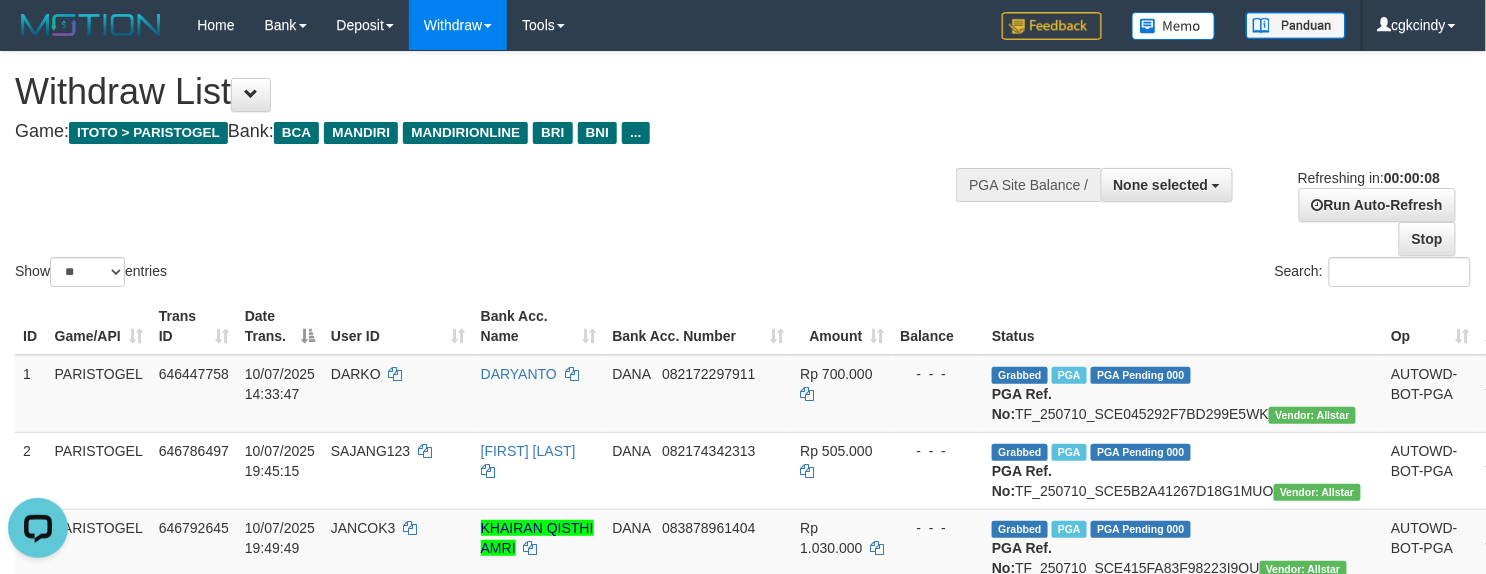 scroll, scrollTop: 0, scrollLeft: 0, axis: both 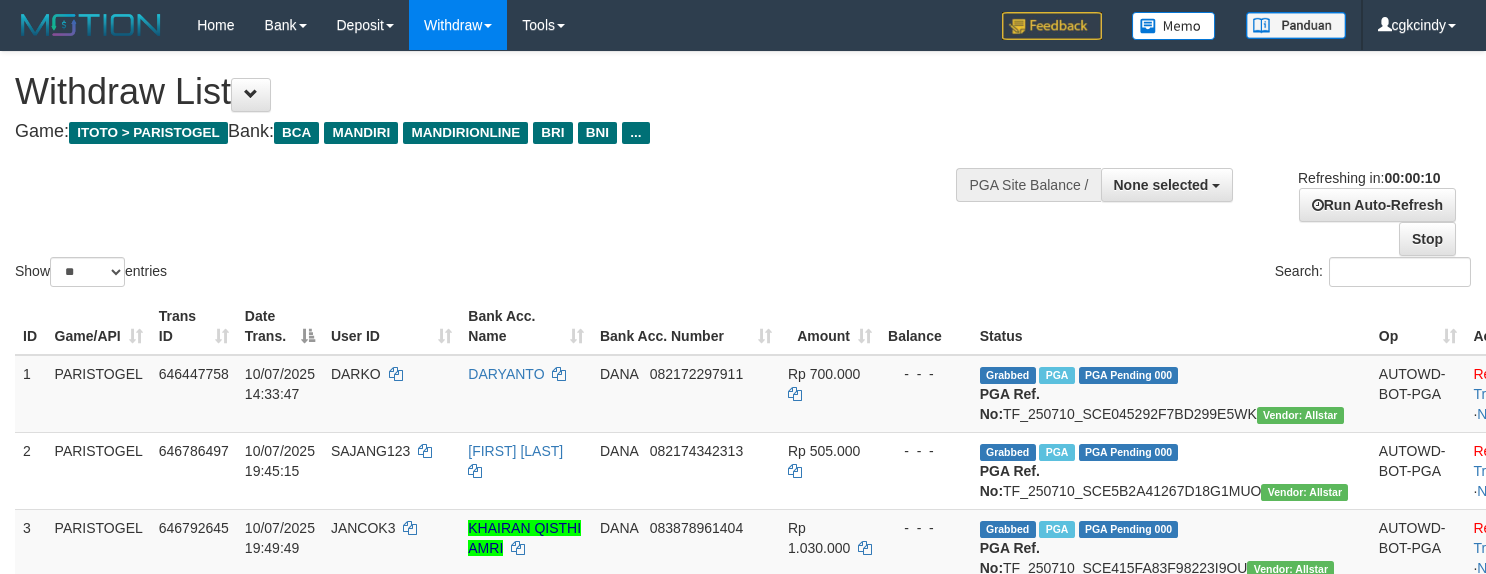 select 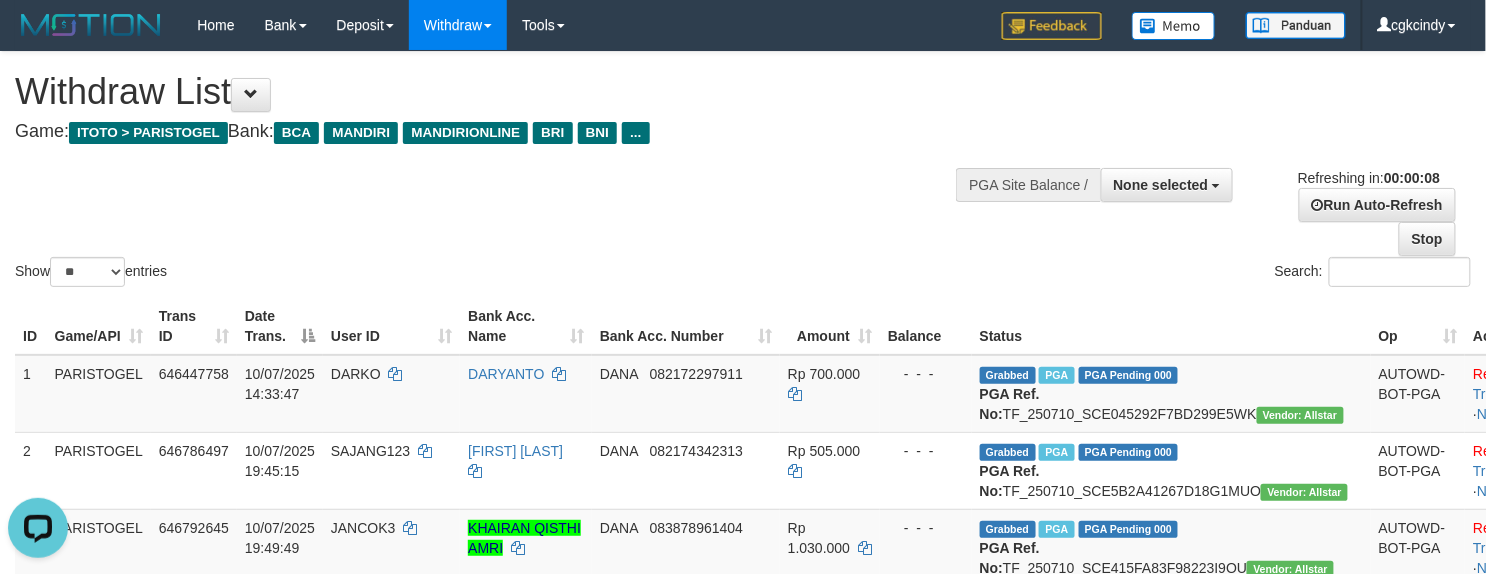 scroll, scrollTop: 0, scrollLeft: 0, axis: both 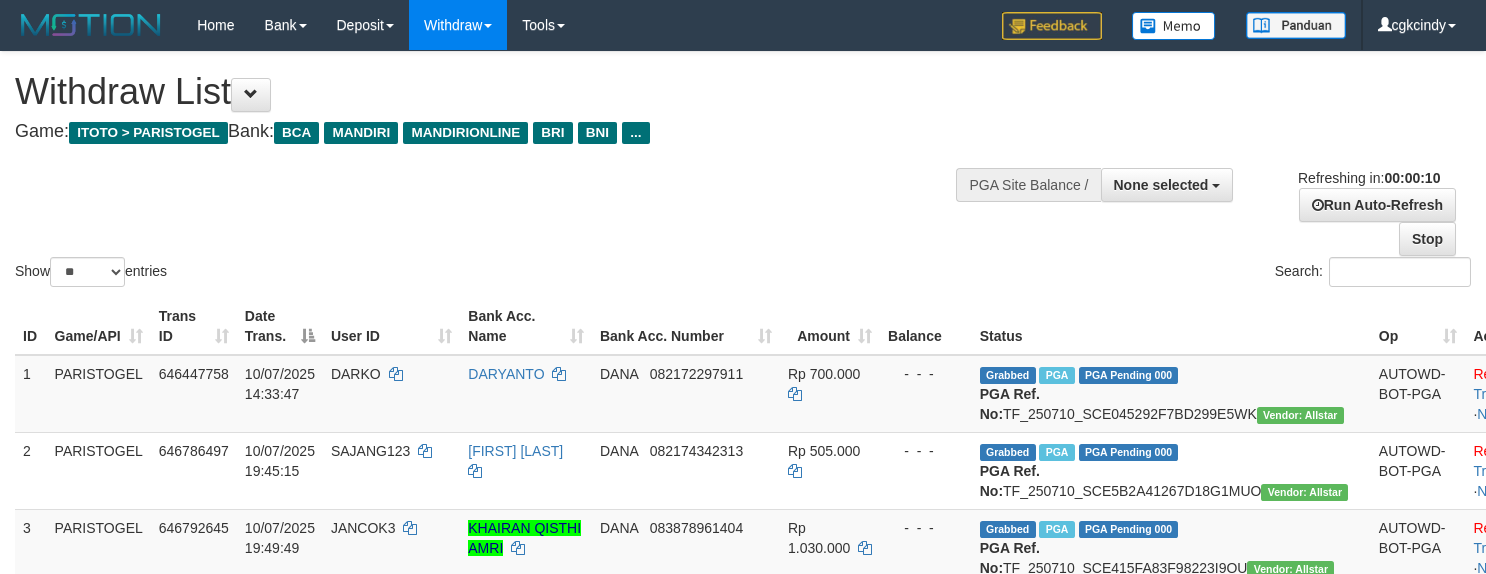 select 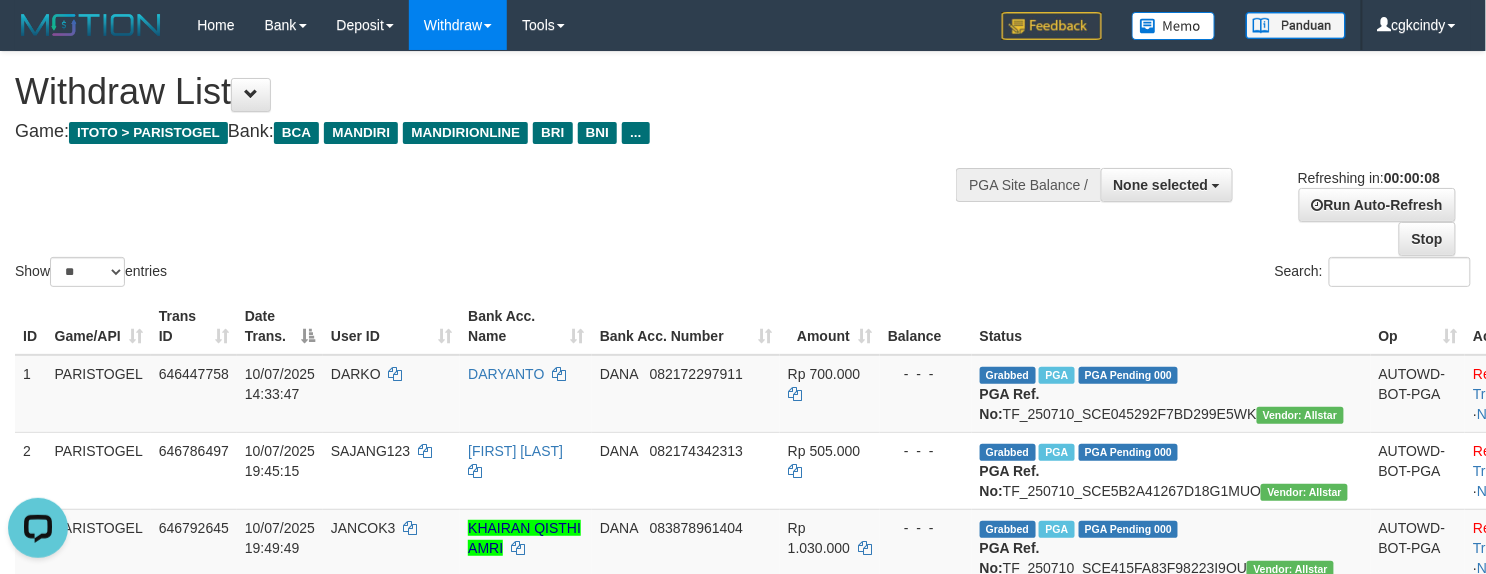 scroll, scrollTop: 0, scrollLeft: 0, axis: both 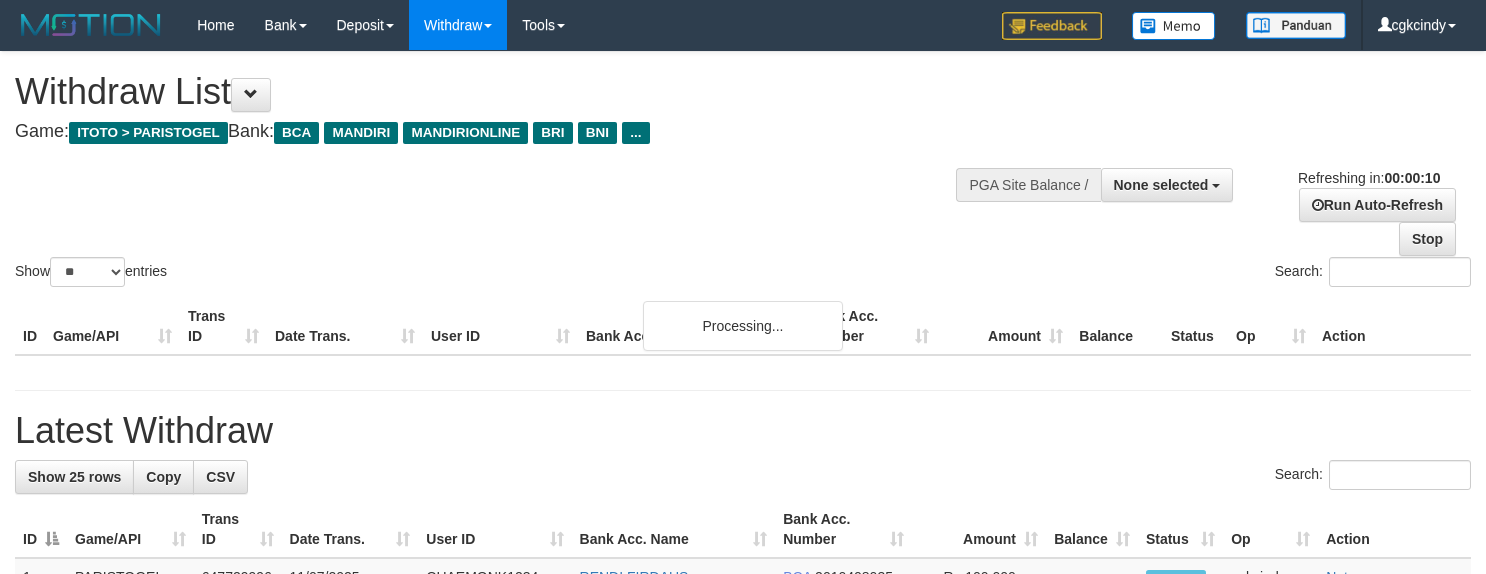 select 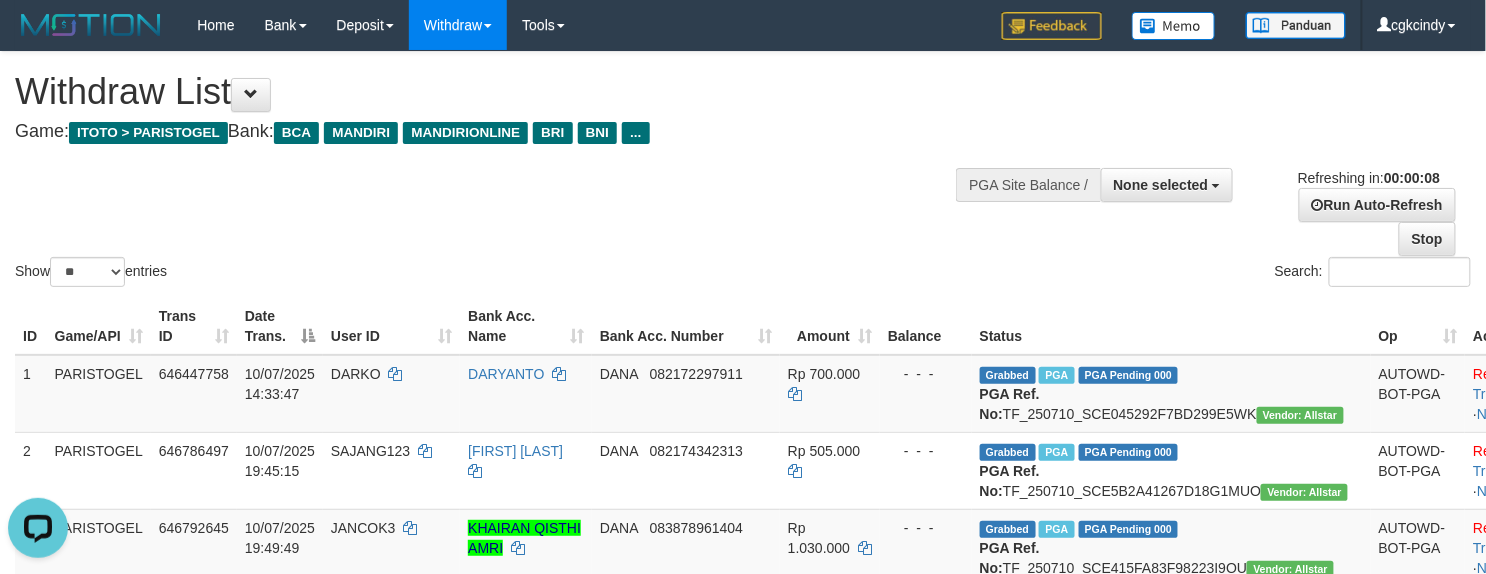 scroll, scrollTop: 0, scrollLeft: 0, axis: both 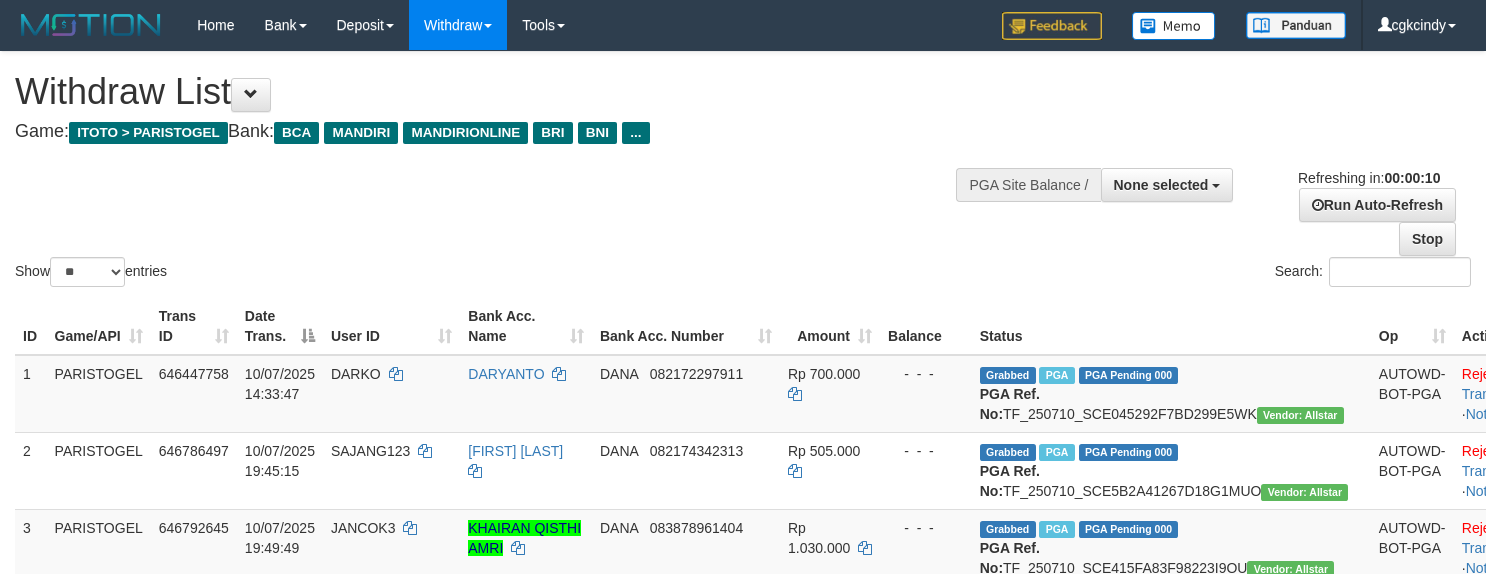 select 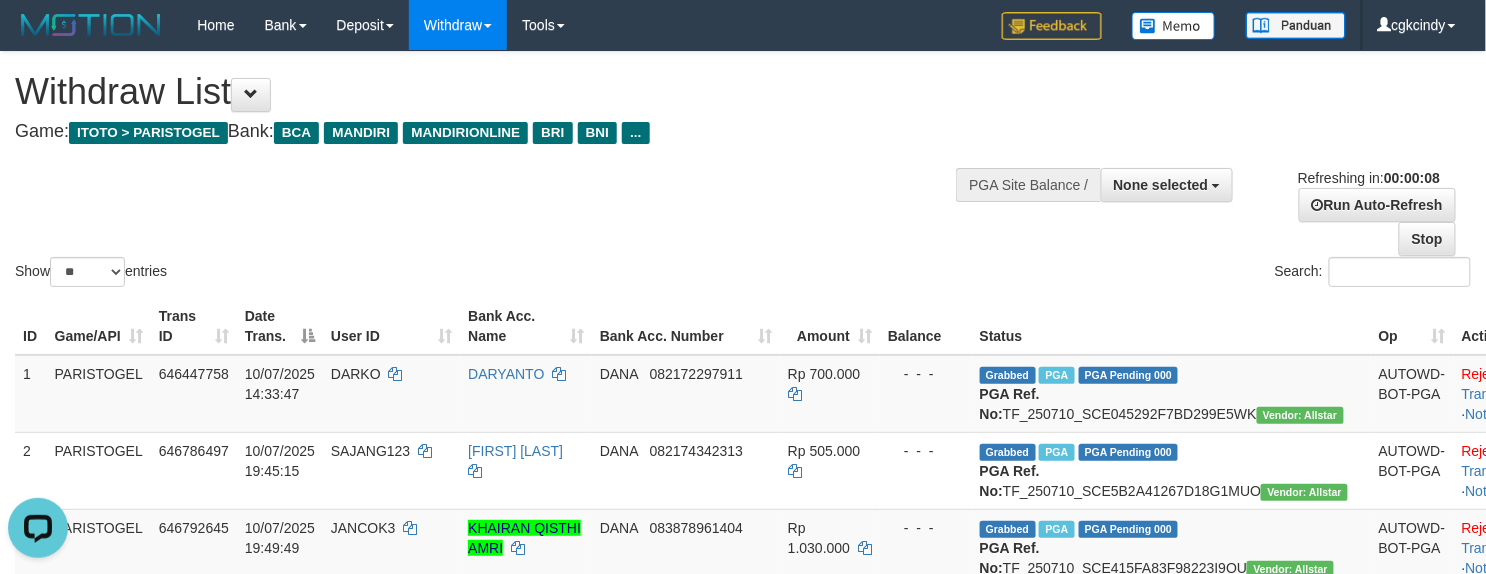 scroll, scrollTop: 0, scrollLeft: 0, axis: both 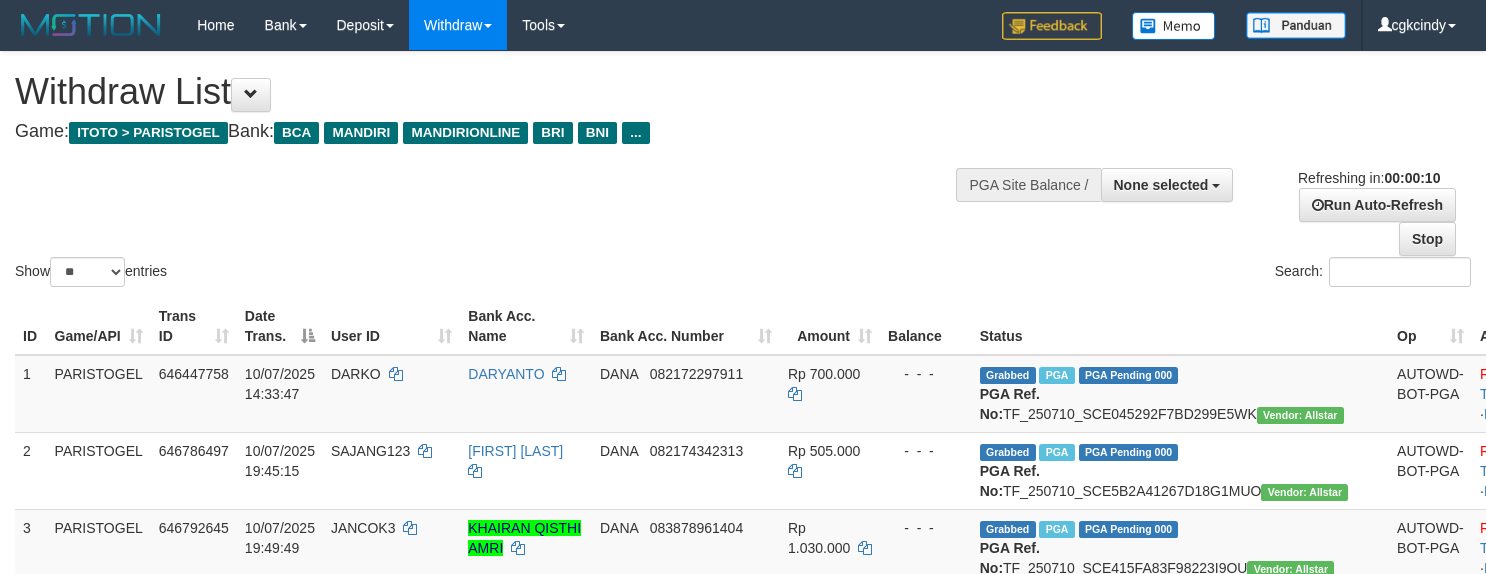 select 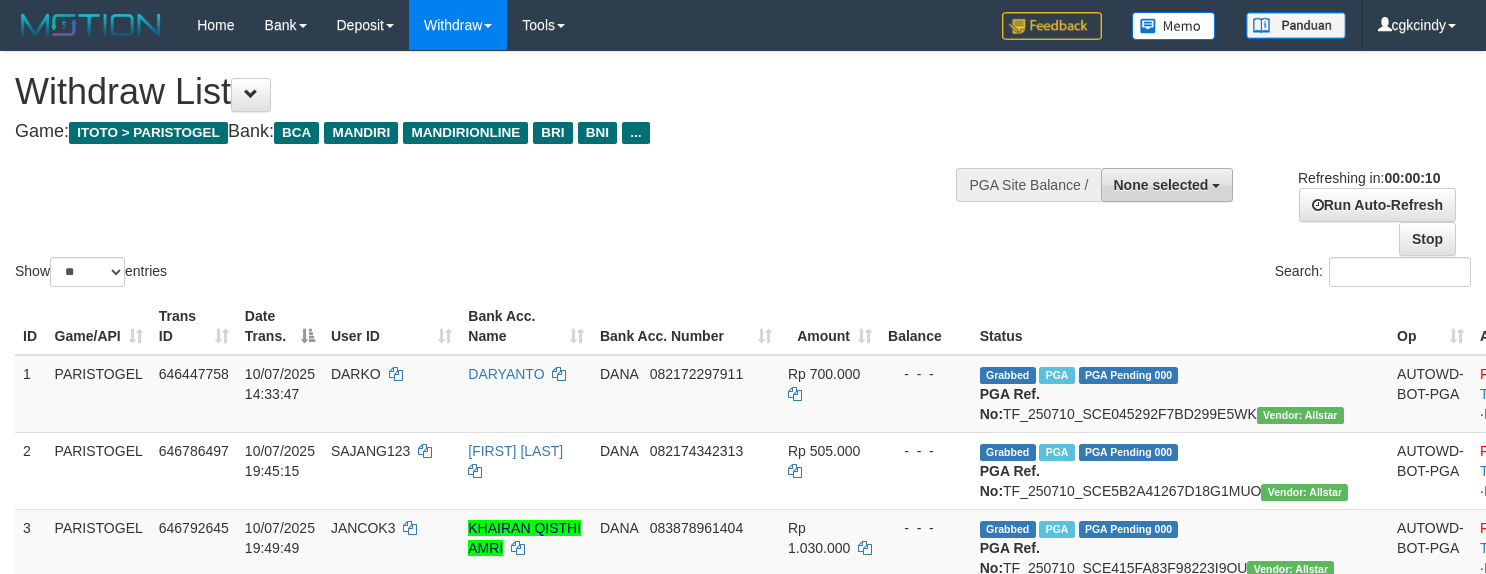scroll, scrollTop: 0, scrollLeft: 0, axis: both 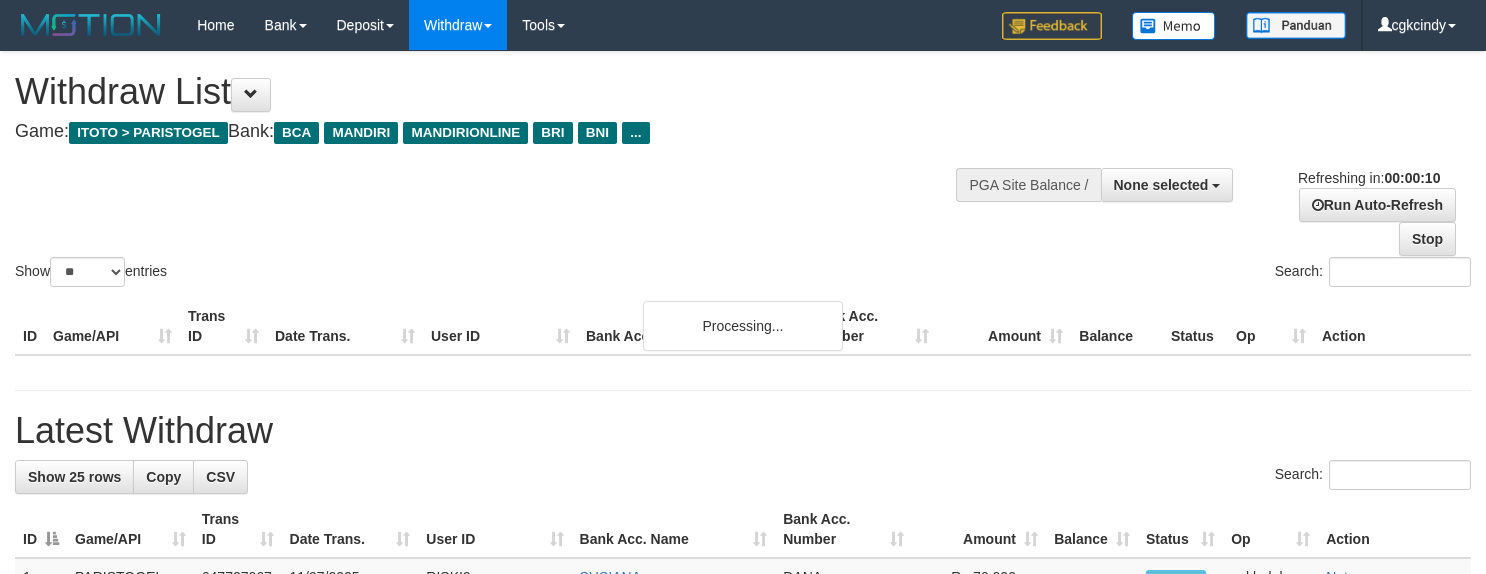 select 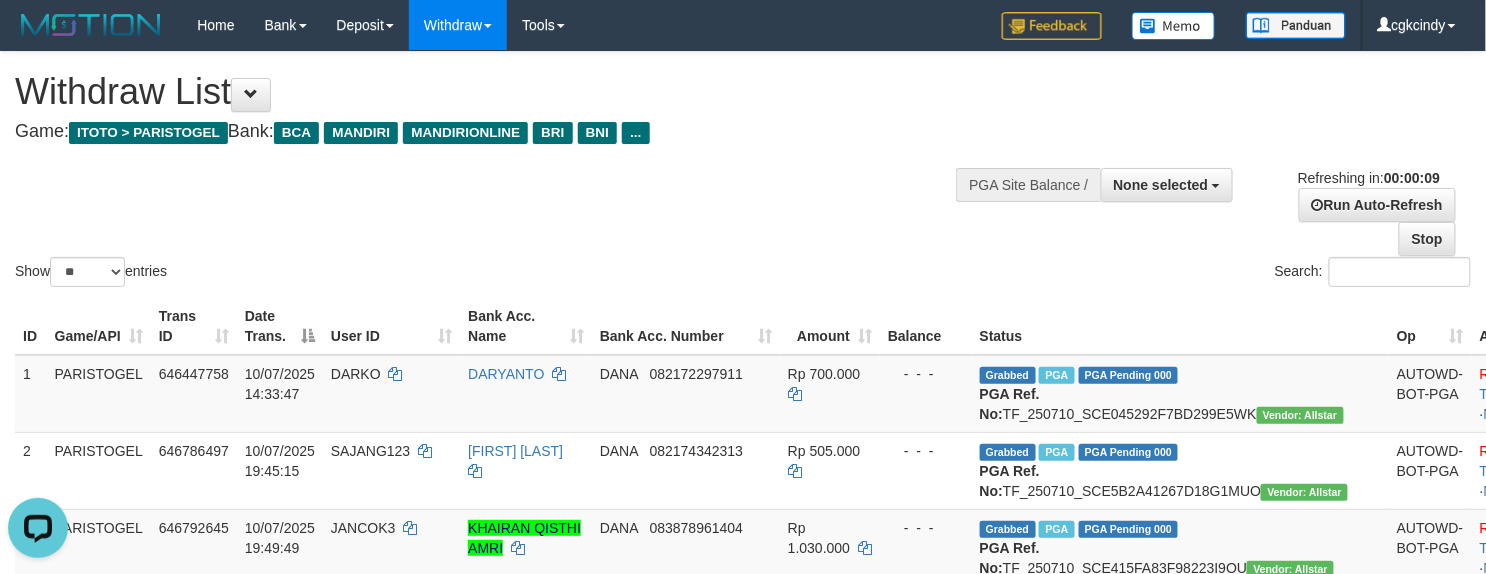 scroll, scrollTop: 0, scrollLeft: 0, axis: both 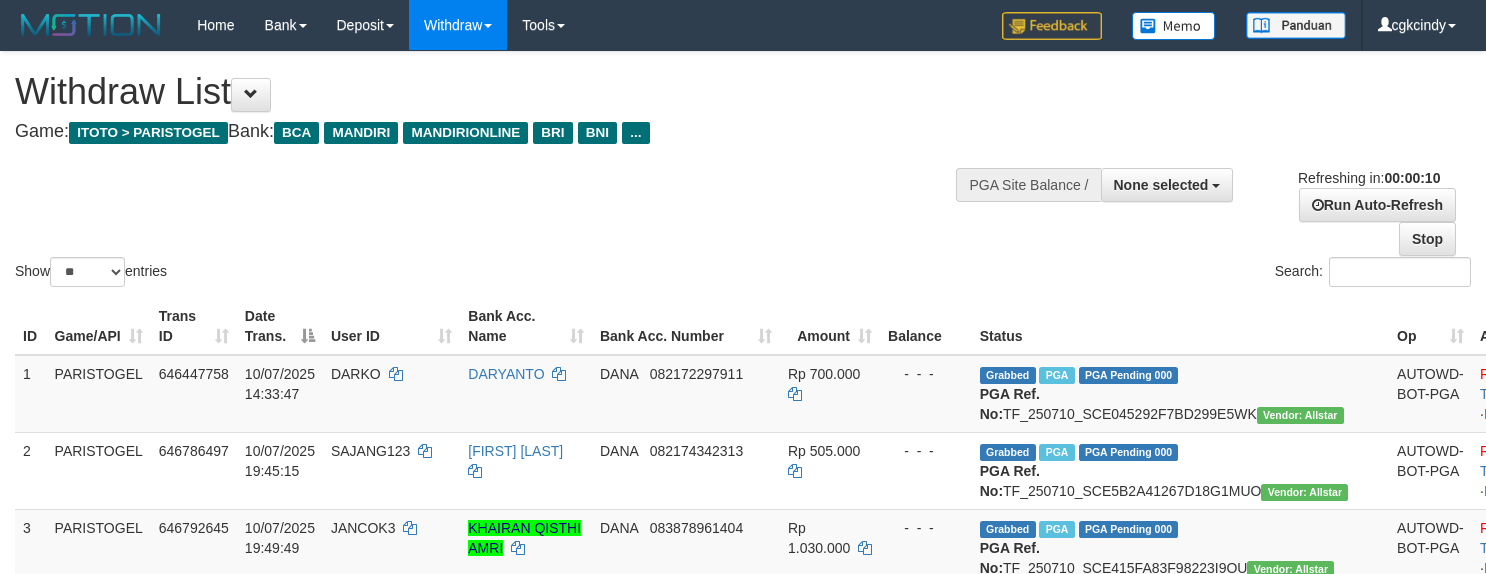 select 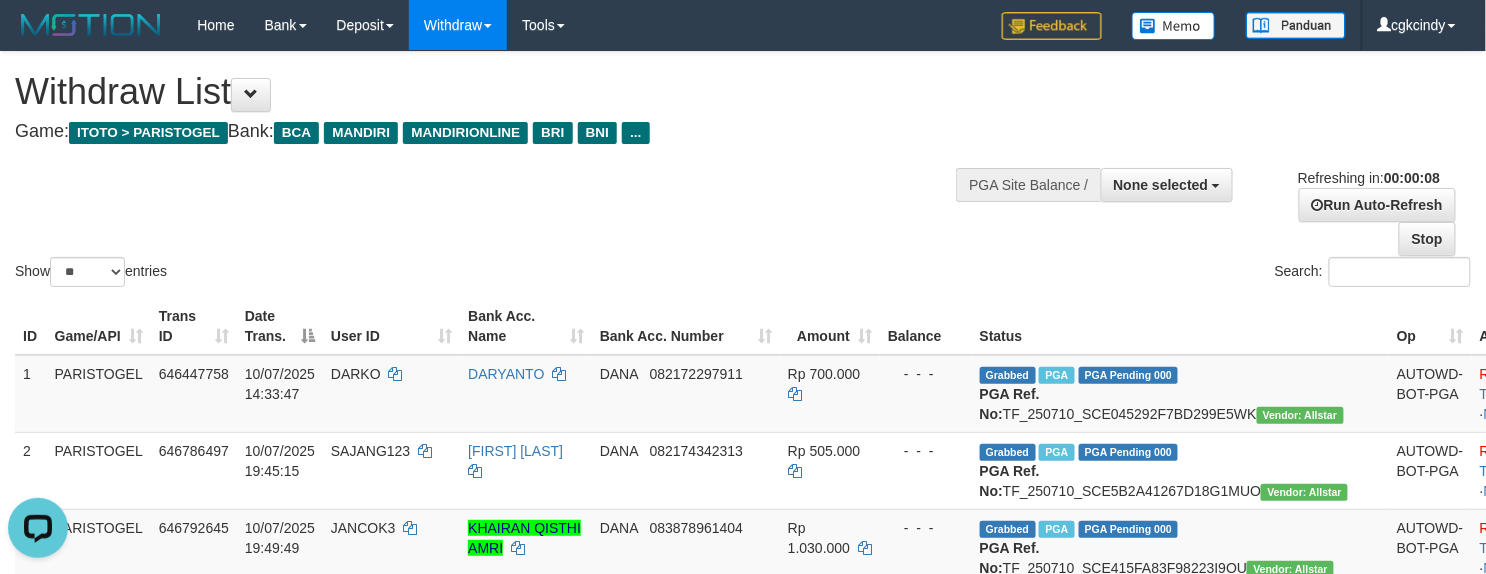scroll, scrollTop: 0, scrollLeft: 0, axis: both 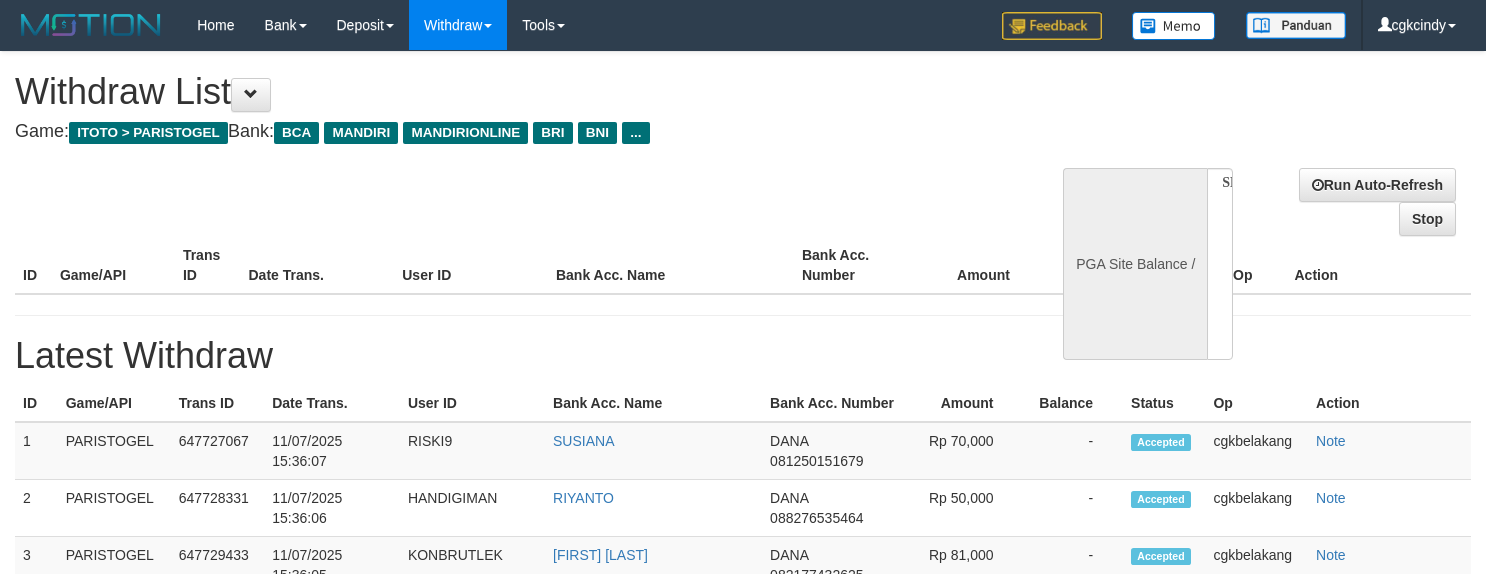 select 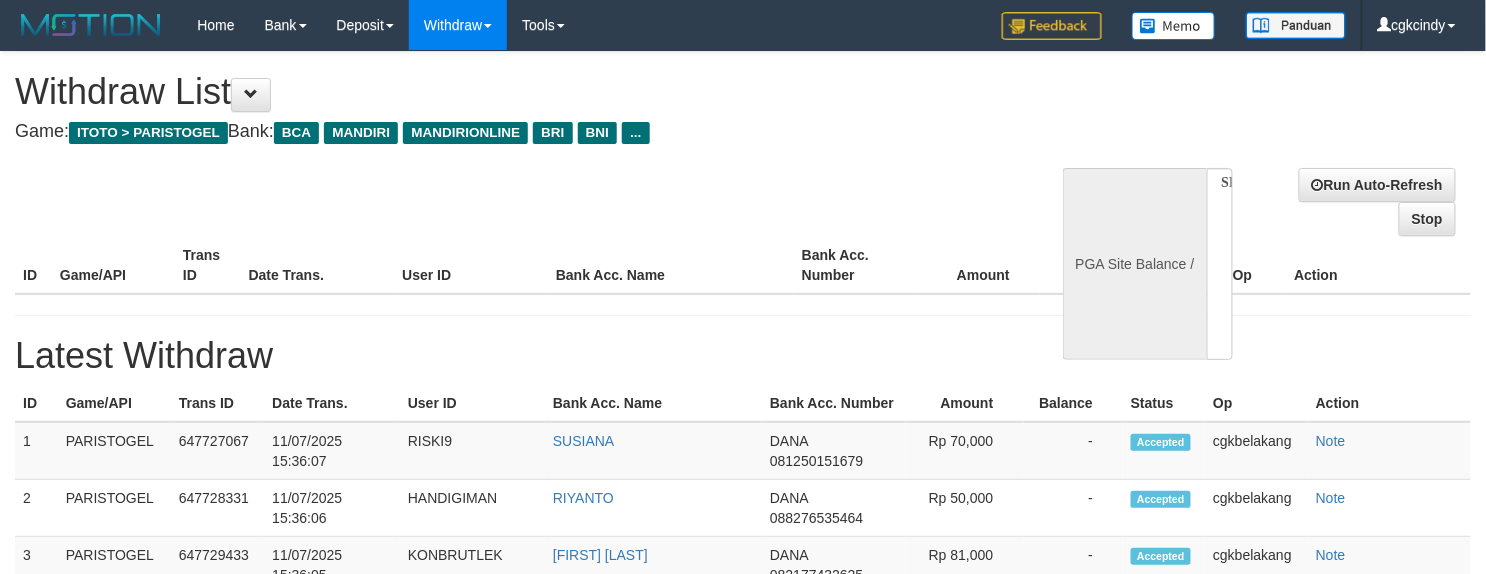 select on "**" 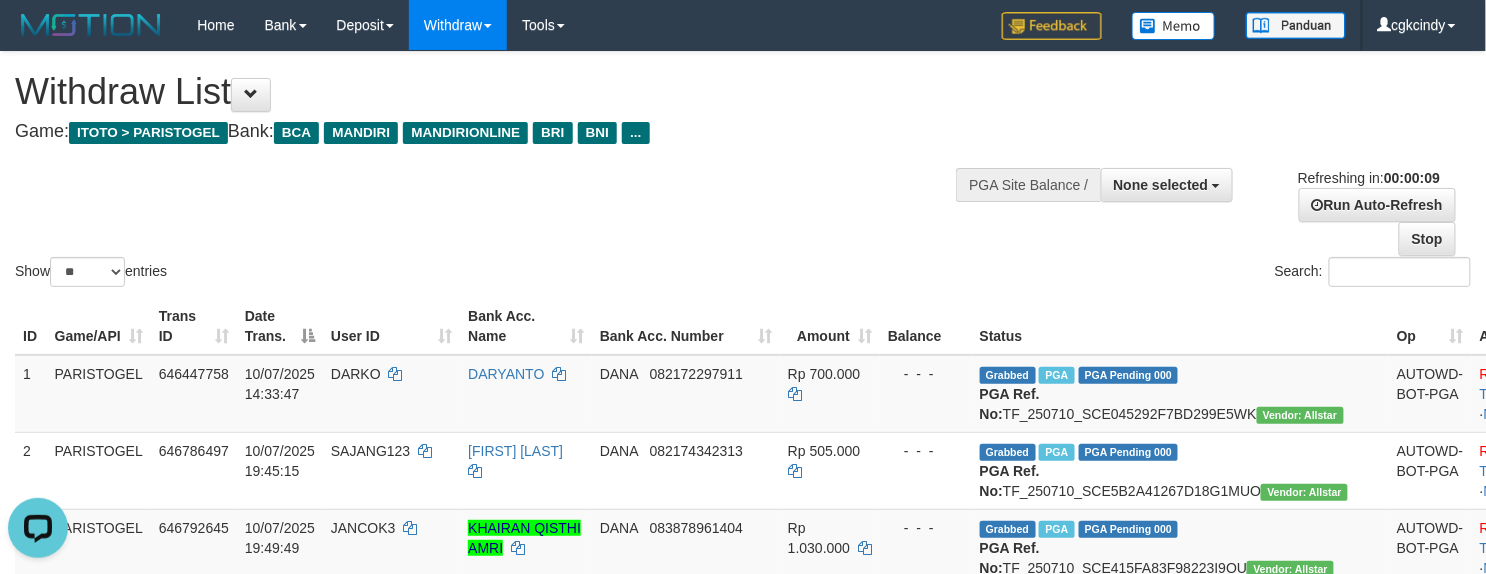 scroll, scrollTop: 0, scrollLeft: 0, axis: both 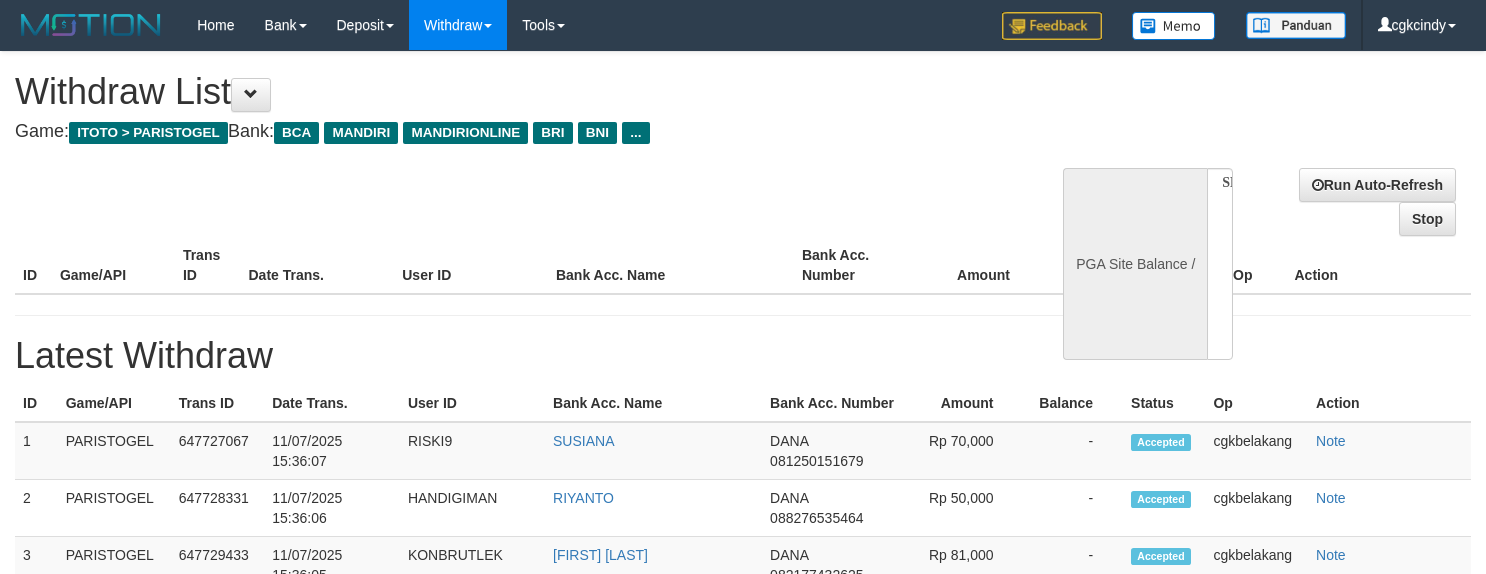select 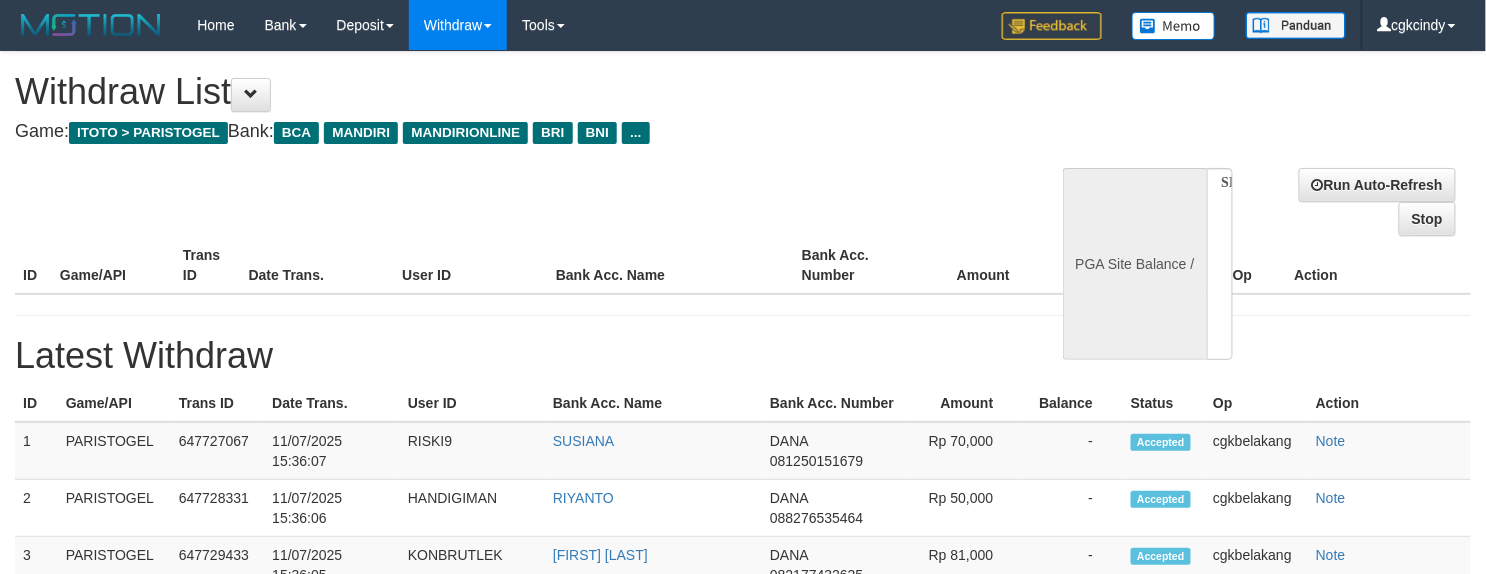 select on "**" 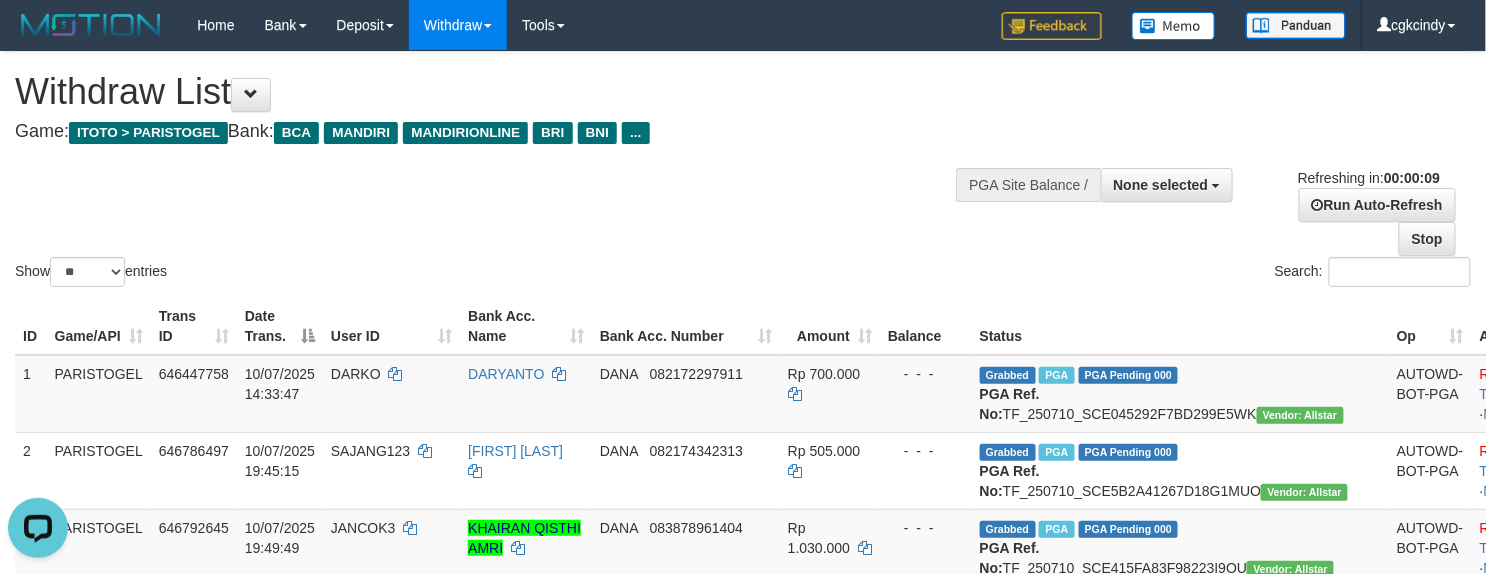 scroll, scrollTop: 0, scrollLeft: 0, axis: both 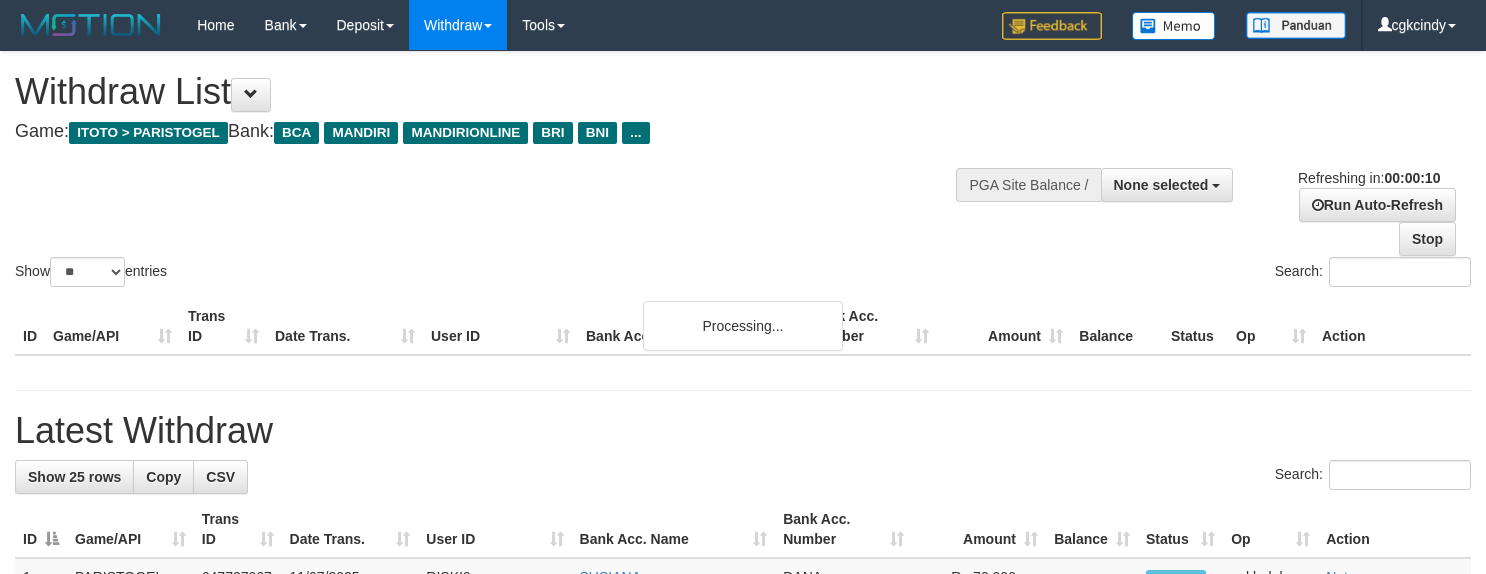 select 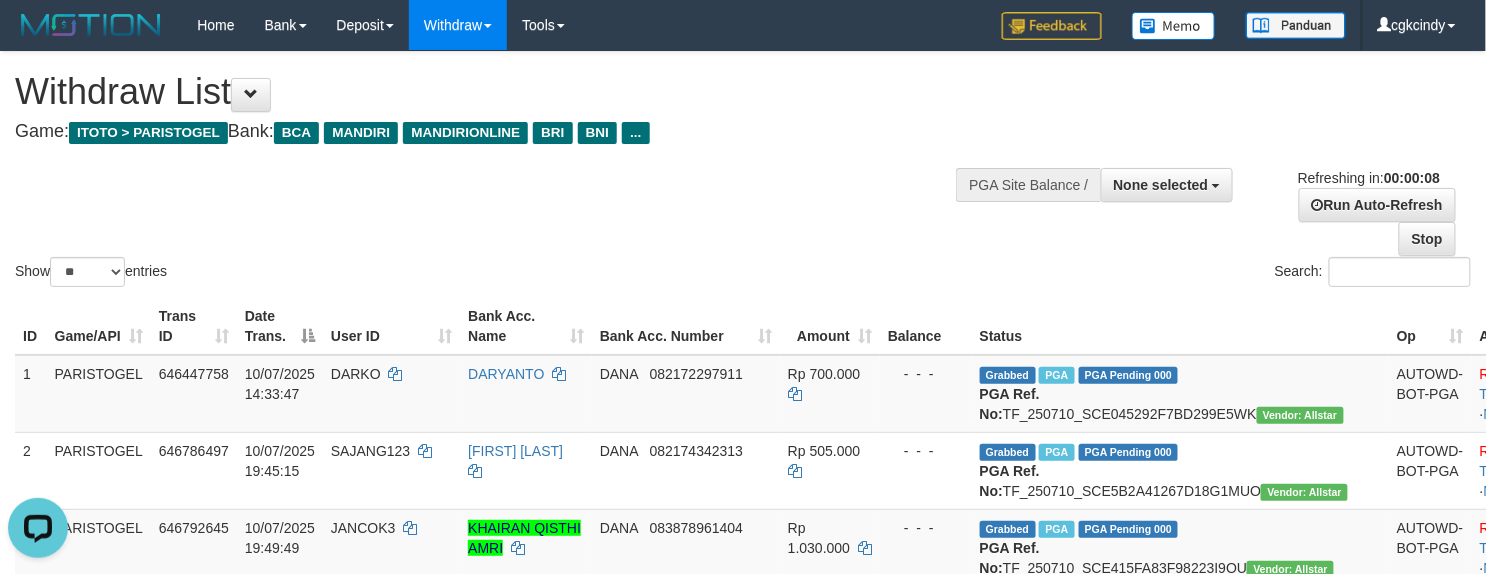scroll, scrollTop: 0, scrollLeft: 0, axis: both 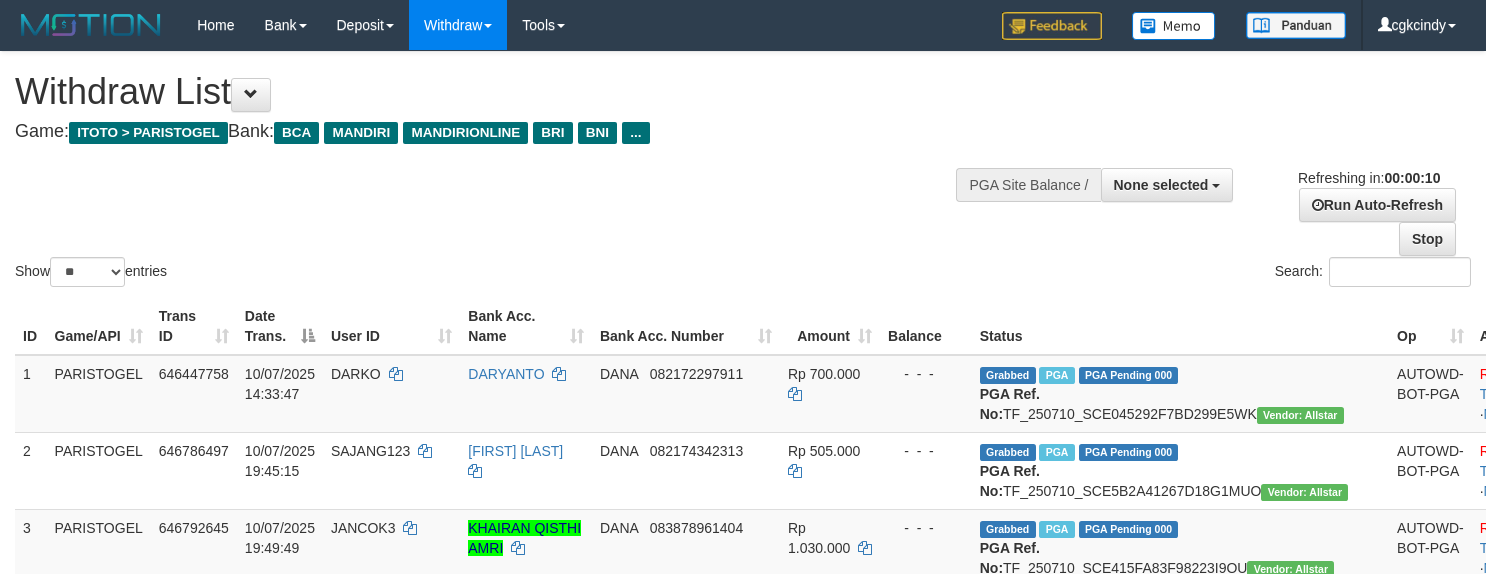 select 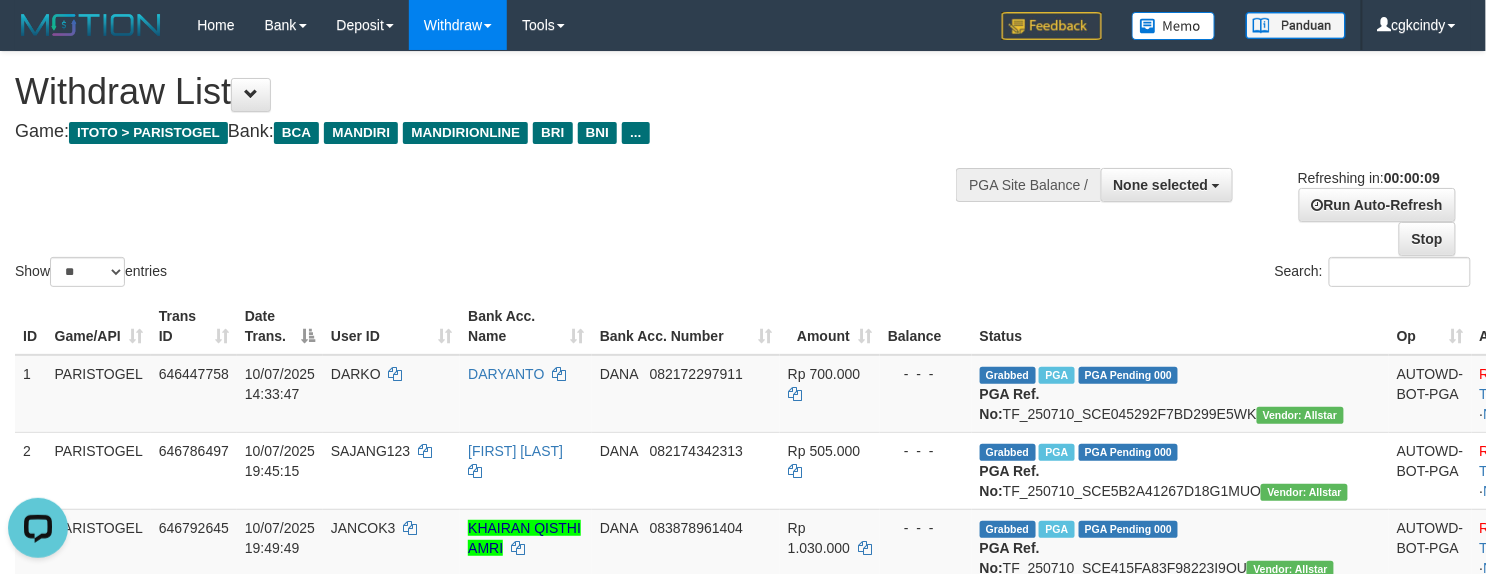scroll, scrollTop: 0, scrollLeft: 0, axis: both 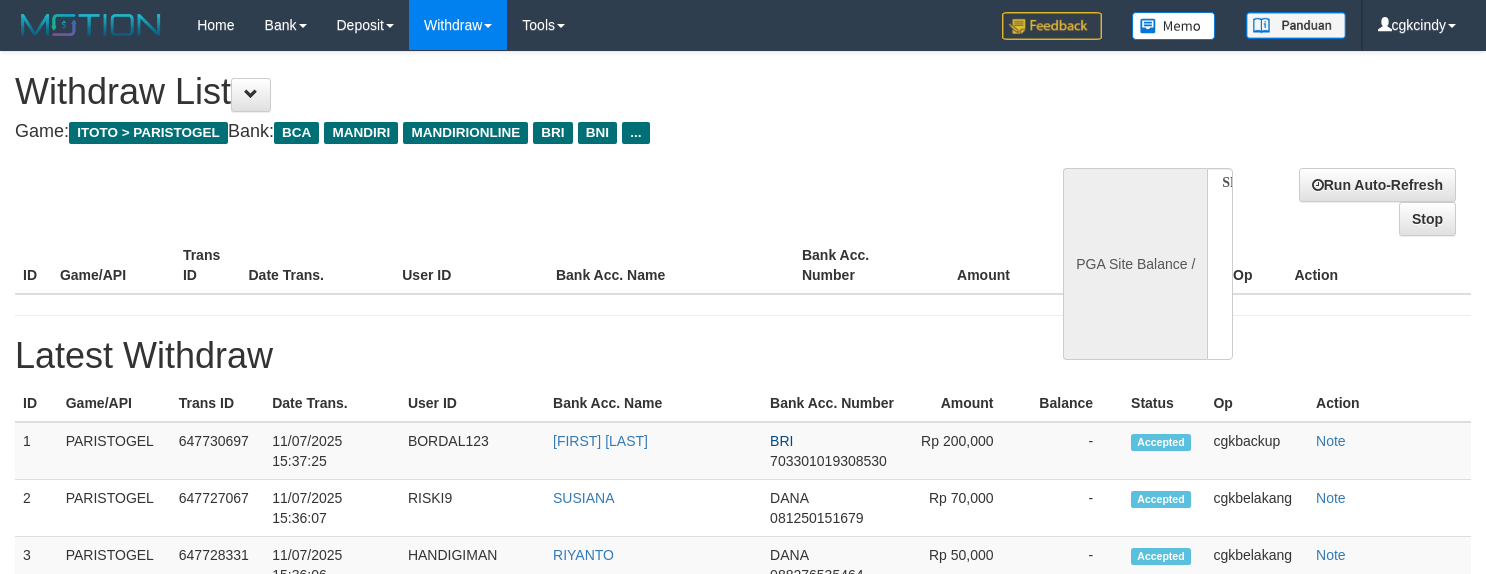 select 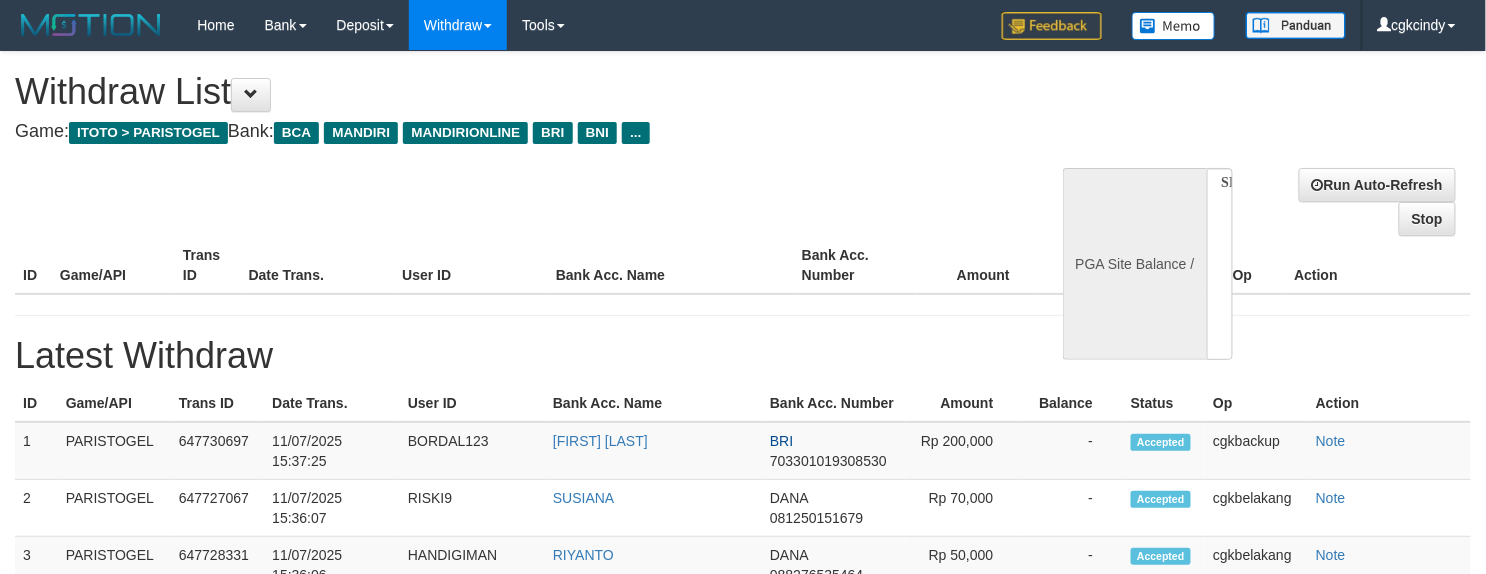 select on "**" 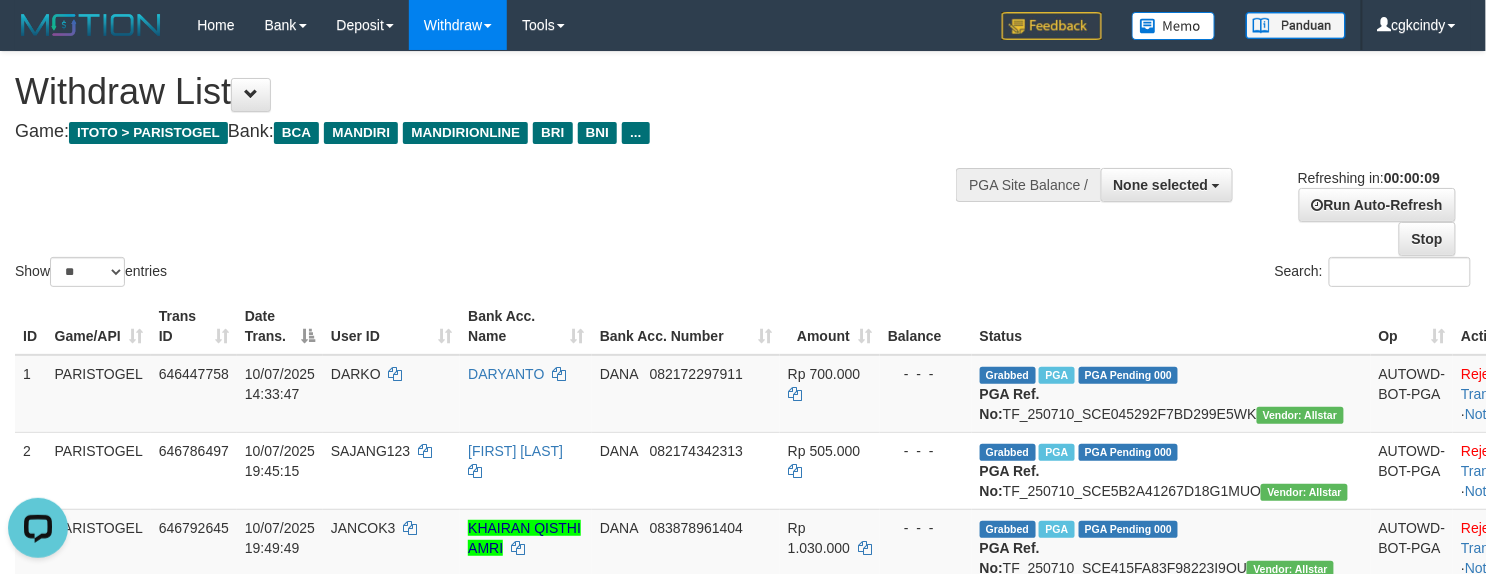 scroll, scrollTop: 0, scrollLeft: 0, axis: both 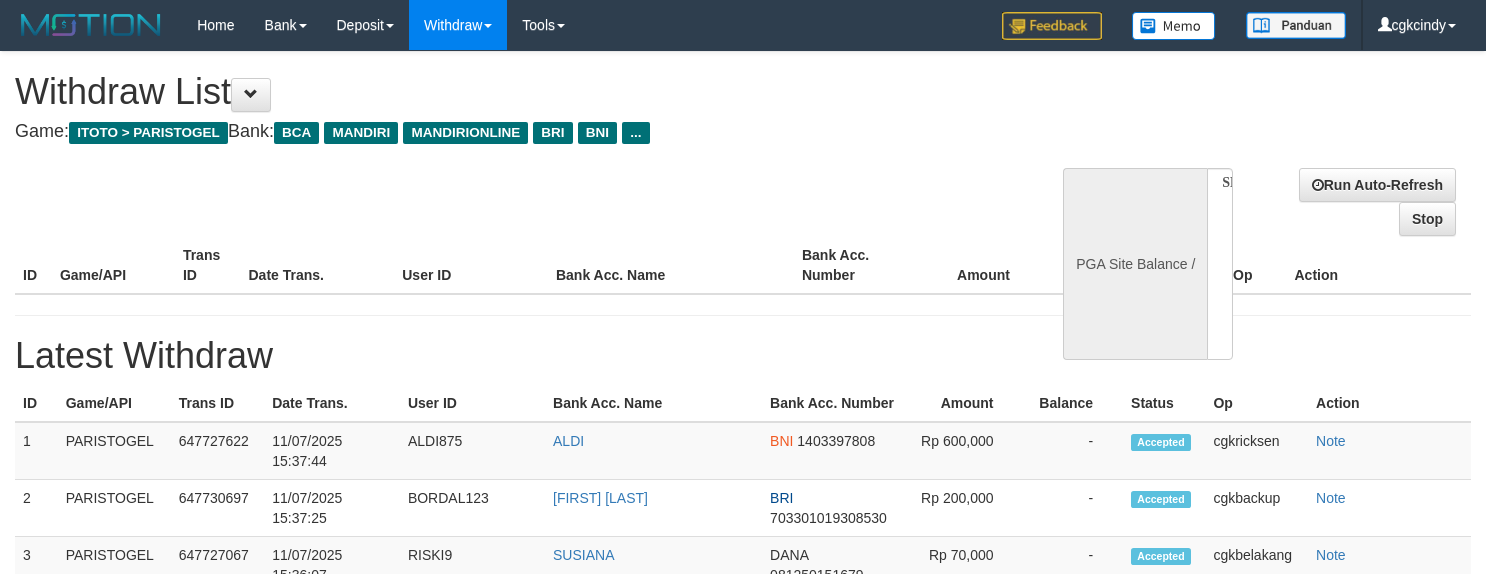 select 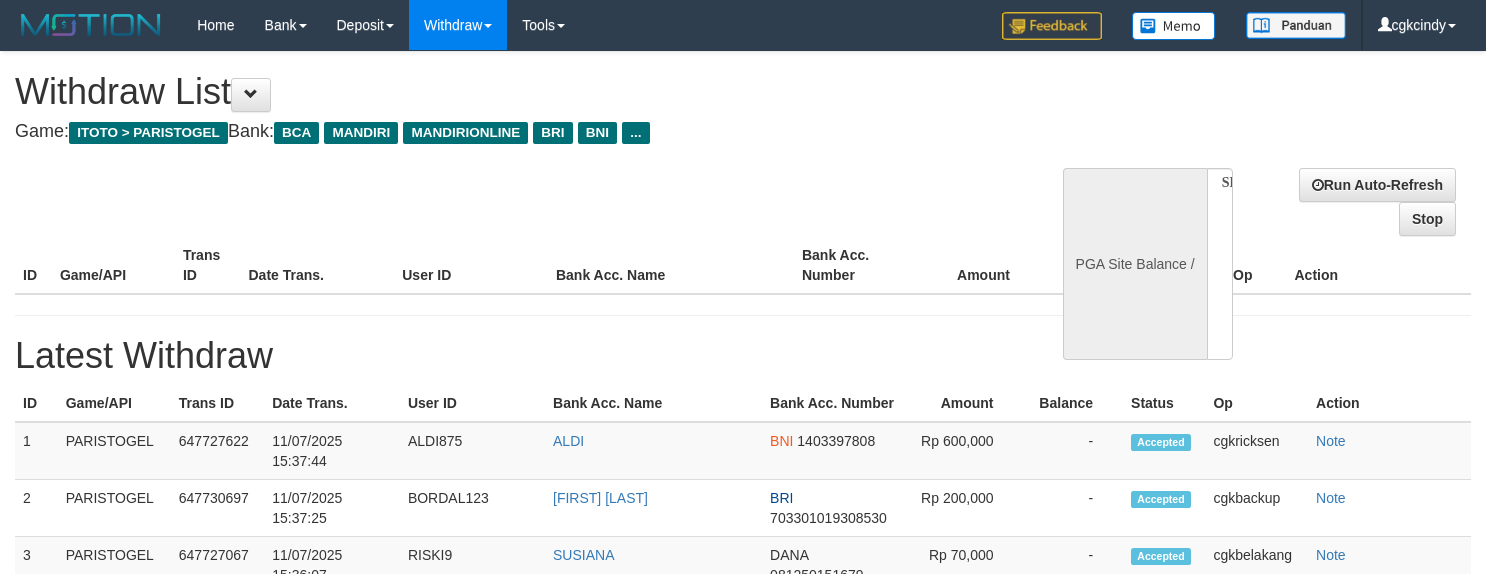 scroll, scrollTop: 0, scrollLeft: 0, axis: both 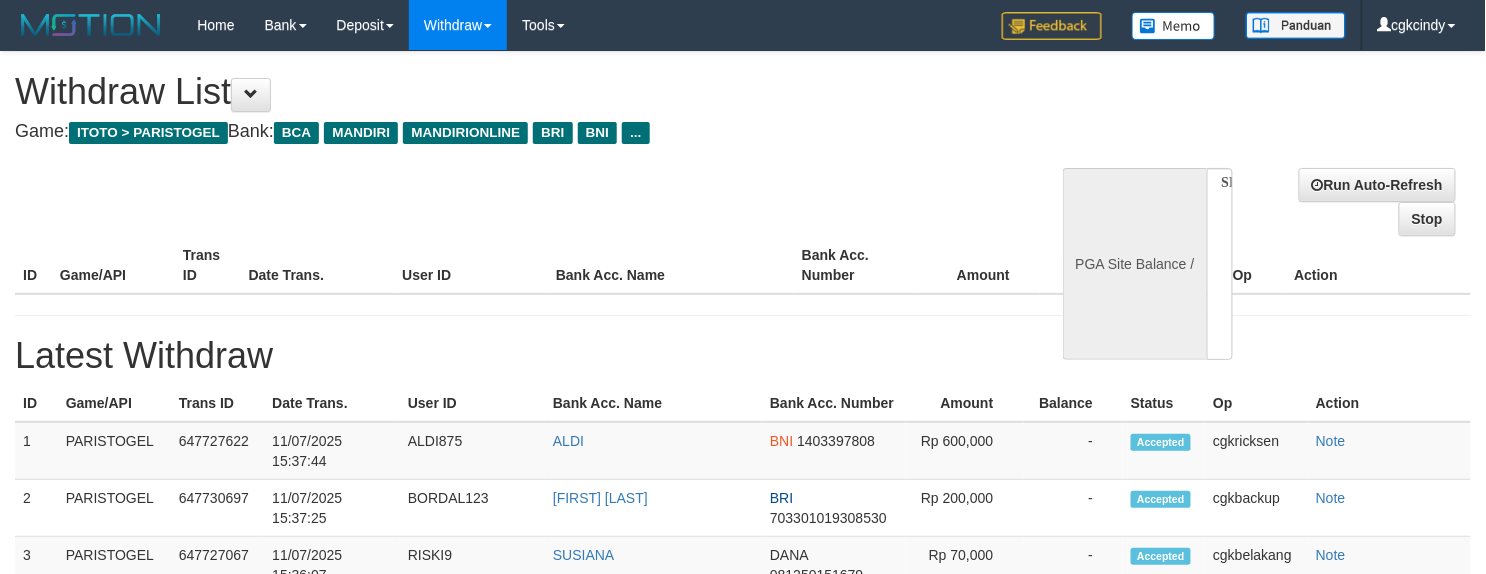 select on "**" 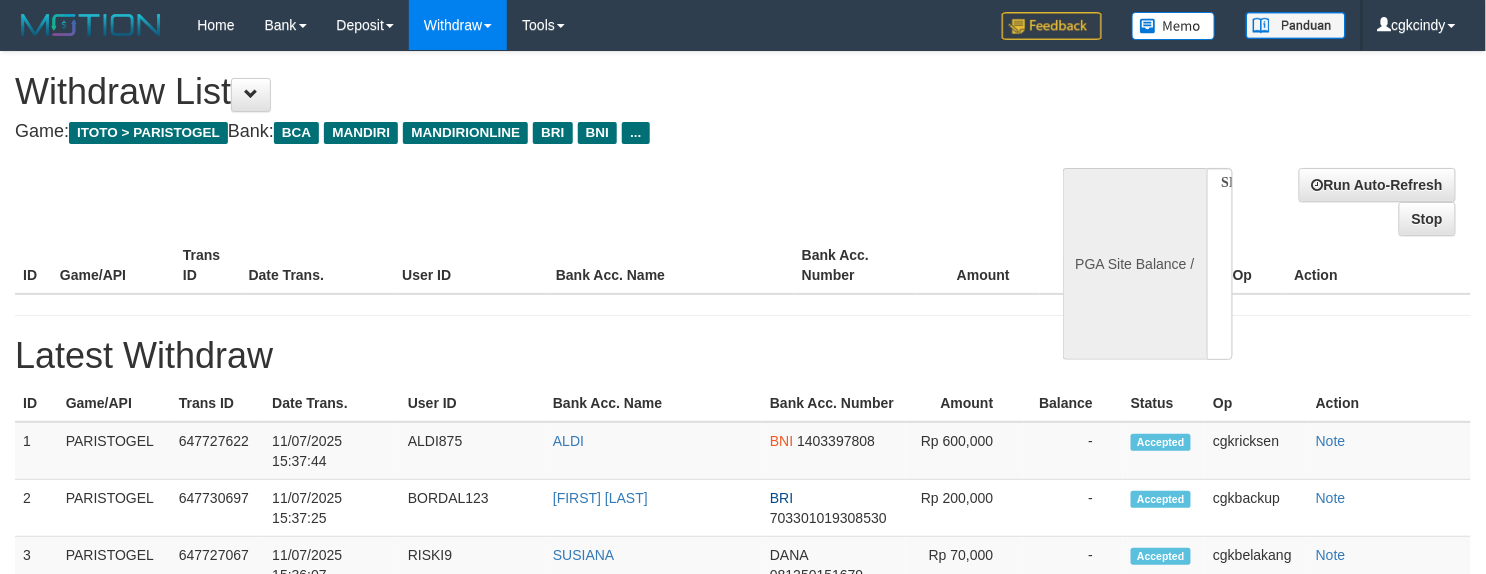 select 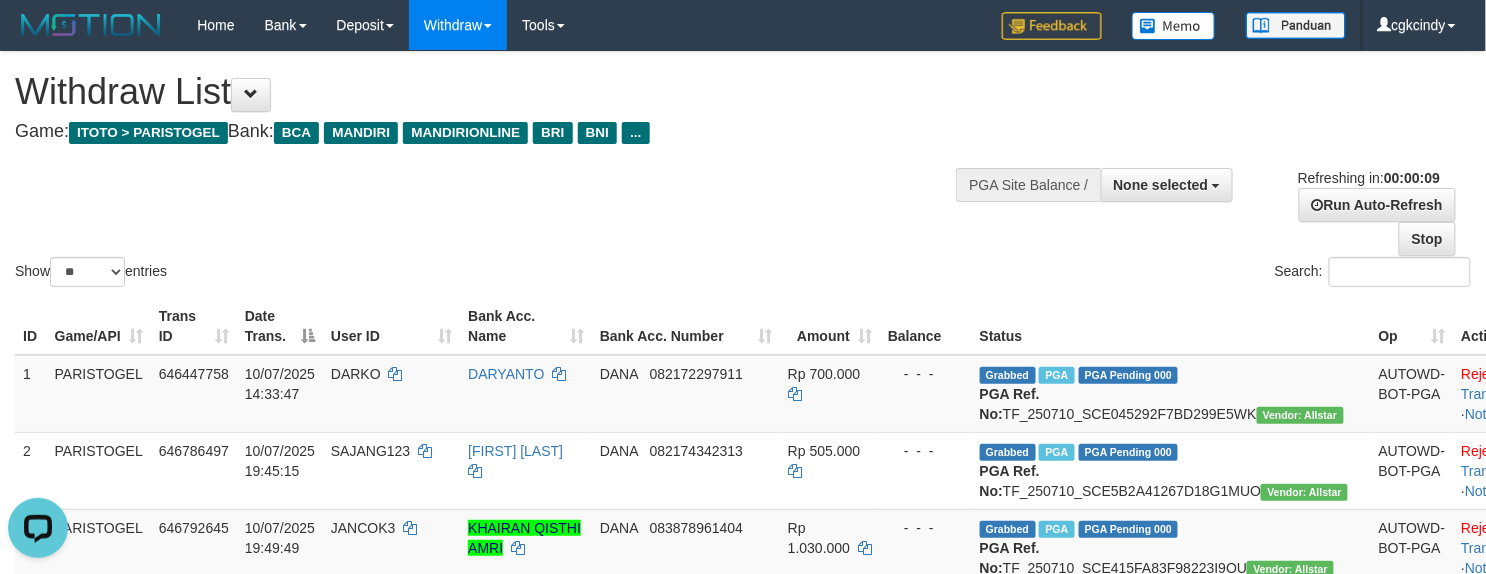 scroll, scrollTop: 0, scrollLeft: 0, axis: both 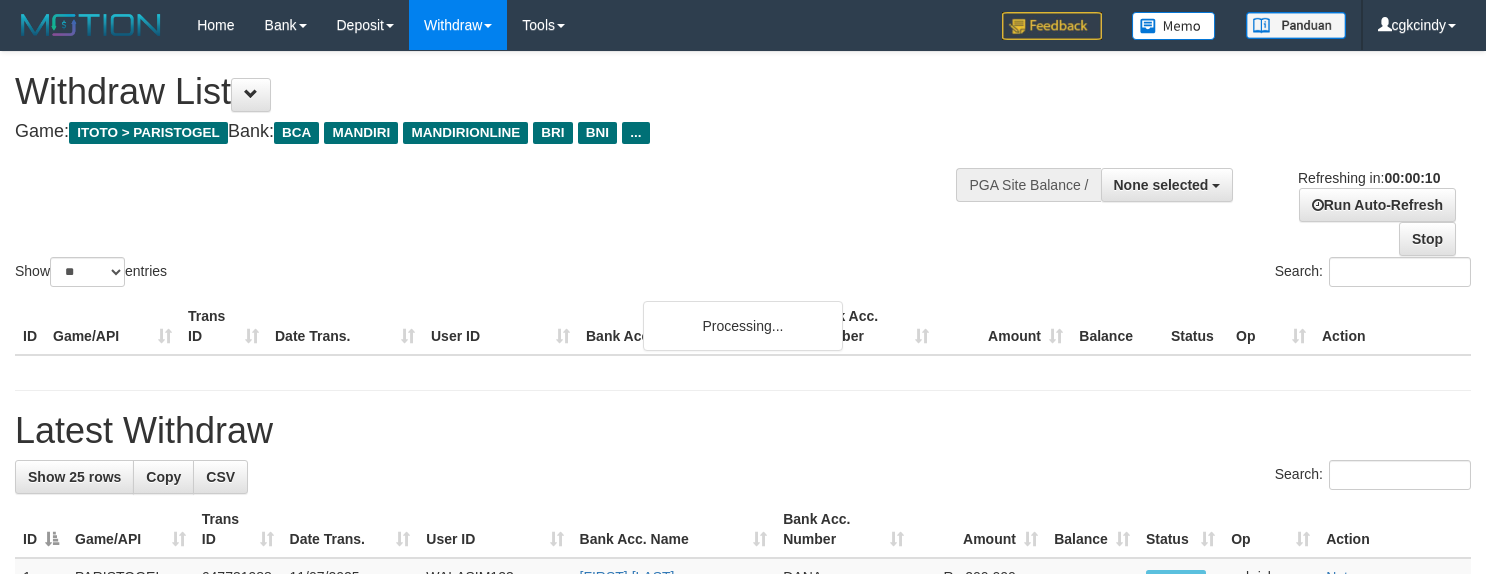 select 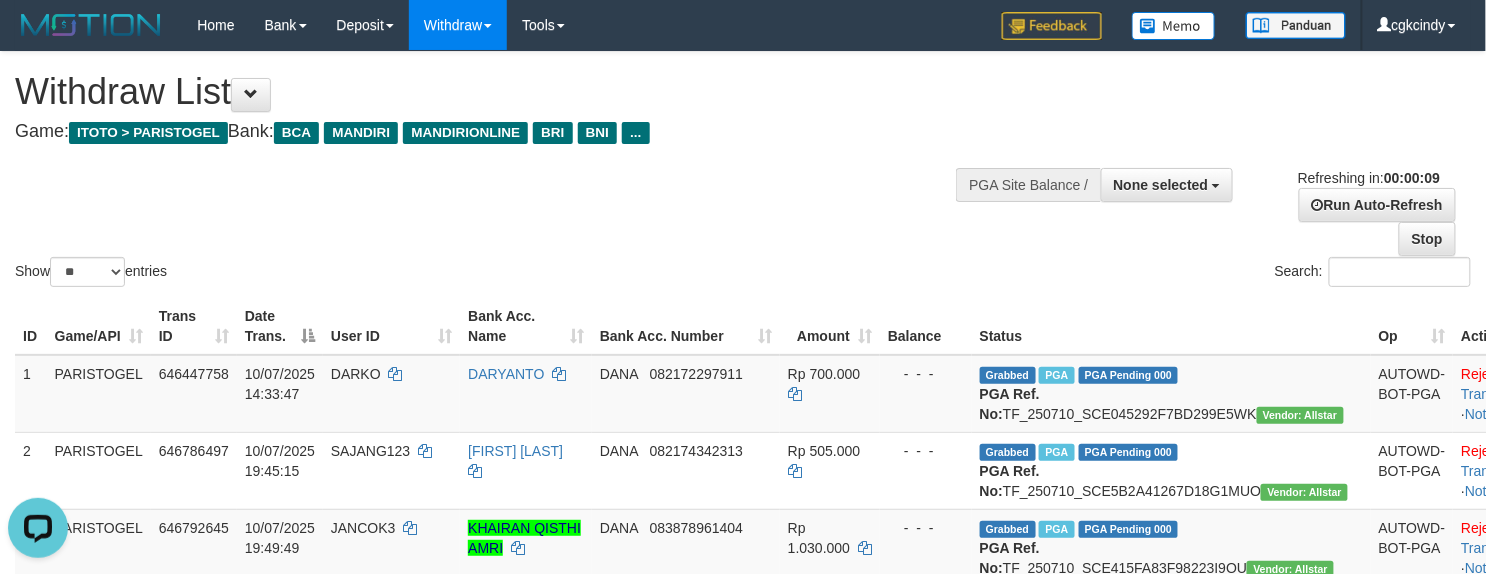 scroll, scrollTop: 0, scrollLeft: 0, axis: both 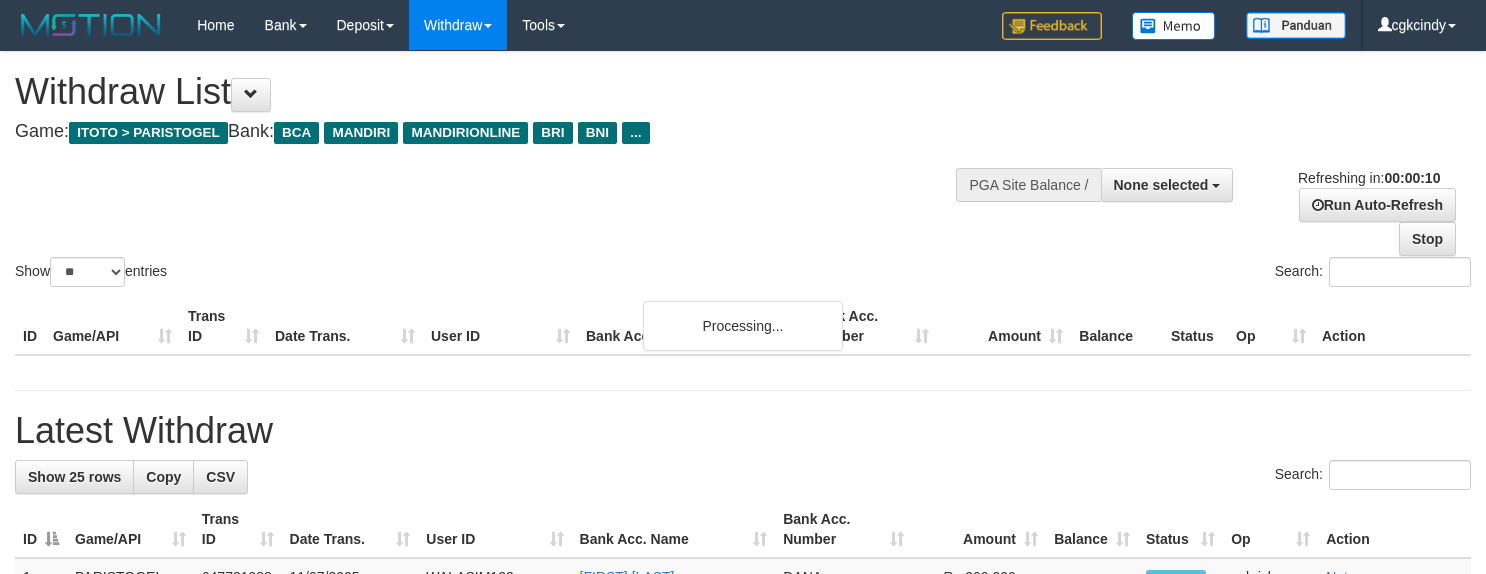 select 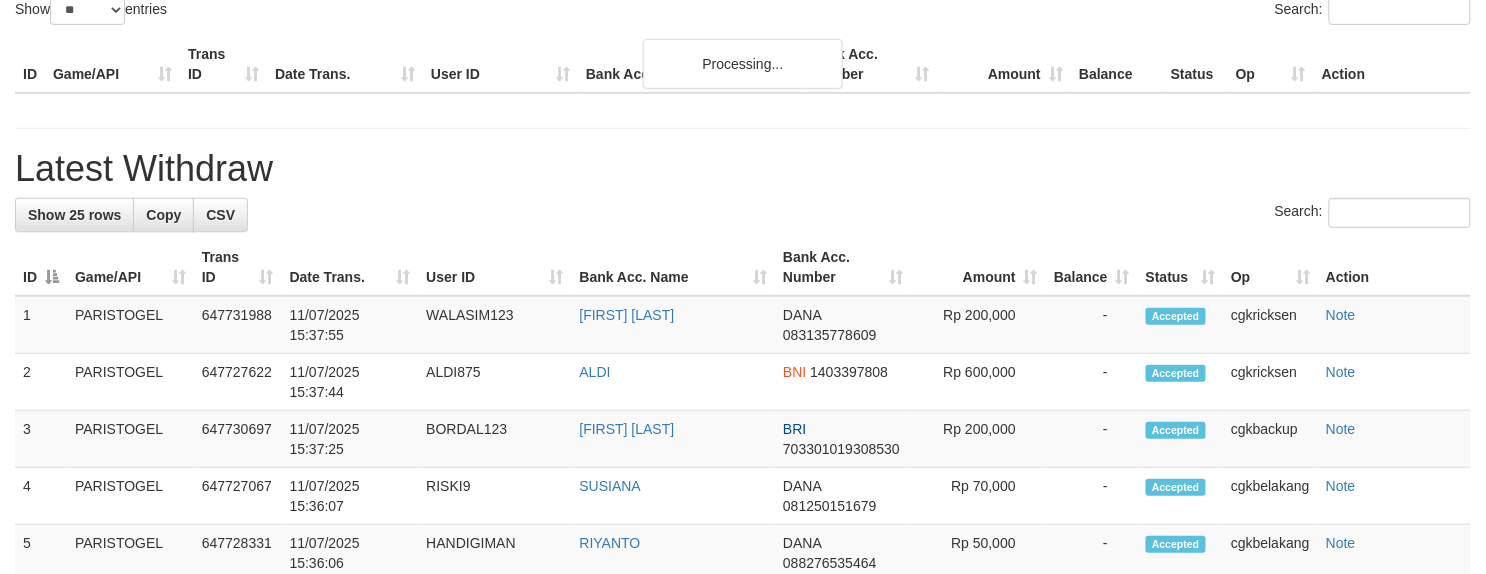 scroll, scrollTop: 266, scrollLeft: 0, axis: vertical 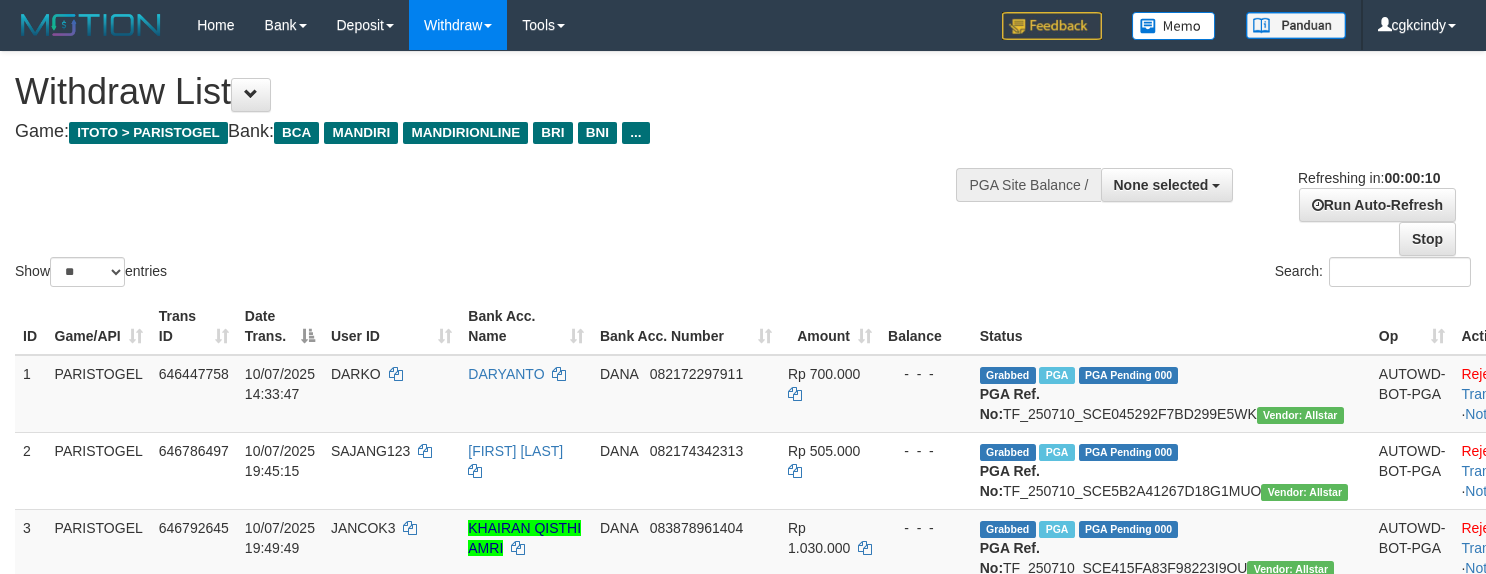select 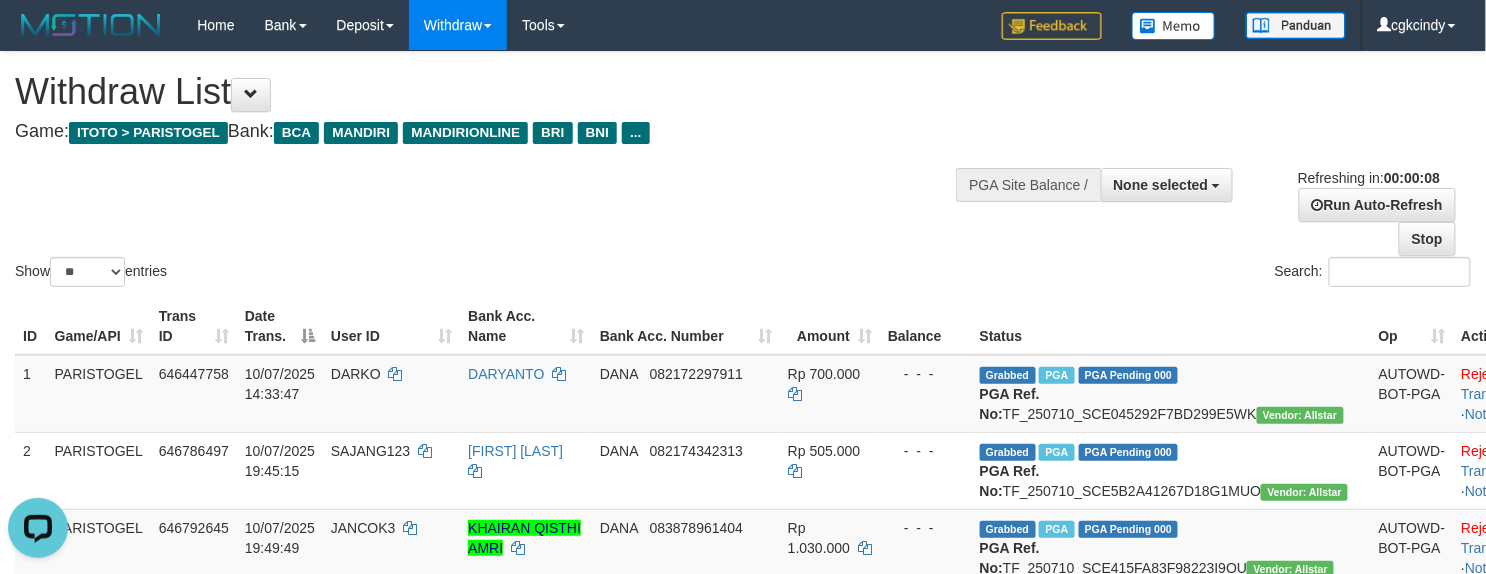 scroll, scrollTop: 0, scrollLeft: 0, axis: both 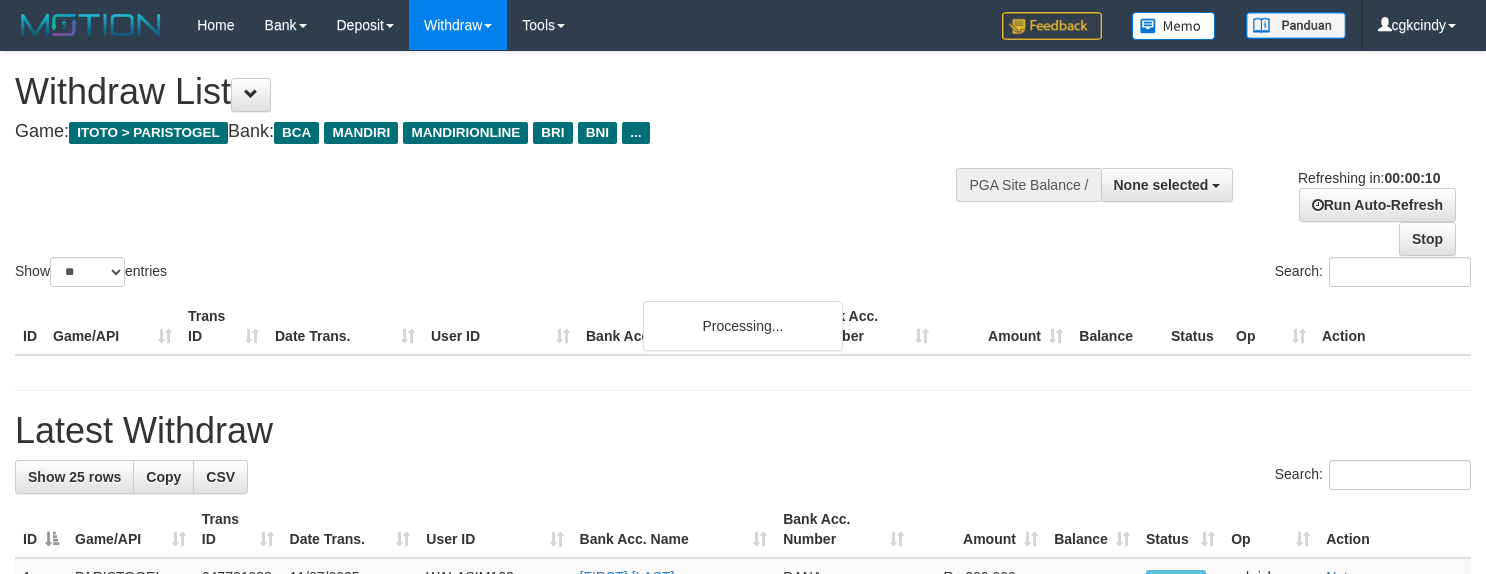 select 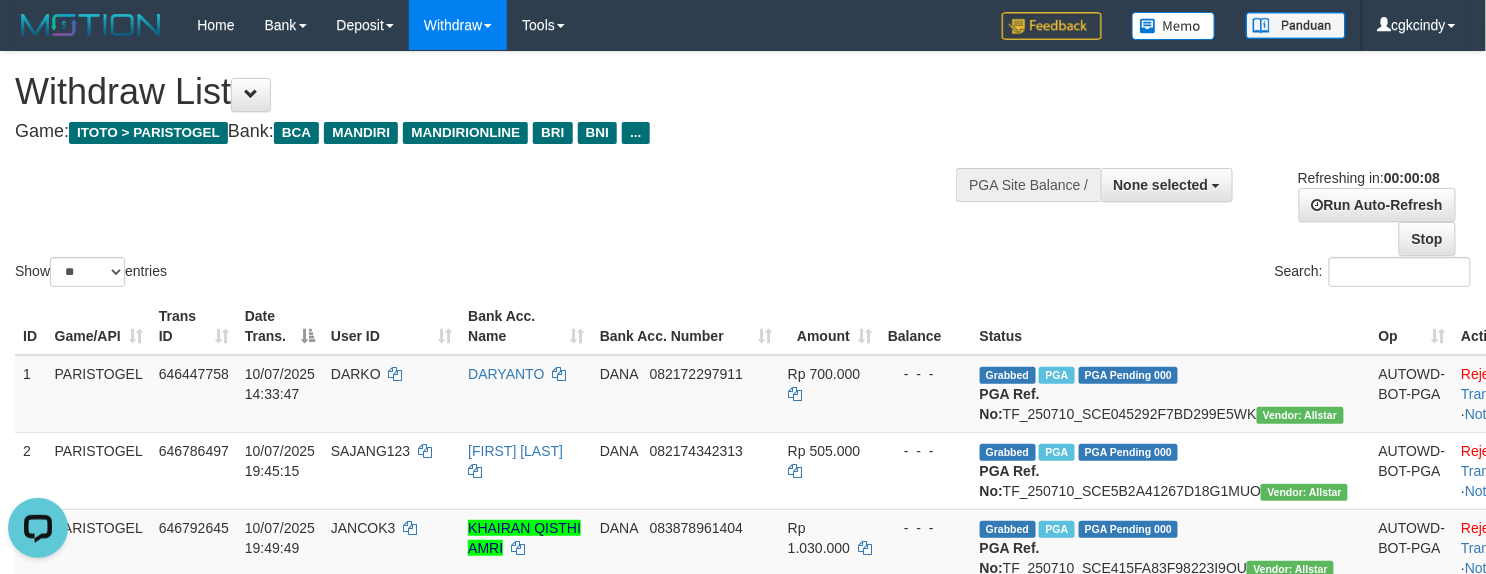 scroll, scrollTop: 0, scrollLeft: 0, axis: both 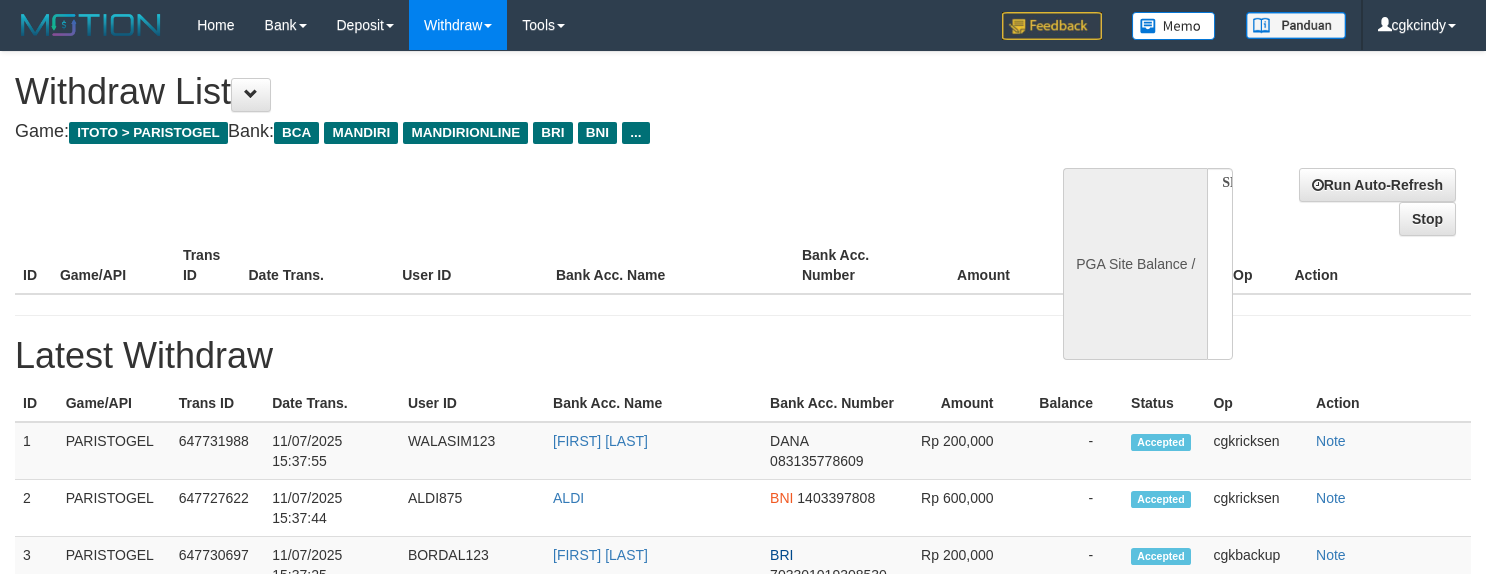 select 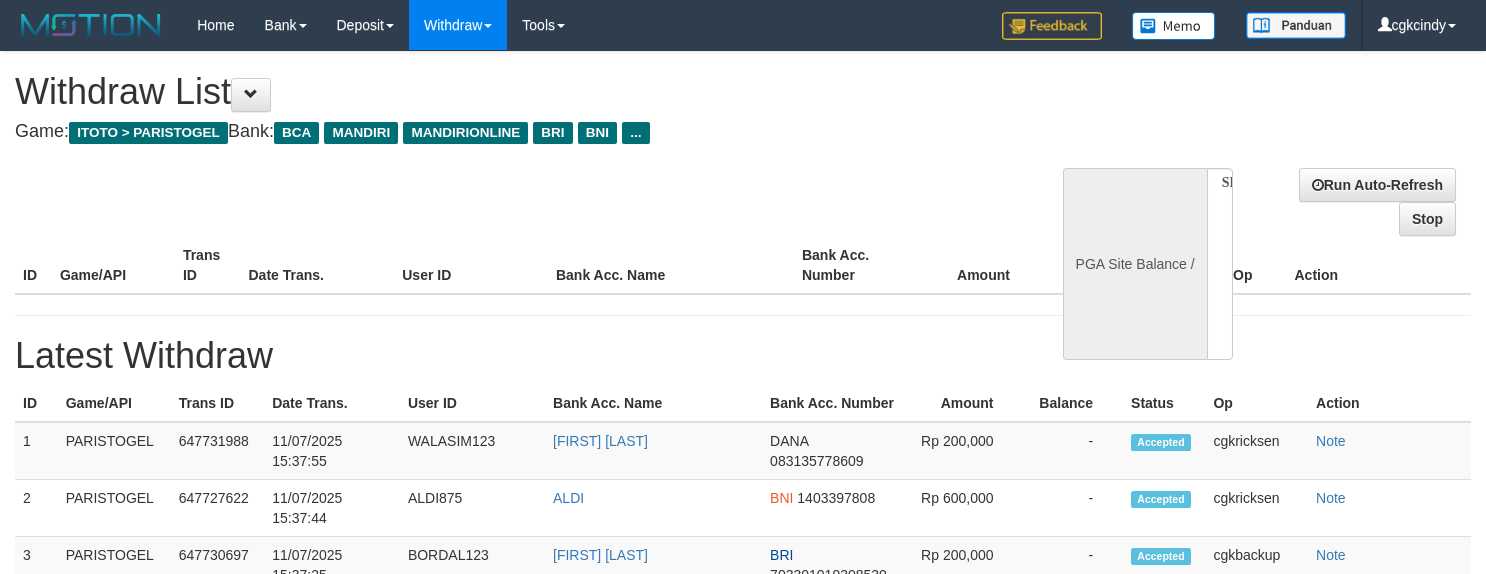 scroll, scrollTop: 0, scrollLeft: 0, axis: both 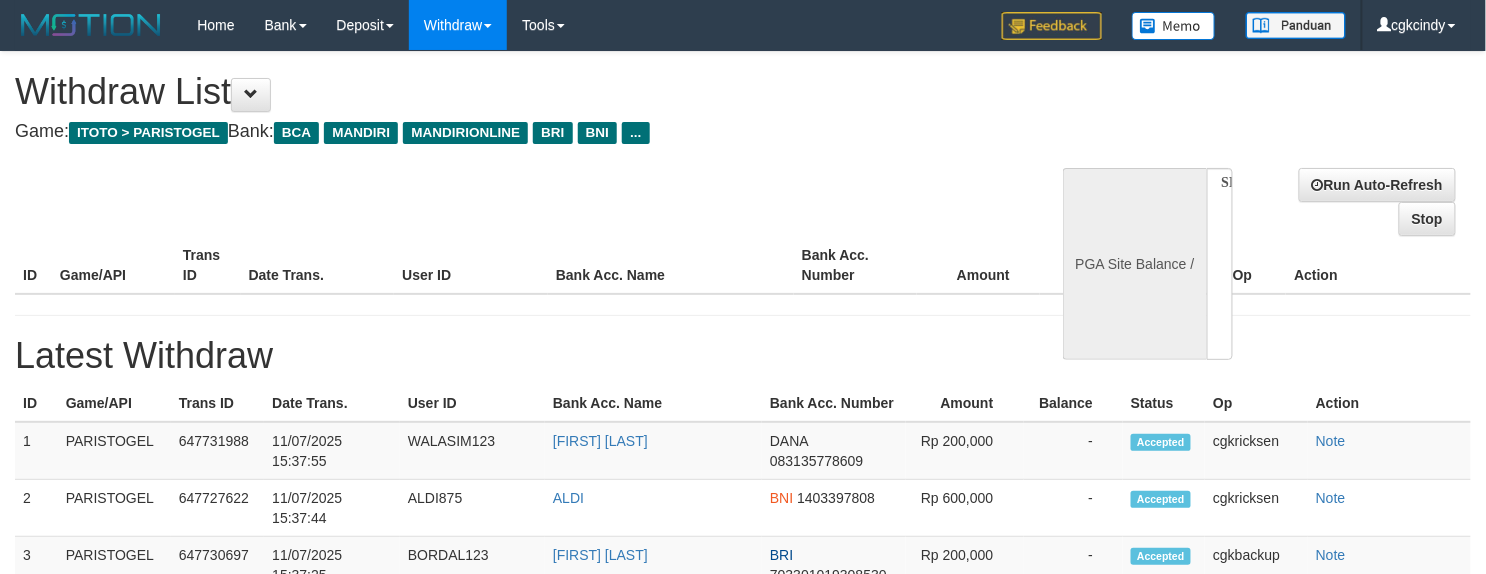 select on "**" 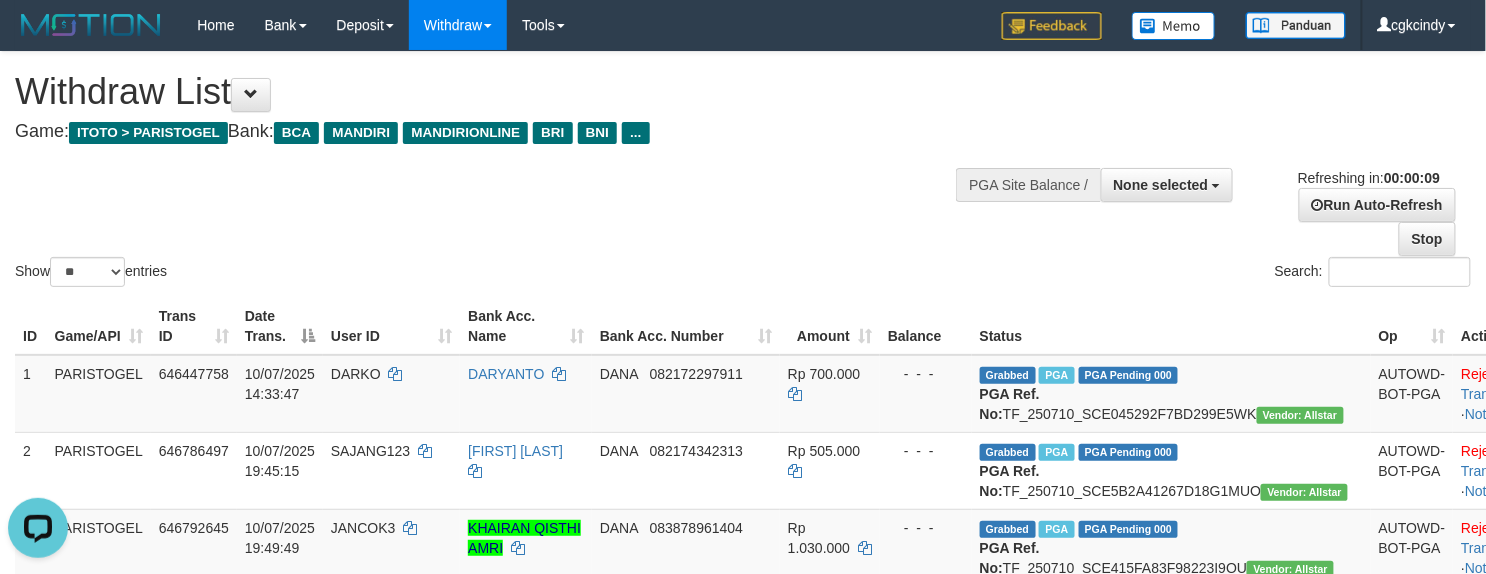 scroll, scrollTop: 0, scrollLeft: 0, axis: both 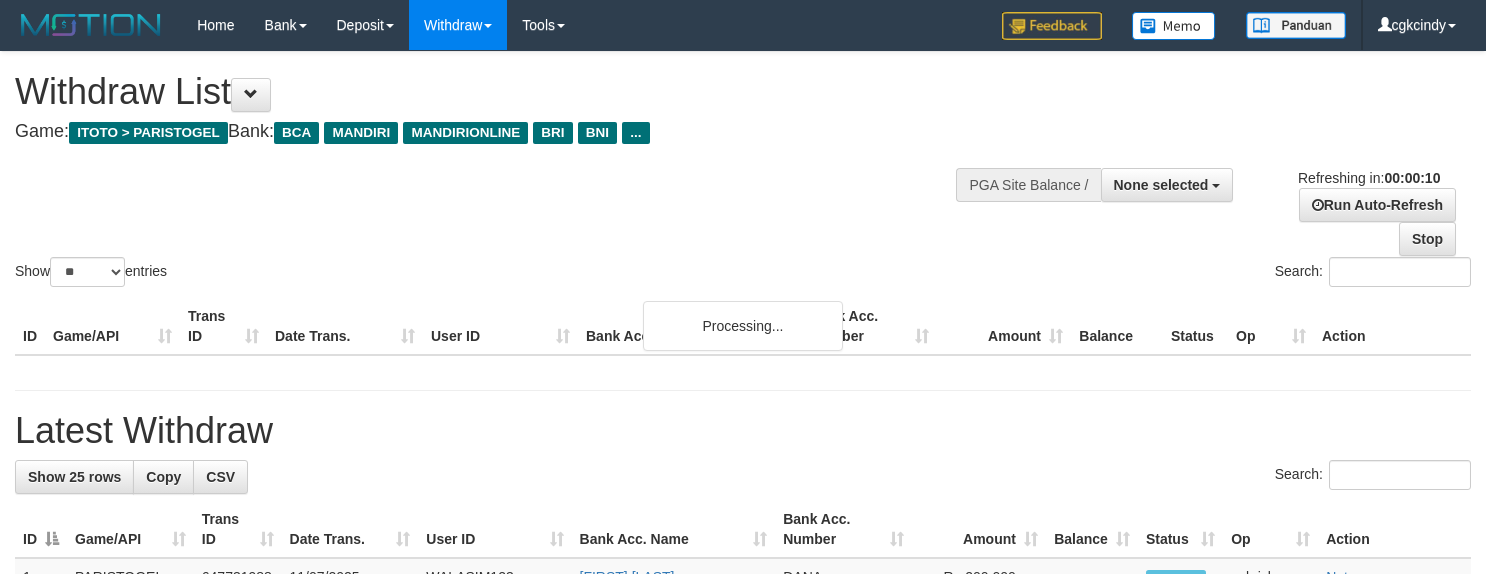 select 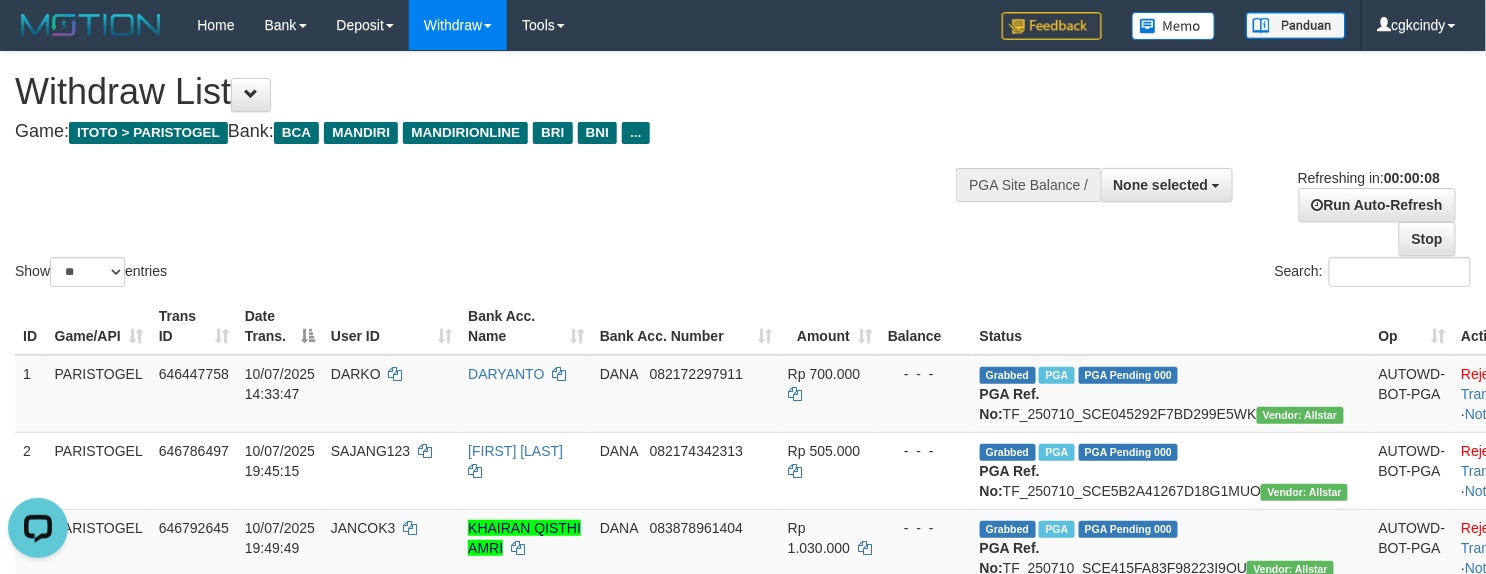 scroll, scrollTop: 0, scrollLeft: 0, axis: both 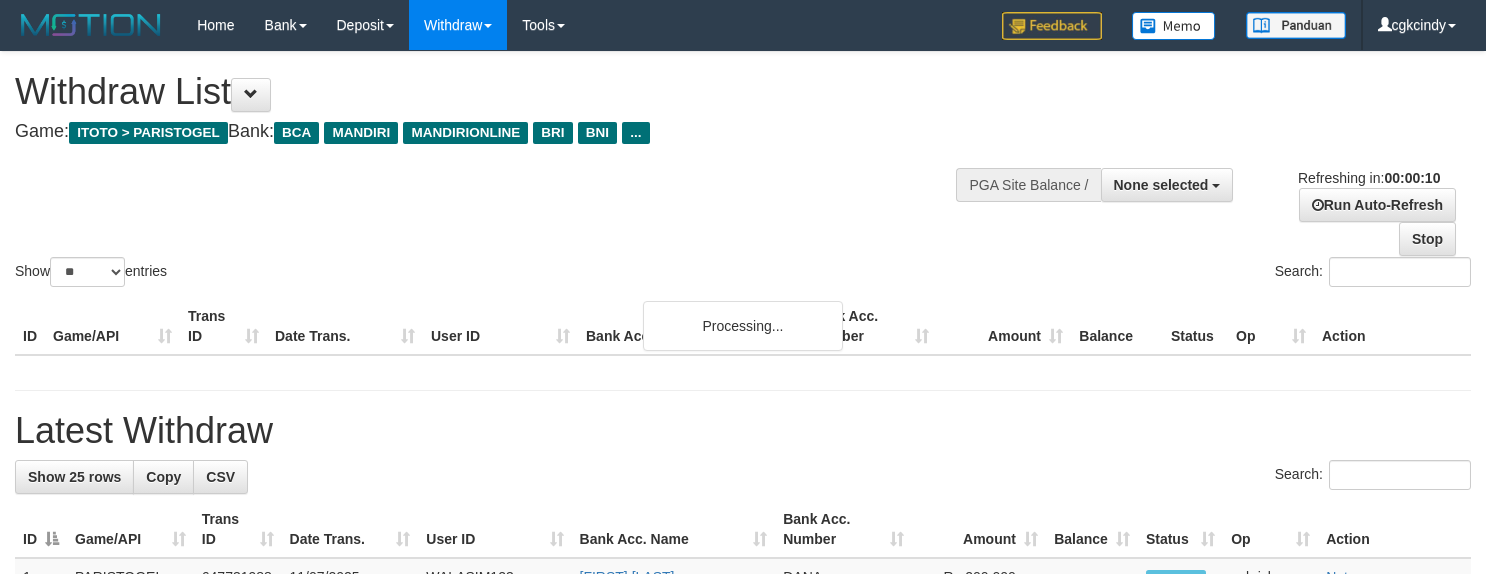 select 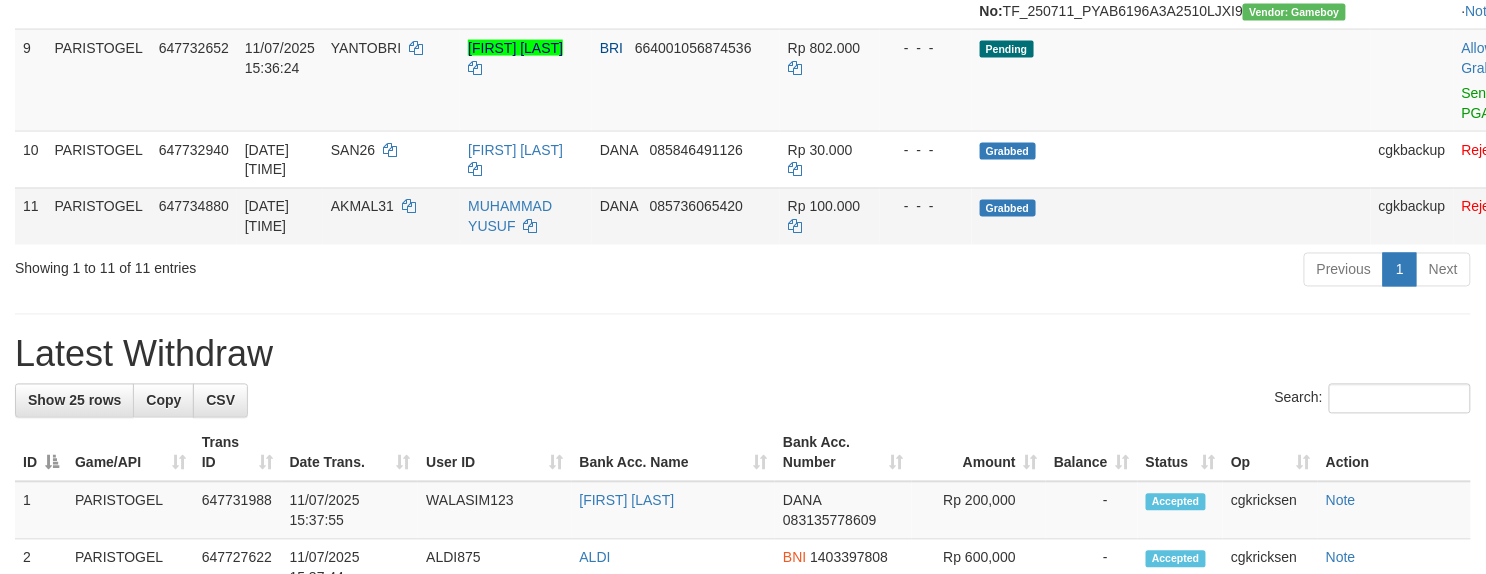 scroll, scrollTop: 896, scrollLeft: 0, axis: vertical 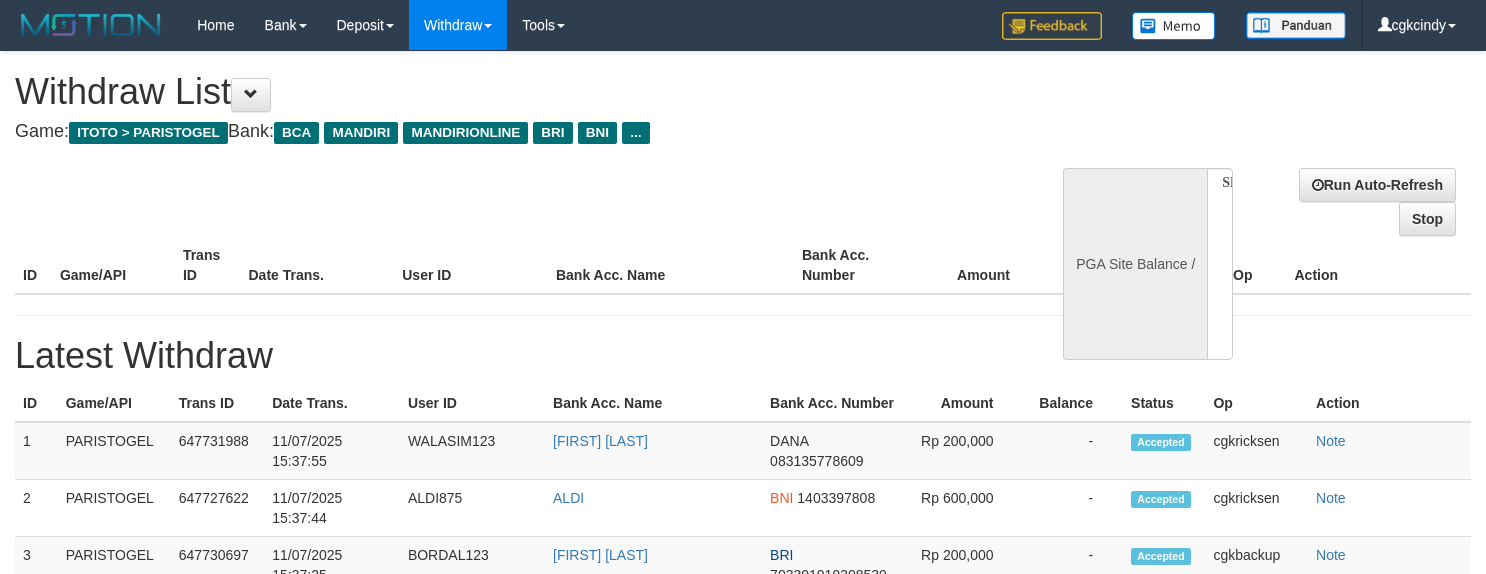 select 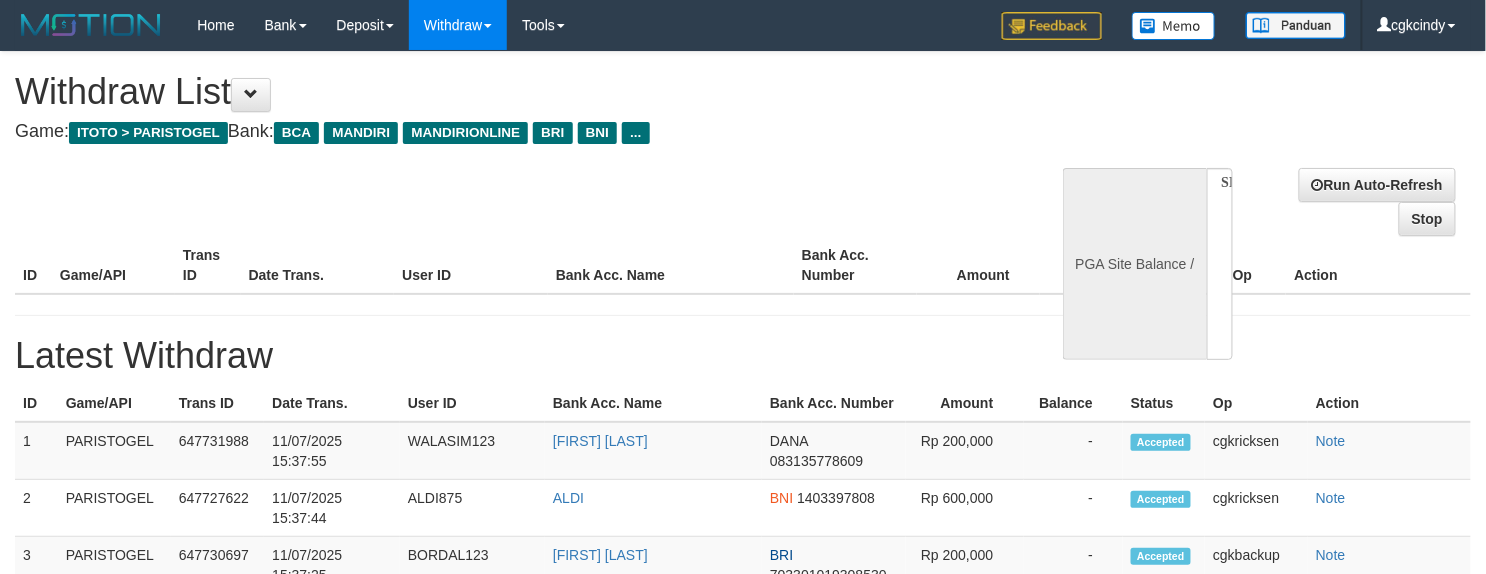 select on "**" 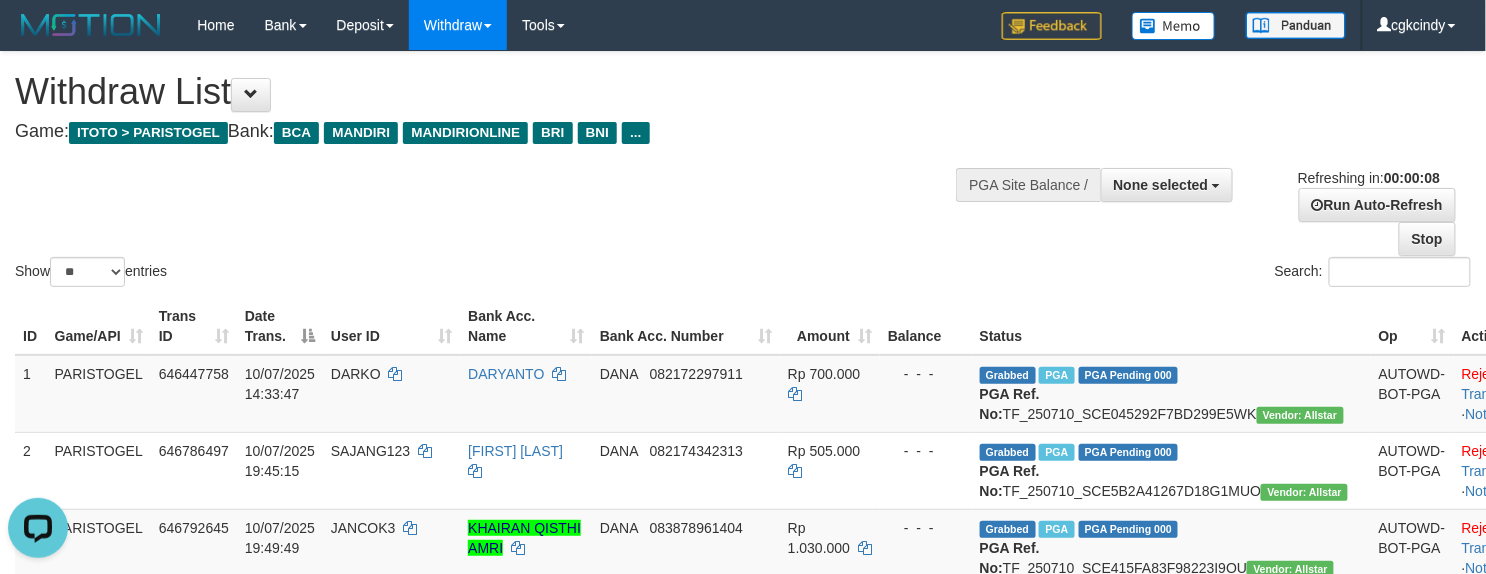 scroll, scrollTop: 0, scrollLeft: 0, axis: both 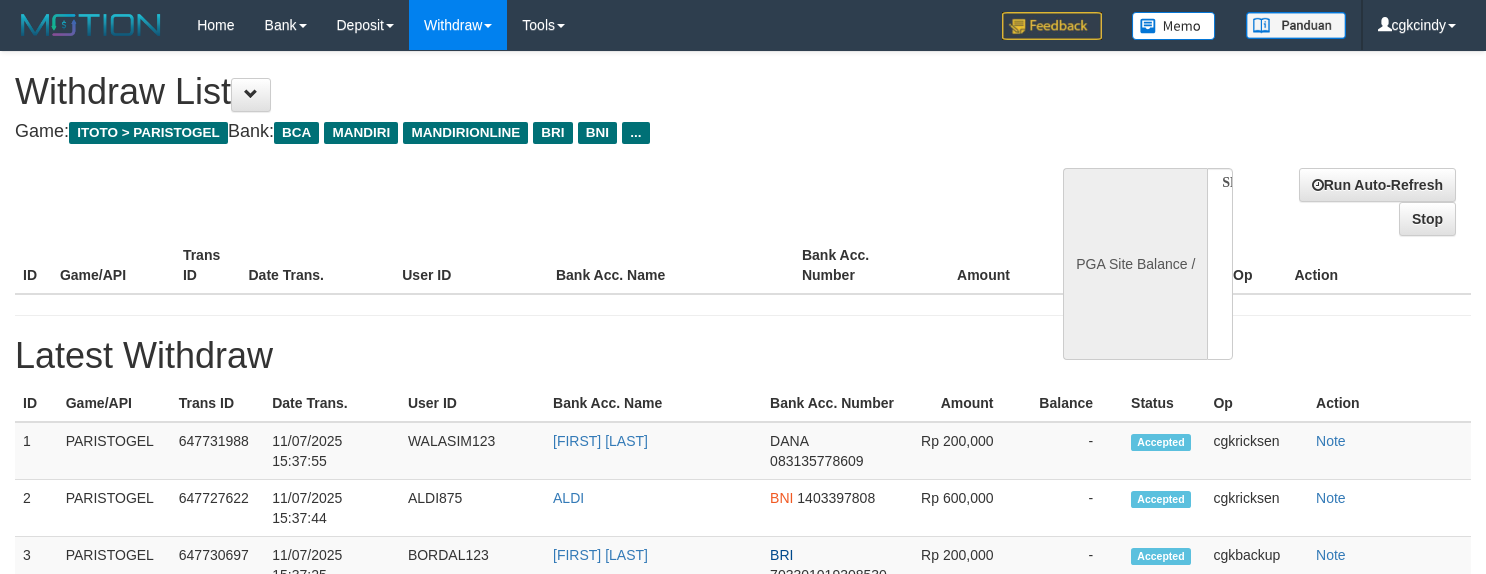 select 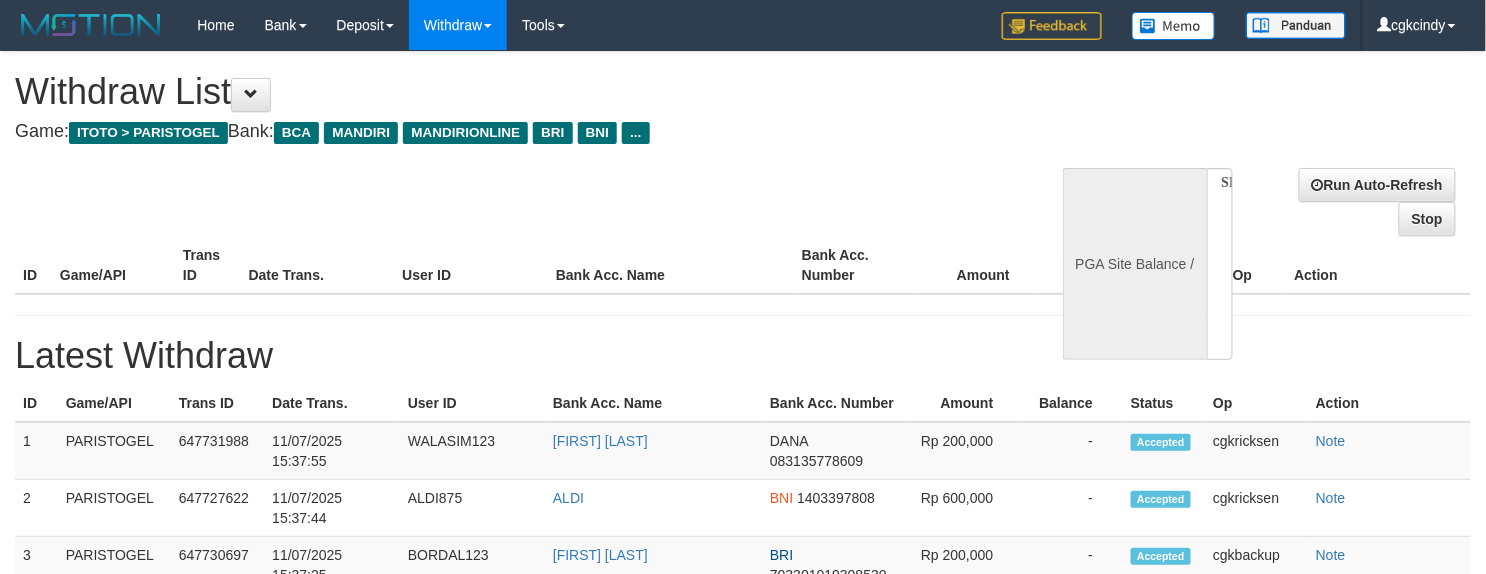 select on "**" 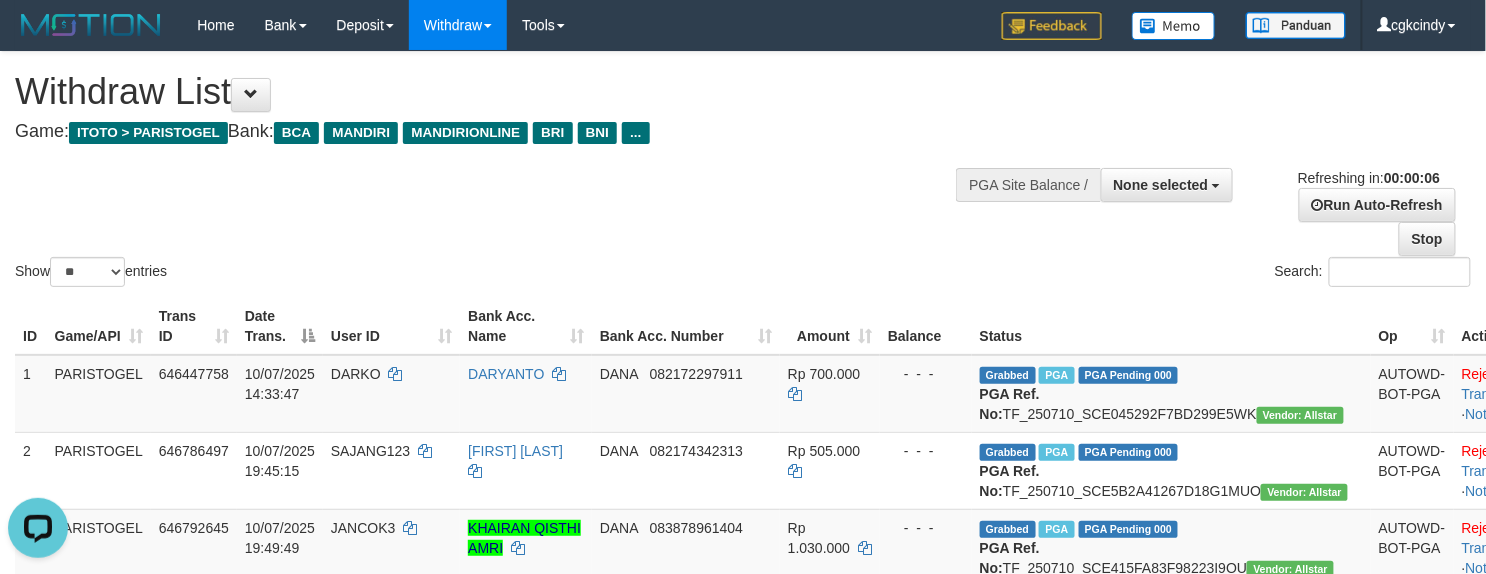 scroll, scrollTop: 0, scrollLeft: 0, axis: both 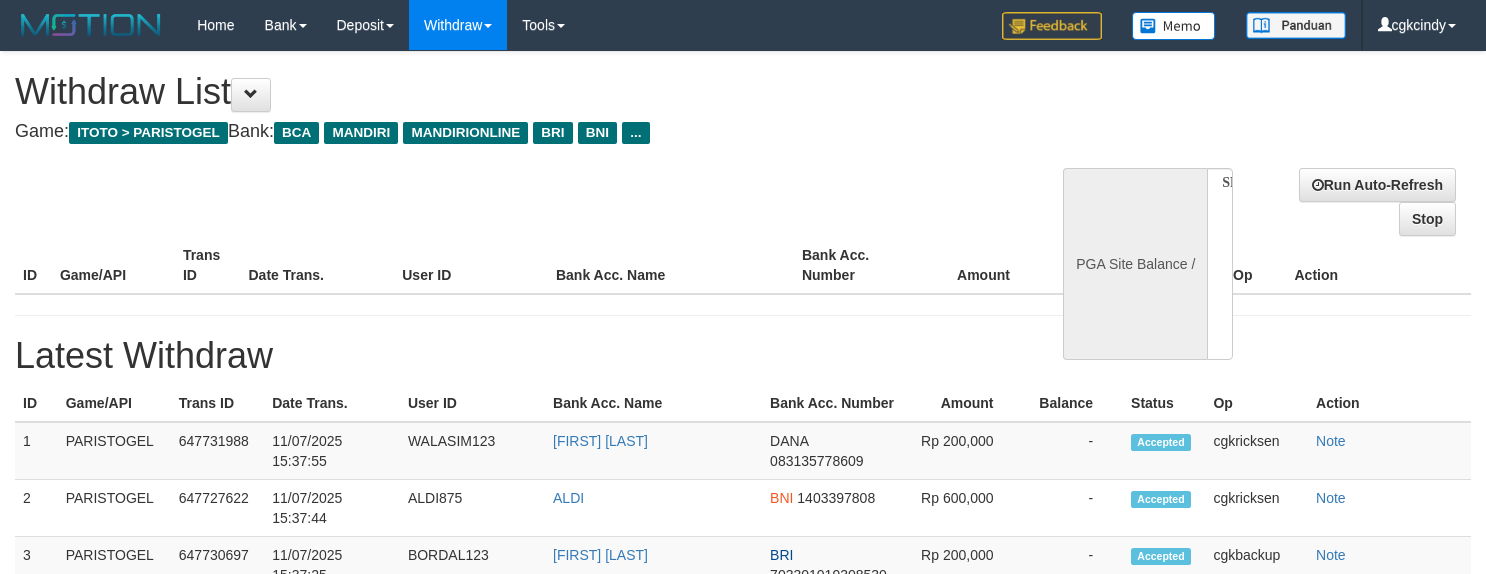 select 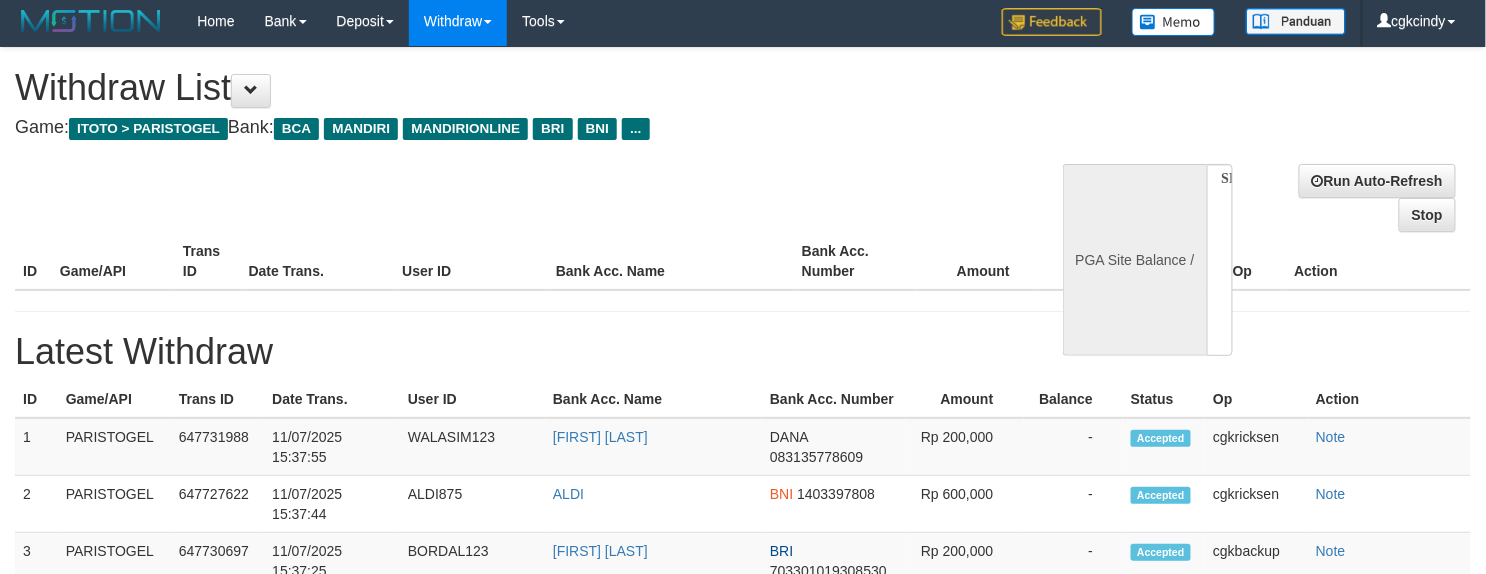 scroll, scrollTop: 0, scrollLeft: 0, axis: both 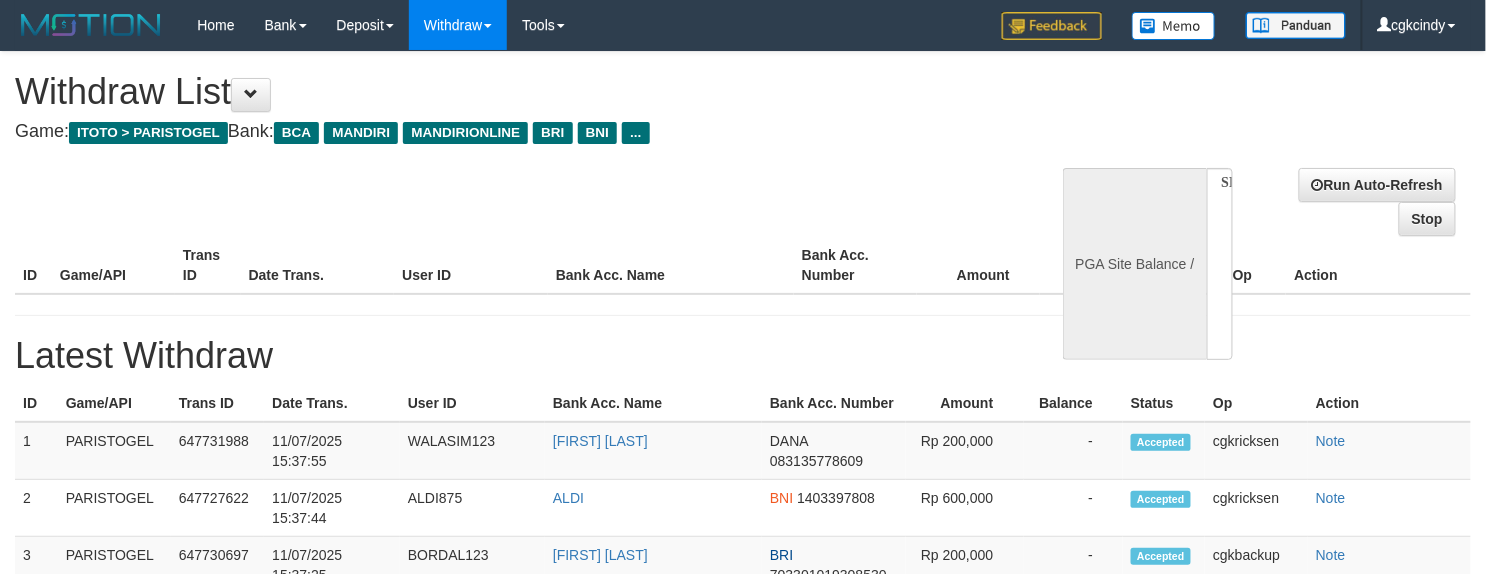 select on "**" 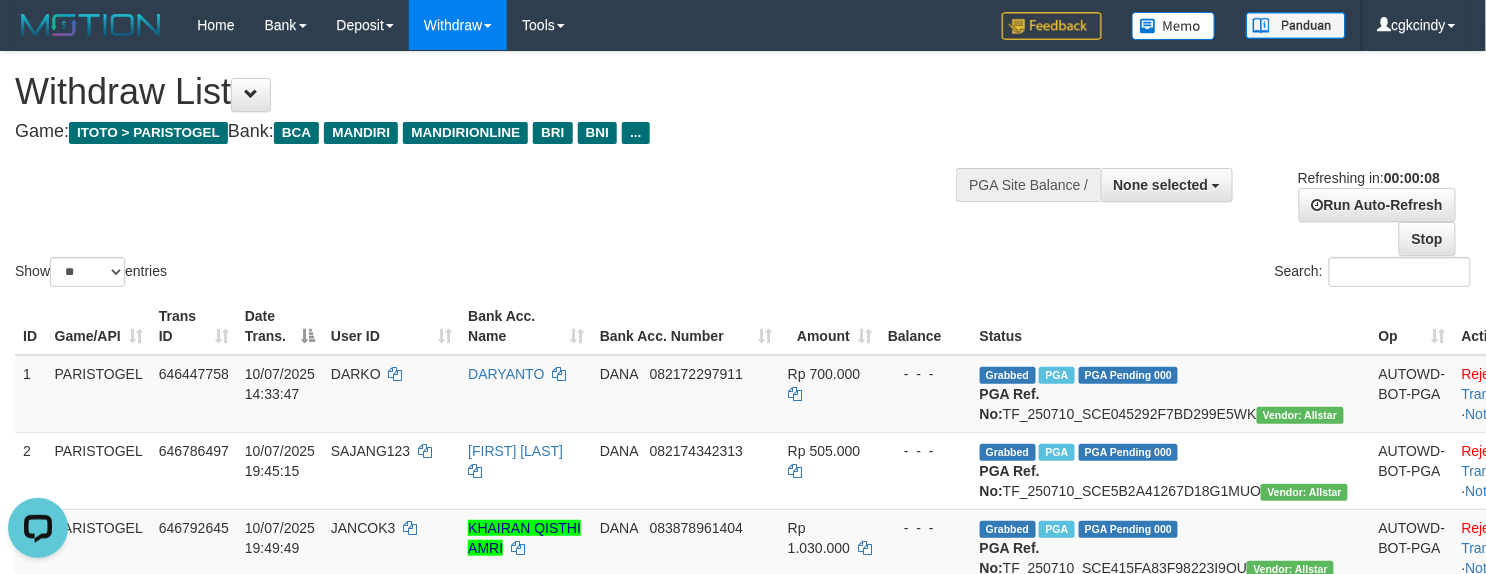 scroll, scrollTop: 0, scrollLeft: 0, axis: both 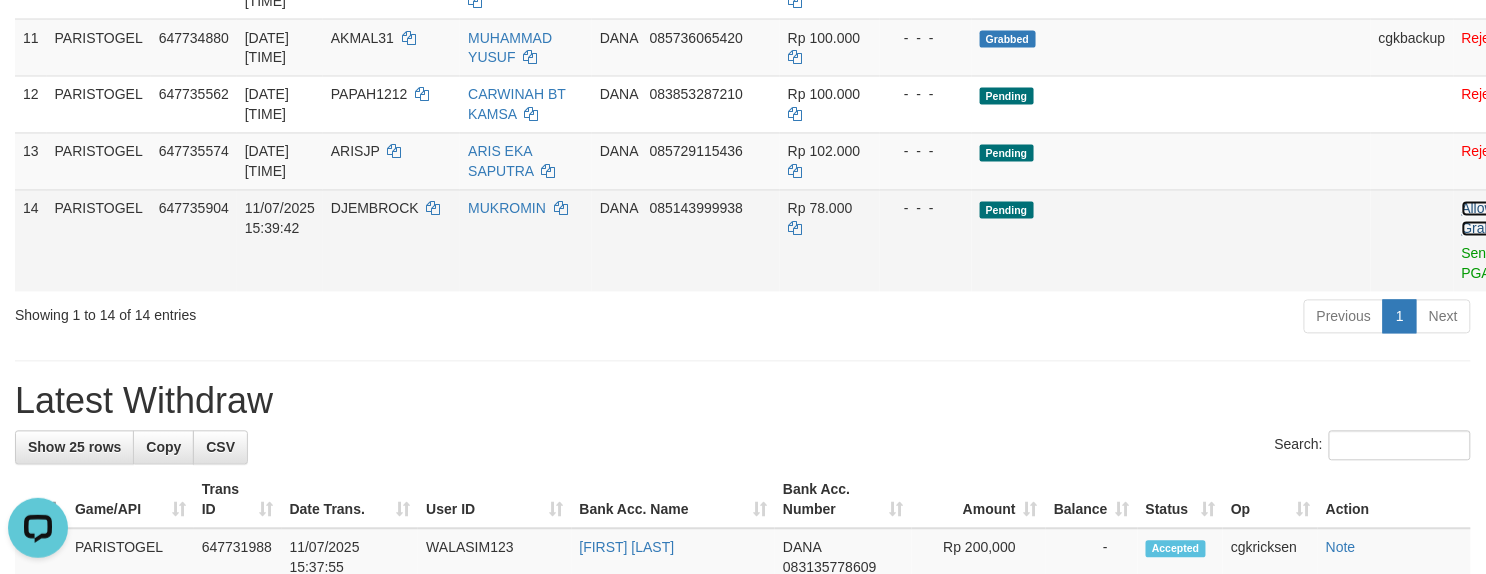 click on "Allow Grab" at bounding box center (1478, 219) 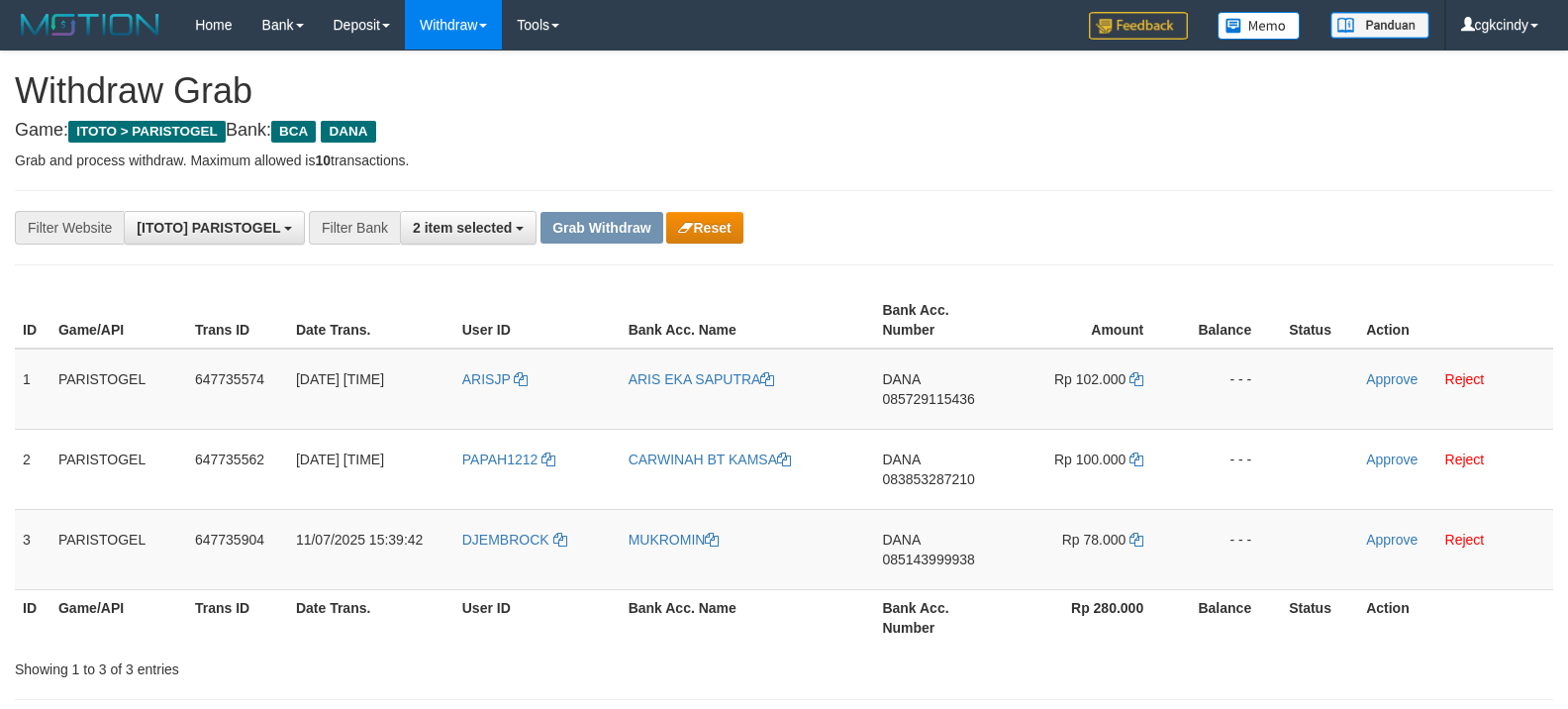 scroll, scrollTop: 0, scrollLeft: 0, axis: both 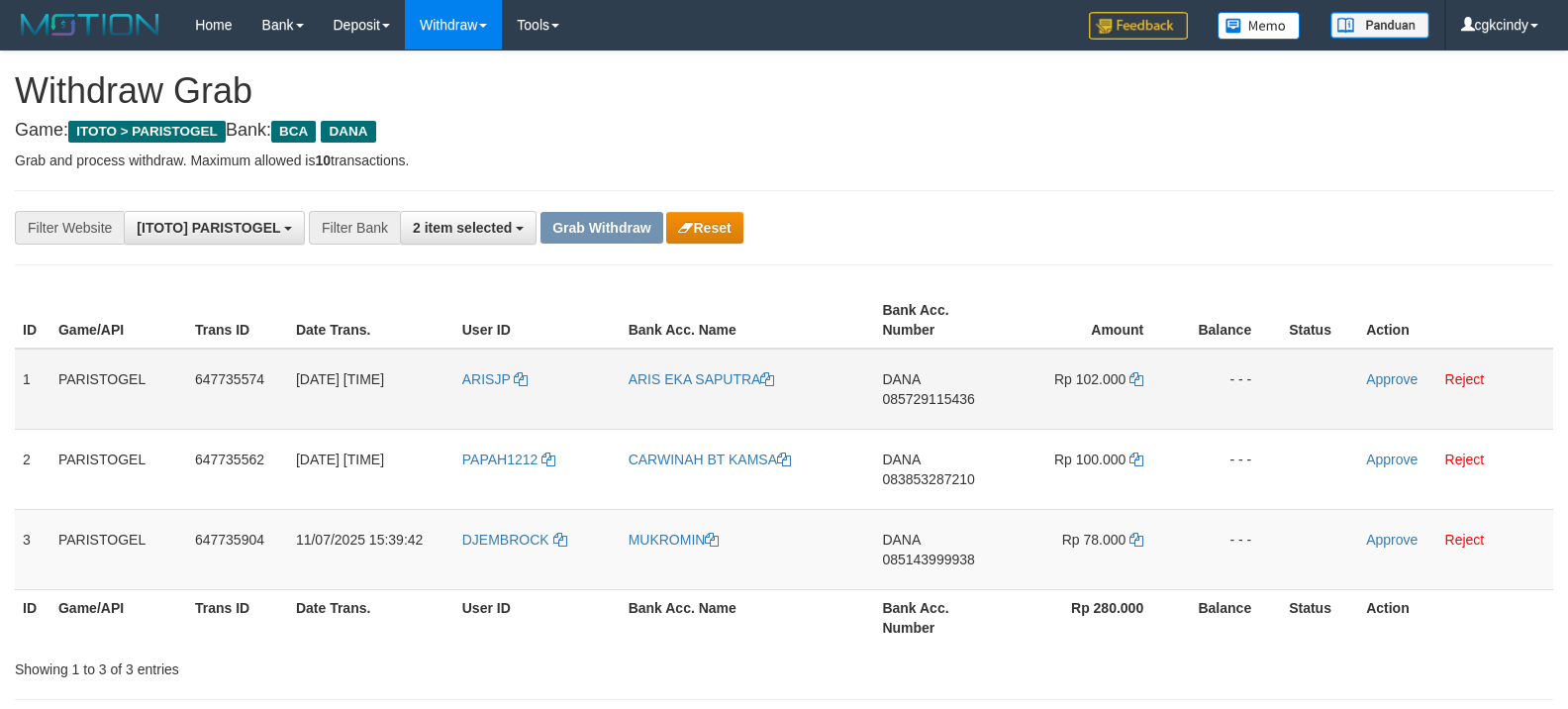 click on "ARISJP" at bounding box center [538, 389] 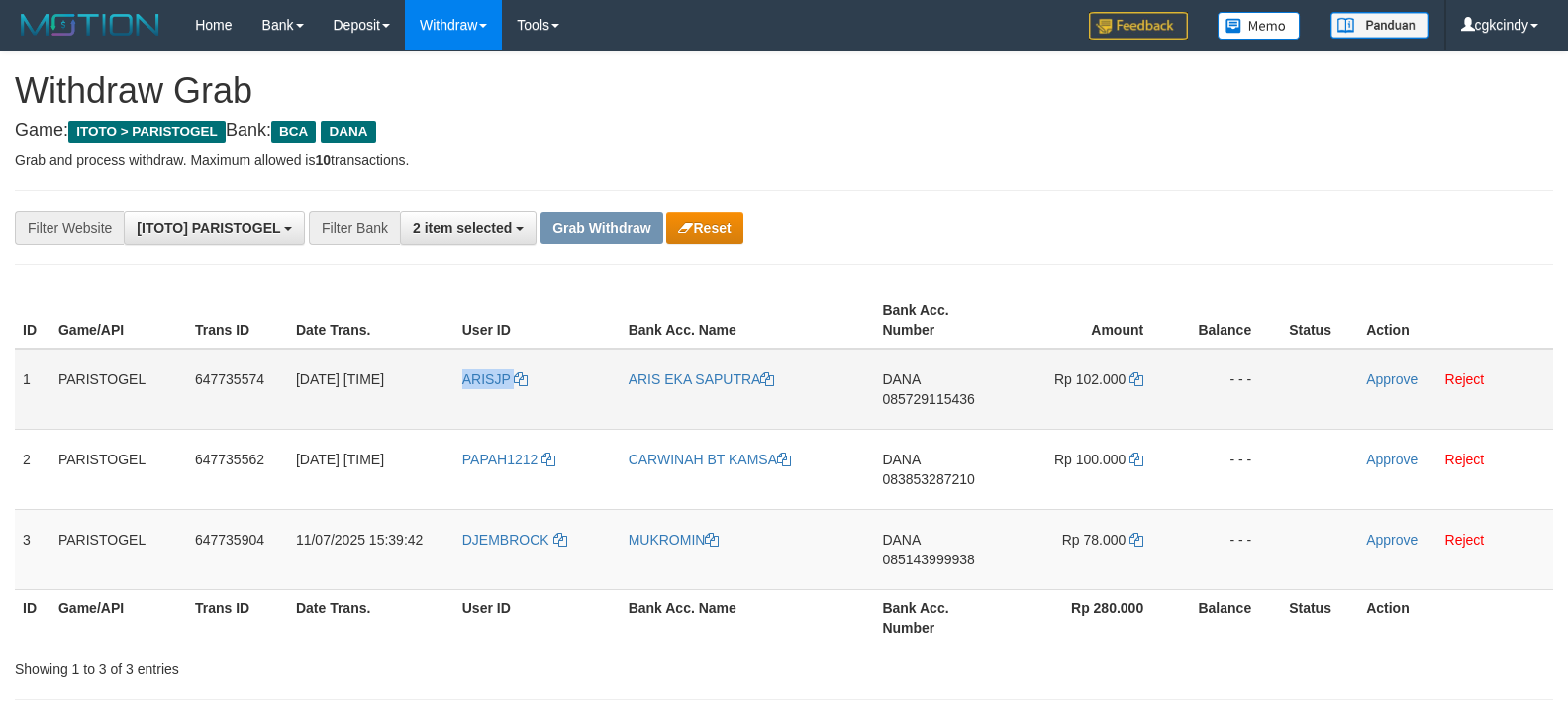 copy on "ARISJP" 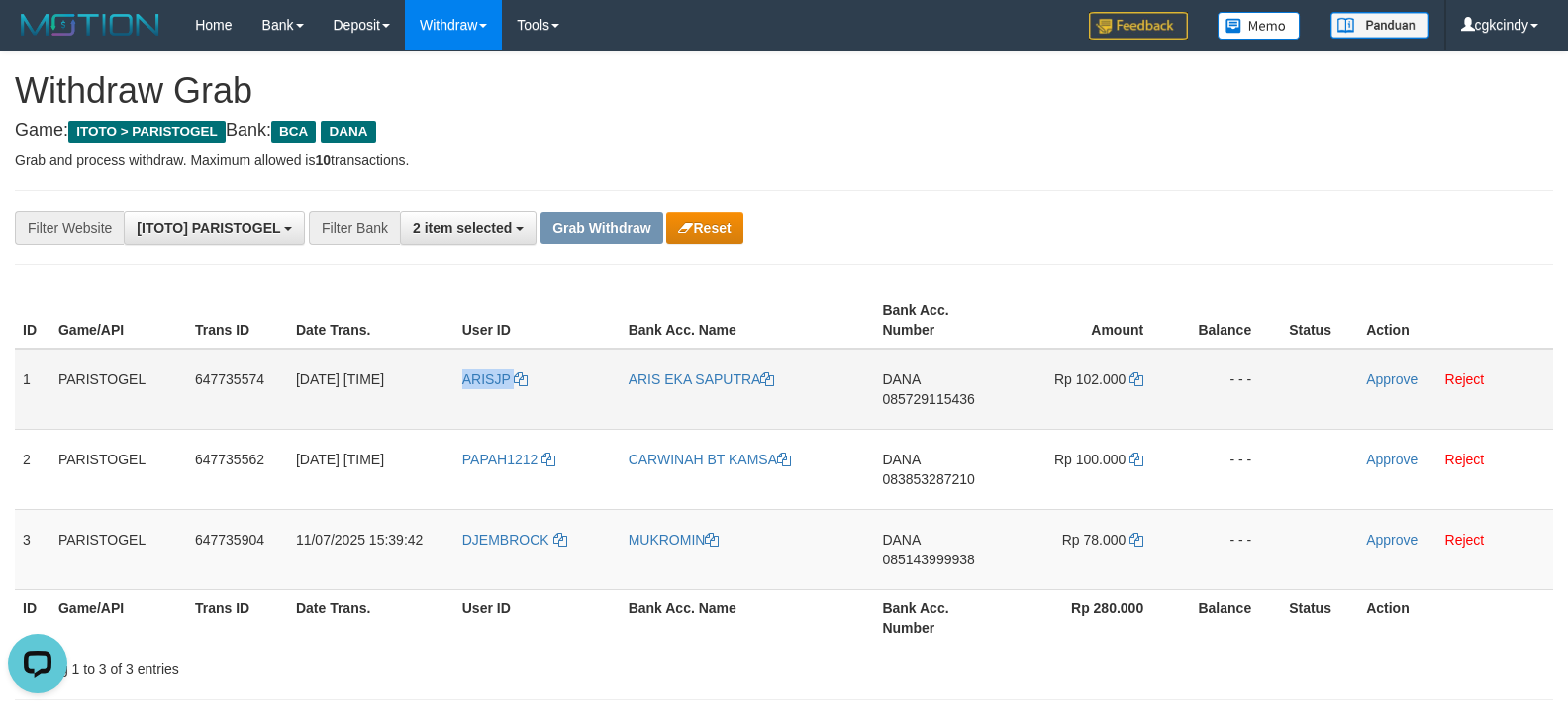 scroll, scrollTop: 0, scrollLeft: 0, axis: both 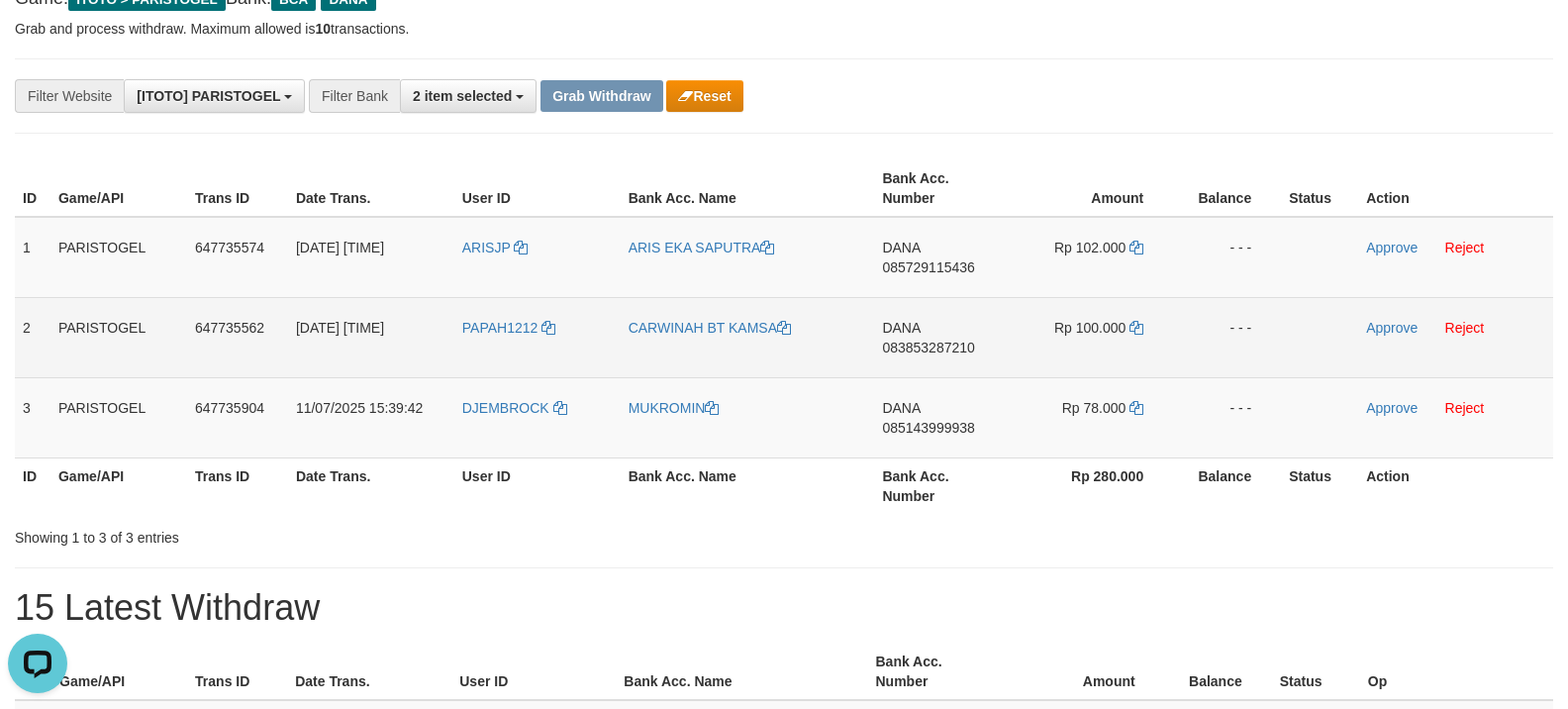 click on "PAPAH1212" at bounding box center (538, 337) 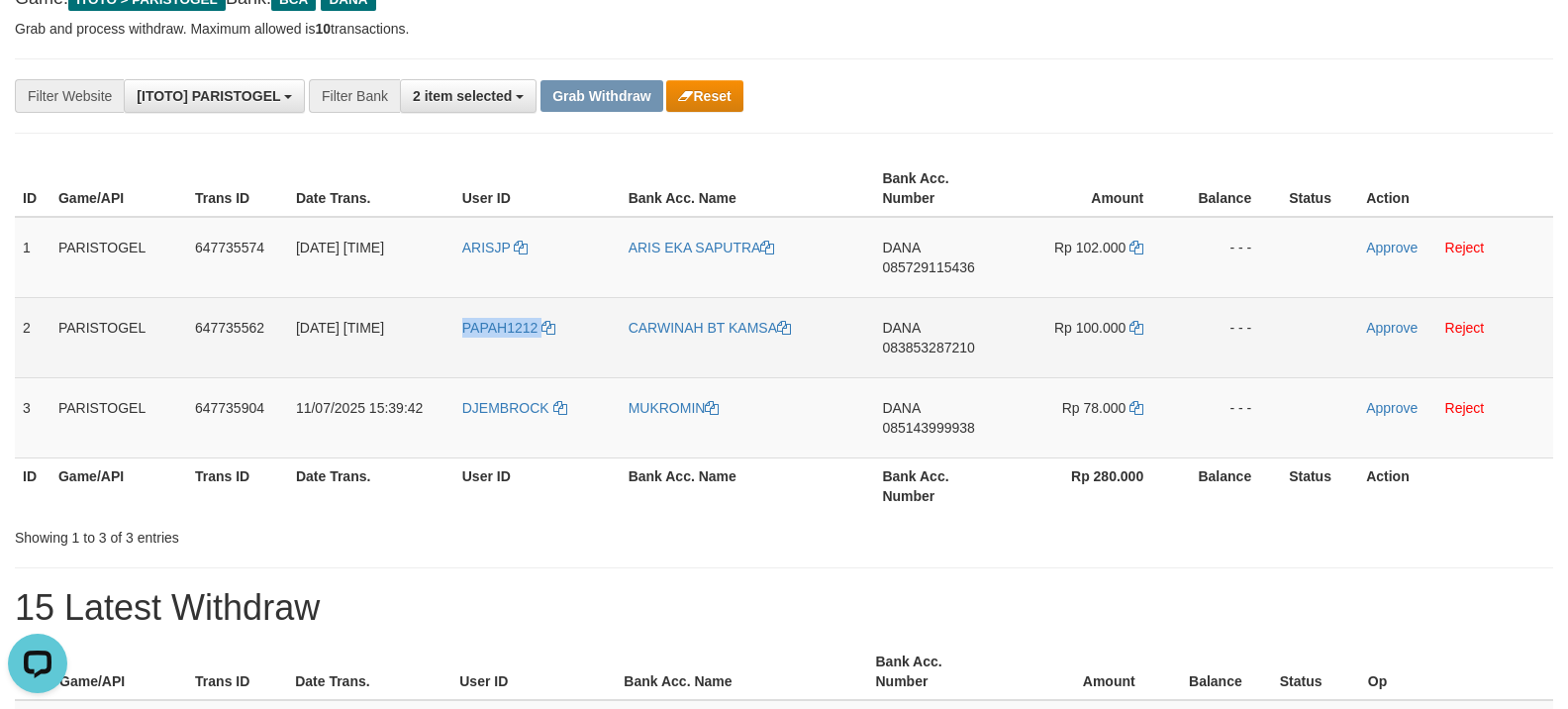 copy on "PAPAH1212" 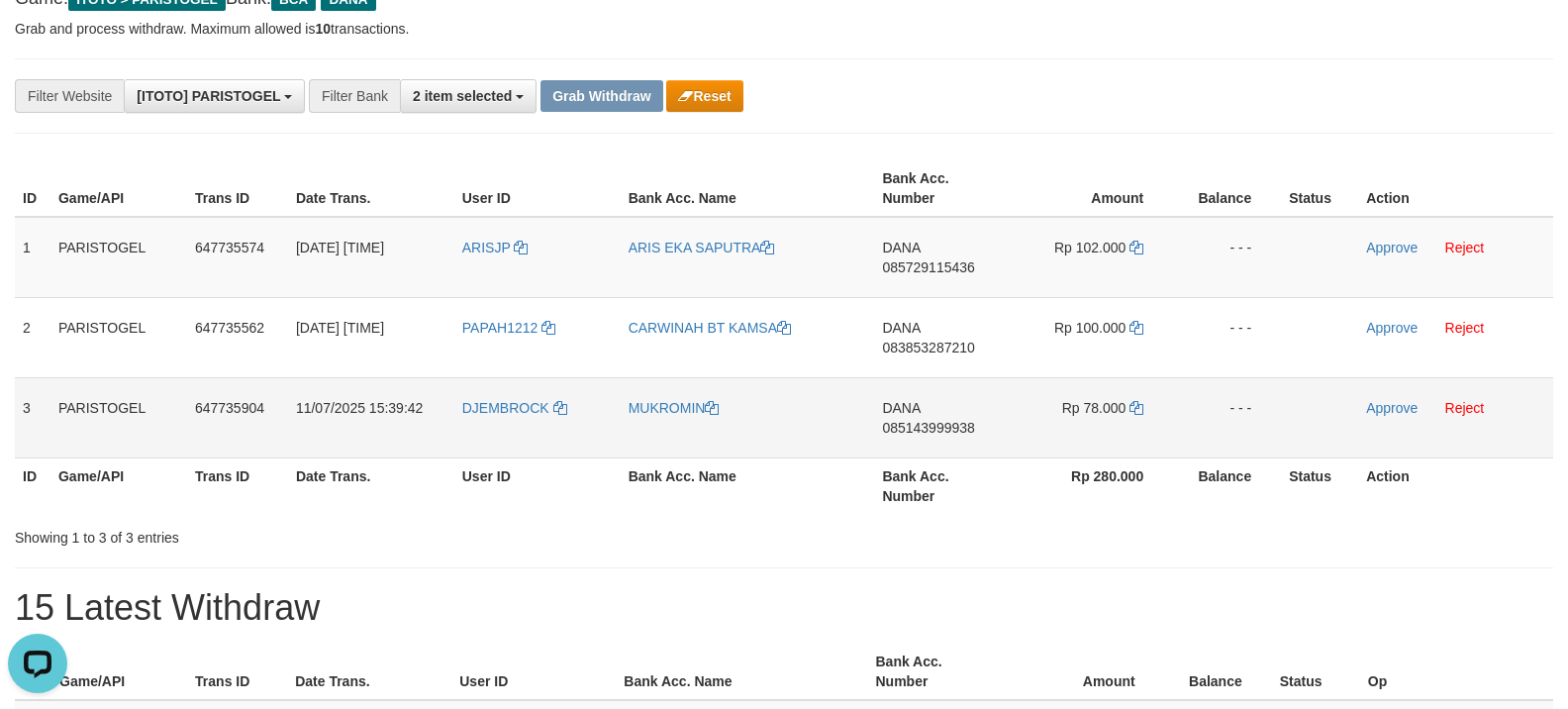click on "DJEMBROCK" at bounding box center (538, 417) 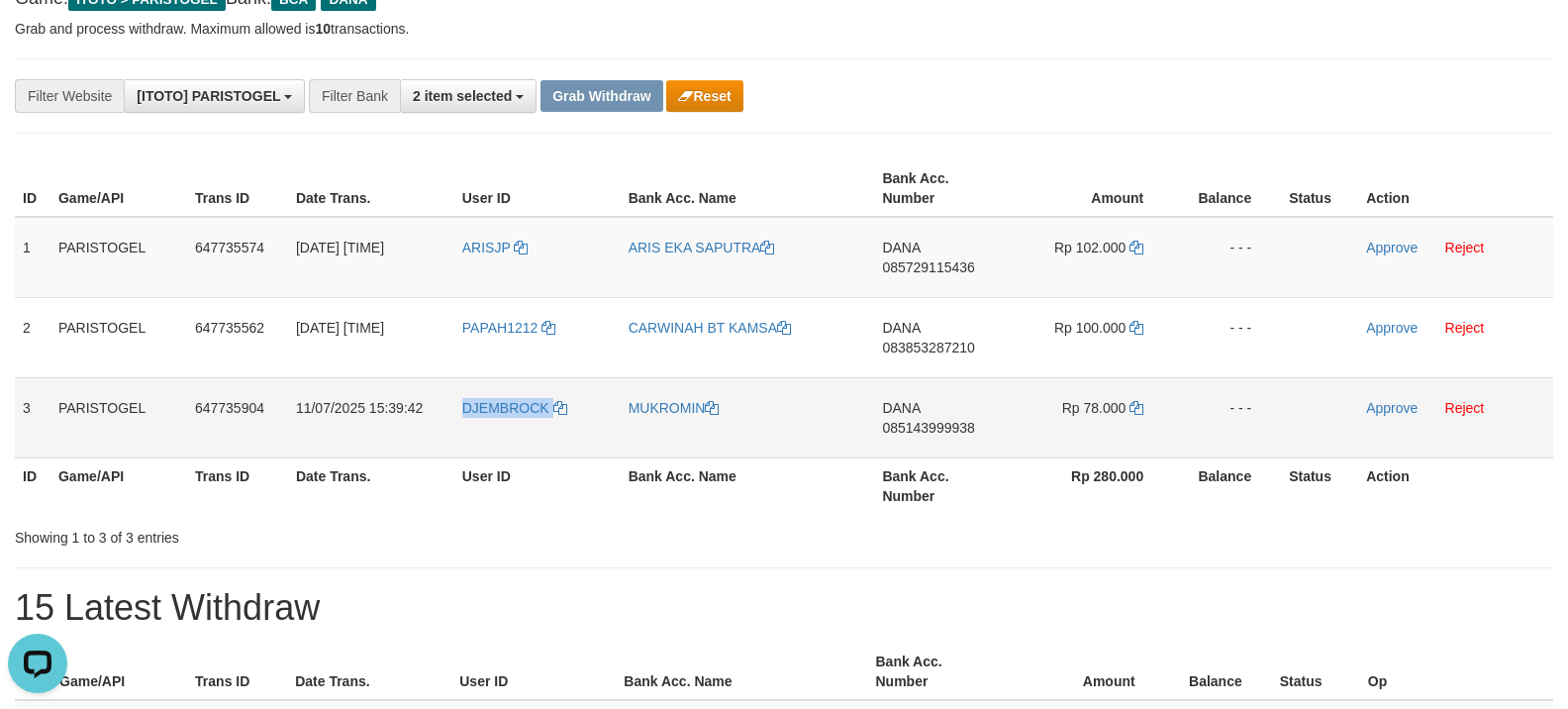 copy on "DJEMBROCK" 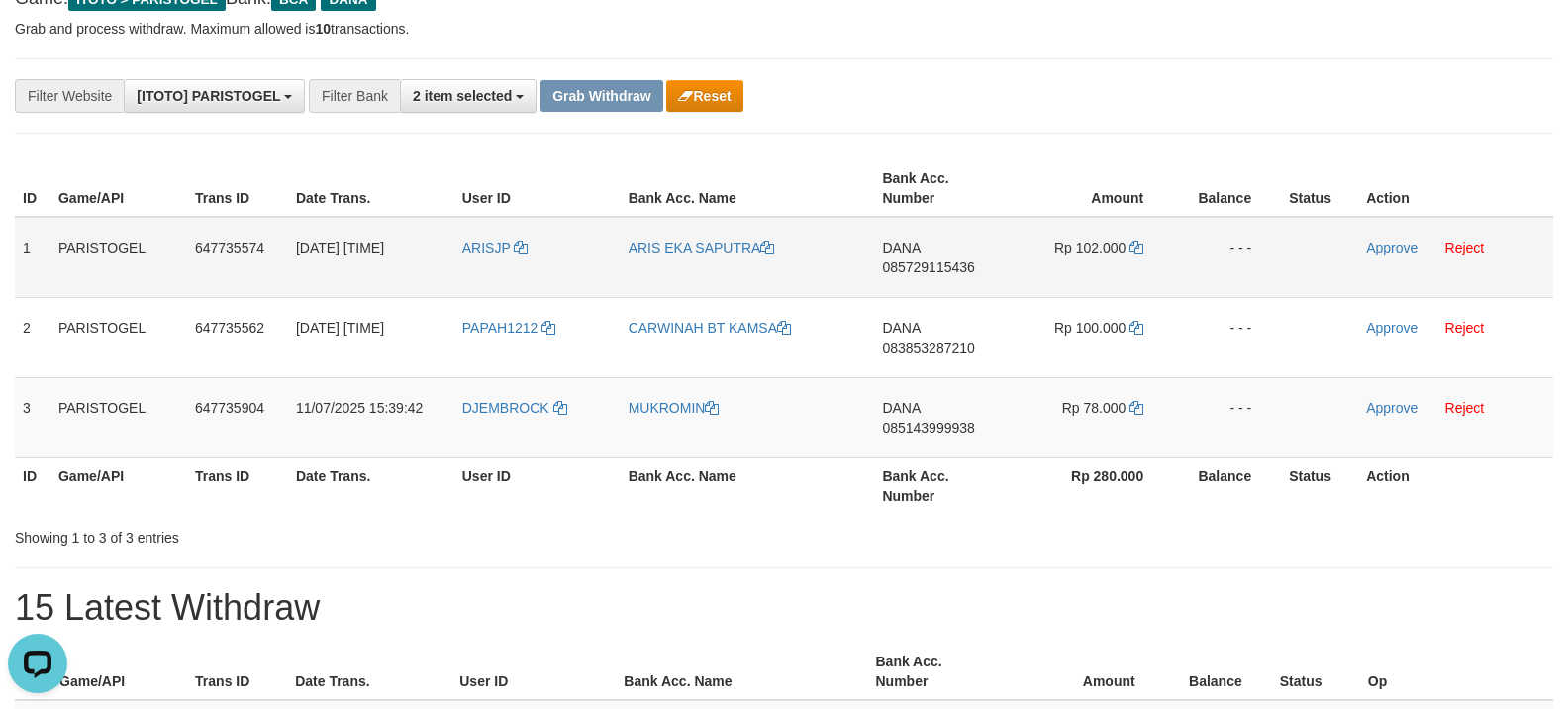 click on "ARISJP" at bounding box center [538, 257] 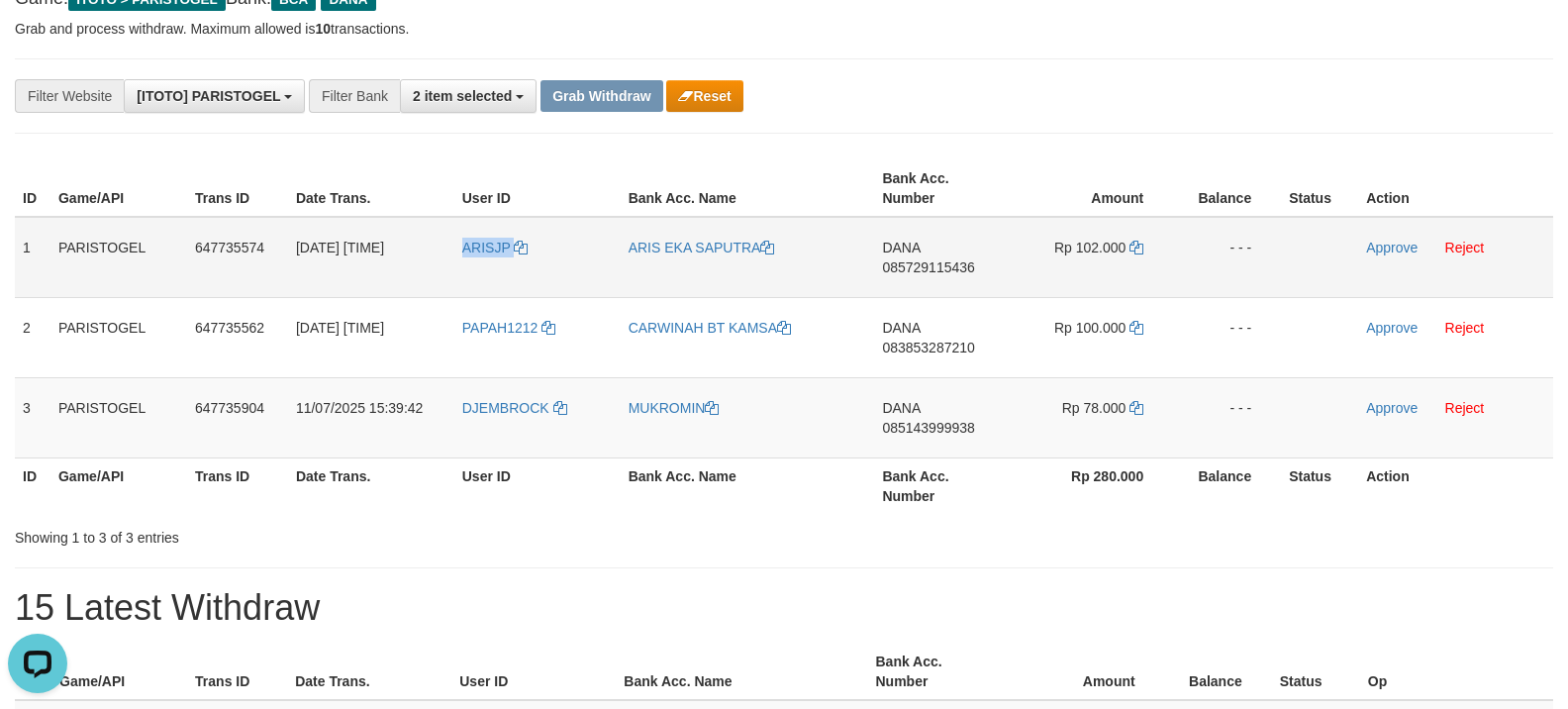 click on "ARISJP" at bounding box center [538, 257] 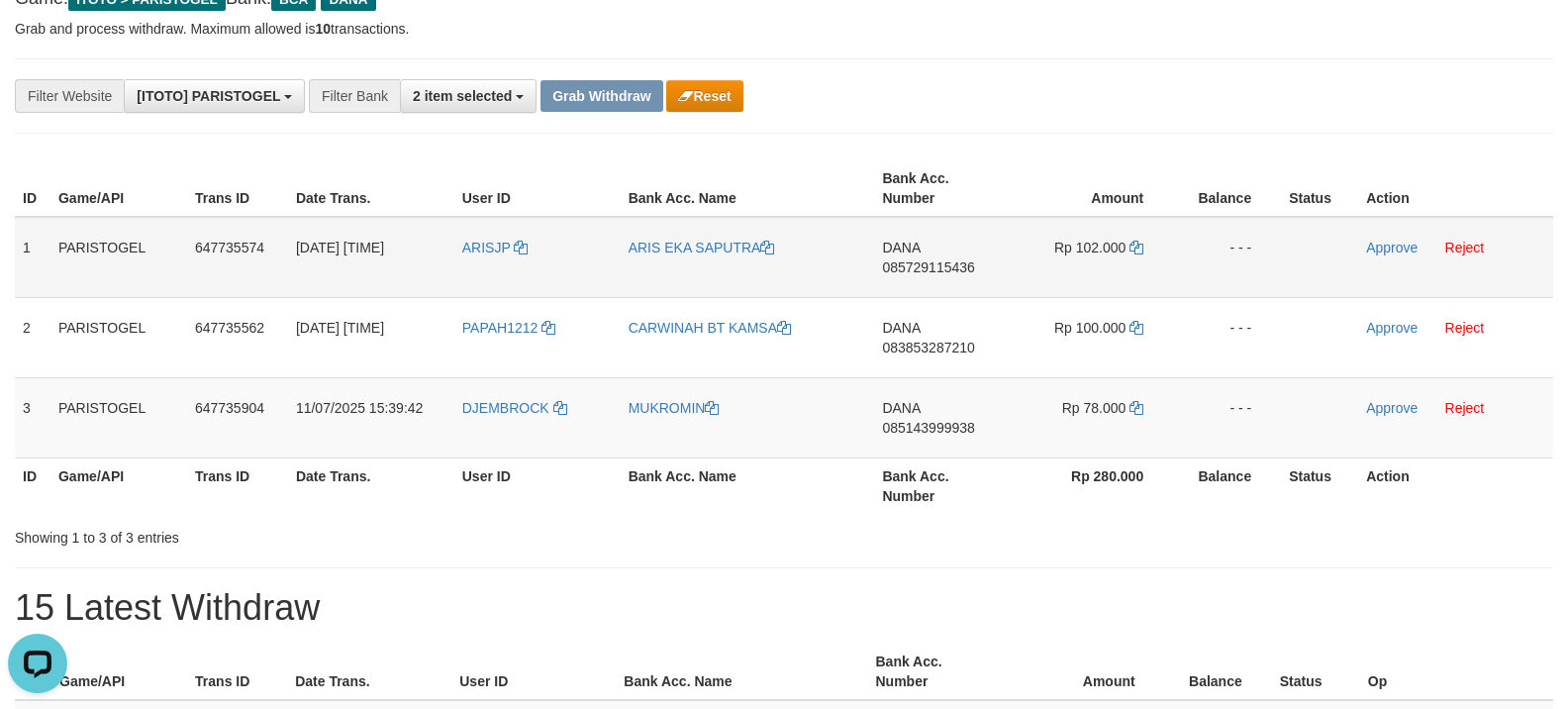 click on "ARIS EKA SAPUTRA" at bounding box center [747, 257] 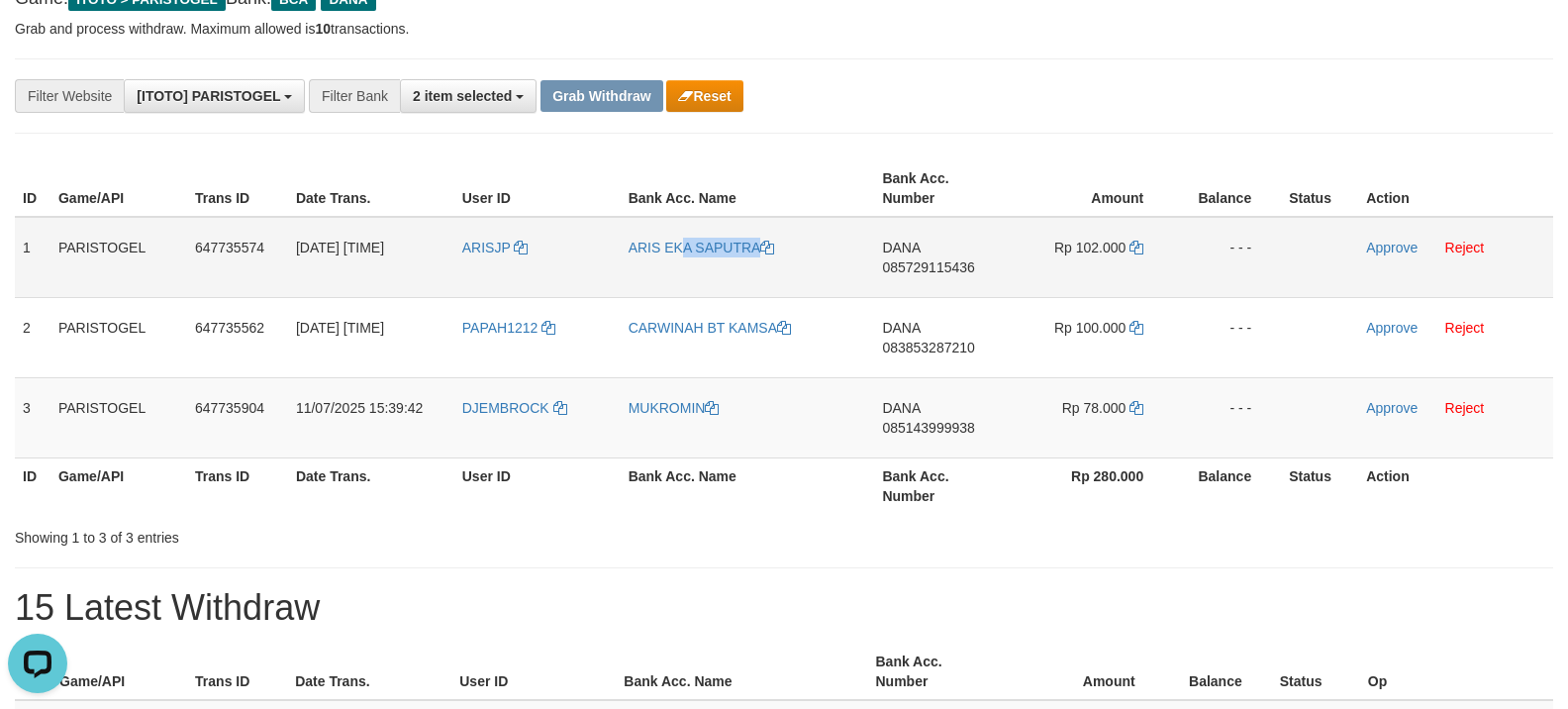 copy on "ARIS EKA SAPUTRA" 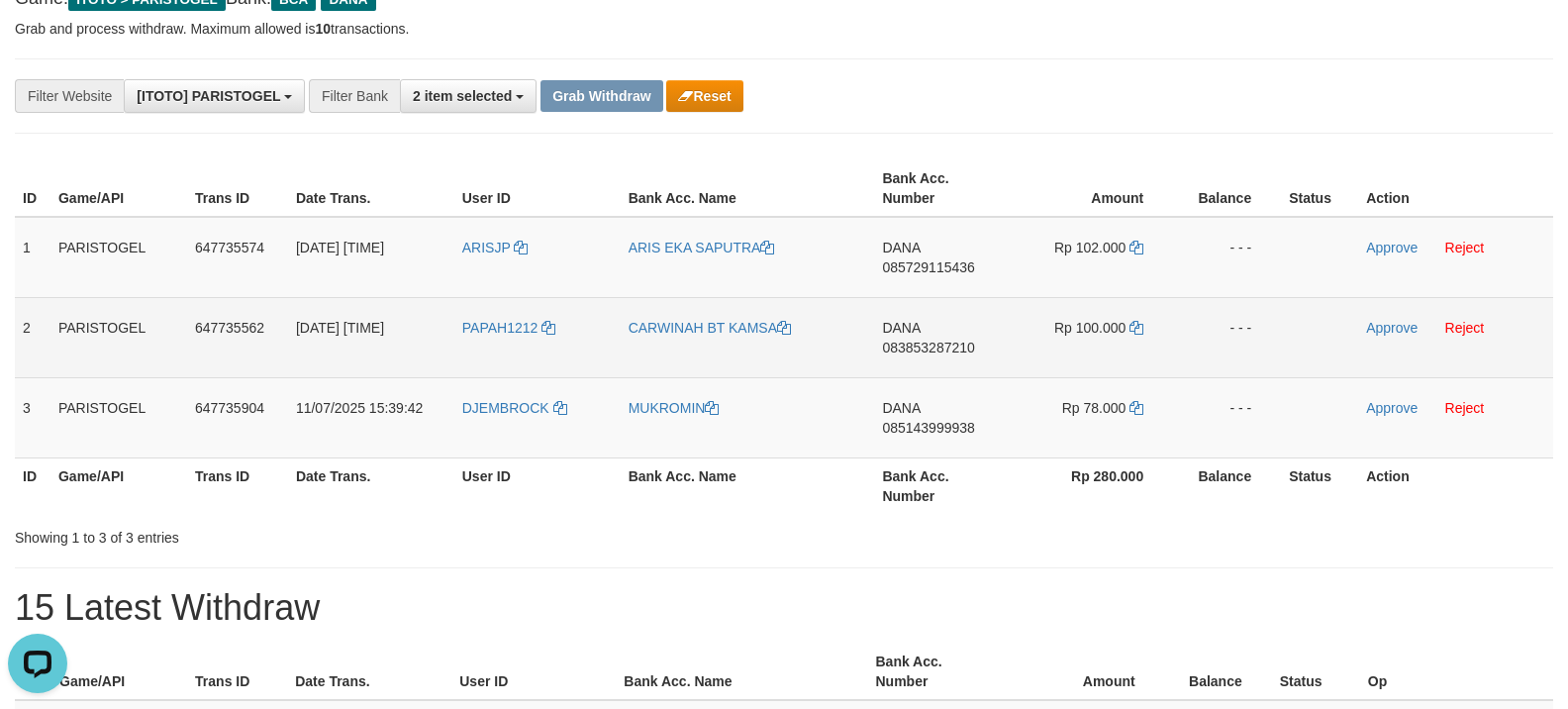 click on "PAPAH1212" at bounding box center (538, 337) 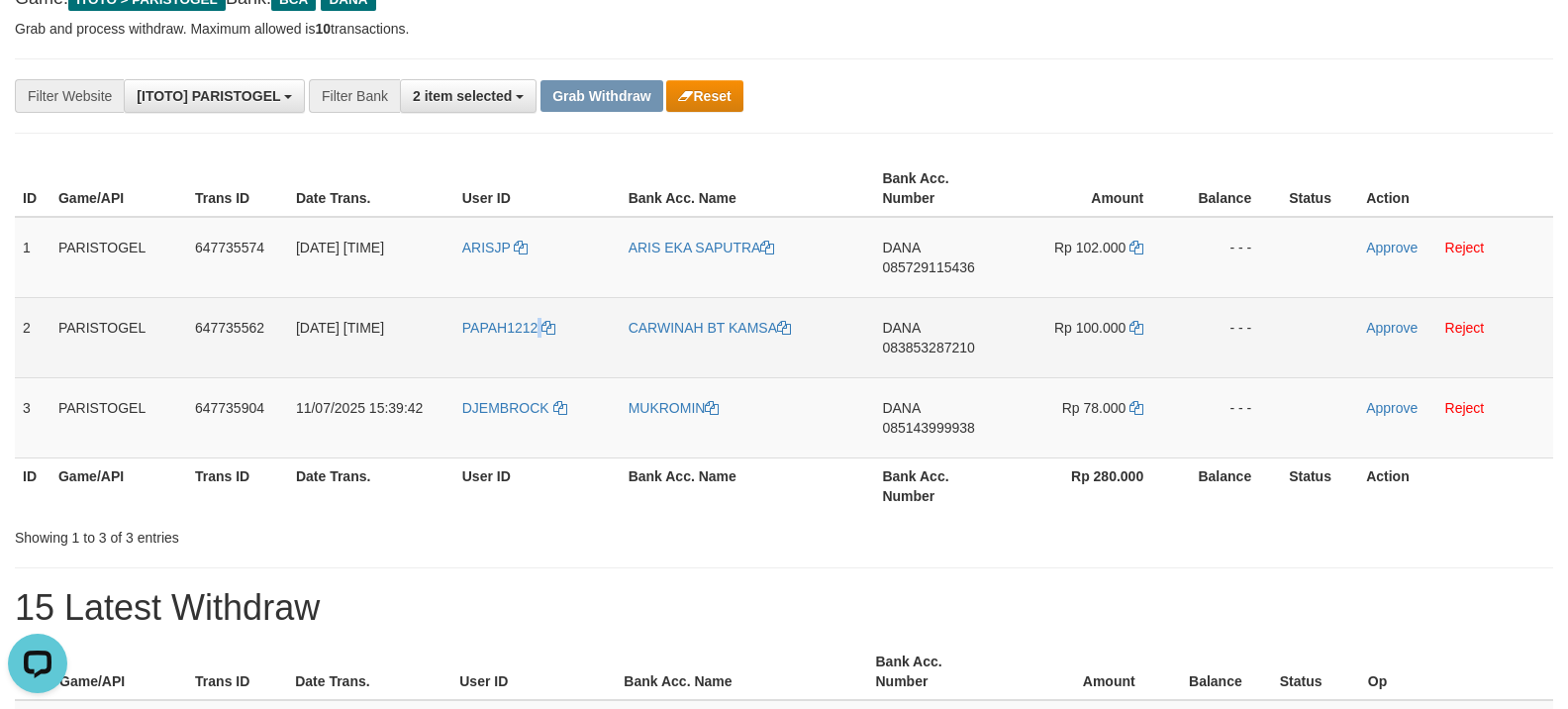 copy 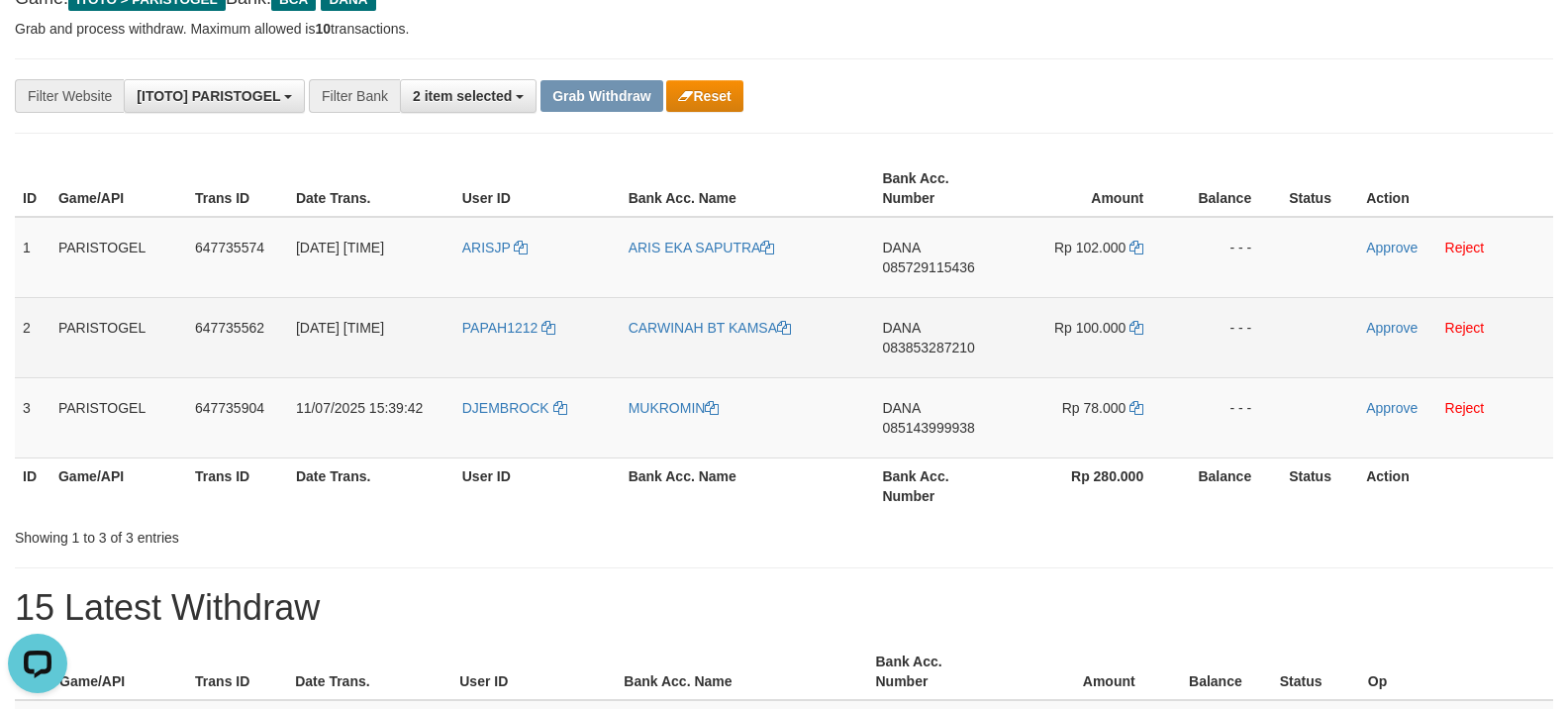 click on "PAPAH1212" at bounding box center (538, 337) 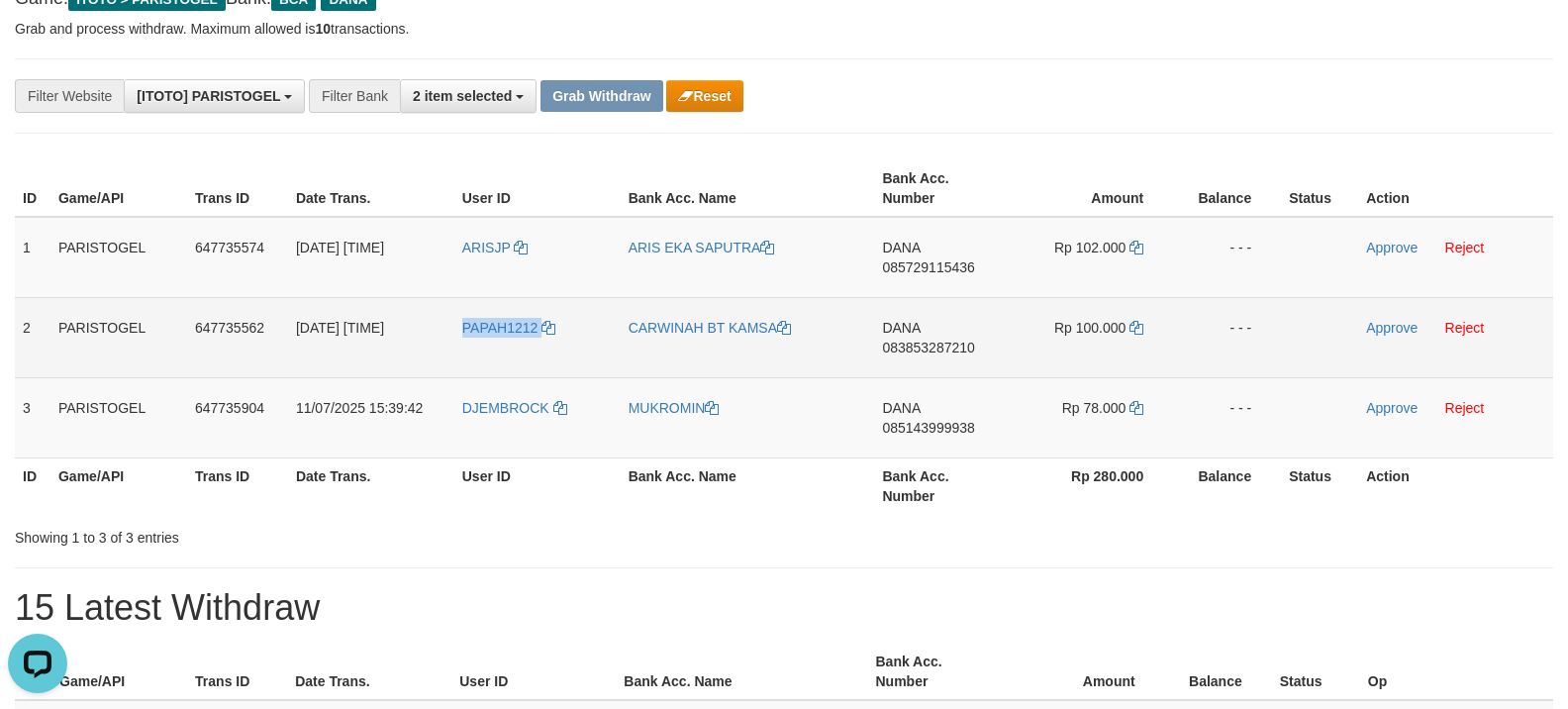 click on "PAPAH1212" at bounding box center [538, 337] 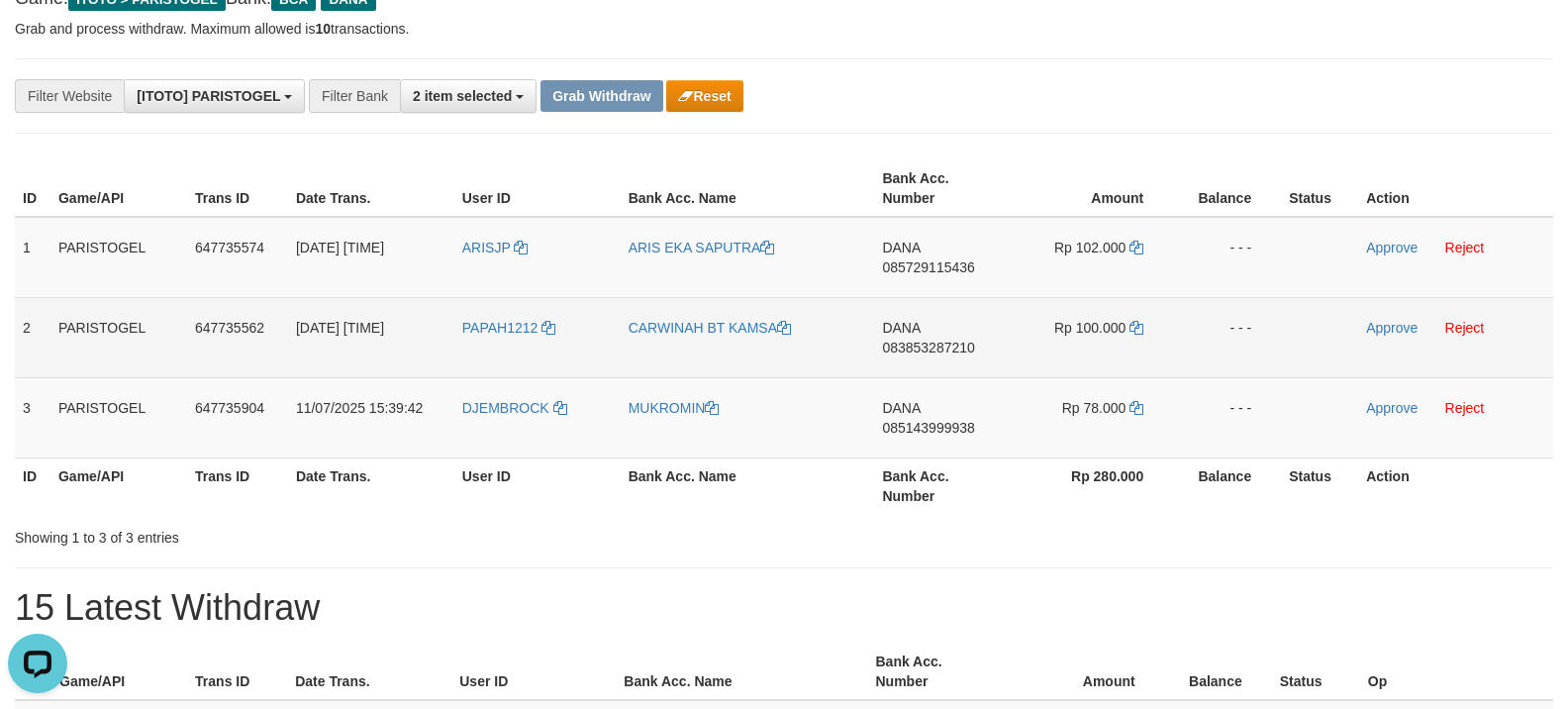 click on "CARWINAH BT KAMSA" at bounding box center (747, 337) 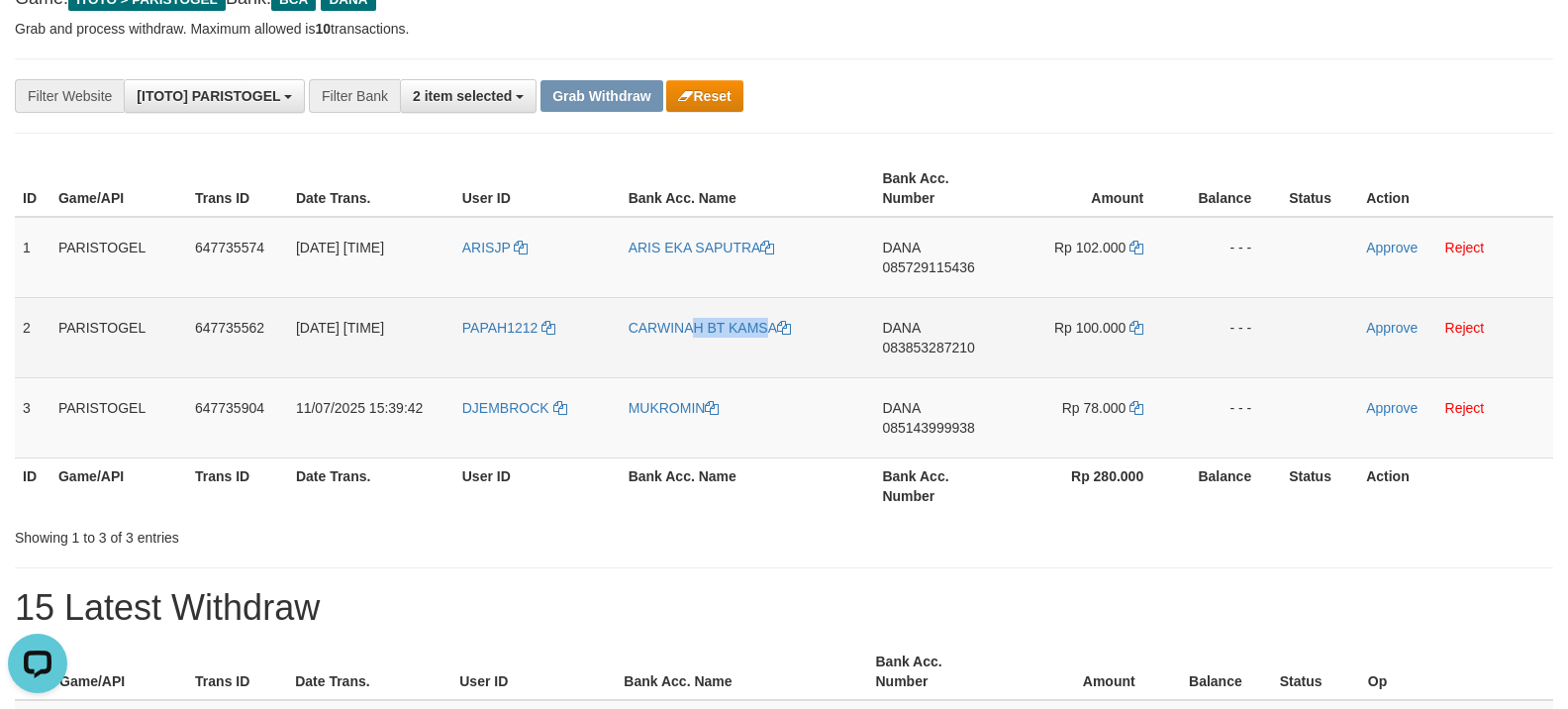click on "CARWINAH BT KAMSA" at bounding box center [747, 337] 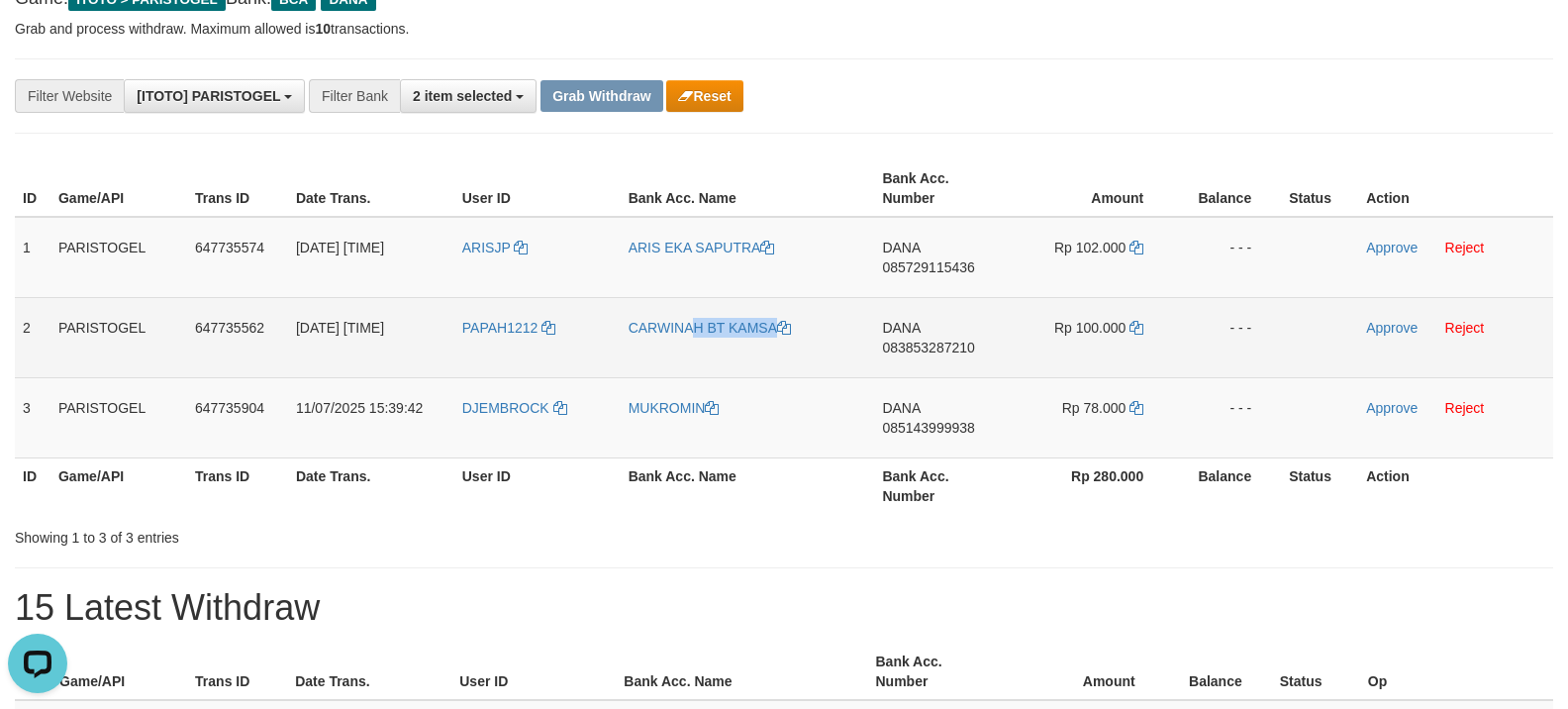 copy on "CARWINAH BT KAMSA" 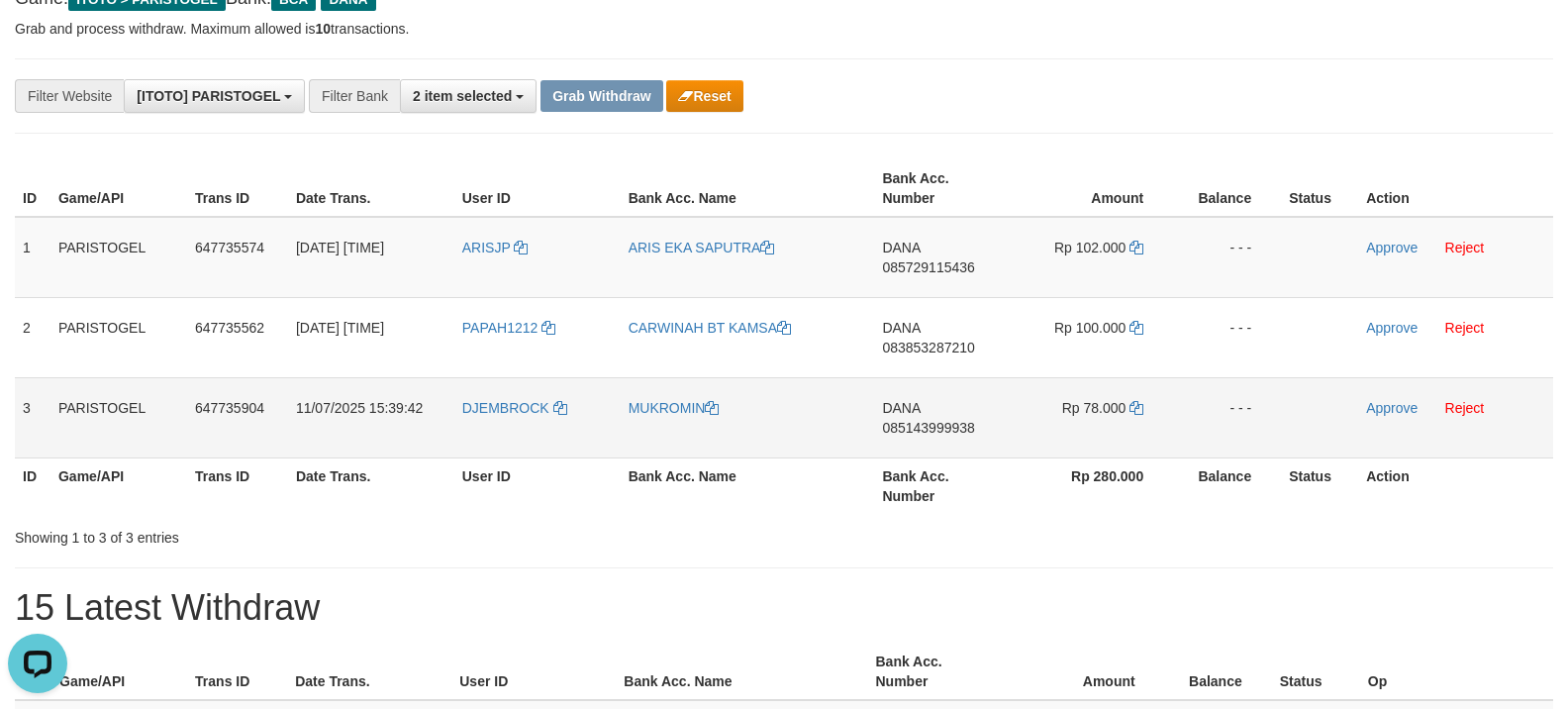 click on "DJEMBROCK" at bounding box center [538, 417] 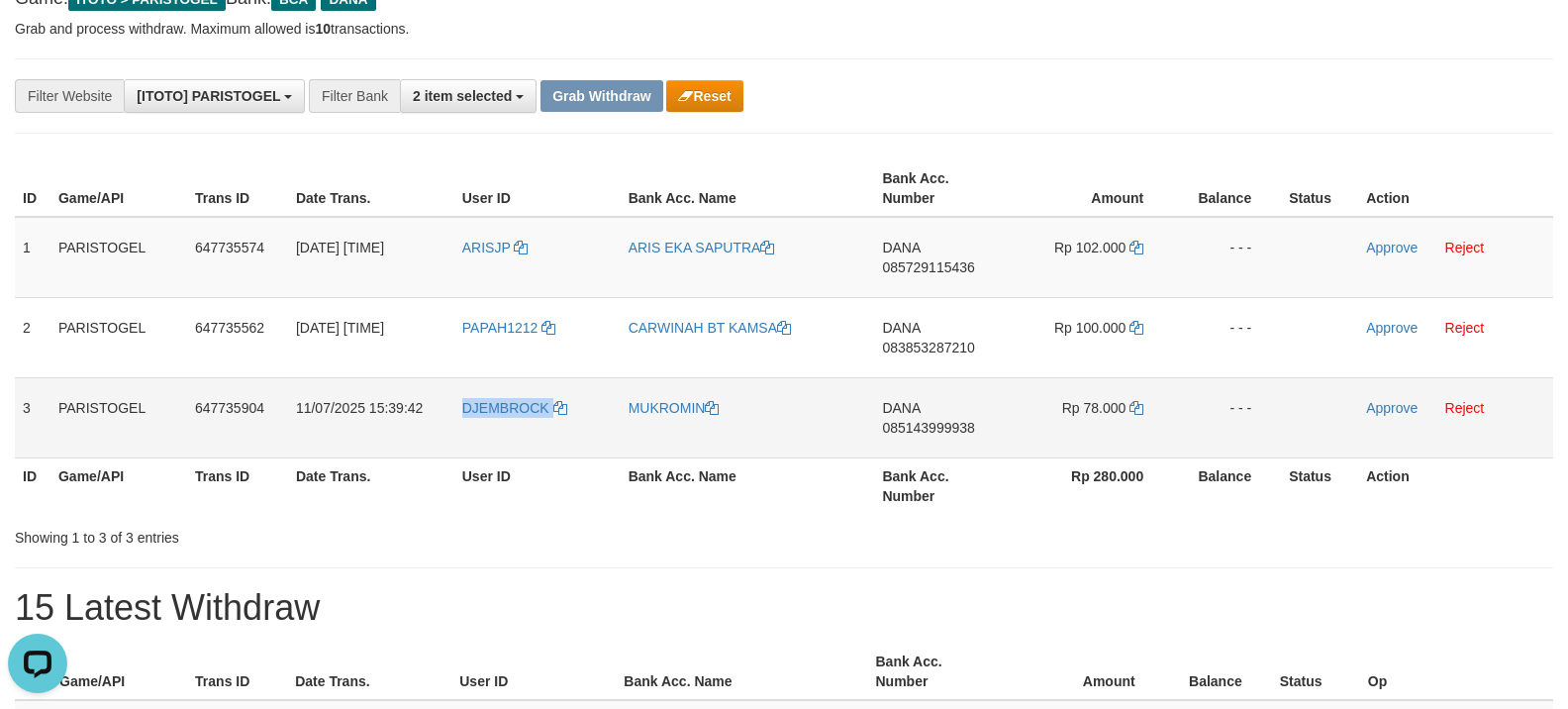 click on "DJEMBROCK" at bounding box center (538, 417) 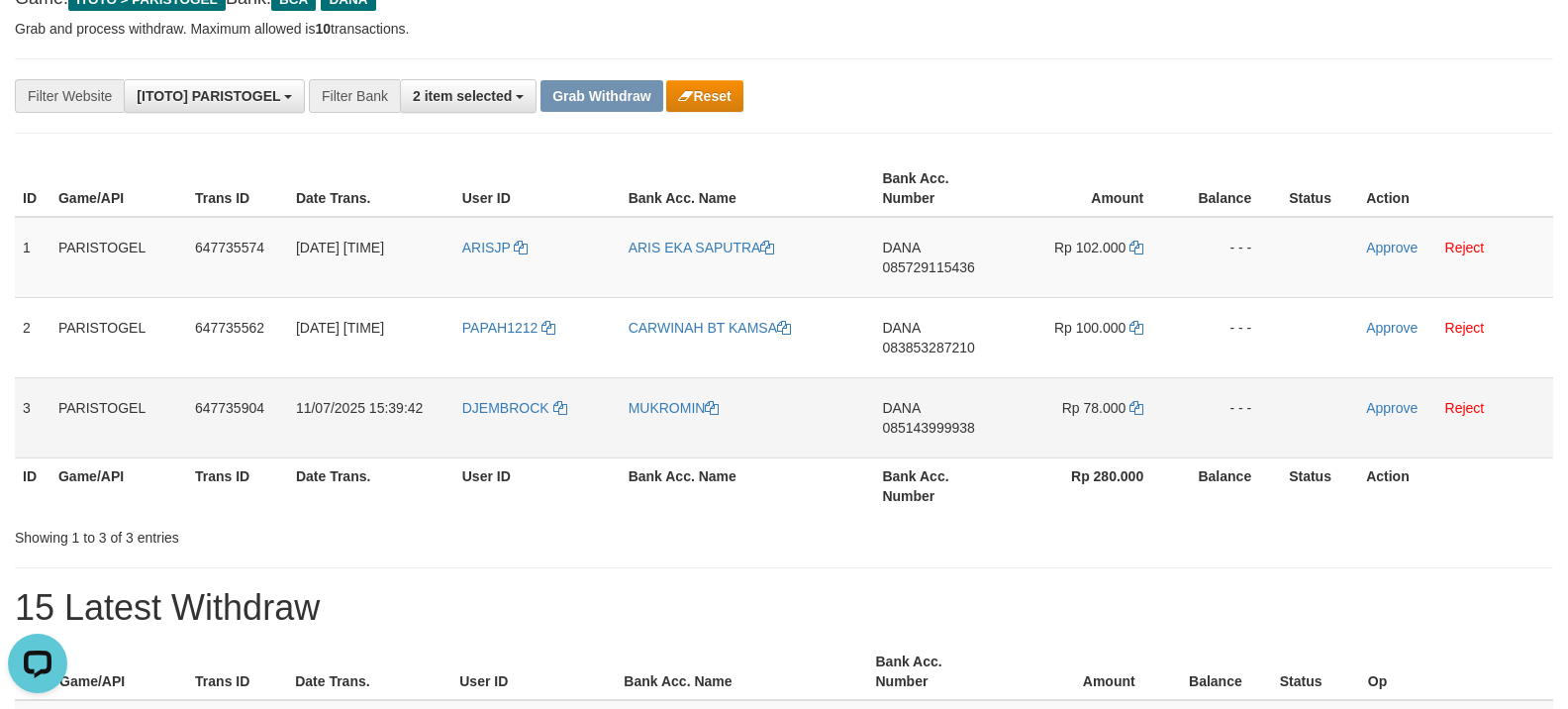click on "MUKROMIN" at bounding box center (747, 417) 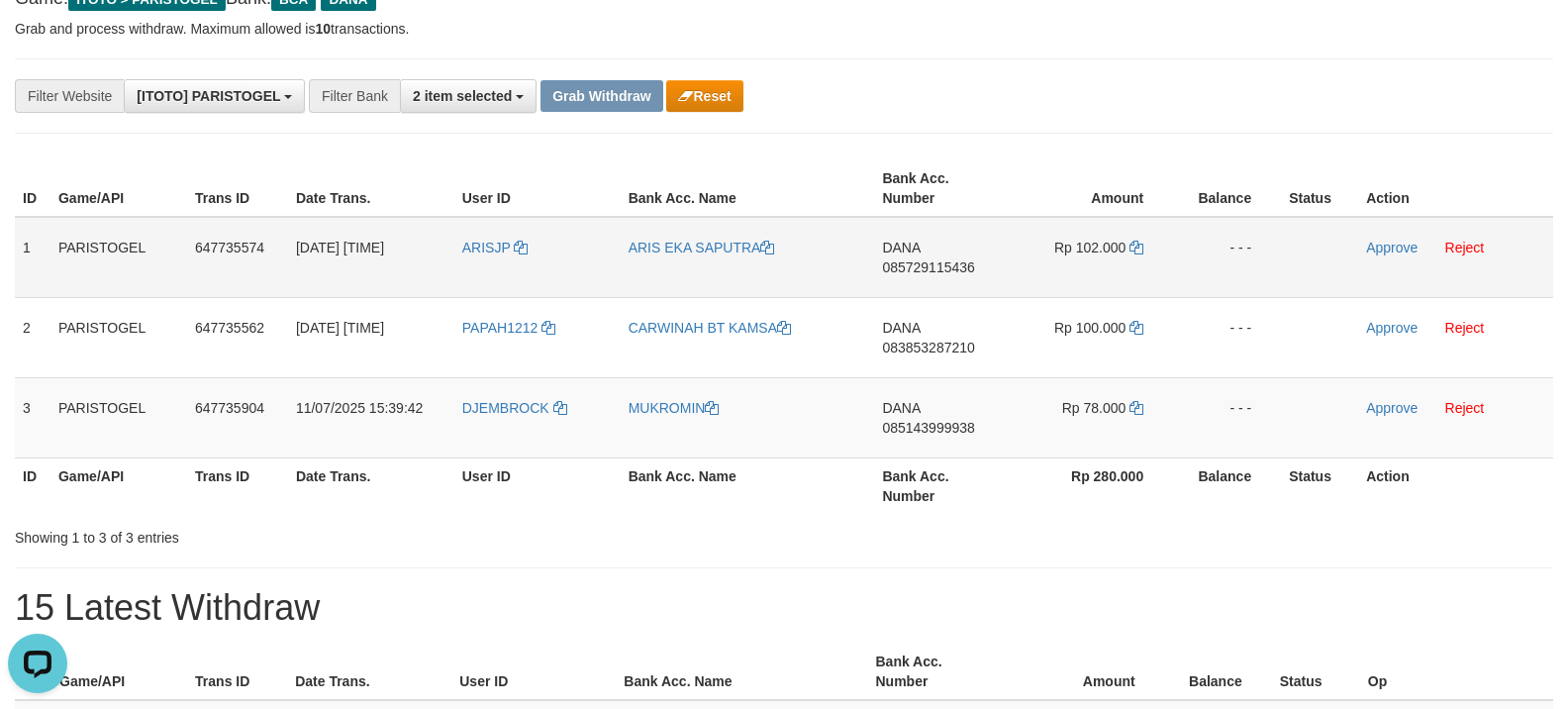 click on "DANA
085729115436" at bounding box center [942, 257] 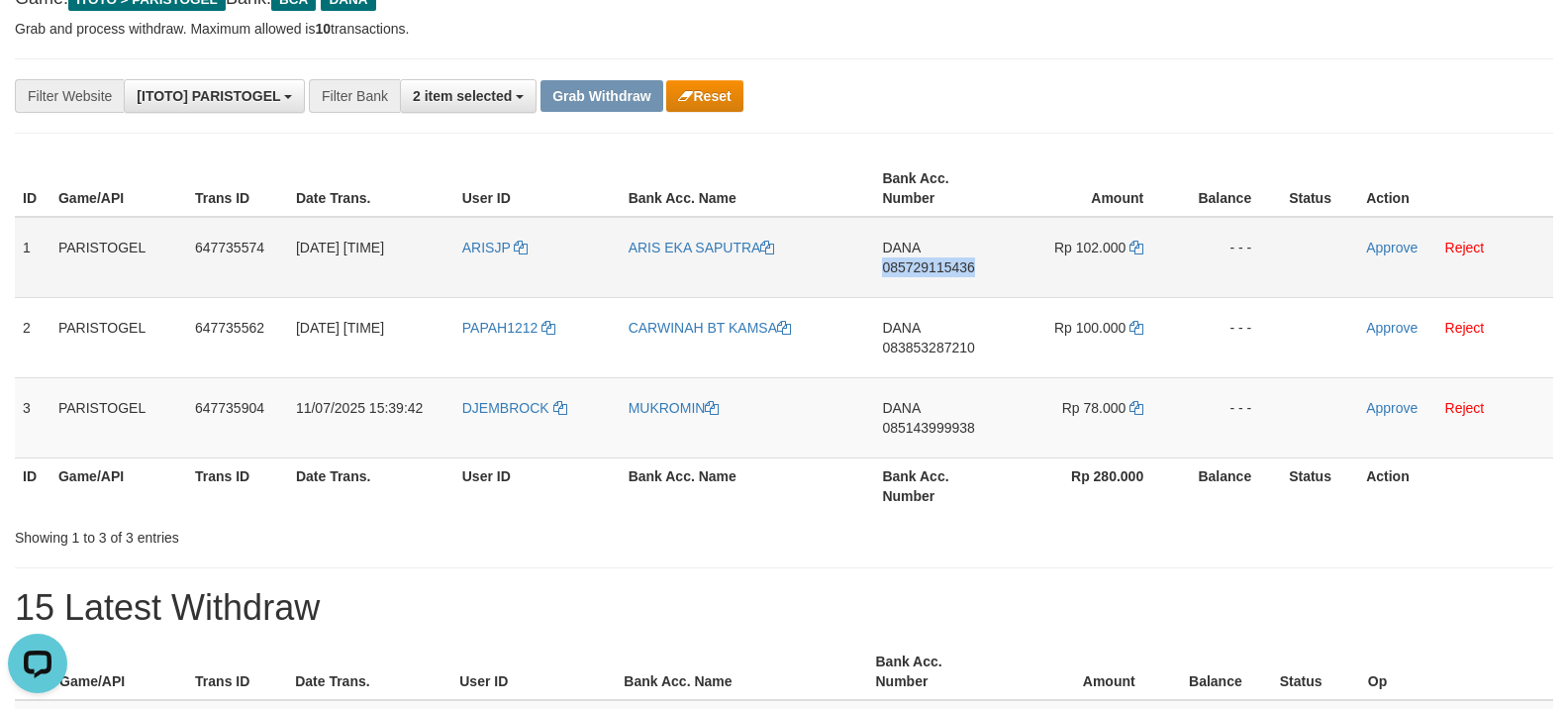 click on "DANA
085729115436" at bounding box center [942, 257] 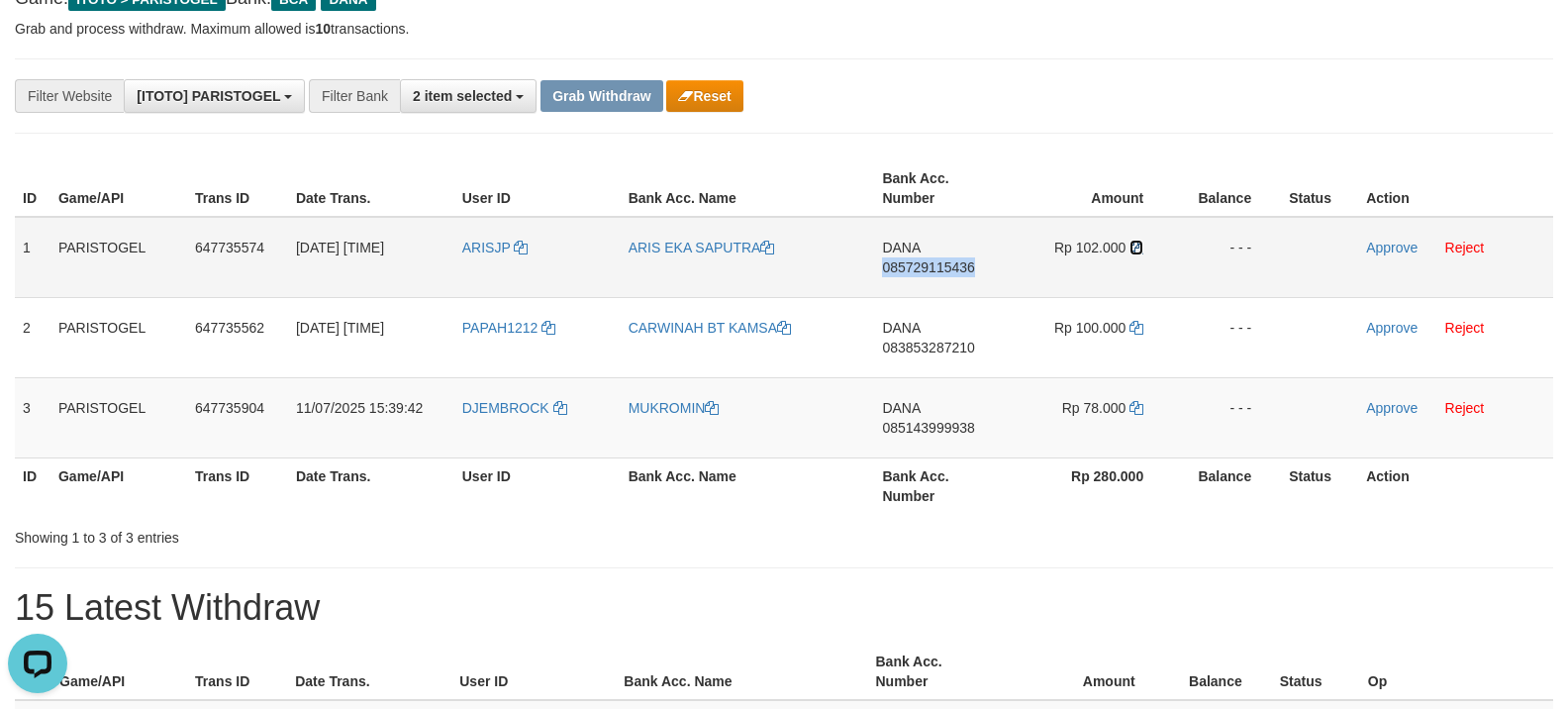 click at bounding box center [1136, 248] 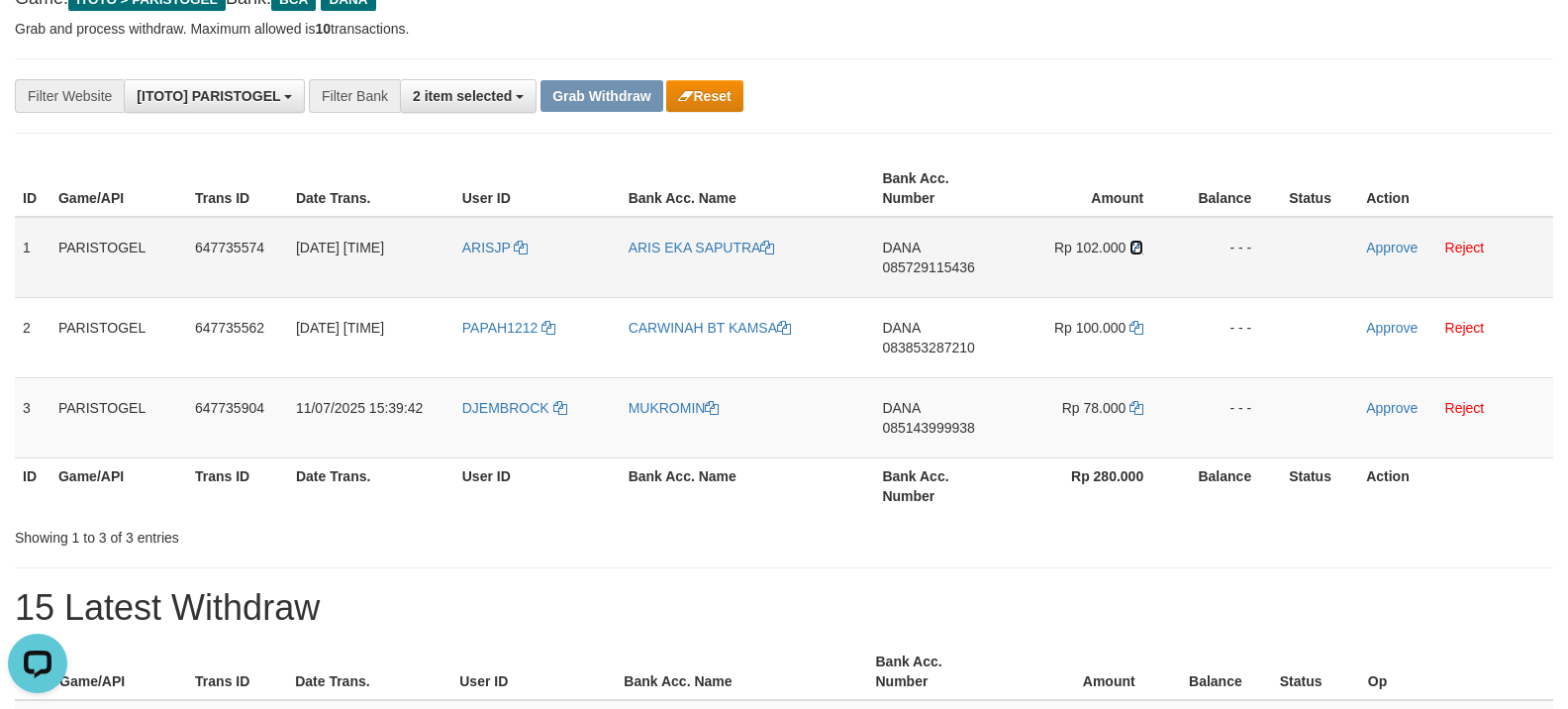 click at bounding box center (1136, 248) 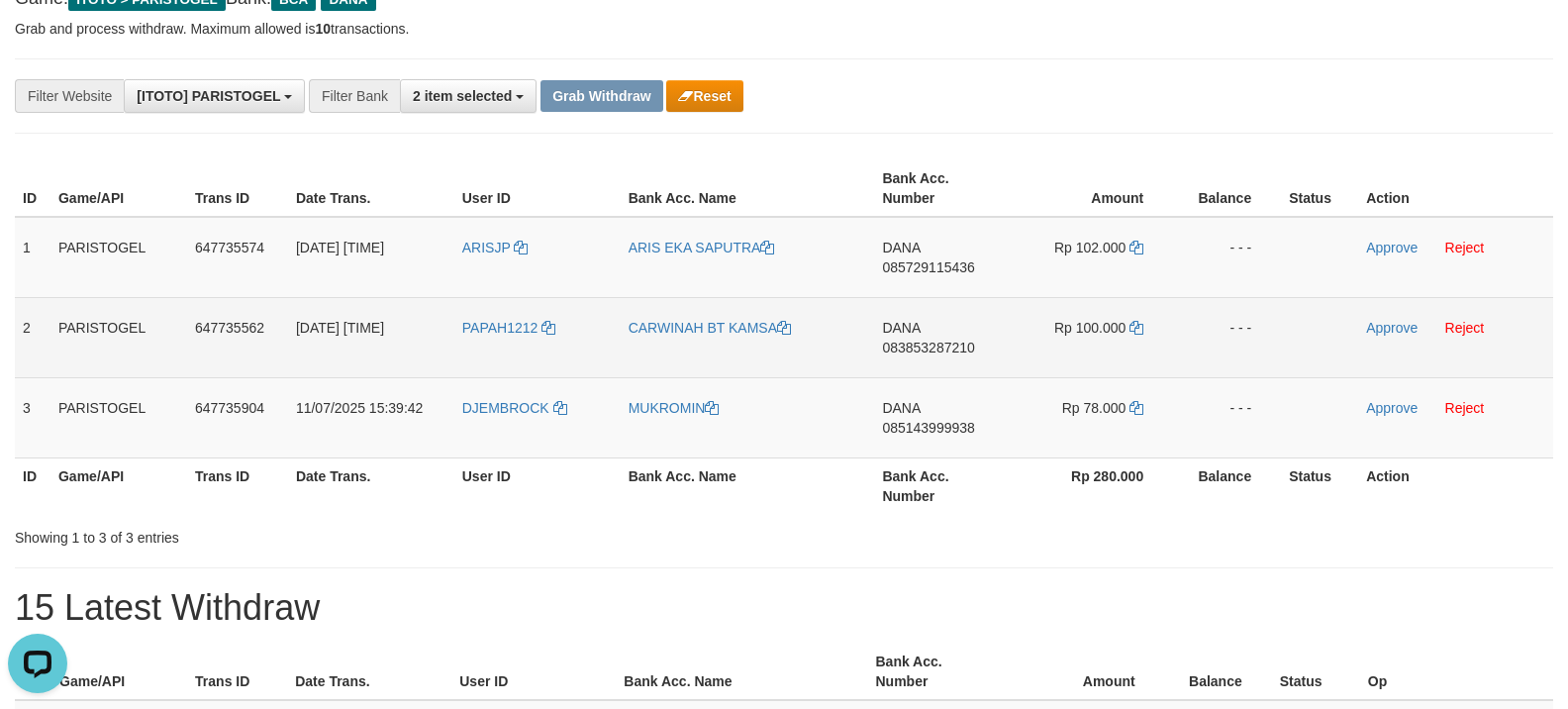 click on "DANA
083853287210" at bounding box center (942, 337) 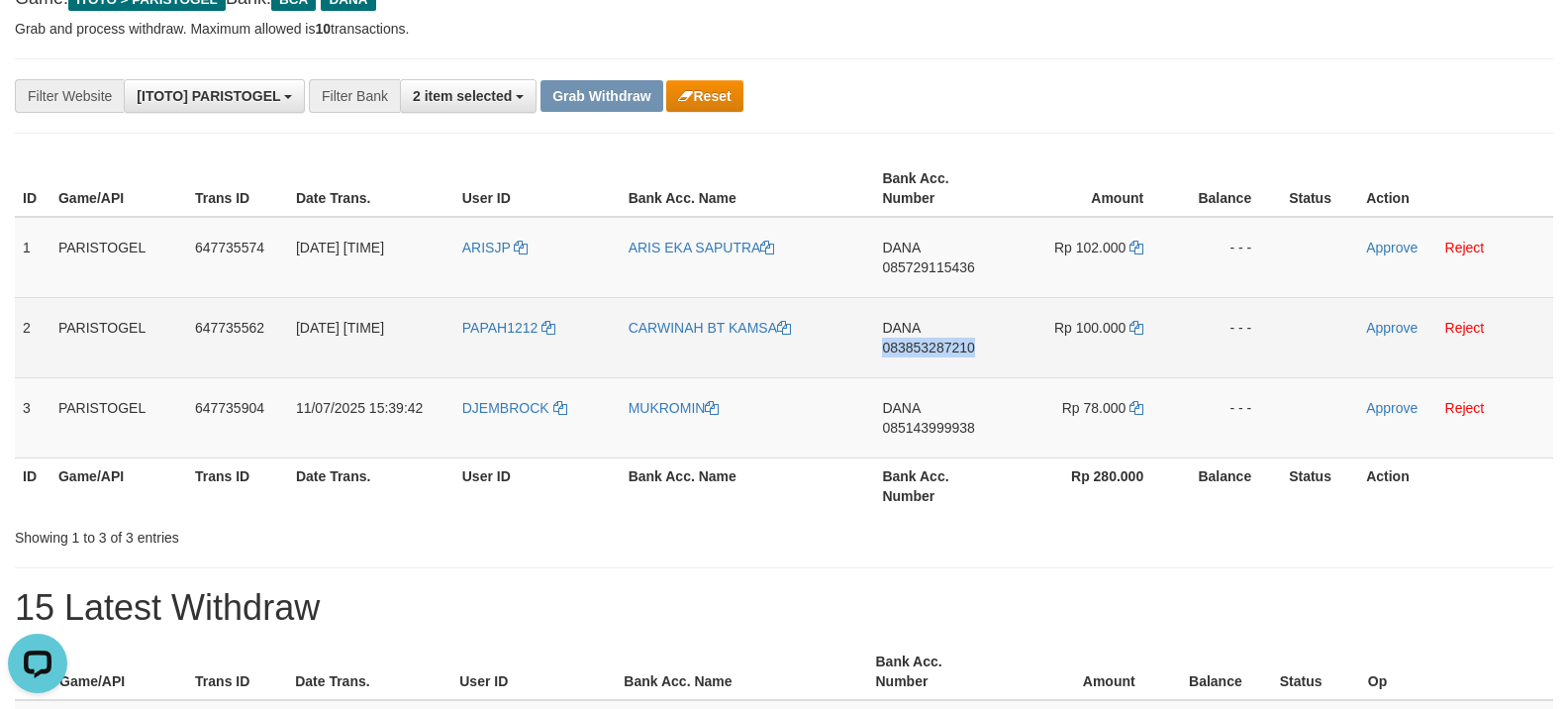 click on "DANA
083853287210" at bounding box center (942, 337) 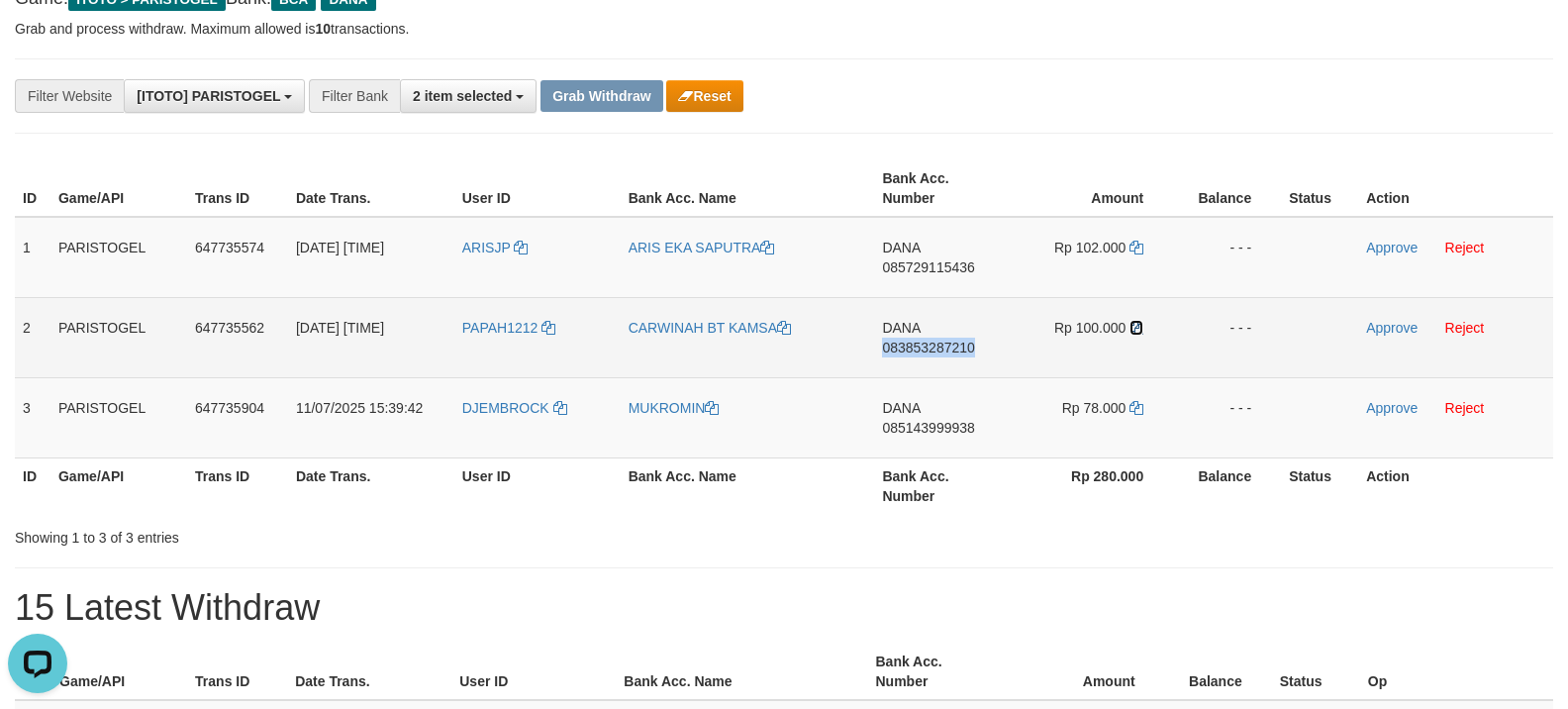 click at bounding box center [1136, 328] 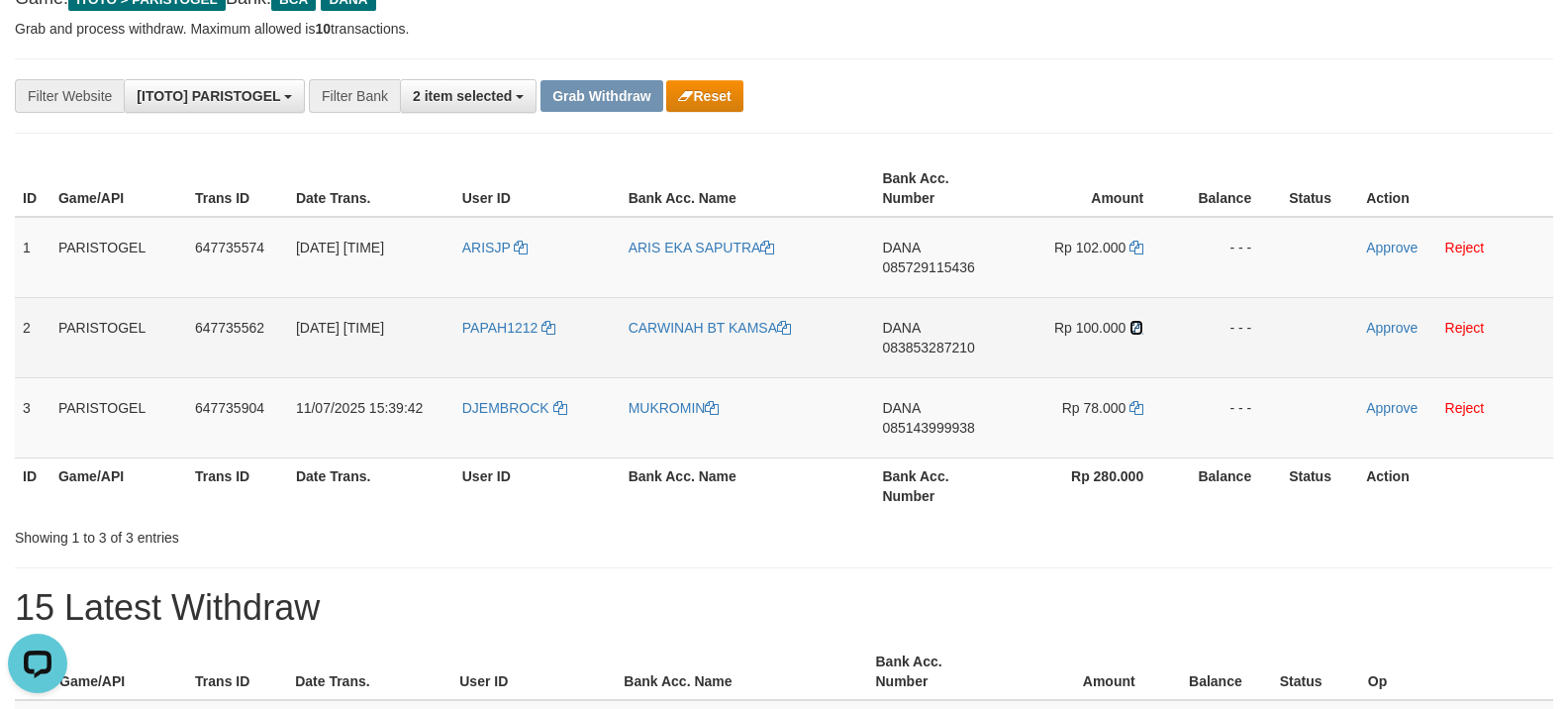 click at bounding box center [1136, 328] 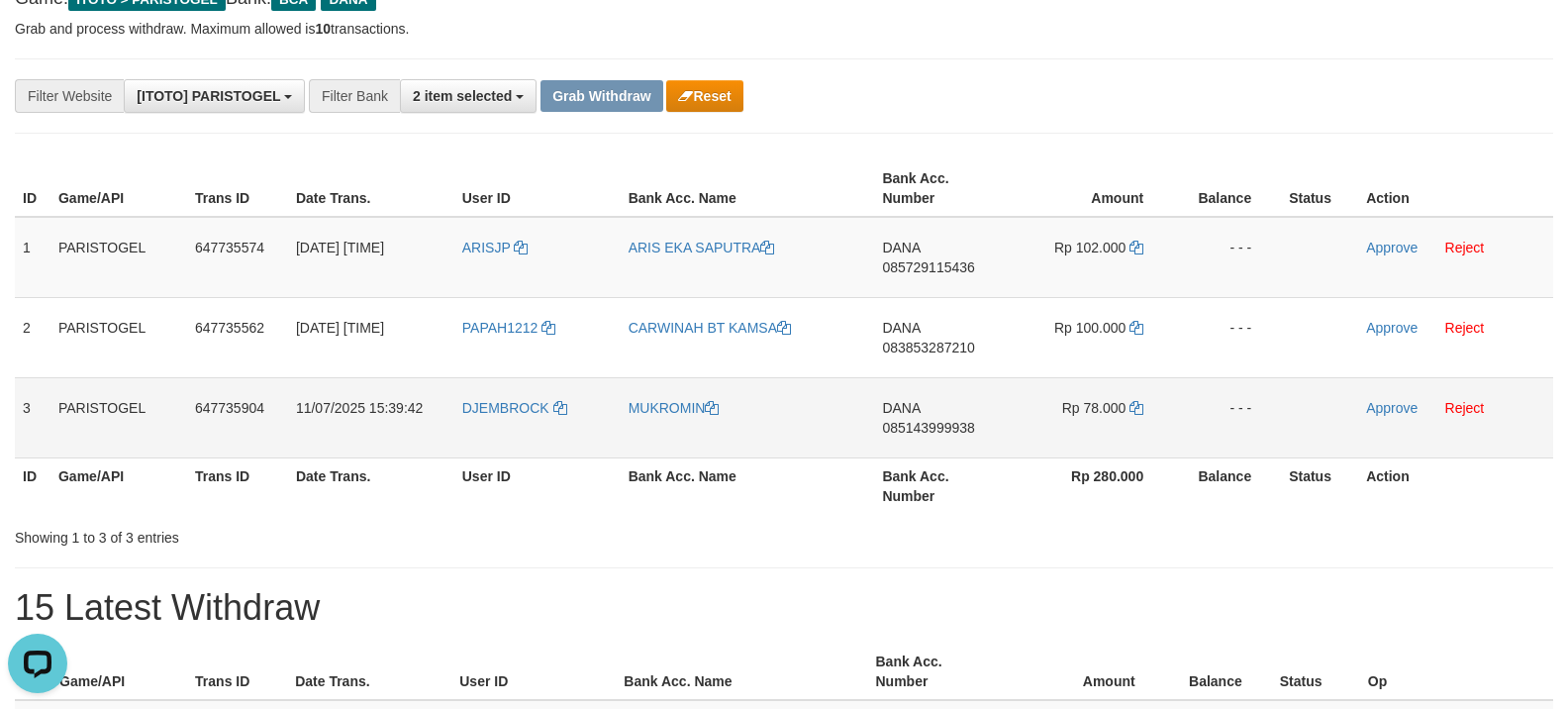 click on "DANA
085143999938" at bounding box center [942, 417] 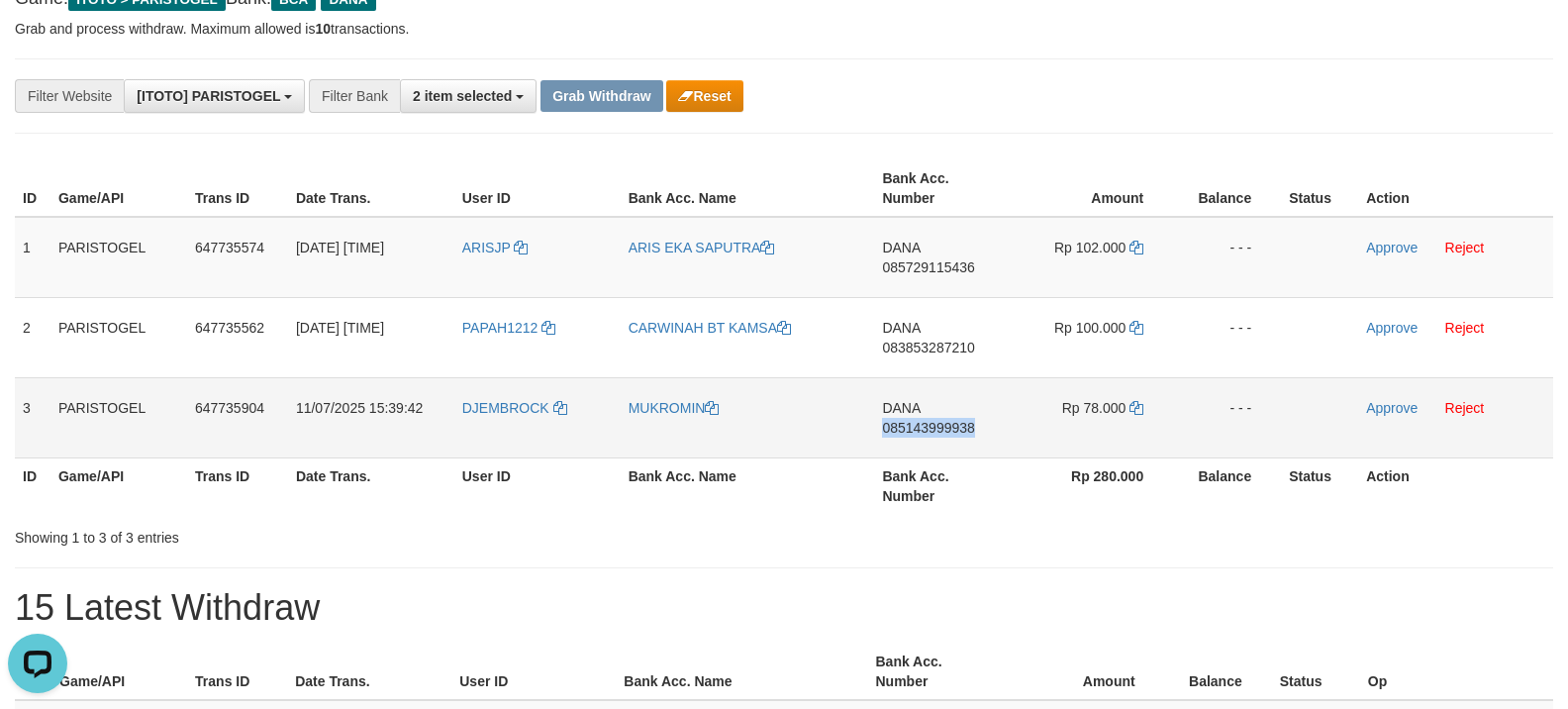 click on "DANA
085143999938" at bounding box center [942, 417] 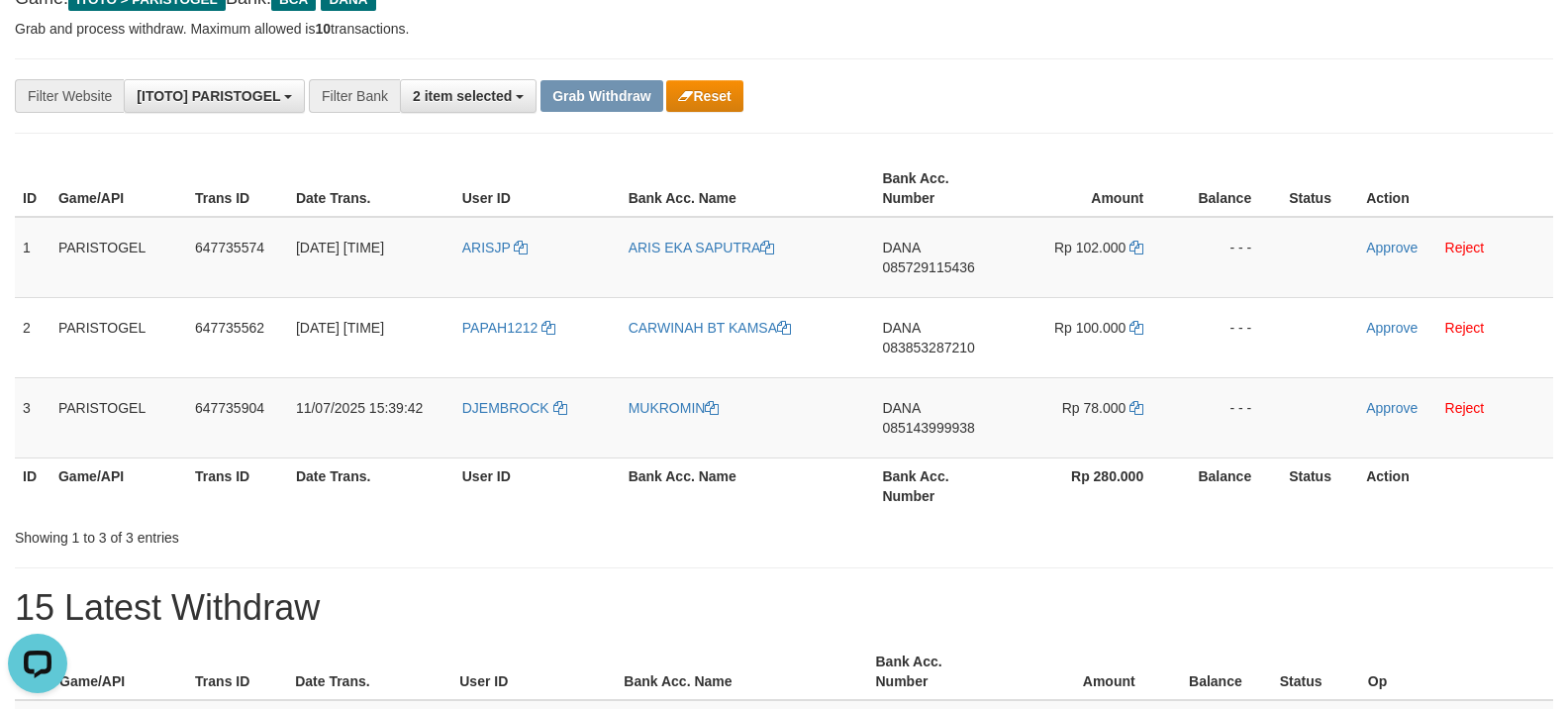 click on "Bank Acc. Number" at bounding box center [942, 485] 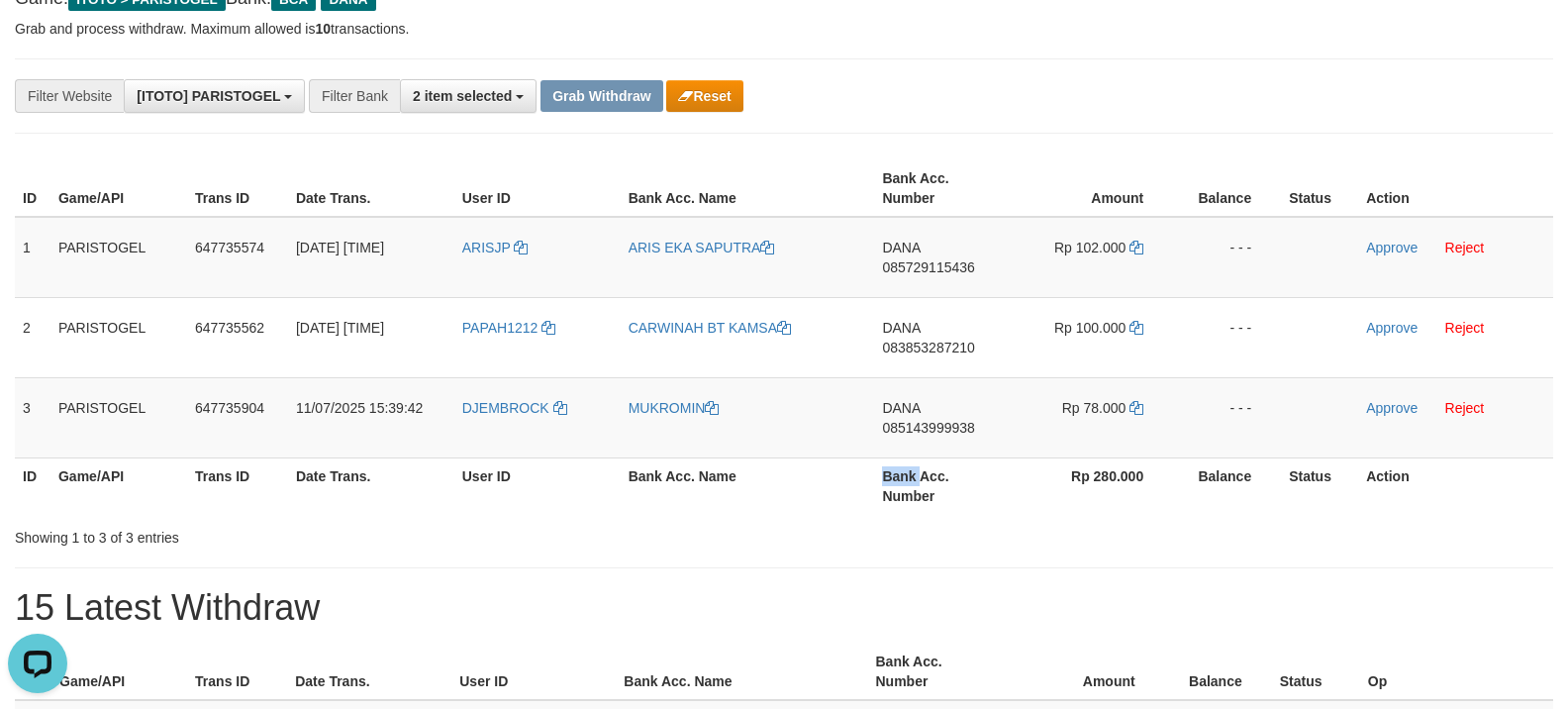 click on "Bank Acc. Number" at bounding box center [942, 485] 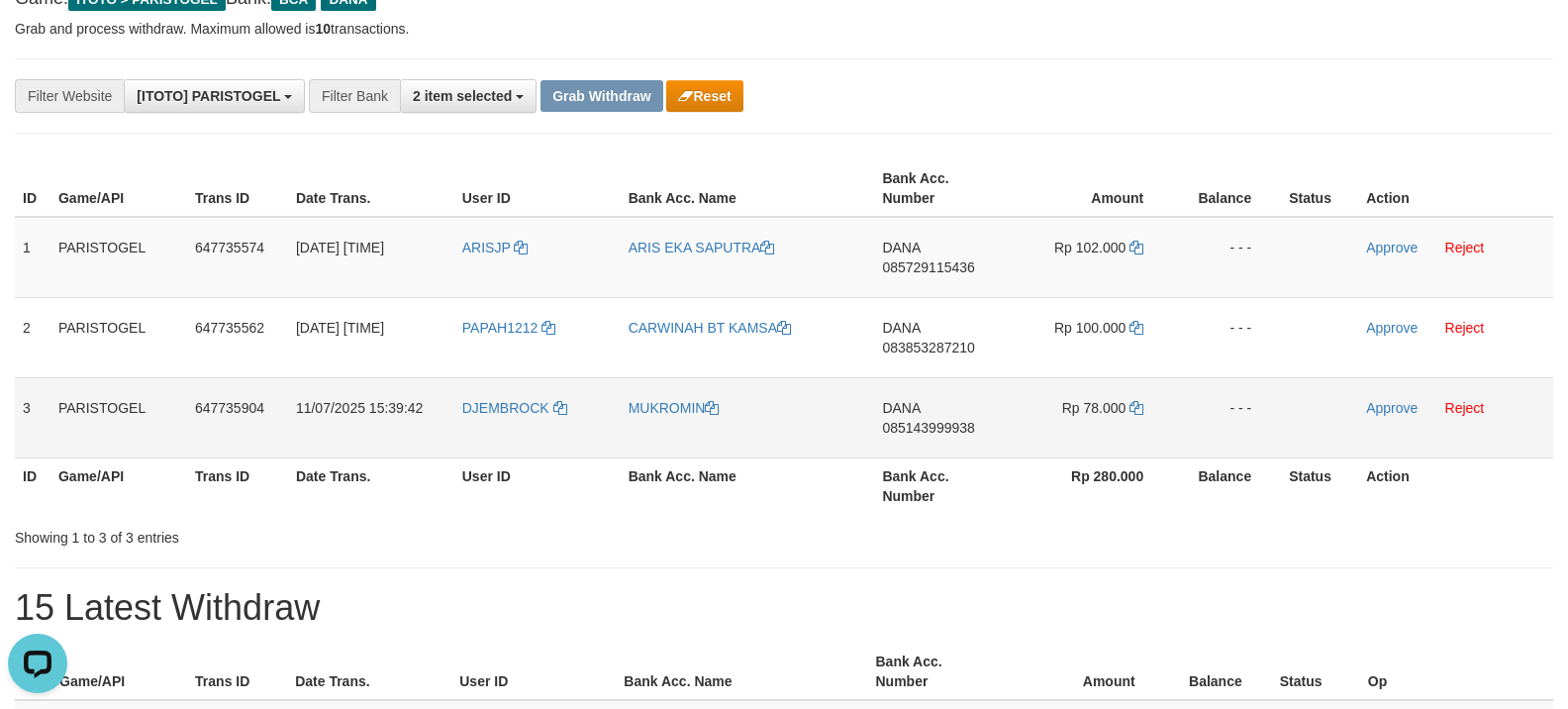 click on "DANA
085143999938" at bounding box center [942, 417] 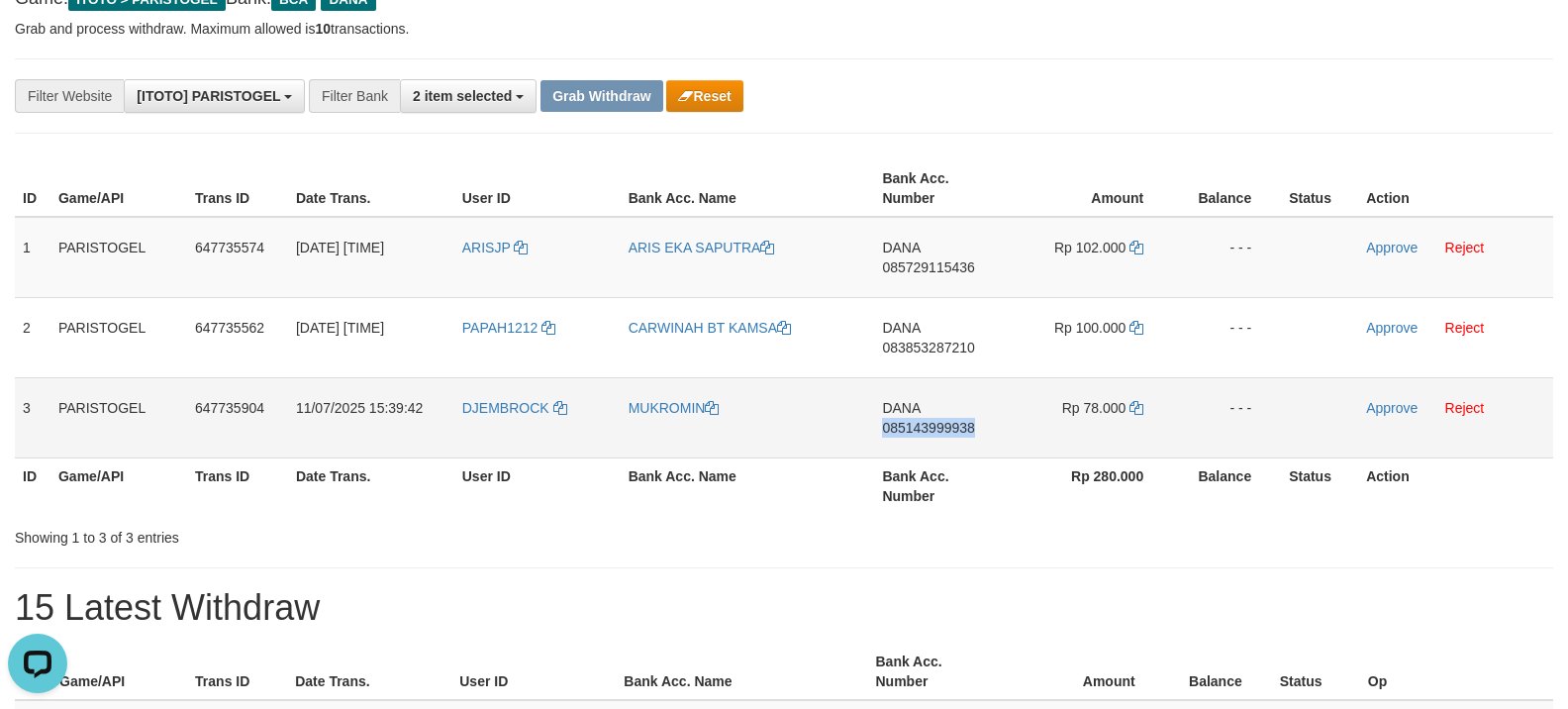 click on "DANA
085143999938" at bounding box center (942, 417) 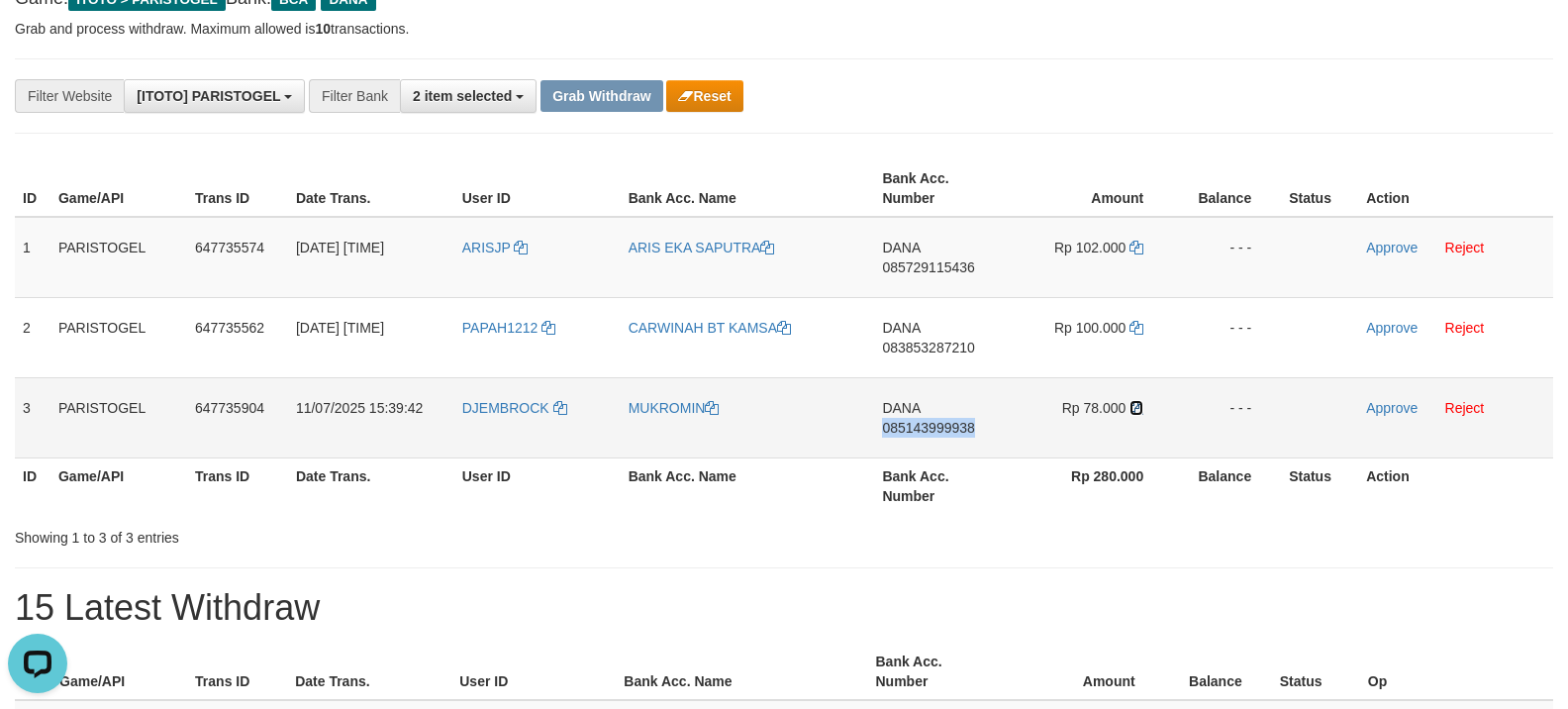click at bounding box center (1136, 408) 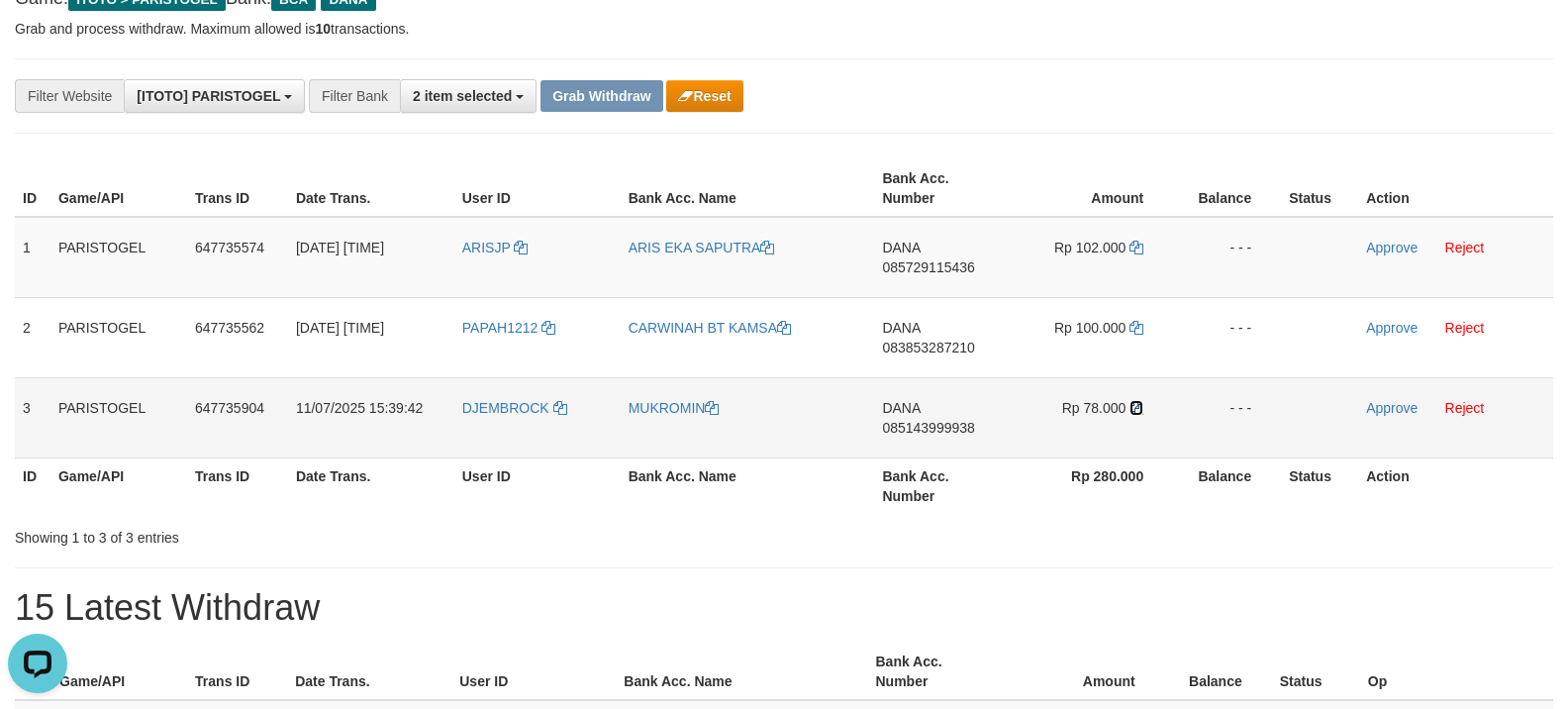 click at bounding box center (1136, 408) 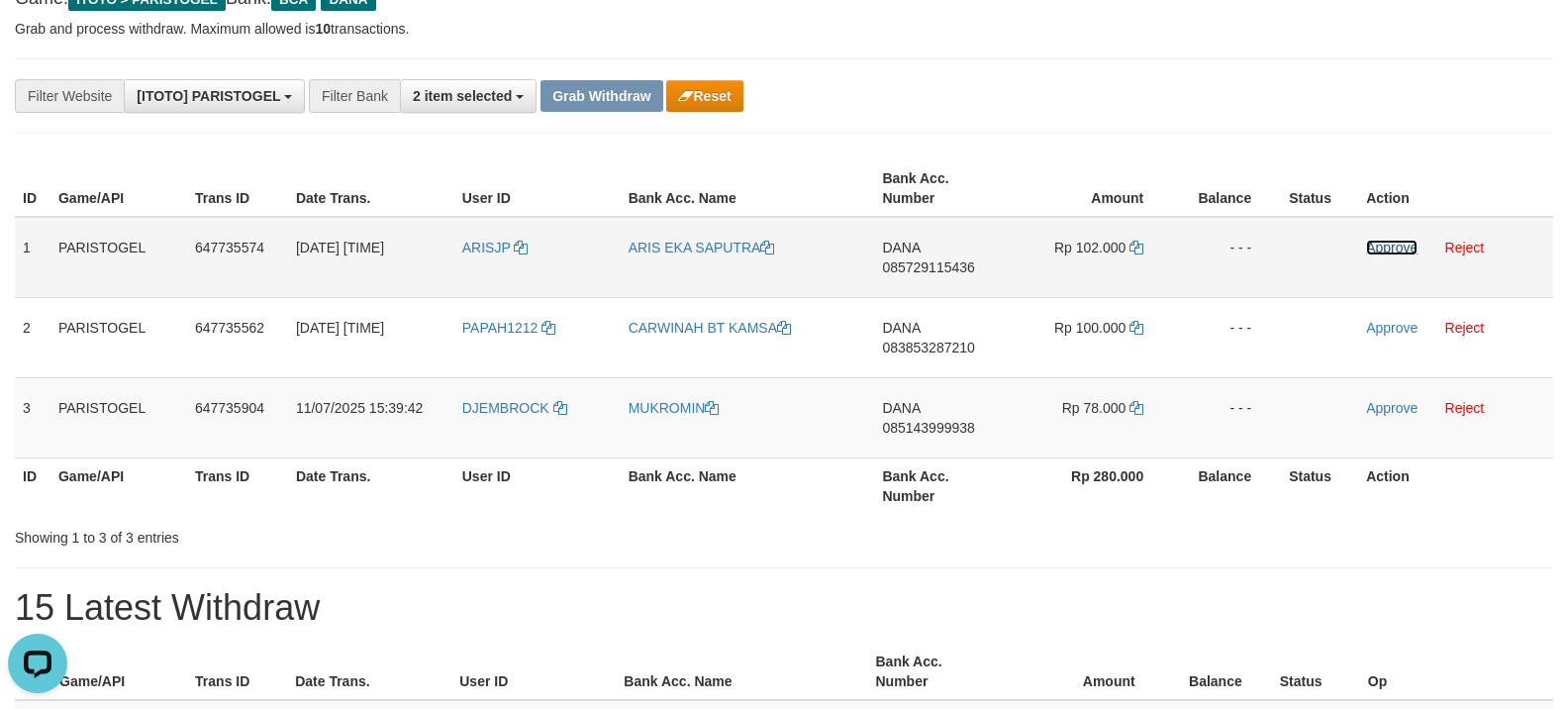 click on "Approve" at bounding box center [1392, 248] 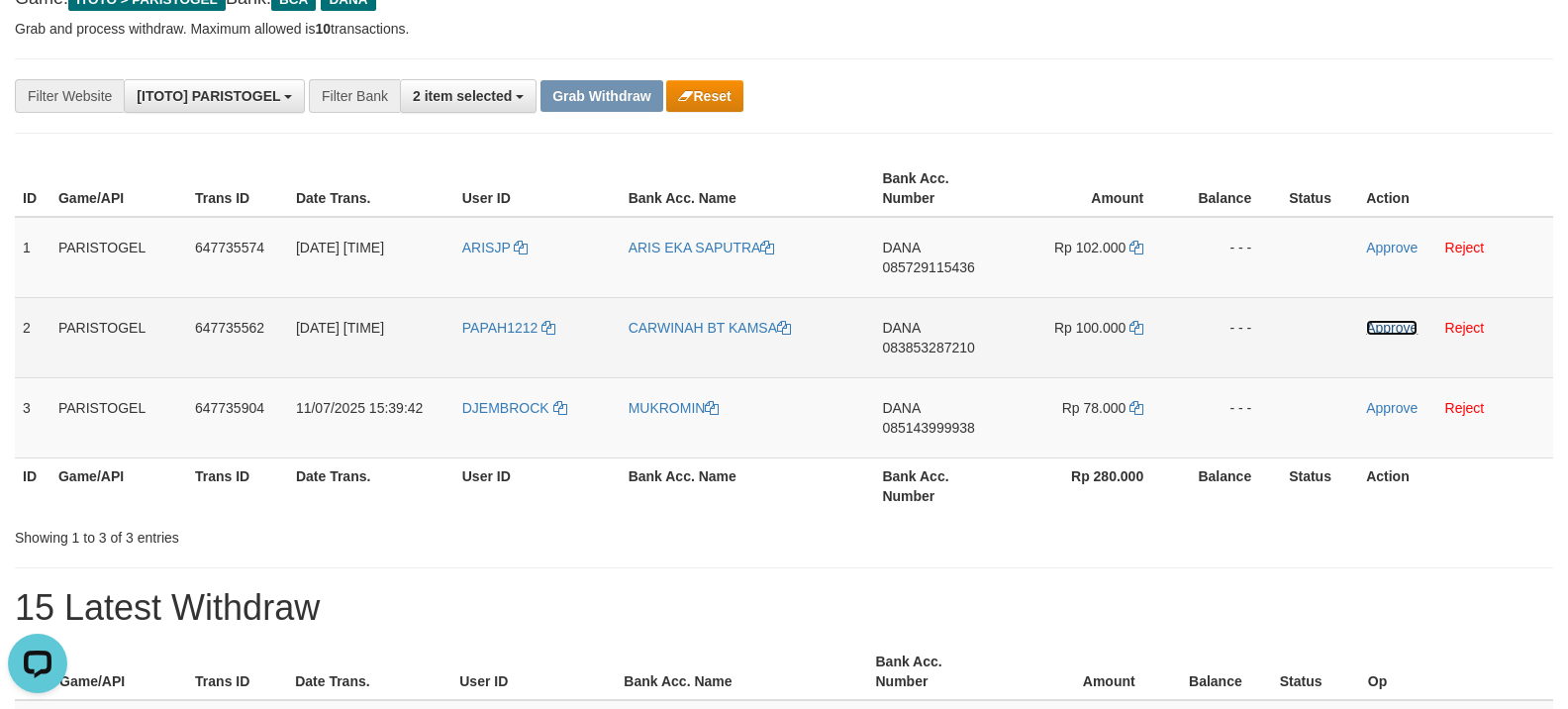 click on "Approve" at bounding box center [1392, 328] 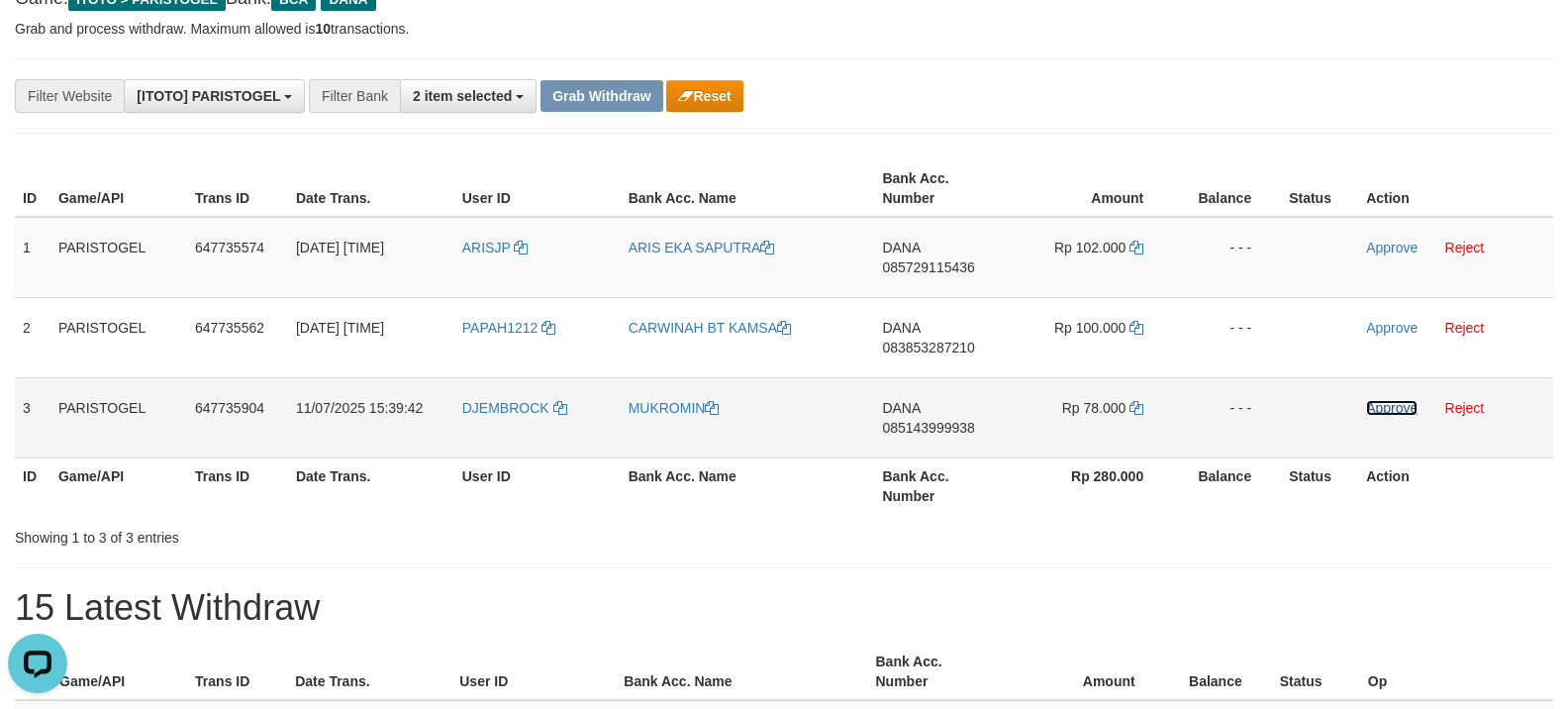 click on "Approve" at bounding box center [1392, 408] 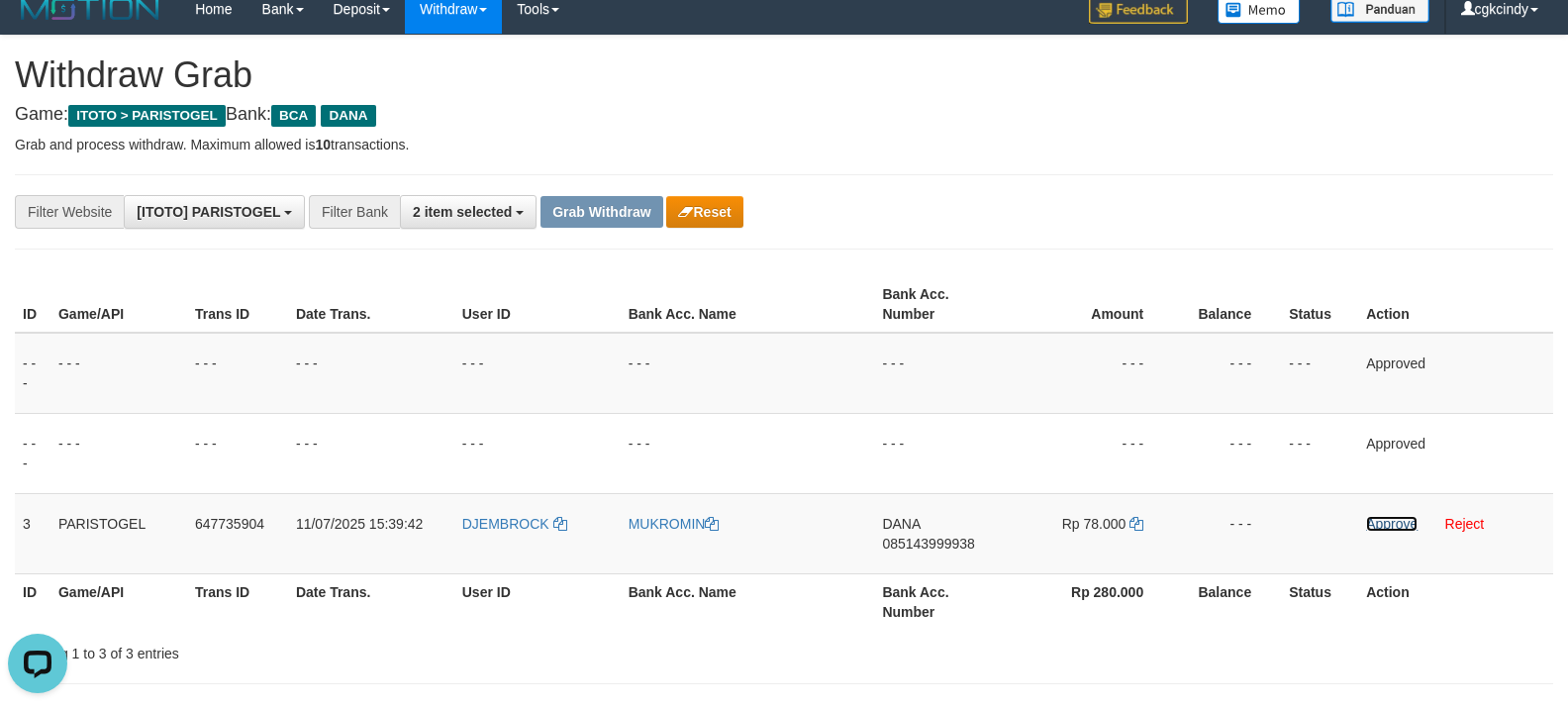 scroll, scrollTop: 0, scrollLeft: 0, axis: both 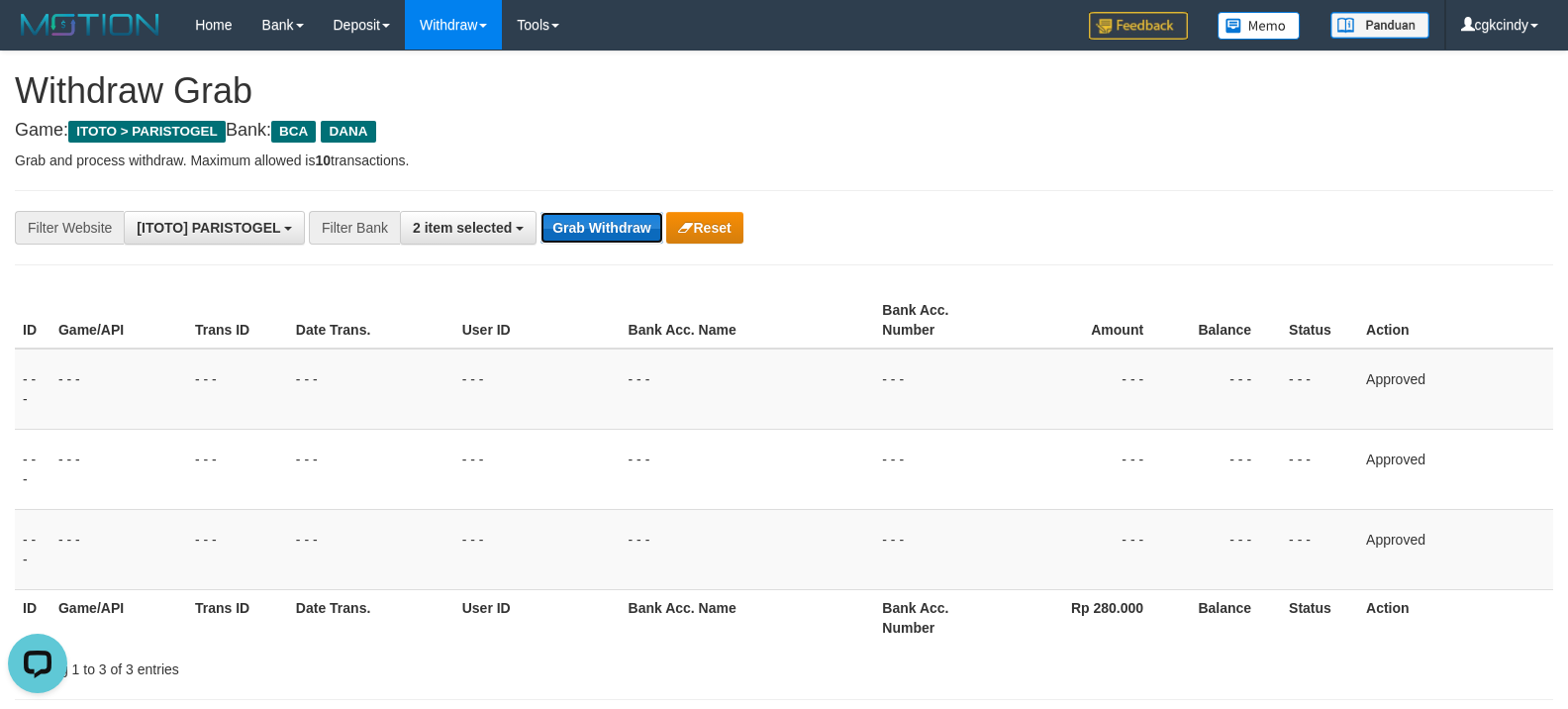 click on "Grab Withdraw" at bounding box center [601, 228] 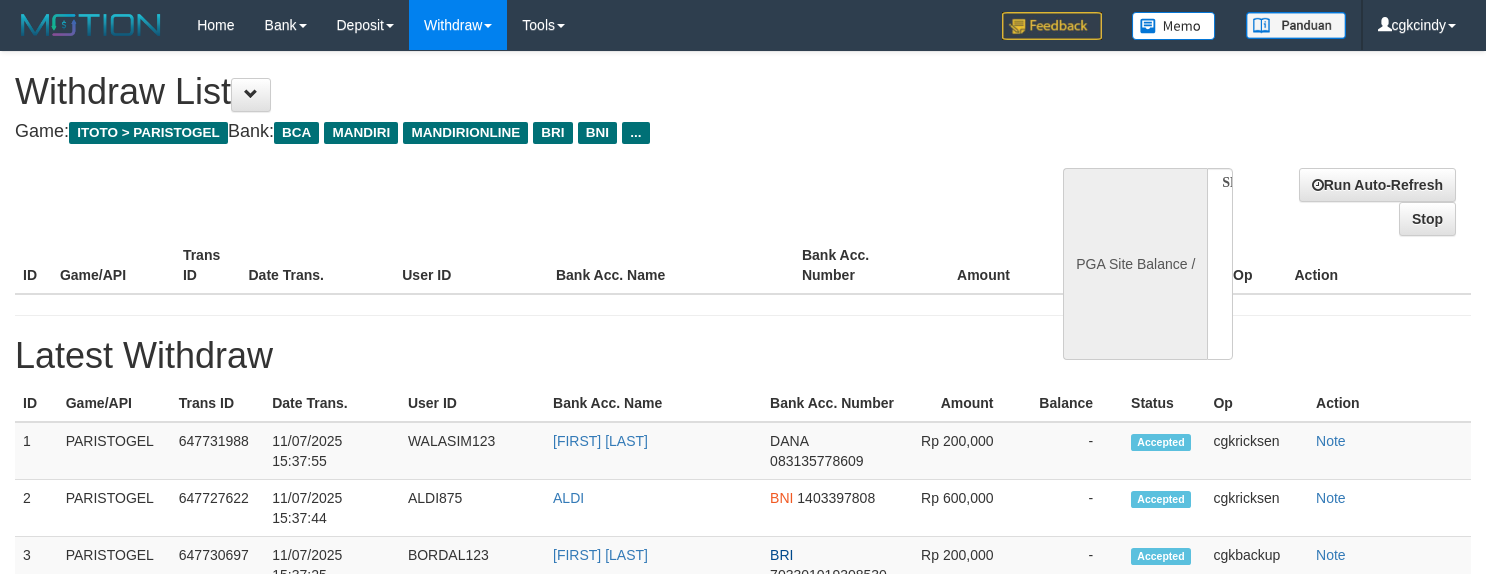 select 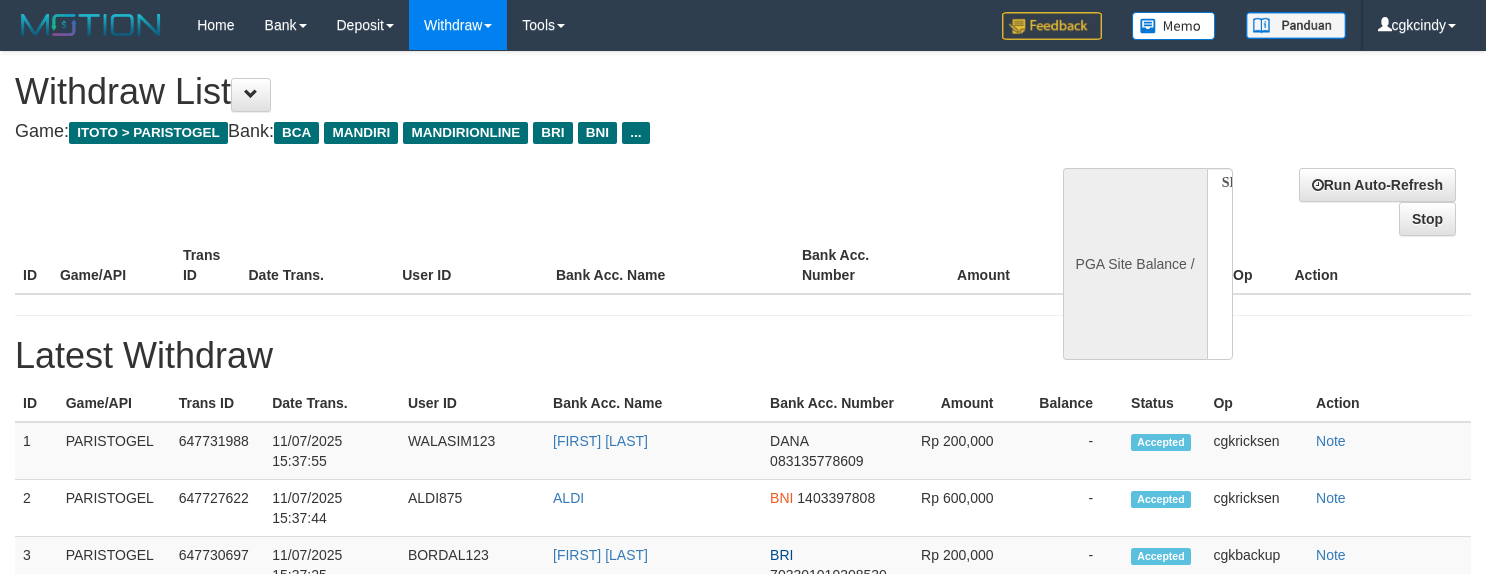 scroll, scrollTop: 0, scrollLeft: 0, axis: both 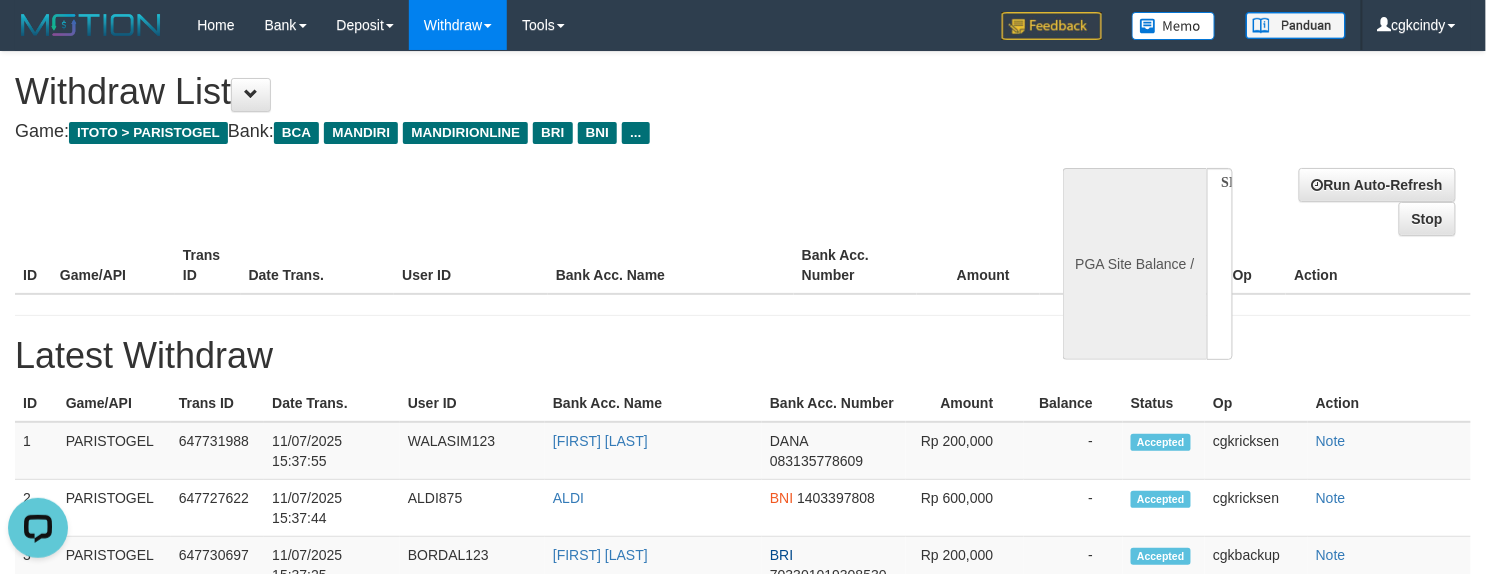 select on "**" 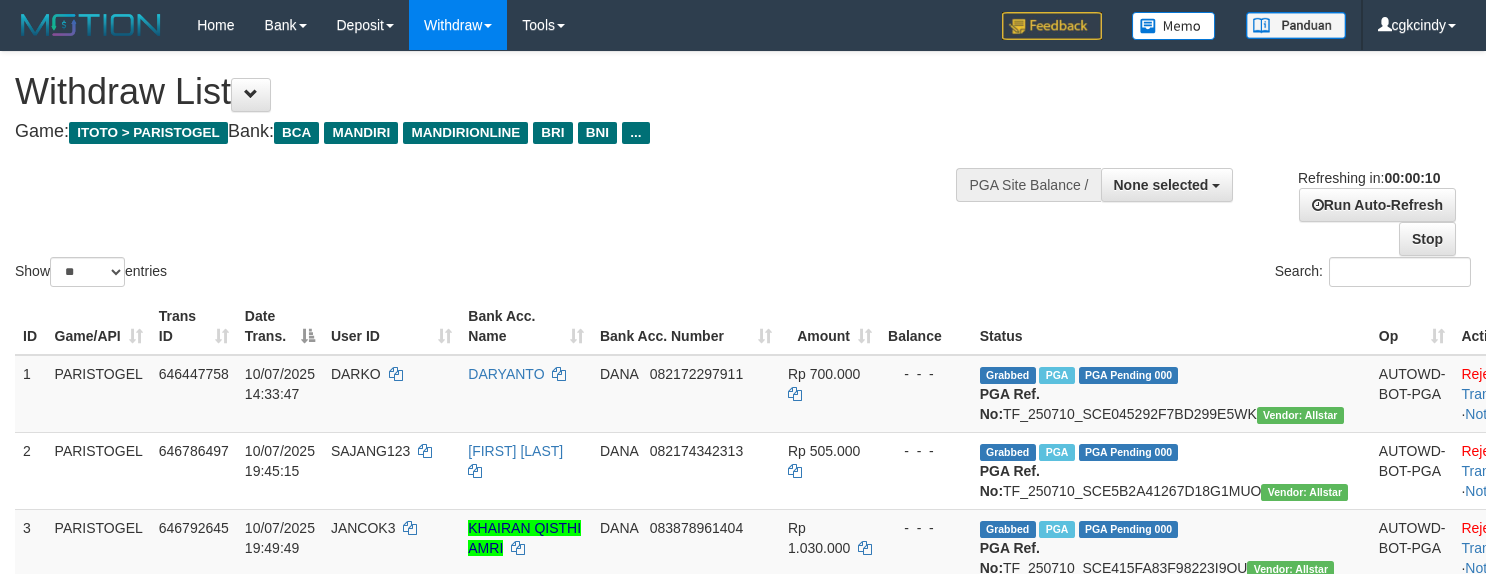select 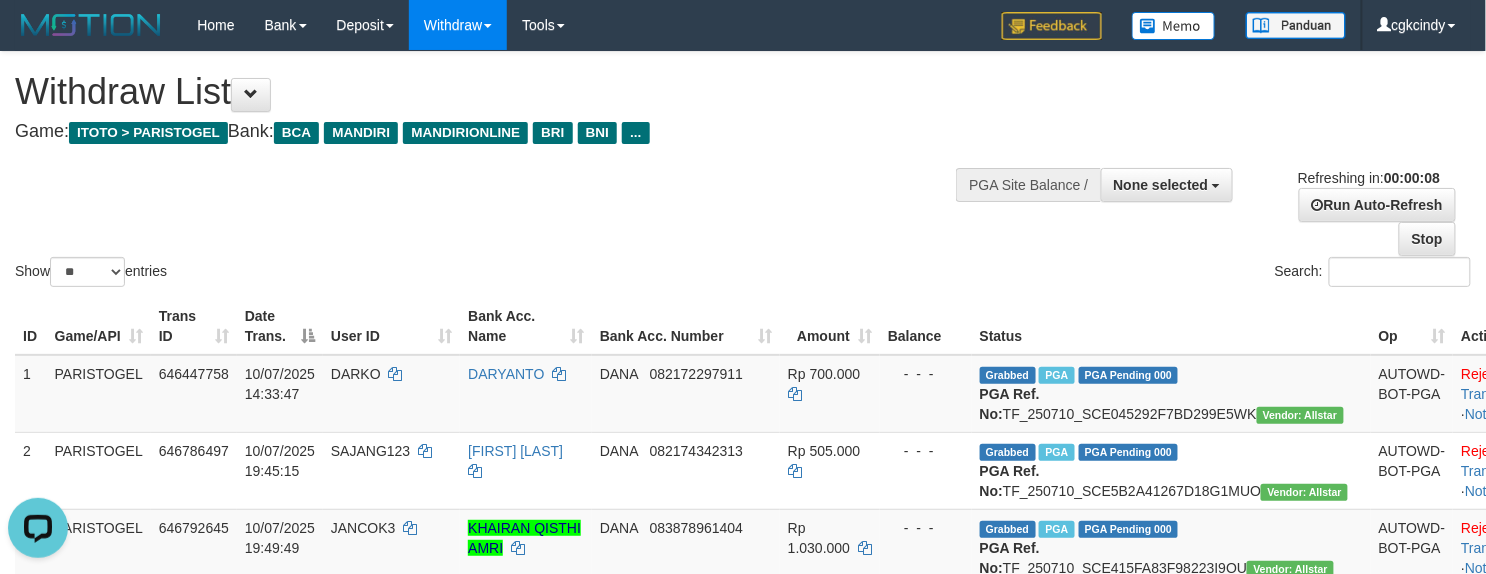 scroll, scrollTop: 0, scrollLeft: 0, axis: both 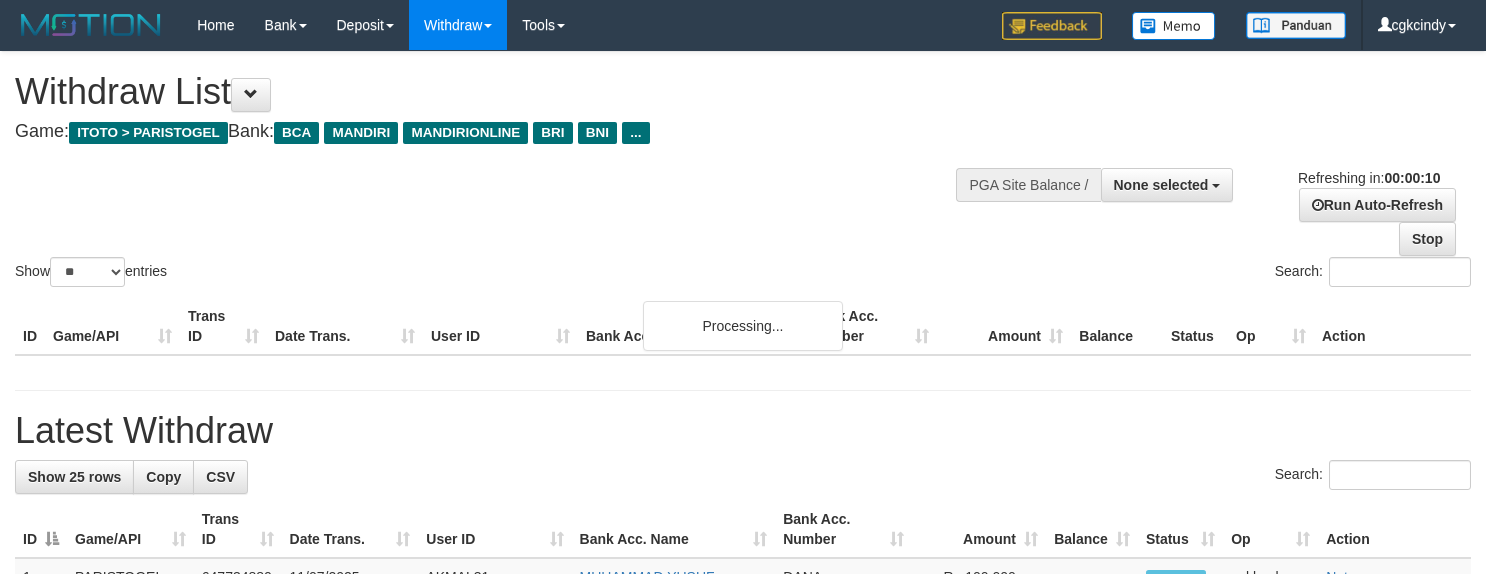 select 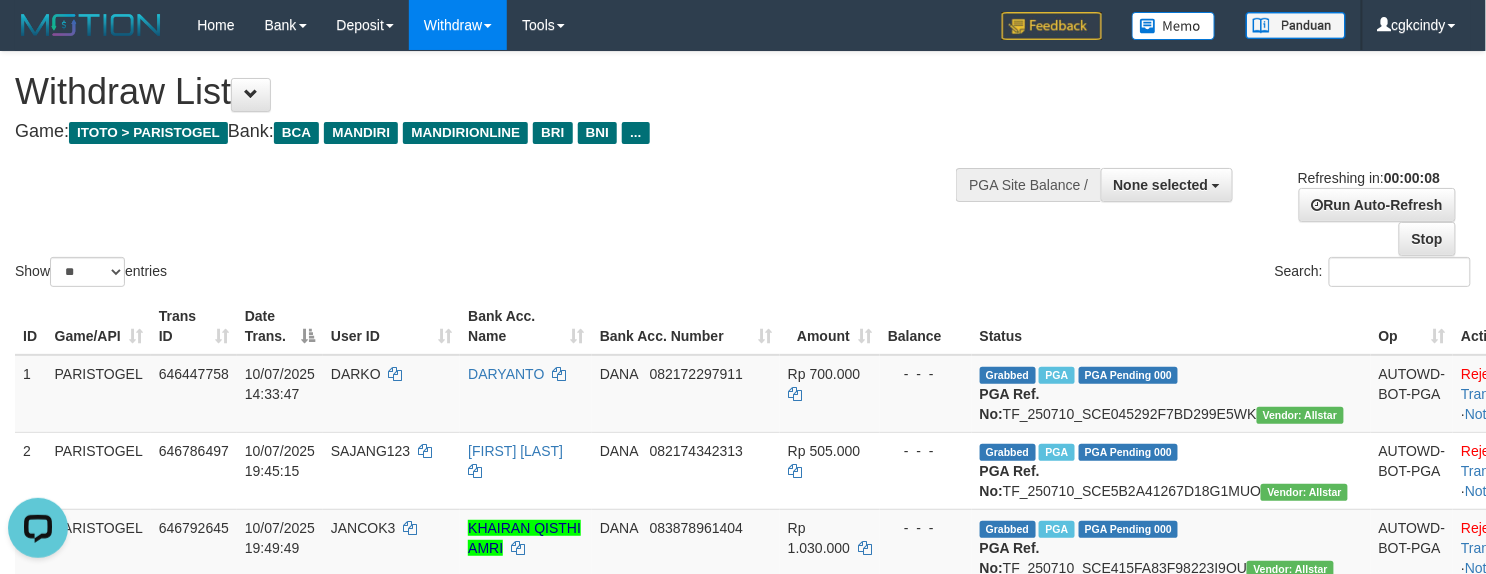 scroll, scrollTop: 0, scrollLeft: 0, axis: both 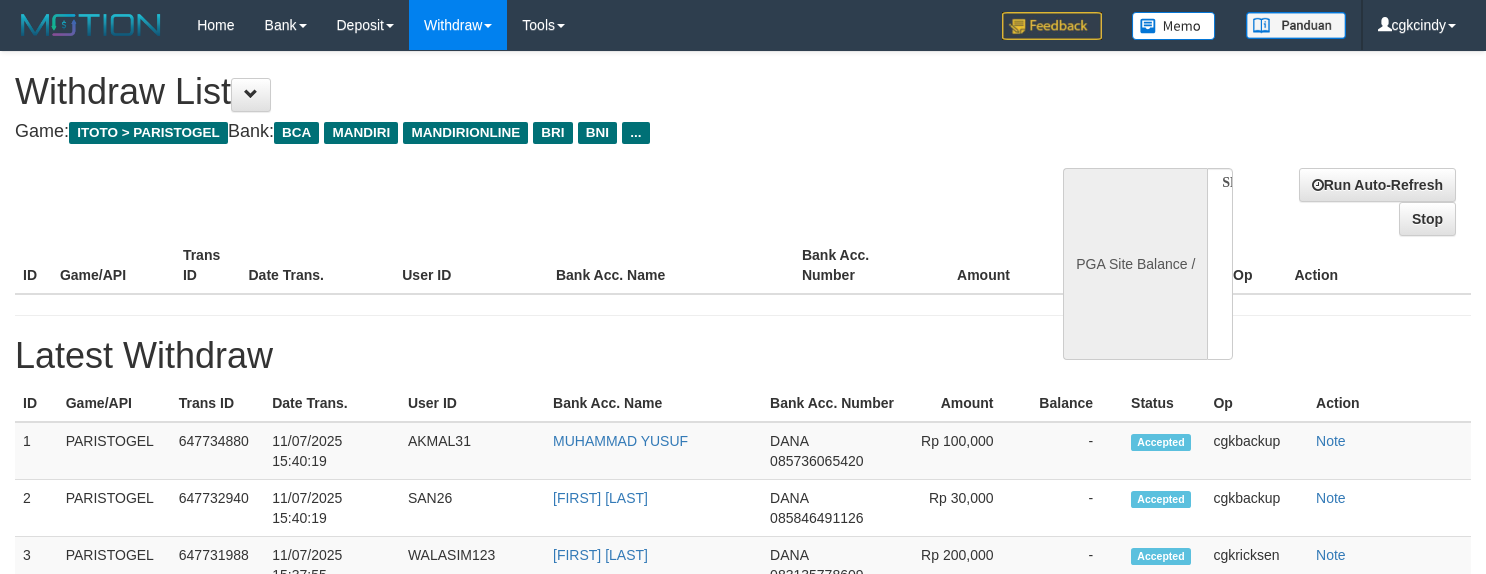 select 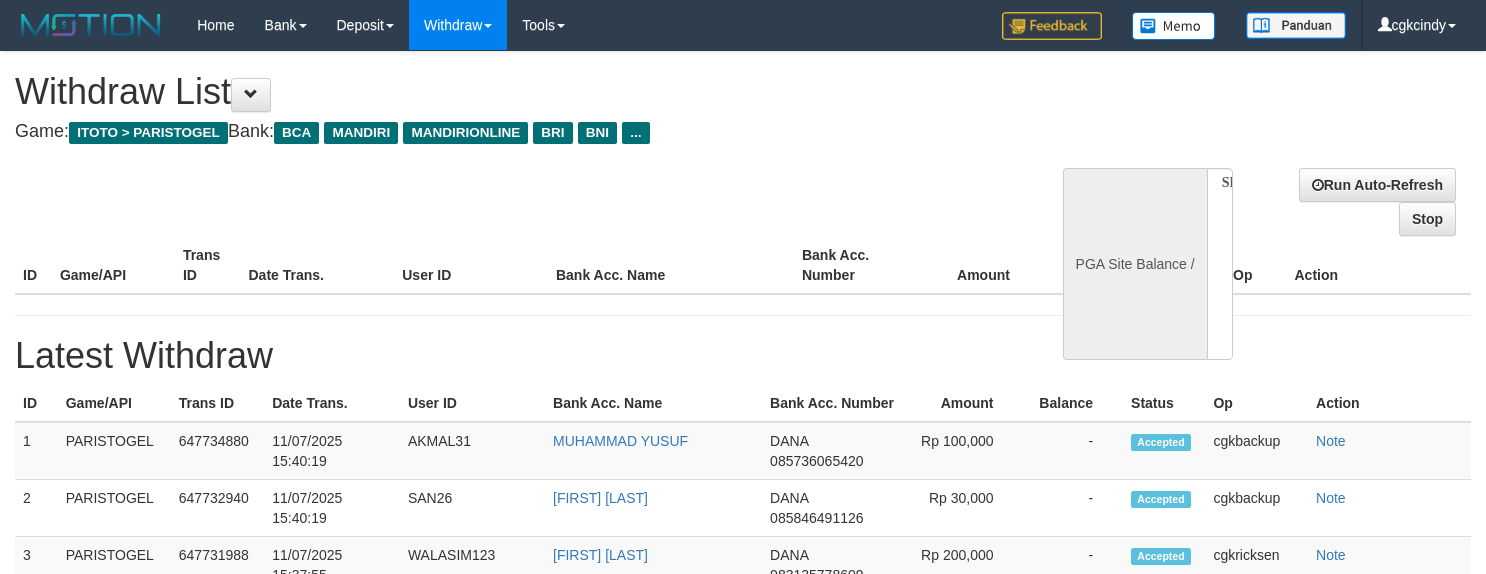 scroll, scrollTop: 0, scrollLeft: 0, axis: both 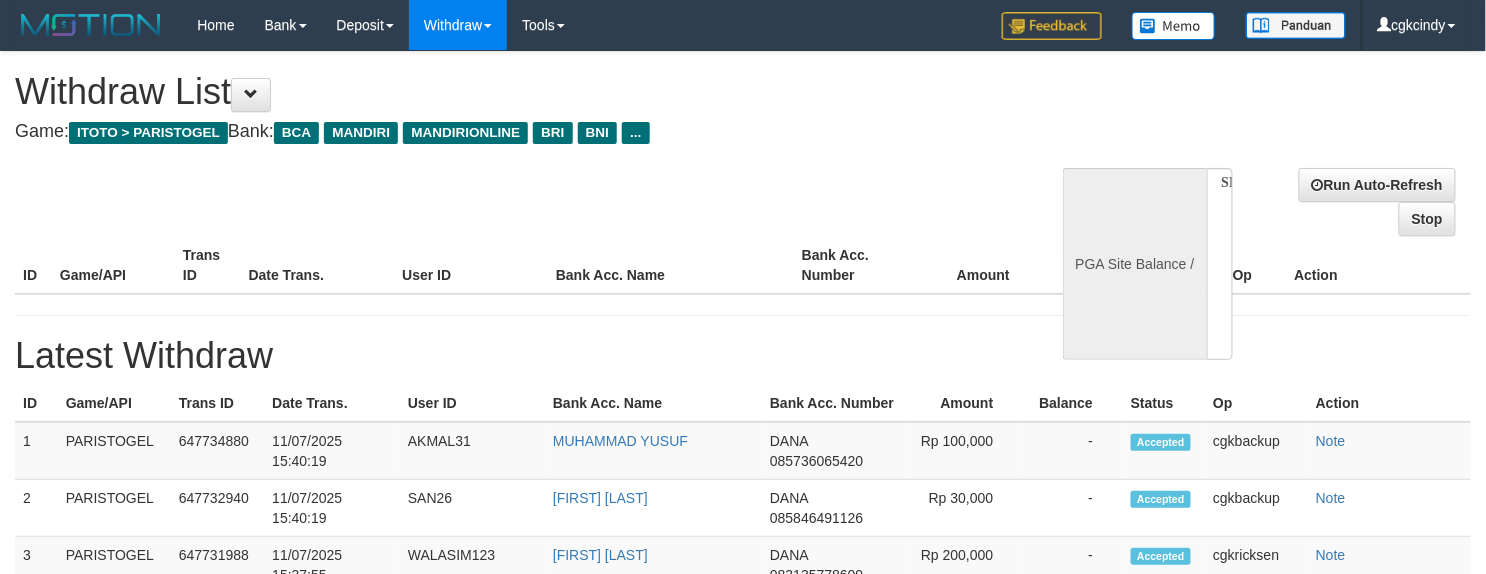 select on "**" 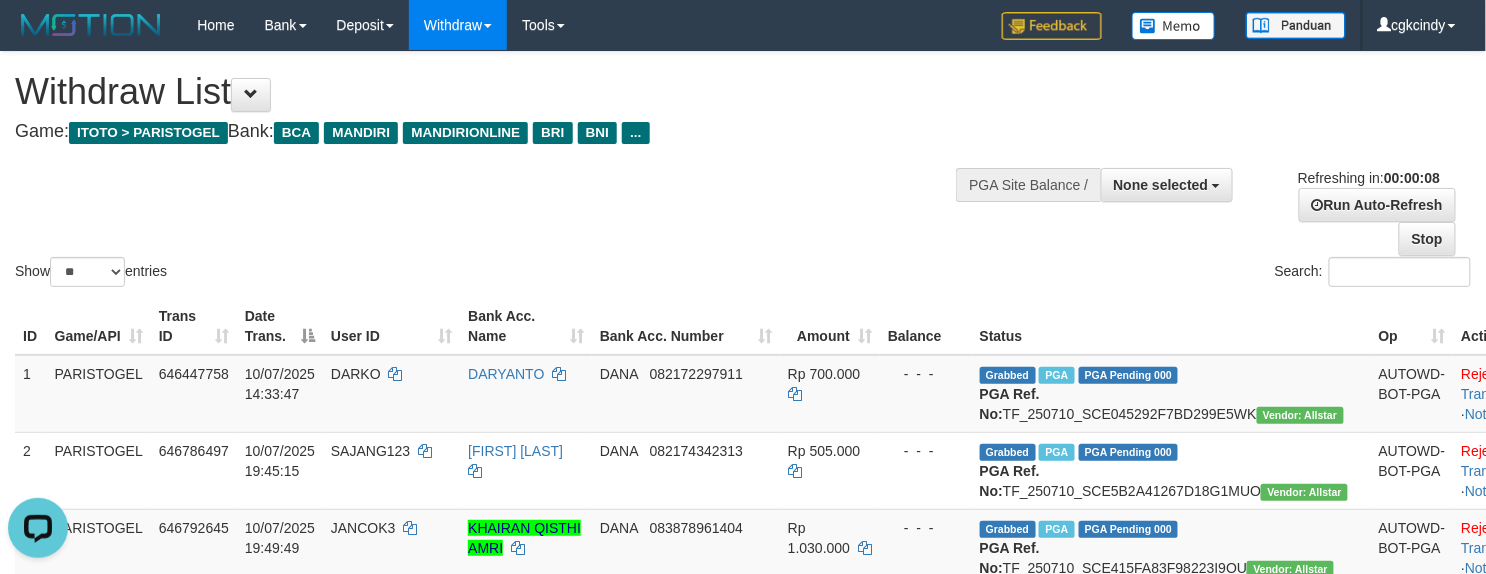 scroll, scrollTop: 0, scrollLeft: 0, axis: both 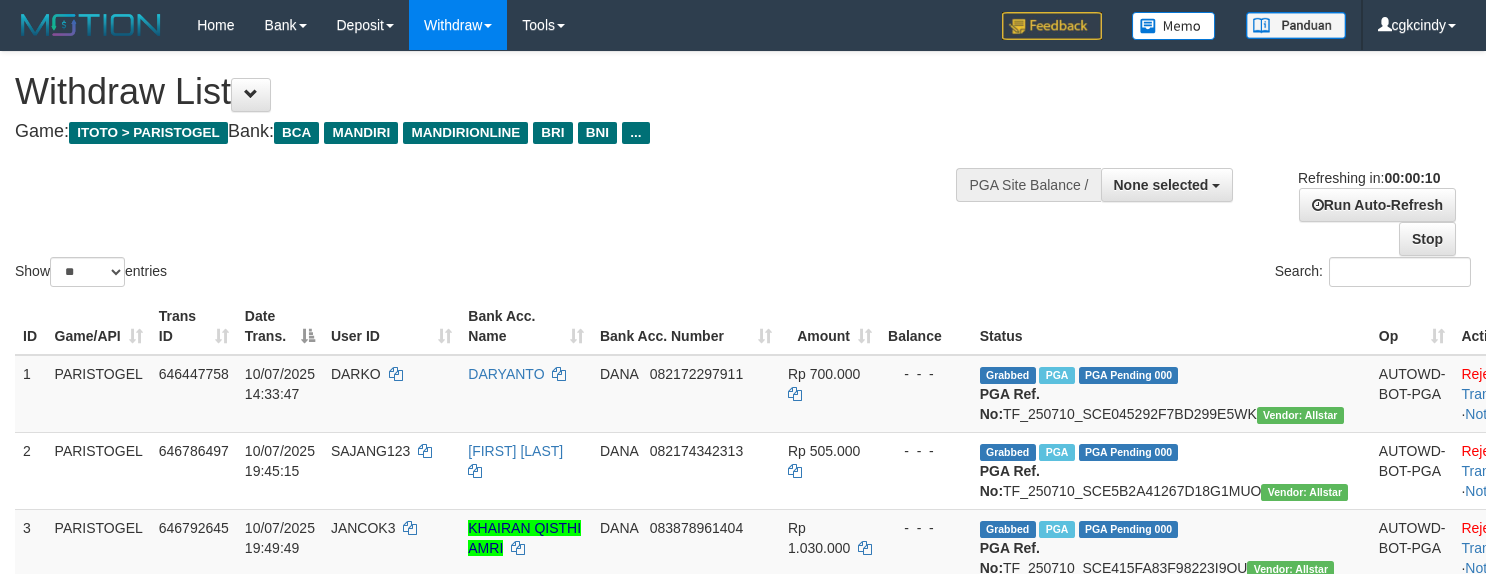 select 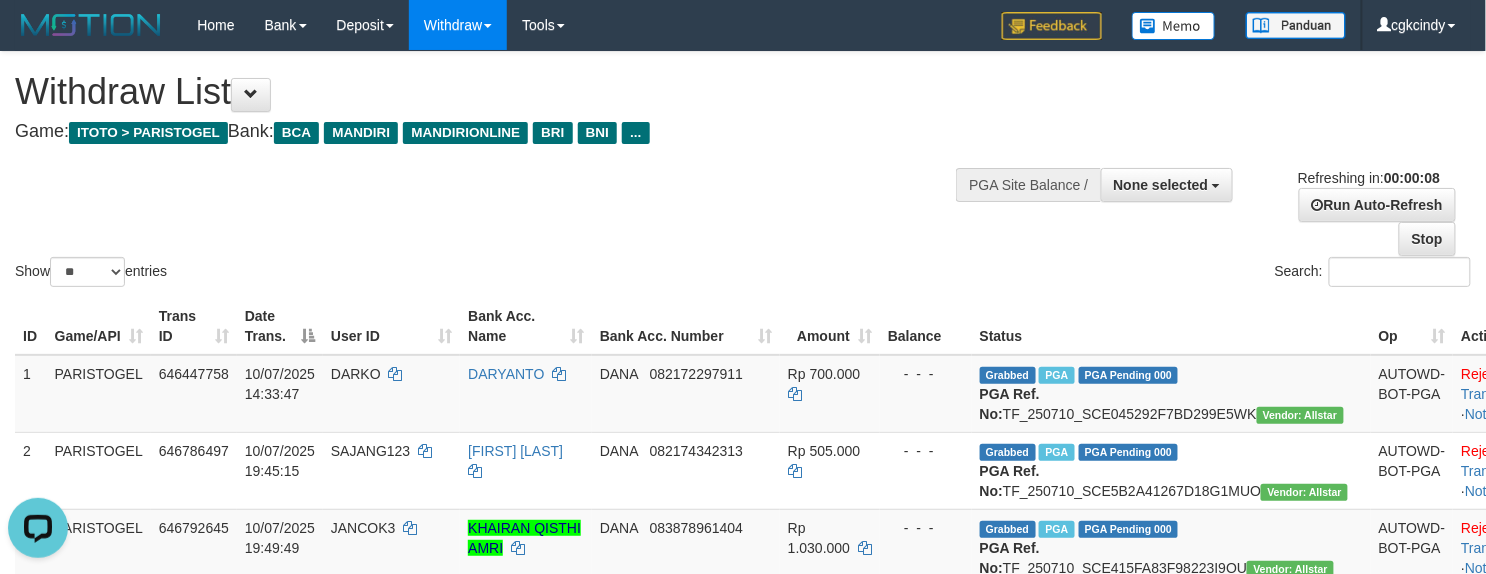 scroll, scrollTop: 0, scrollLeft: 0, axis: both 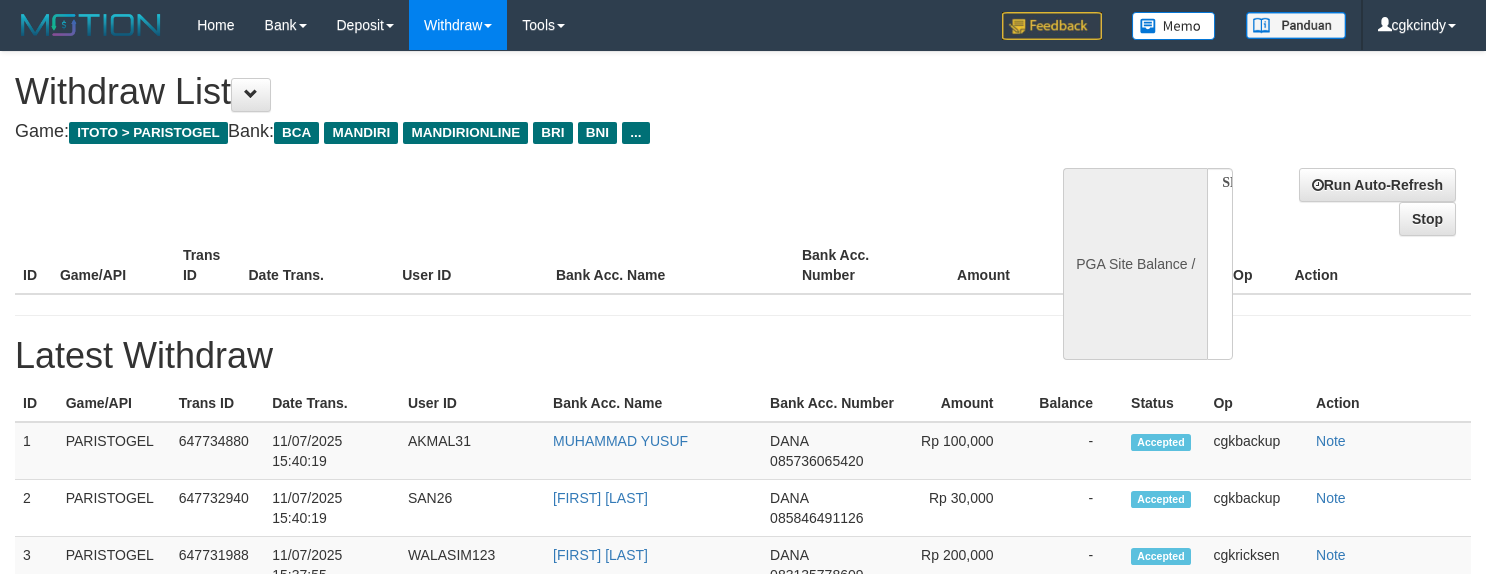 select 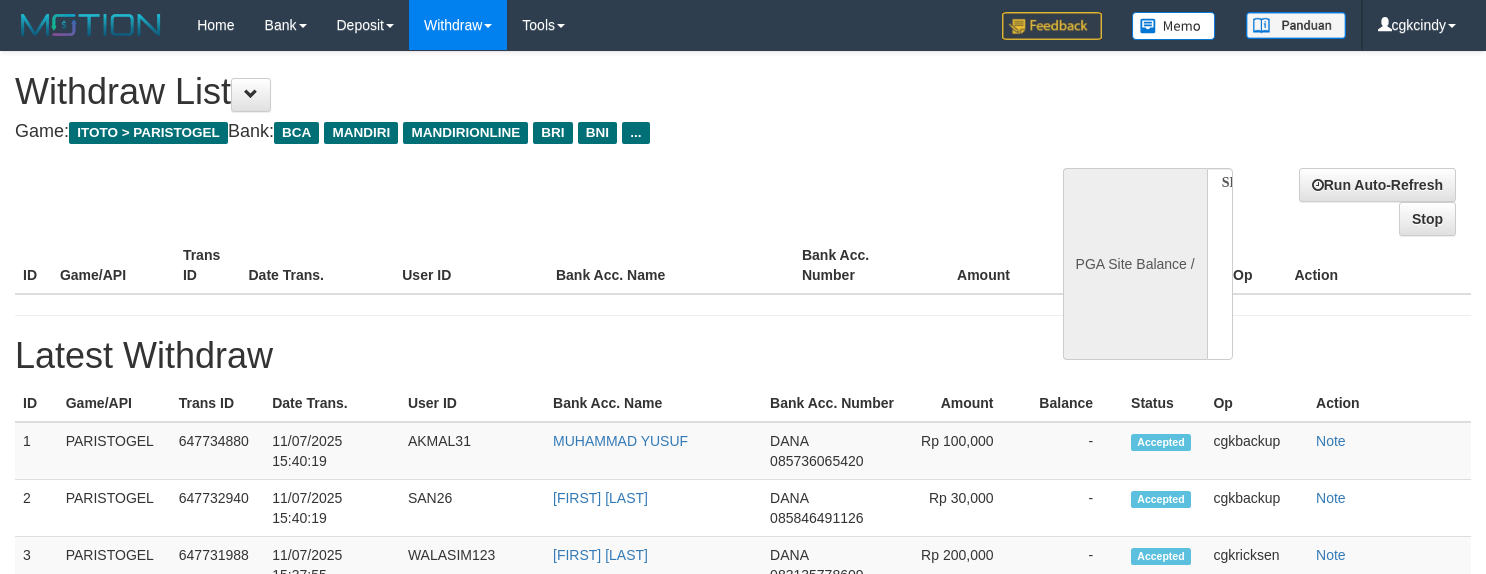 scroll, scrollTop: 0, scrollLeft: 0, axis: both 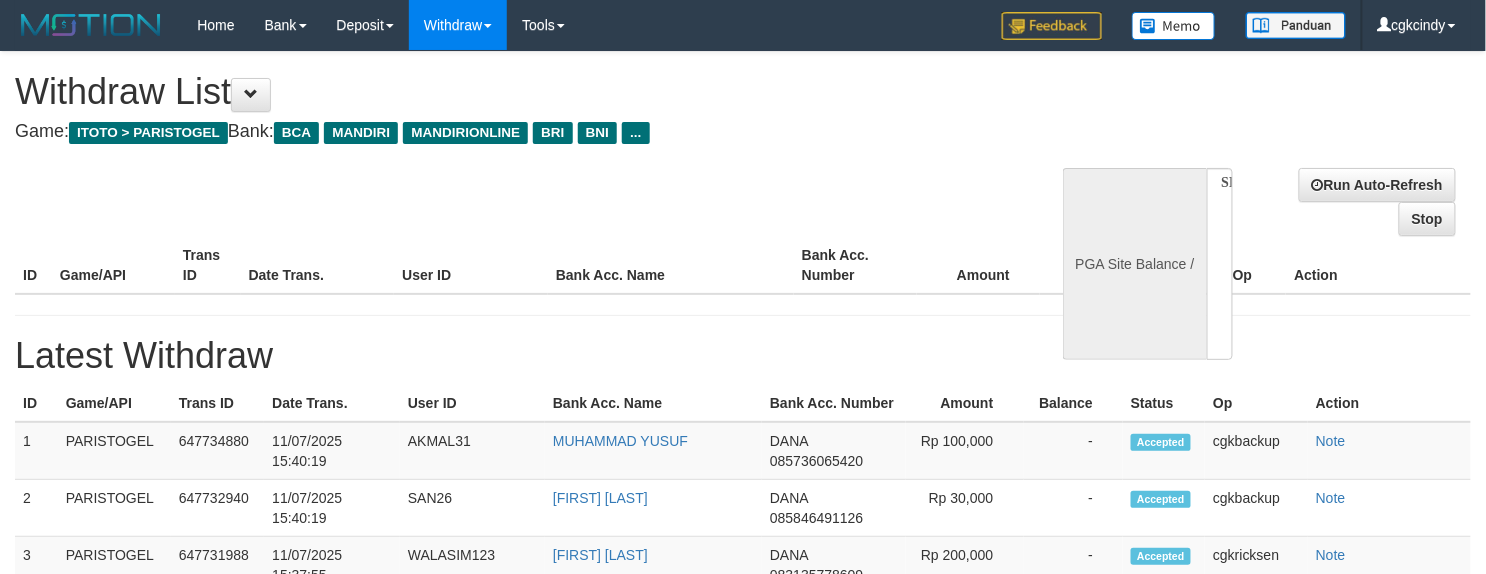 select on "**" 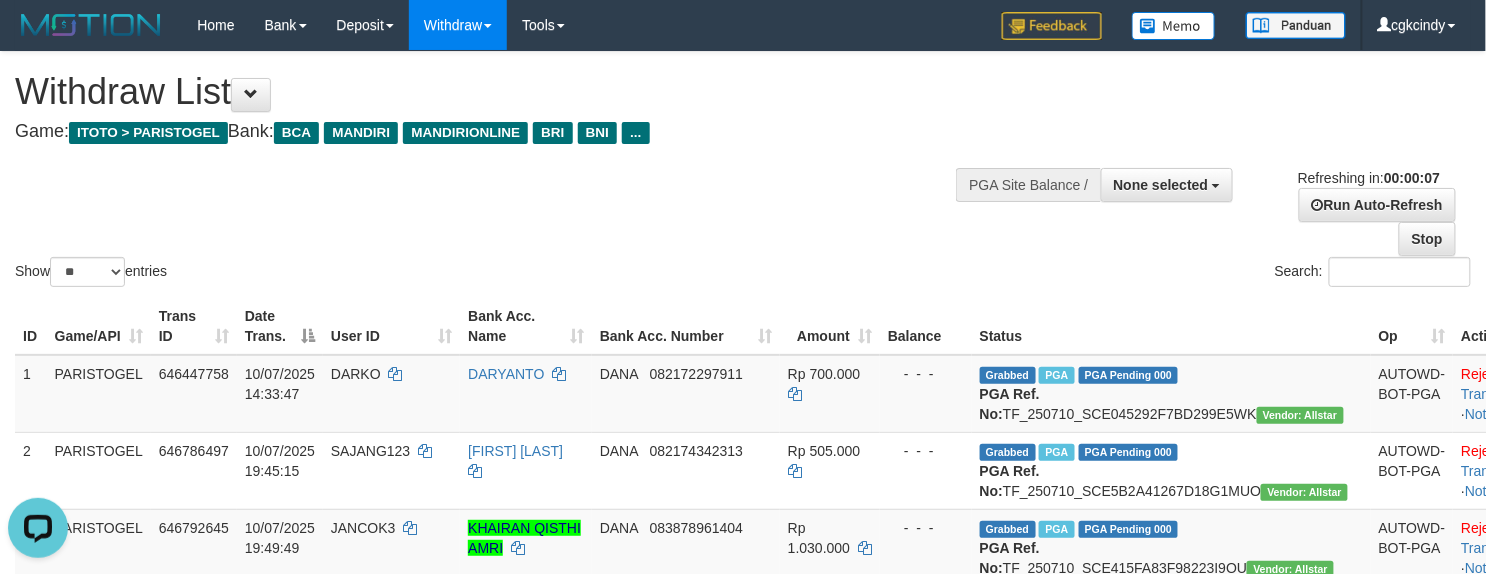 scroll, scrollTop: 0, scrollLeft: 0, axis: both 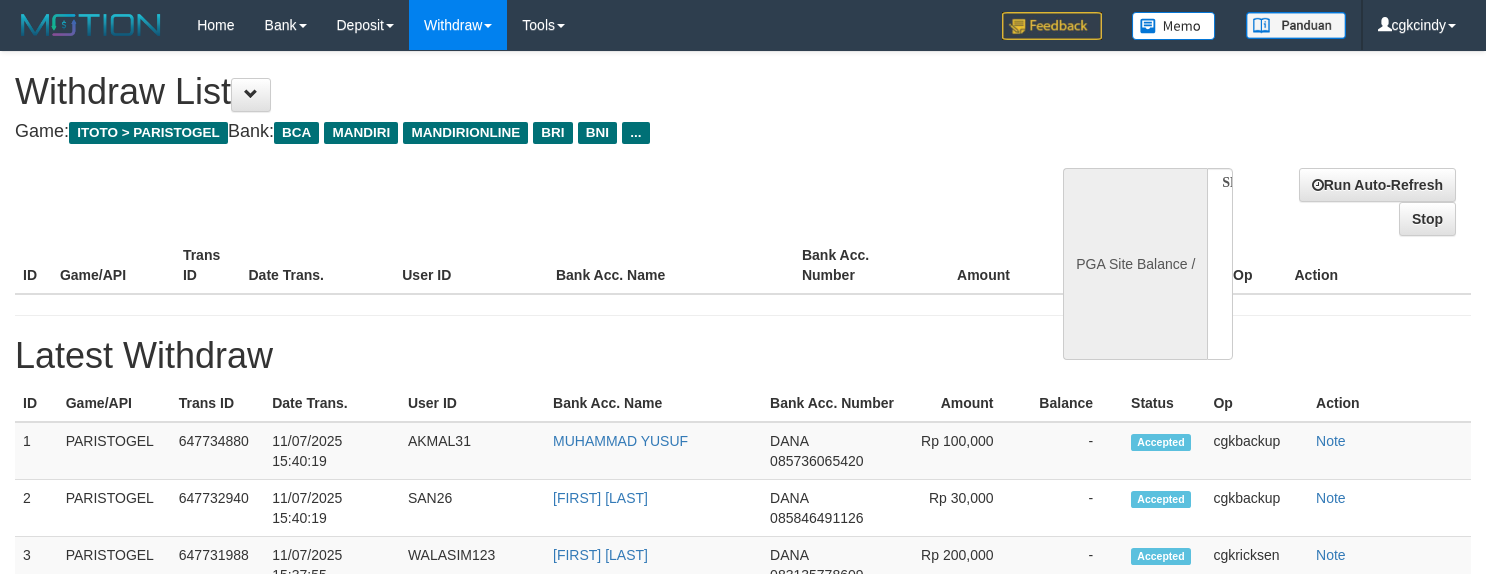 select 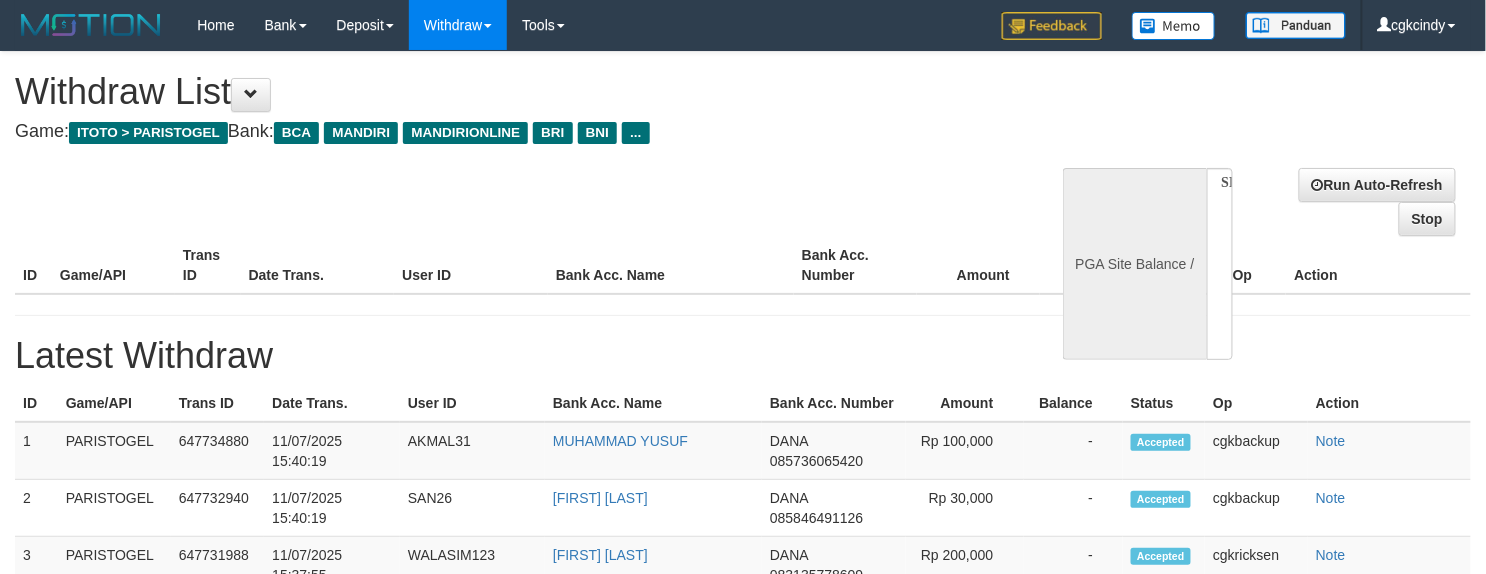 select on "**" 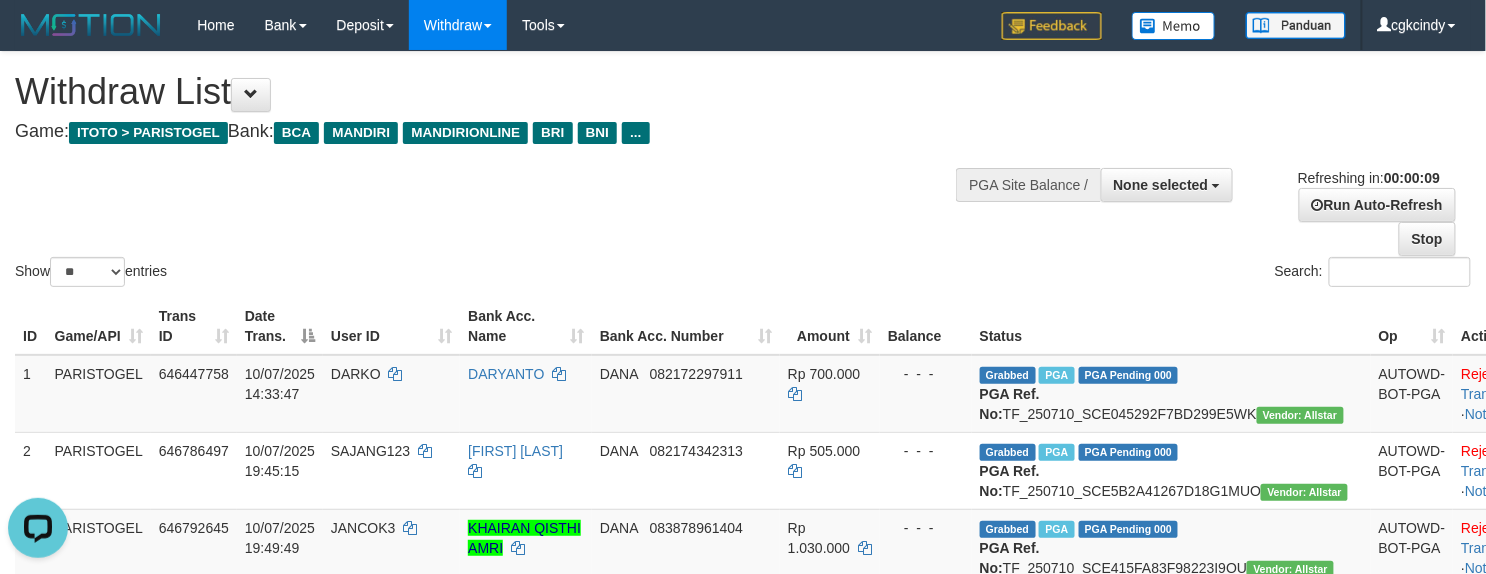 scroll, scrollTop: 0, scrollLeft: 0, axis: both 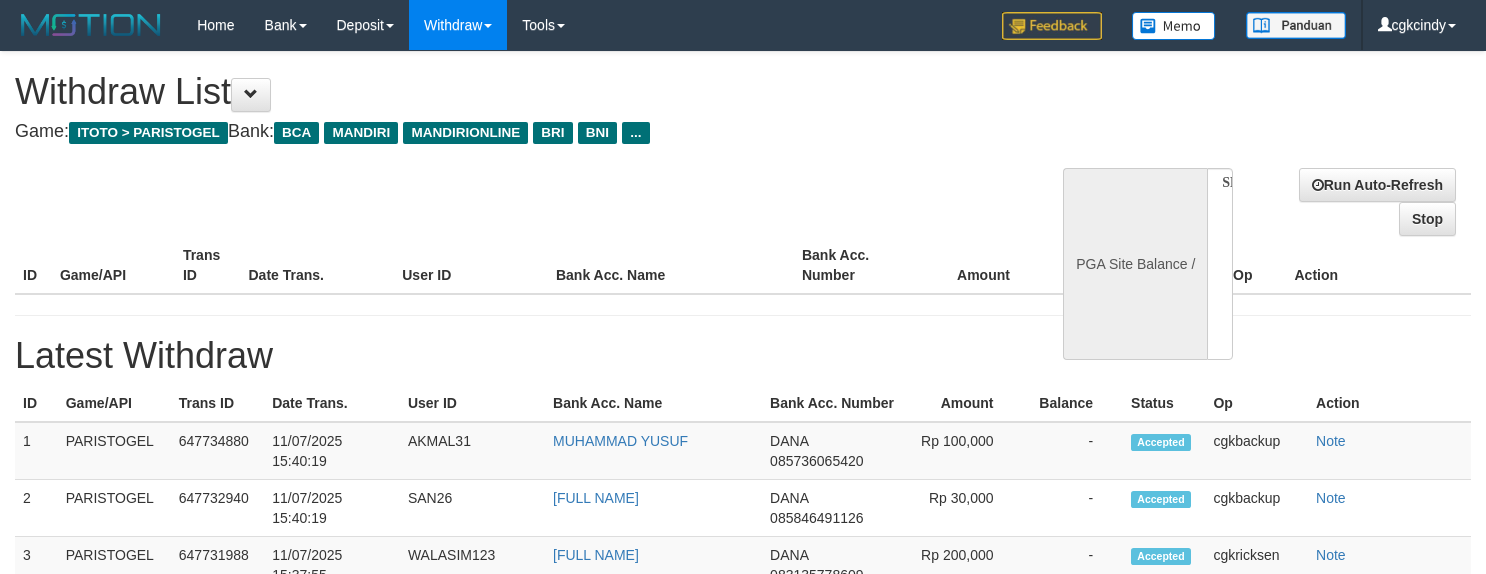 select 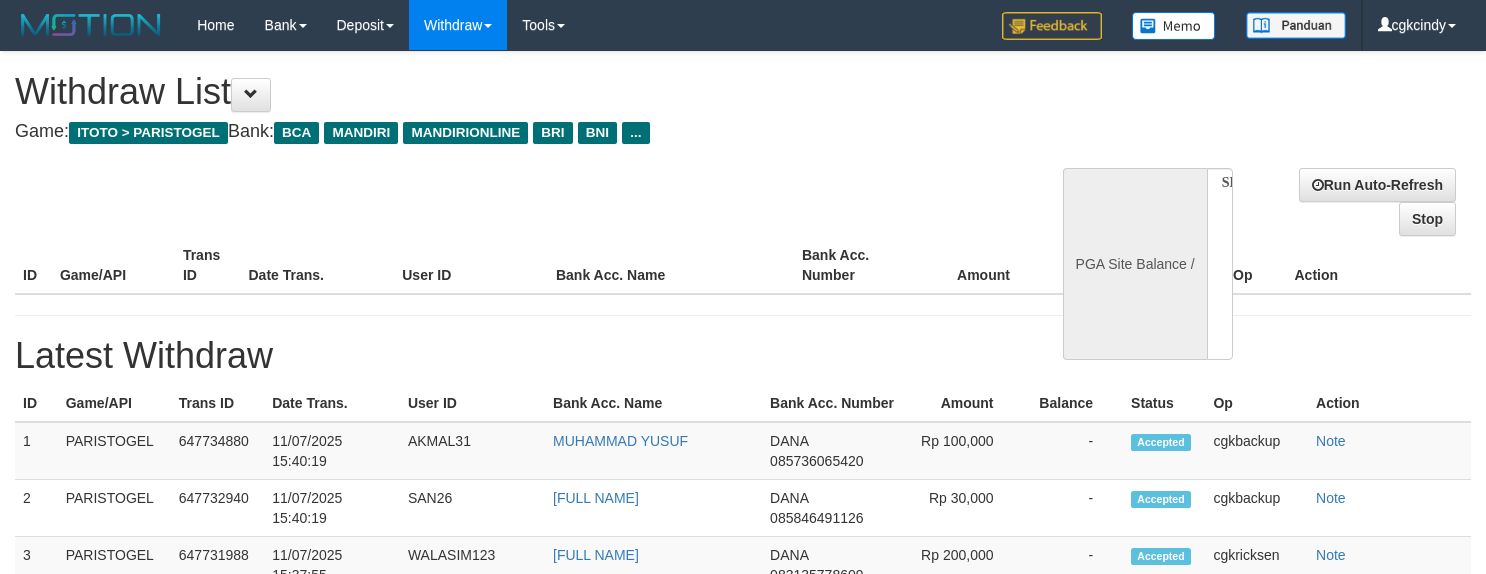 scroll, scrollTop: 0, scrollLeft: 0, axis: both 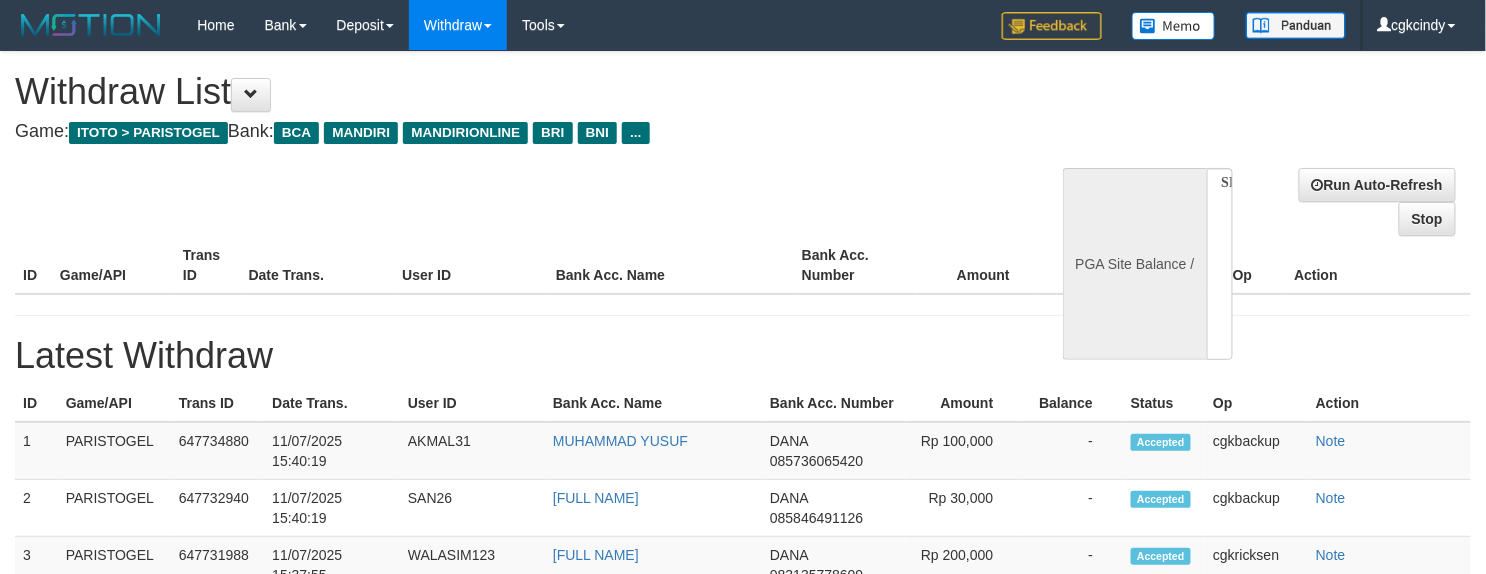 select on "**" 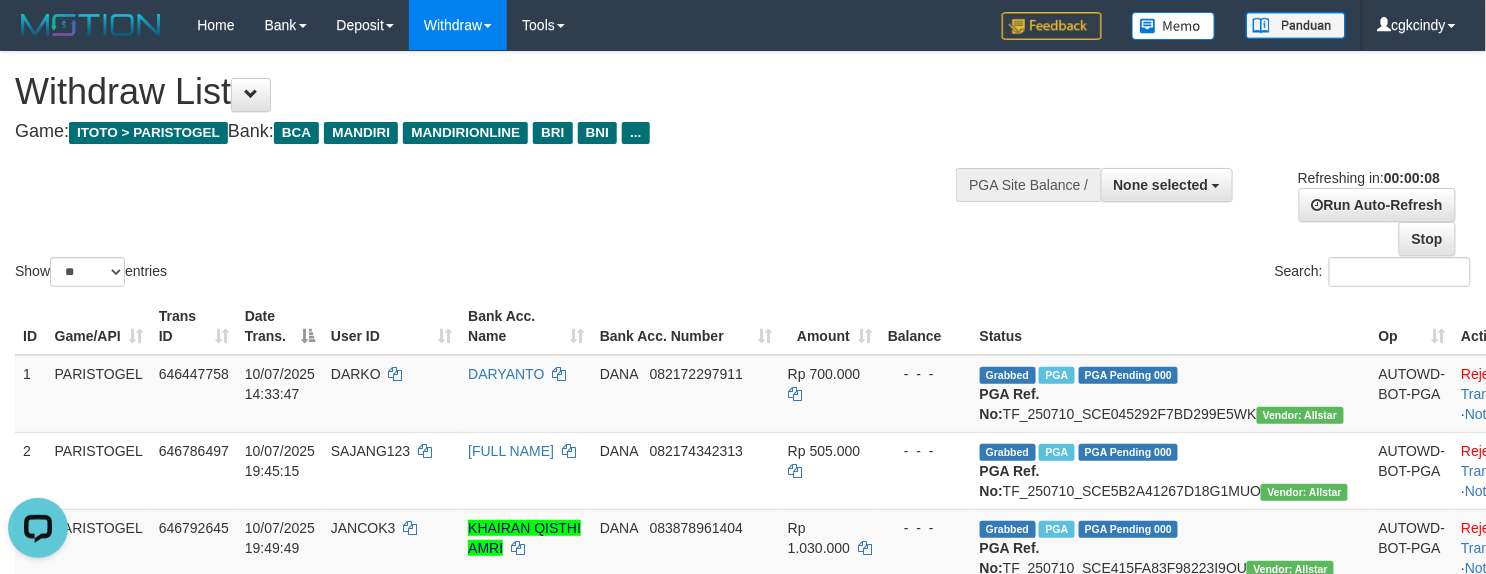scroll, scrollTop: 0, scrollLeft: 0, axis: both 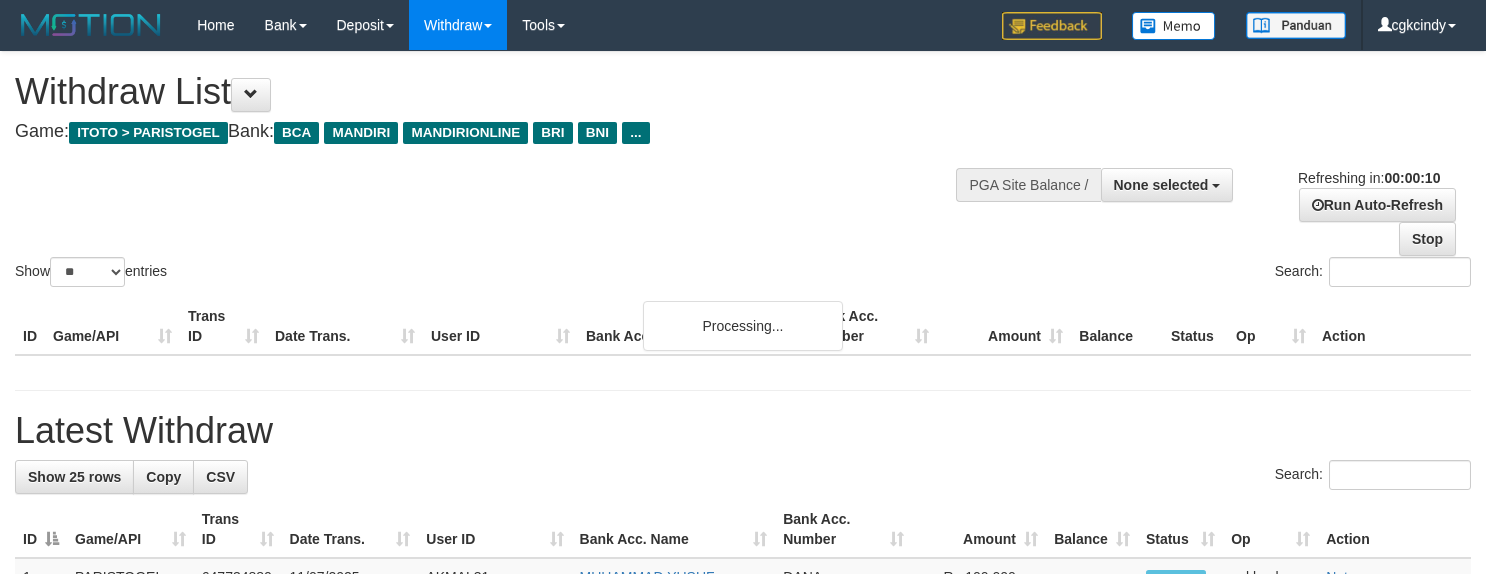select 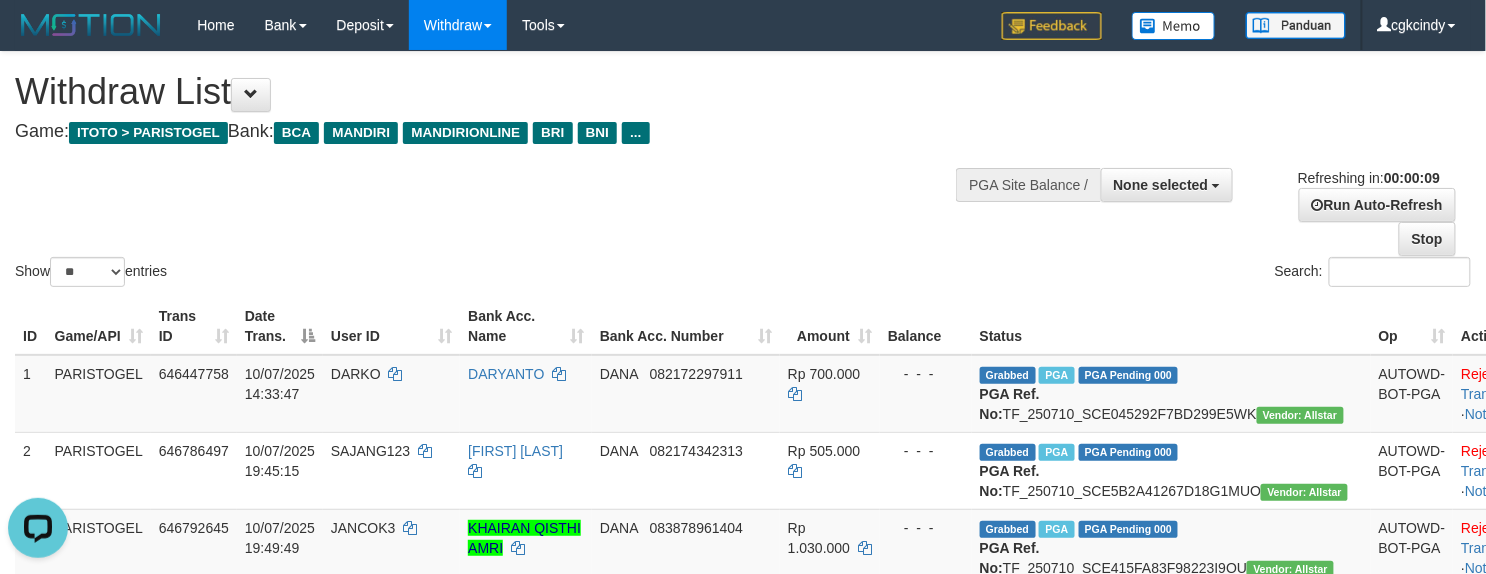 scroll, scrollTop: 0, scrollLeft: 0, axis: both 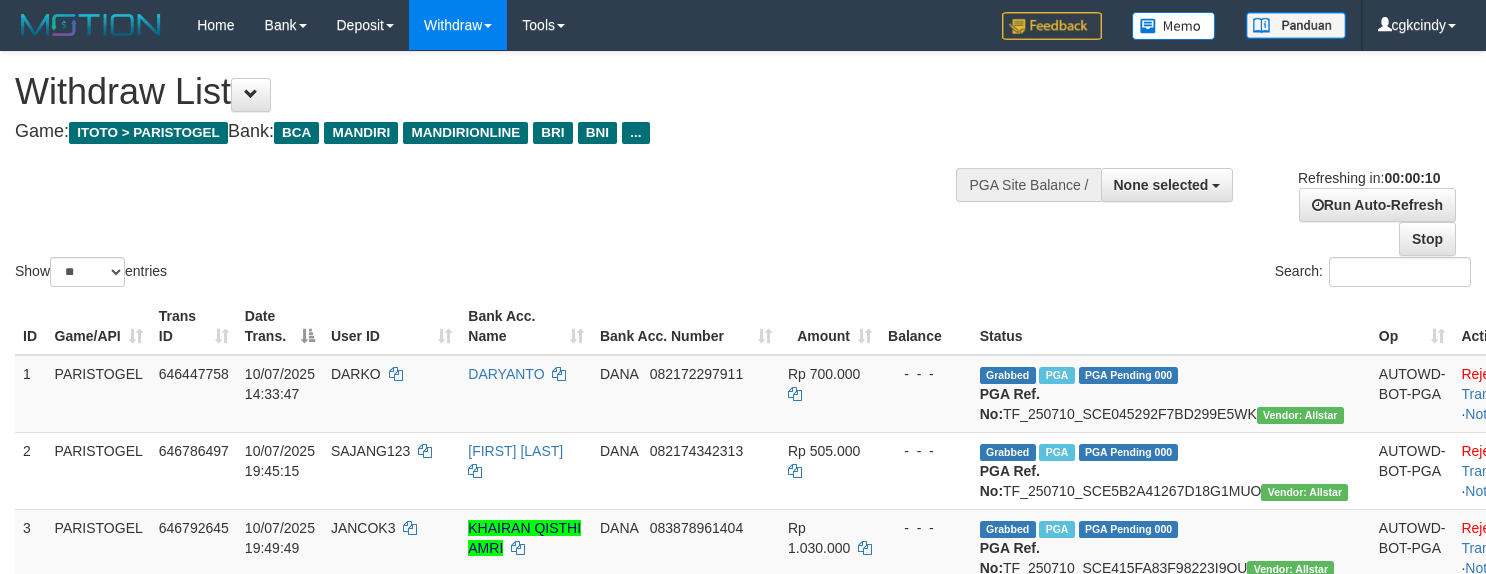 select 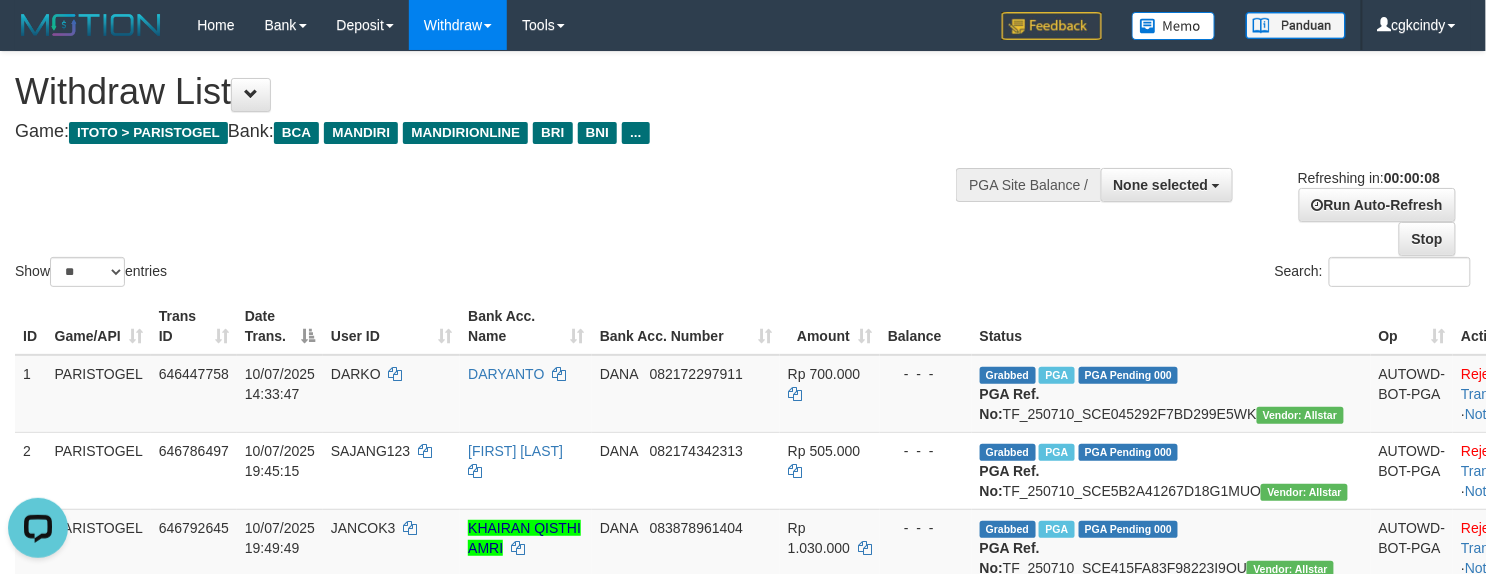 scroll, scrollTop: 0, scrollLeft: 0, axis: both 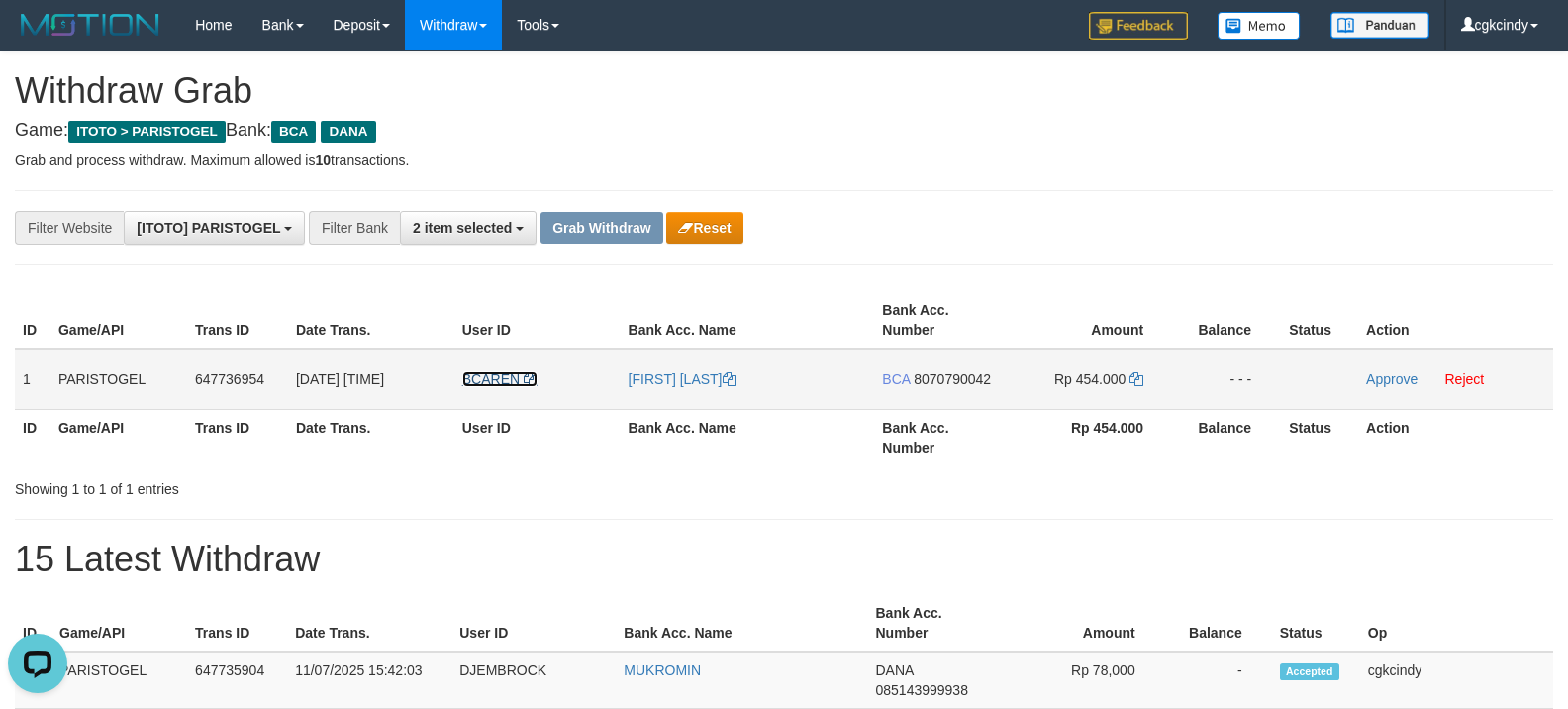 click on "BCAREN" at bounding box center (491, 379) 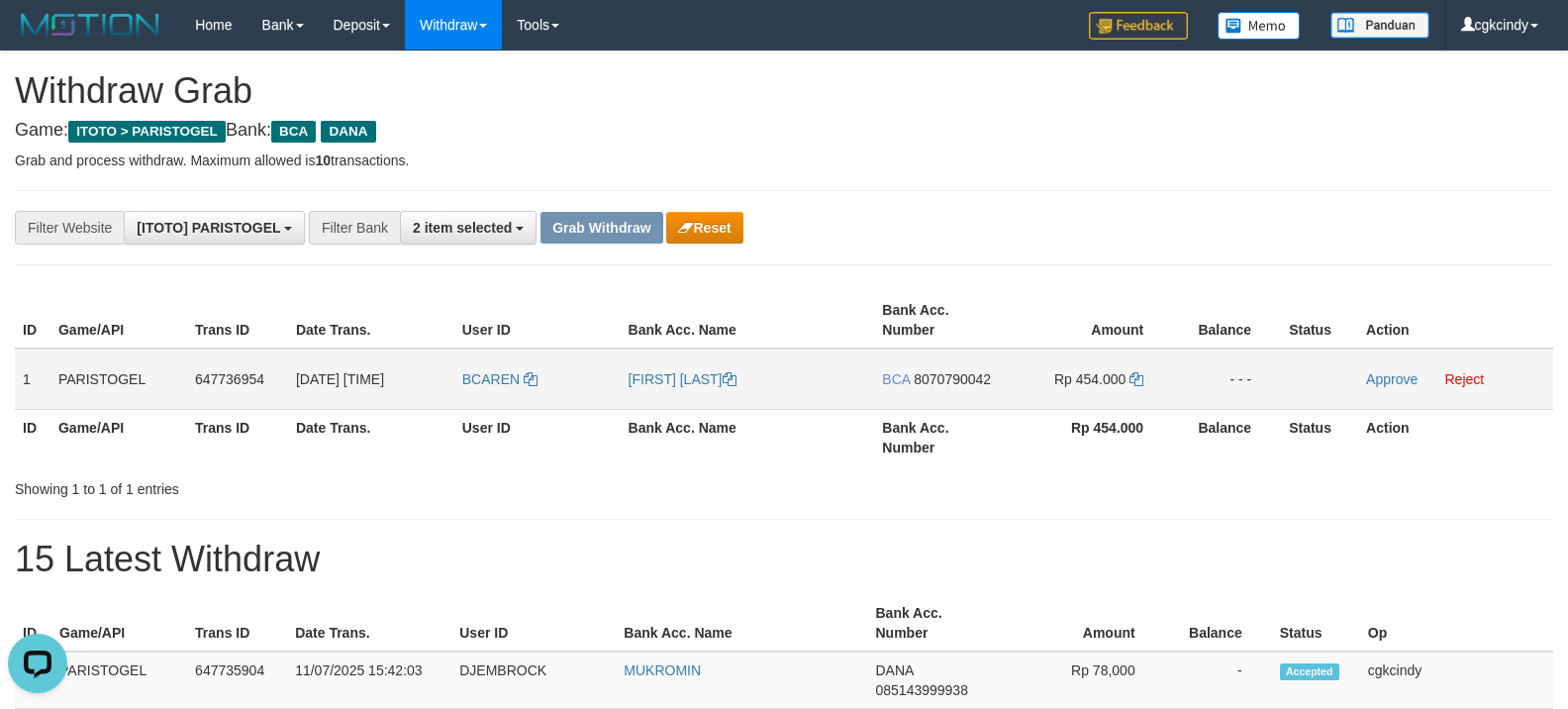 click on "BCAREN" at bounding box center [538, 379] 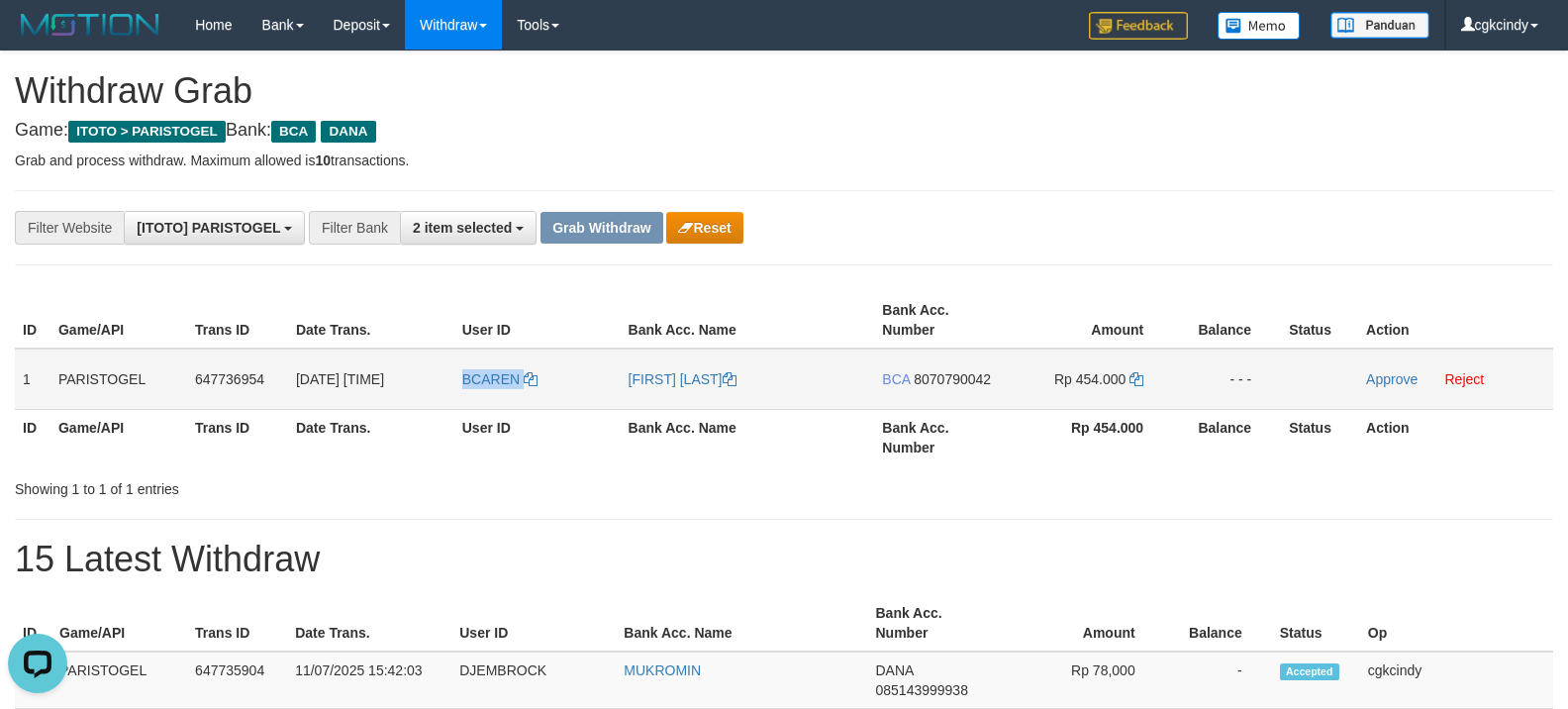 click on "BCAREN" at bounding box center [538, 379] 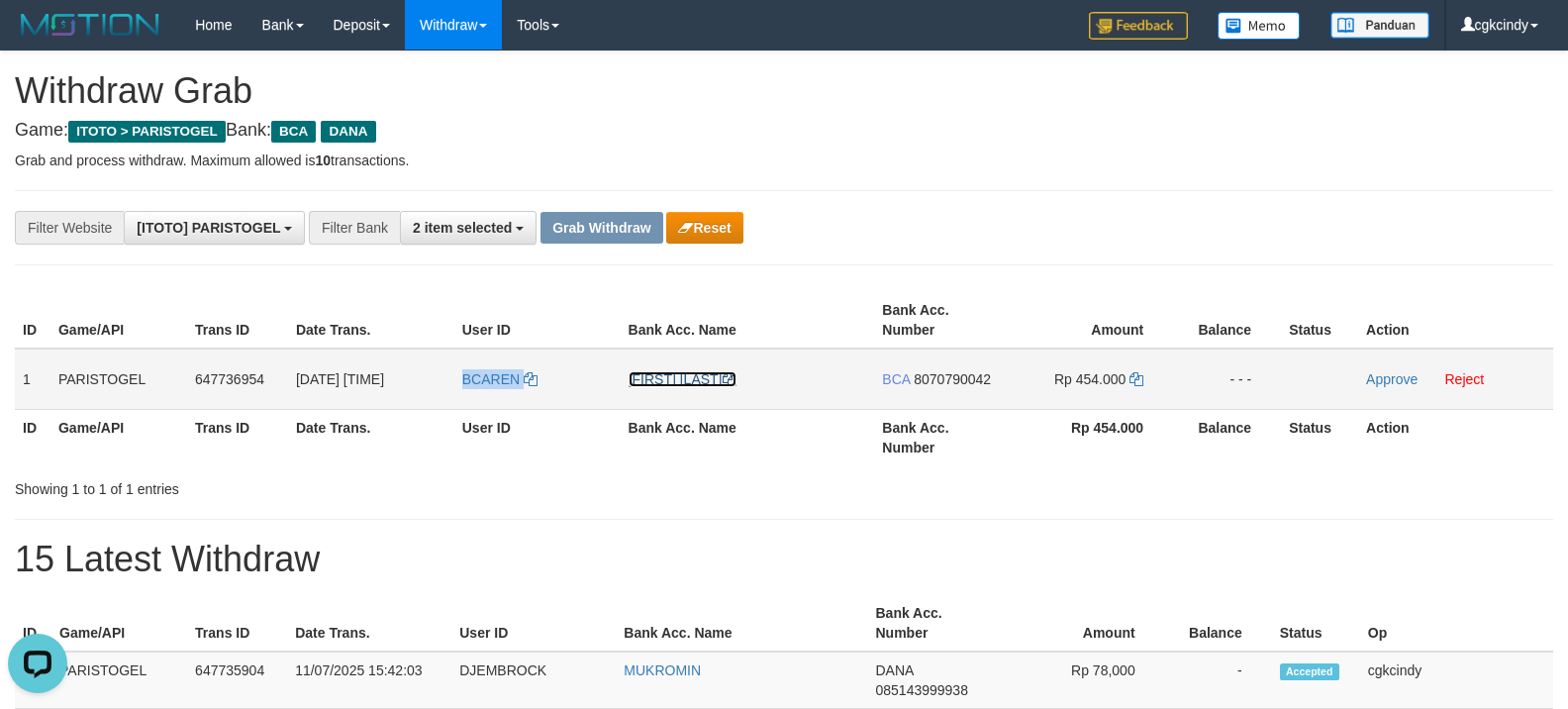 click on "[FIRST] [LAST]" at bounding box center (682, 379) 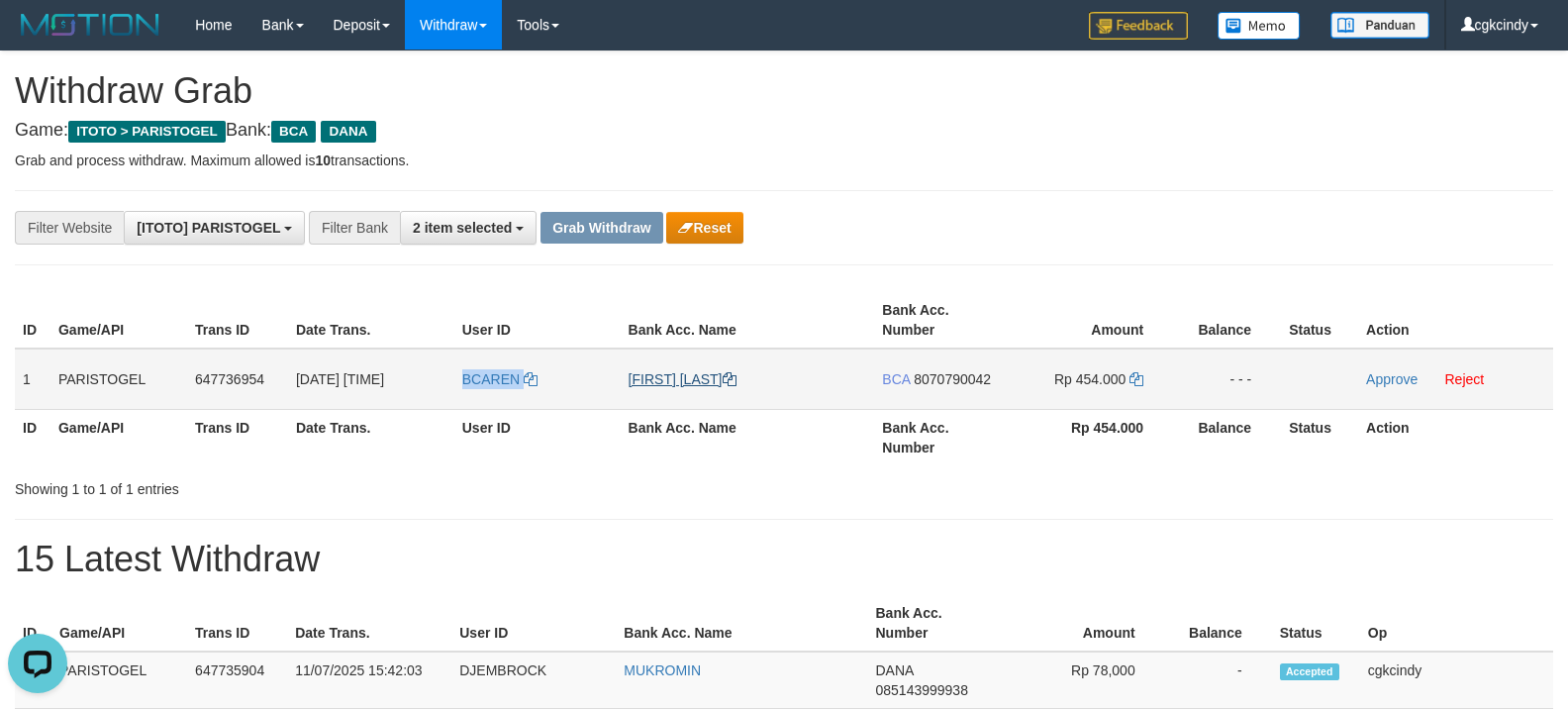 copy on "BCAREN" 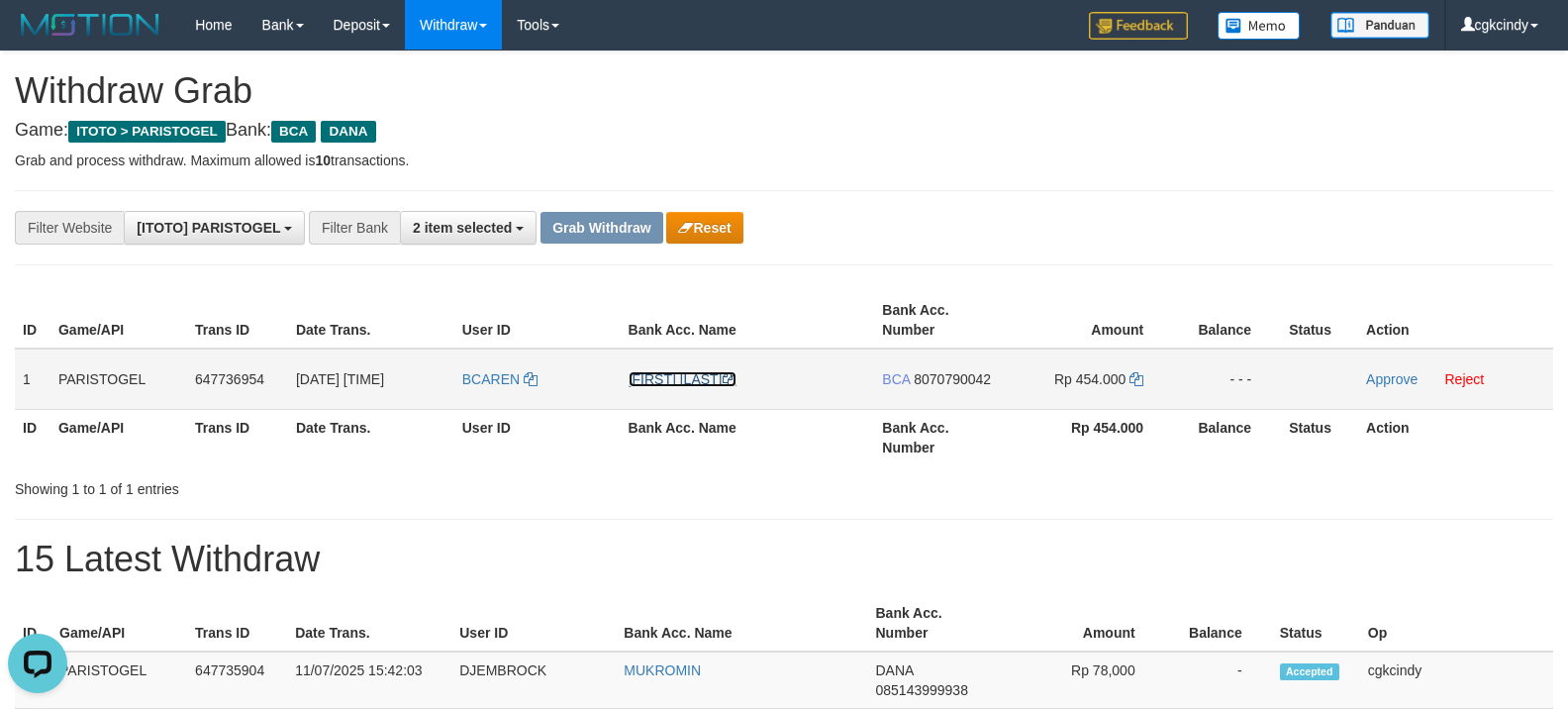 click on "[FIRST] [LAST]" at bounding box center [682, 379] 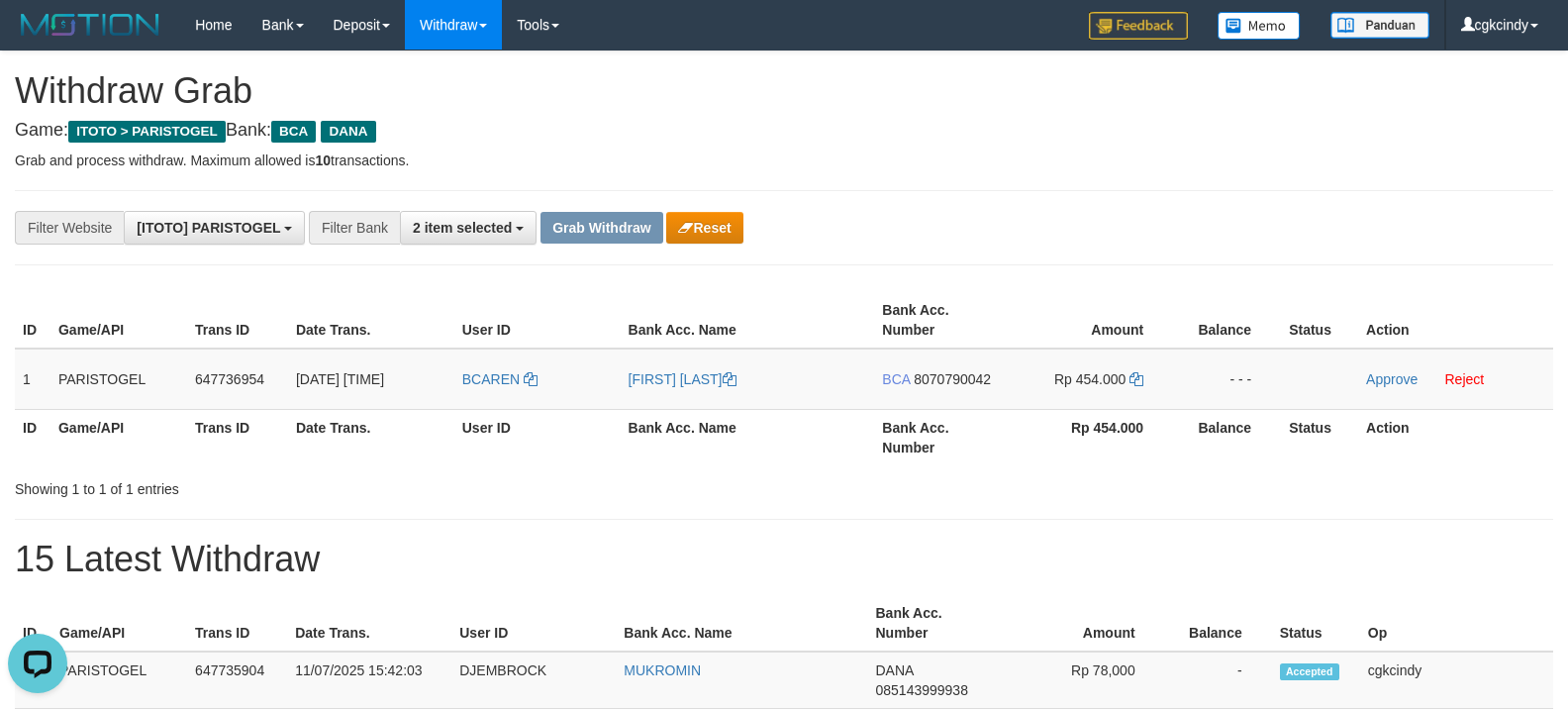 click on "Bank Acc. Number" at bounding box center (942, 437) 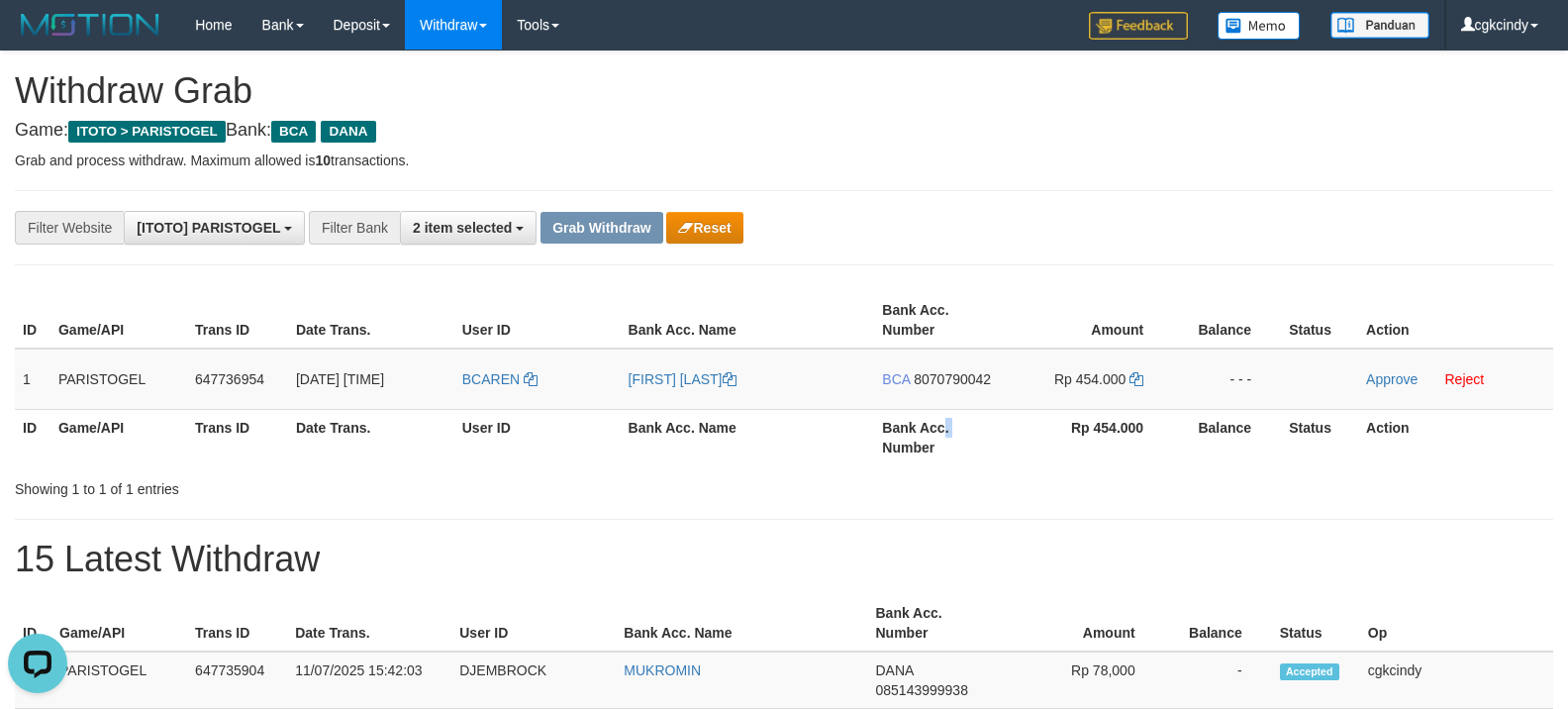 click on "Bank Acc. Number" at bounding box center (942, 437) 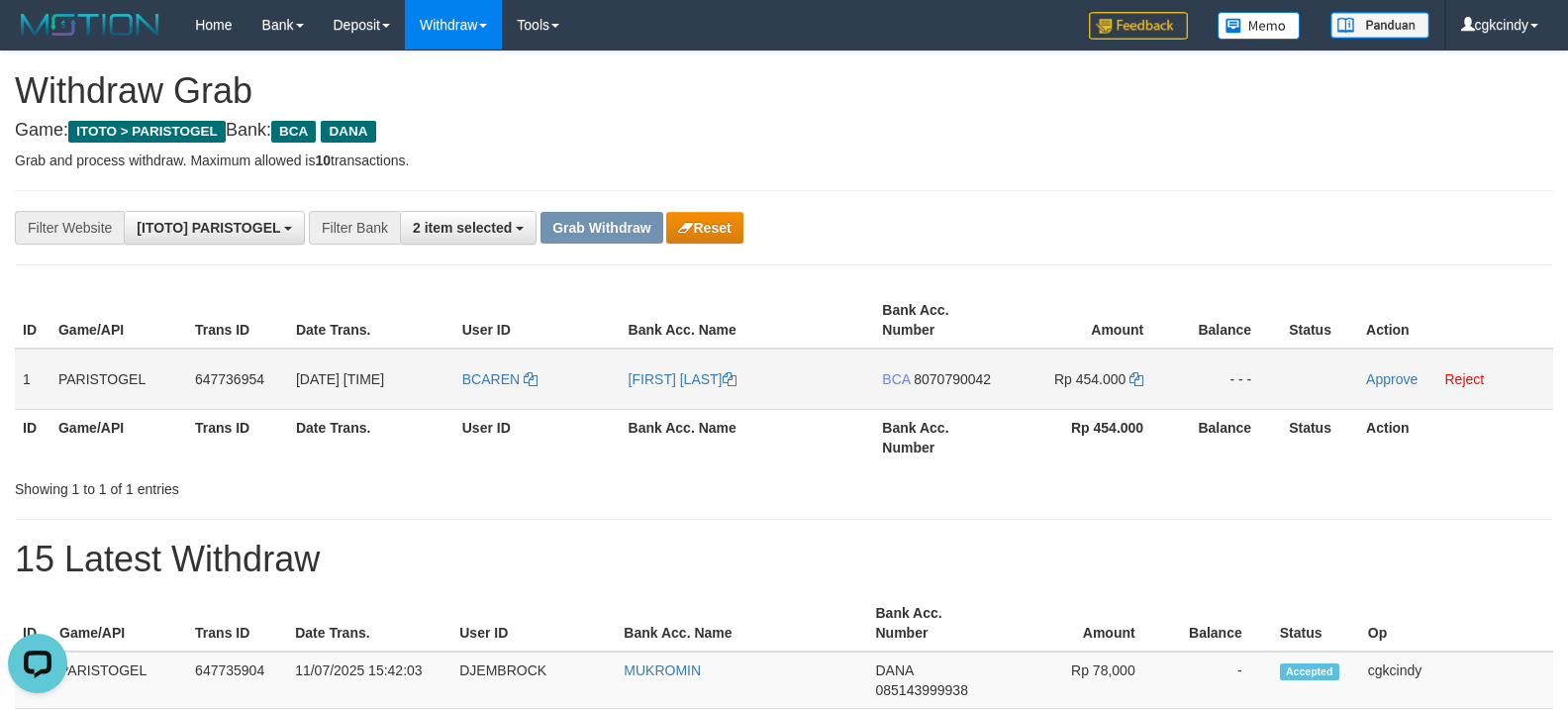 click on "BCA
8070790042" at bounding box center [942, 379] 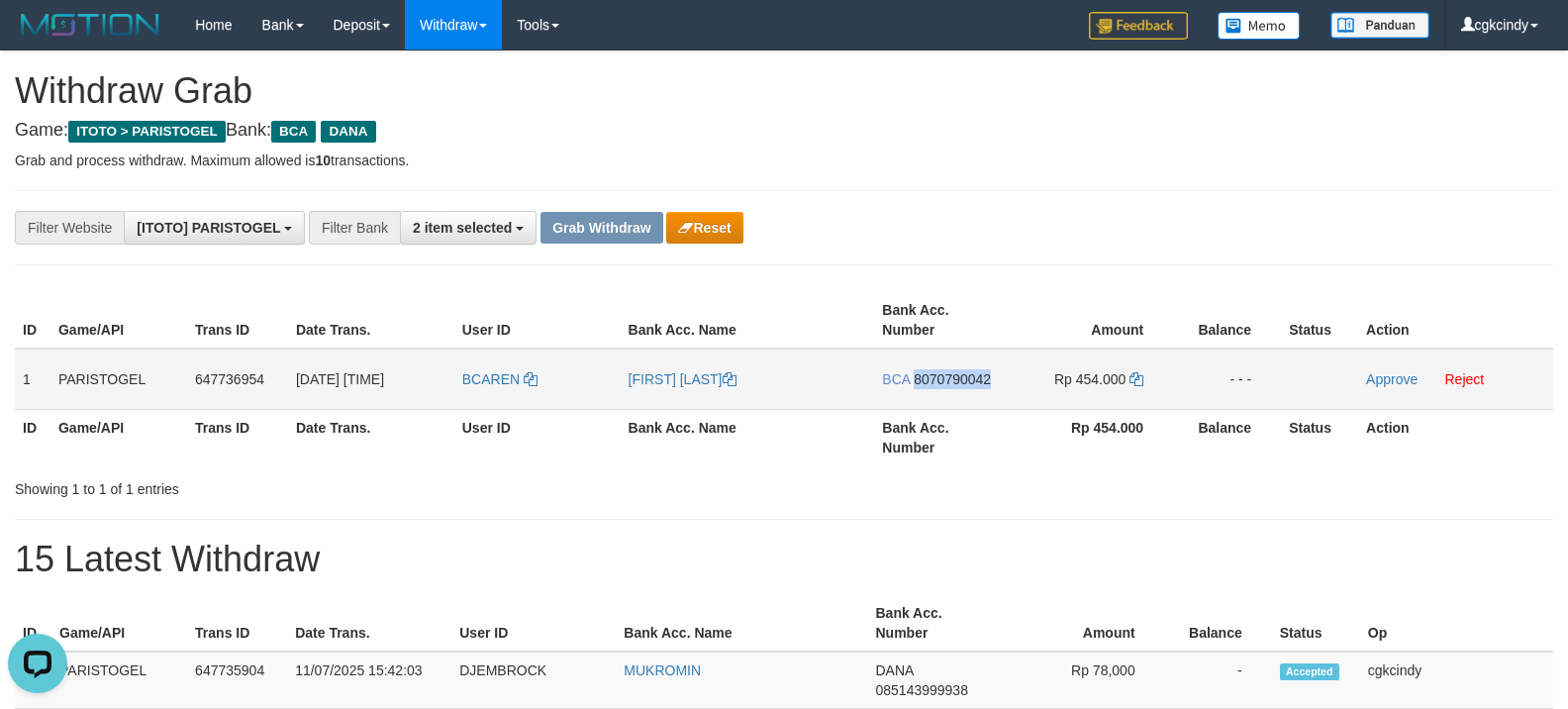click on "BCA
8070790042" at bounding box center [942, 379] 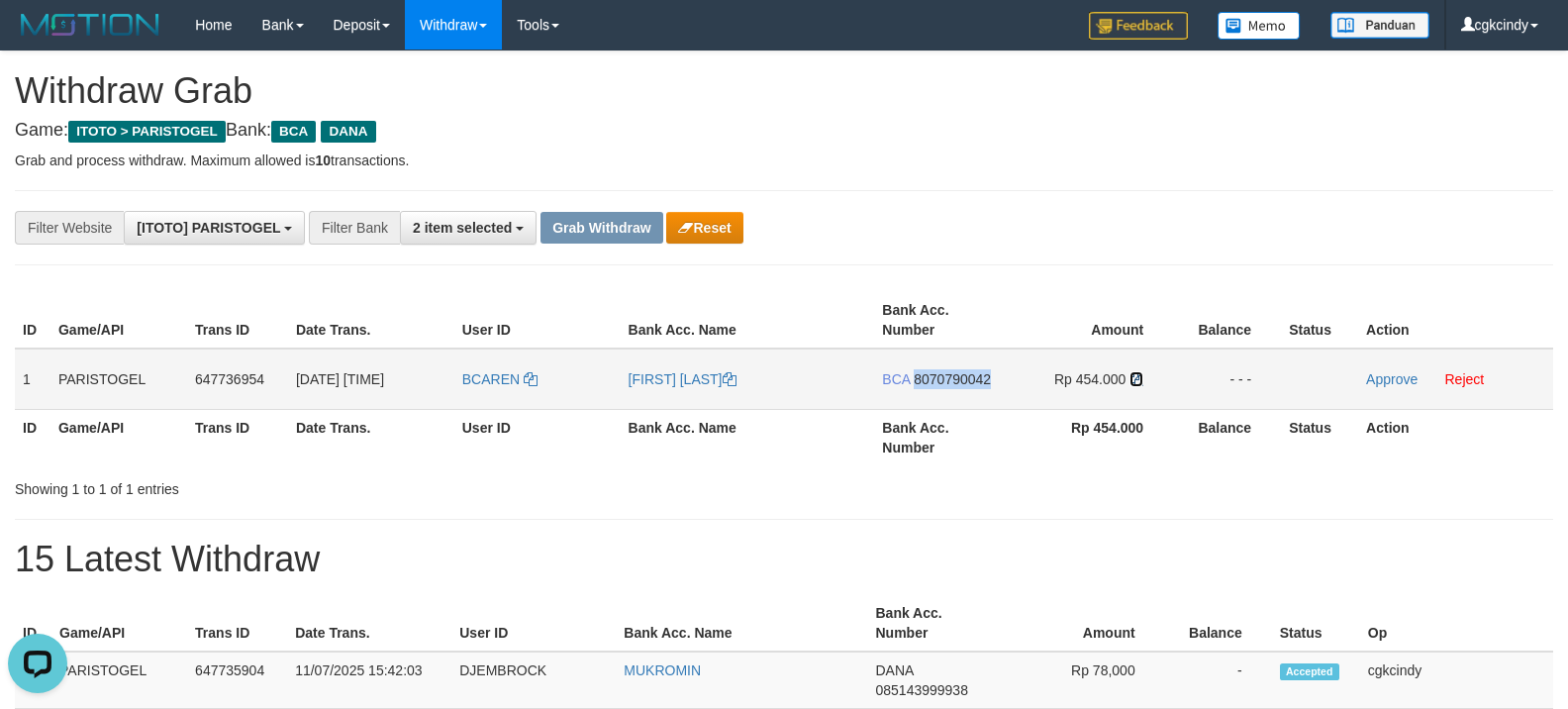 click at bounding box center [1136, 379] 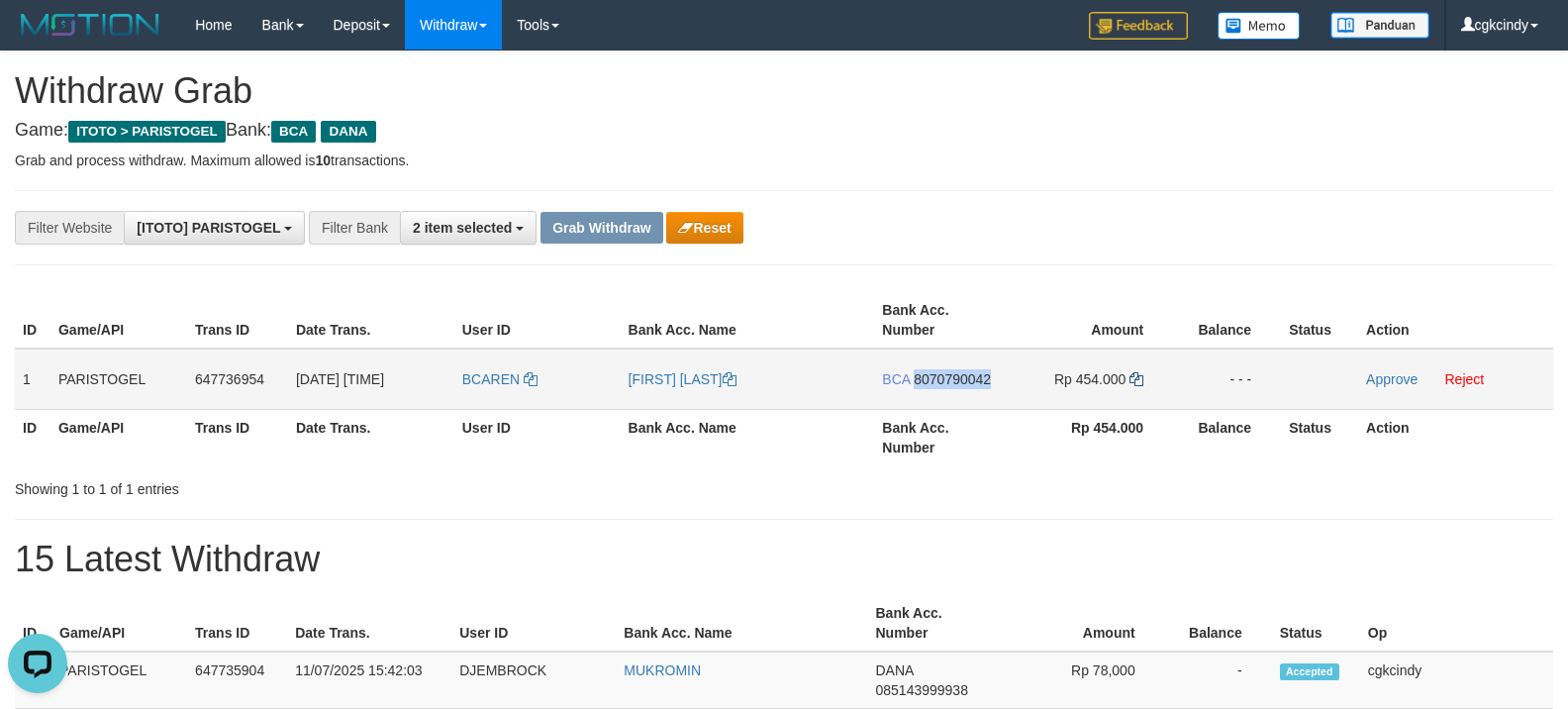 copy on "8070790042" 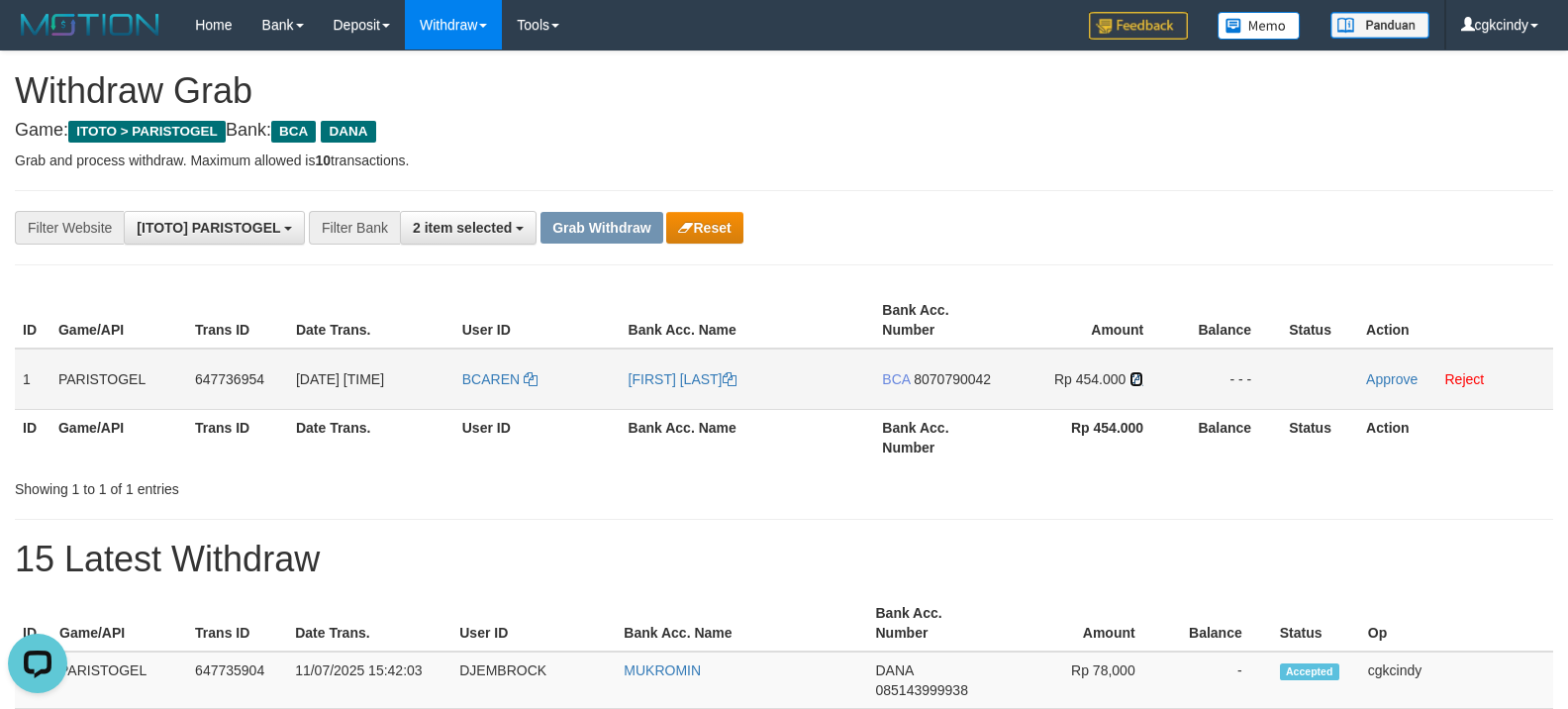 click at bounding box center (1136, 379) 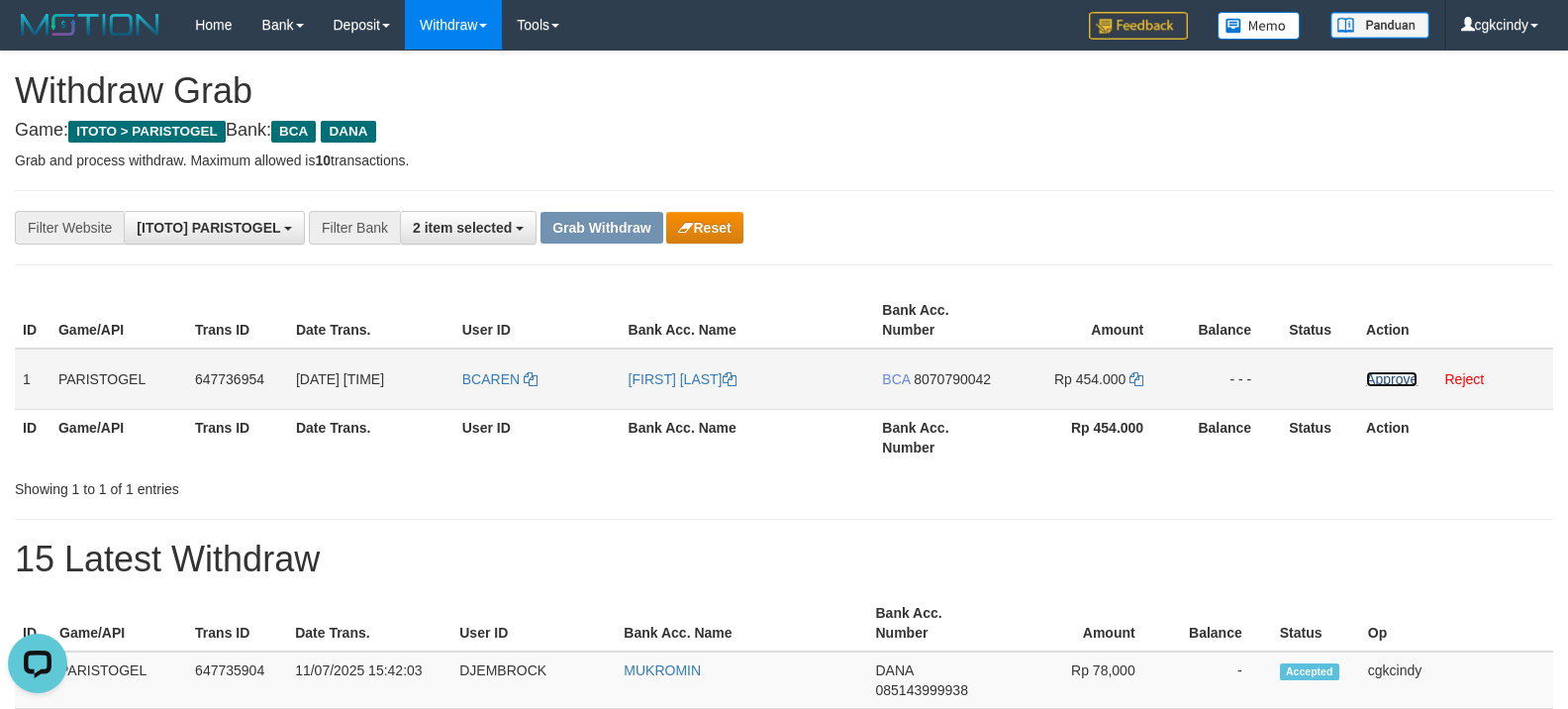 click on "Approve" at bounding box center (1392, 379) 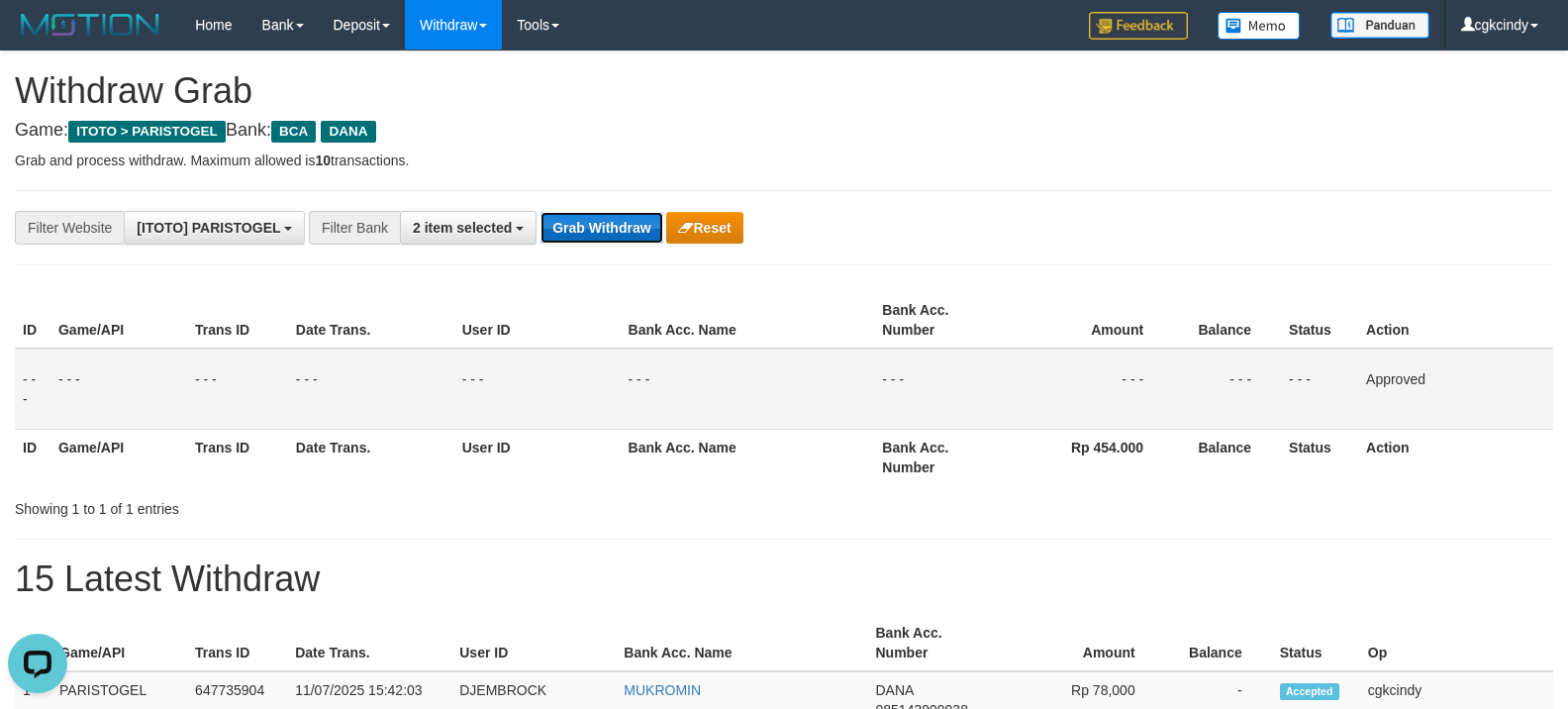 click on "Grab Withdraw" at bounding box center (601, 228) 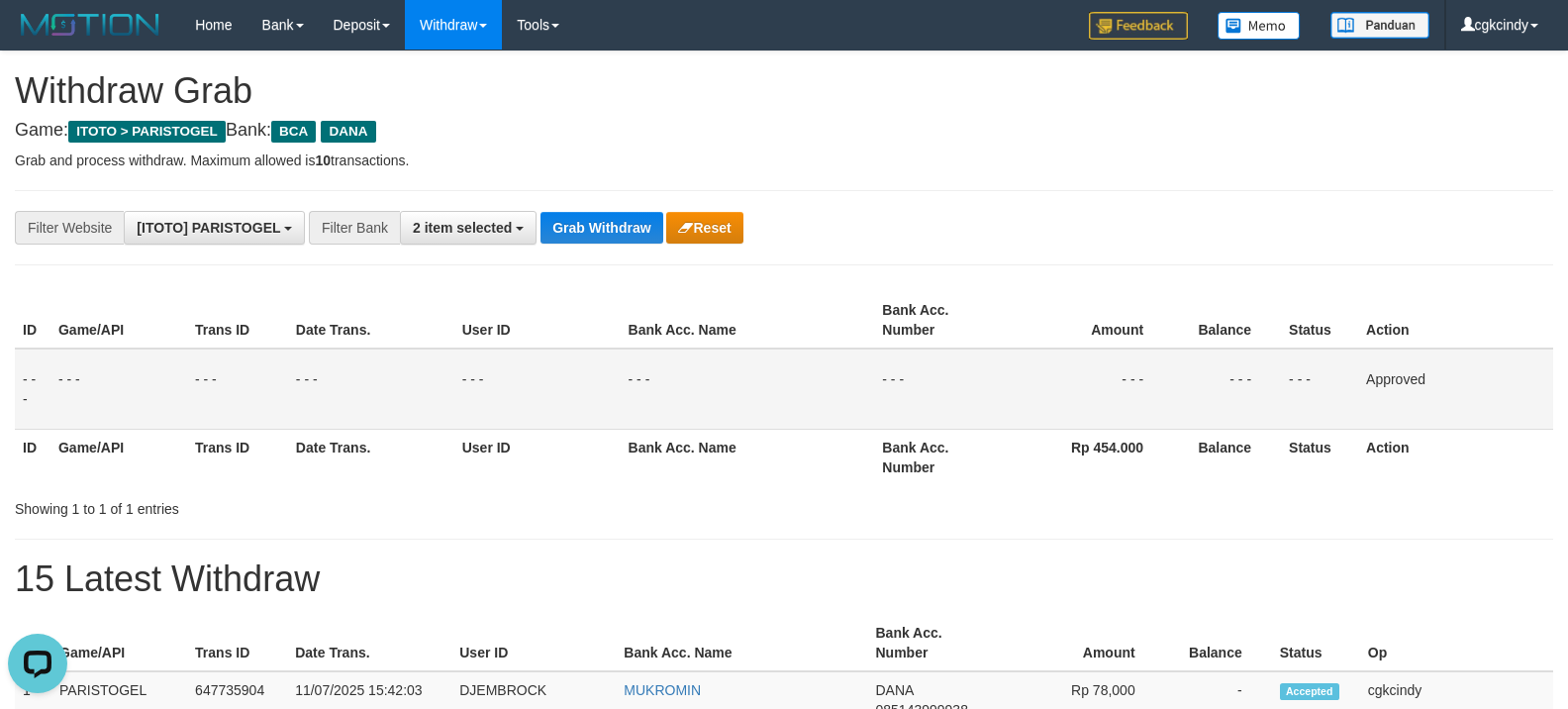 drag, startPoint x: 1093, startPoint y: 214, endPoint x: 1073, endPoint y: 183, distance: 36.891733 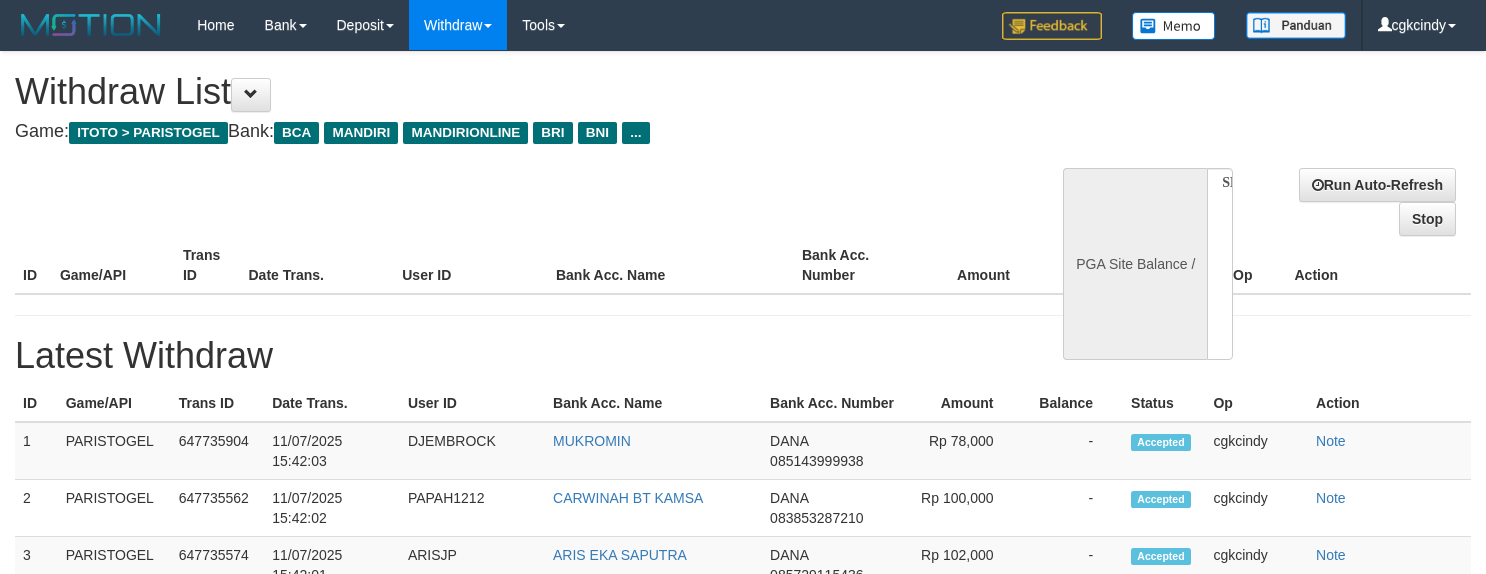 select 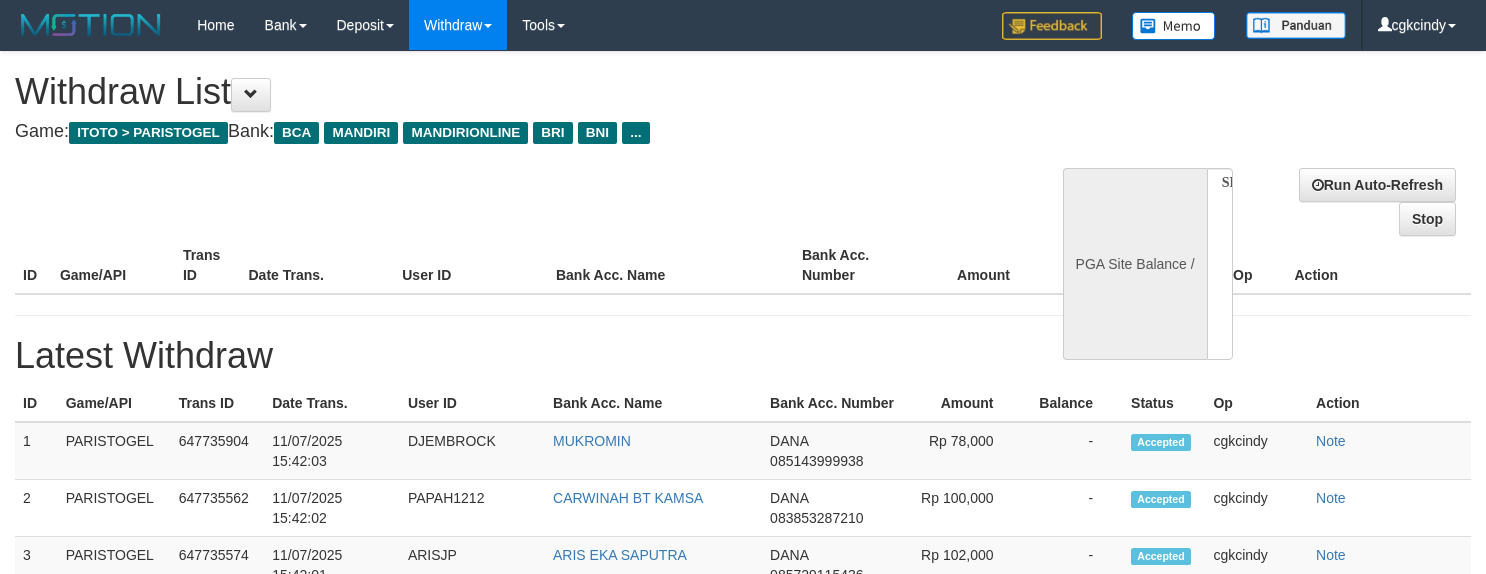 scroll, scrollTop: 0, scrollLeft: 0, axis: both 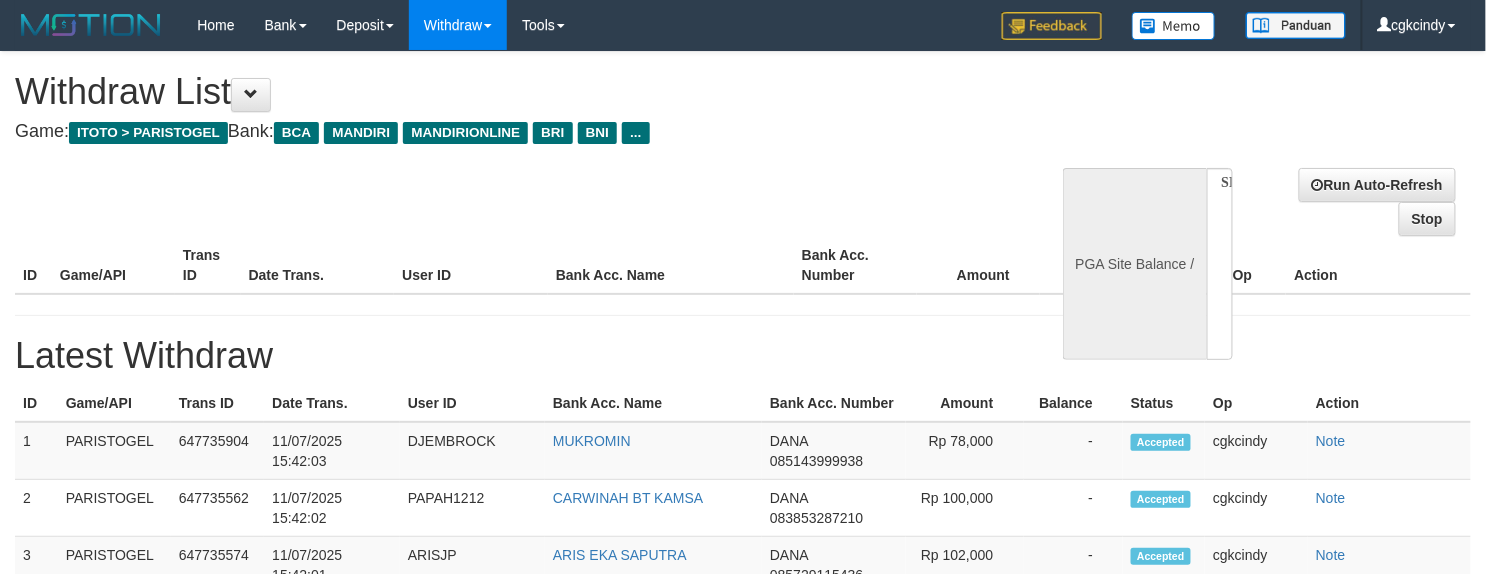 select on "**" 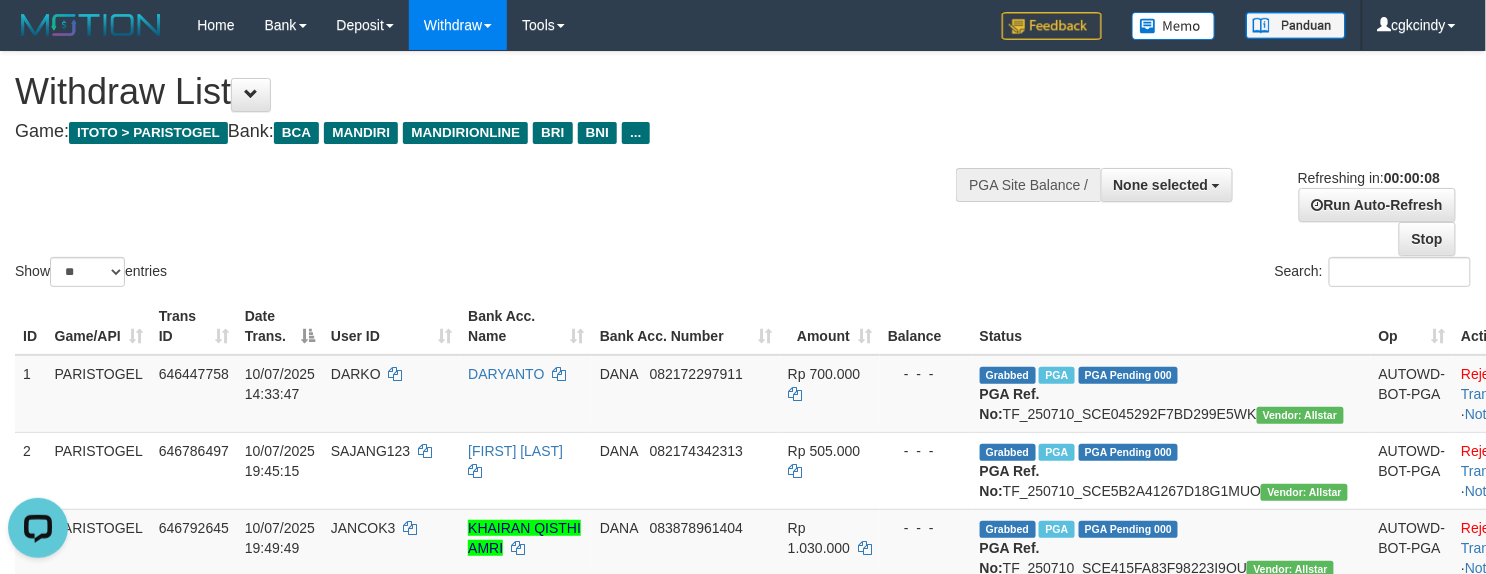 scroll, scrollTop: 0, scrollLeft: 0, axis: both 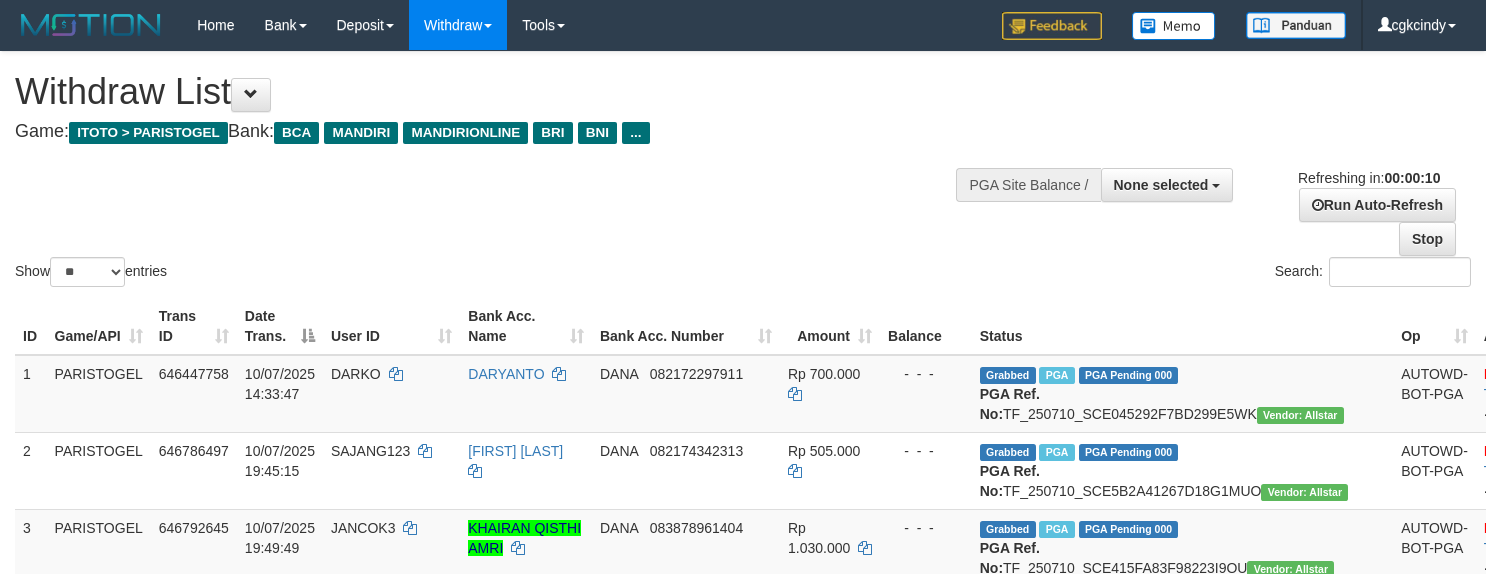 select 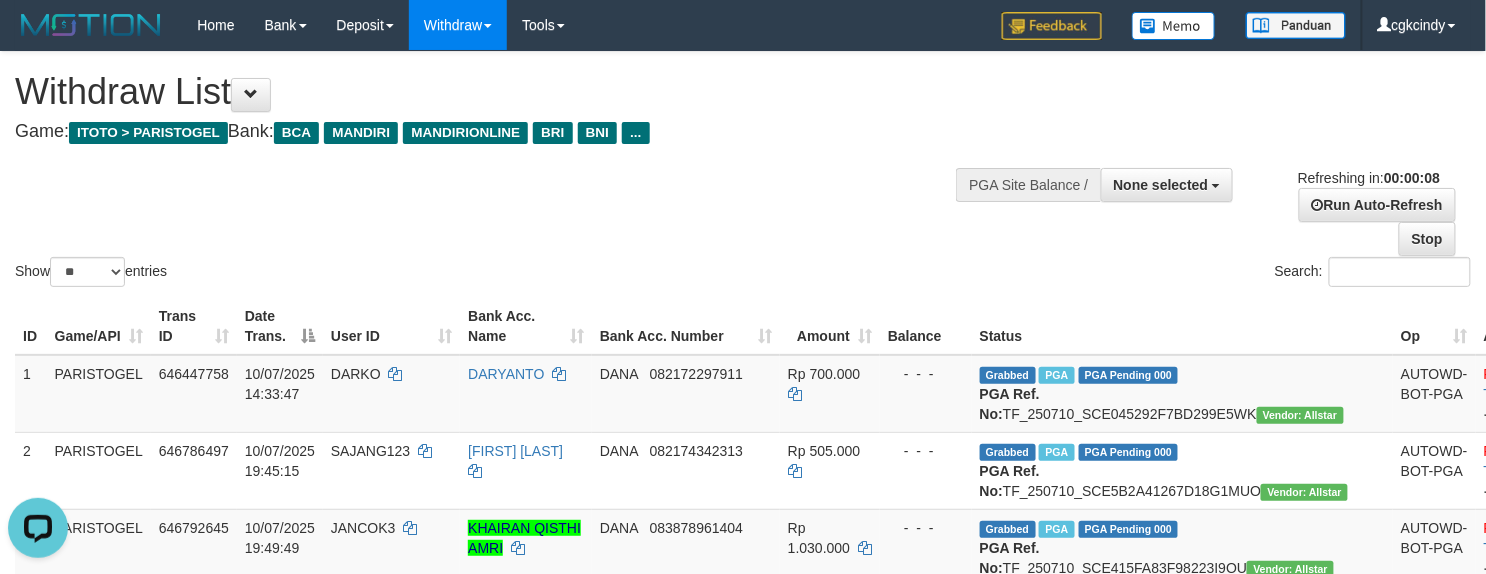 scroll, scrollTop: 0, scrollLeft: 0, axis: both 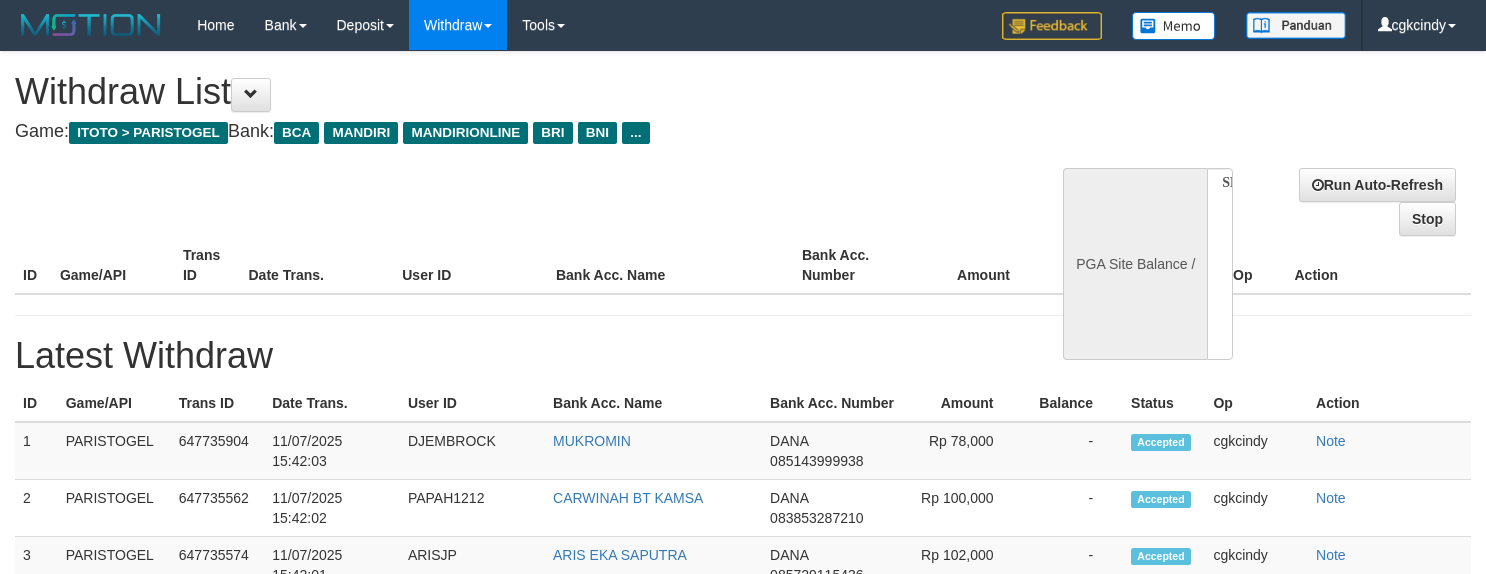 select 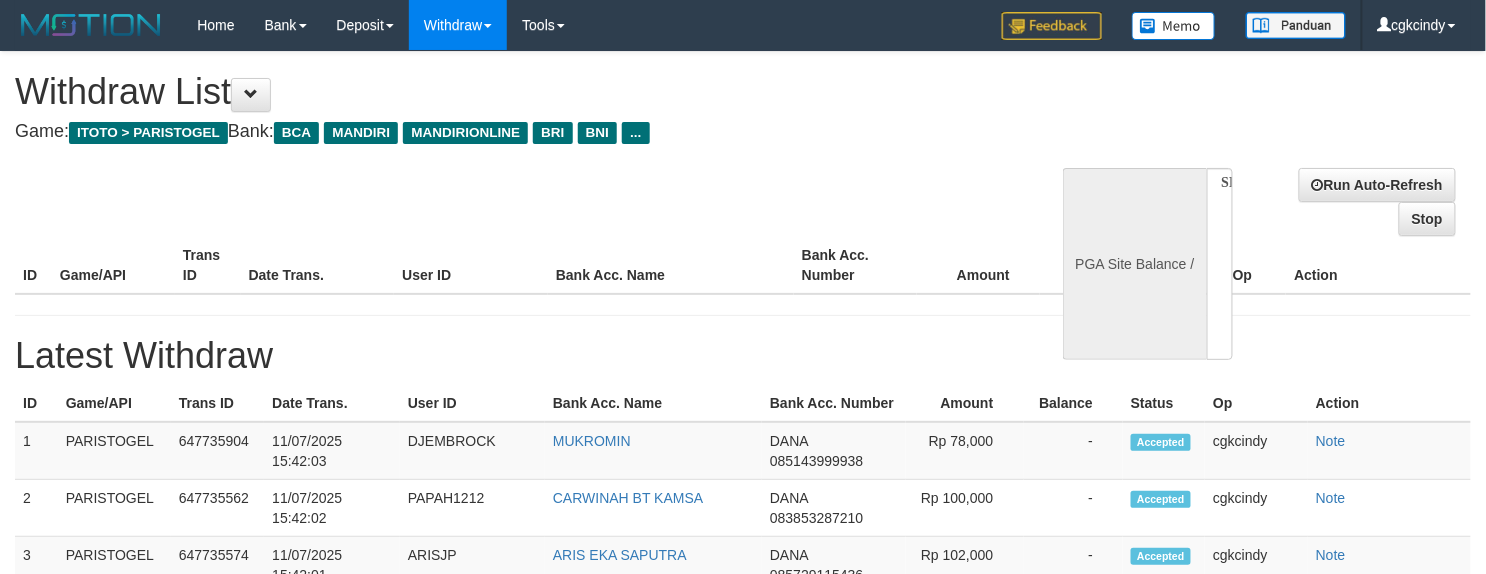 select on "**" 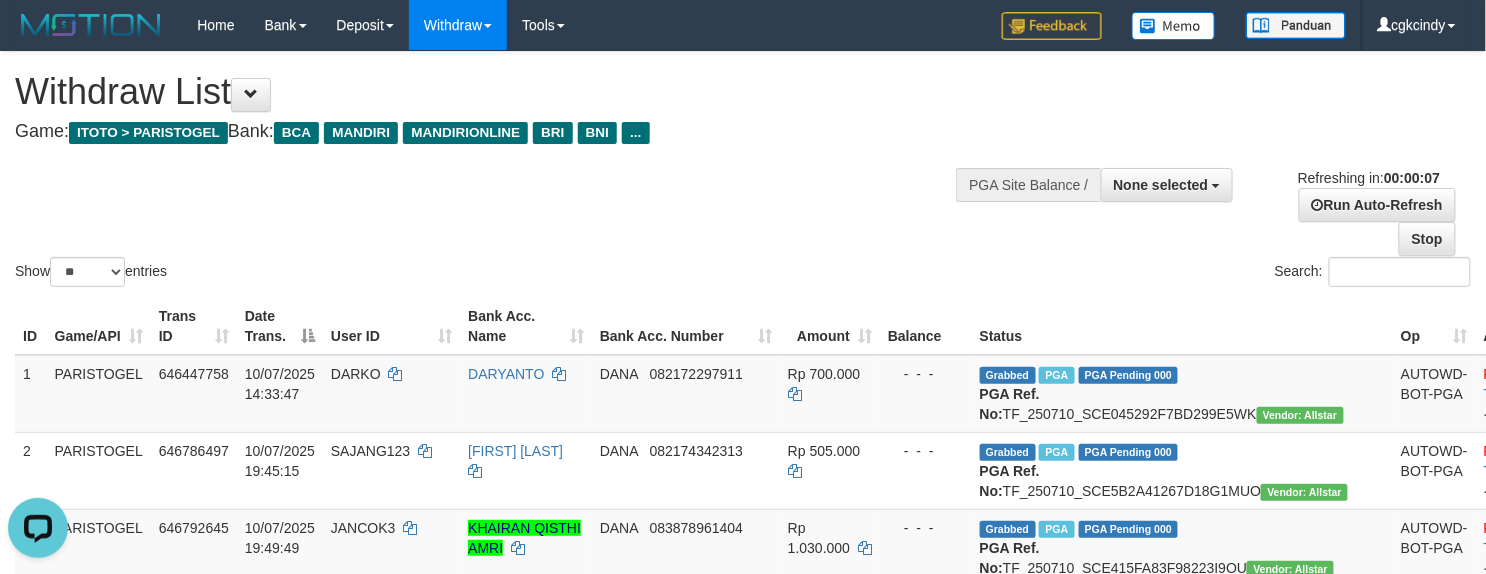 scroll, scrollTop: 0, scrollLeft: 0, axis: both 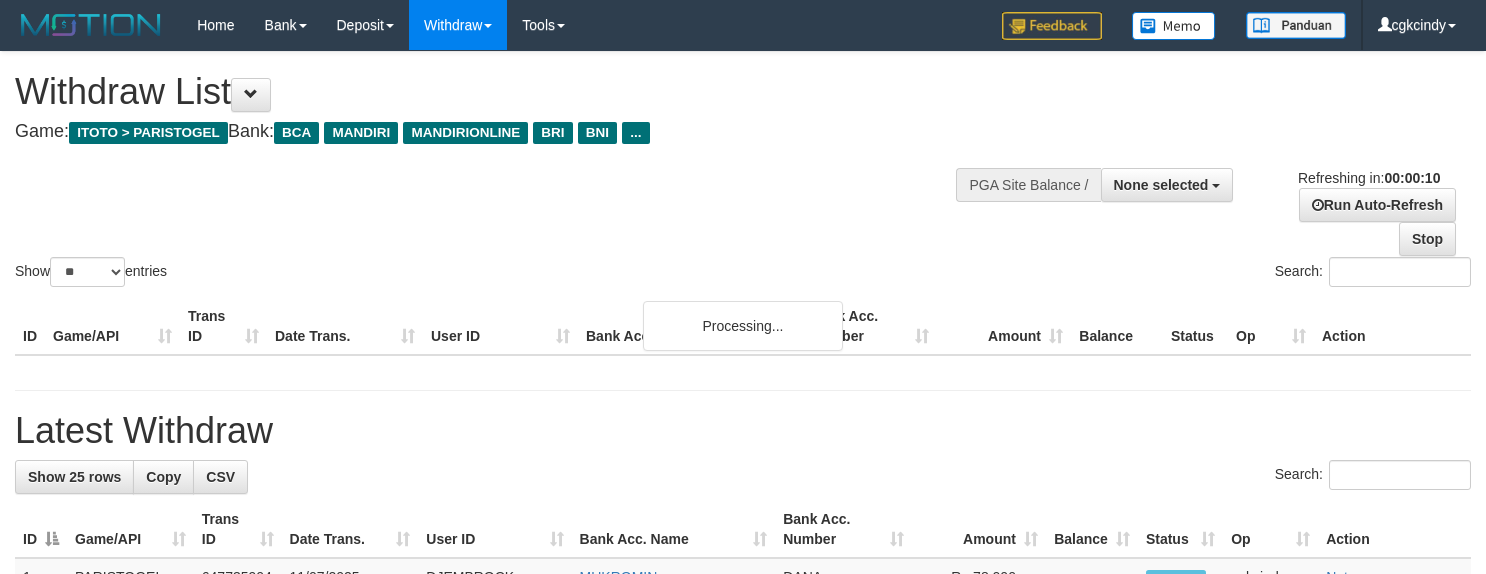 select 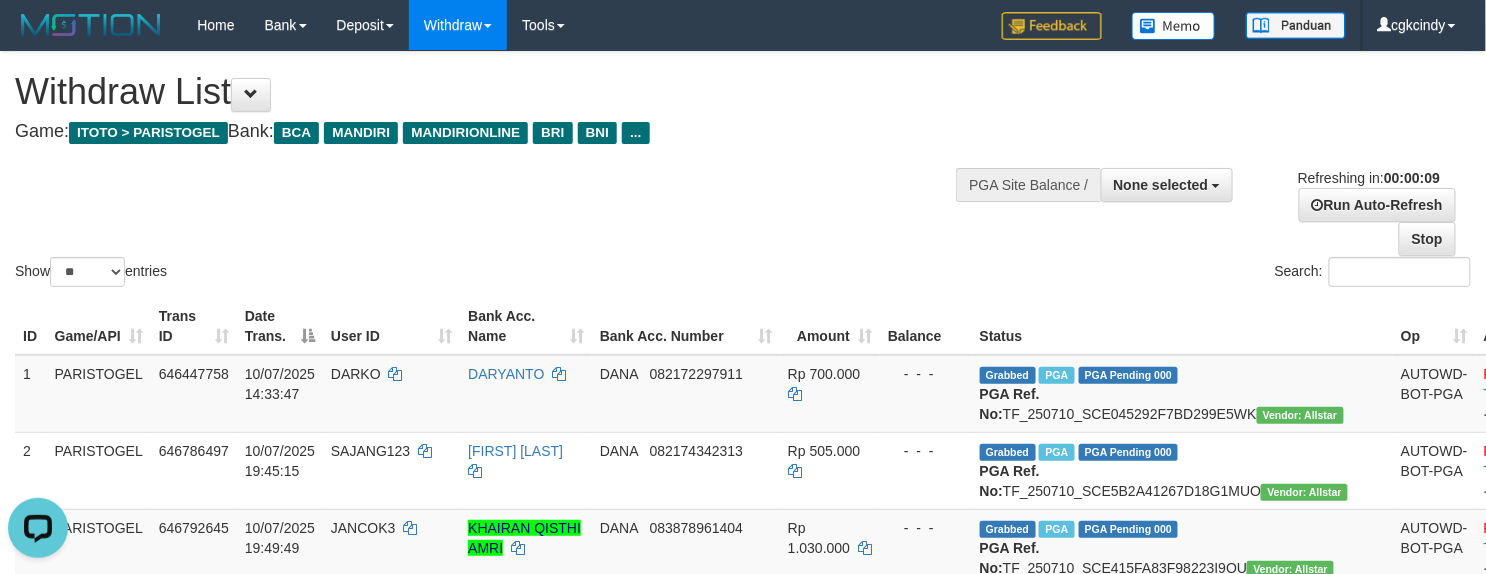 scroll, scrollTop: 0, scrollLeft: 0, axis: both 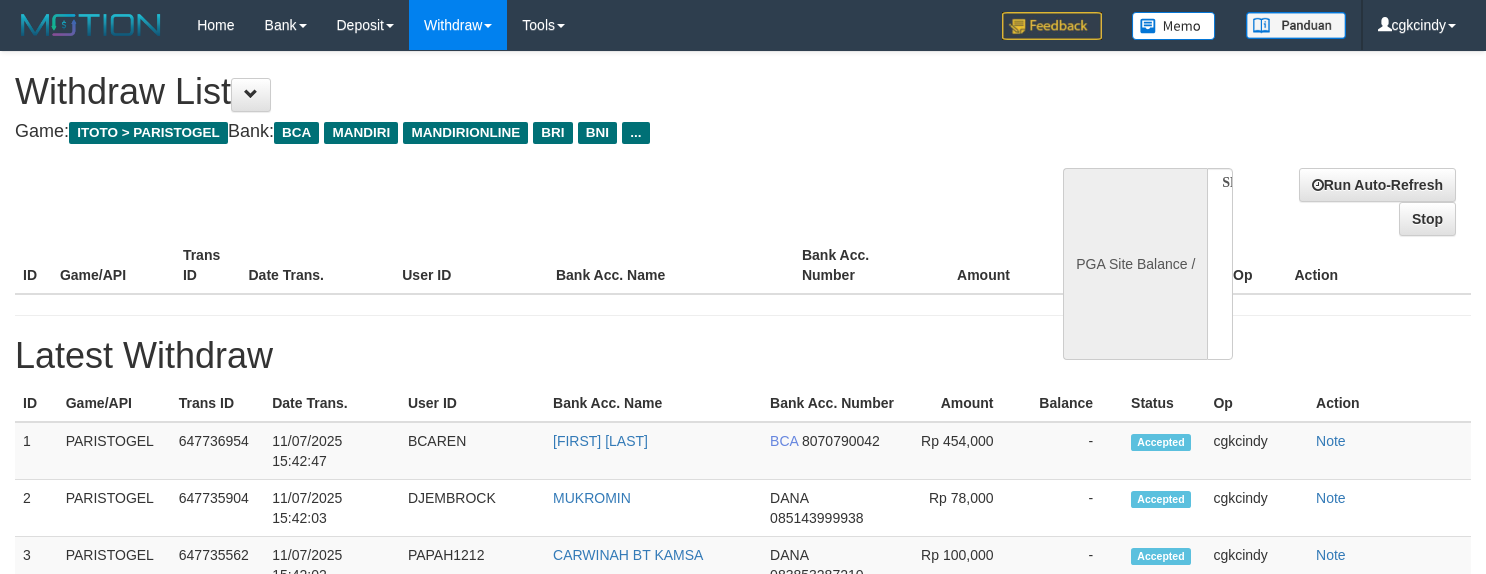 select 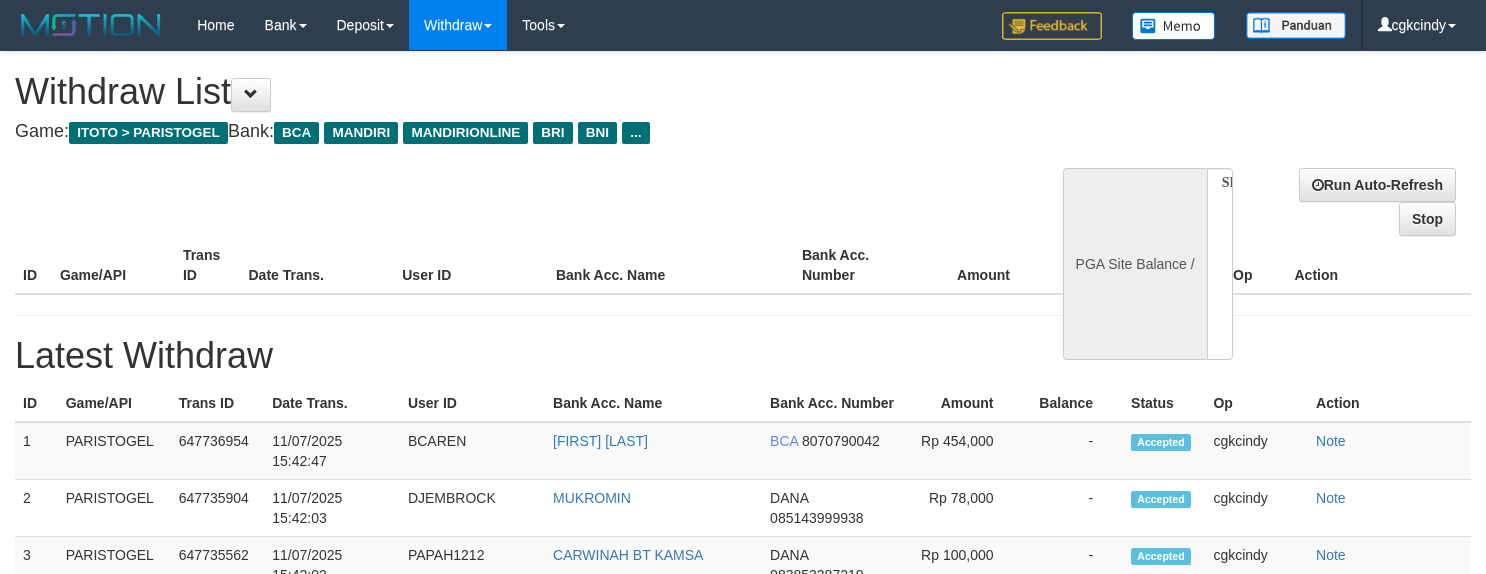 scroll, scrollTop: 0, scrollLeft: 0, axis: both 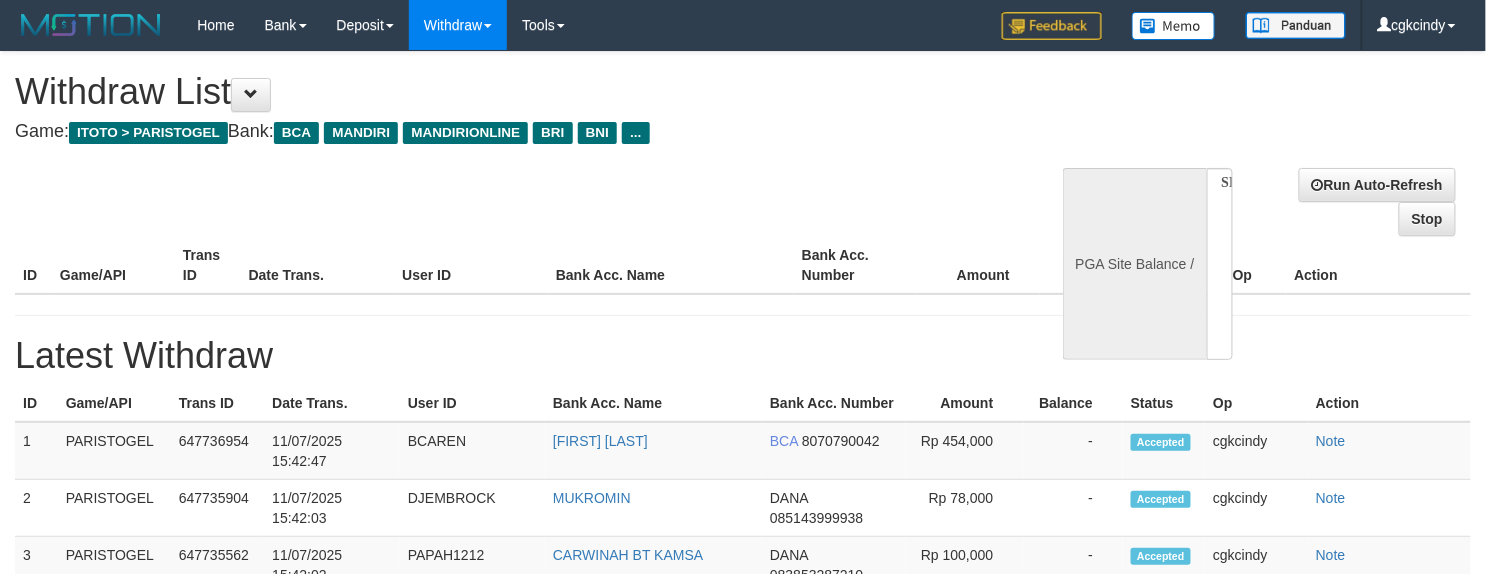 select on "**" 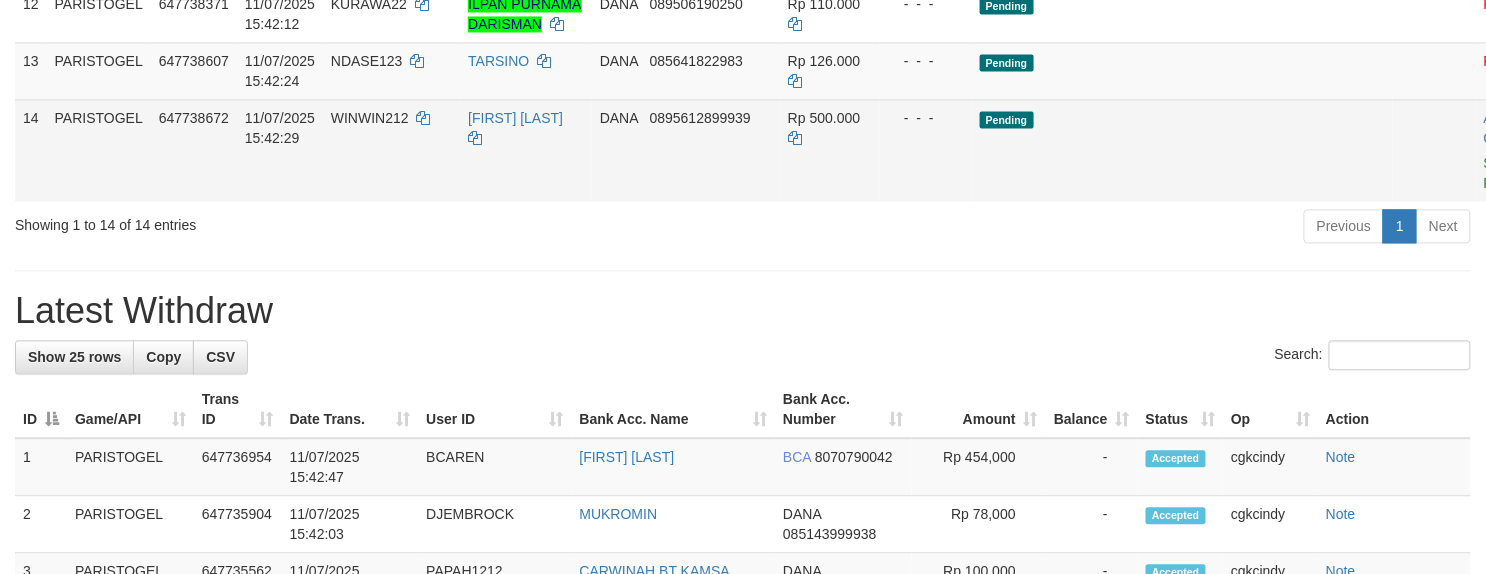 scroll, scrollTop: 1129, scrollLeft: 0, axis: vertical 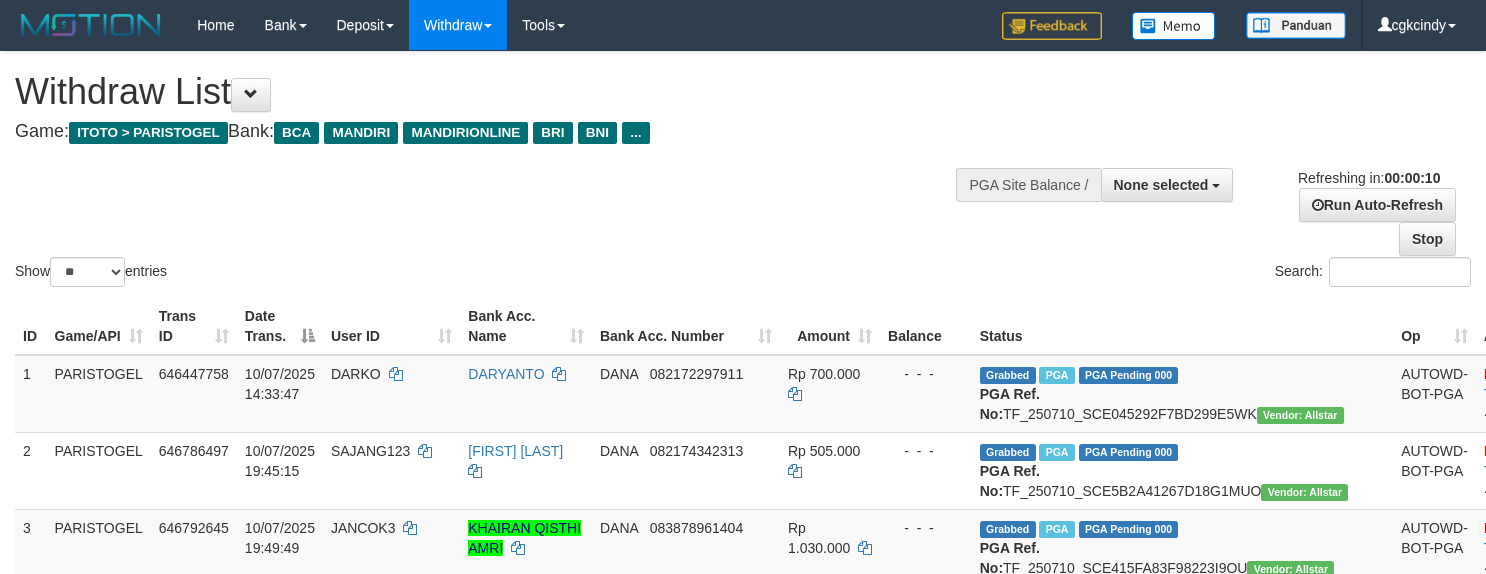 select 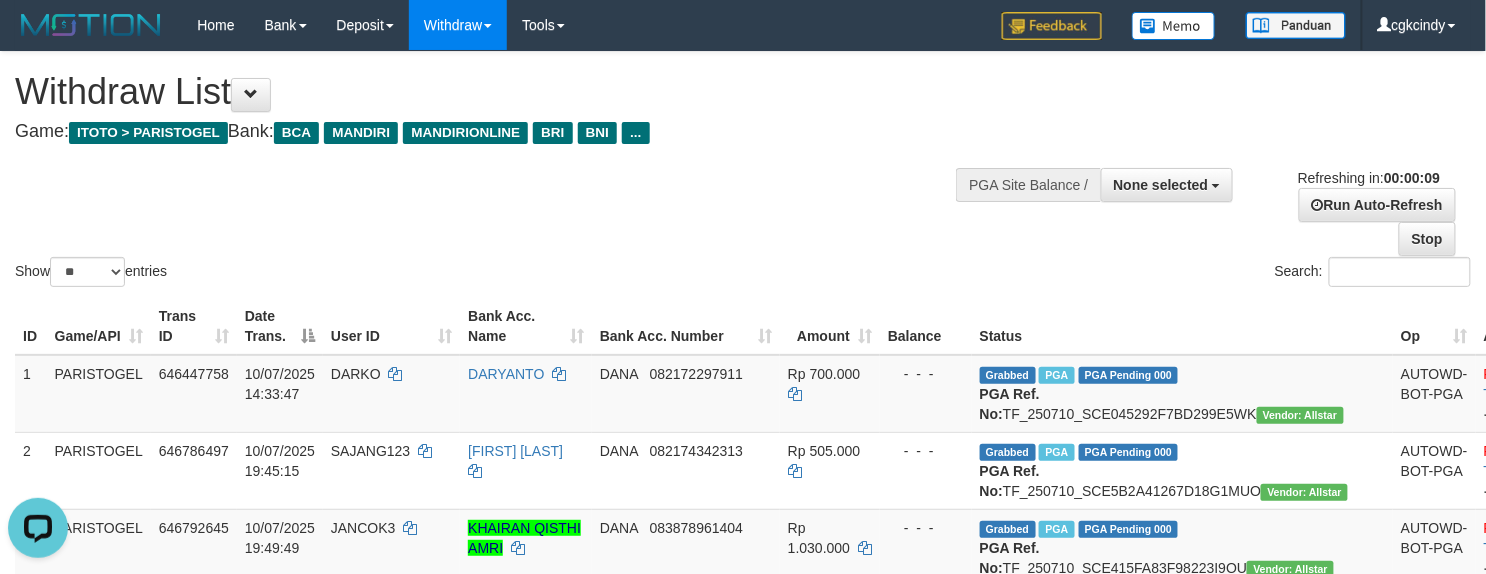 scroll, scrollTop: 0, scrollLeft: 0, axis: both 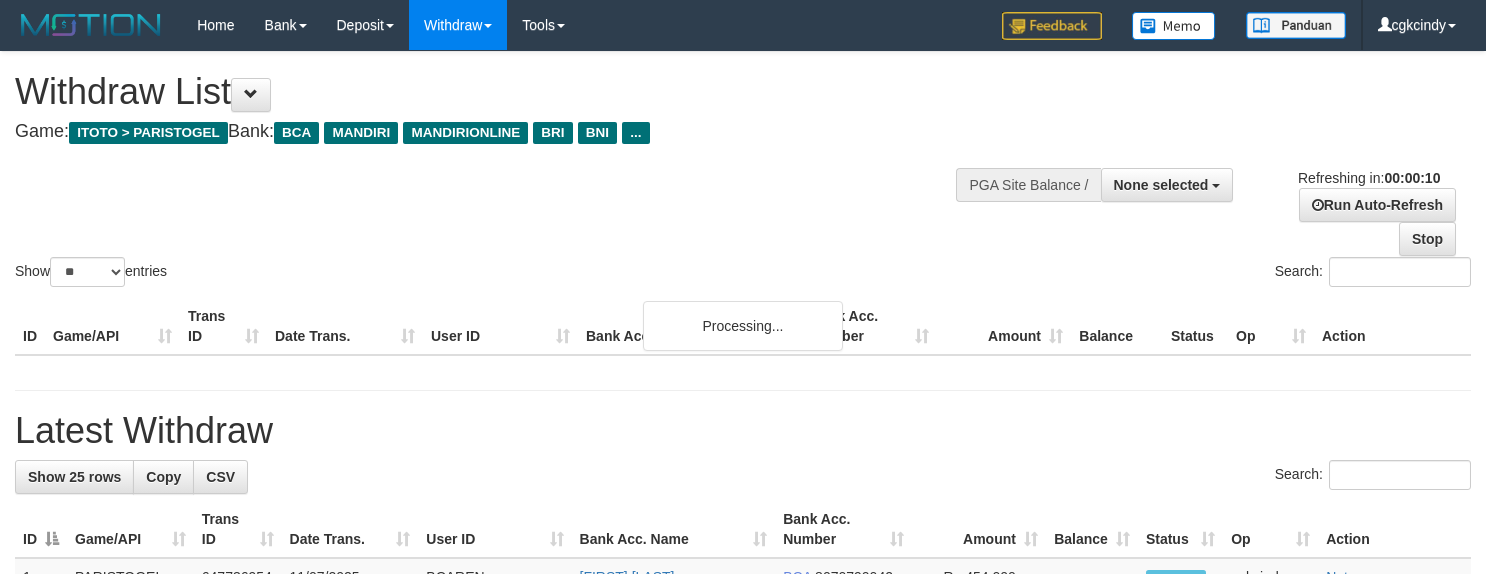 select 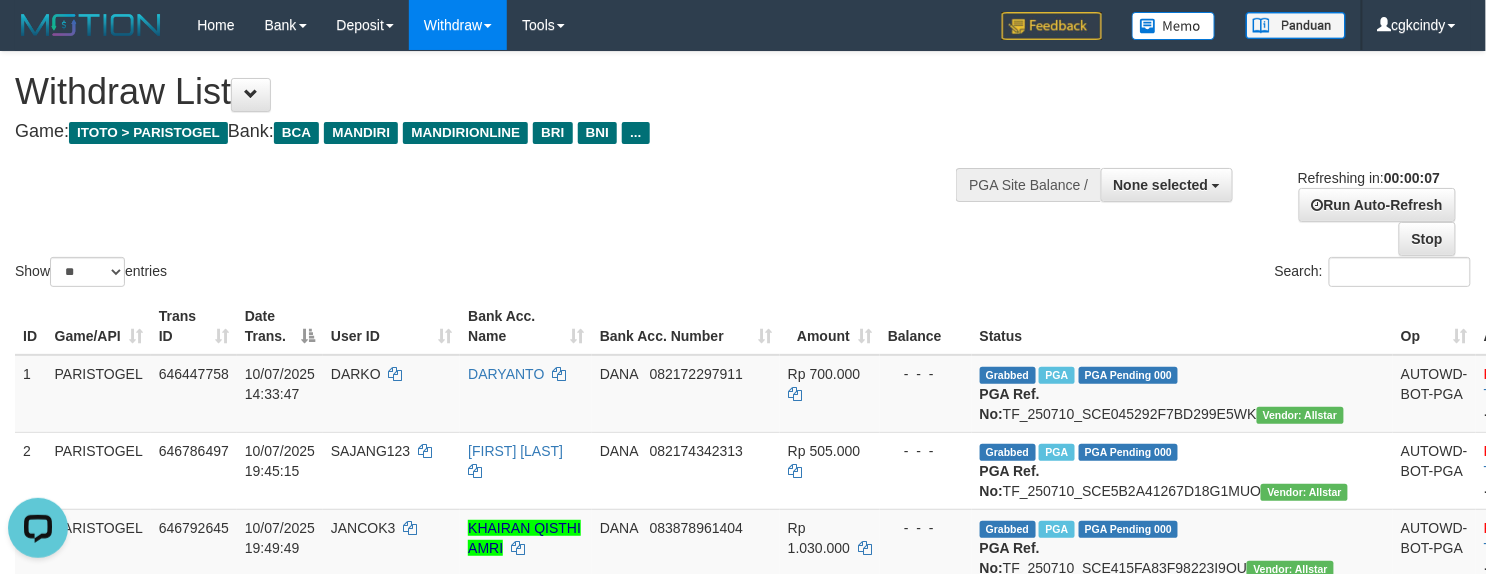 scroll, scrollTop: 0, scrollLeft: 0, axis: both 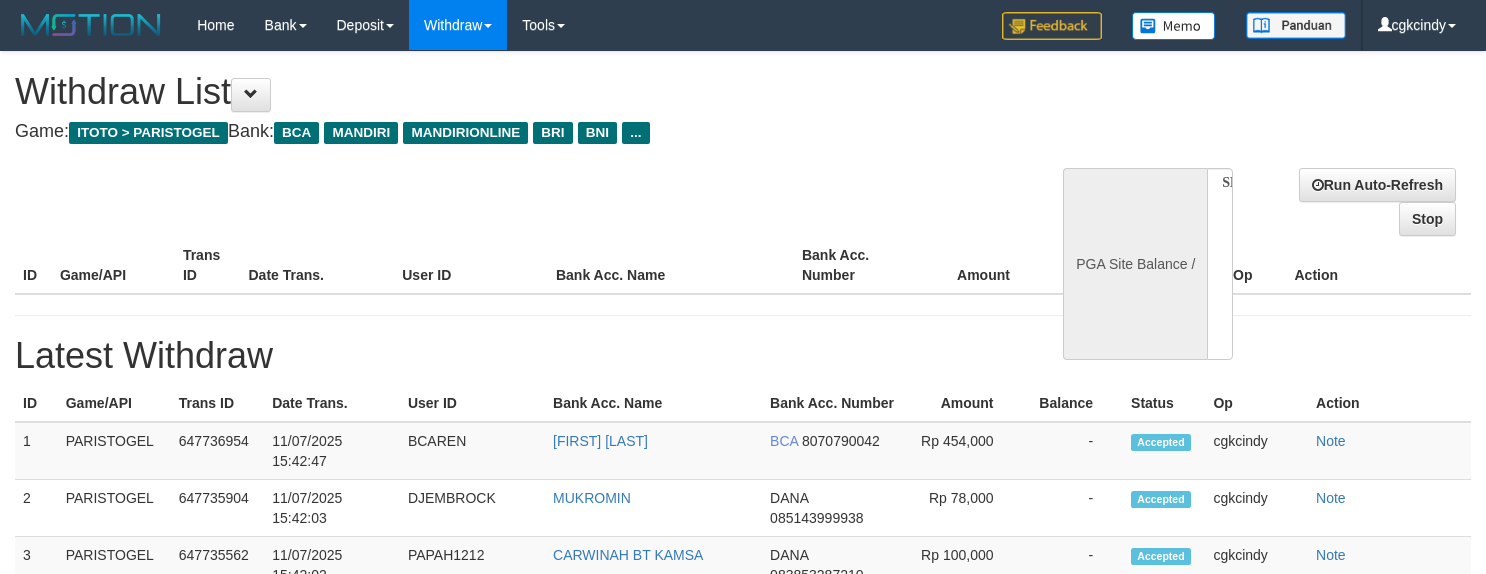 select 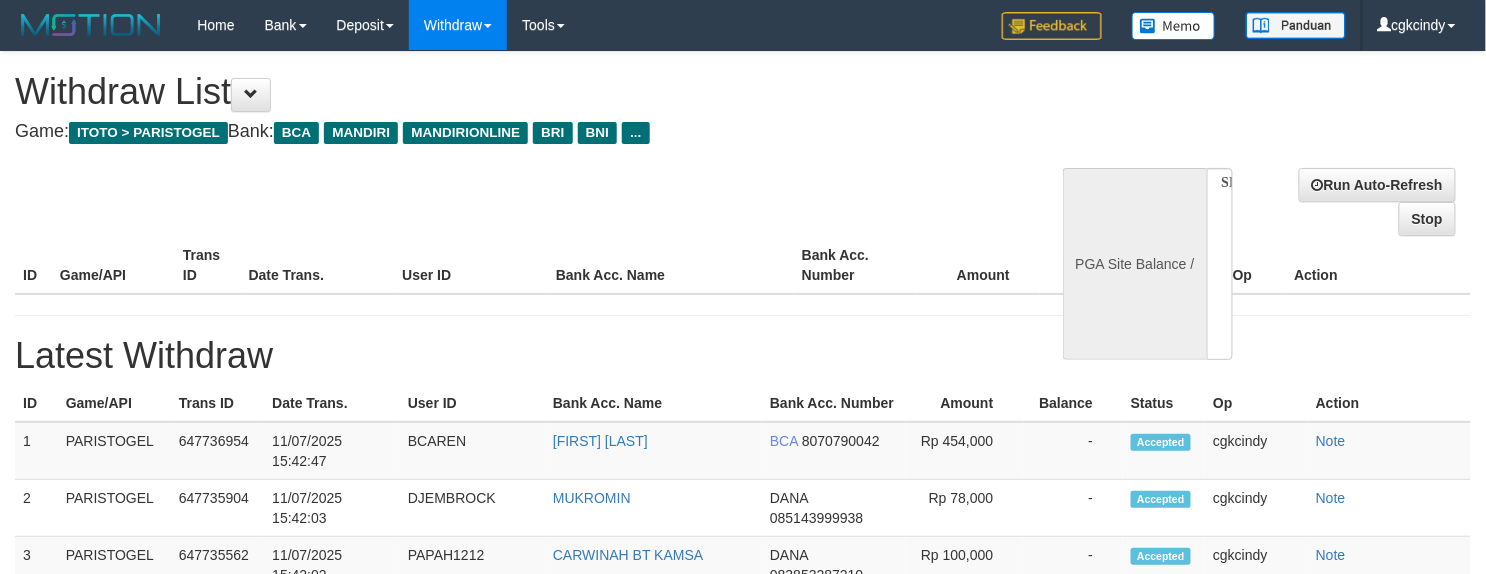 select on "**" 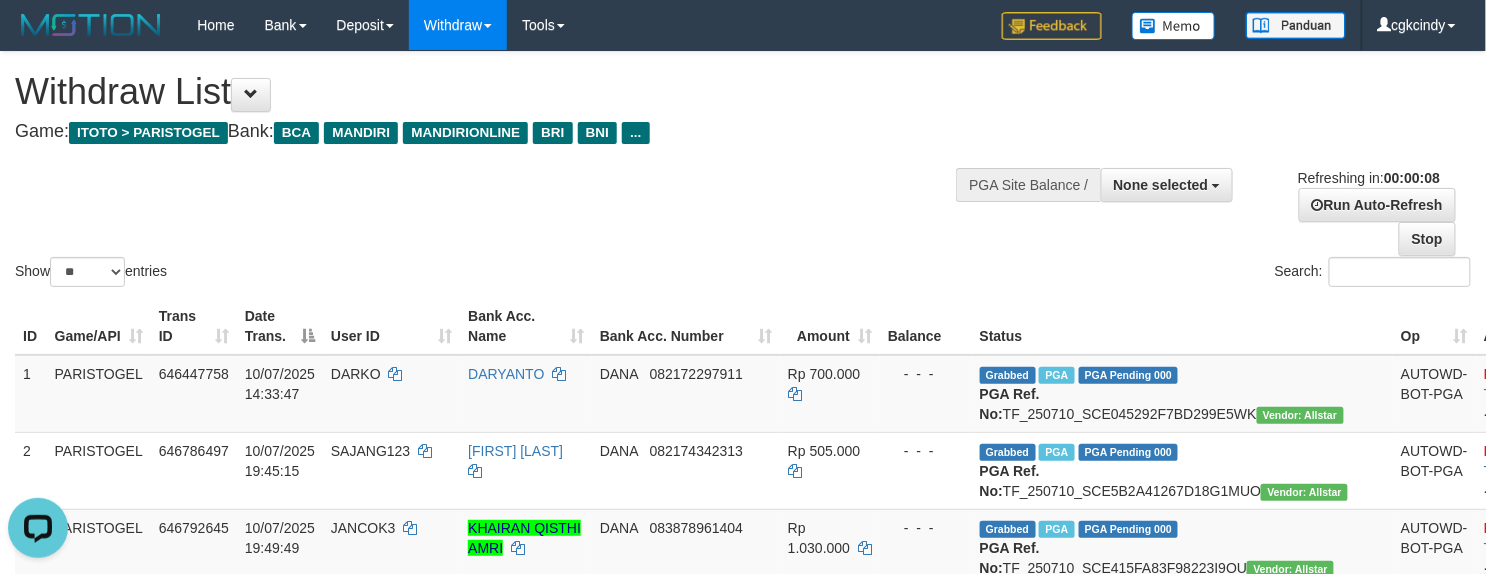 scroll, scrollTop: 0, scrollLeft: 0, axis: both 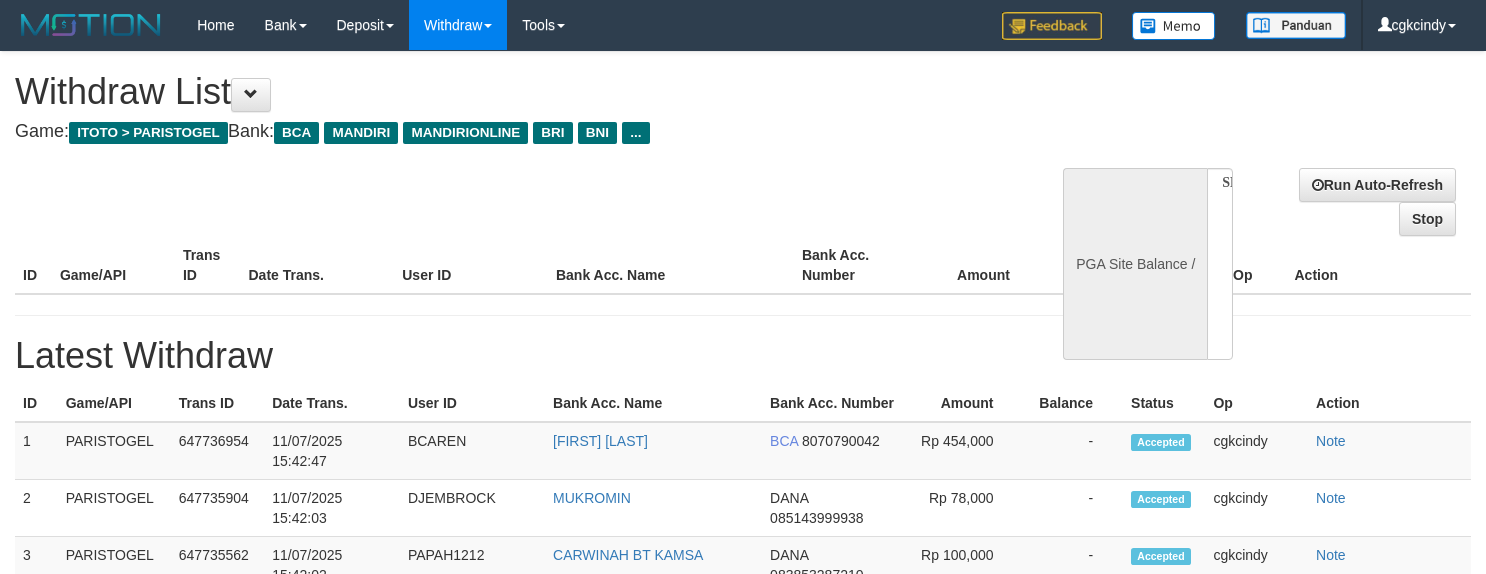 select 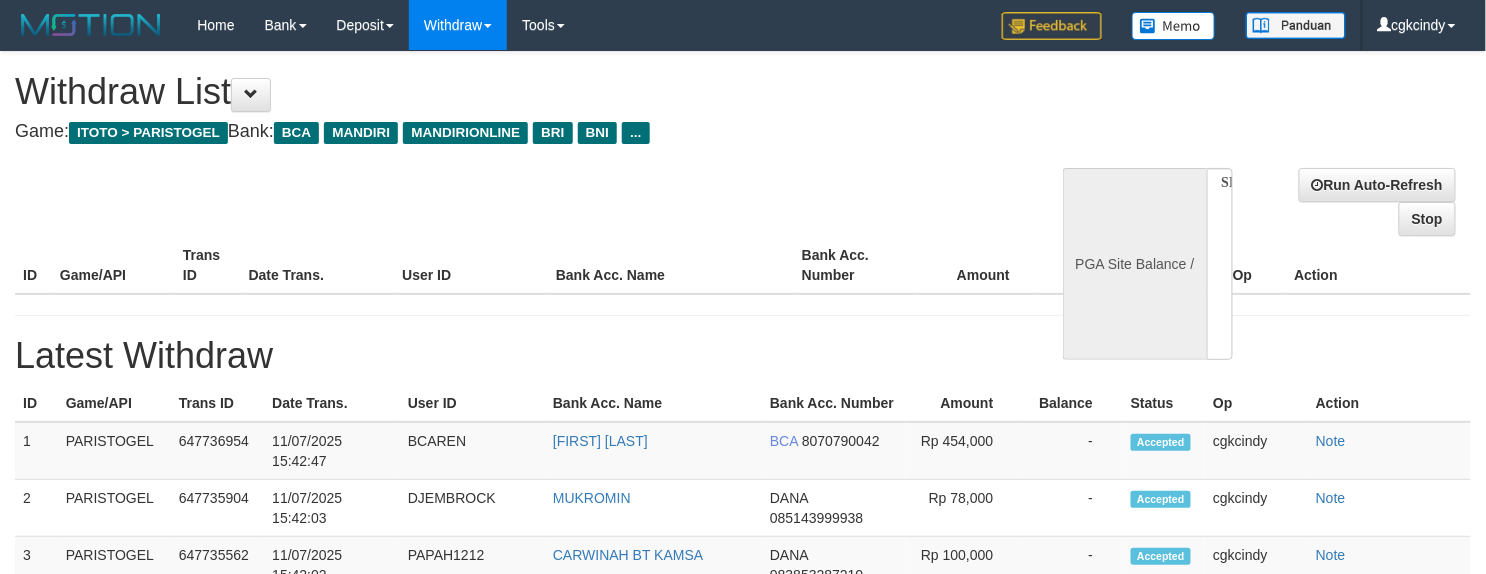 select on "**" 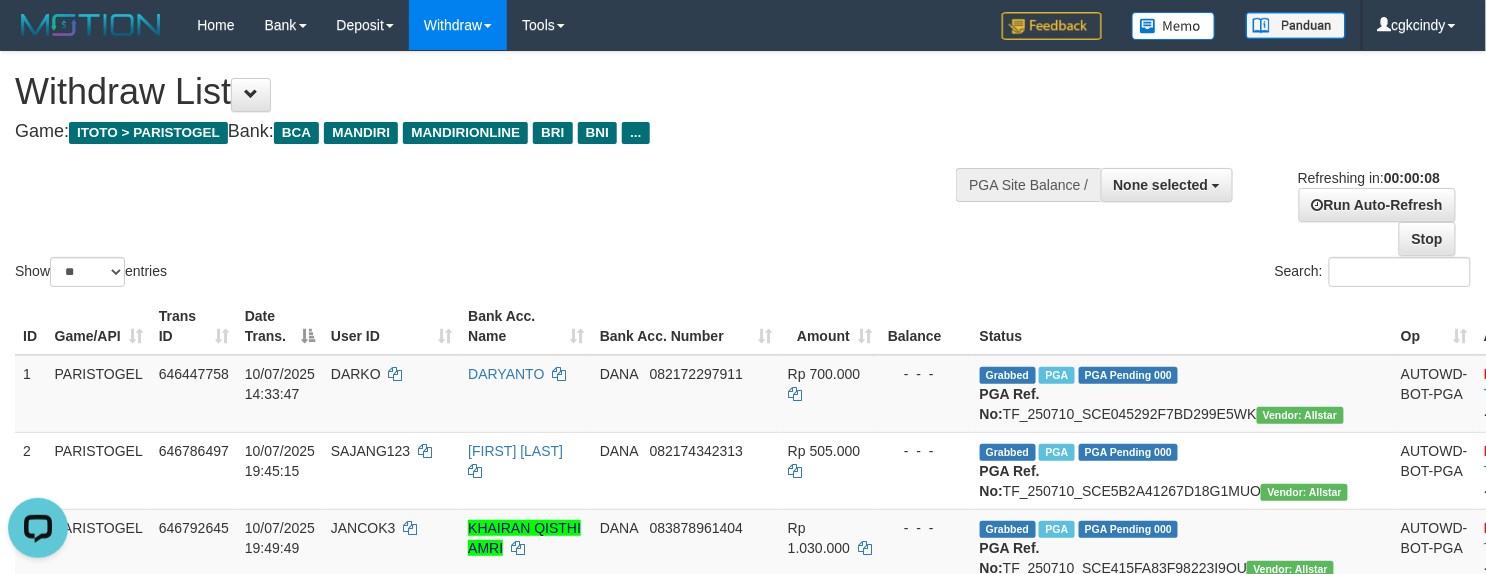 scroll, scrollTop: 0, scrollLeft: 0, axis: both 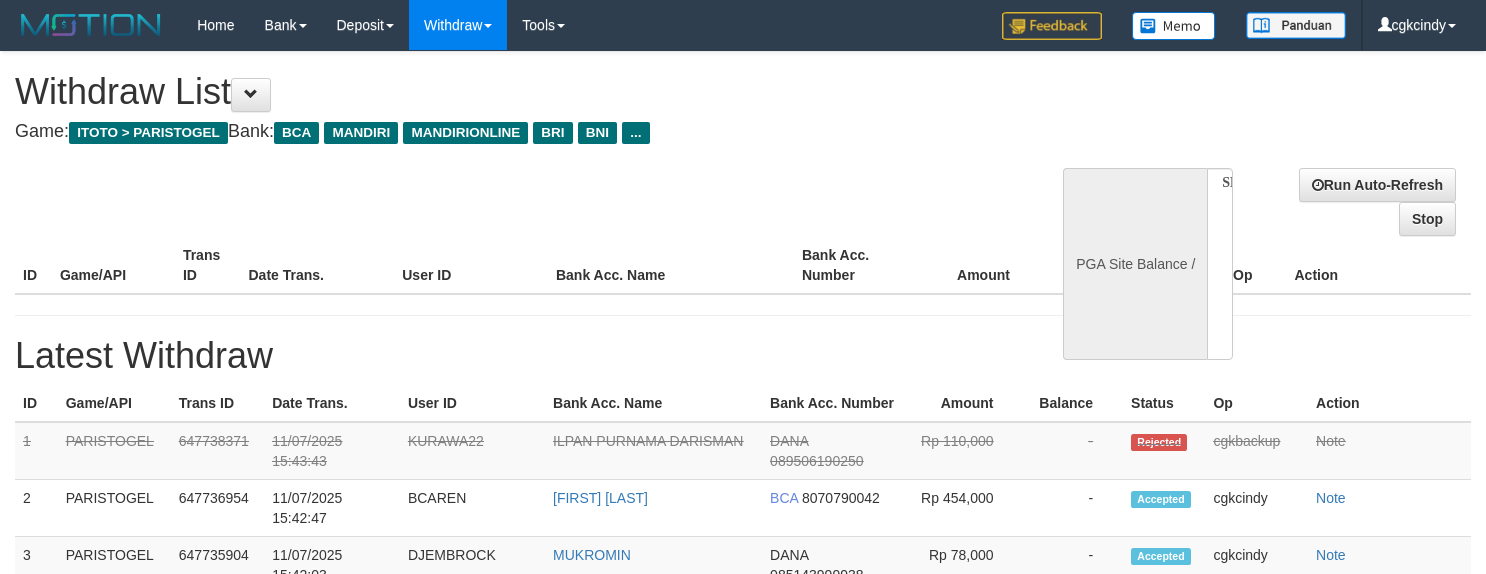 select 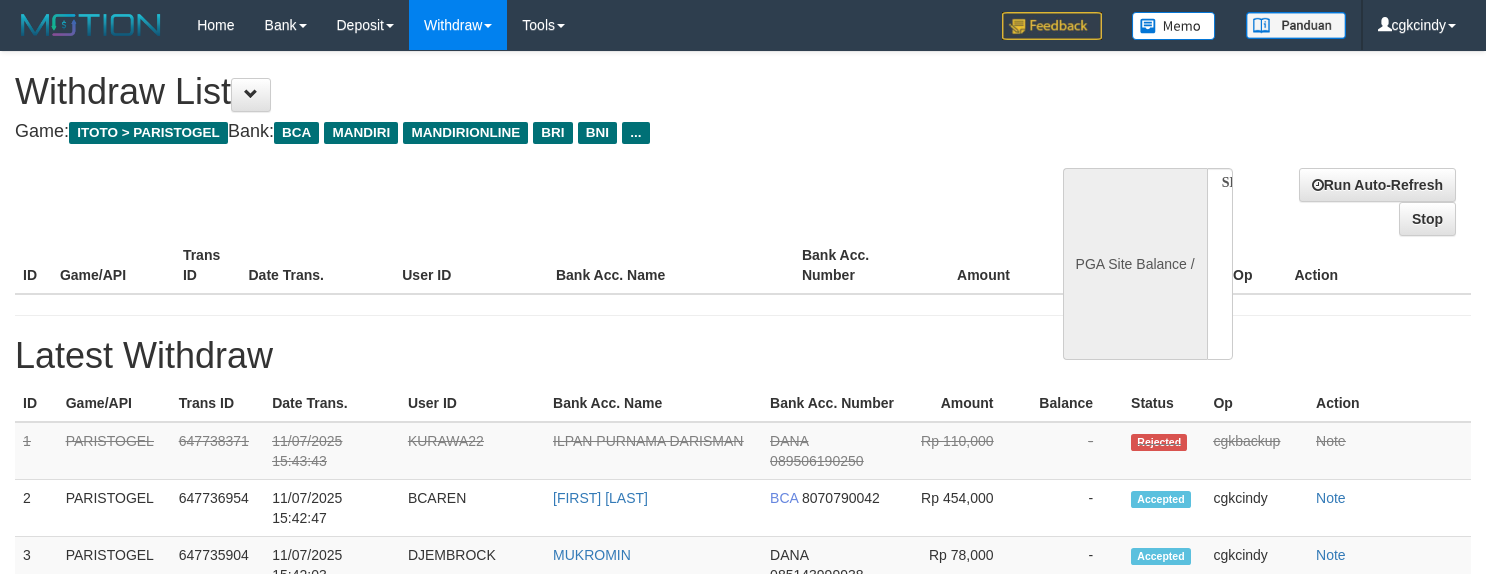 scroll, scrollTop: 0, scrollLeft: 0, axis: both 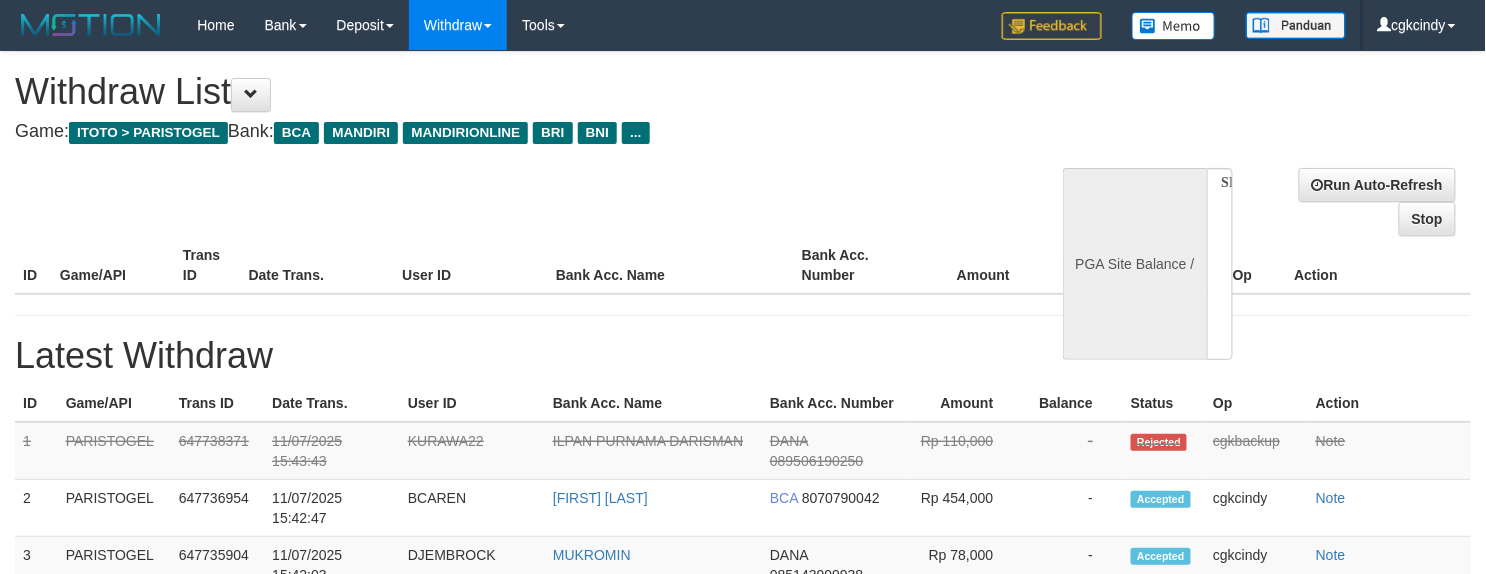 select on "**" 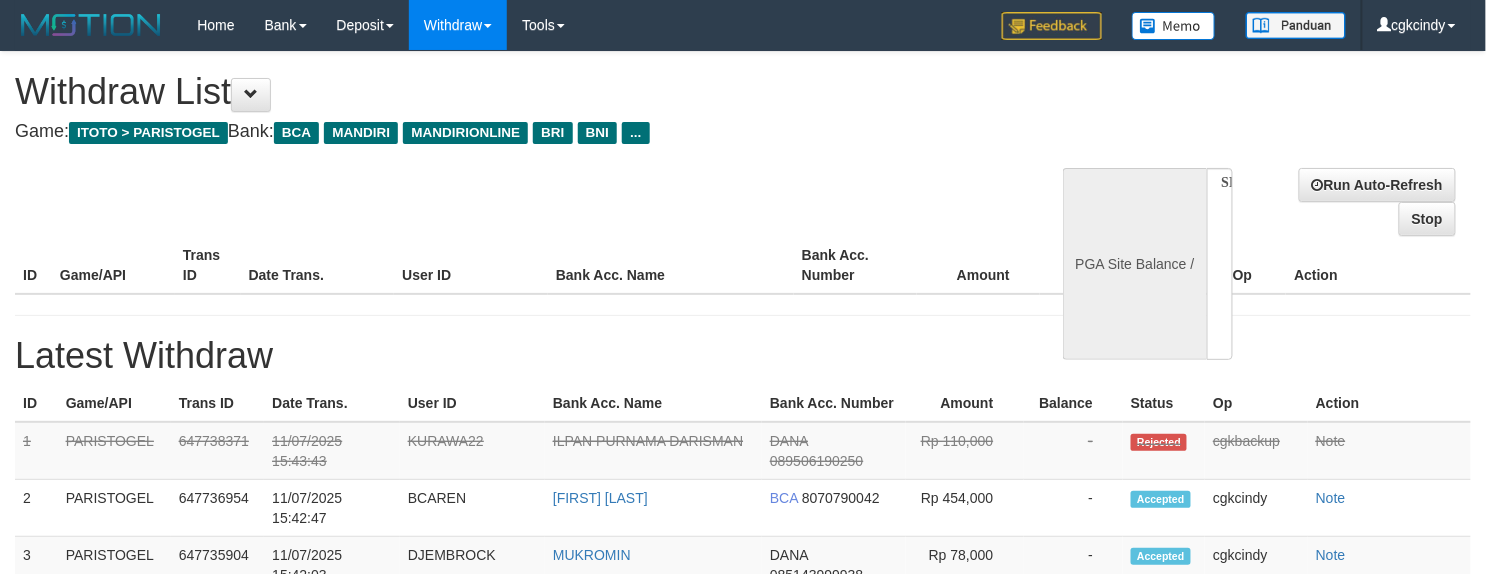 select 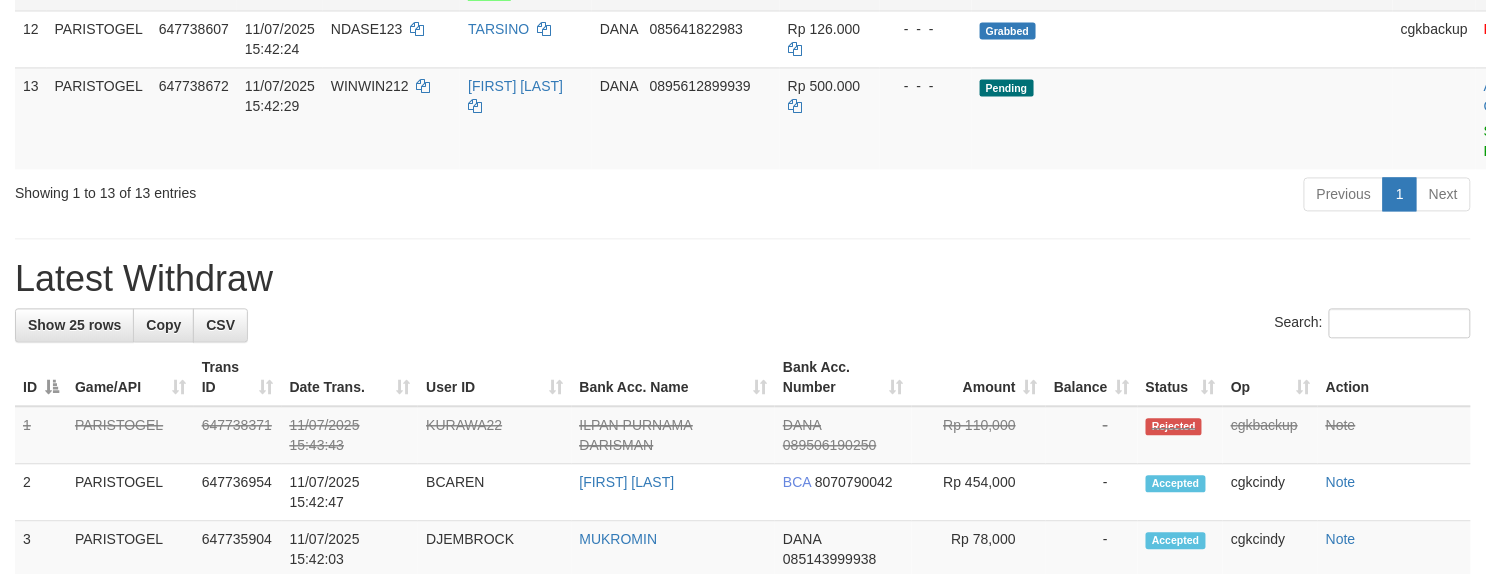 scroll, scrollTop: 1200, scrollLeft: 0, axis: vertical 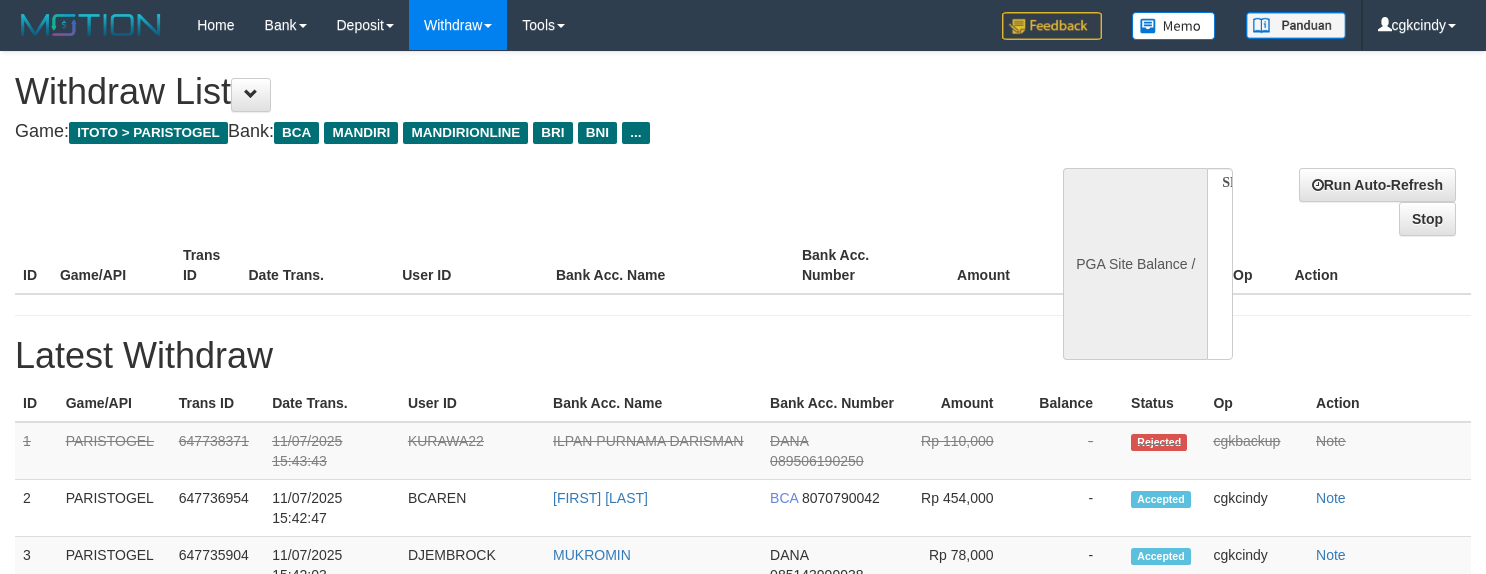 select 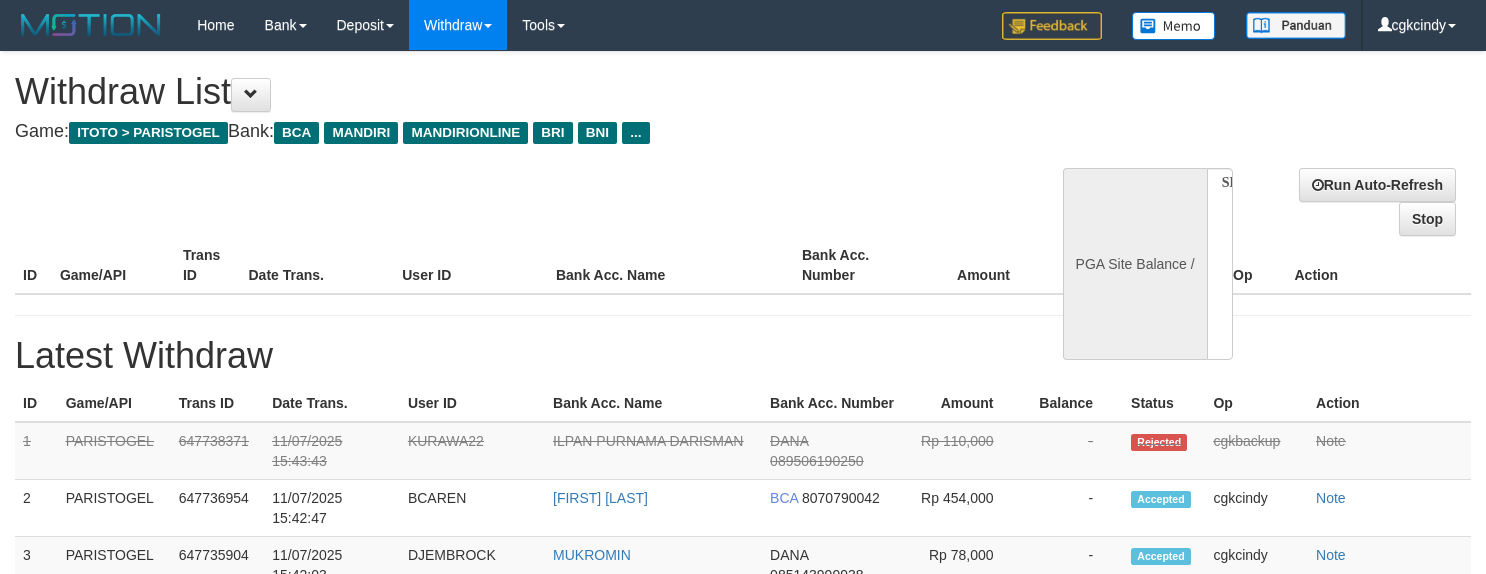 scroll, scrollTop: 0, scrollLeft: 0, axis: both 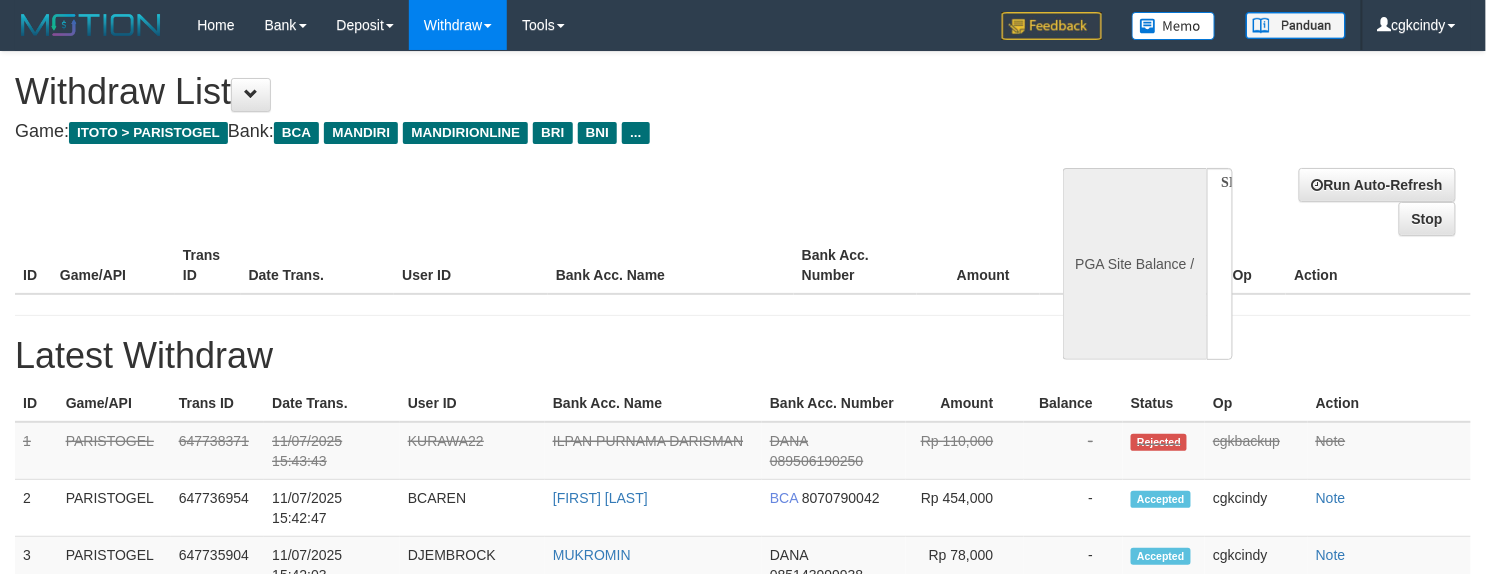 select on "**" 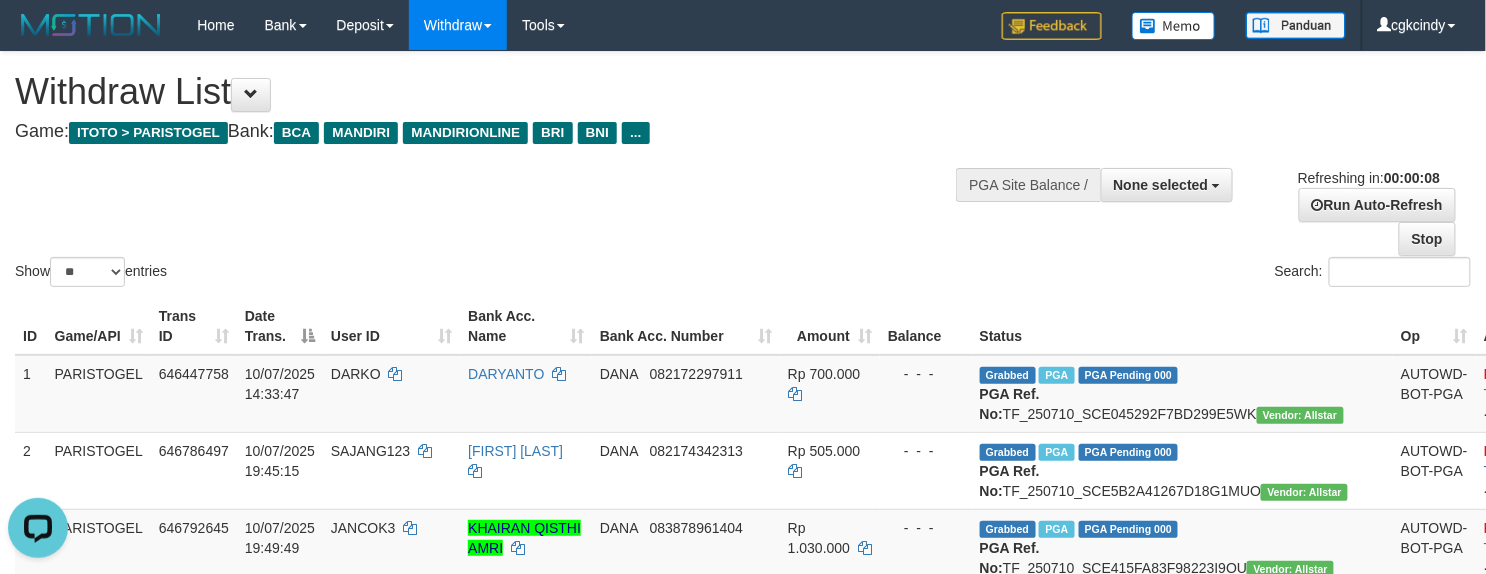 scroll, scrollTop: 0, scrollLeft: 0, axis: both 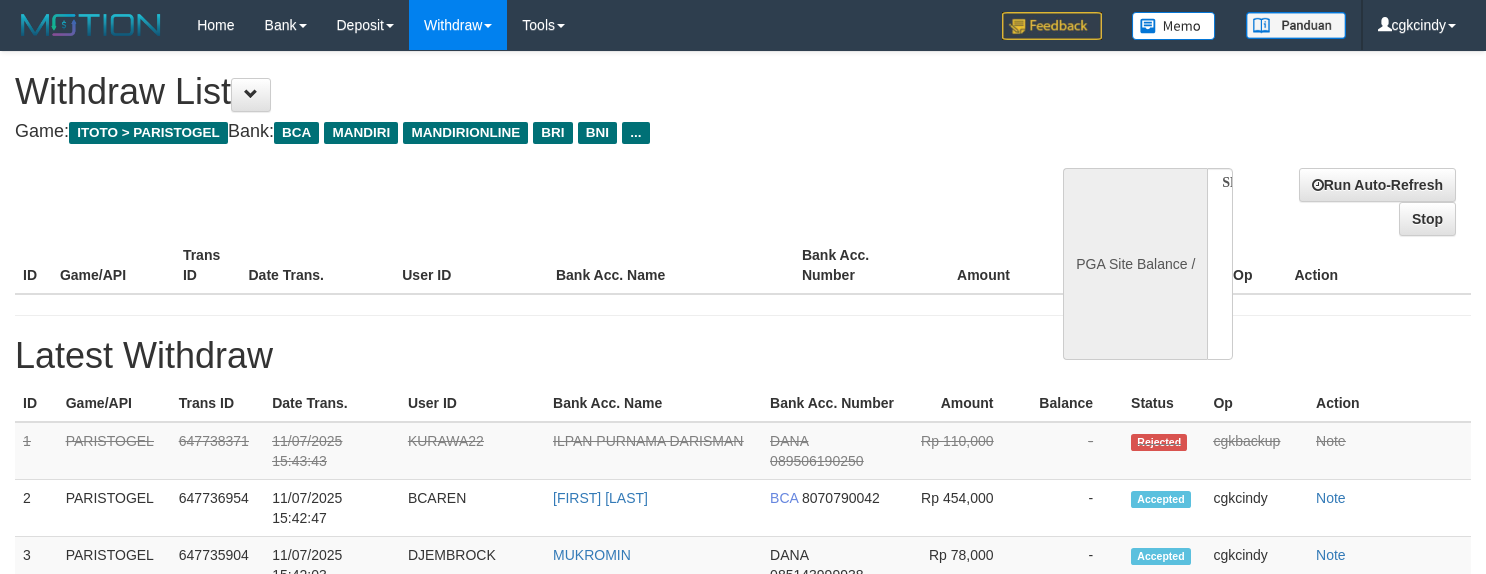 select 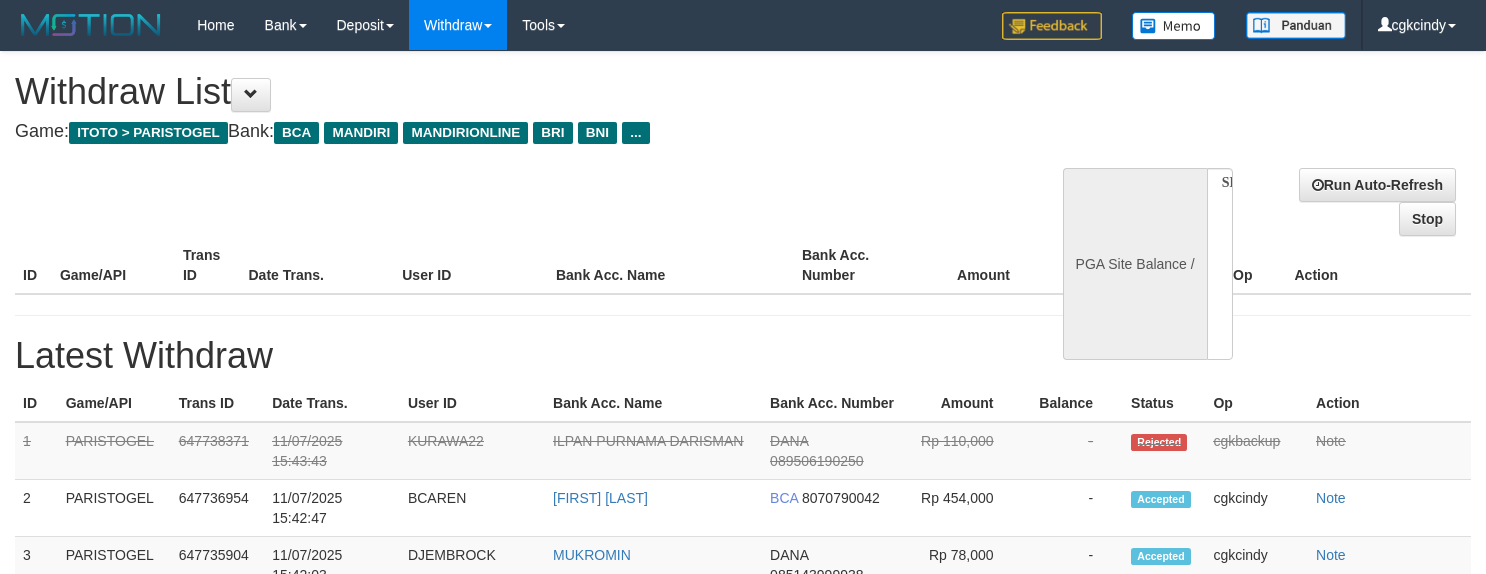 scroll, scrollTop: 0, scrollLeft: 0, axis: both 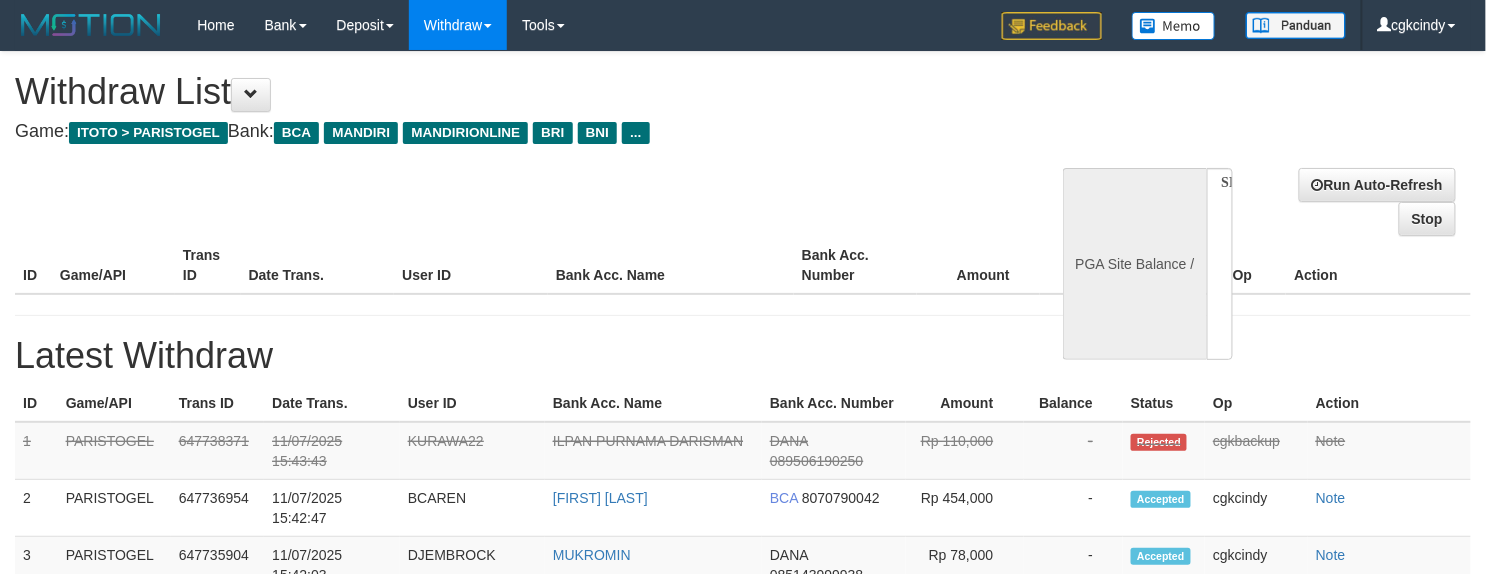 select on "**" 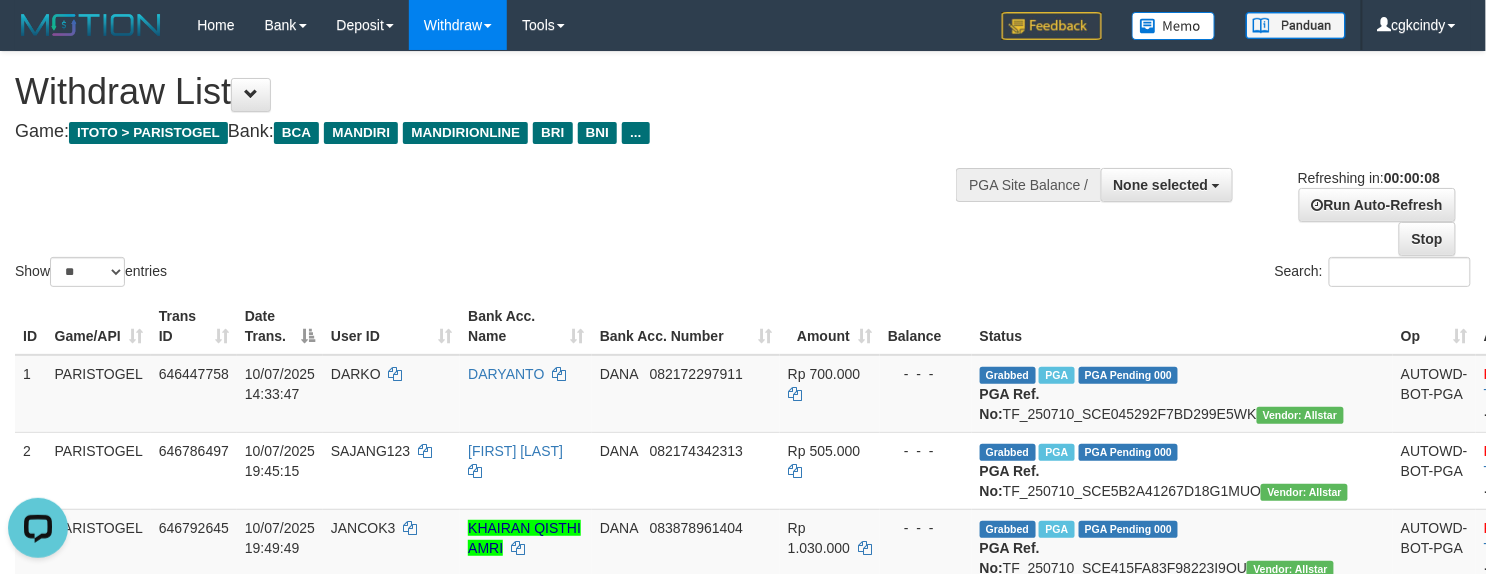 scroll, scrollTop: 0, scrollLeft: 0, axis: both 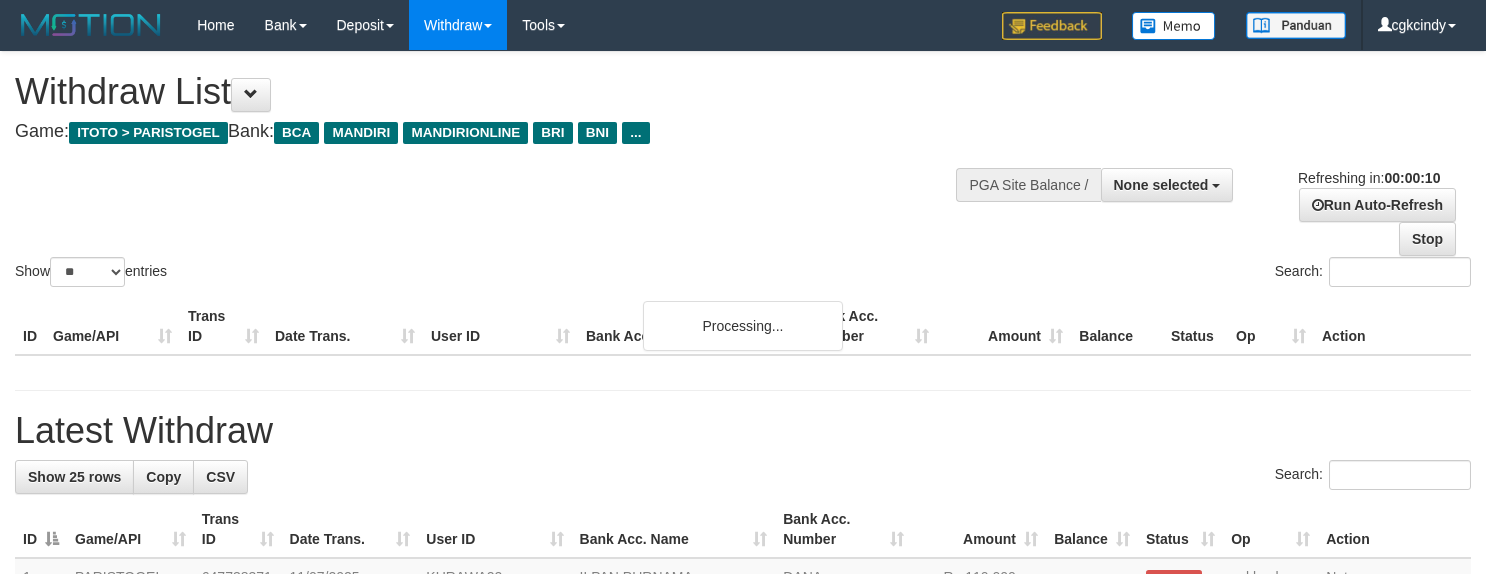 select 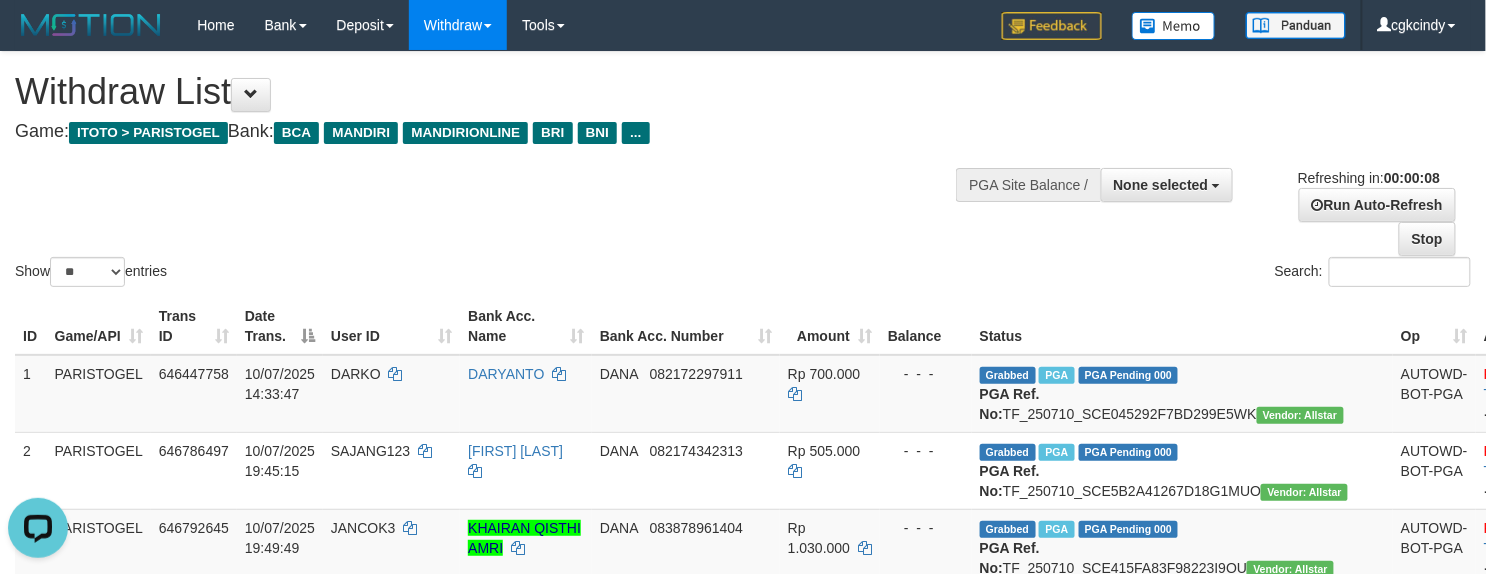 scroll, scrollTop: 0, scrollLeft: 0, axis: both 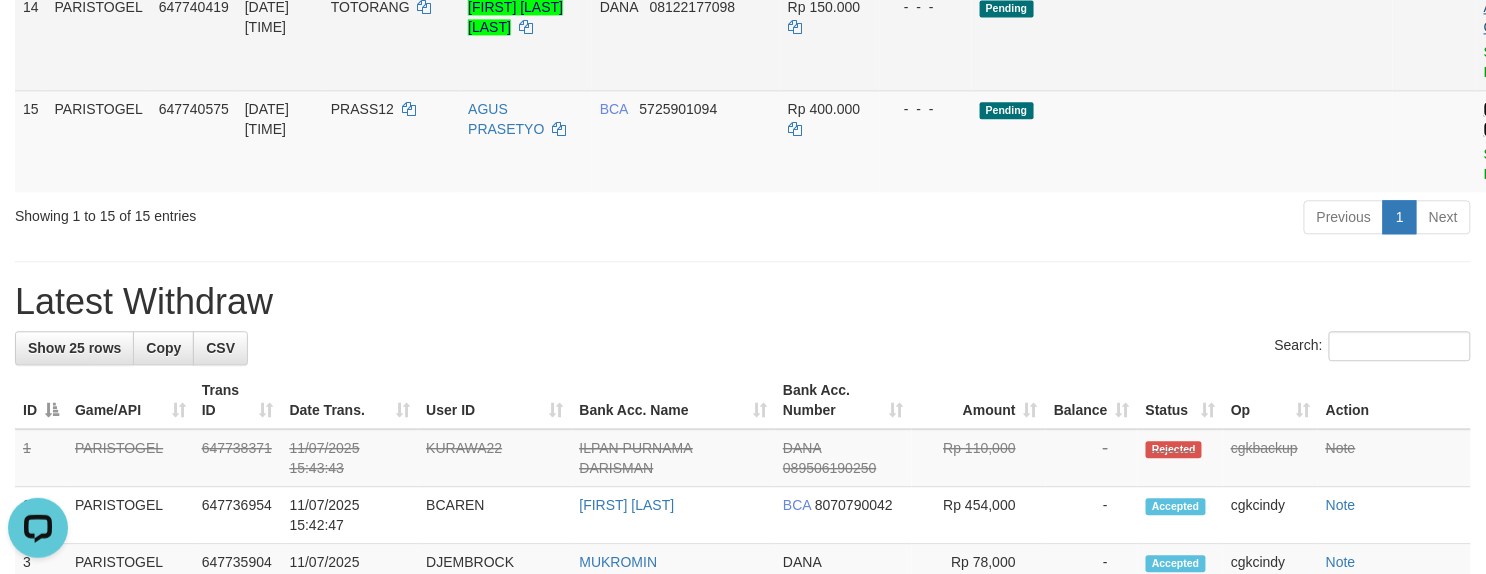 drag, startPoint x: 1388, startPoint y: 306, endPoint x: 1385, endPoint y: 210, distance: 96.04687 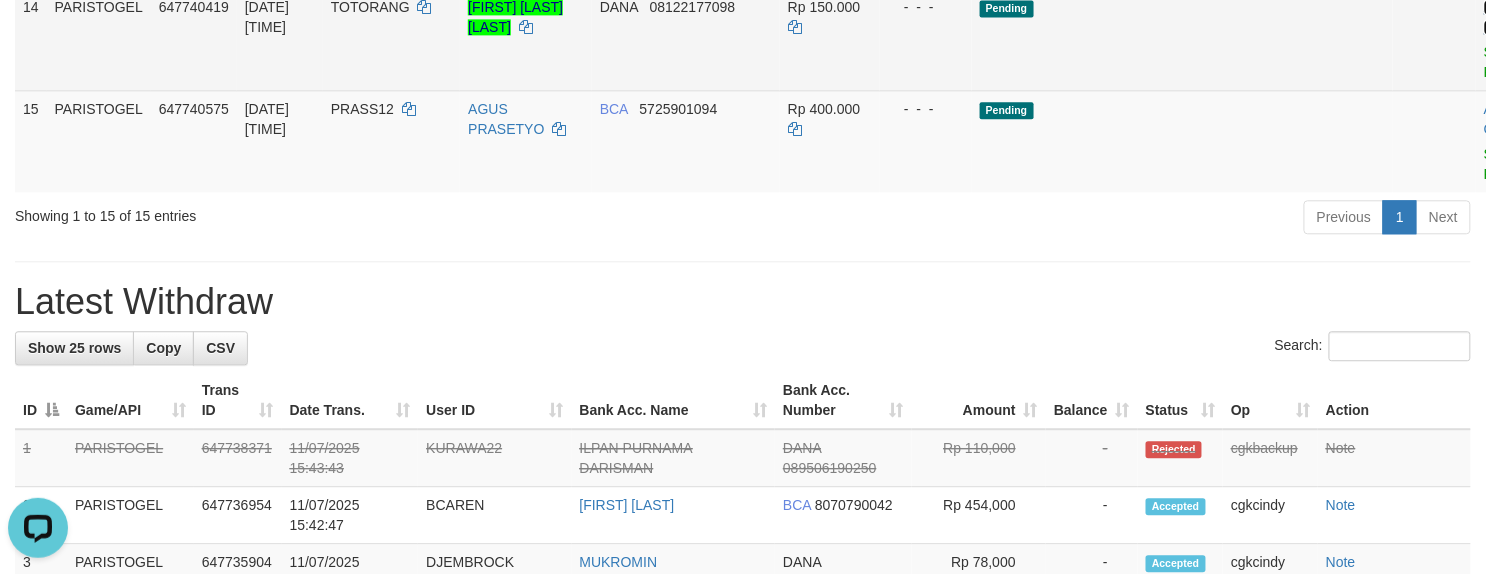 click on "Allow Grab" at bounding box center (1500, 17) 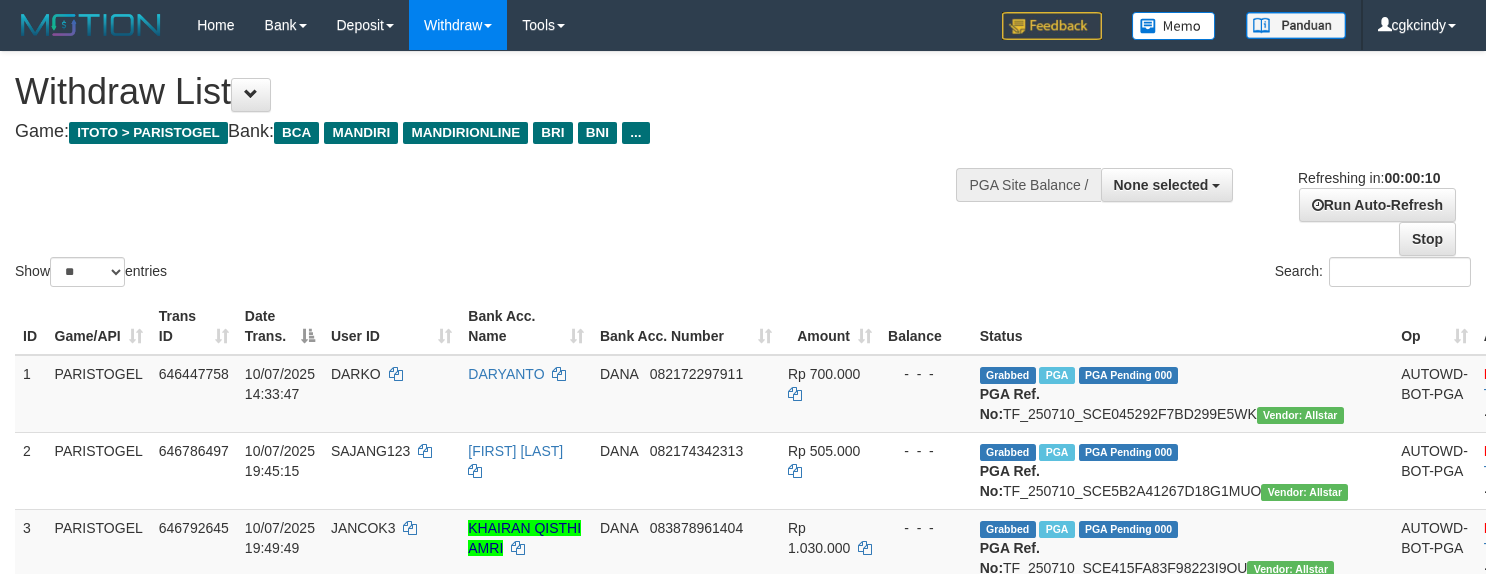 select 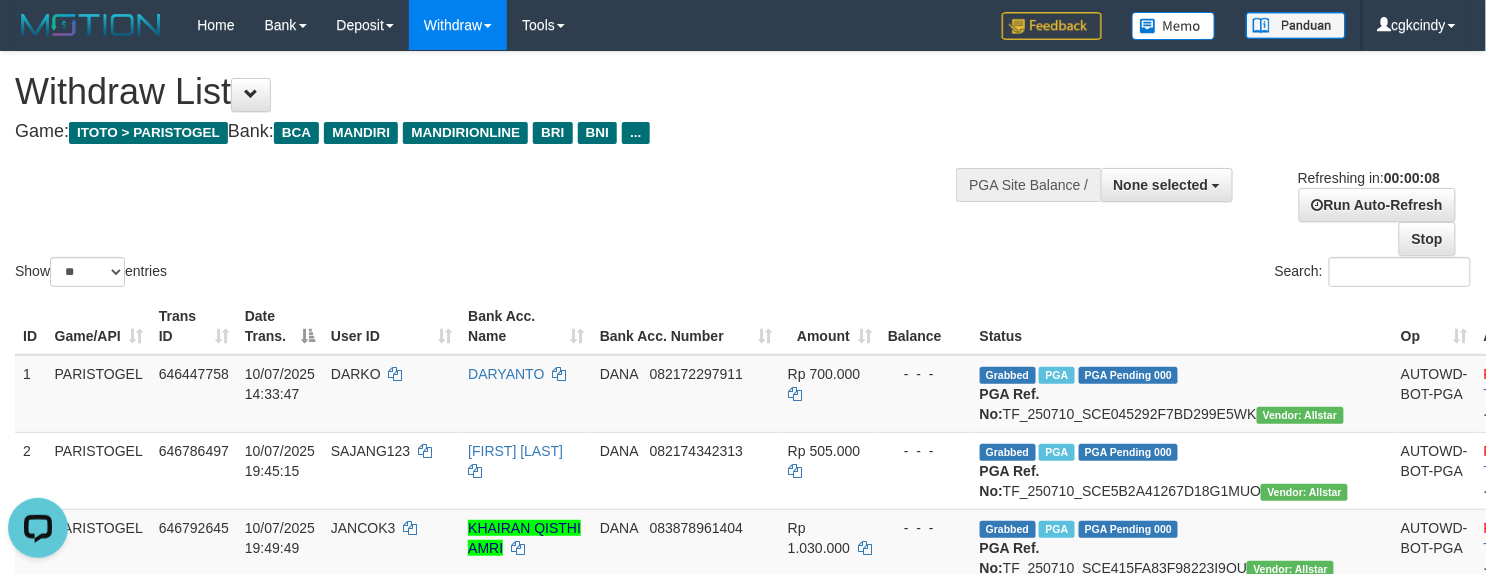scroll, scrollTop: 0, scrollLeft: 0, axis: both 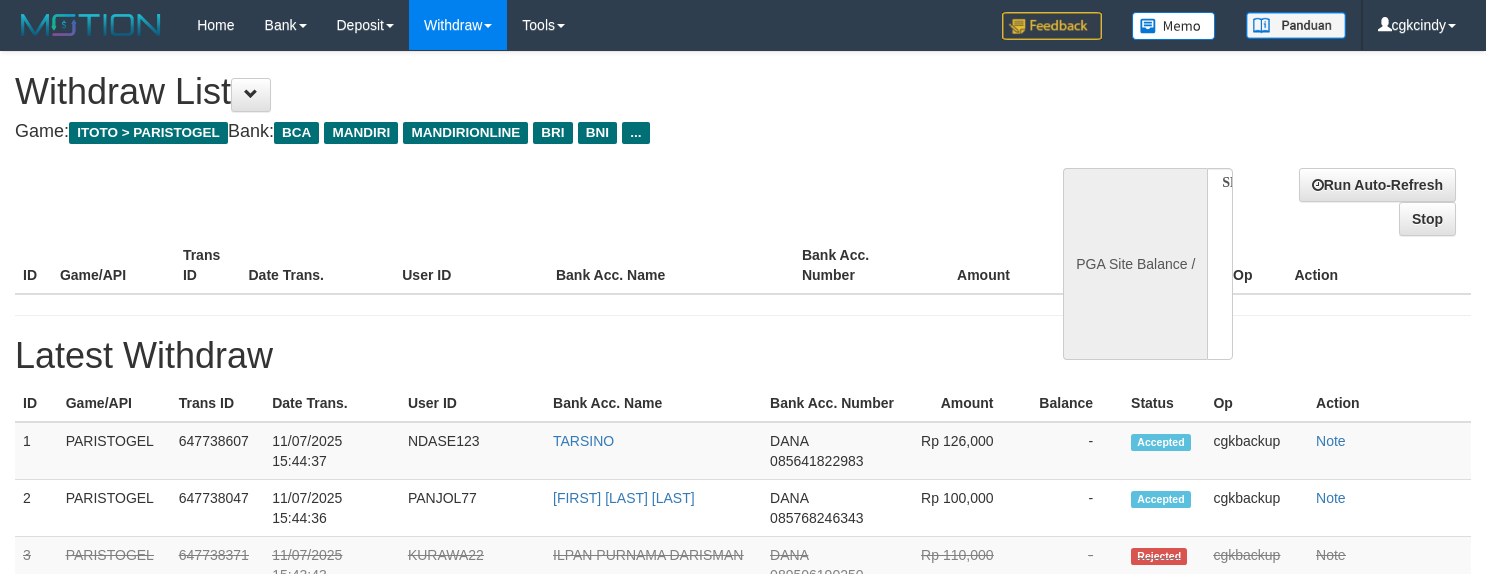 select 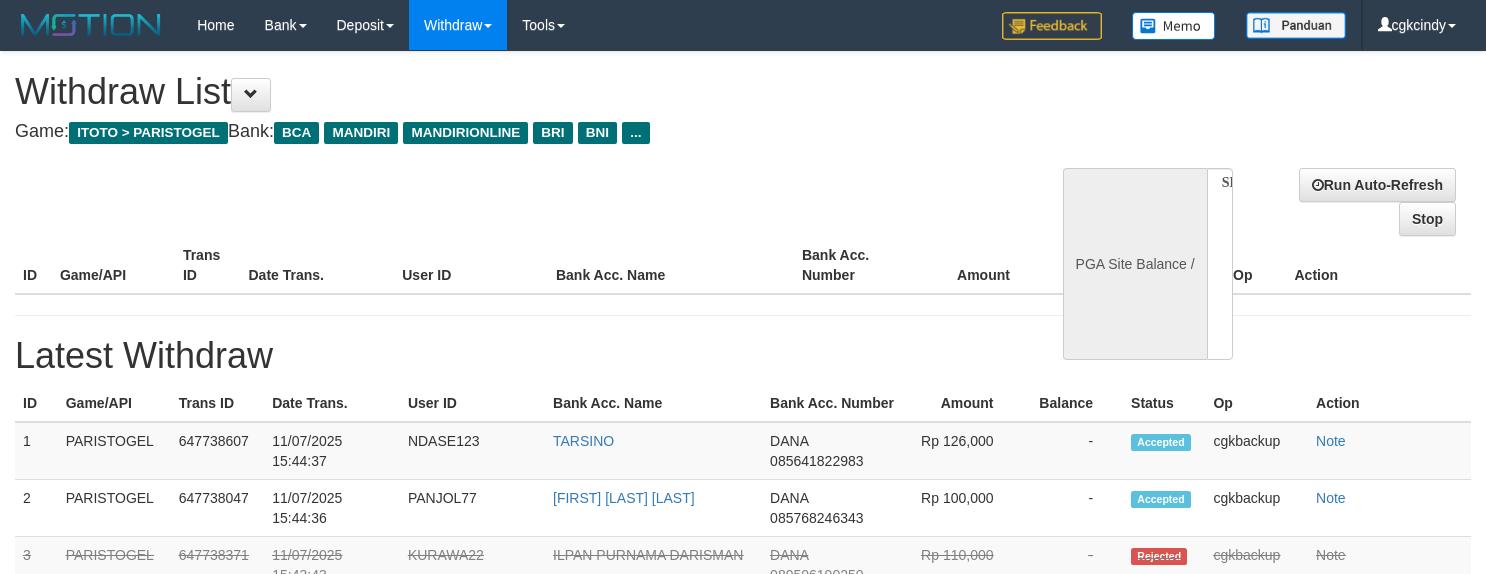 scroll, scrollTop: 0, scrollLeft: 0, axis: both 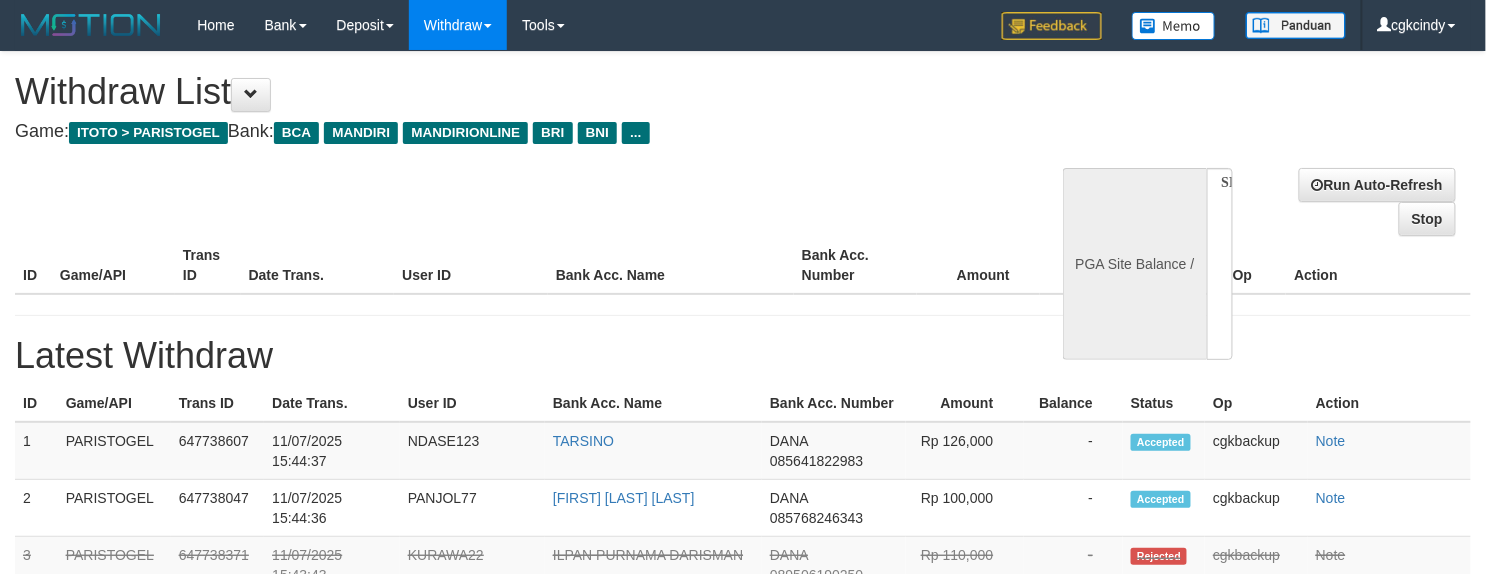 select on "**" 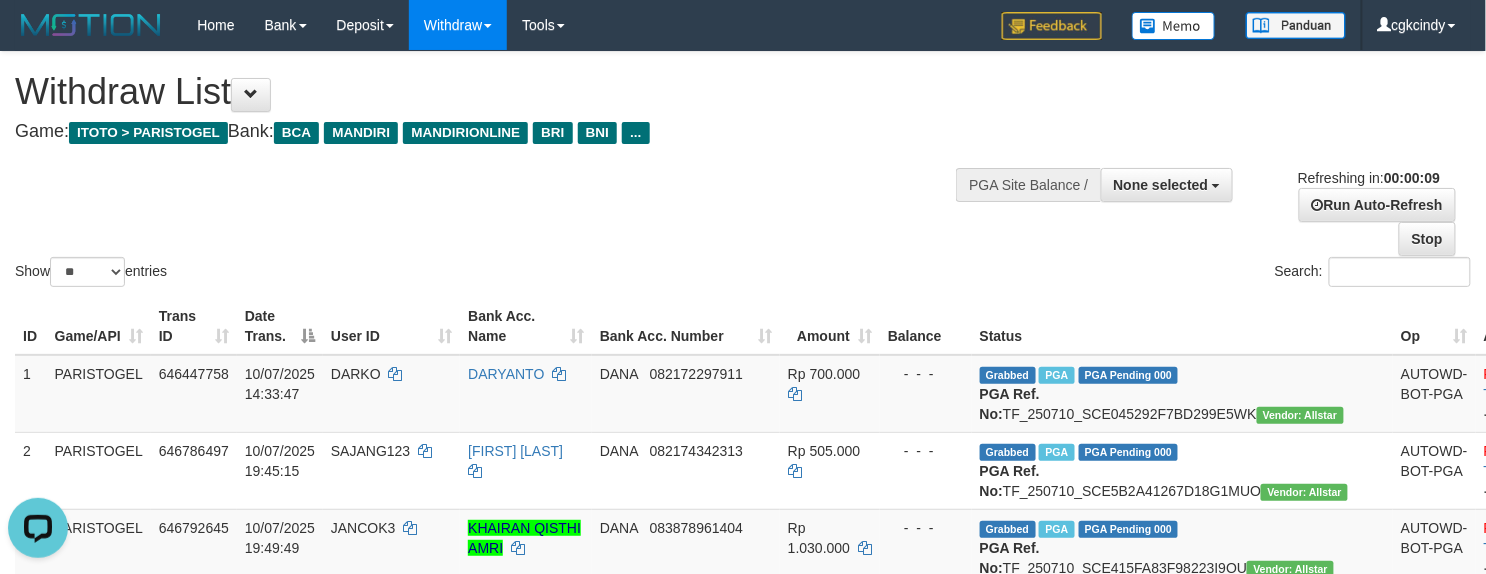 scroll, scrollTop: 0, scrollLeft: 0, axis: both 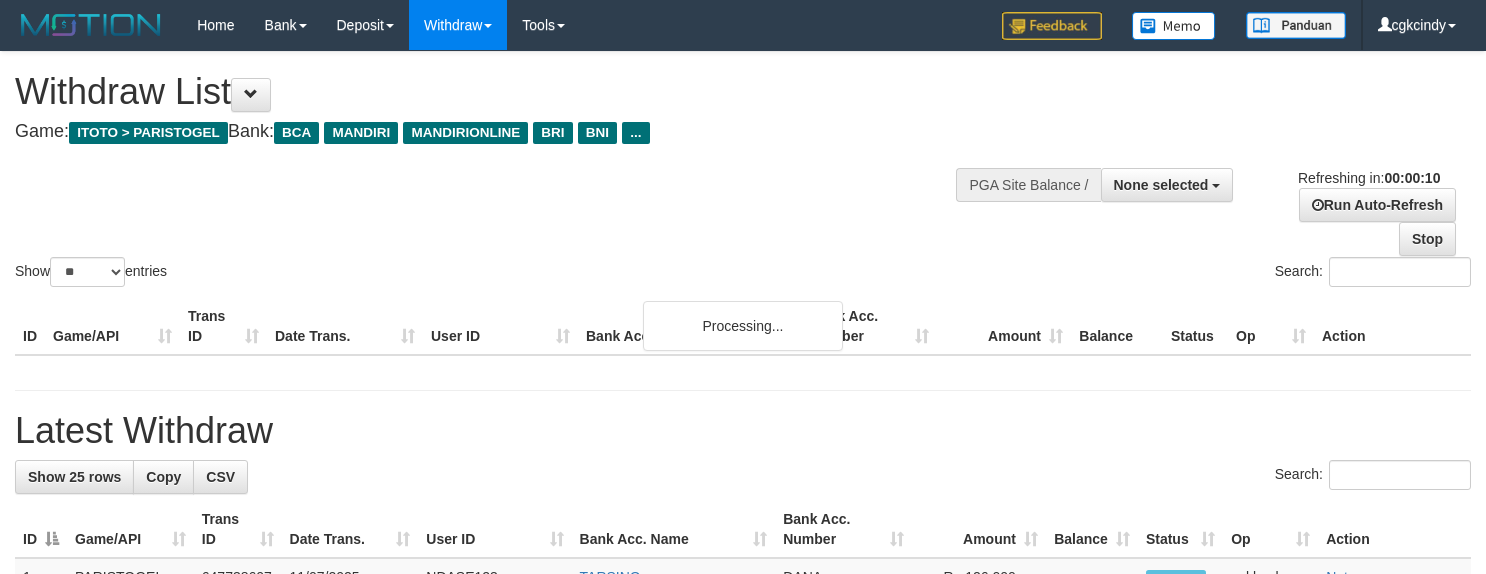 select 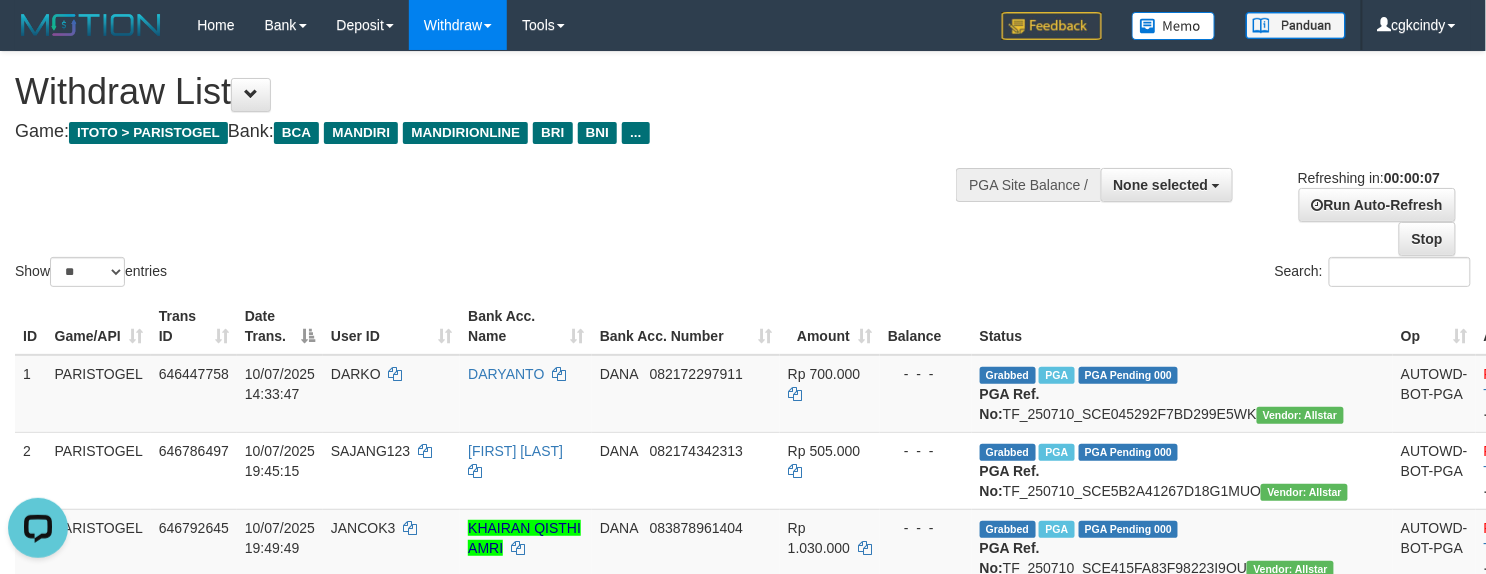 scroll, scrollTop: 0, scrollLeft: 0, axis: both 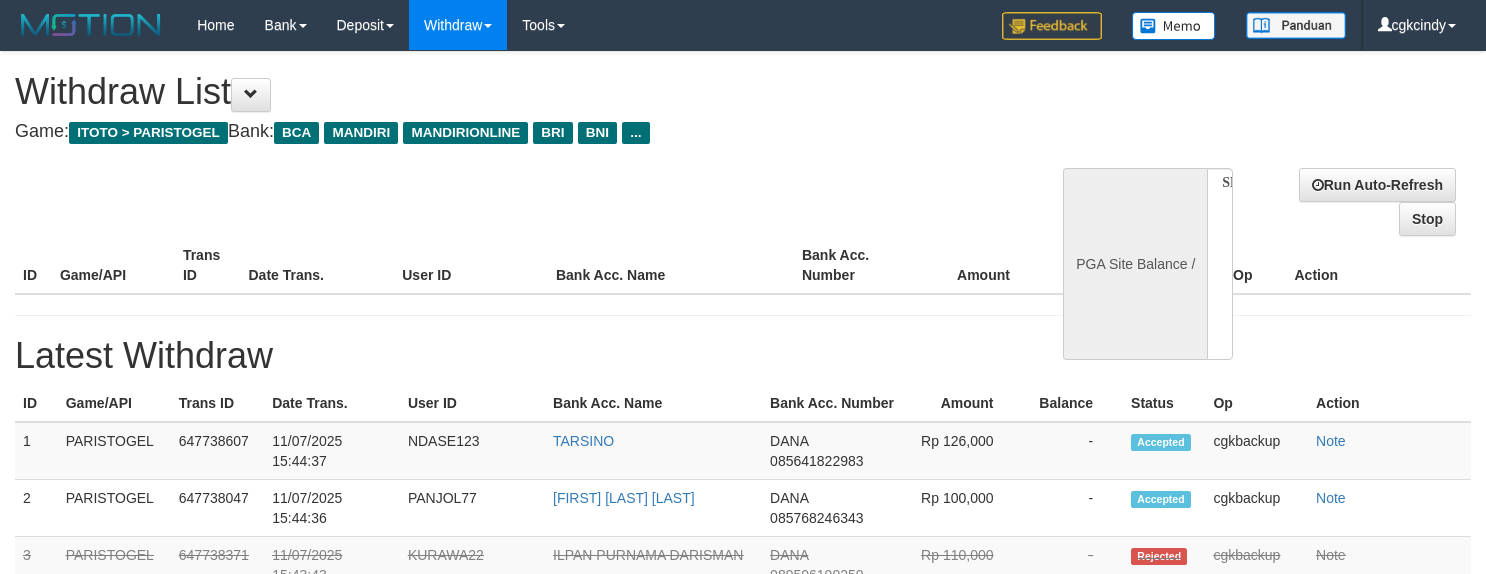 select 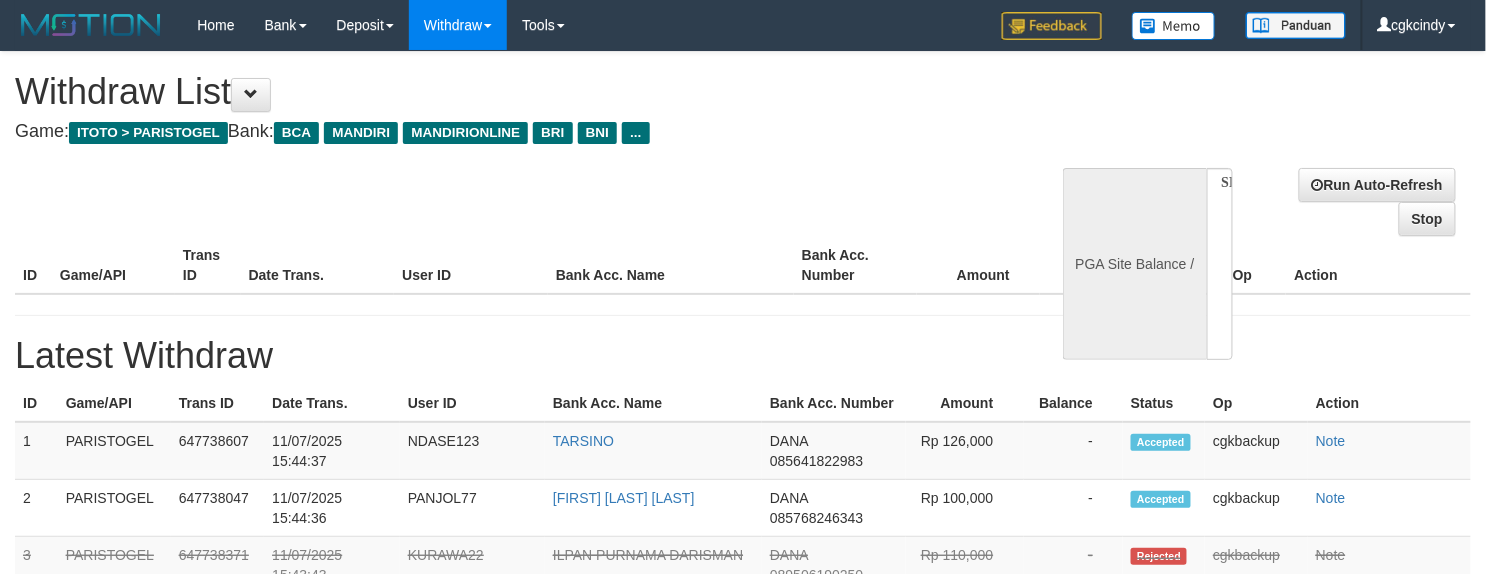 select on "**" 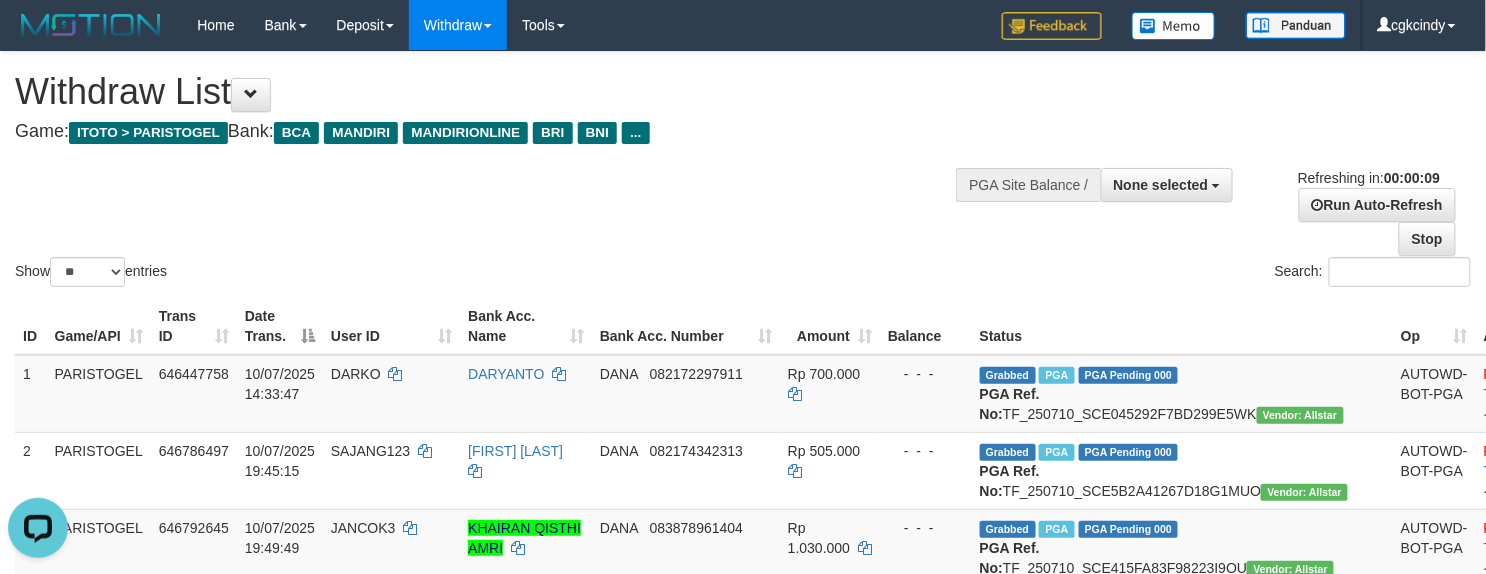 scroll, scrollTop: 0, scrollLeft: 0, axis: both 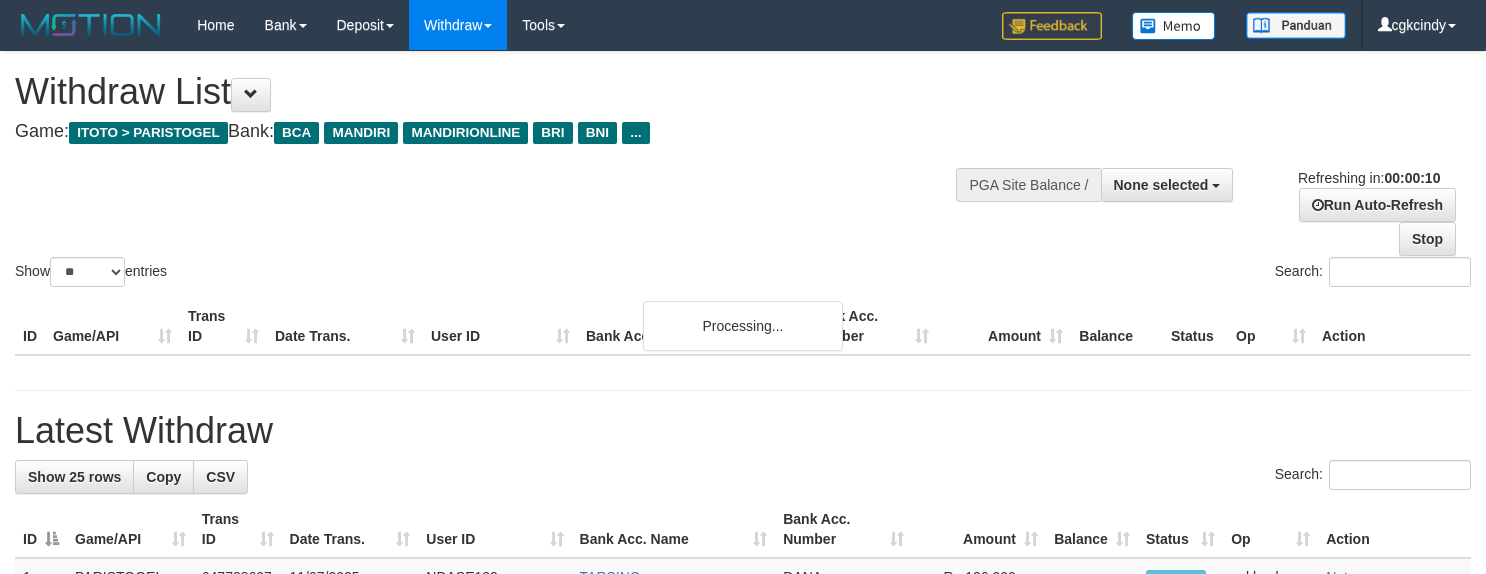 select 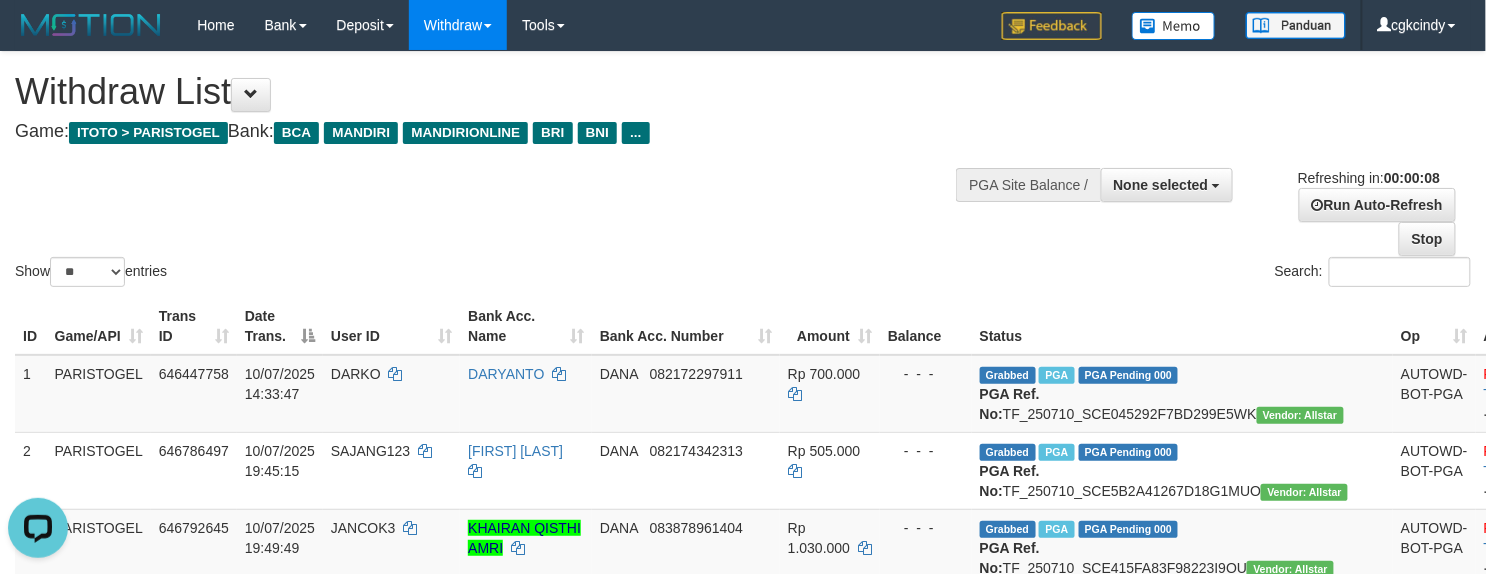 scroll, scrollTop: 0, scrollLeft: 0, axis: both 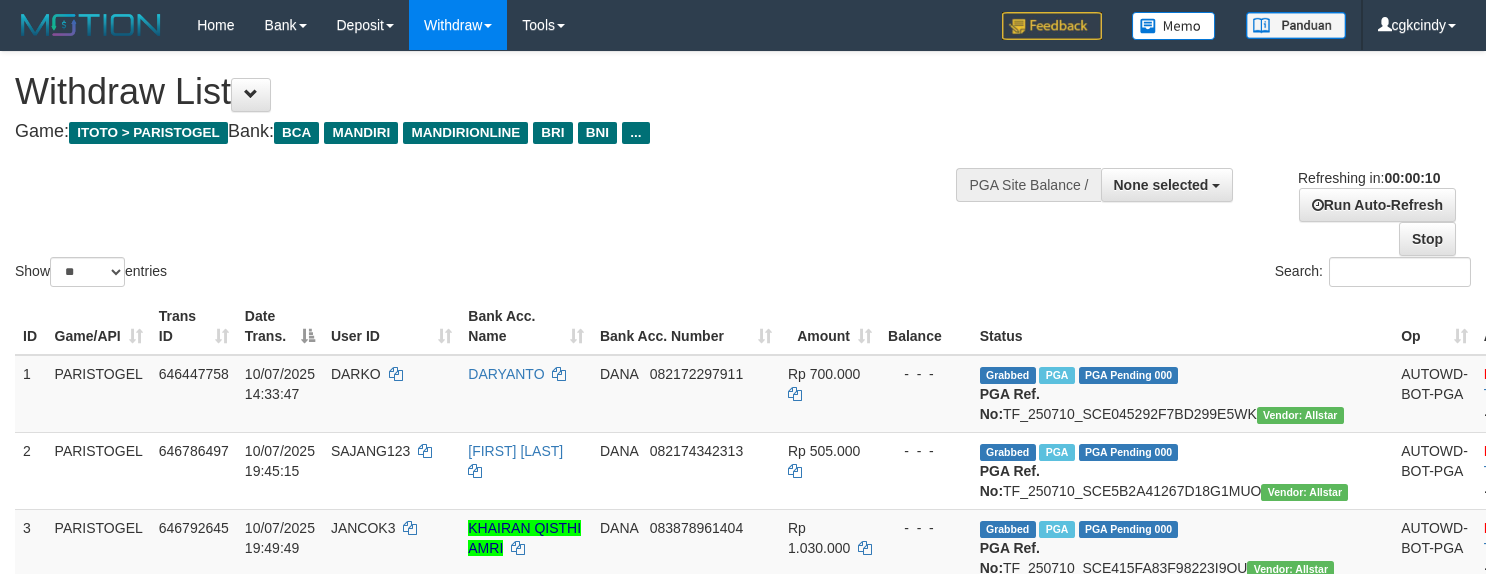select 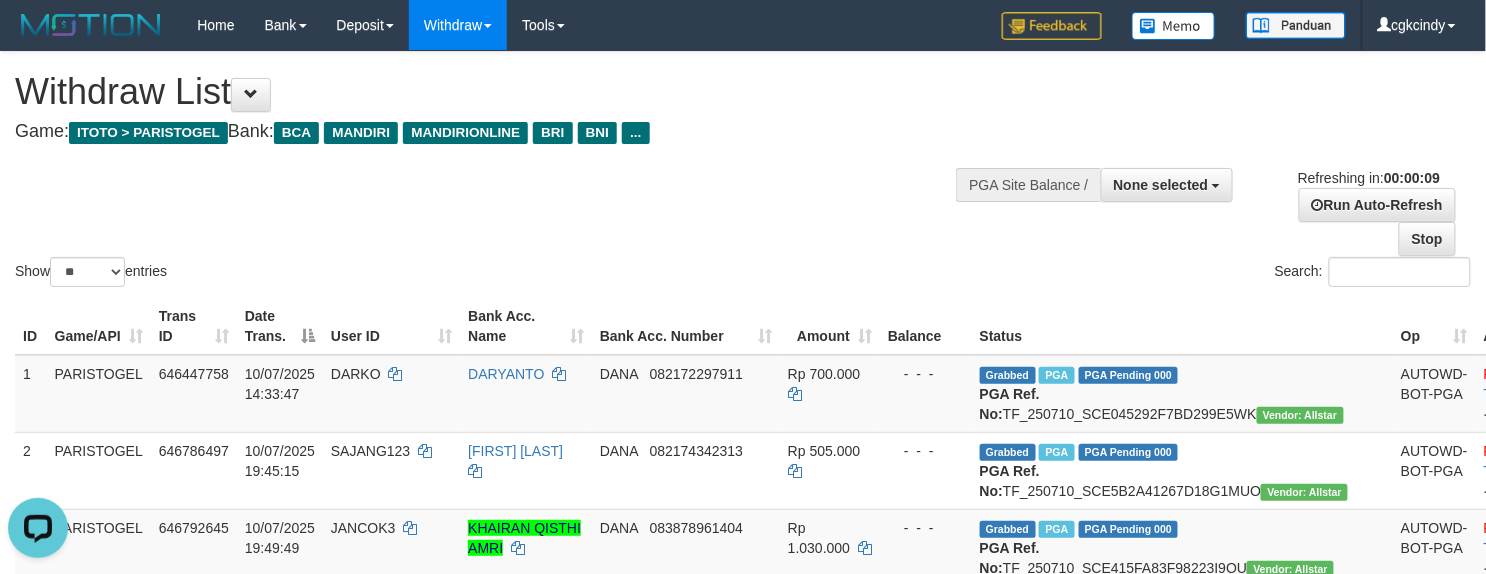 scroll, scrollTop: 0, scrollLeft: 0, axis: both 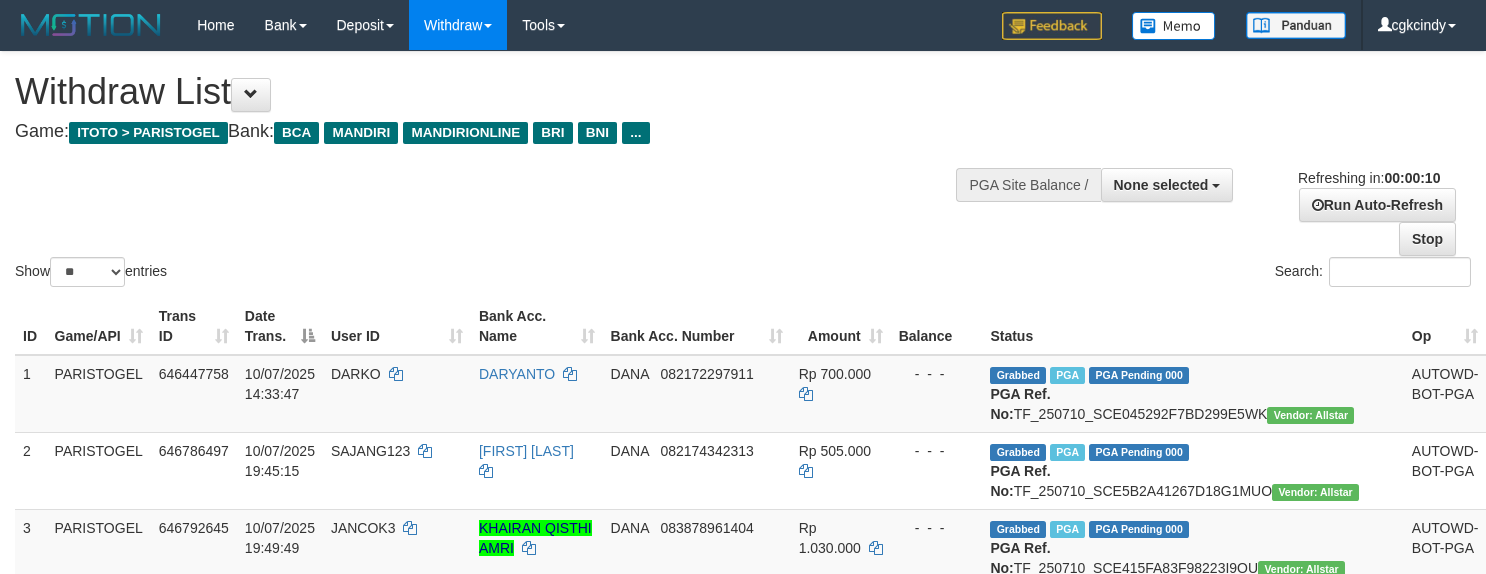 select 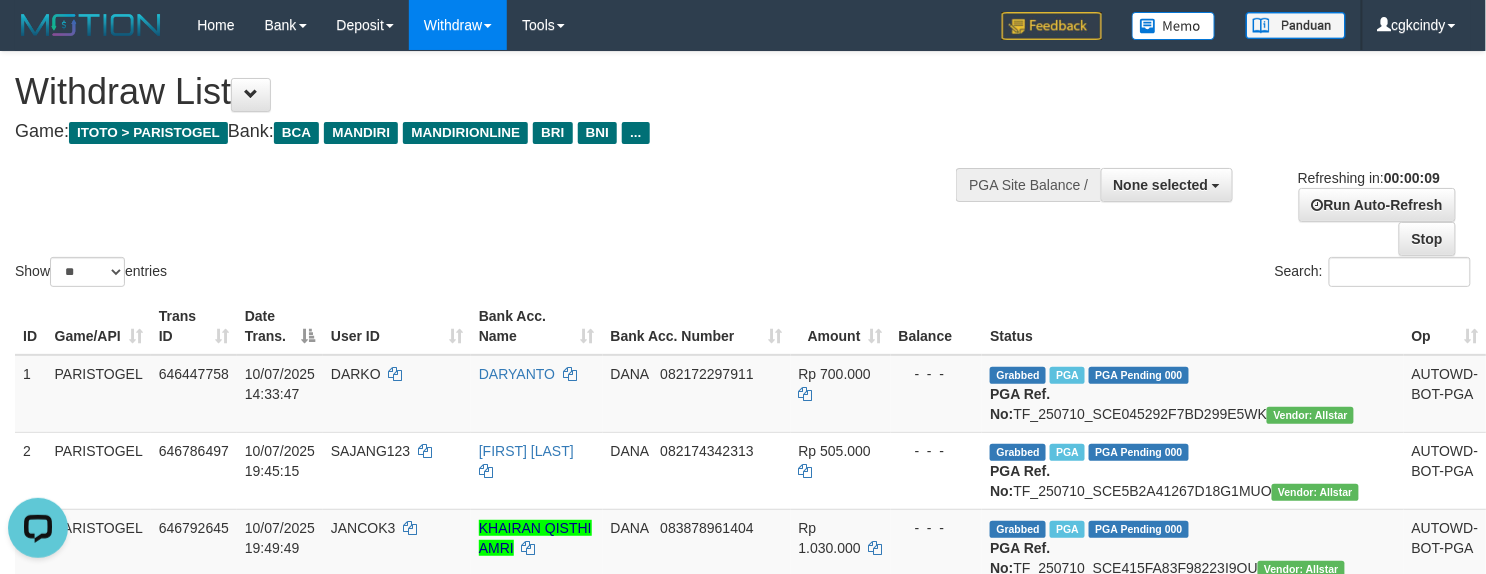 scroll, scrollTop: 0, scrollLeft: 0, axis: both 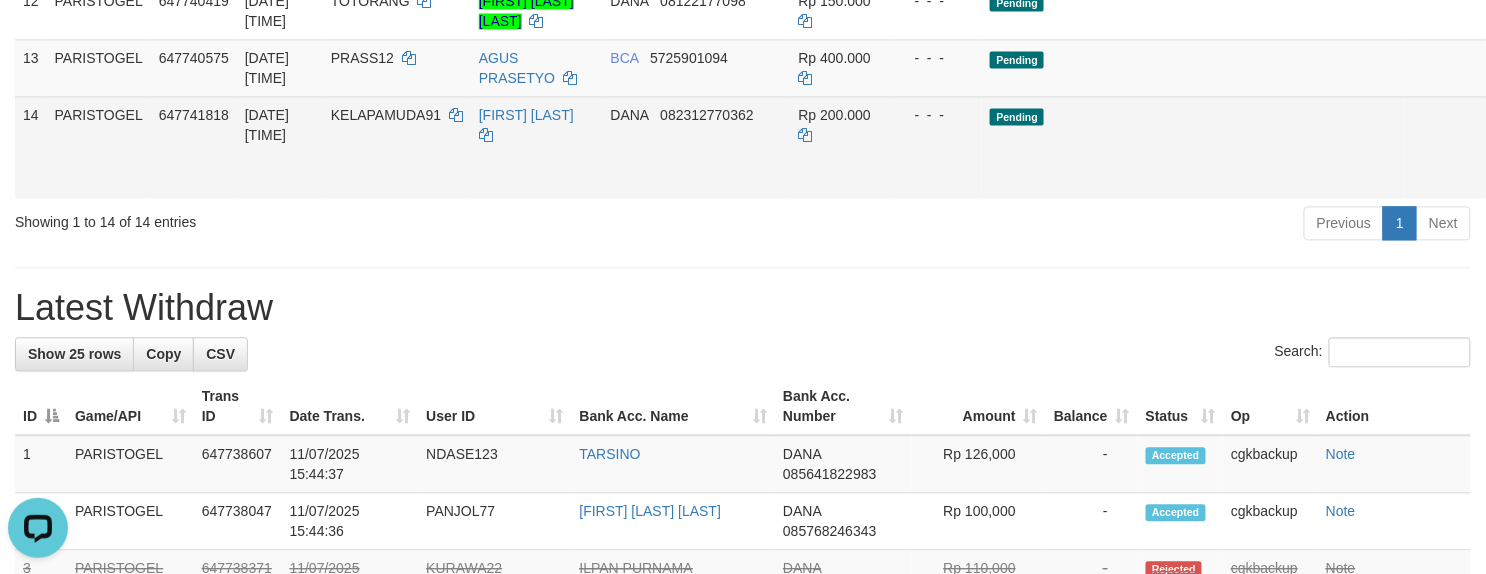 click at bounding box center [1445, 147] 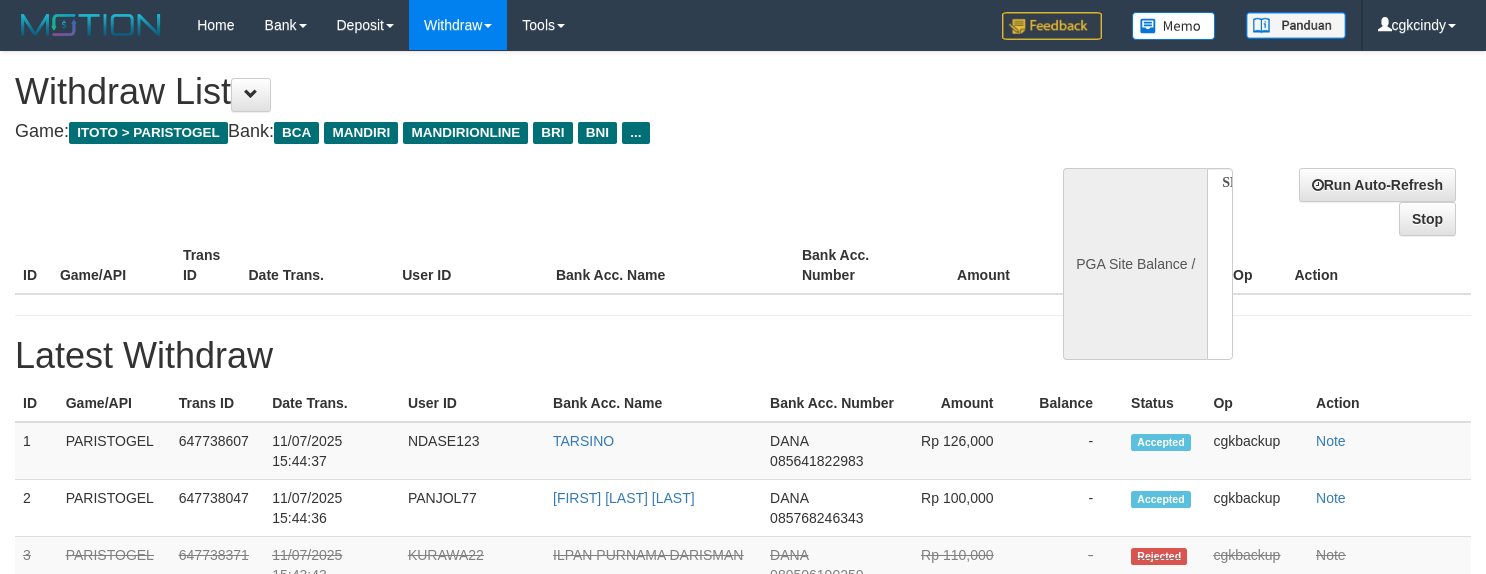 select 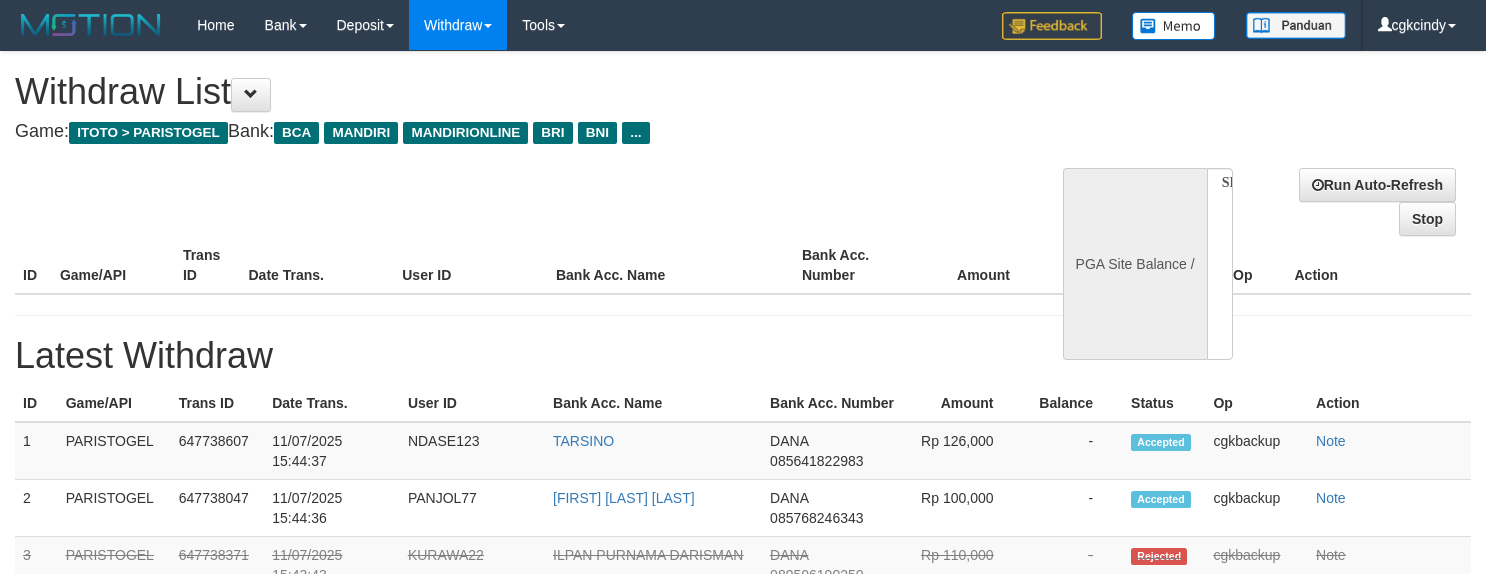 scroll, scrollTop: 0, scrollLeft: 0, axis: both 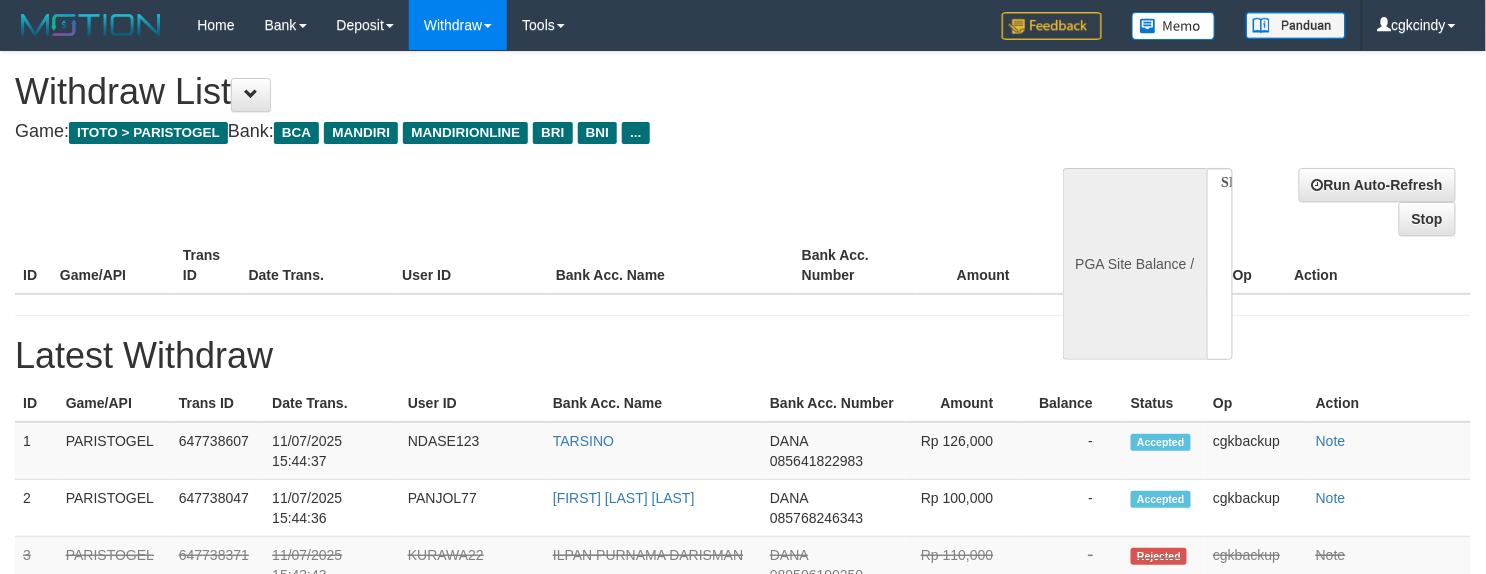select on "**" 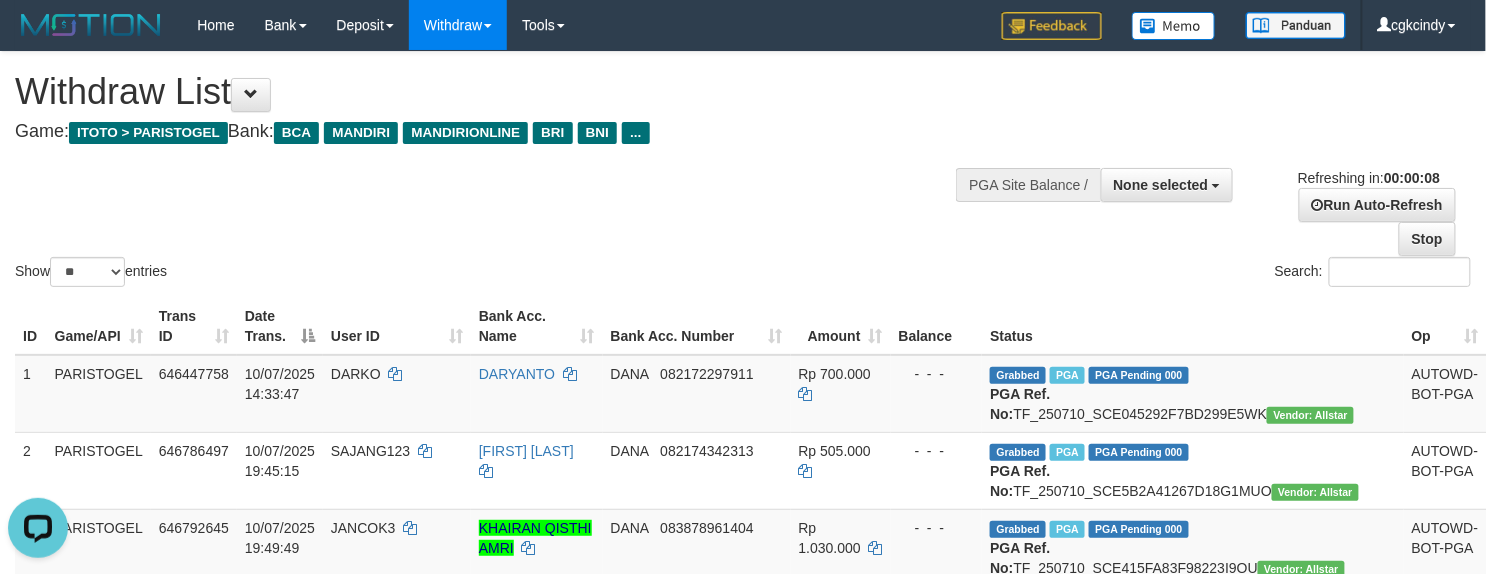 scroll, scrollTop: 0, scrollLeft: 0, axis: both 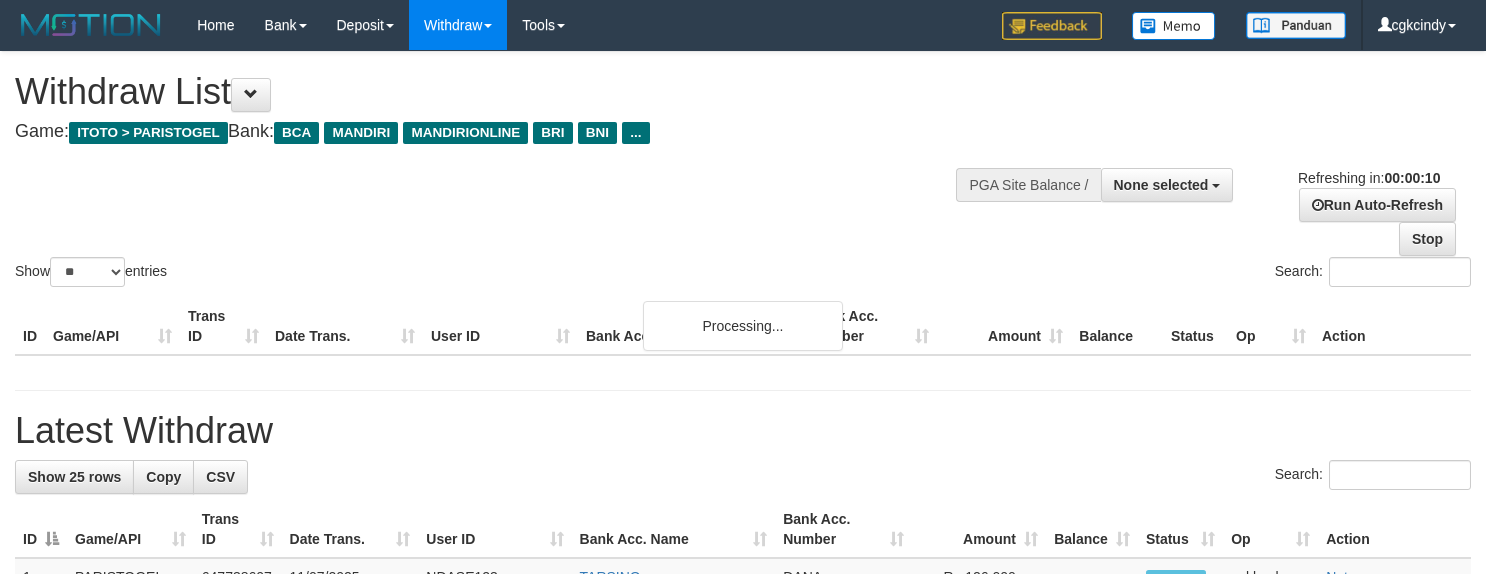 select 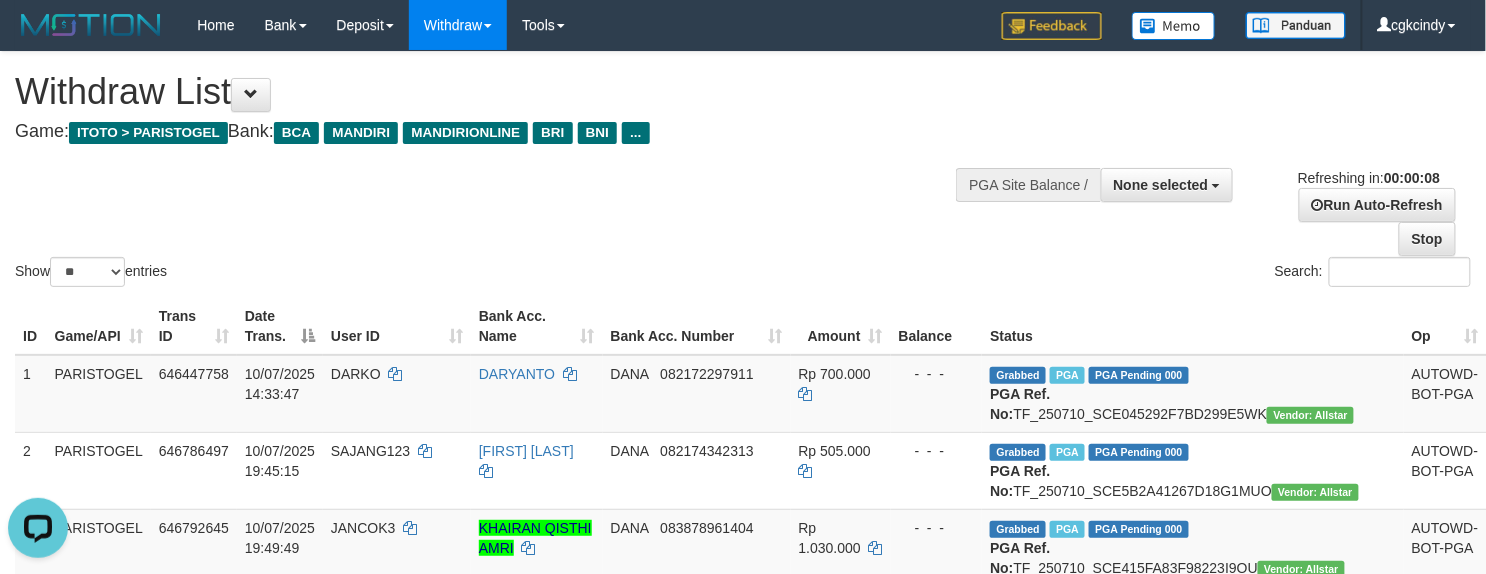 scroll, scrollTop: 0, scrollLeft: 0, axis: both 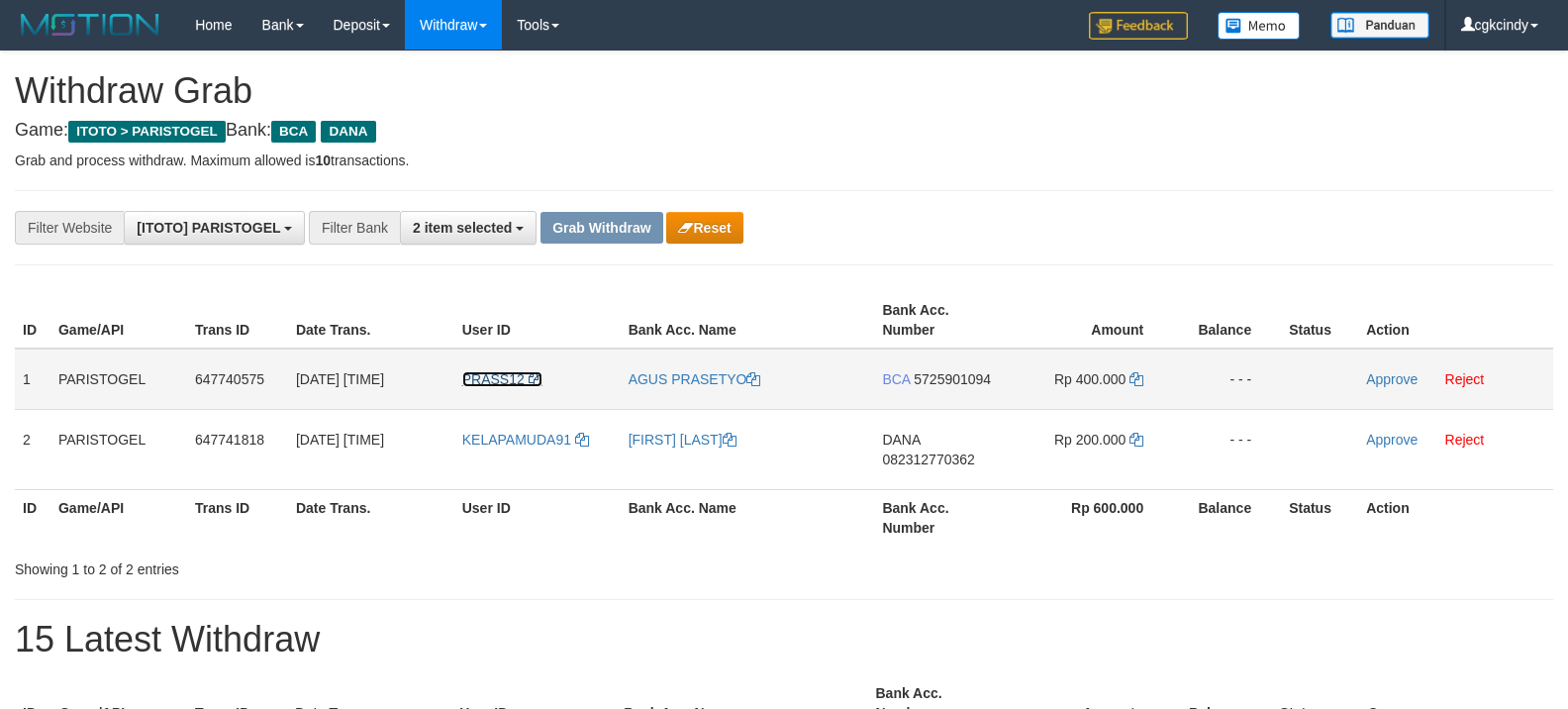 click on "PRASS12" at bounding box center [493, 379] 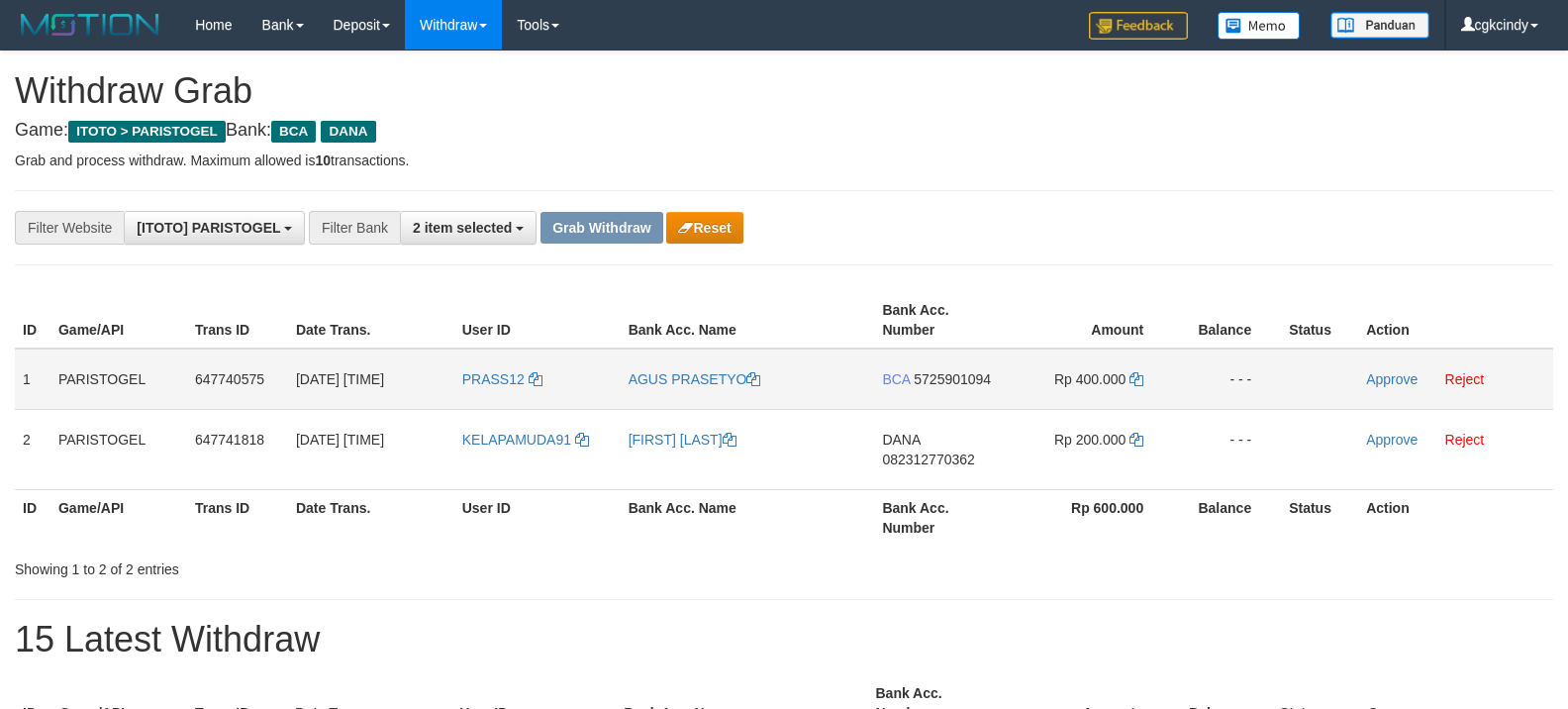 click on "PRASS12" at bounding box center (538, 379) 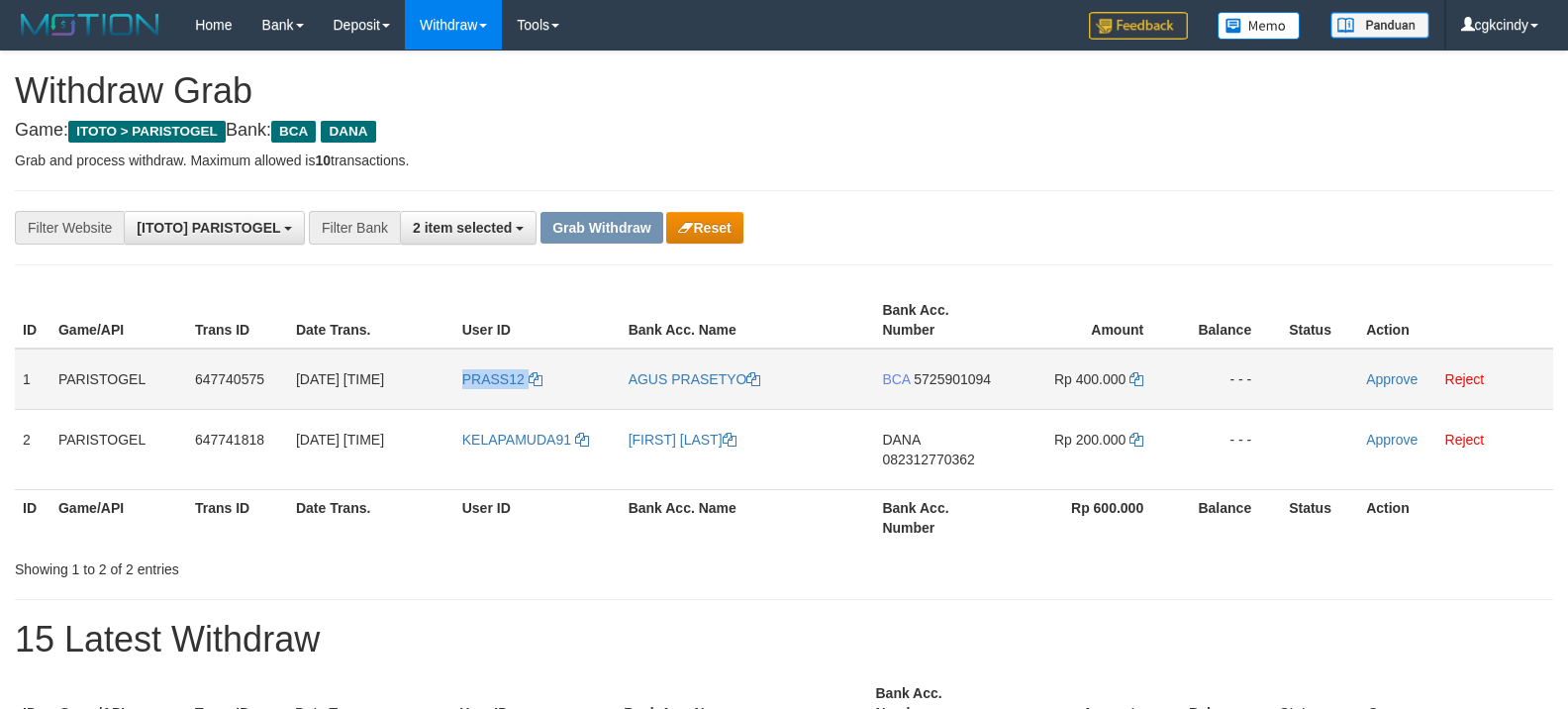 copy on "PRASS12" 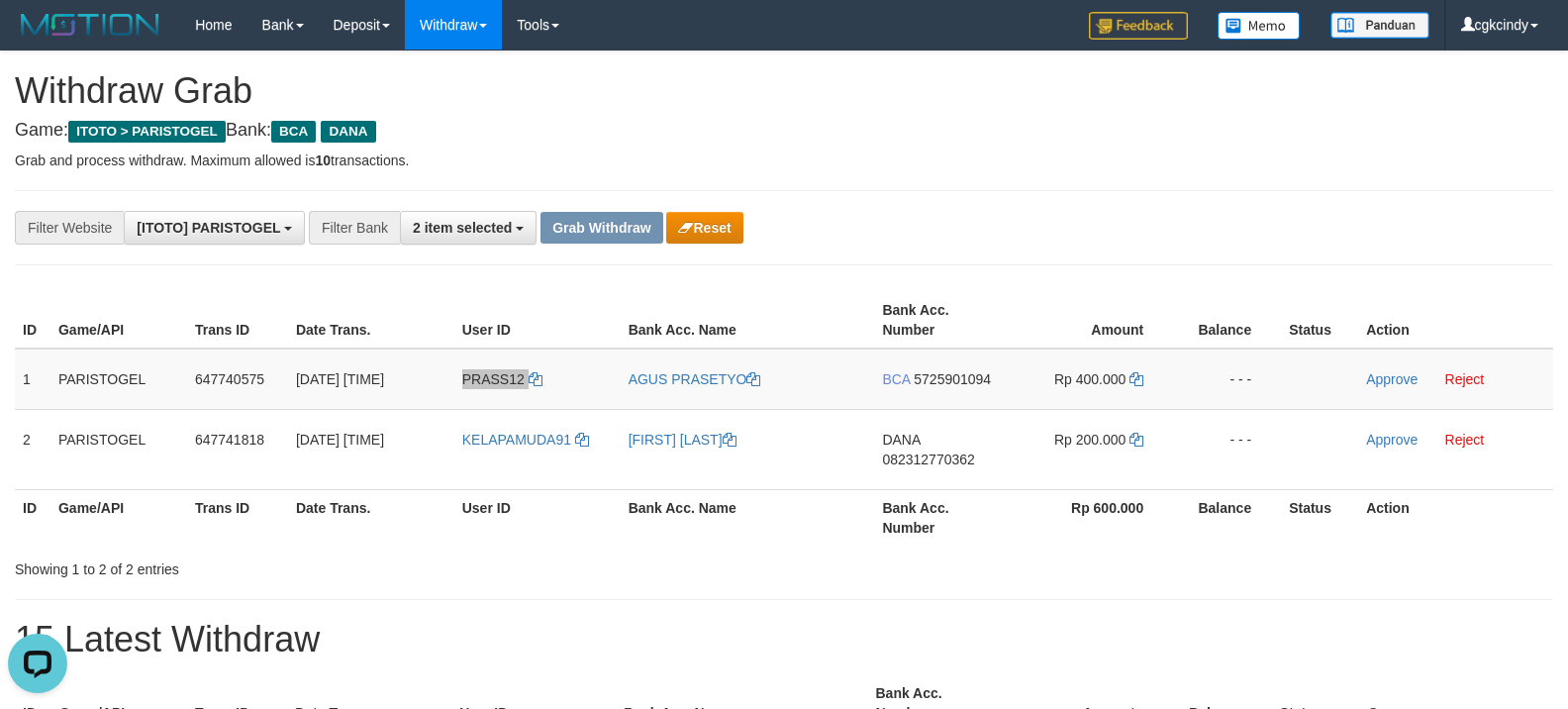 scroll, scrollTop: 0, scrollLeft: 0, axis: both 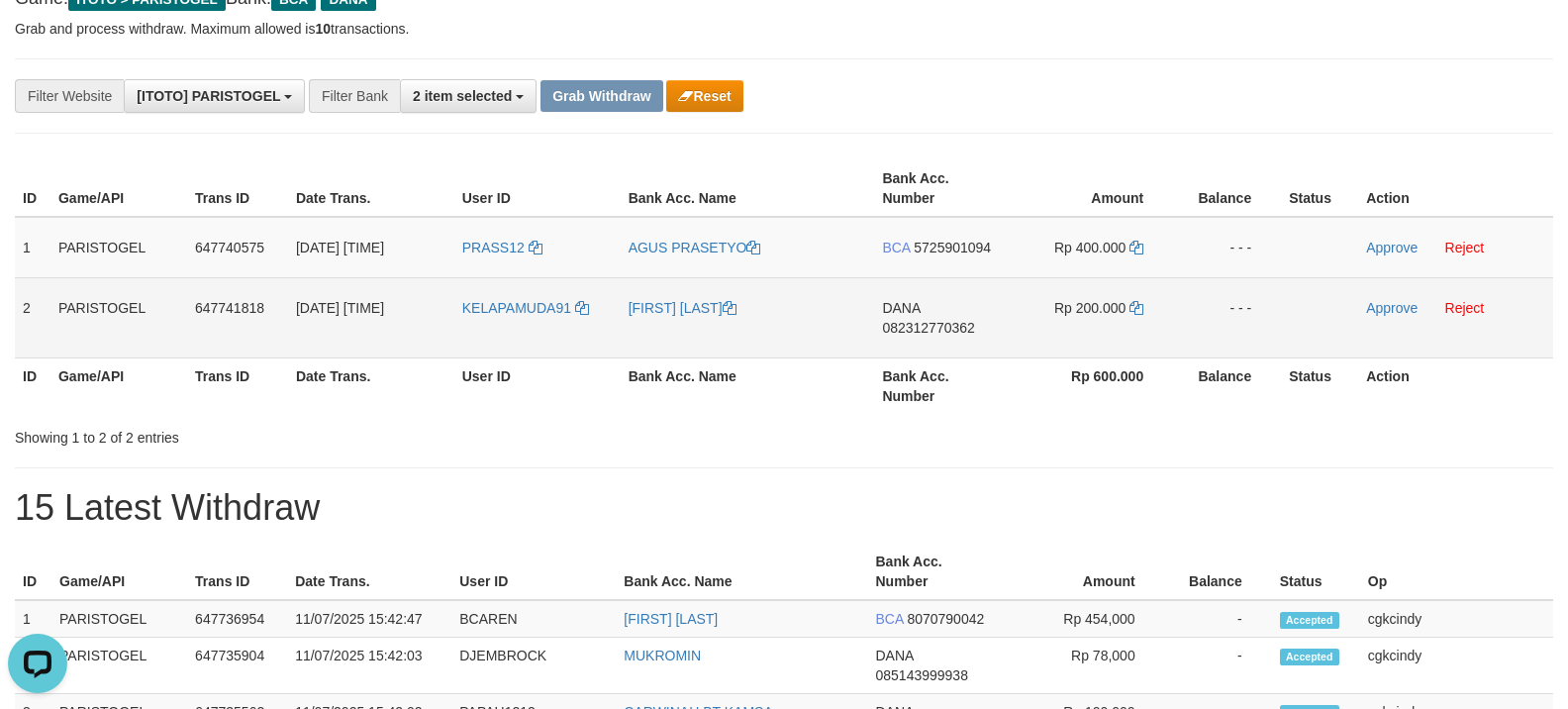 click on "KELAPAMUDA91" at bounding box center (538, 317) 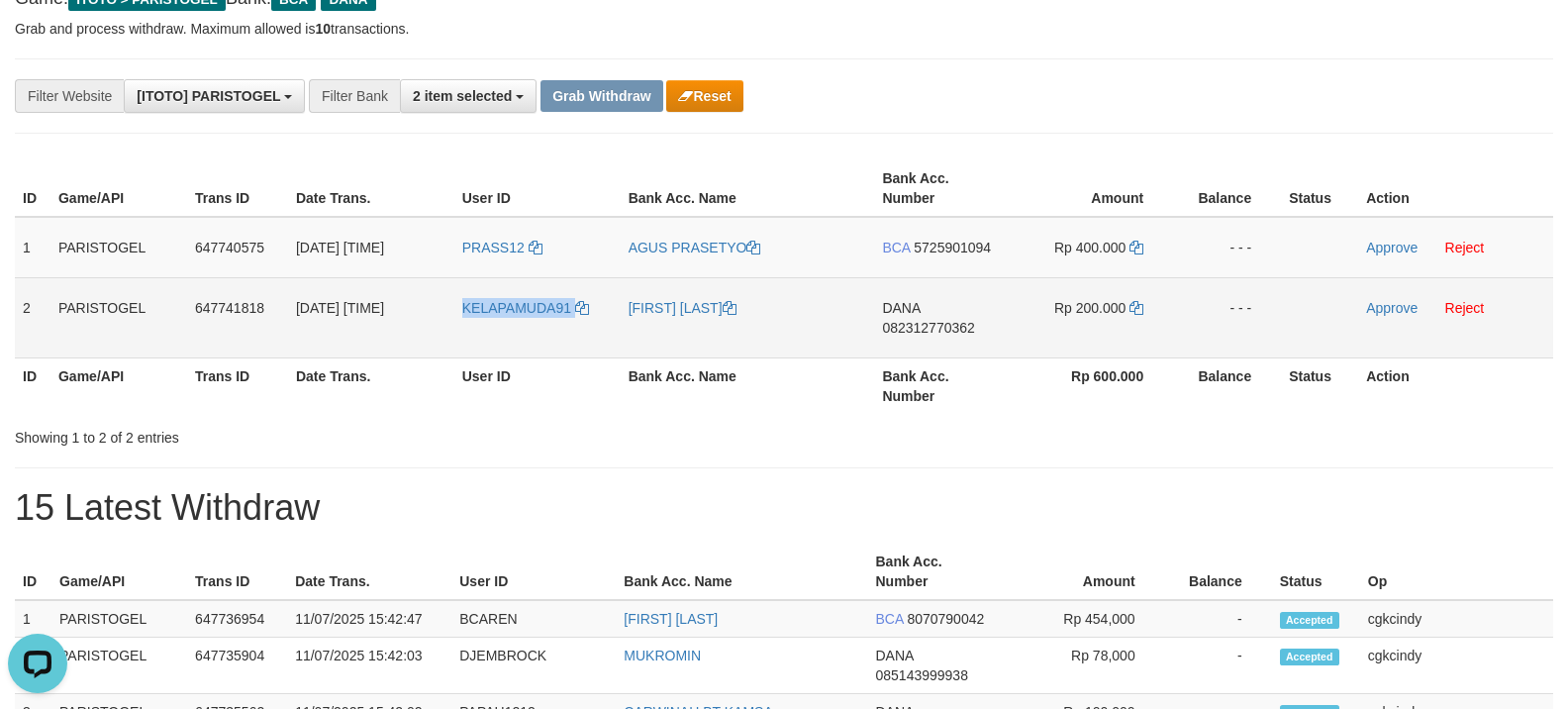 copy on "KELAPAMUDA91" 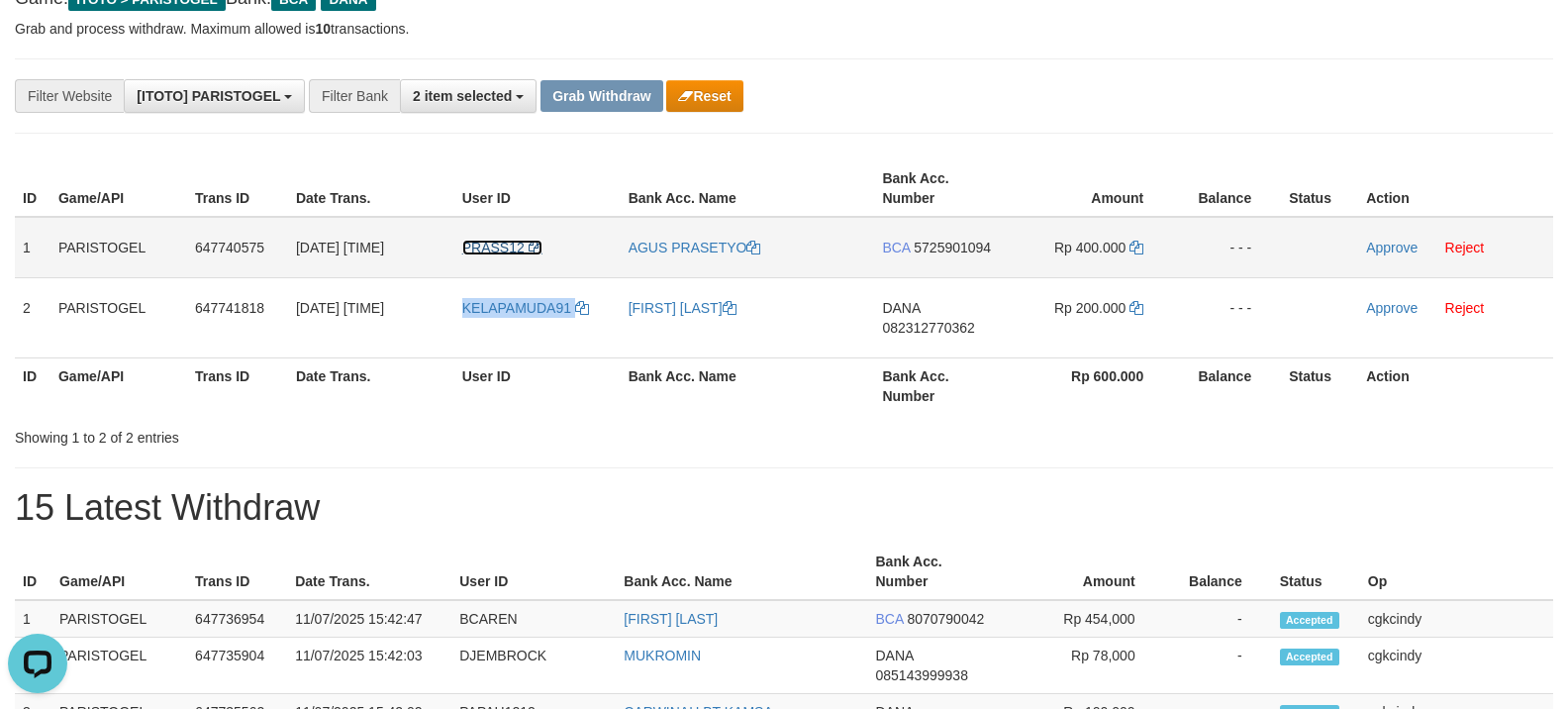 drag, startPoint x: 493, startPoint y: 244, endPoint x: 492, endPoint y: 270, distance: 26.019224 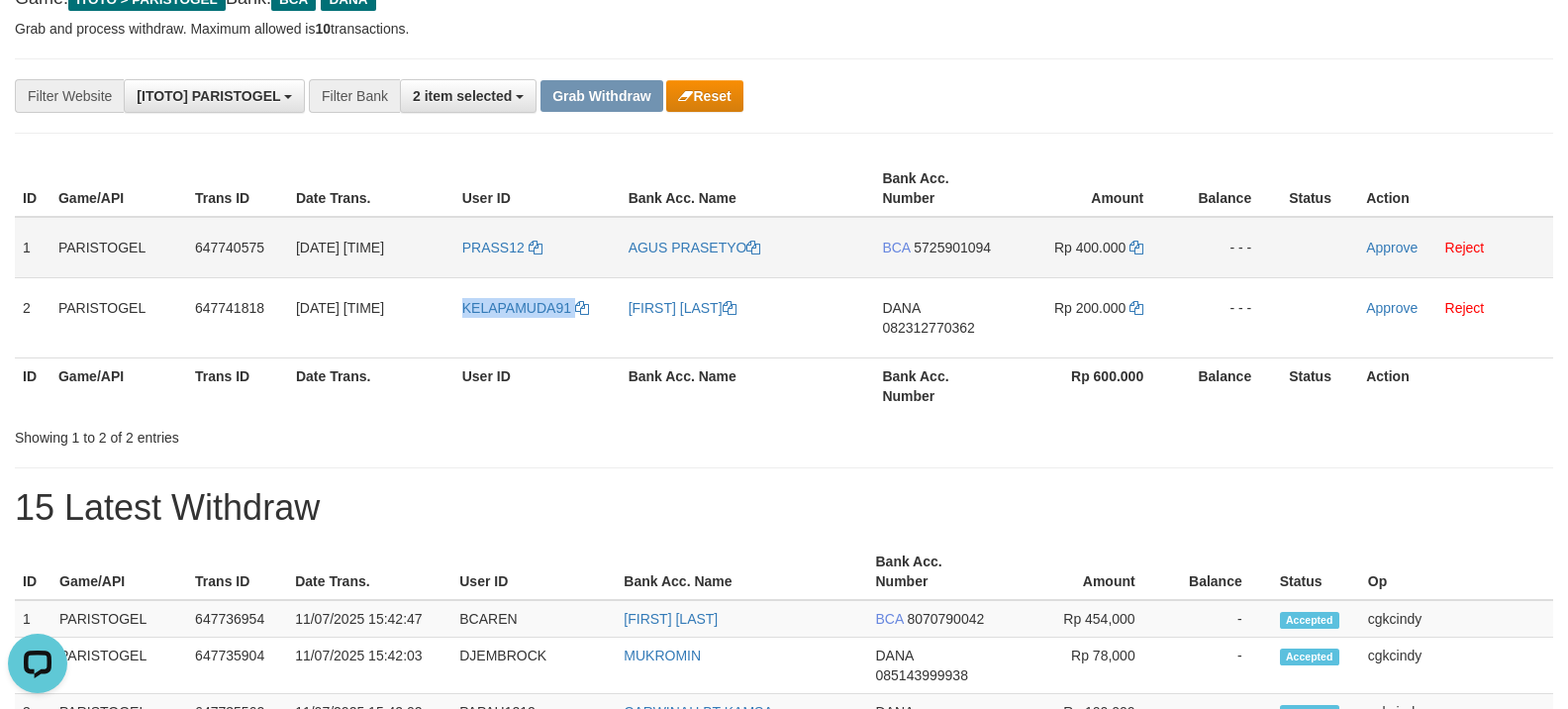 copy on "KELAPAMUDA91" 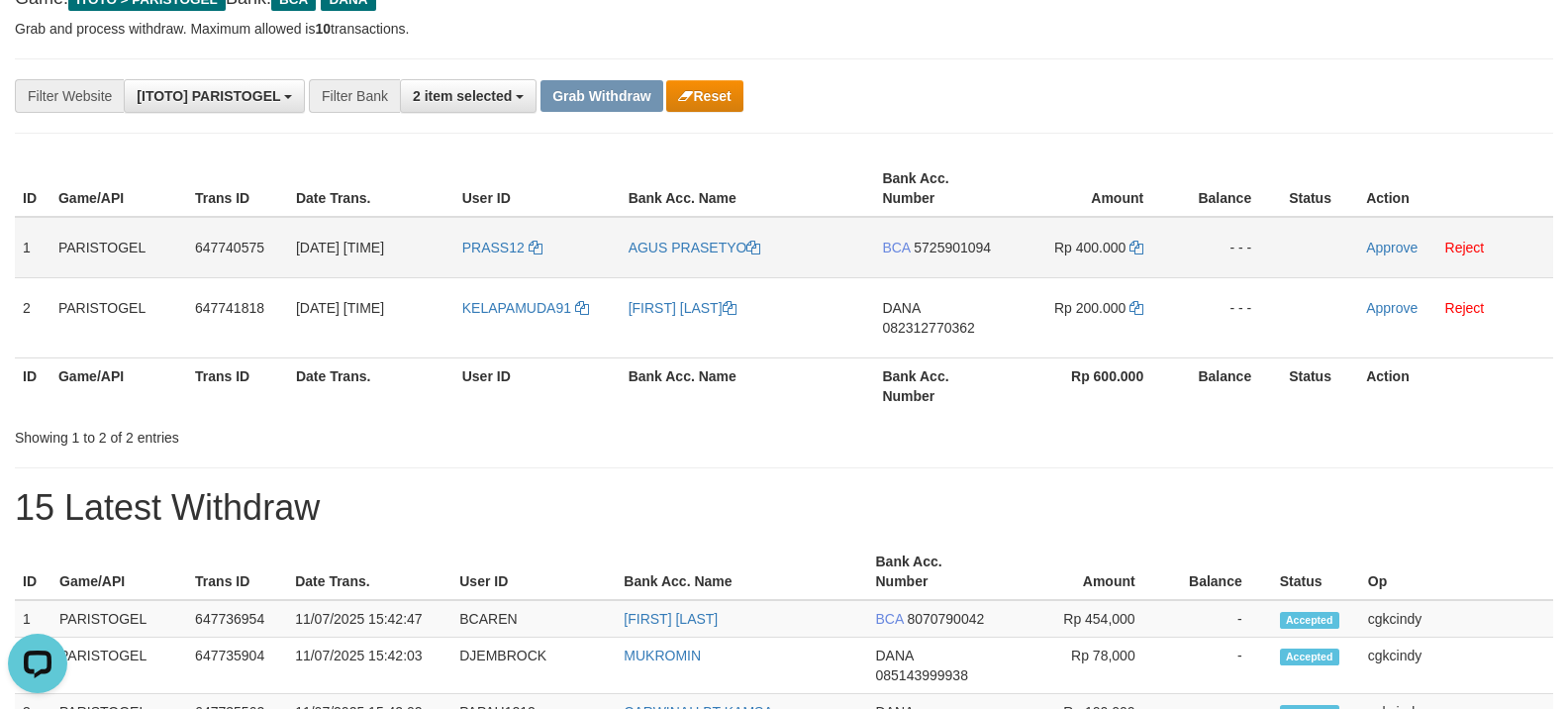 click on "PRASS12" at bounding box center (538, 248) 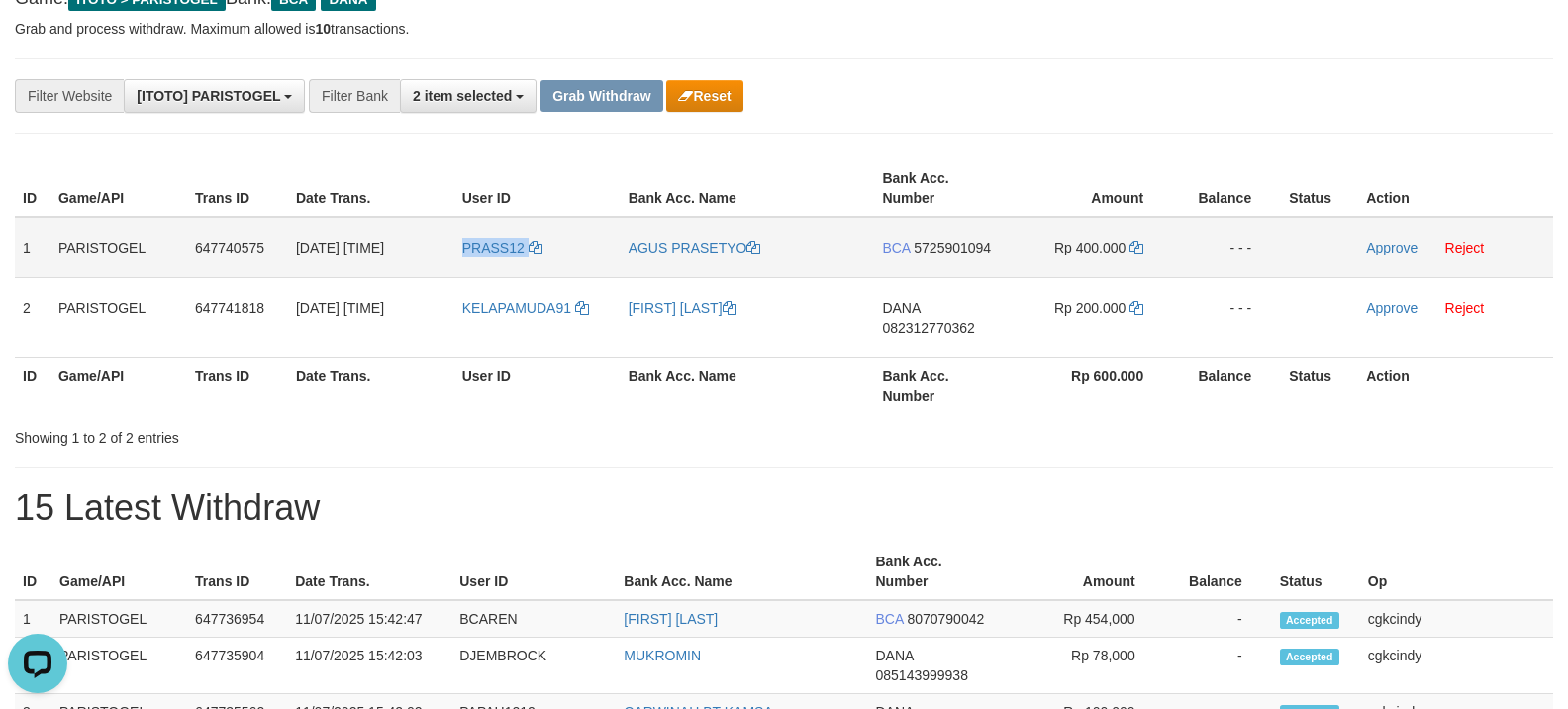 click on "PRASS12" at bounding box center [538, 248] 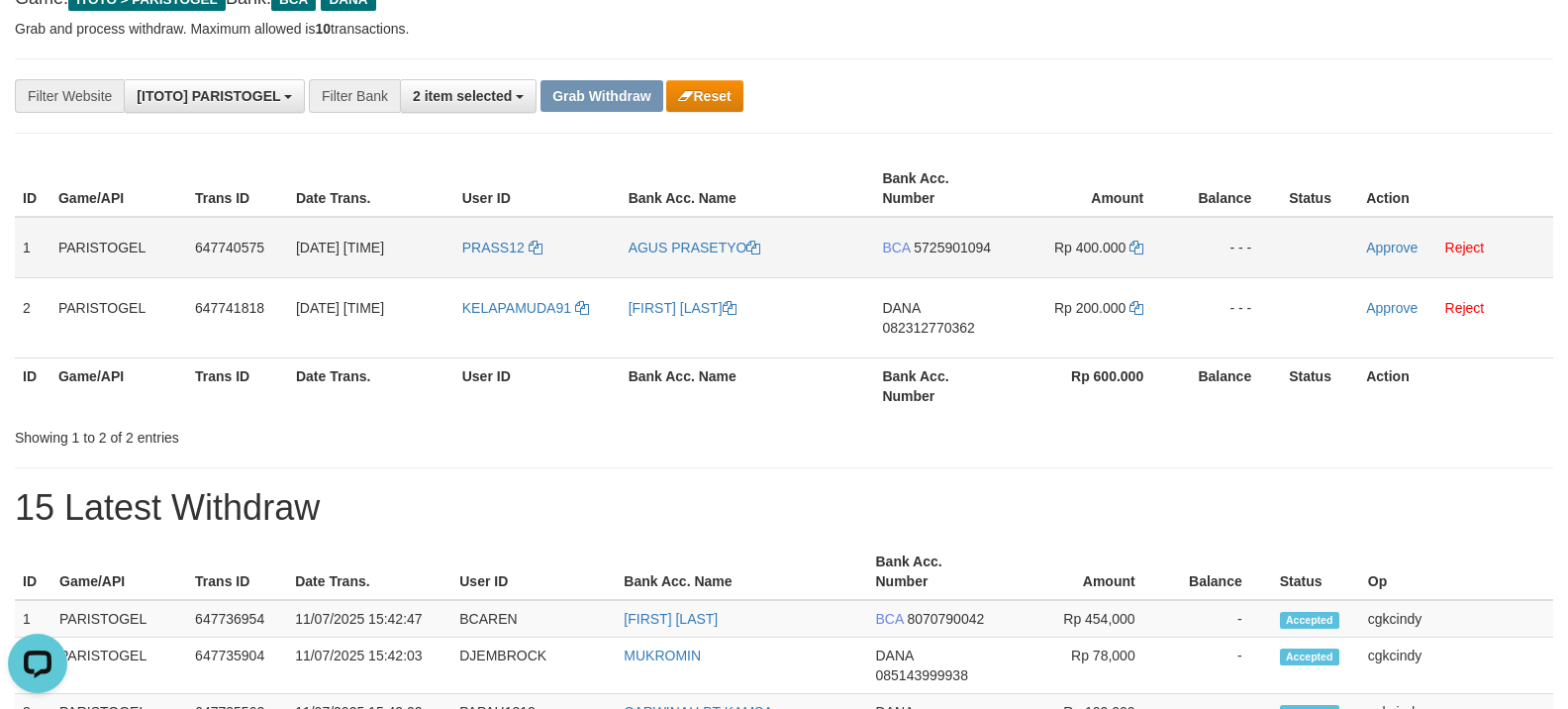 click on "AGUS PRASETYO" at bounding box center [747, 248] 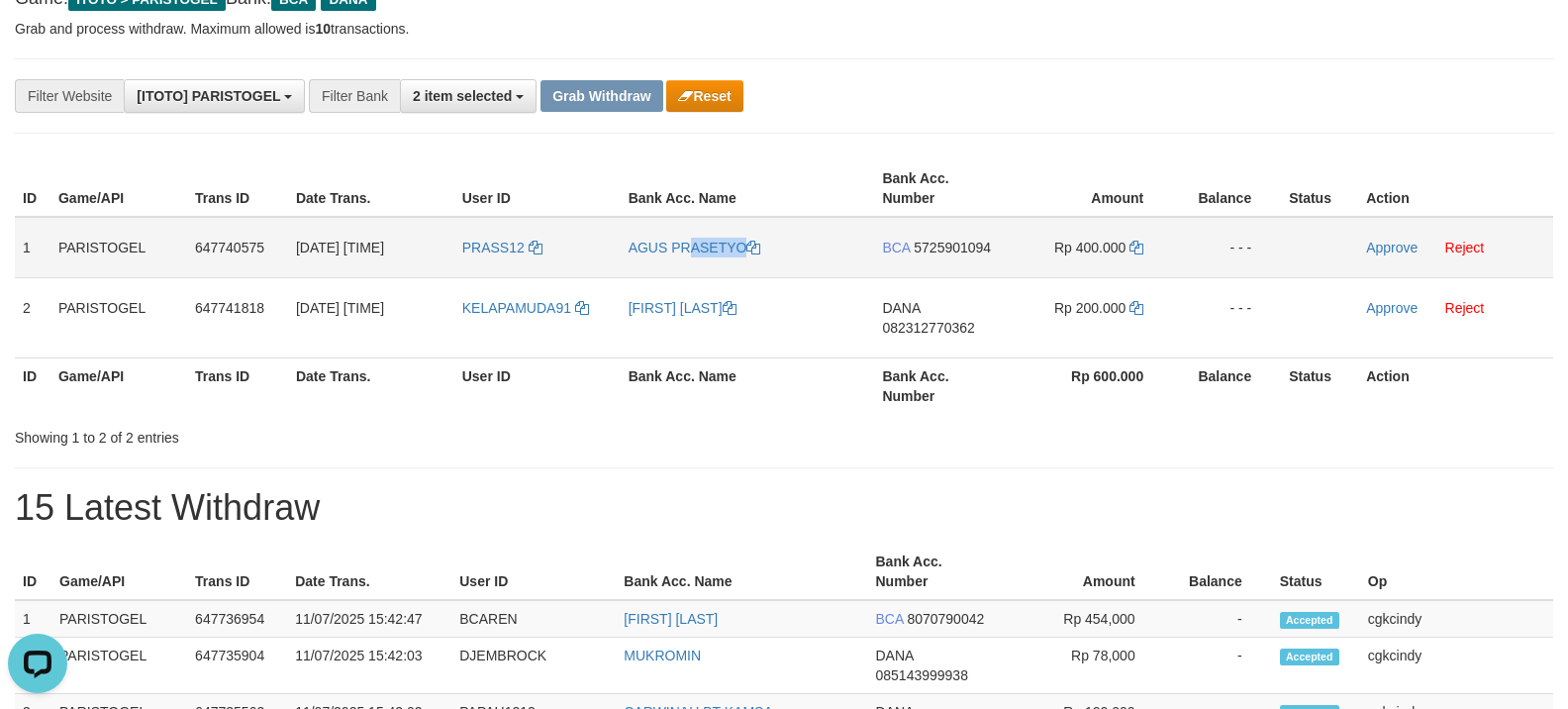 click on "AGUS PRASETYO" at bounding box center (747, 248) 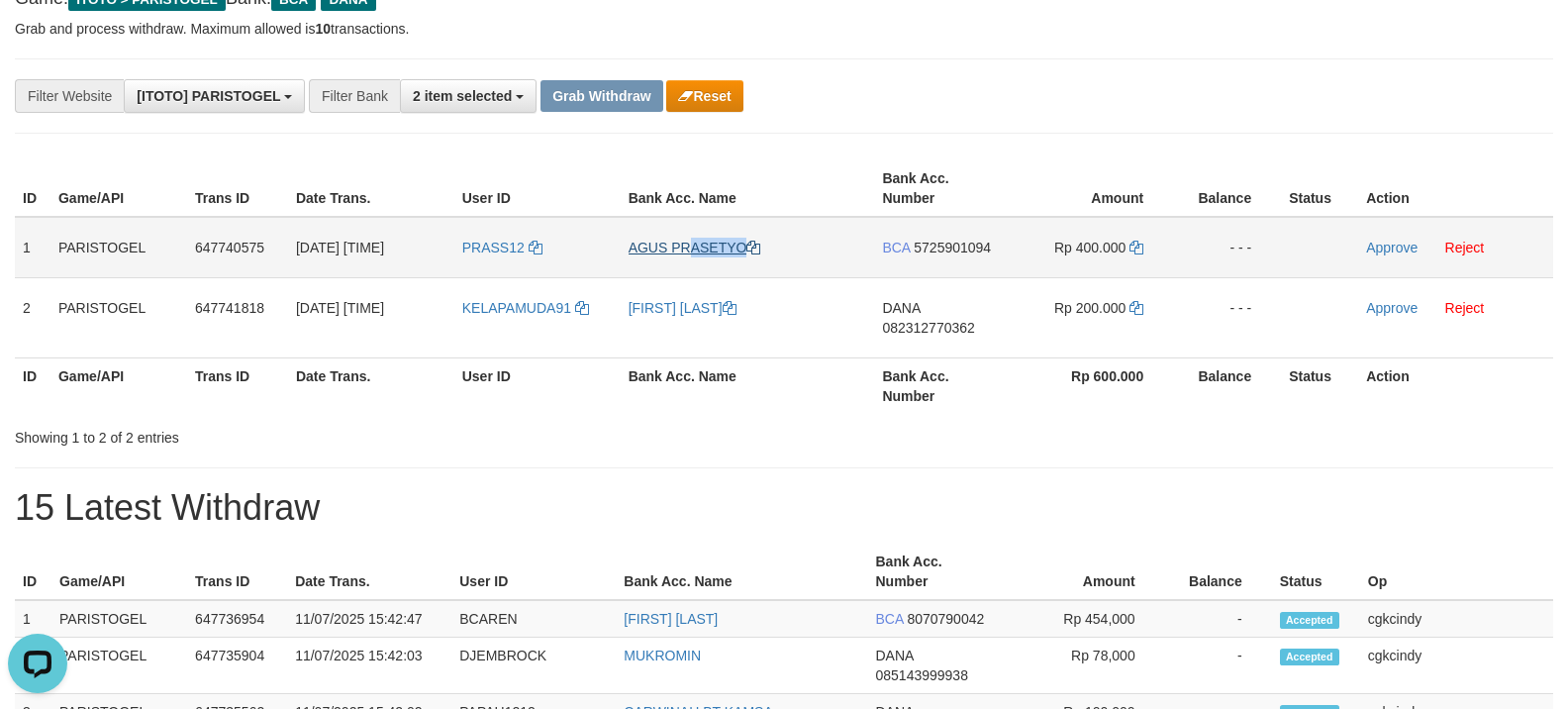 copy on "AGUS PRASETYO" 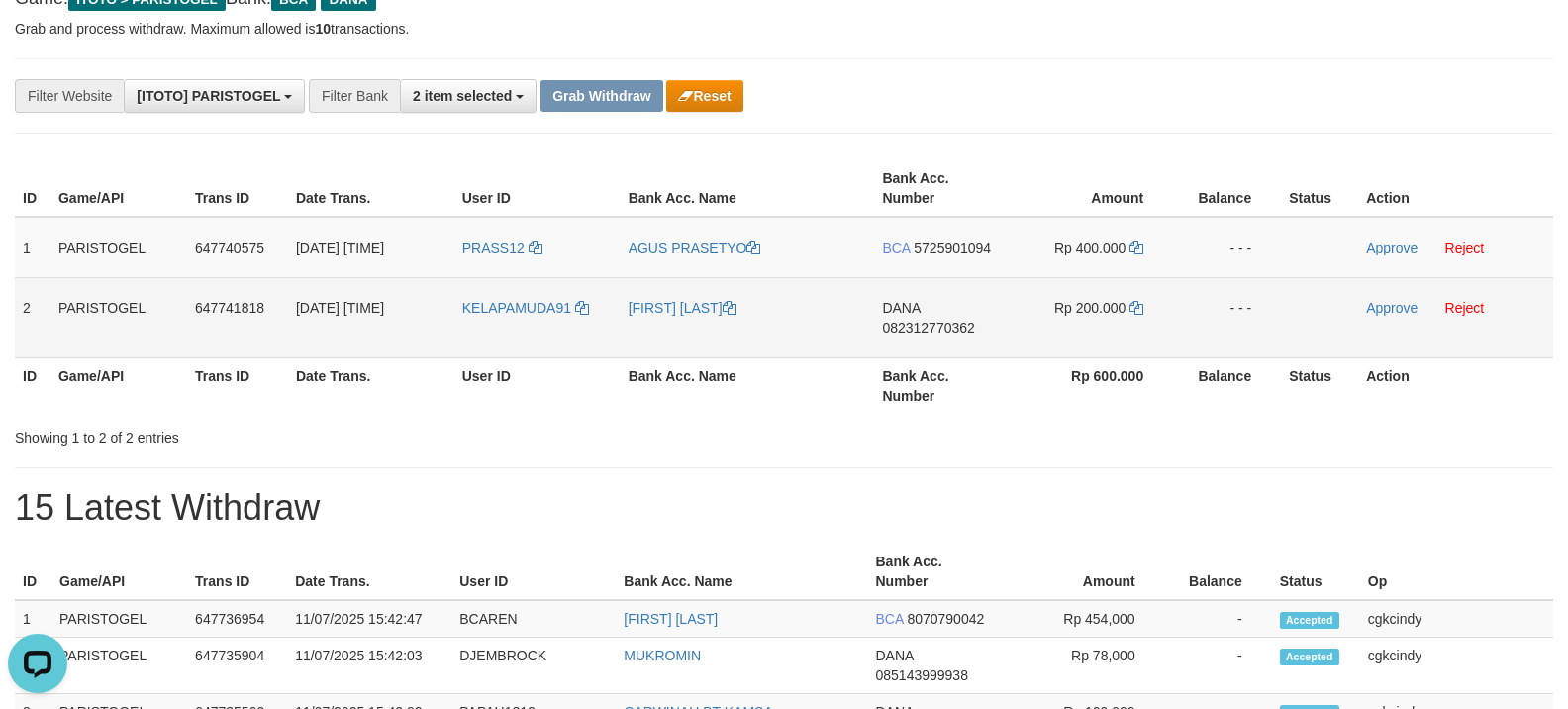 click on "KELAPAMUDA91" at bounding box center [538, 317] 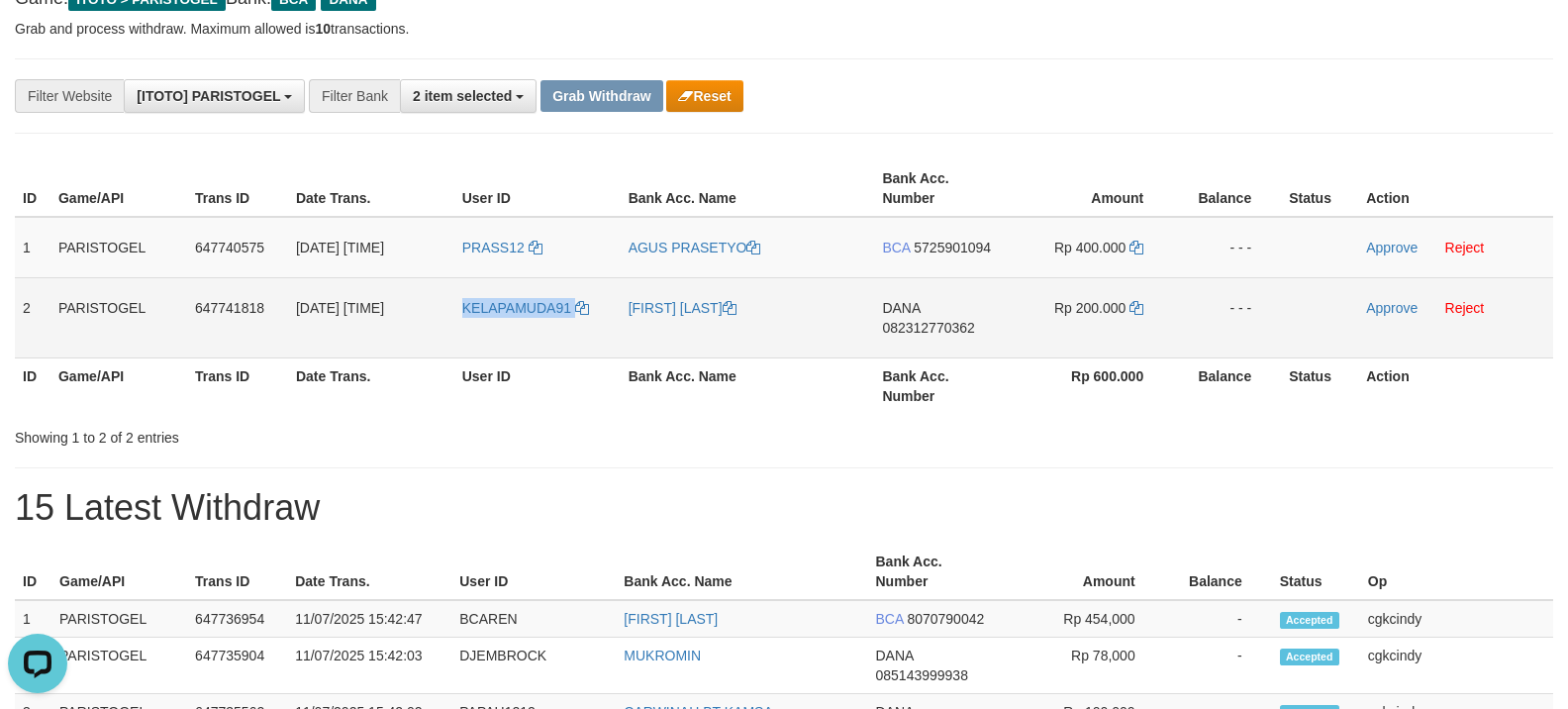 copy on "KELAPAMUDA91" 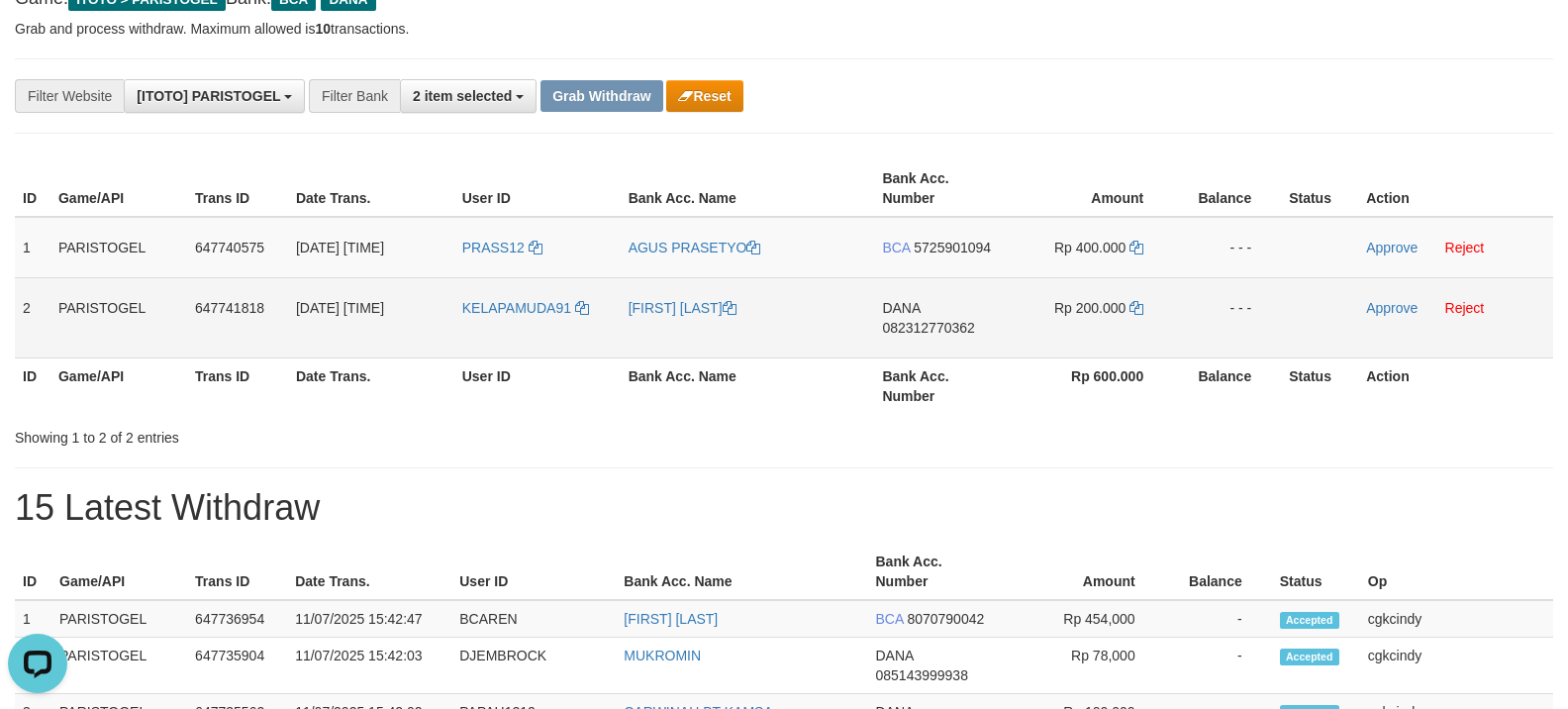 click on "[FIRST] [LAST]" at bounding box center (747, 317) 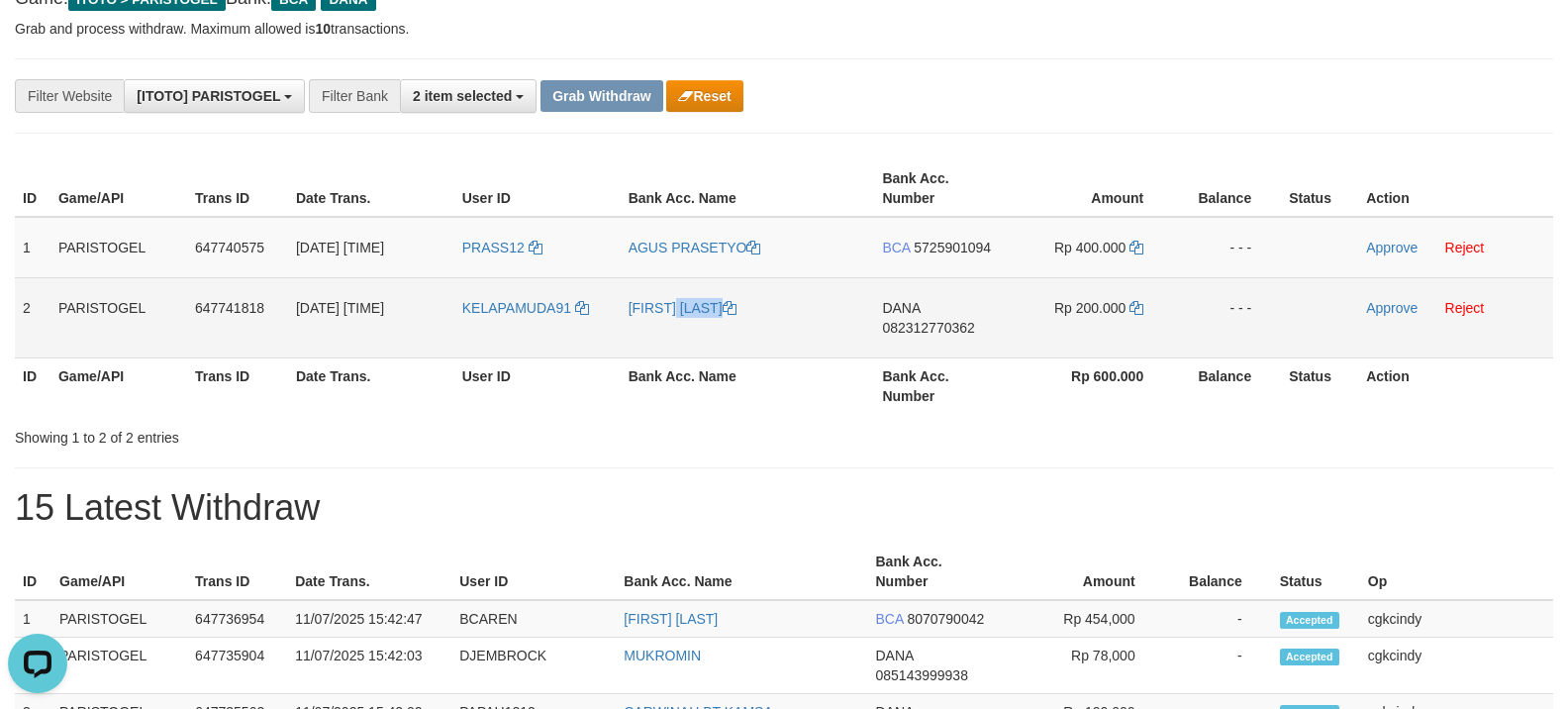click on "[FIRST] [LAST]" at bounding box center (747, 317) 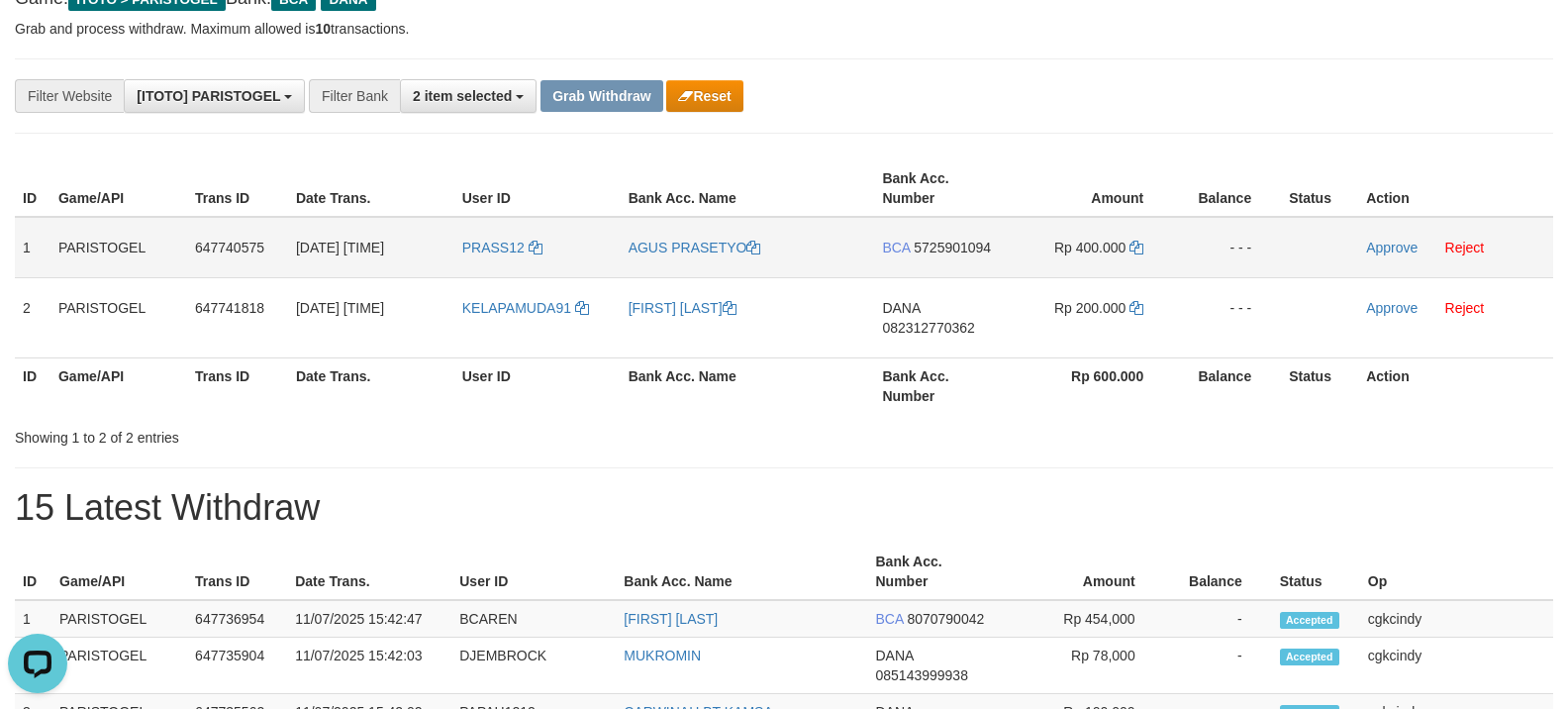 click on "BCA
5725901094" at bounding box center [942, 248] 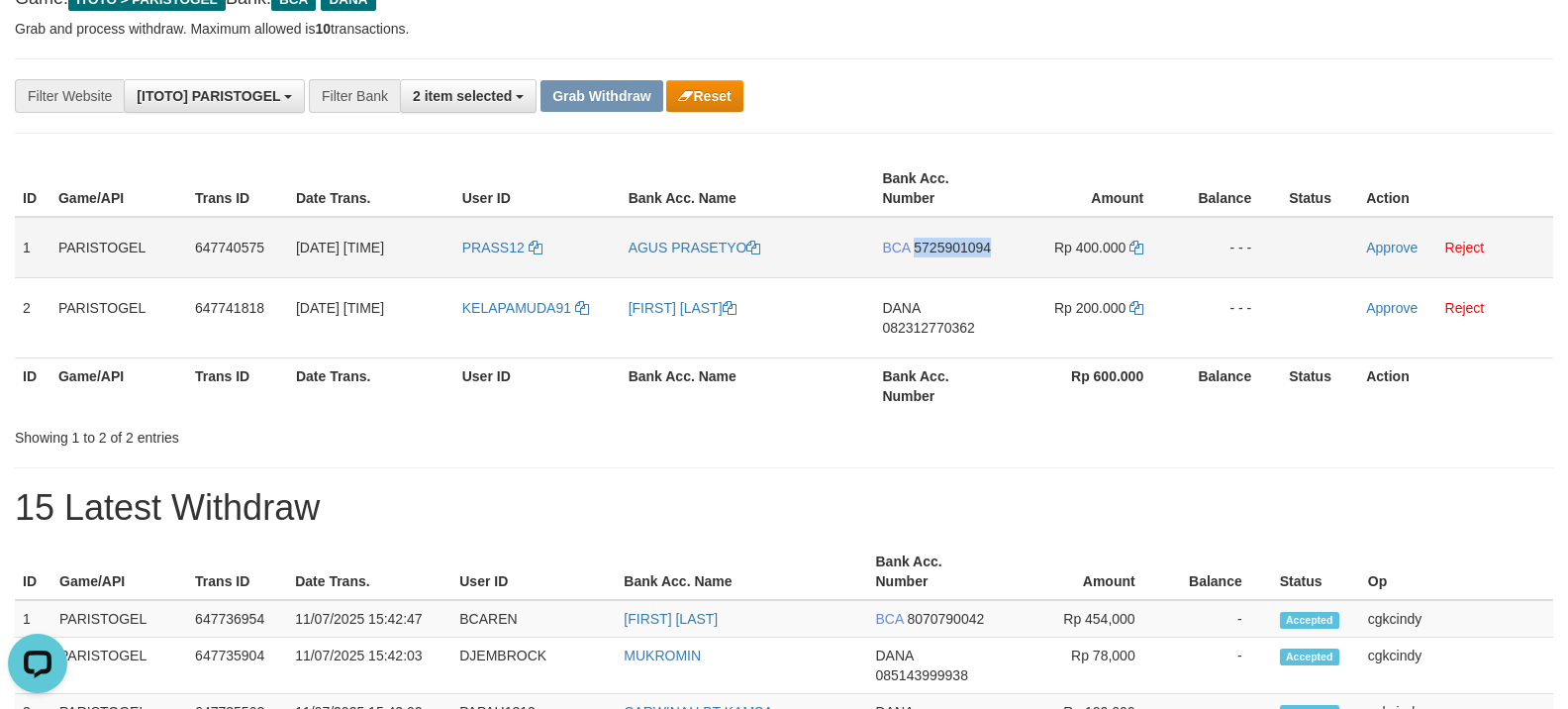 click on "BCA
5725901094" at bounding box center [942, 248] 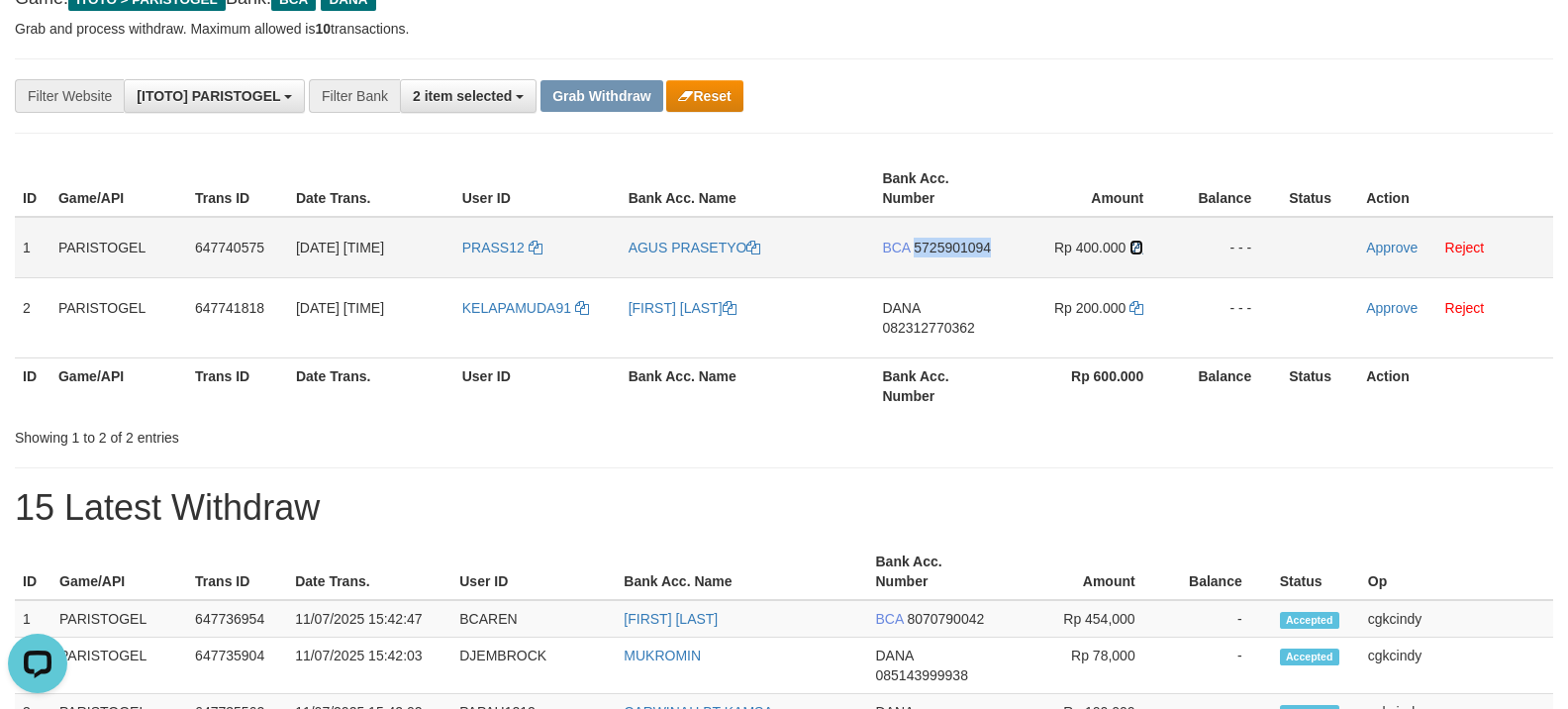 click at bounding box center [1136, 248] 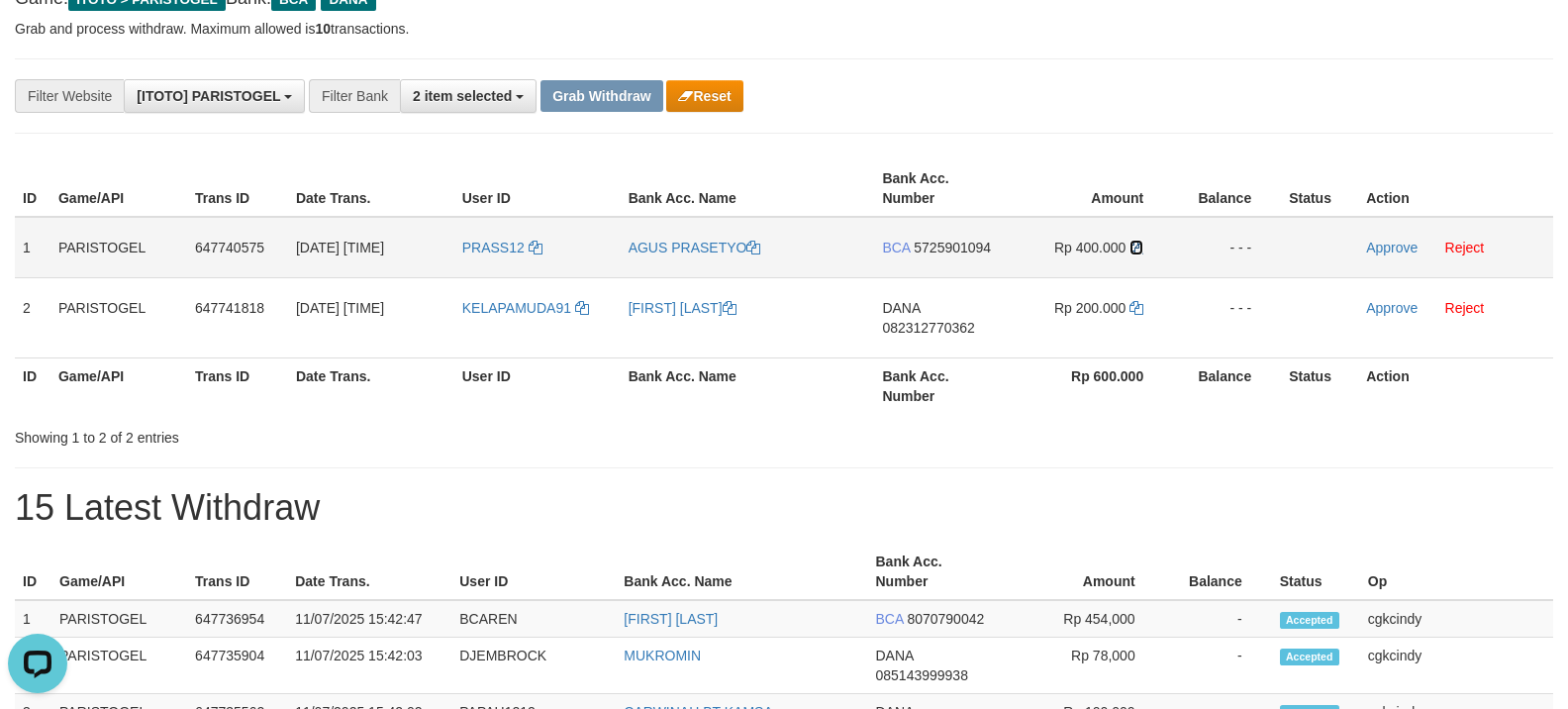 click at bounding box center (1136, 248) 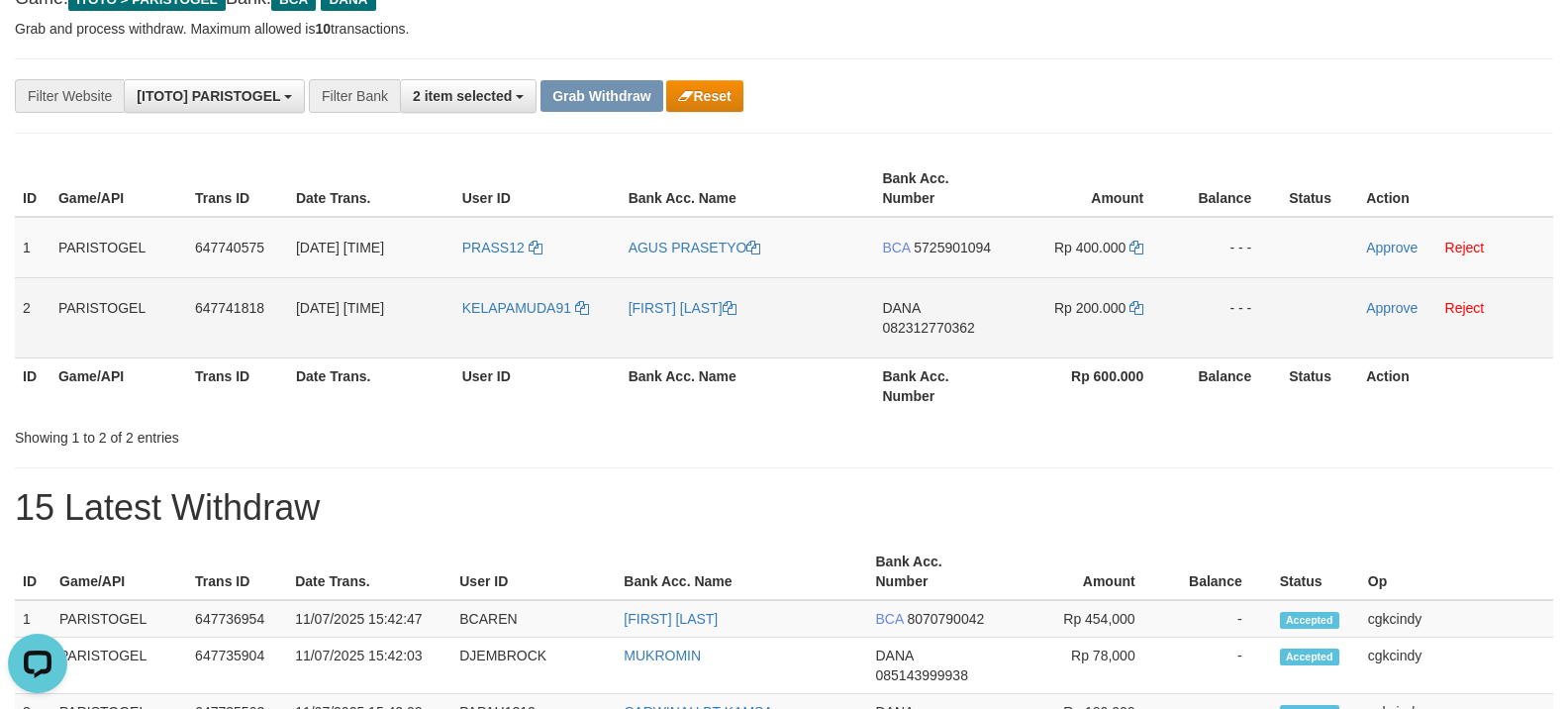 click on "DANA
082312770362" at bounding box center [942, 317] 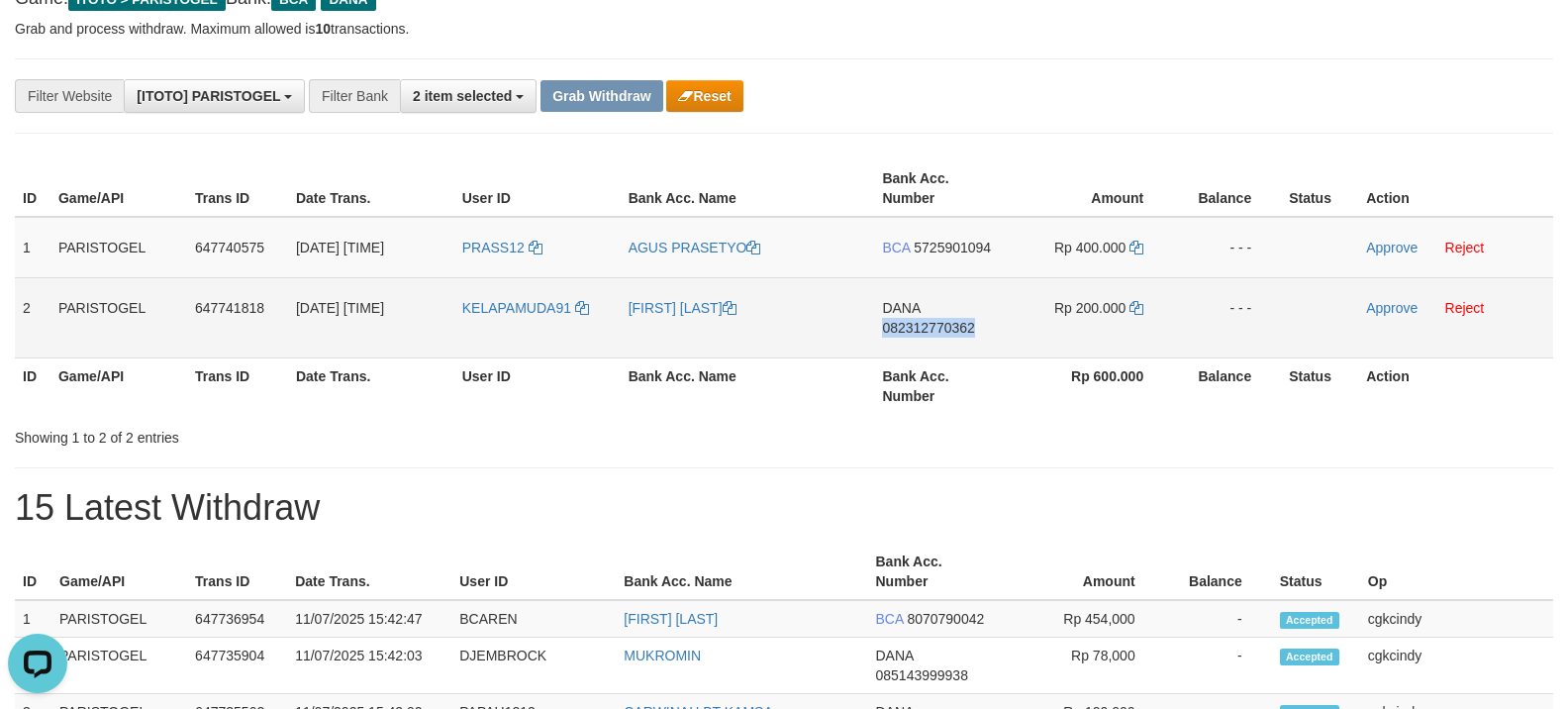 click on "DANA
082312770362" at bounding box center (942, 317) 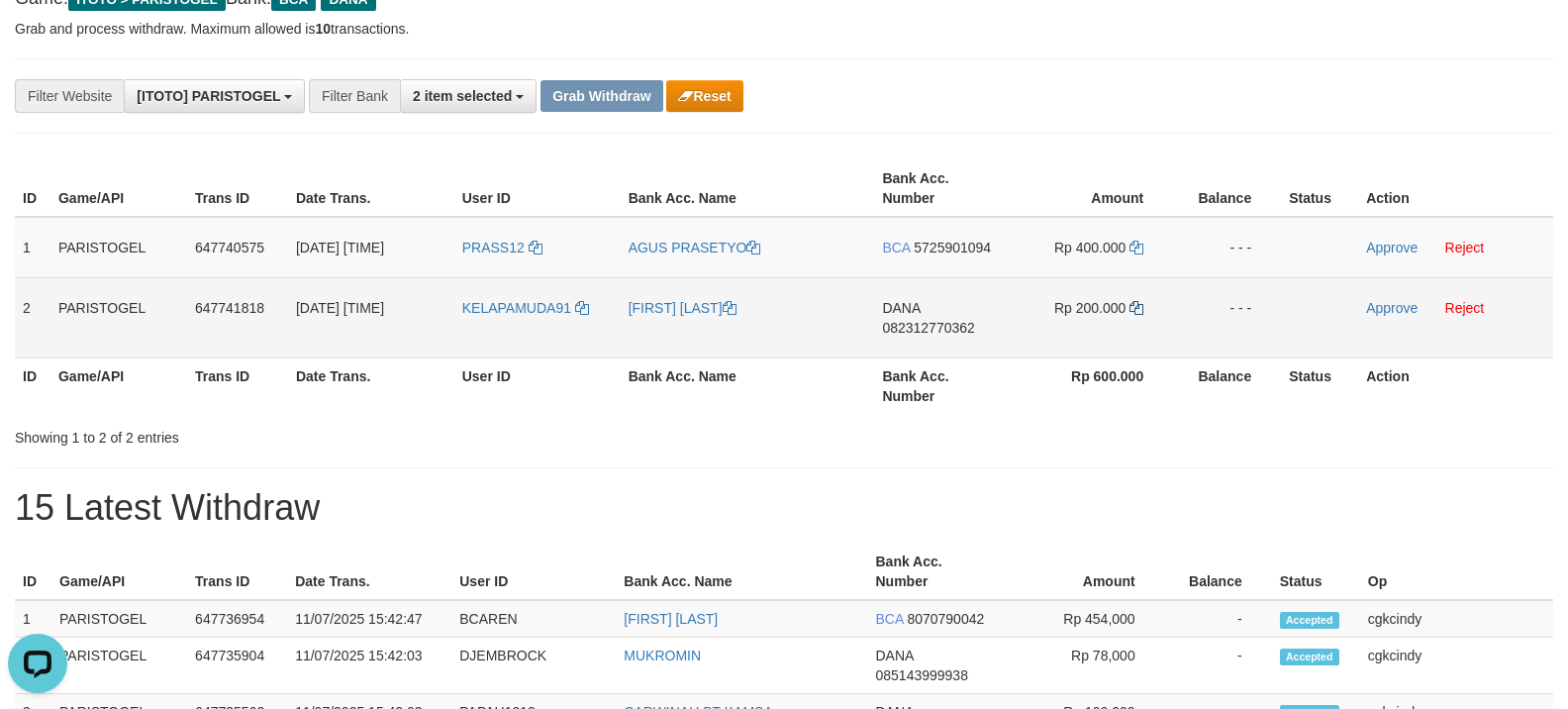 click on "Rp 200.000" at bounding box center [1092, 317] 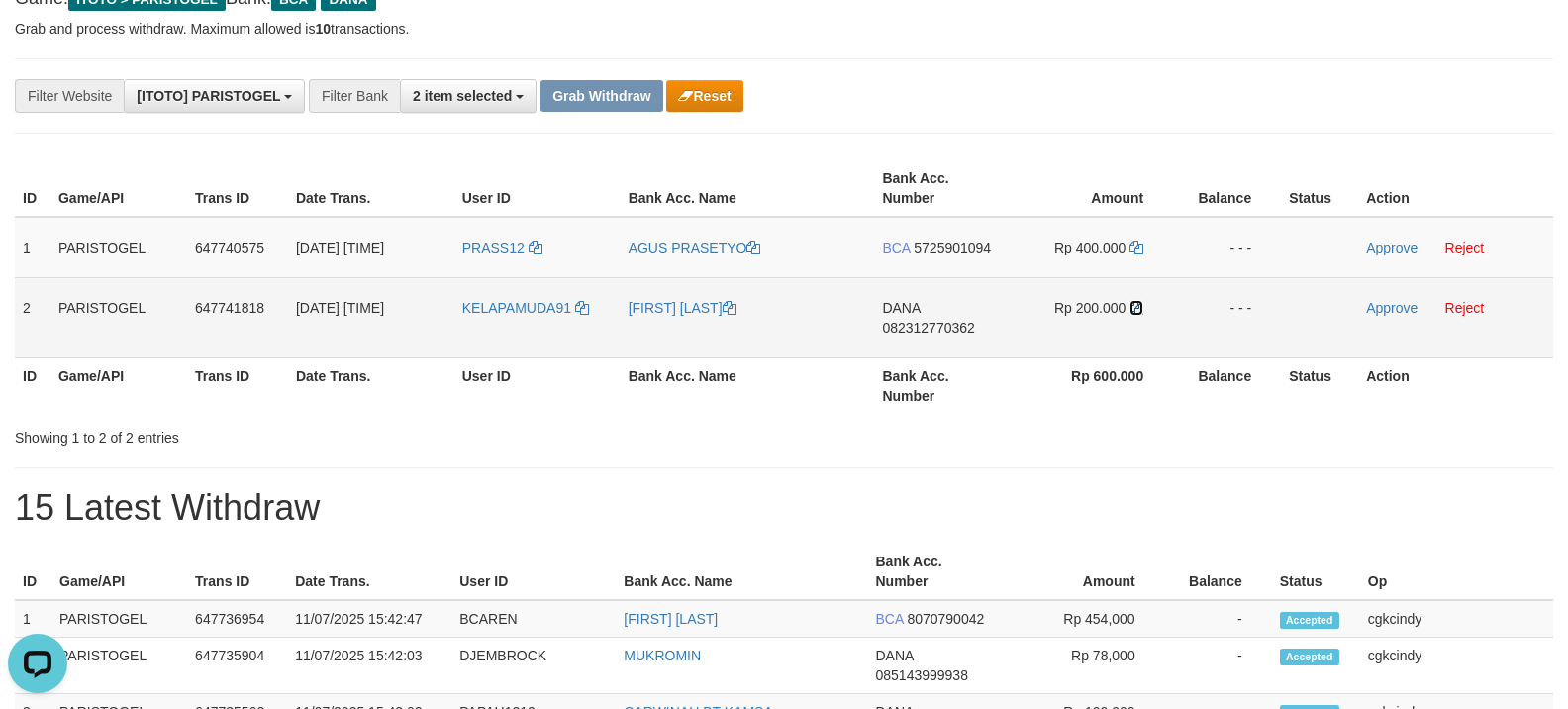 click at bounding box center (1136, 308) 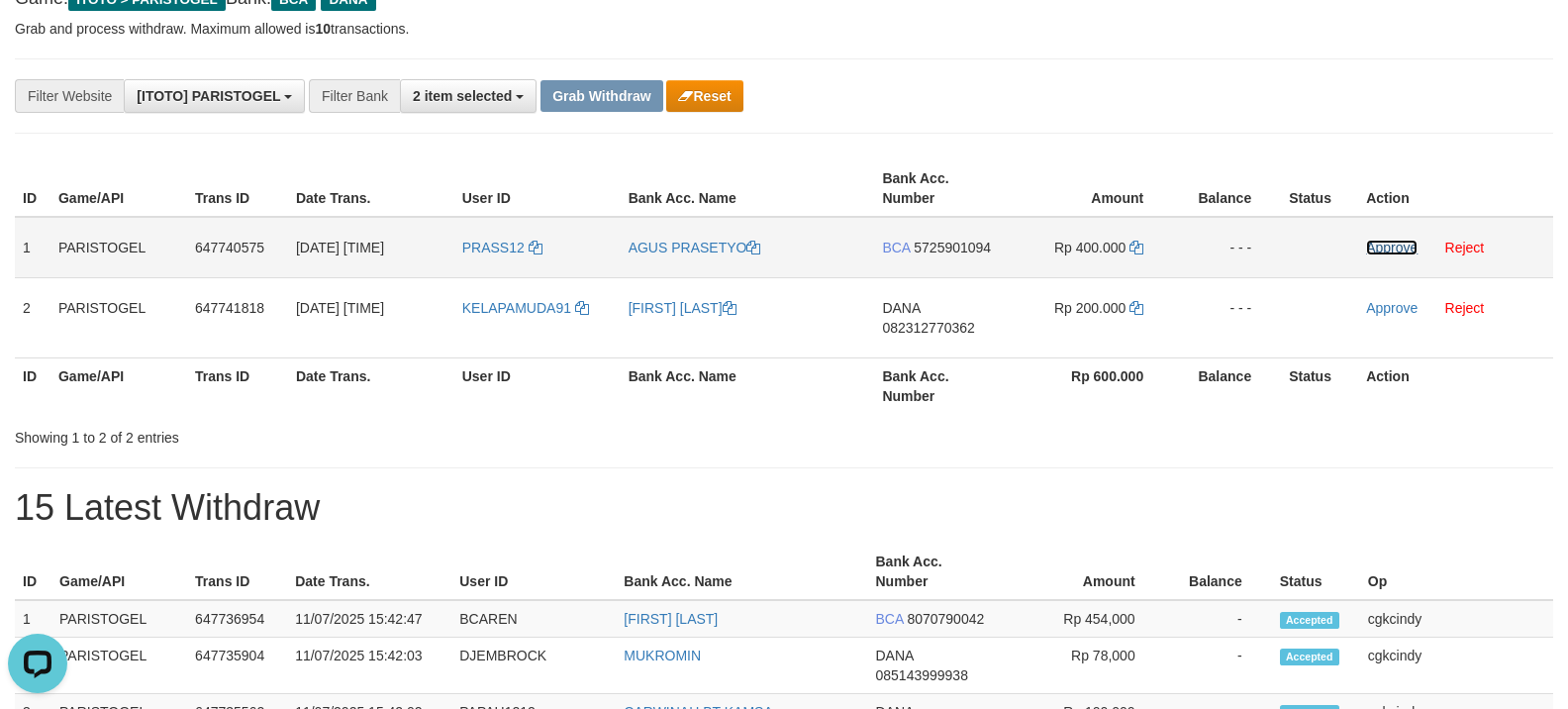 click on "Approve" at bounding box center (1392, 248) 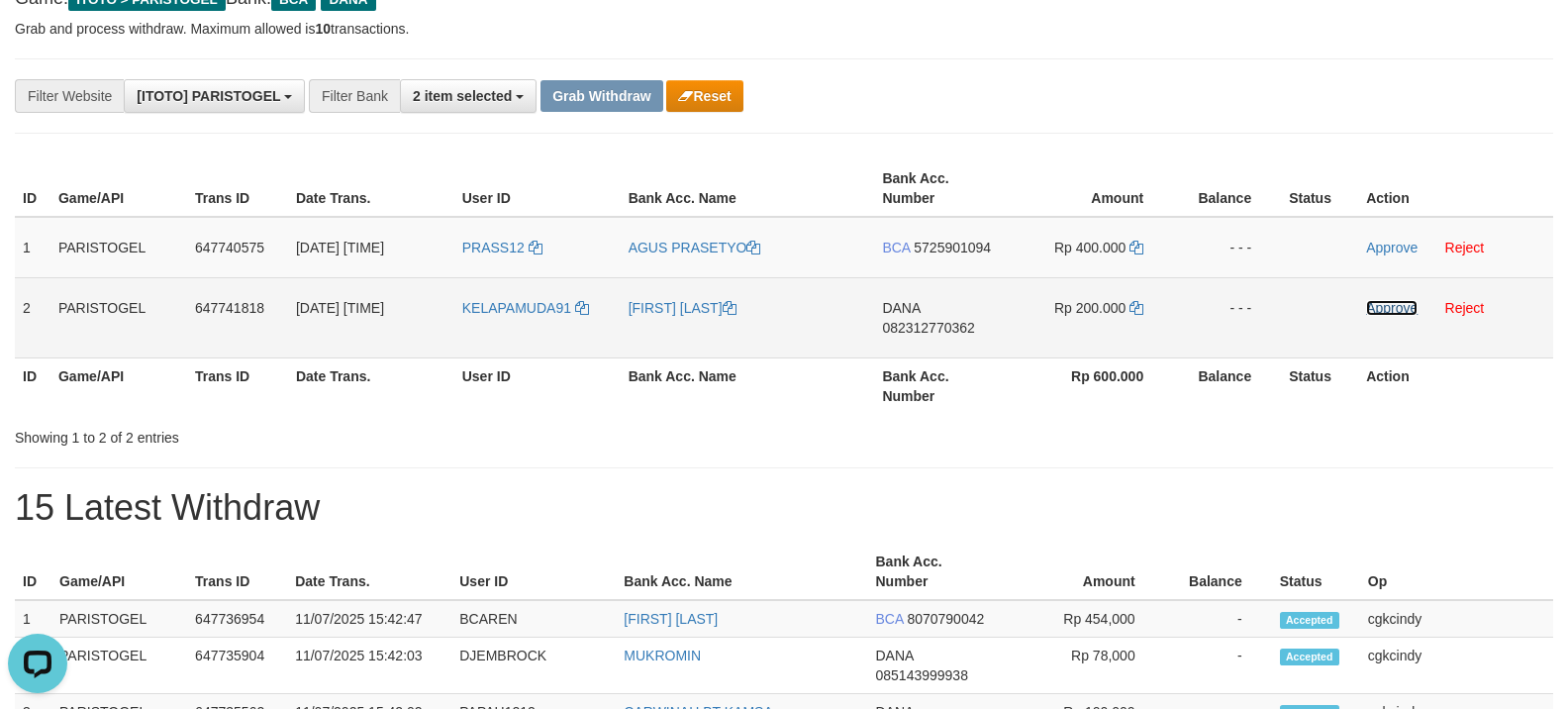 click on "Approve" at bounding box center (1392, 308) 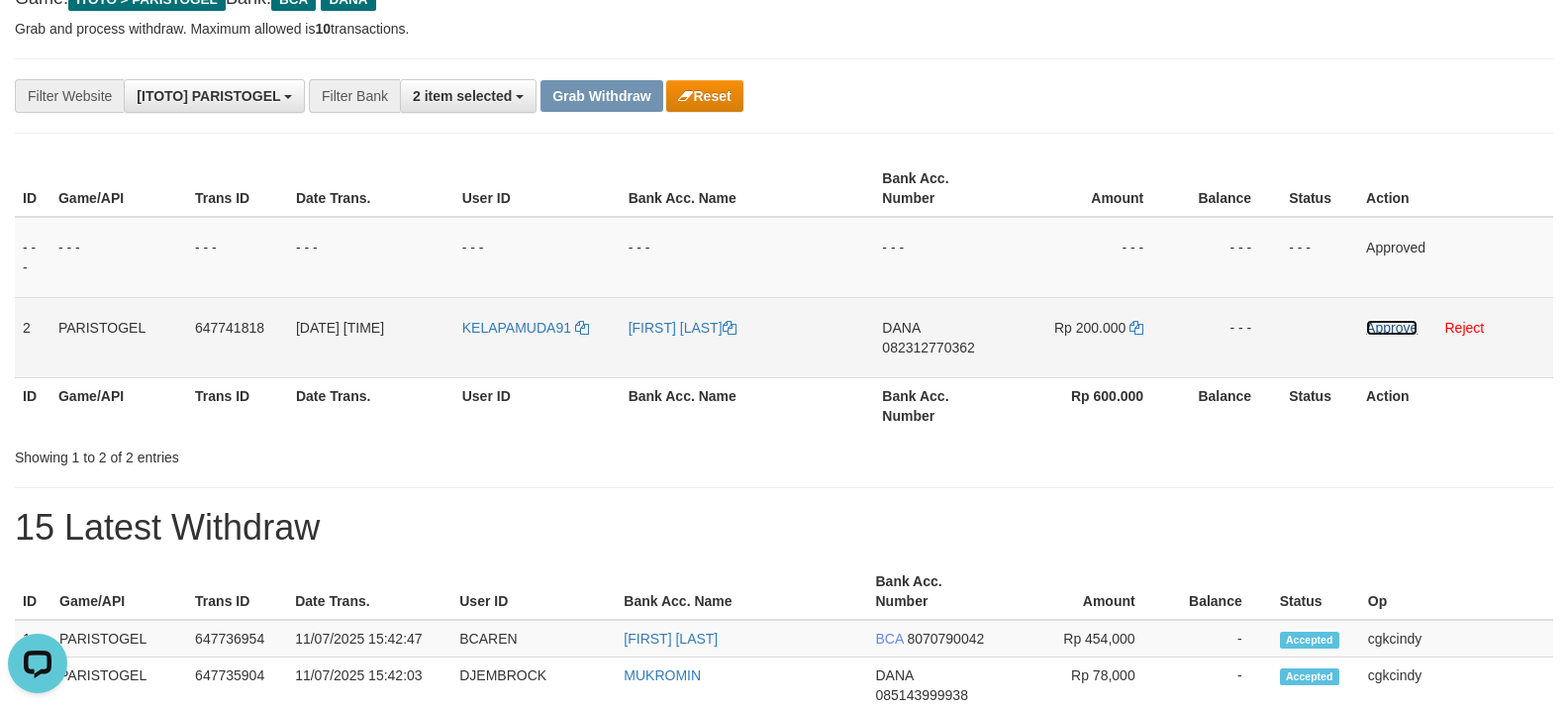 click on "Approve" at bounding box center [1392, 328] 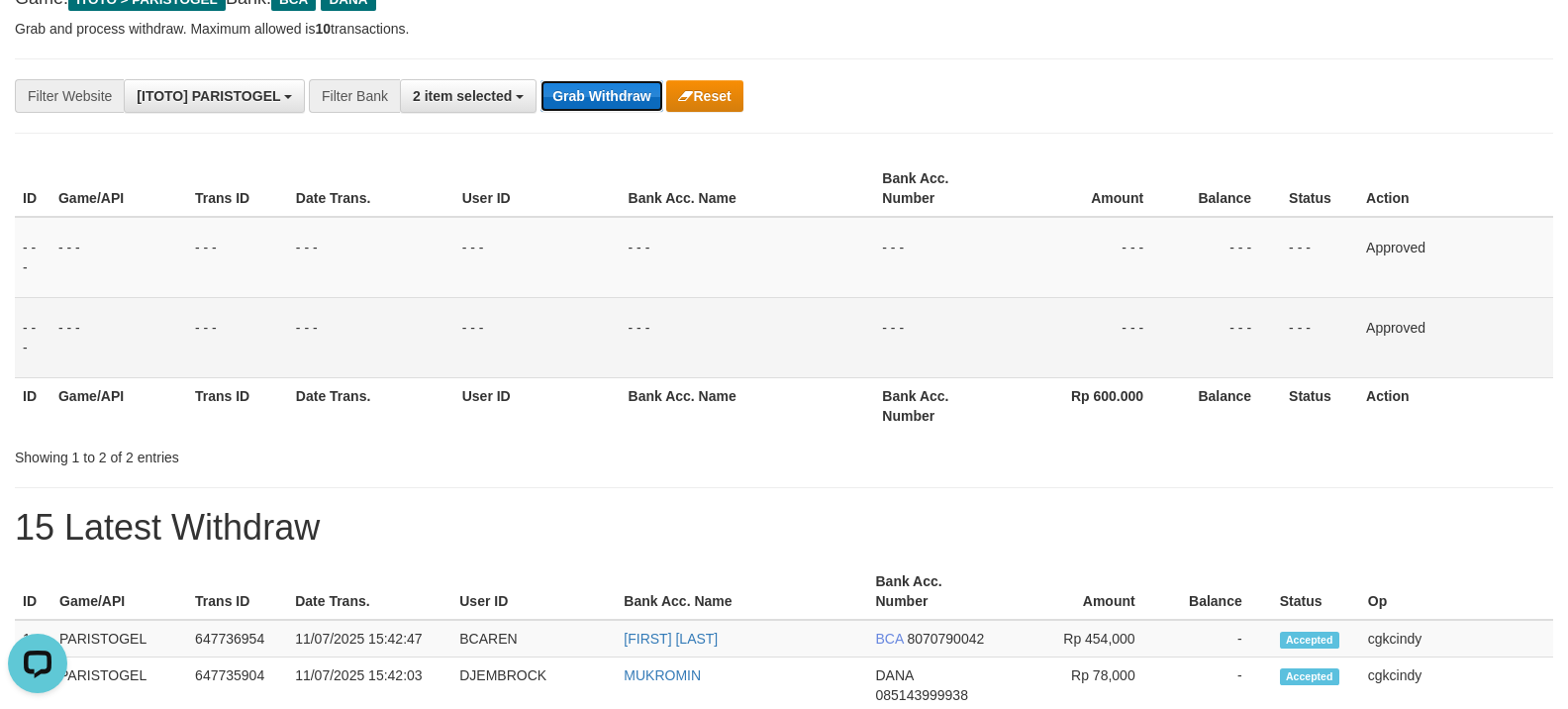 click on "Grab Withdraw" at bounding box center [601, 96] 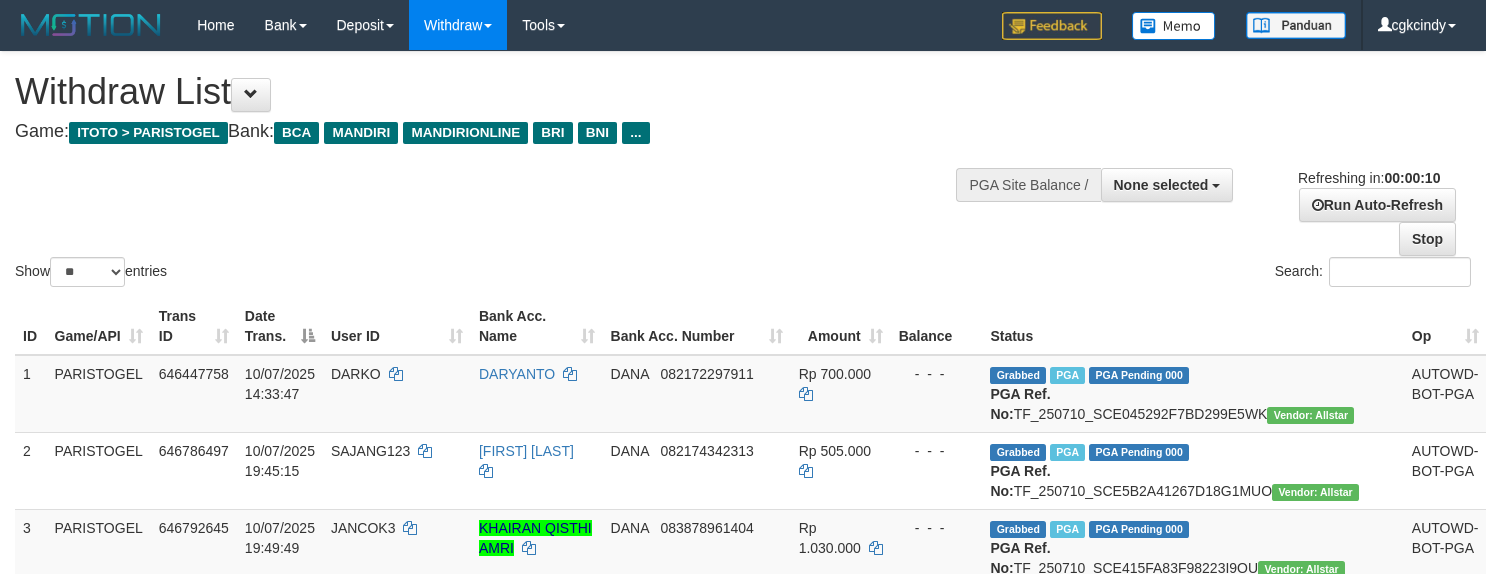 select 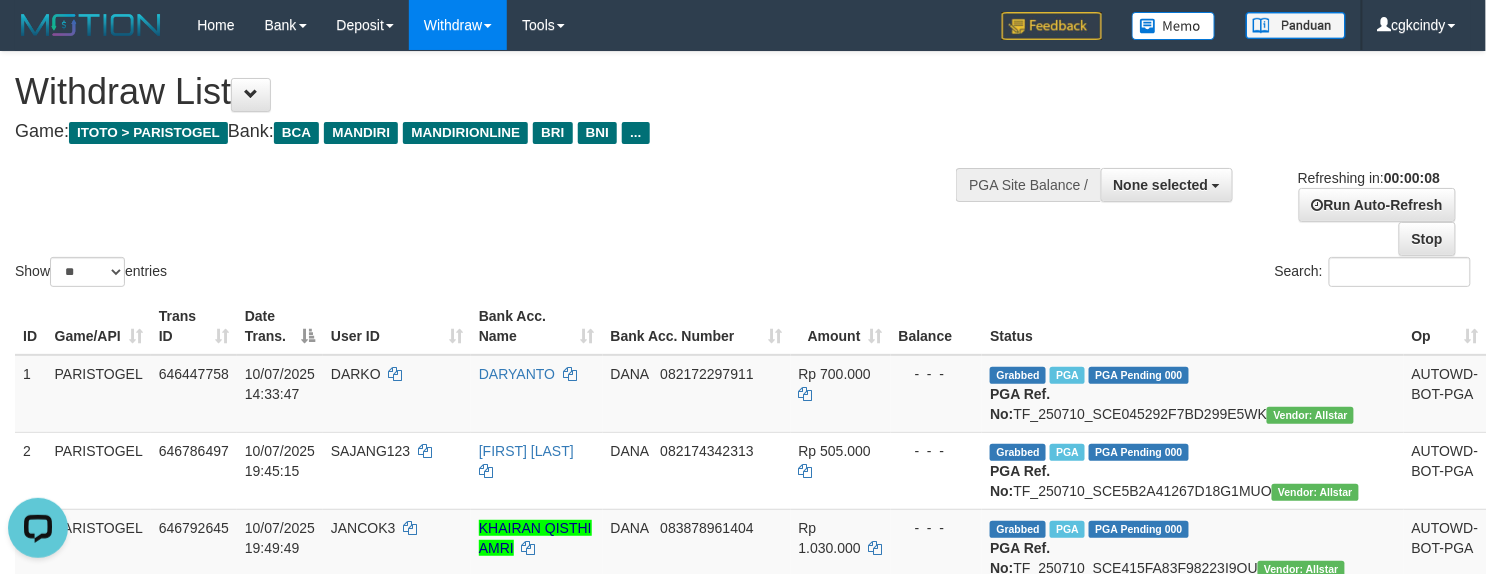 scroll, scrollTop: 0, scrollLeft: 0, axis: both 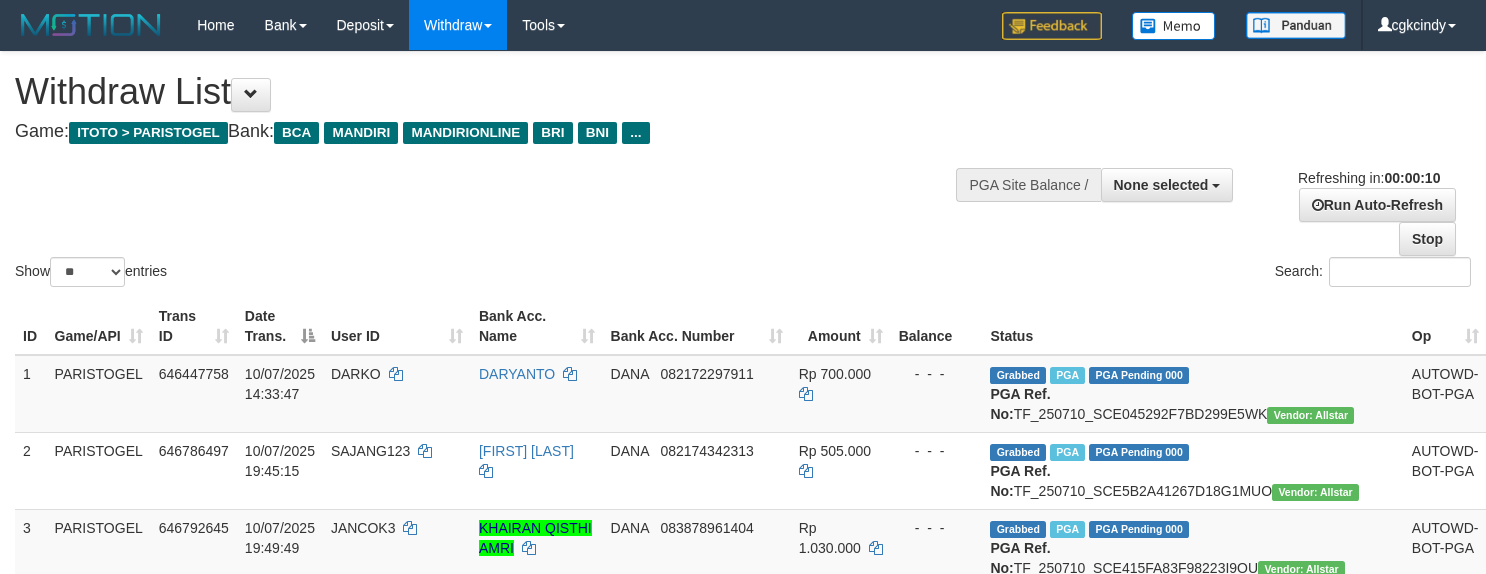 select 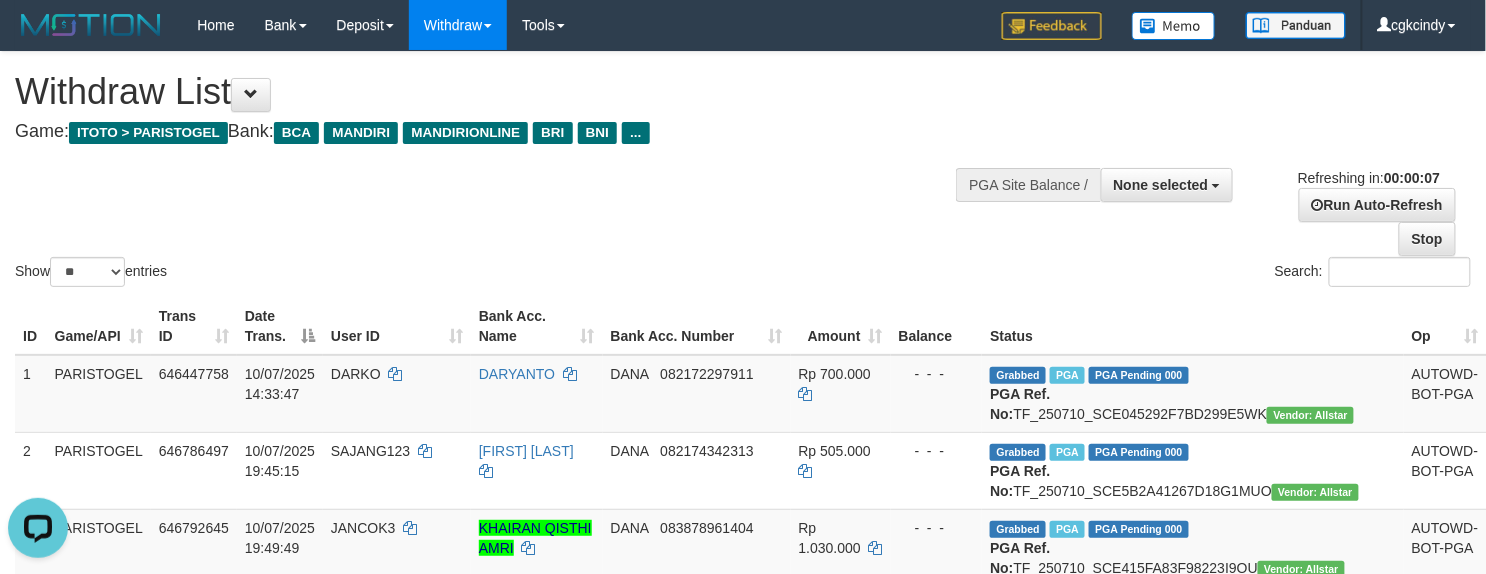scroll, scrollTop: 0, scrollLeft: 0, axis: both 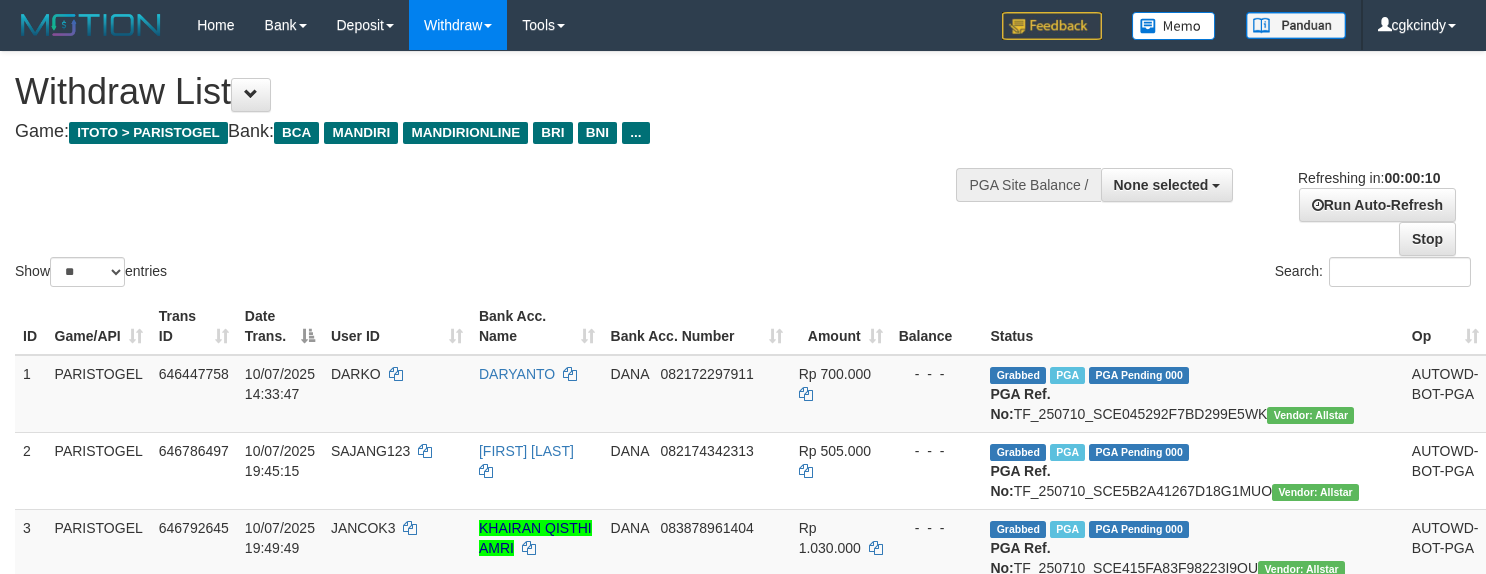 select 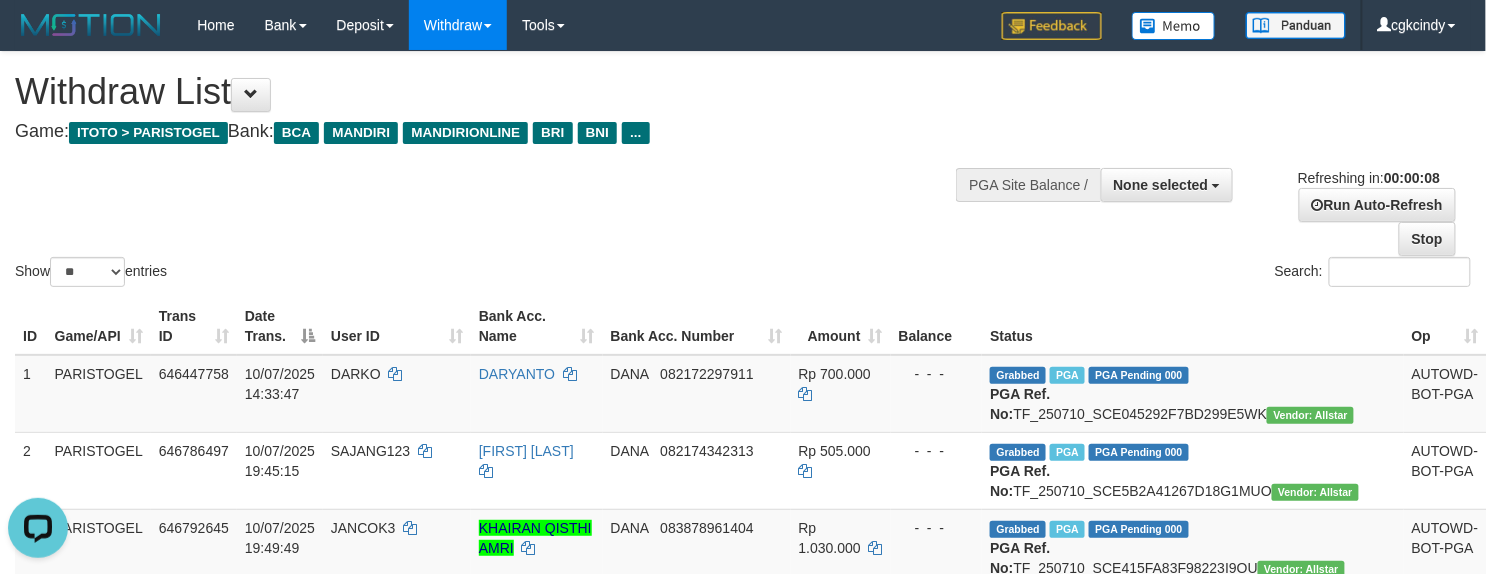 scroll, scrollTop: 0, scrollLeft: 0, axis: both 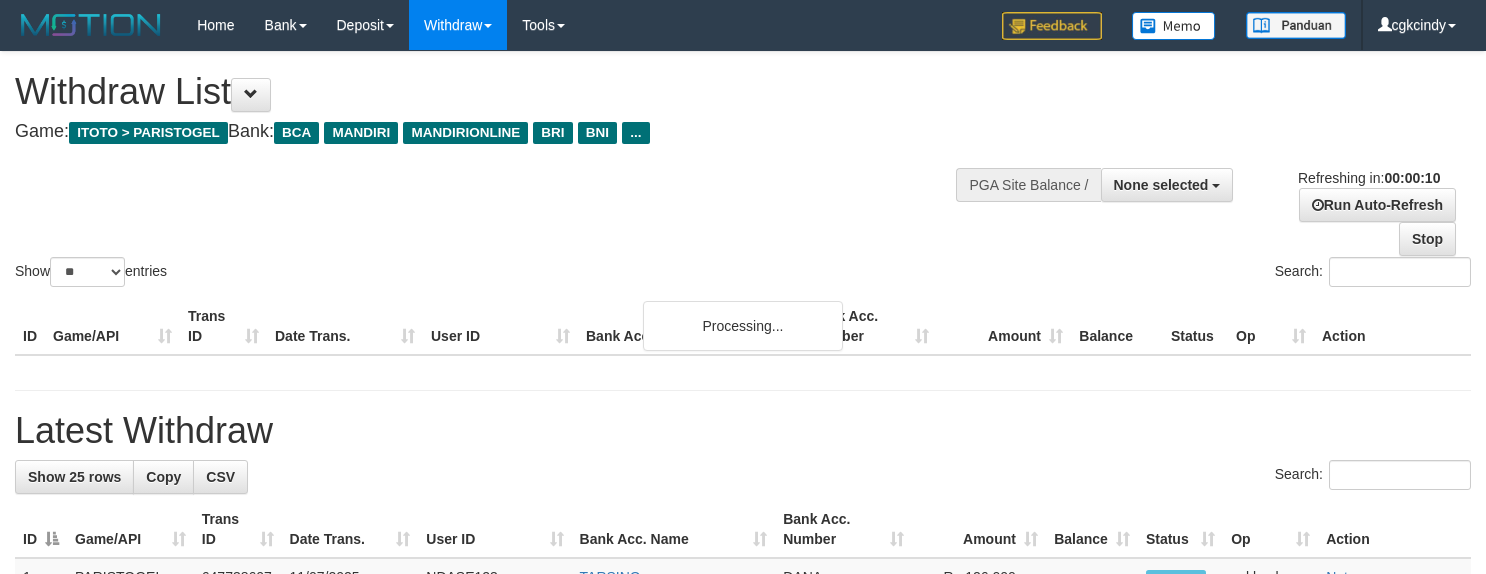 select 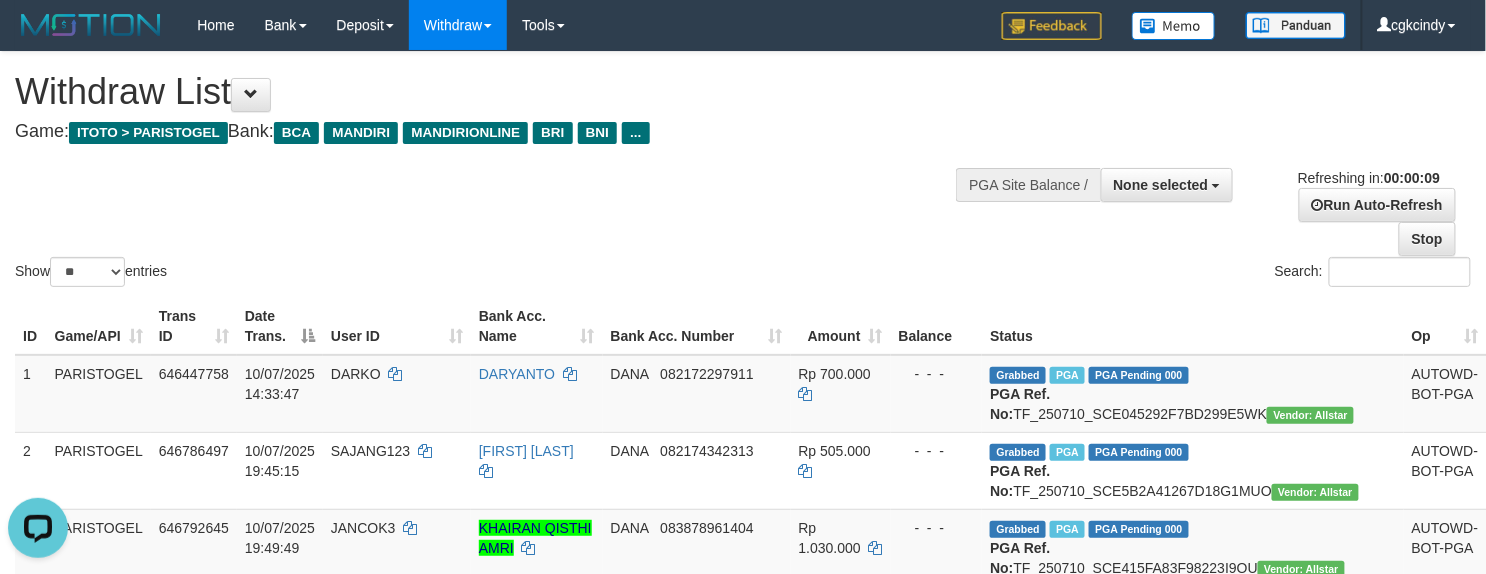 scroll, scrollTop: 0, scrollLeft: 0, axis: both 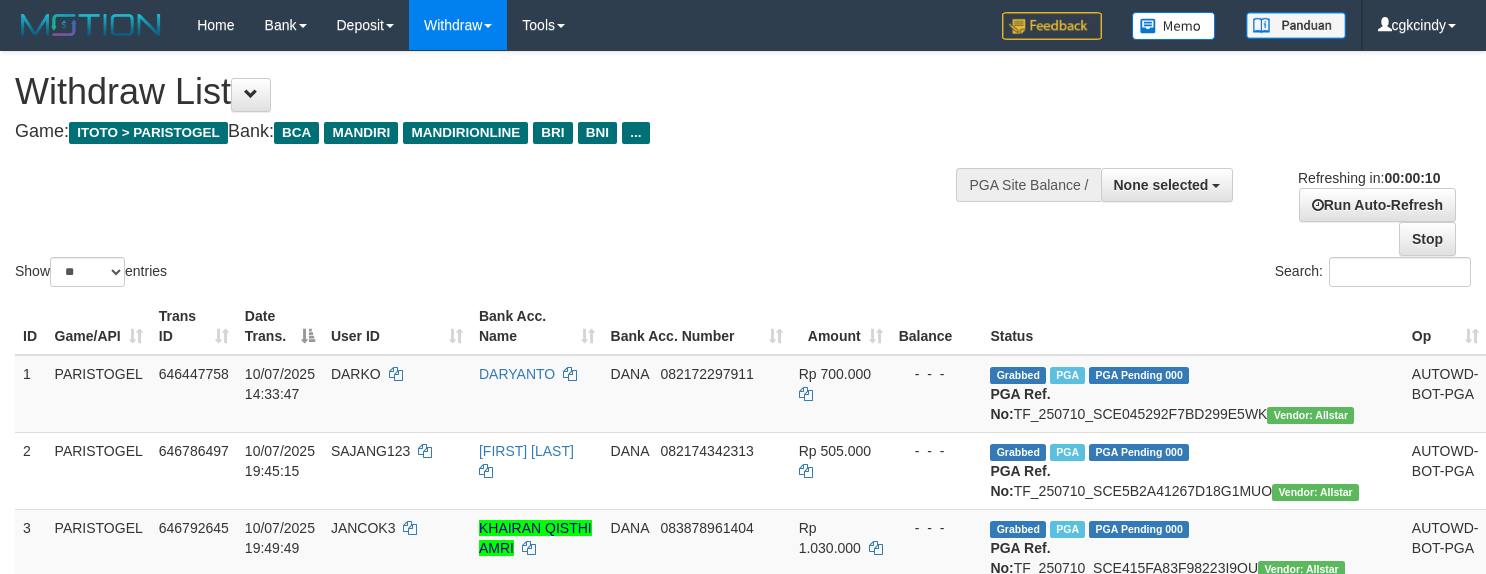 select 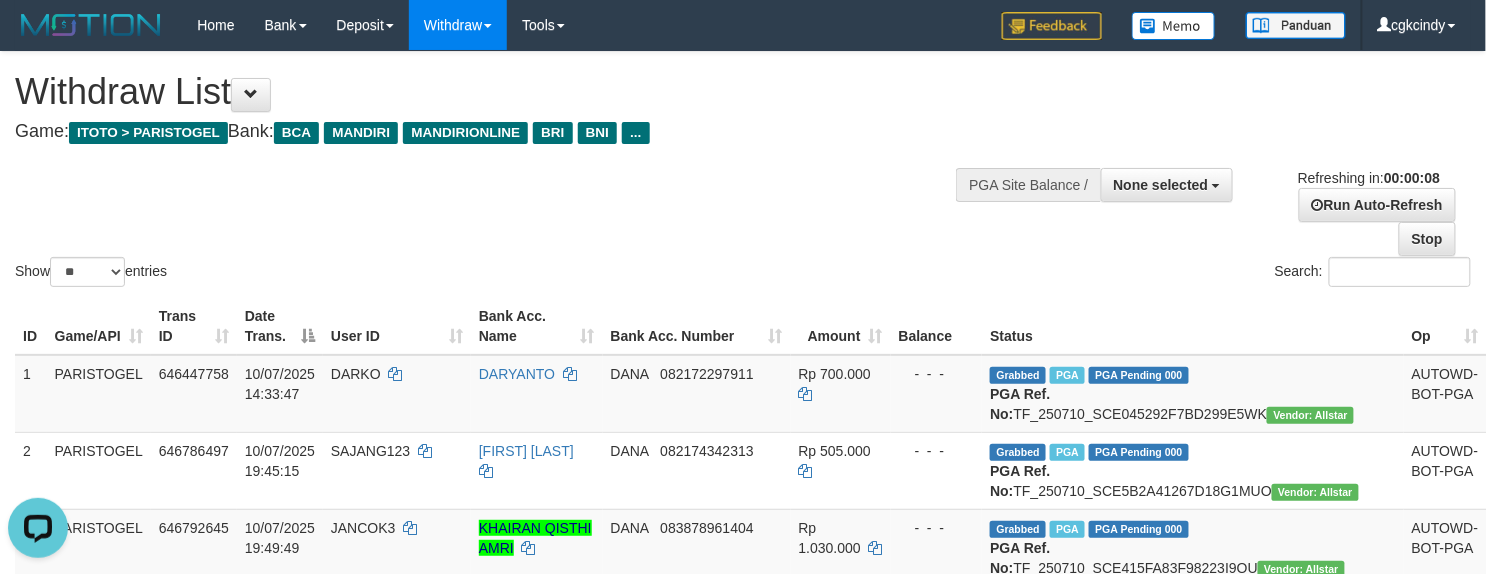 scroll, scrollTop: 0, scrollLeft: 0, axis: both 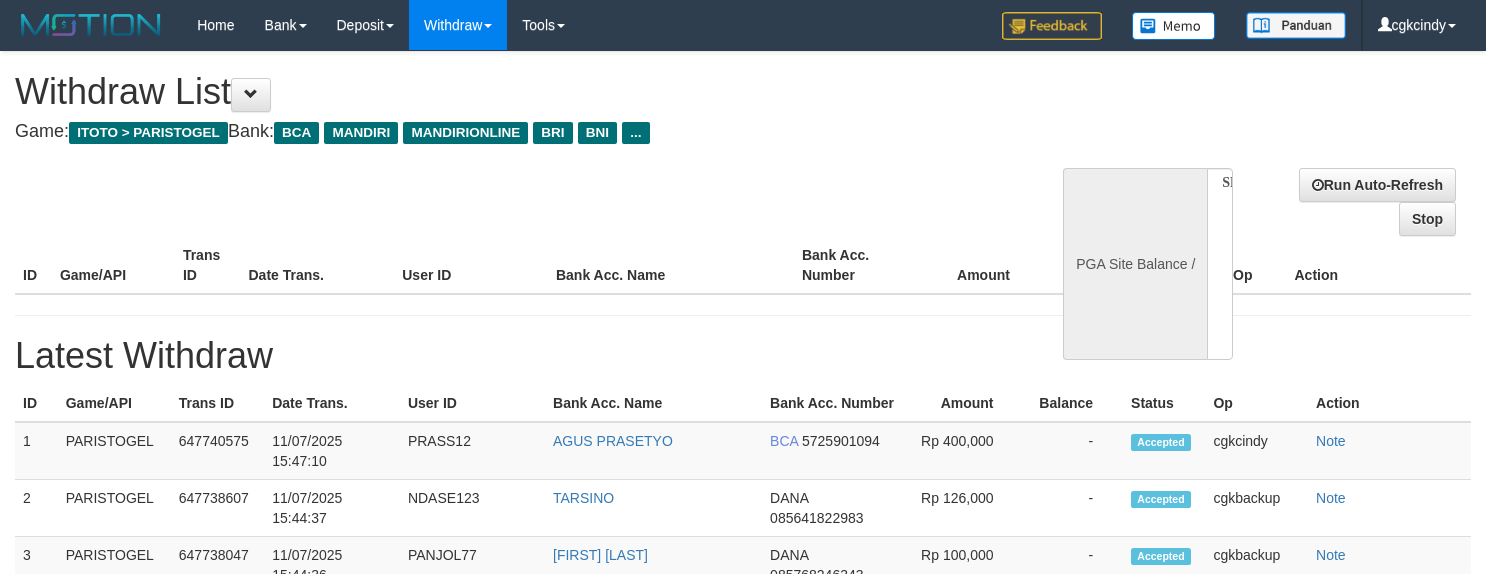 select 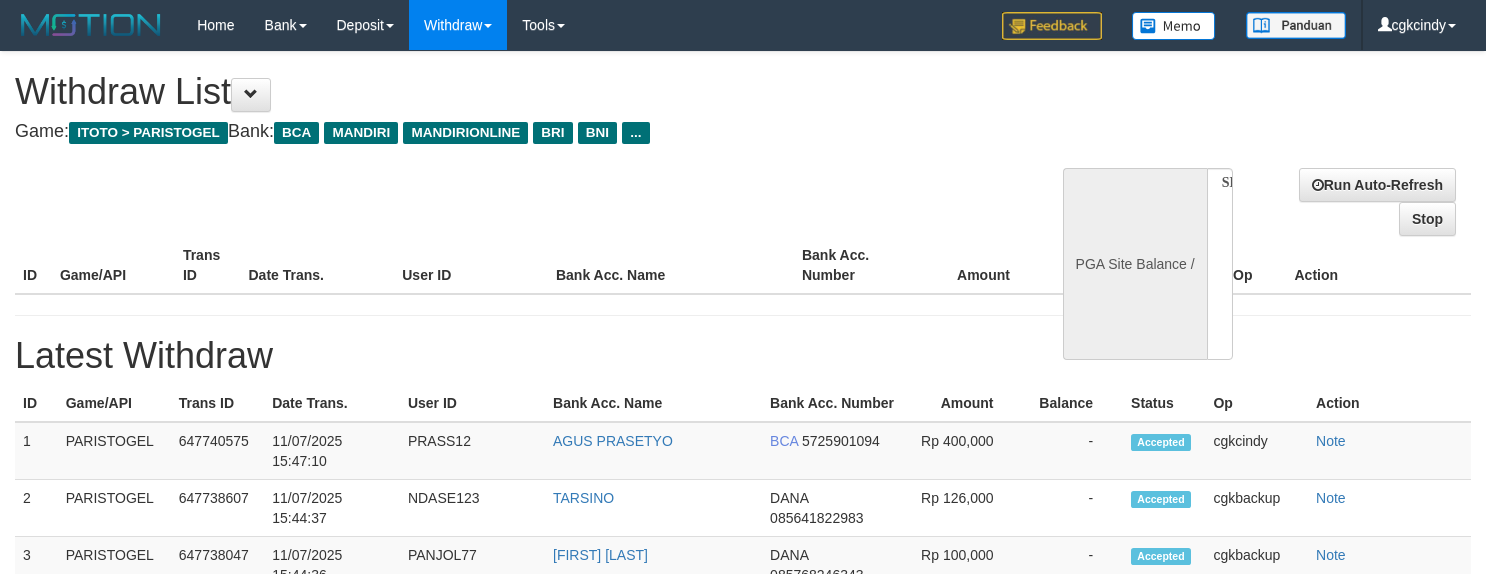 scroll, scrollTop: 0, scrollLeft: 0, axis: both 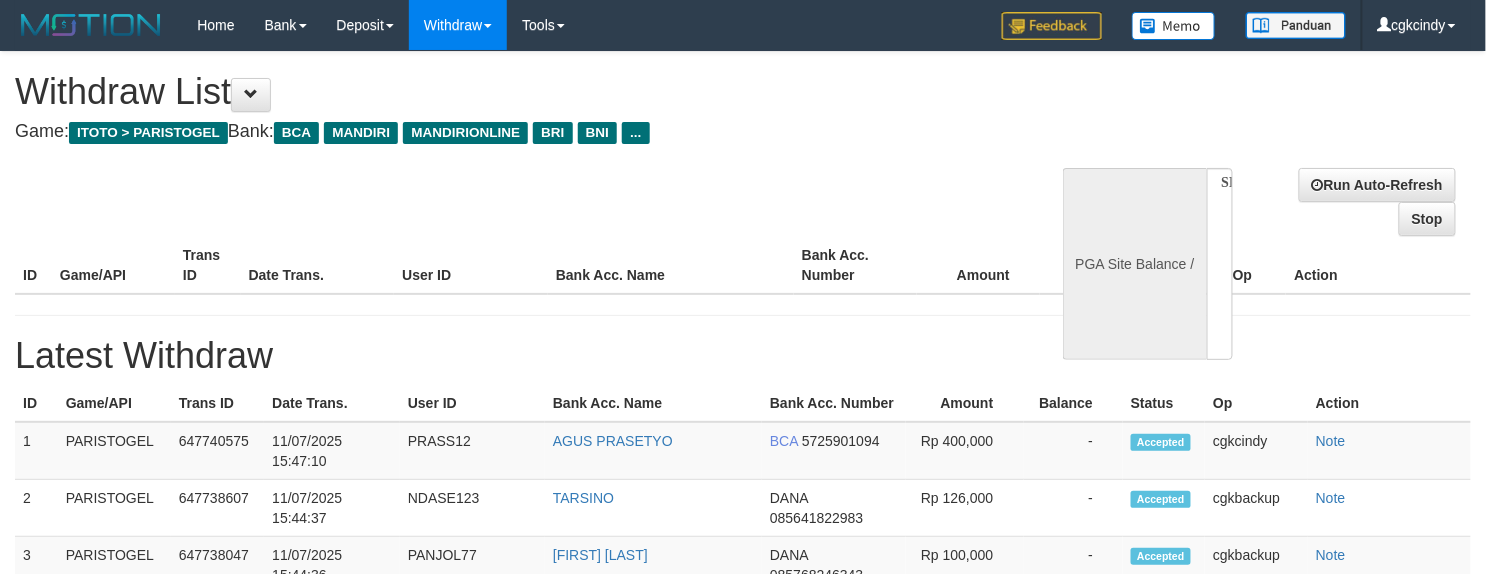 select on "**" 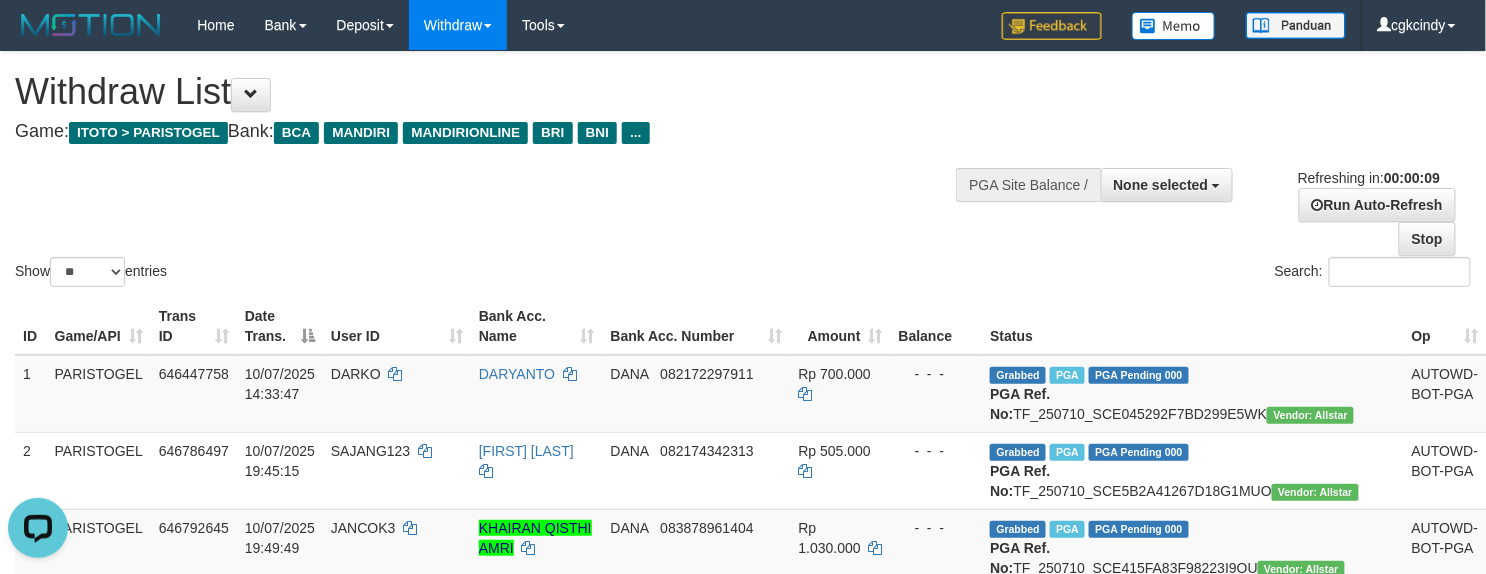 scroll, scrollTop: 0, scrollLeft: 0, axis: both 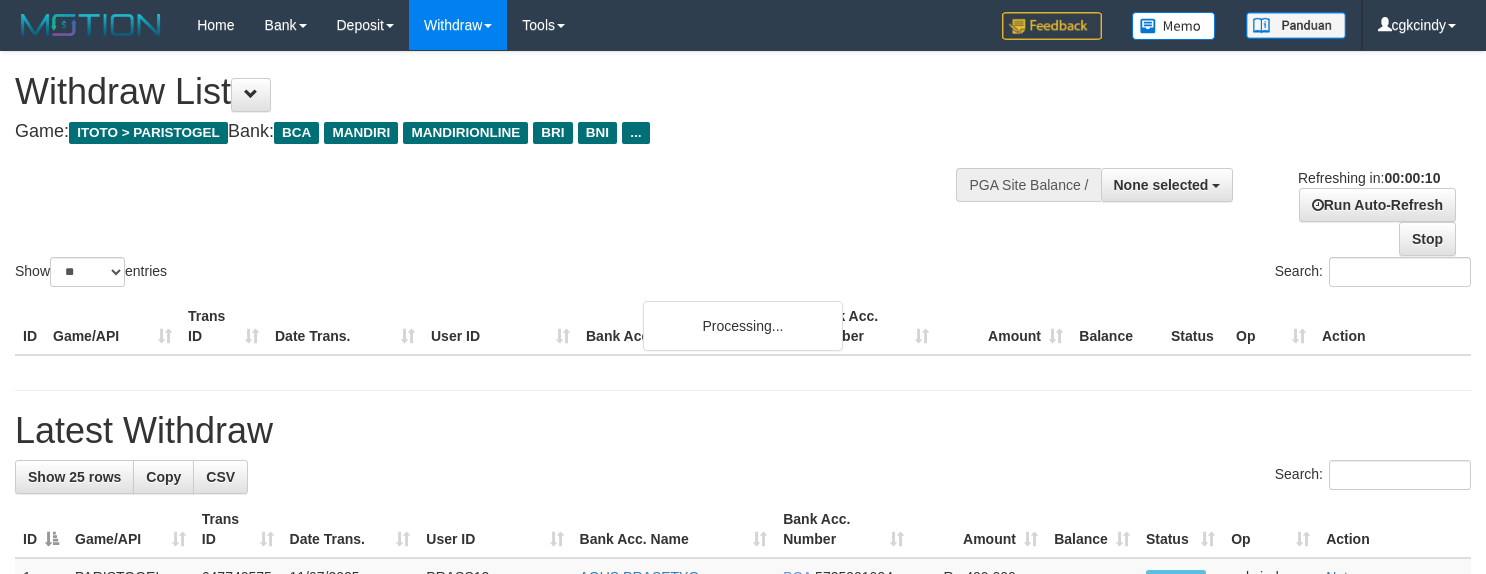 select 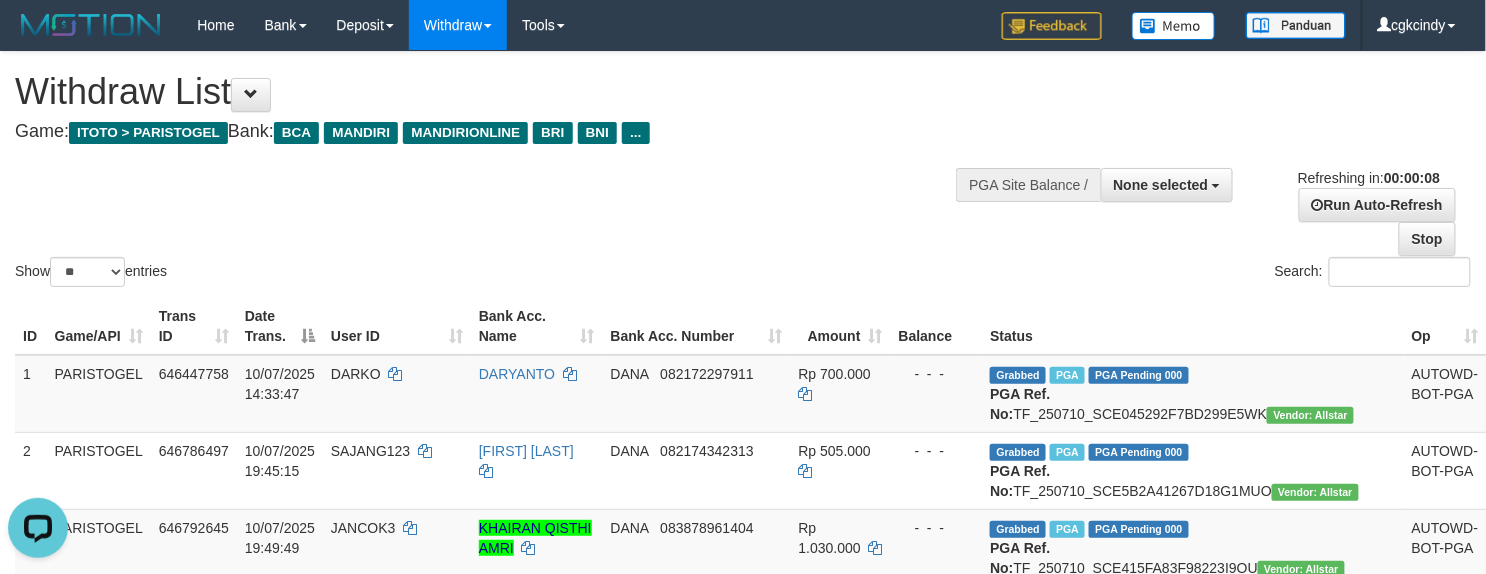 scroll, scrollTop: 0, scrollLeft: 0, axis: both 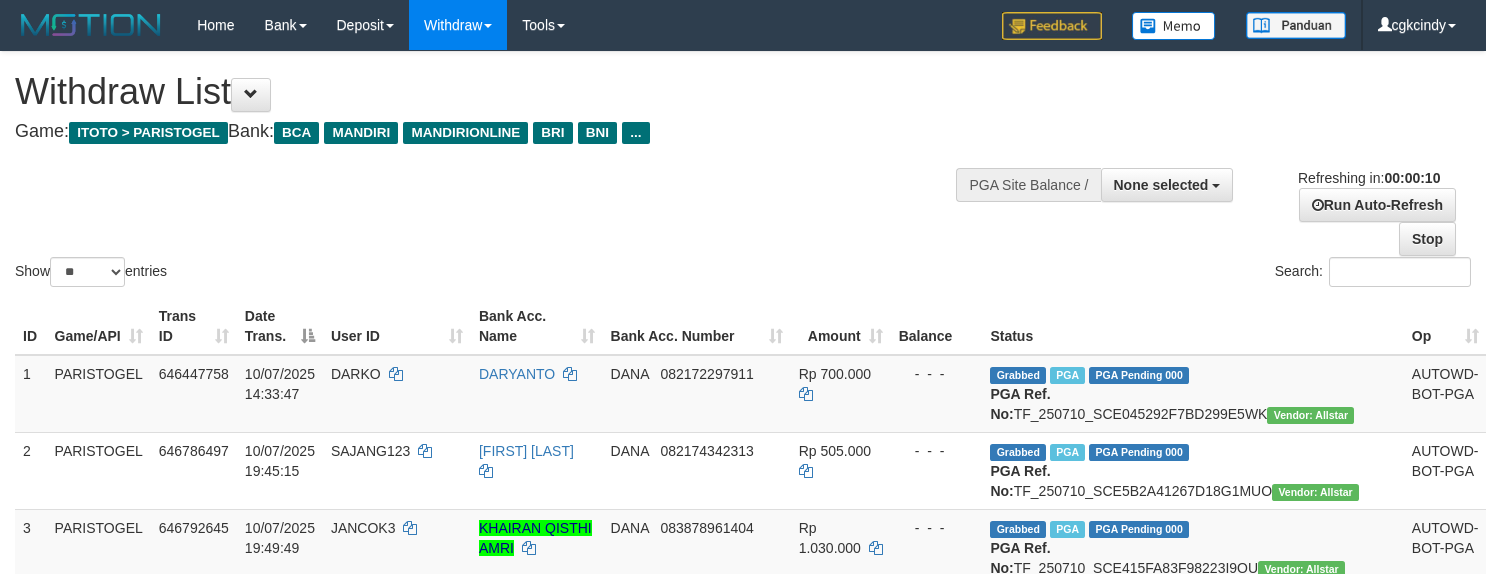 select 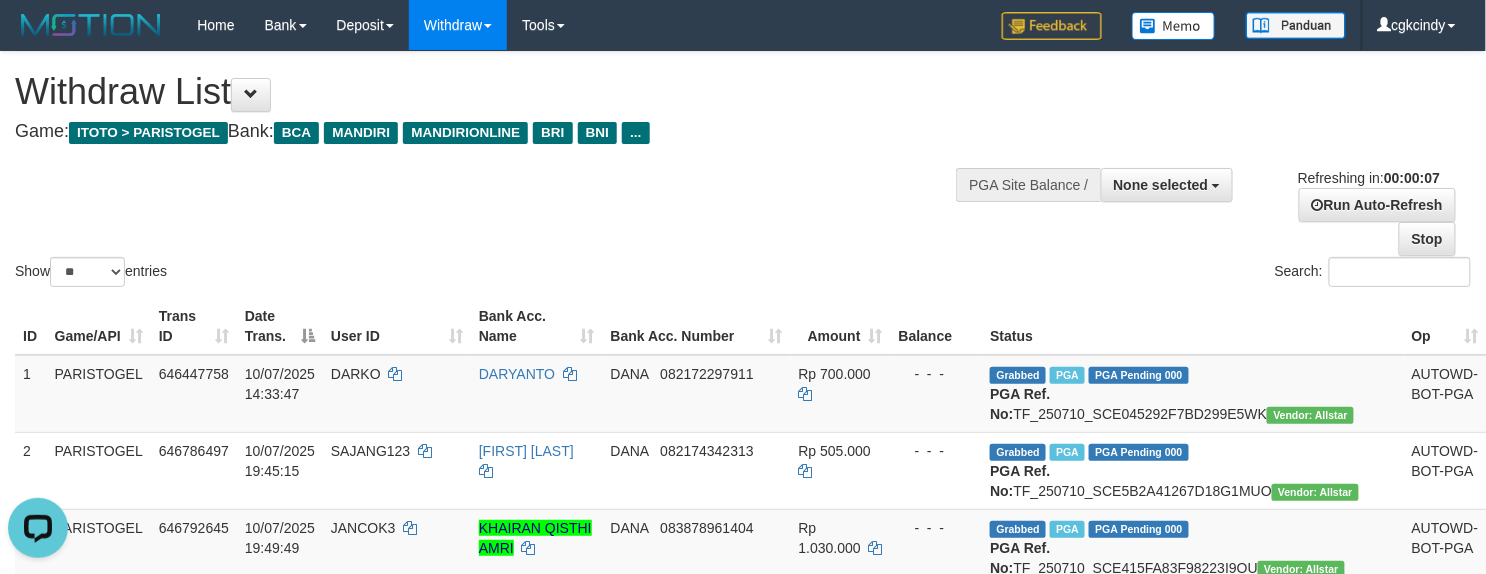 scroll, scrollTop: 0, scrollLeft: 0, axis: both 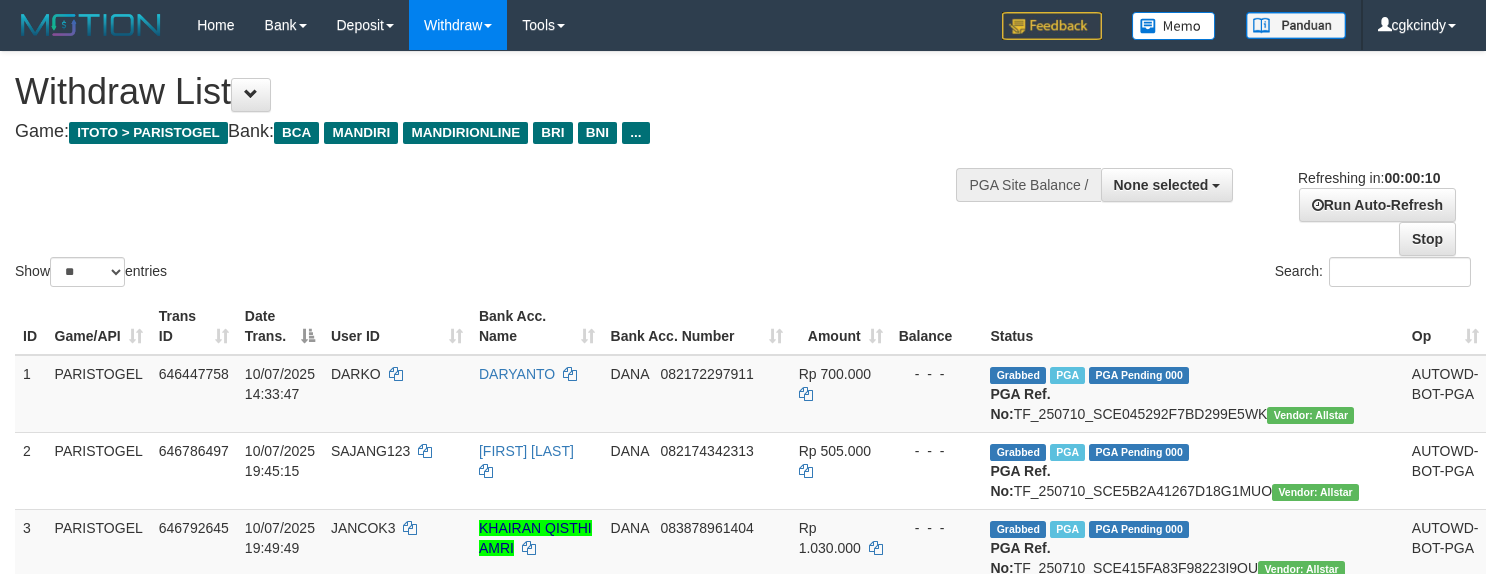 select 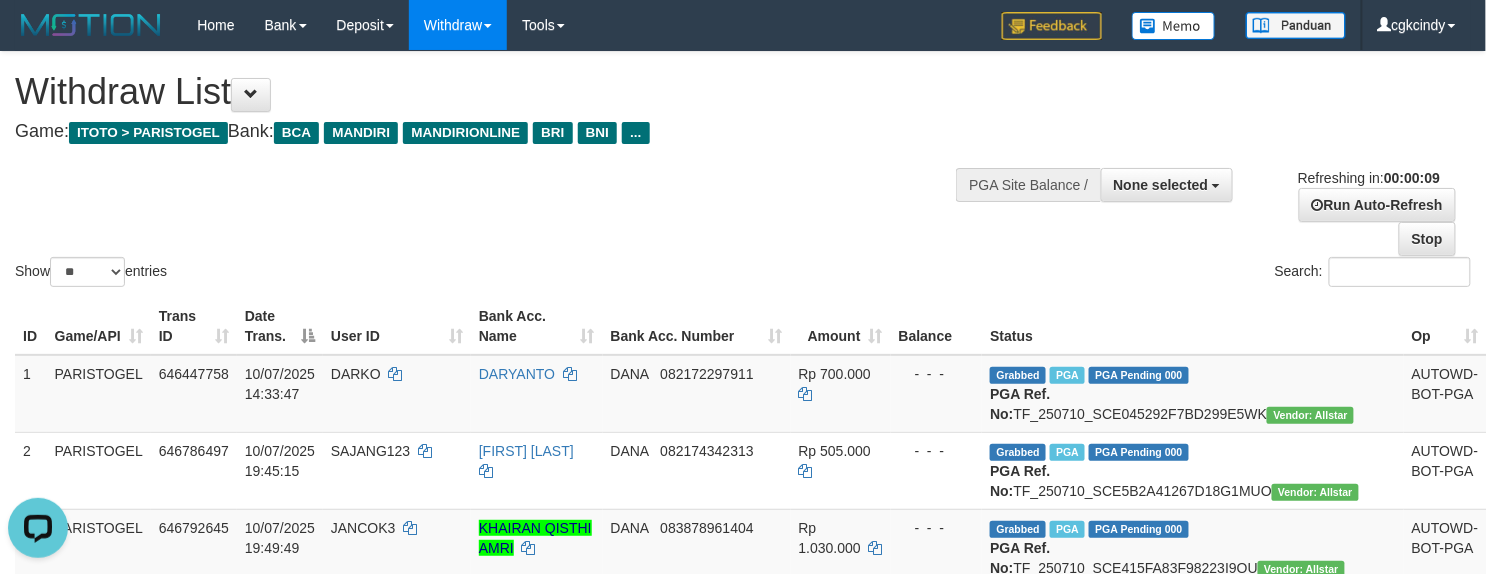 scroll, scrollTop: 0, scrollLeft: 0, axis: both 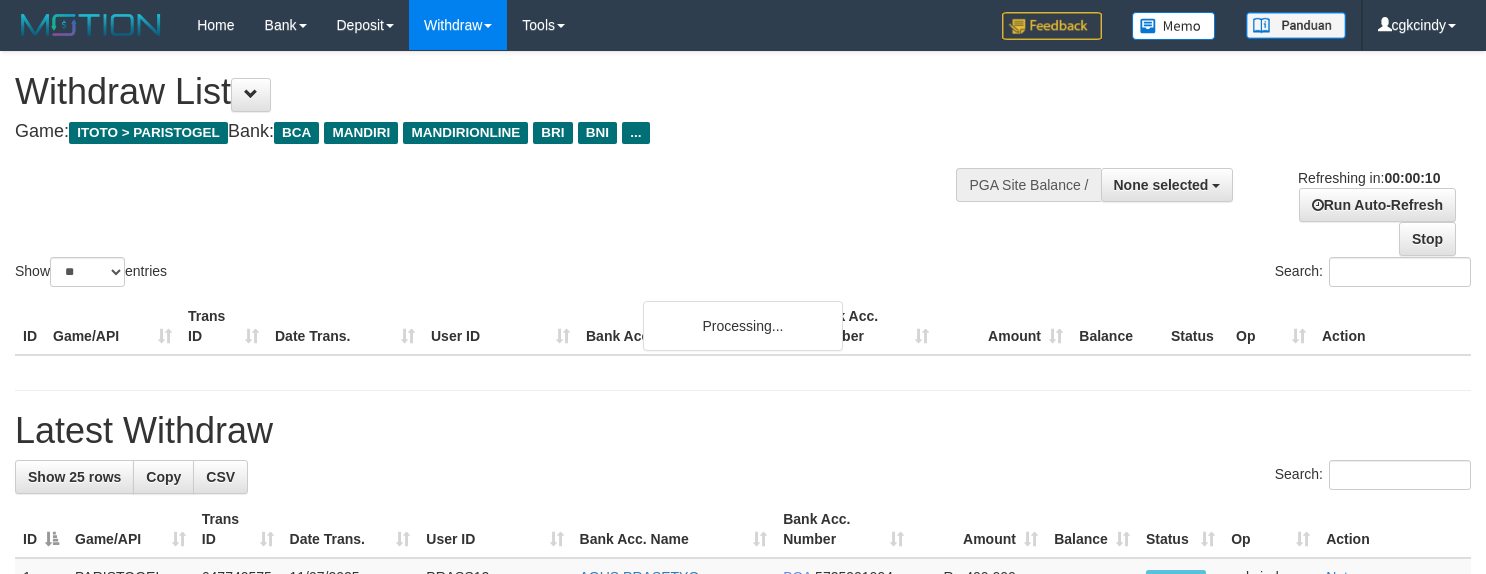 select 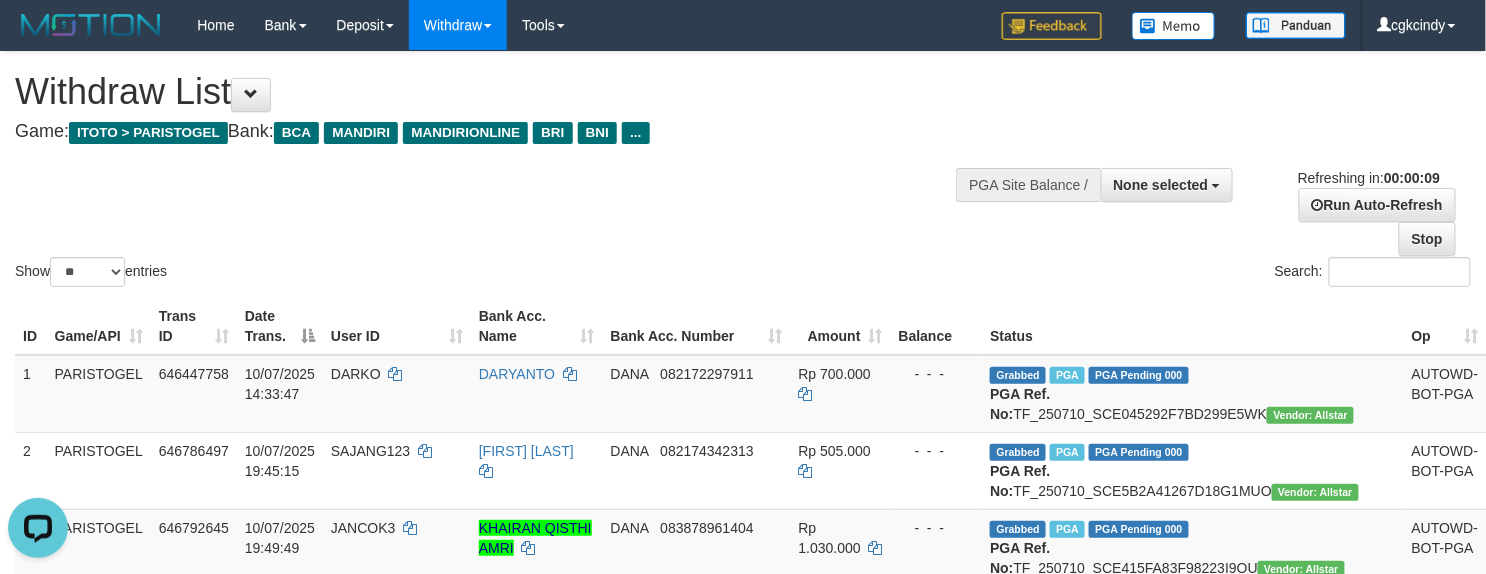 scroll, scrollTop: 0, scrollLeft: 0, axis: both 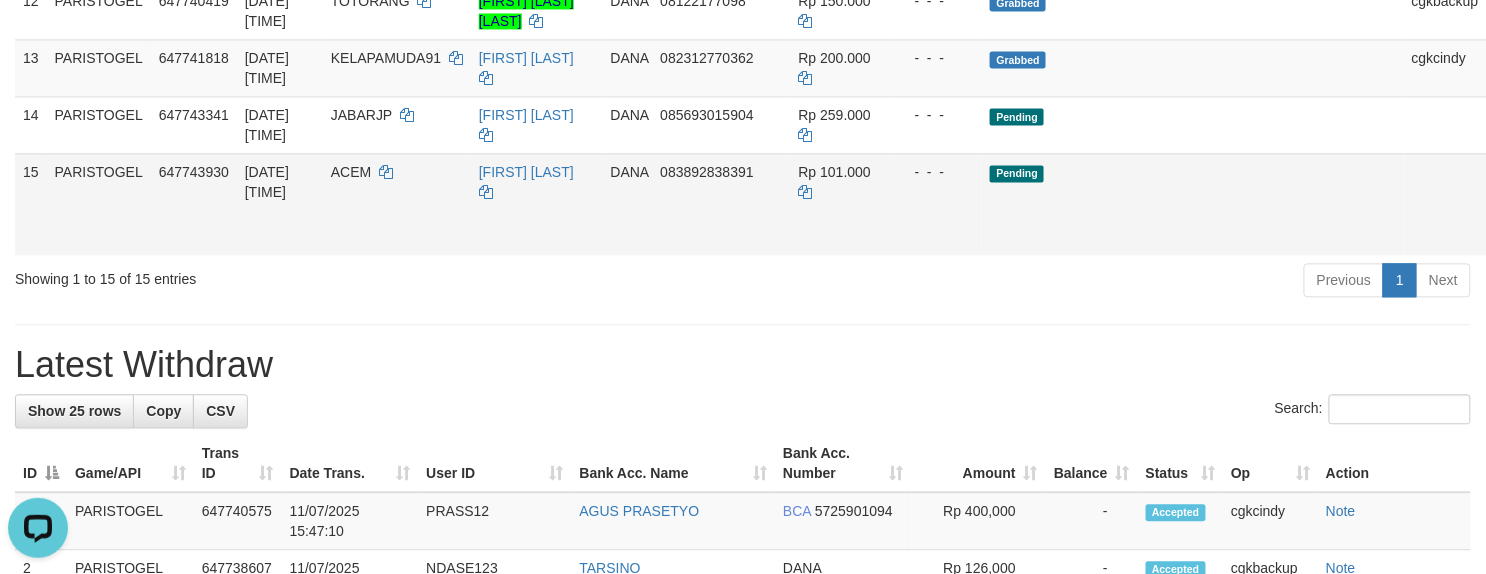 click on "Allow Grab" at bounding box center (1511, 182) 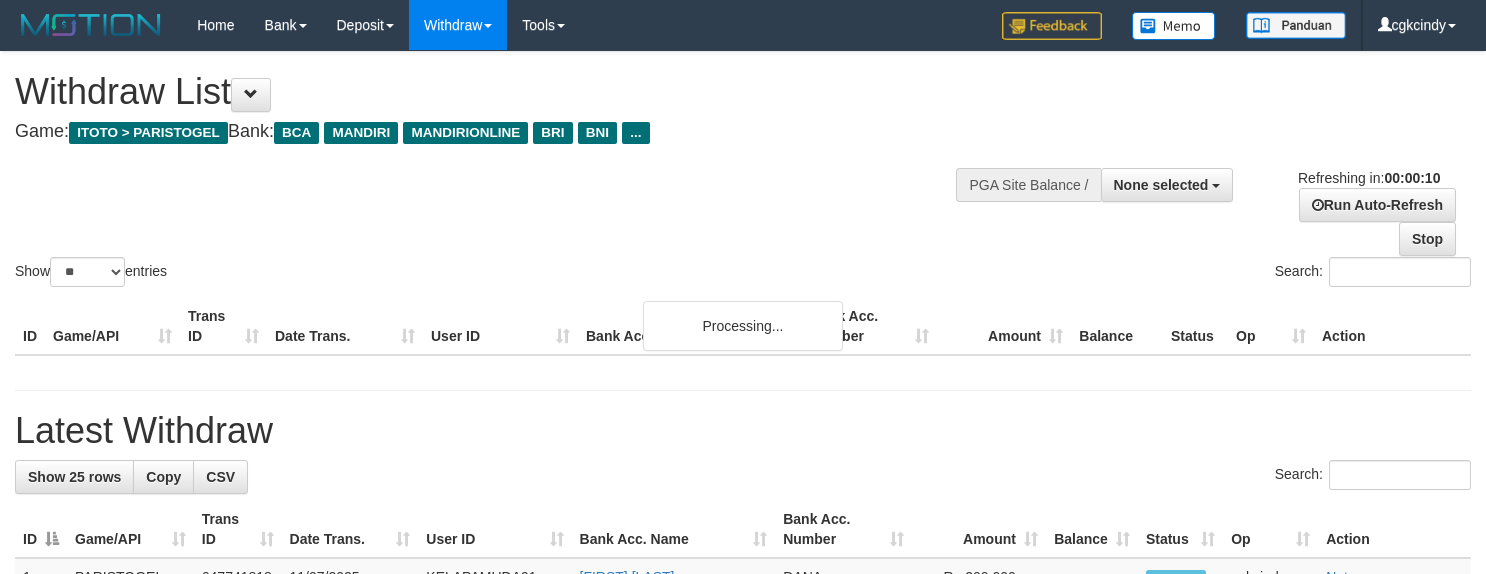 select 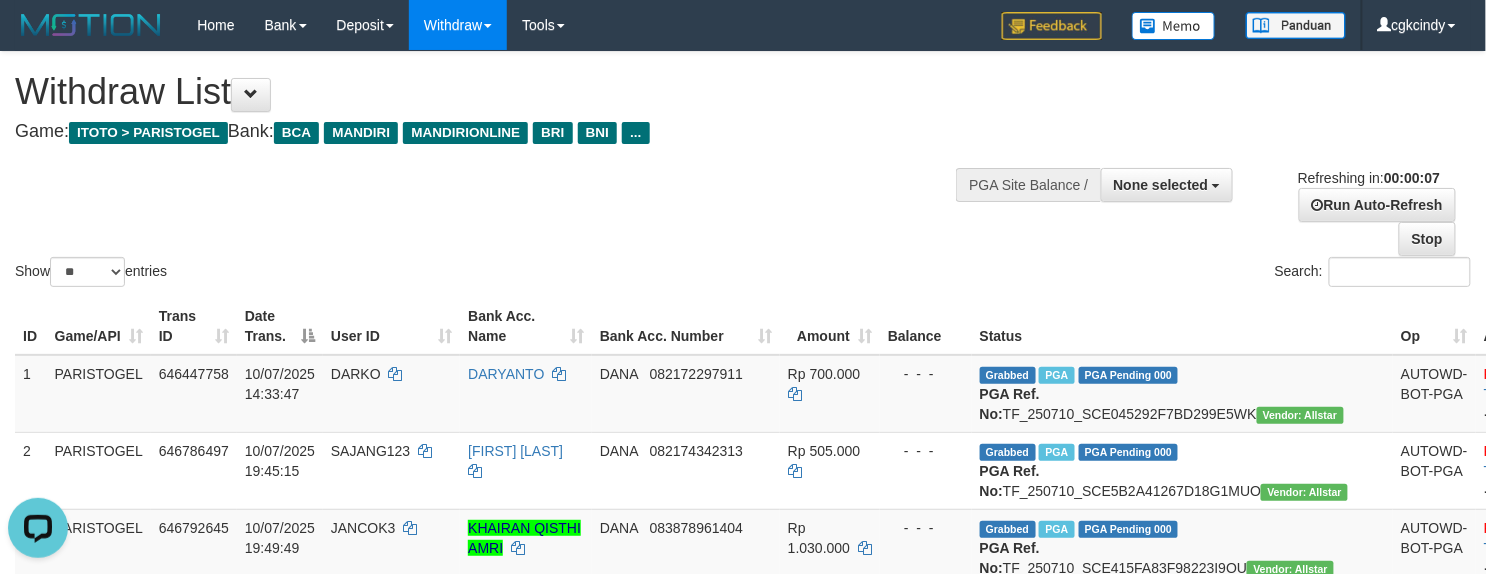 scroll, scrollTop: 0, scrollLeft: 0, axis: both 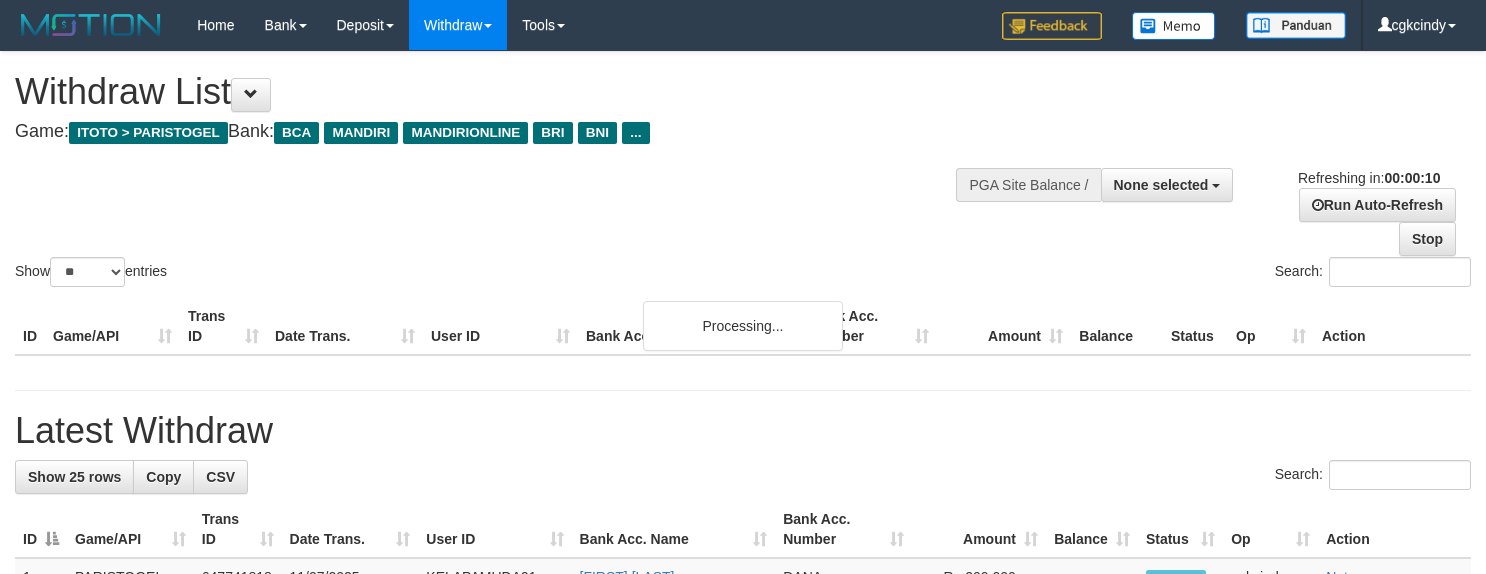 select 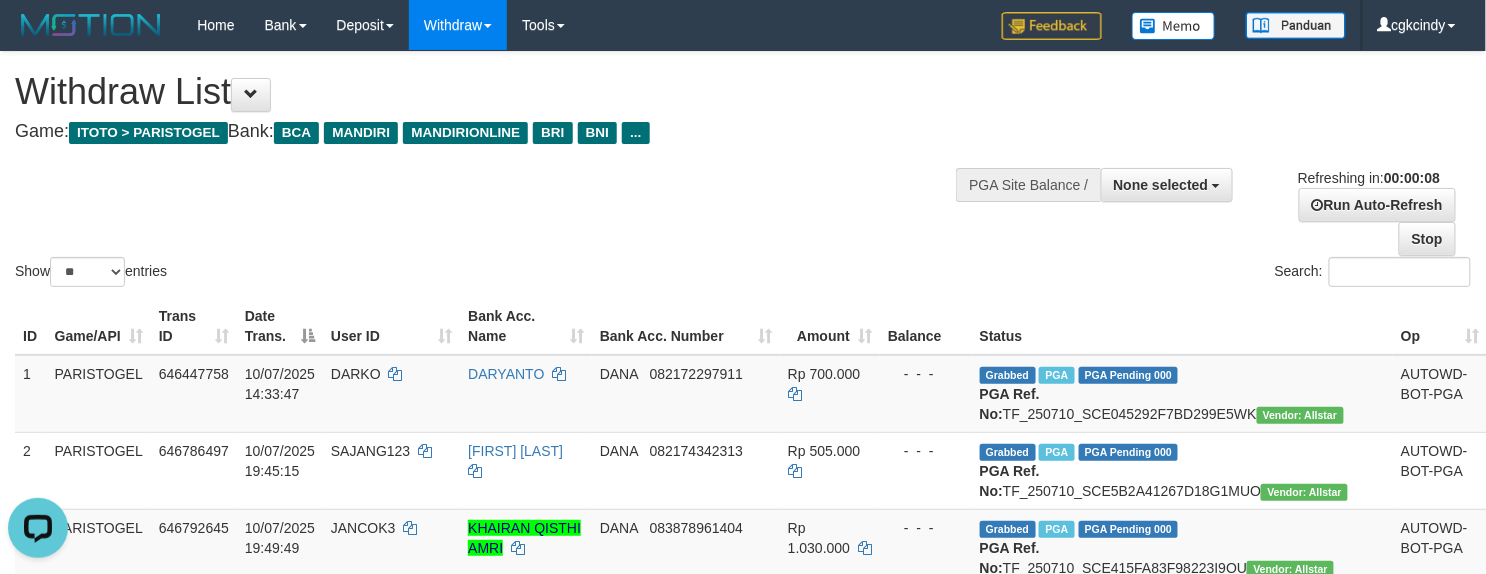 scroll, scrollTop: 0, scrollLeft: 0, axis: both 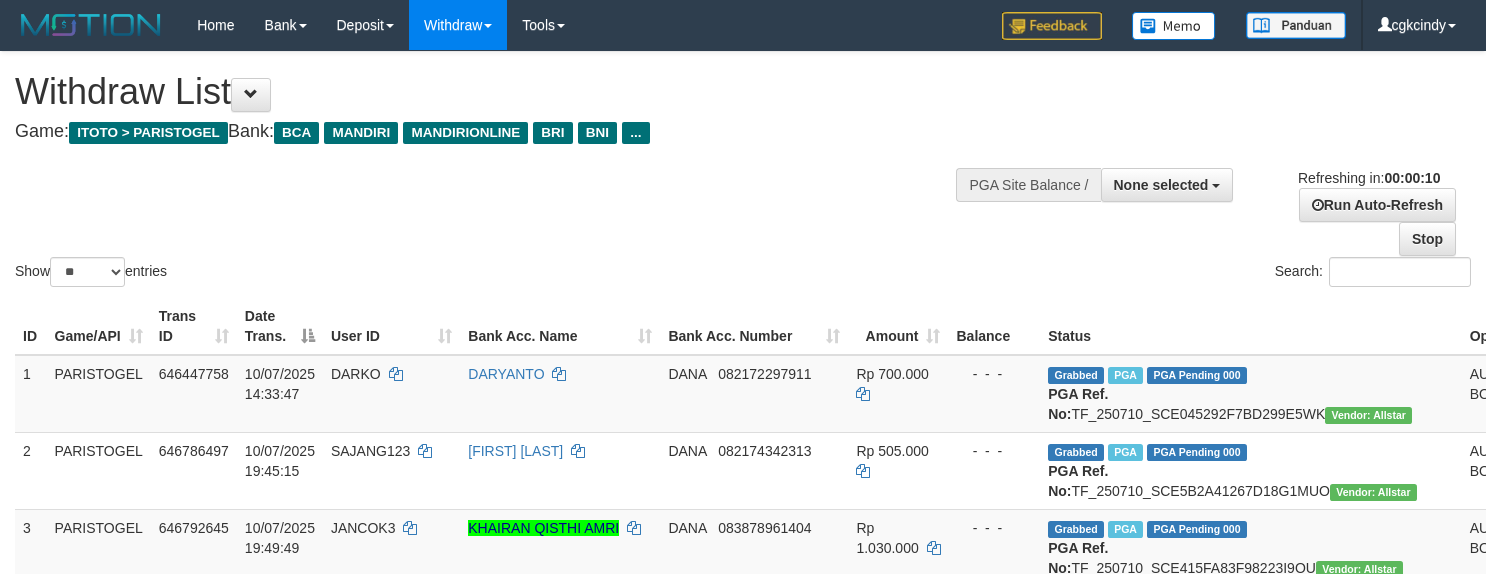 select 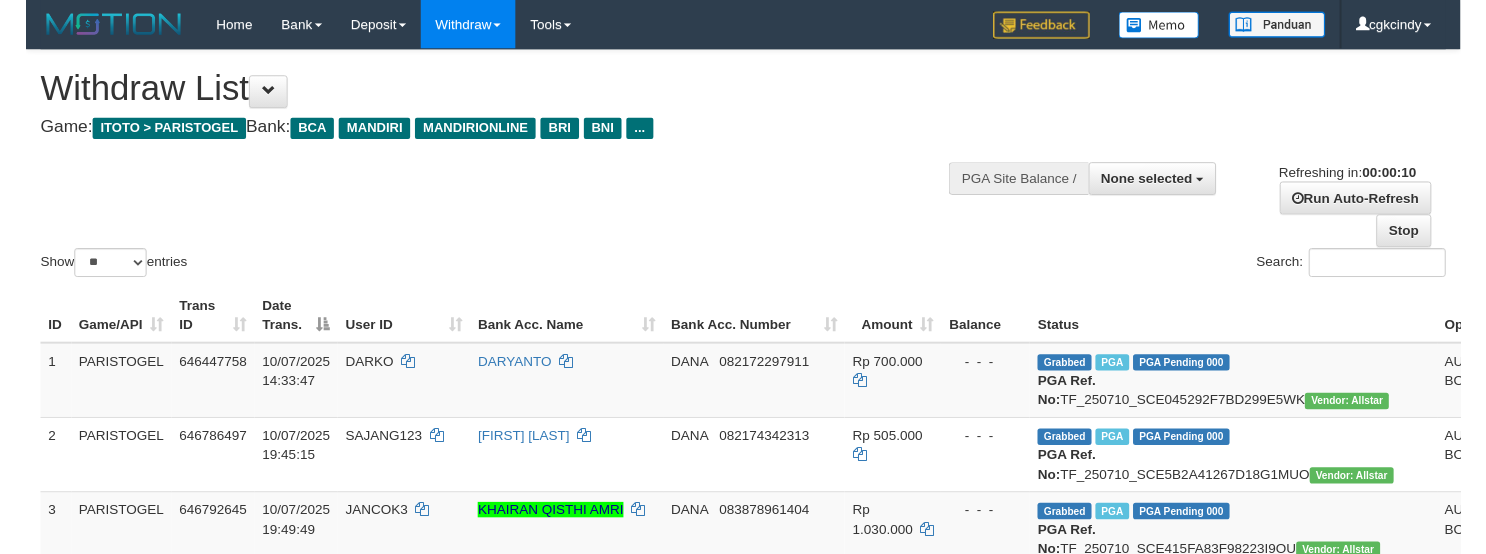 scroll, scrollTop: 0, scrollLeft: 0, axis: both 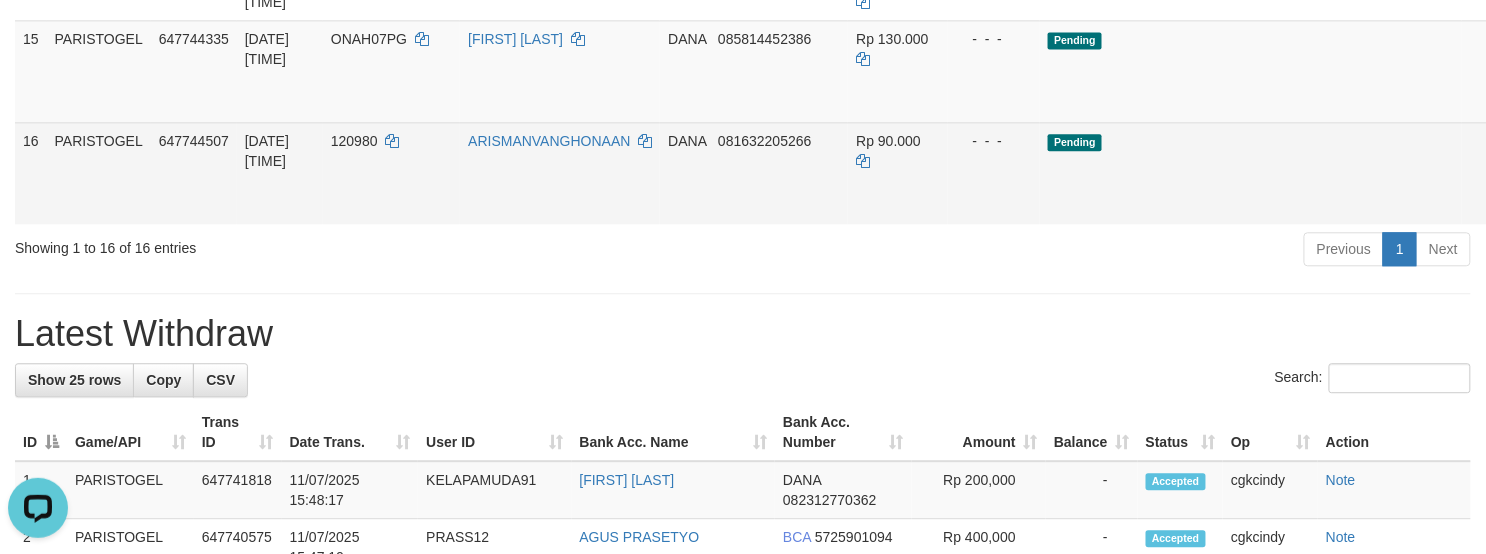 click on "Allow Grab   ·    Reject Send PGA     ·    Note" at bounding box center [1605, 173] 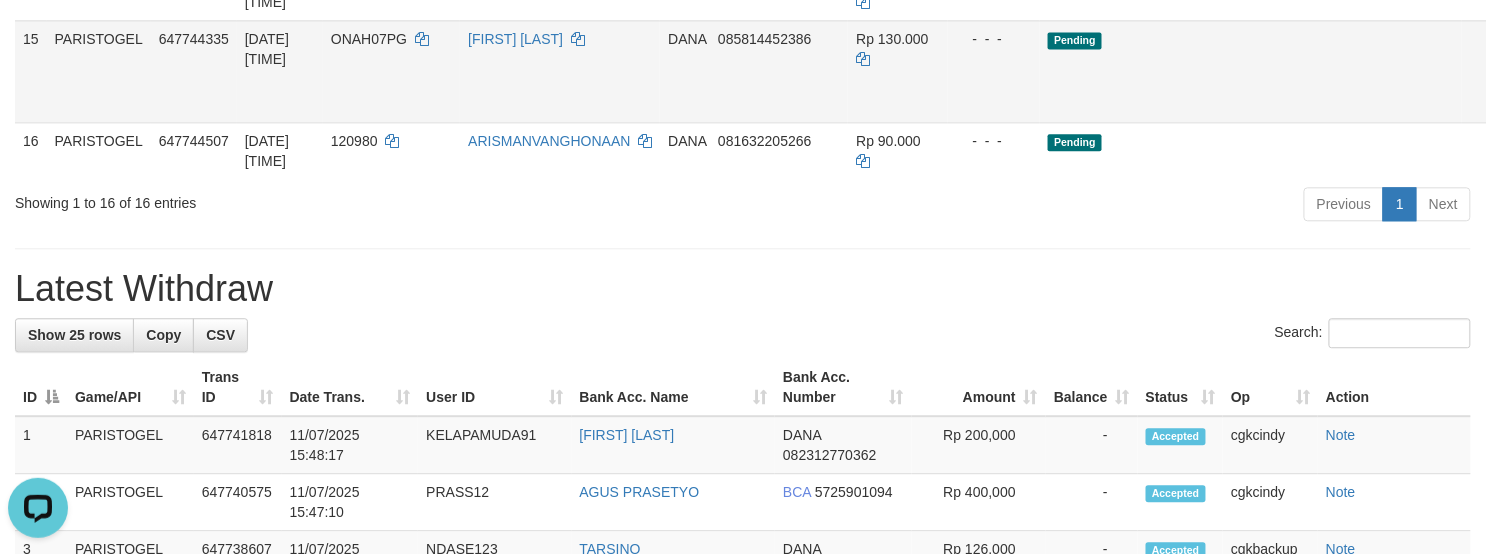 click on "Allow Grab" at bounding box center [1580, 49] 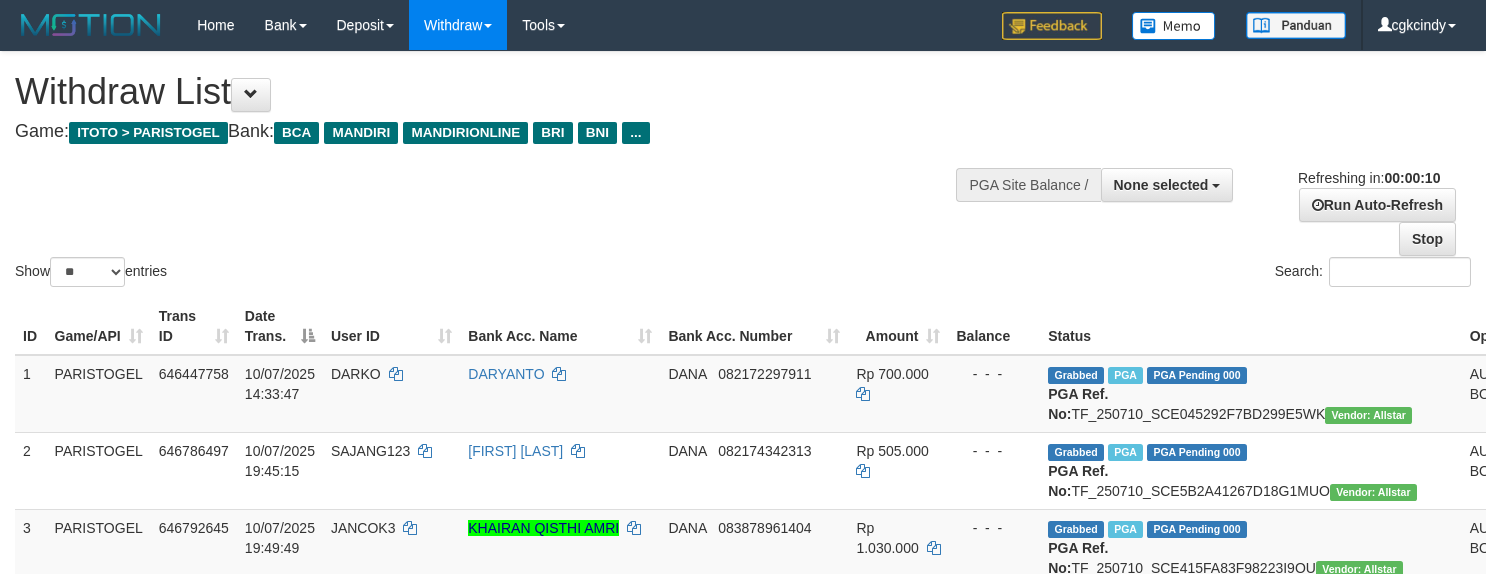select 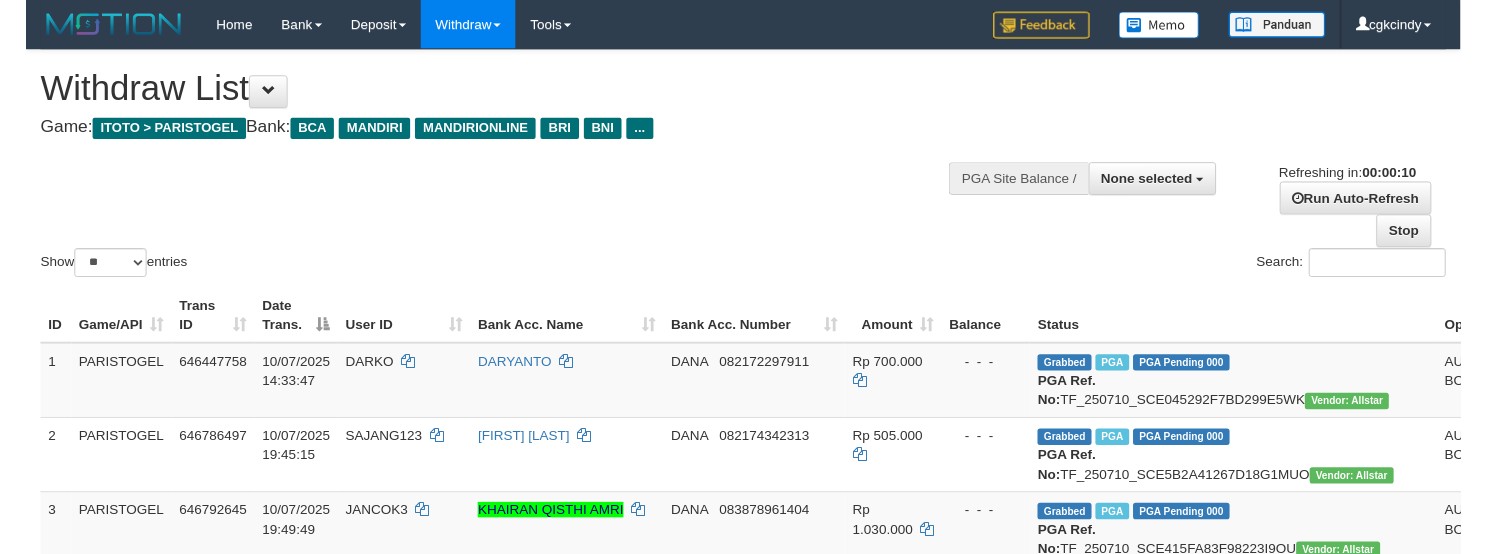 scroll, scrollTop: 0, scrollLeft: 0, axis: both 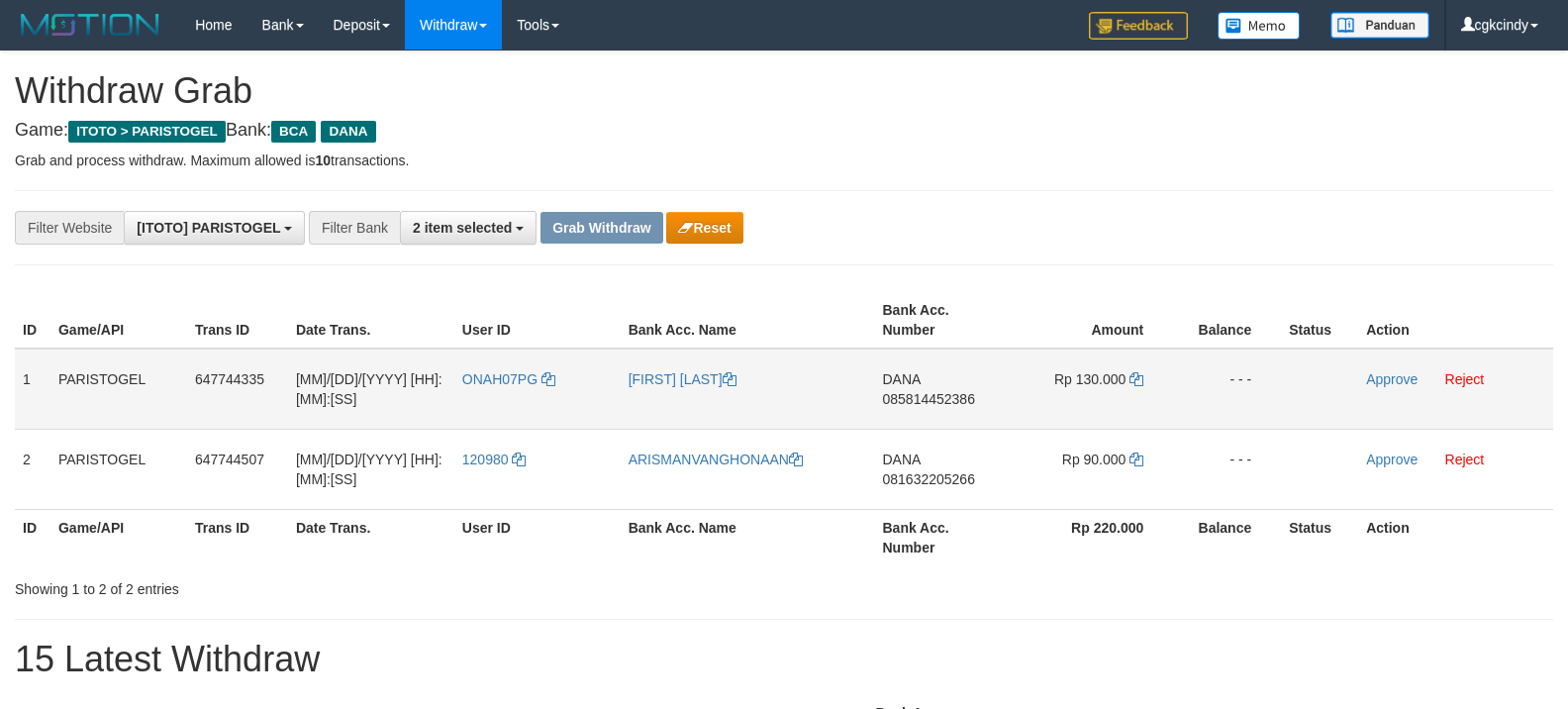 click on "ONAH07PG" at bounding box center [538, 389] 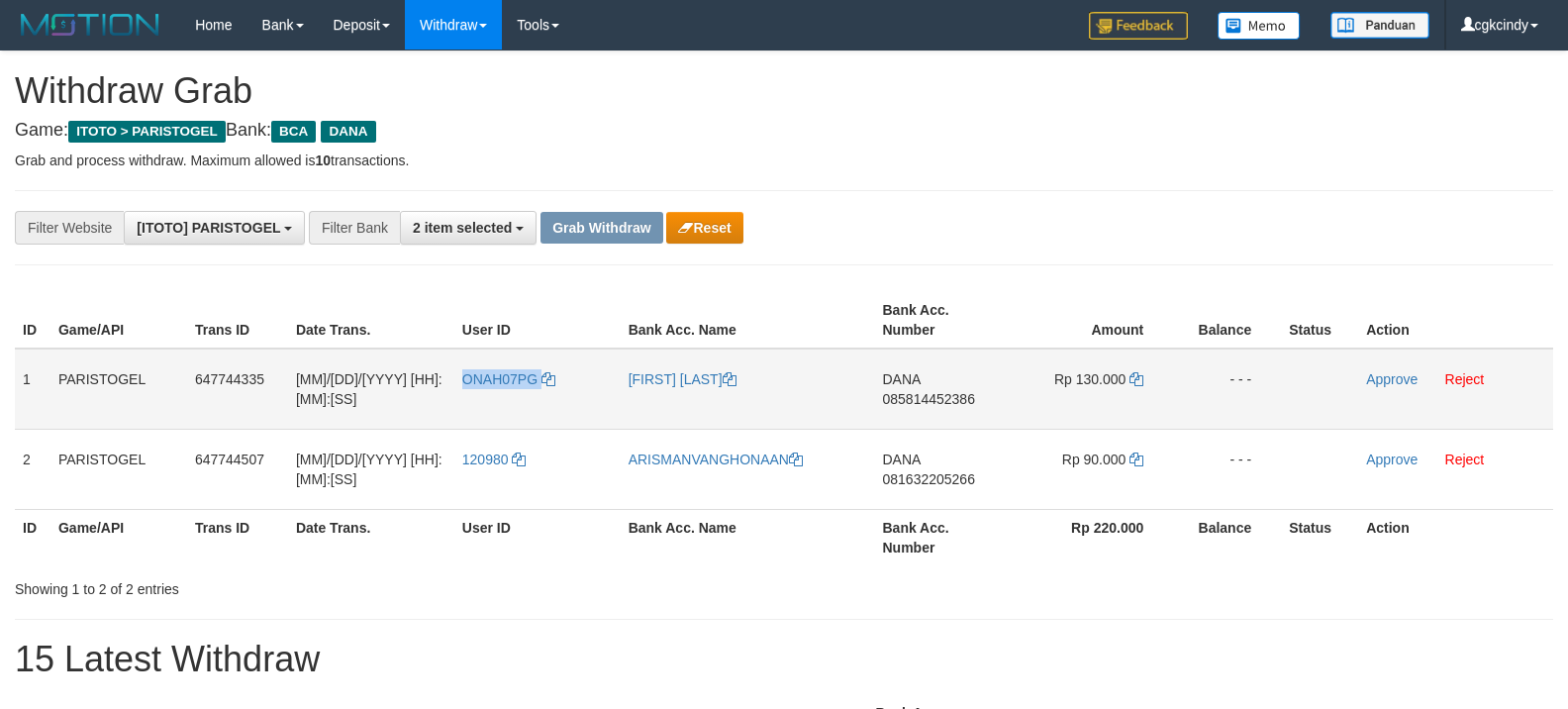click on "ONAH07PG" at bounding box center (538, 389) 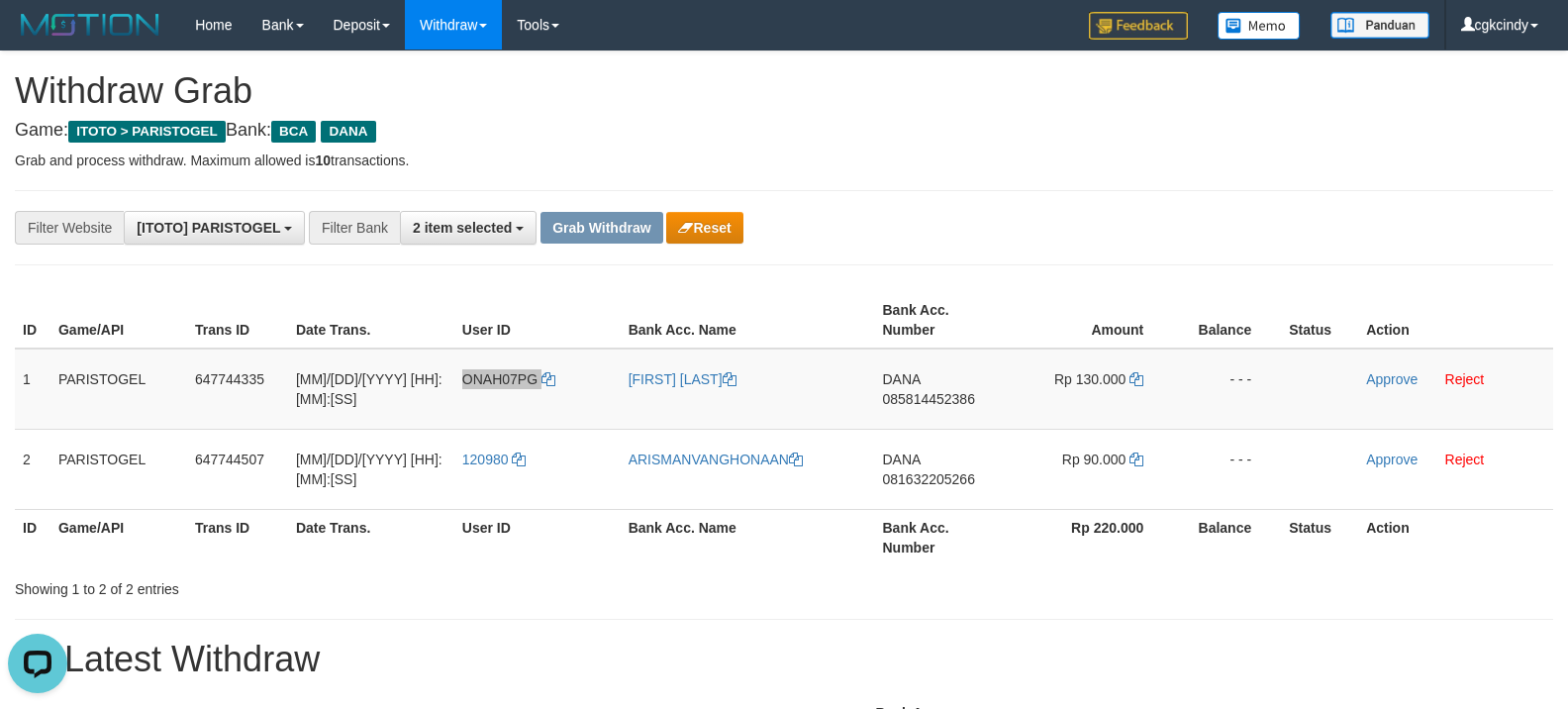 scroll, scrollTop: 0, scrollLeft: 0, axis: both 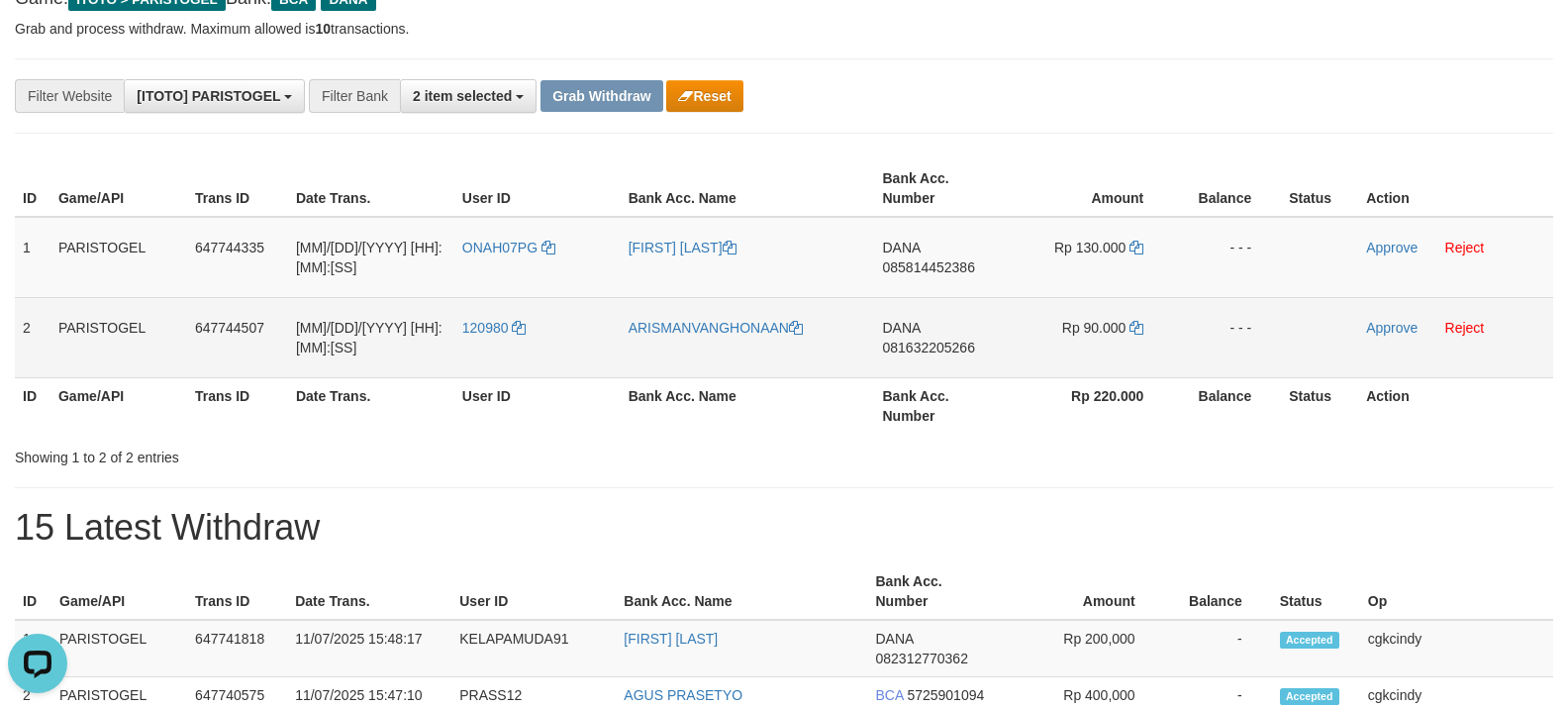 click on "120980" at bounding box center (538, 337) 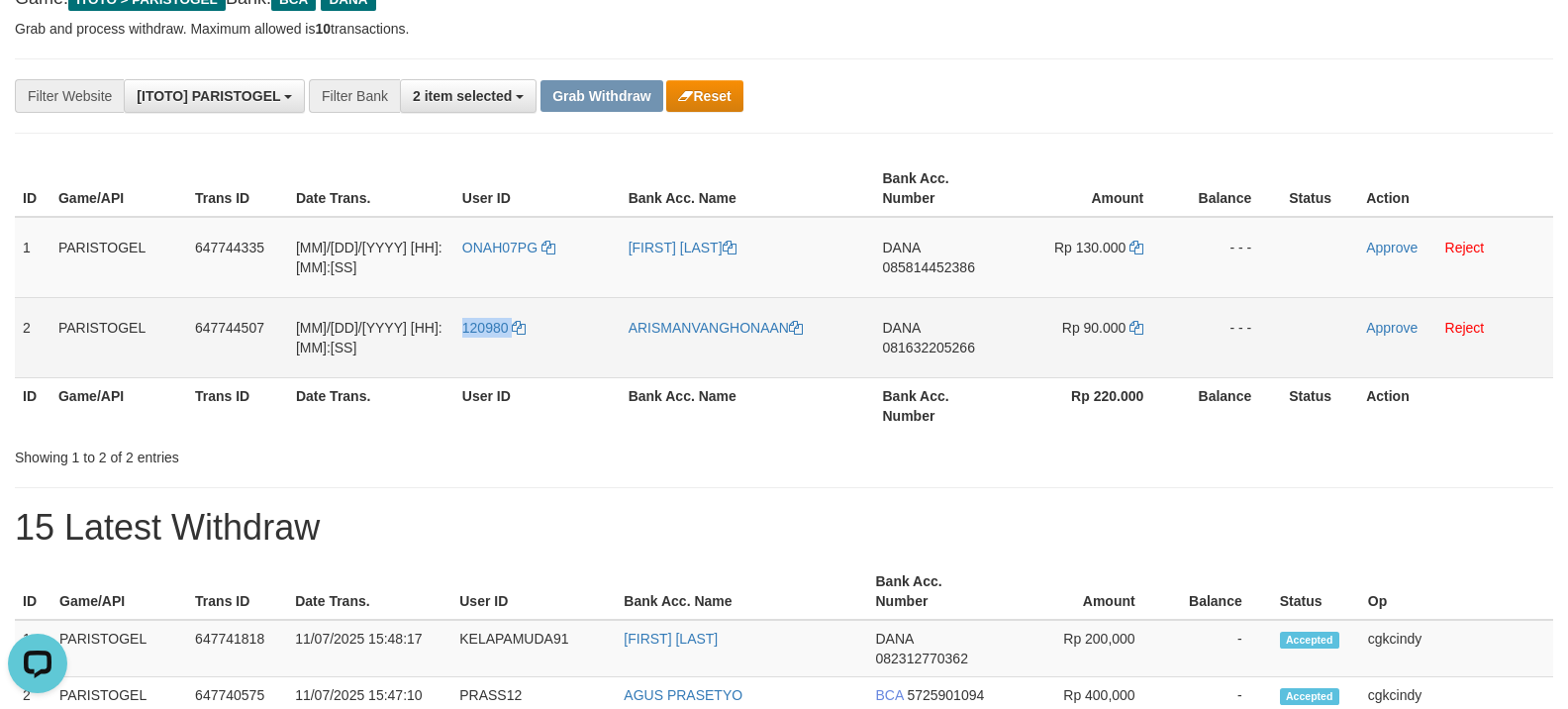 copy on "120980" 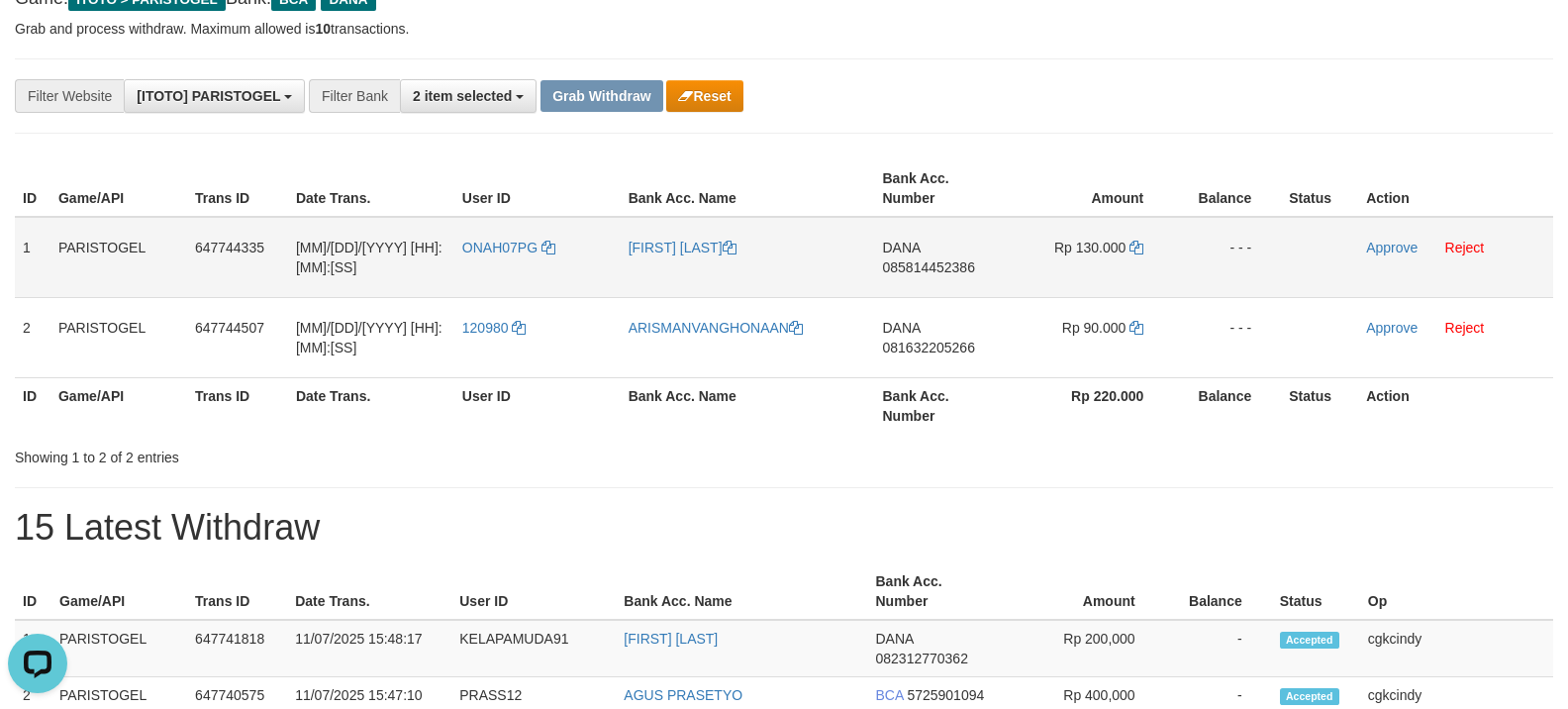 click on "ONAH07PG" at bounding box center (538, 257) 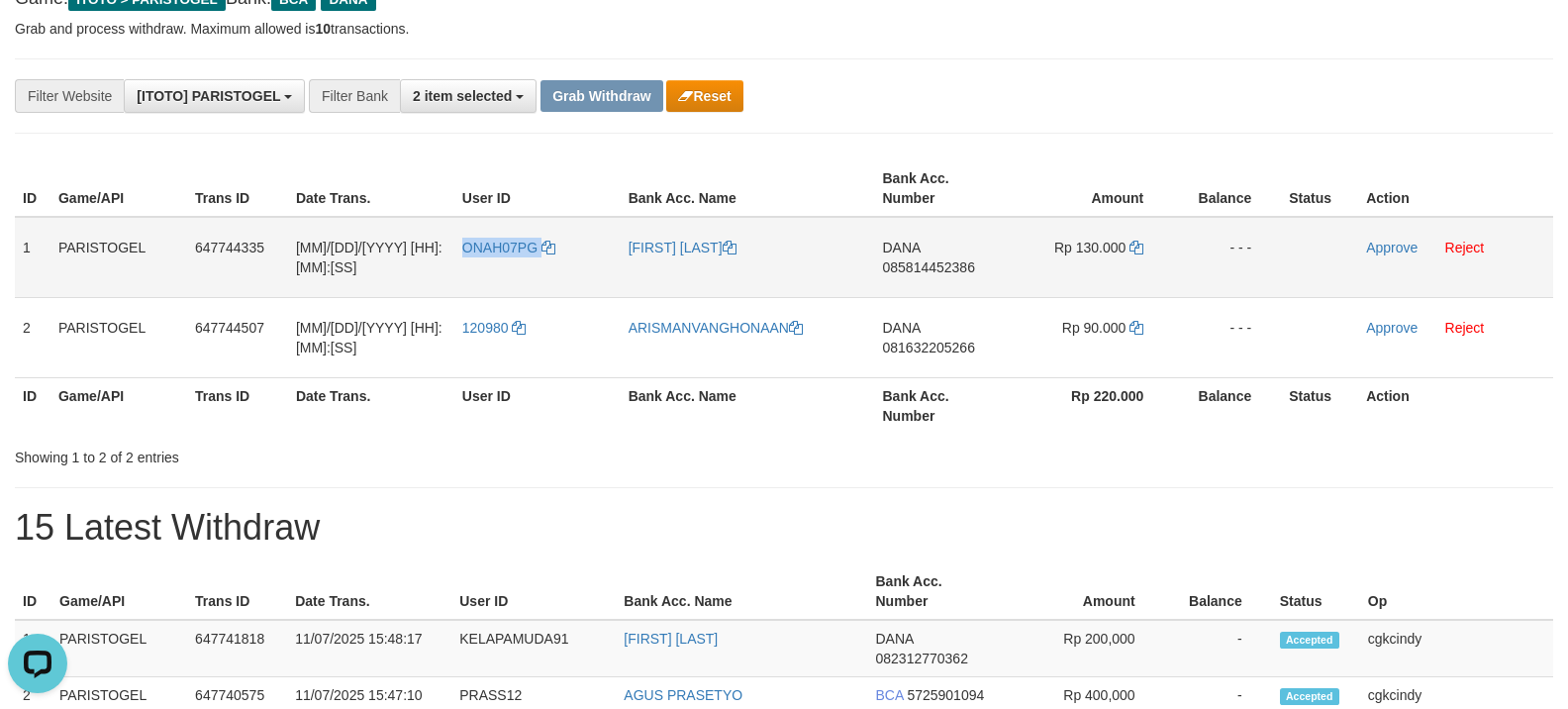 copy on "ONAH07PG" 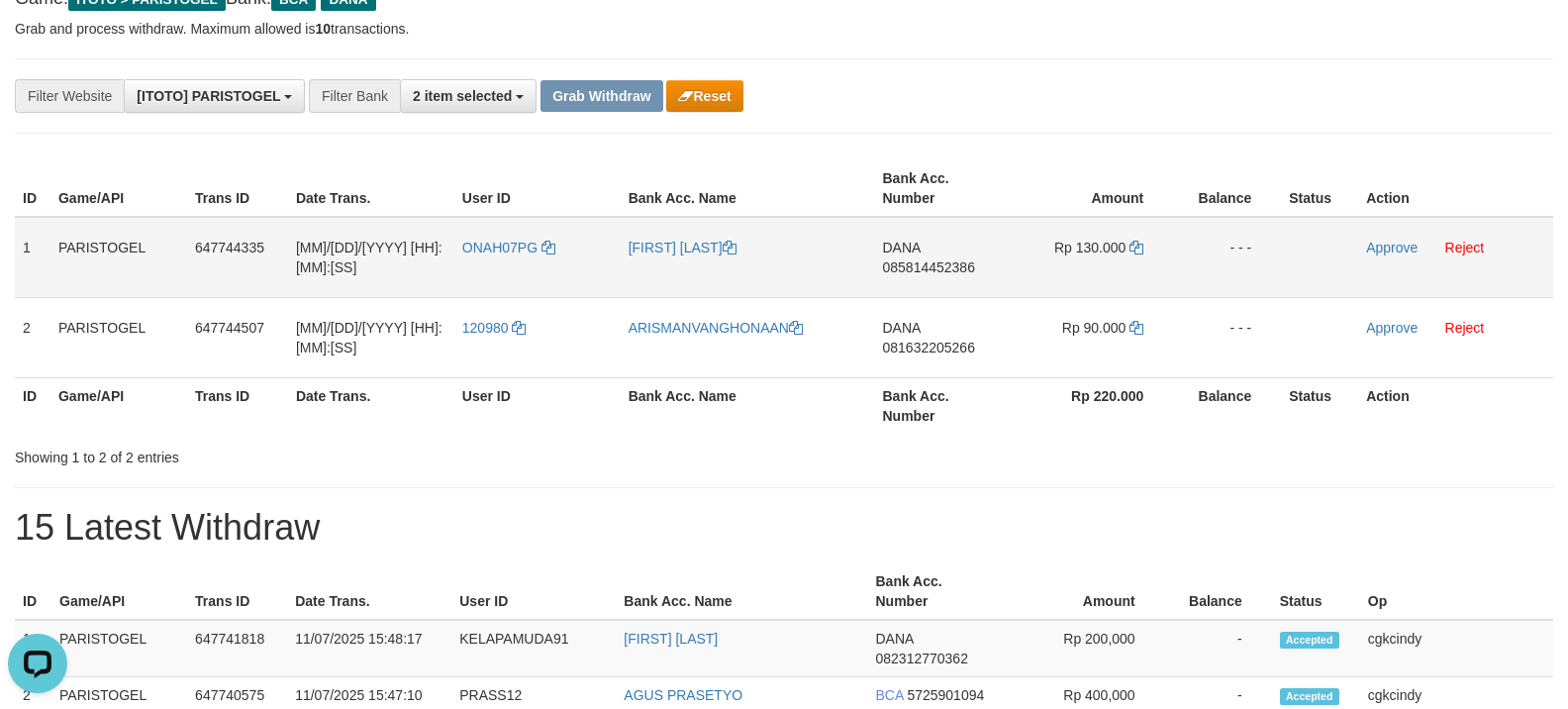 click on "[FIRST] [LAST]" at bounding box center (747, 257) 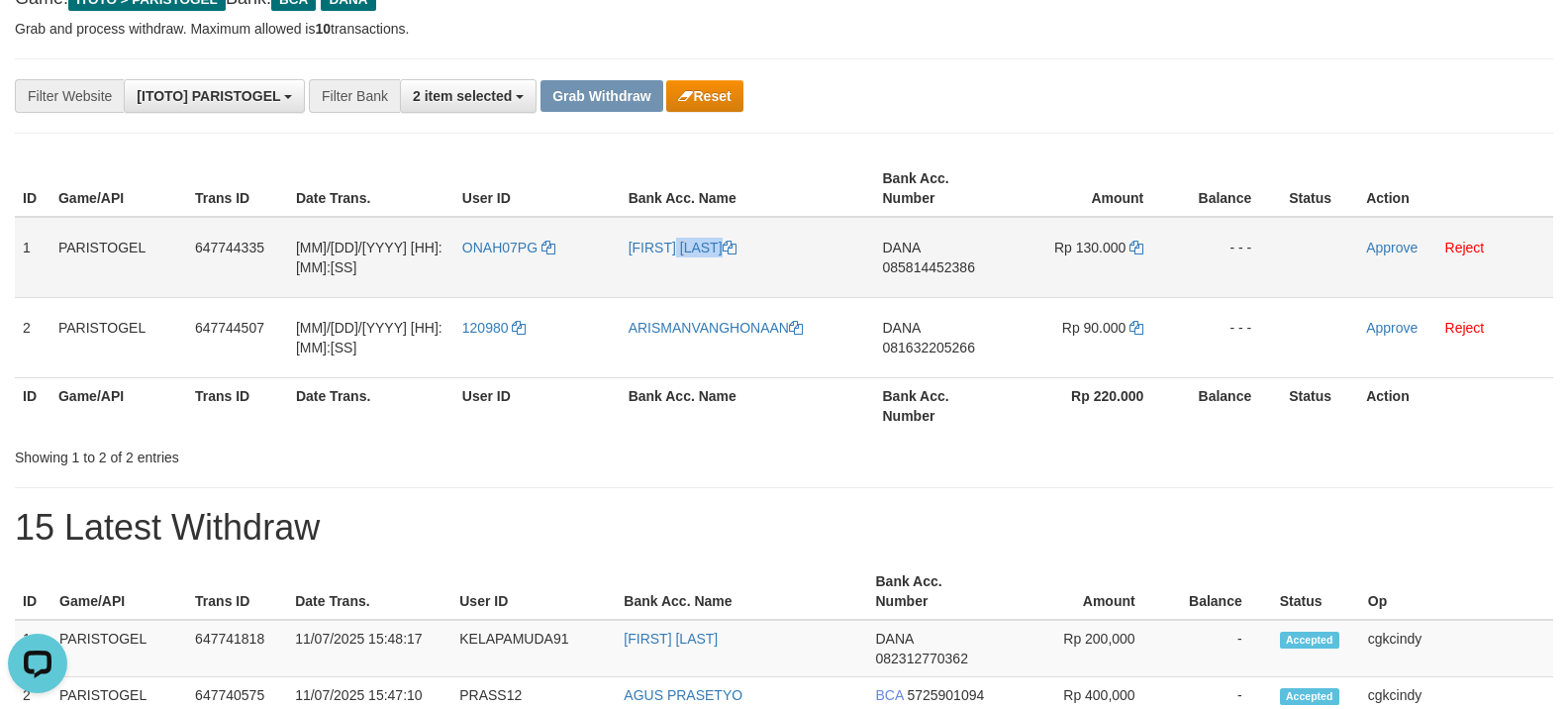 click on "[FIRST] [LAST]" at bounding box center (747, 257) 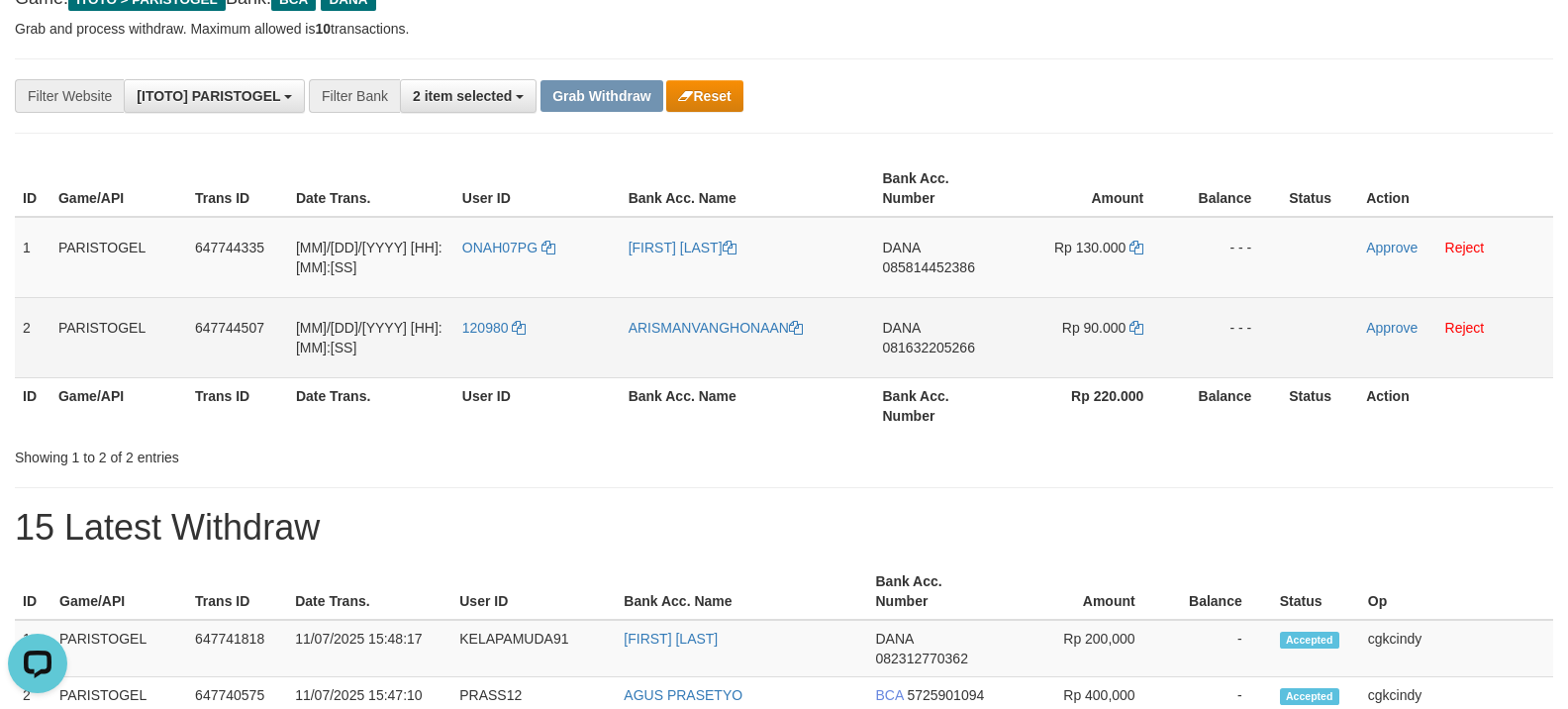 click on "120980" at bounding box center [538, 337] 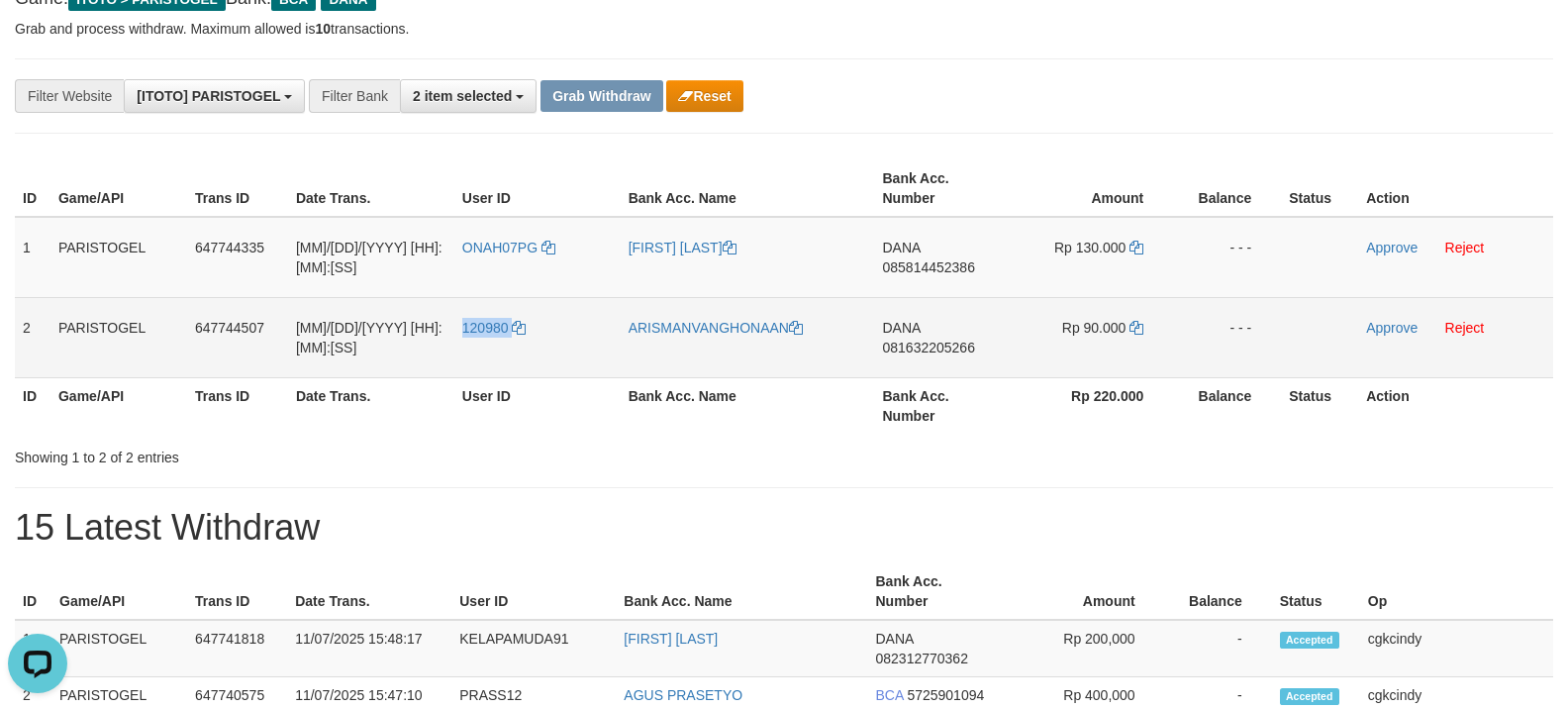 click on "120980" at bounding box center [538, 337] 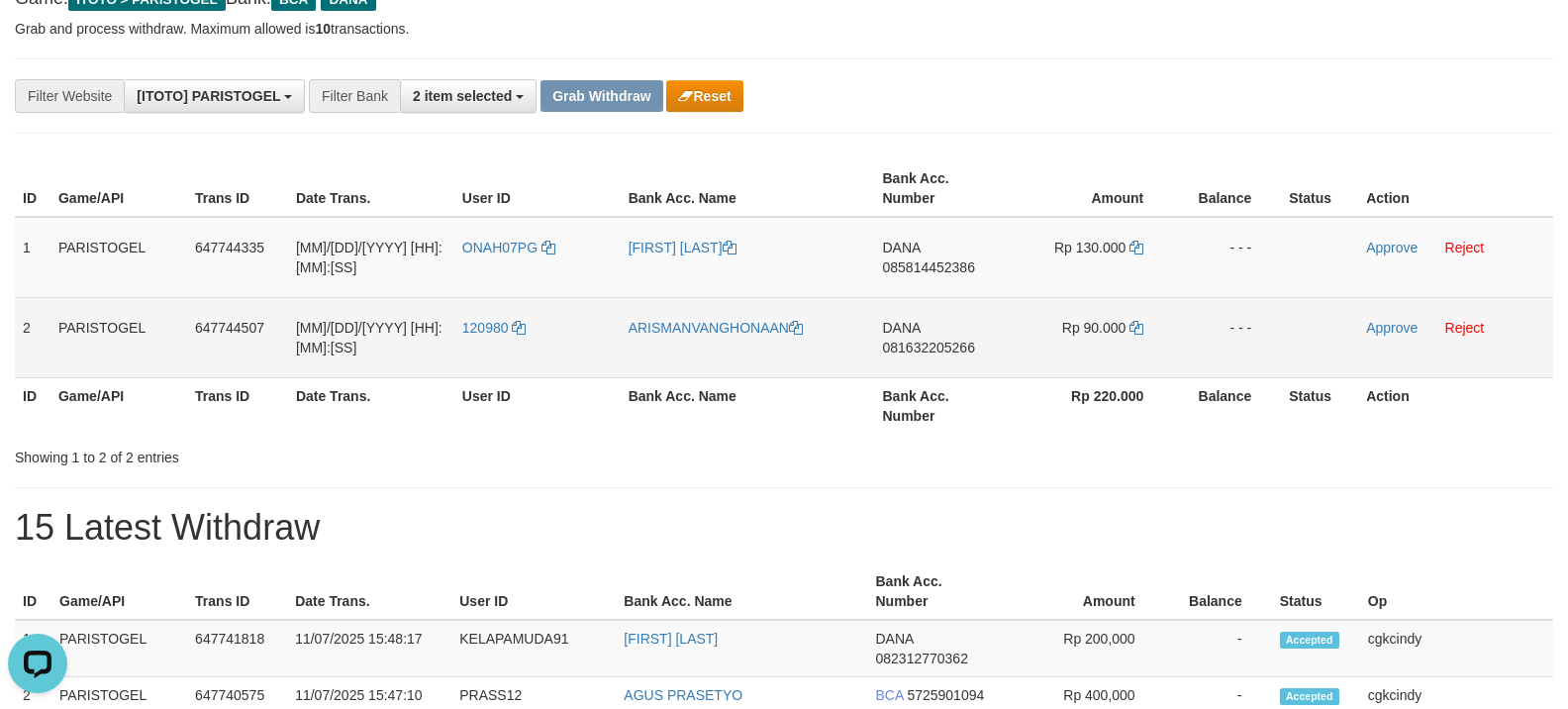 click on "ARISMANVANGHONAAN" at bounding box center (747, 337) 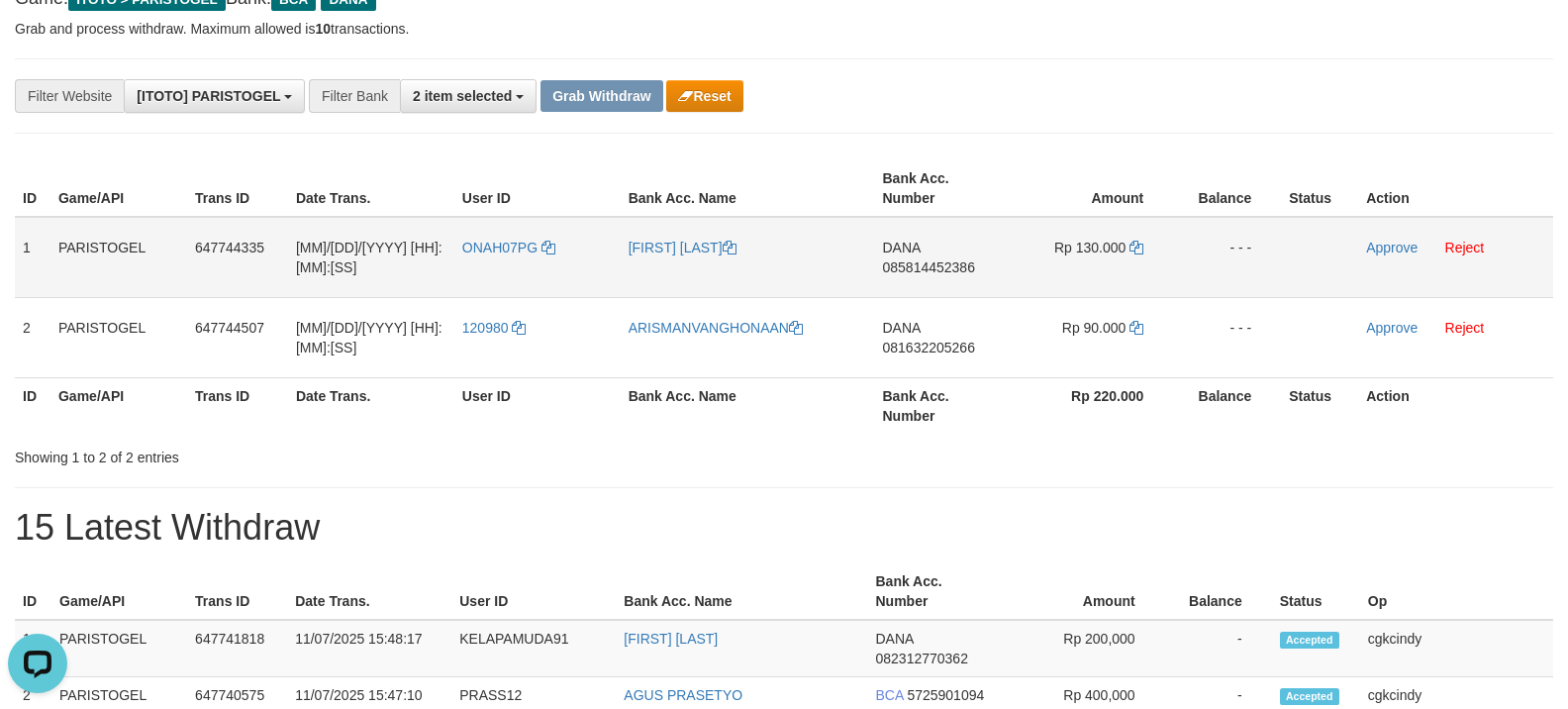click on "DANA
085814452386" at bounding box center (942, 257) 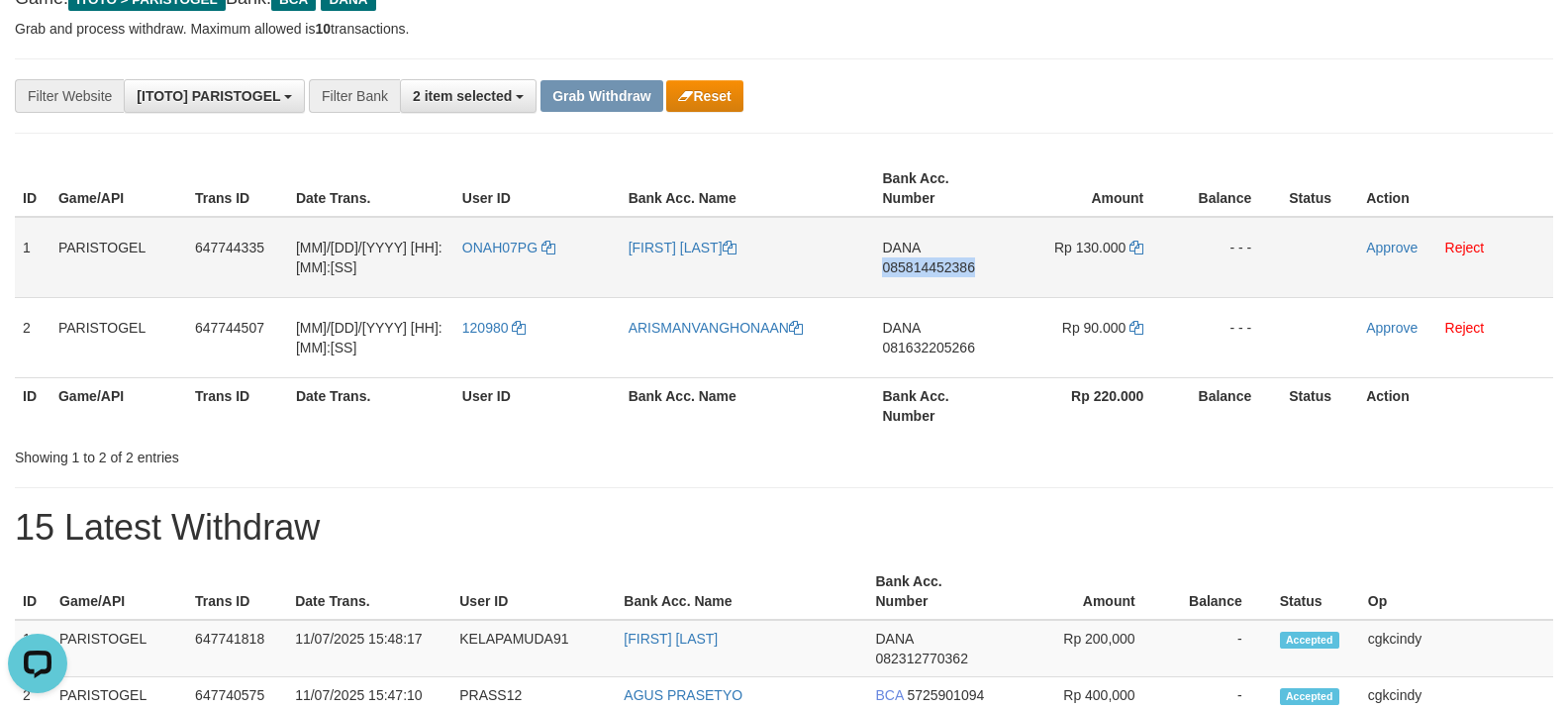 copy on "085814452386" 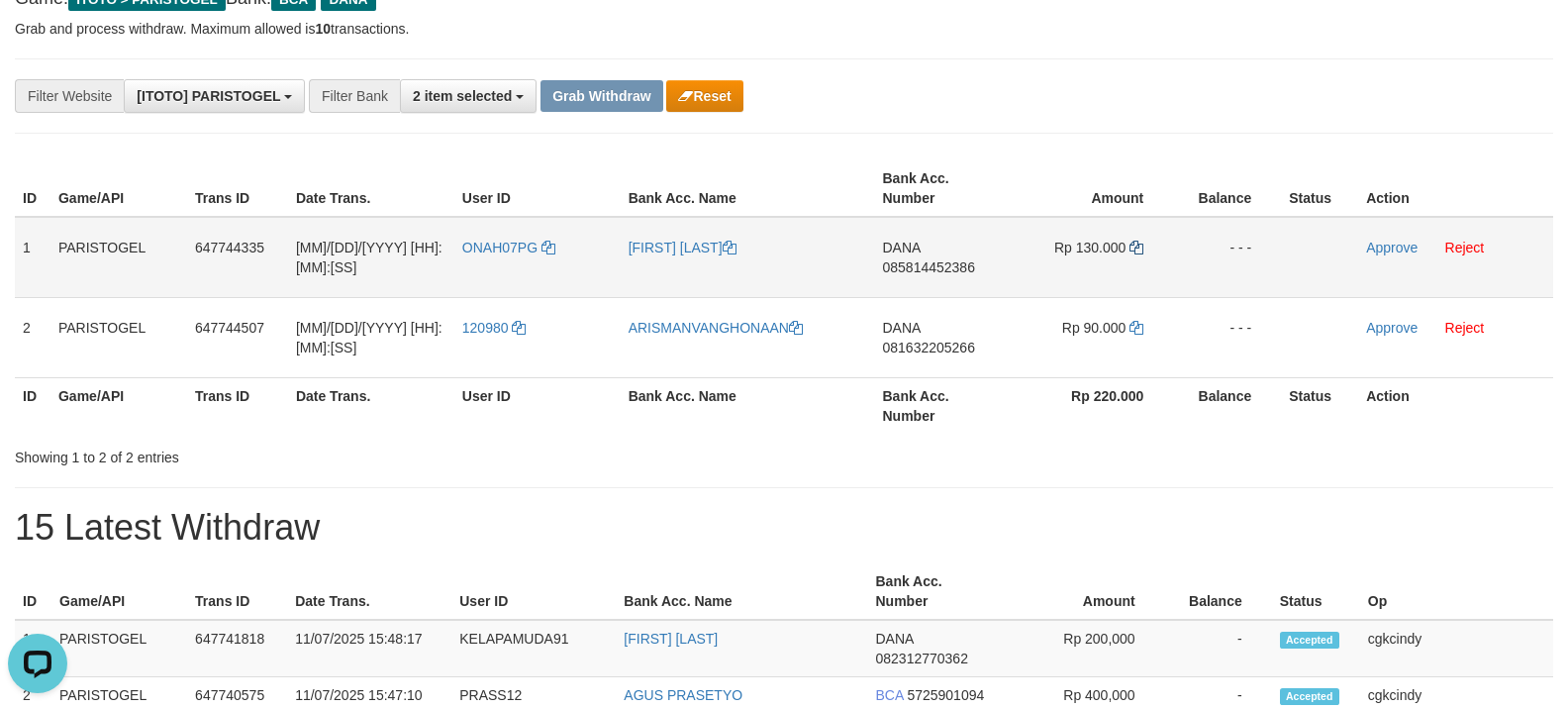 drag, startPoint x: 1144, startPoint y: 253, endPoint x: 1137, endPoint y: 246, distance: 9.899495 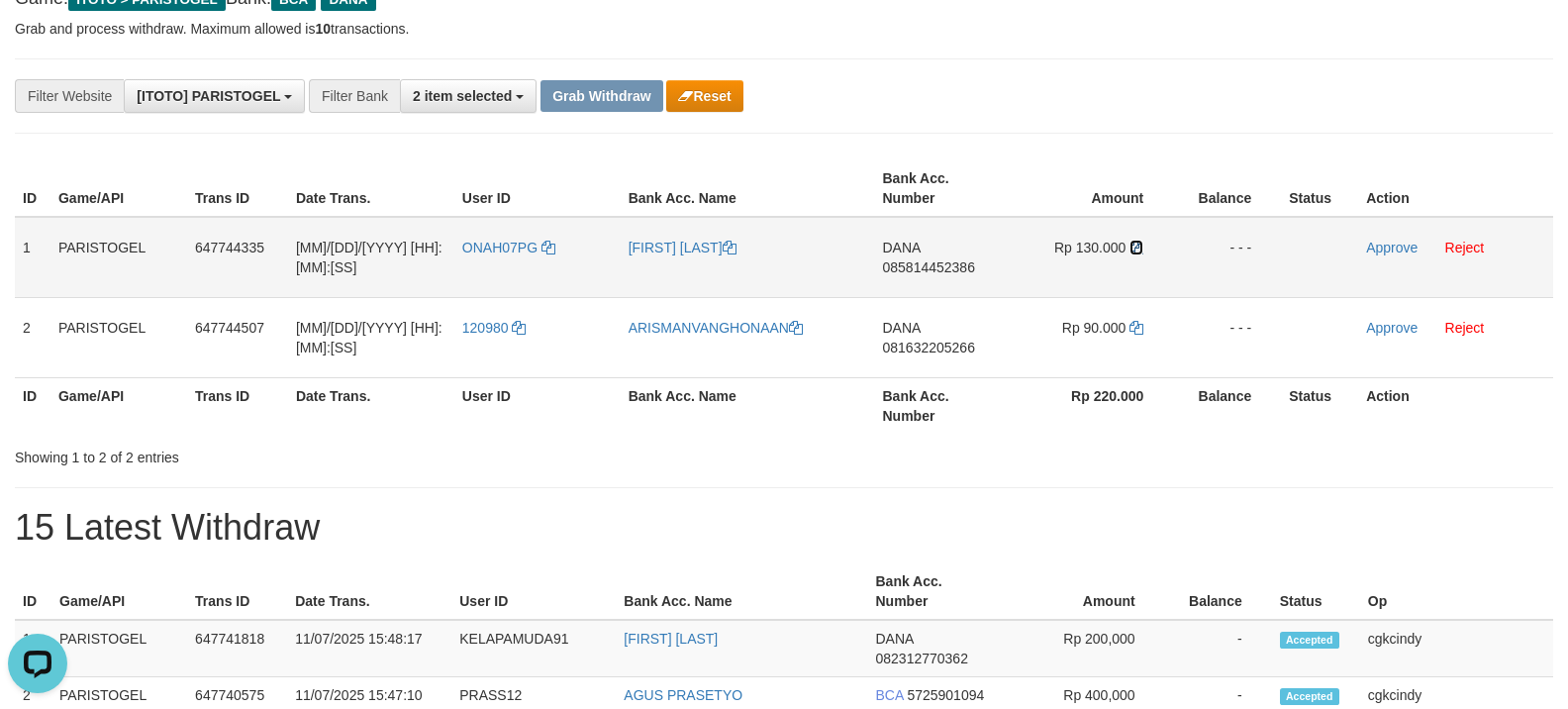 click at bounding box center (1136, 248) 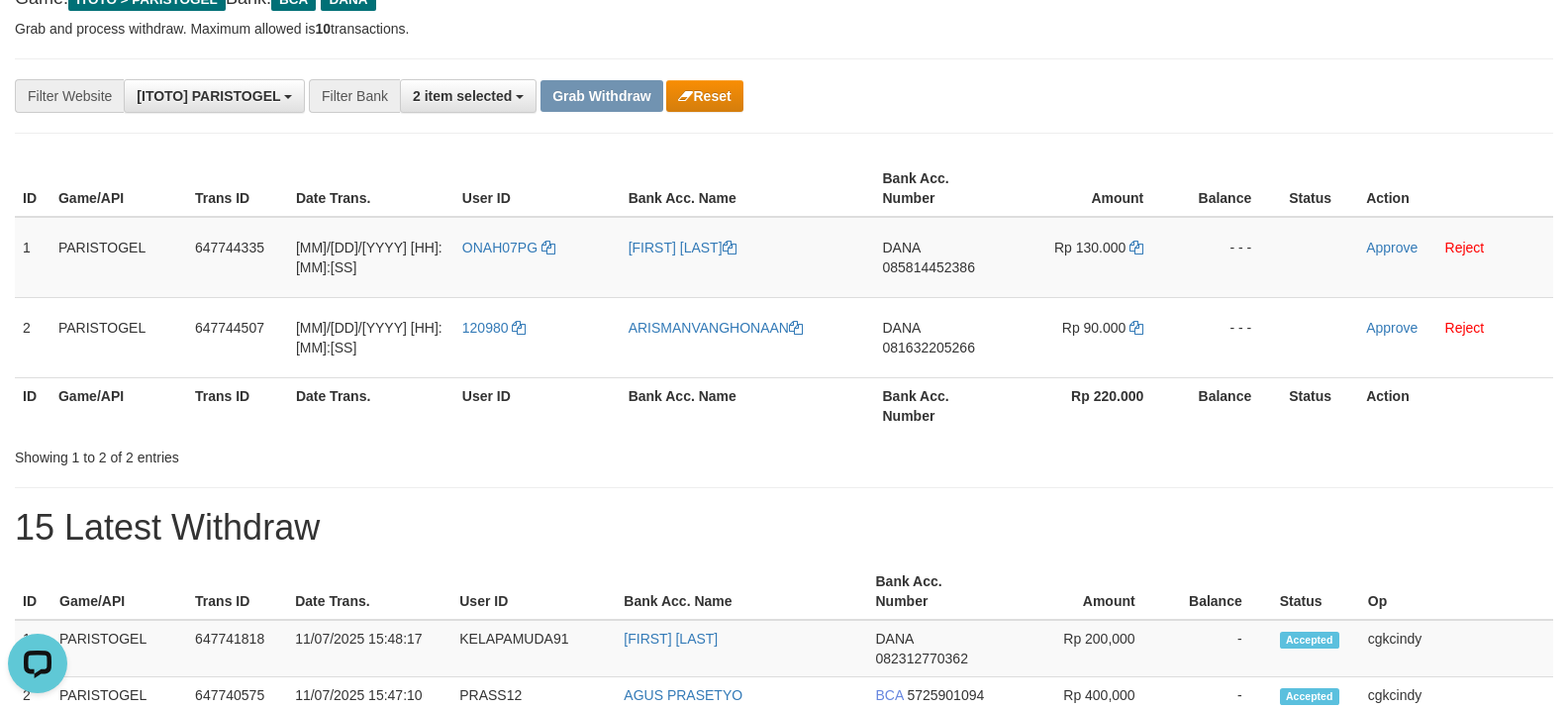 click on "Bank Acc. Number" at bounding box center [942, 405] 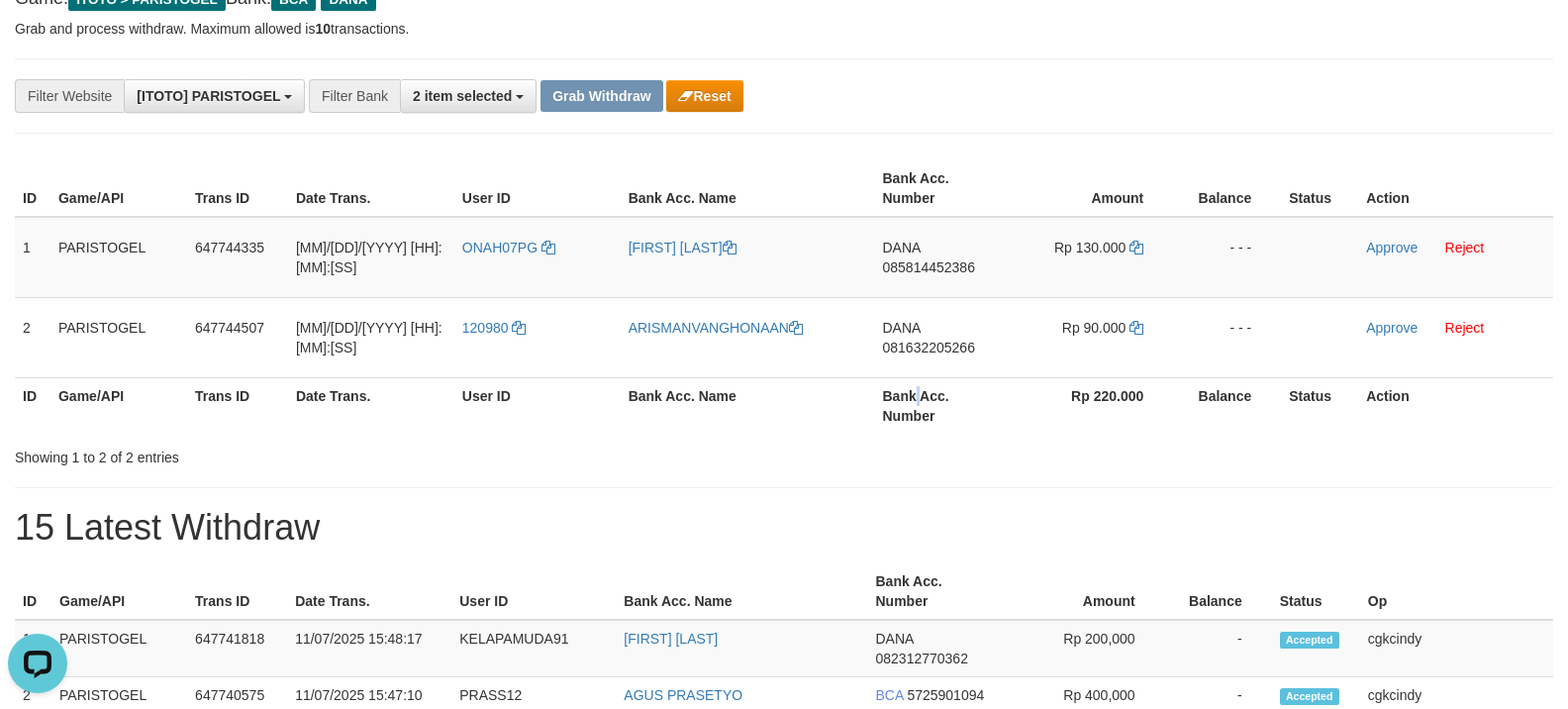 copy 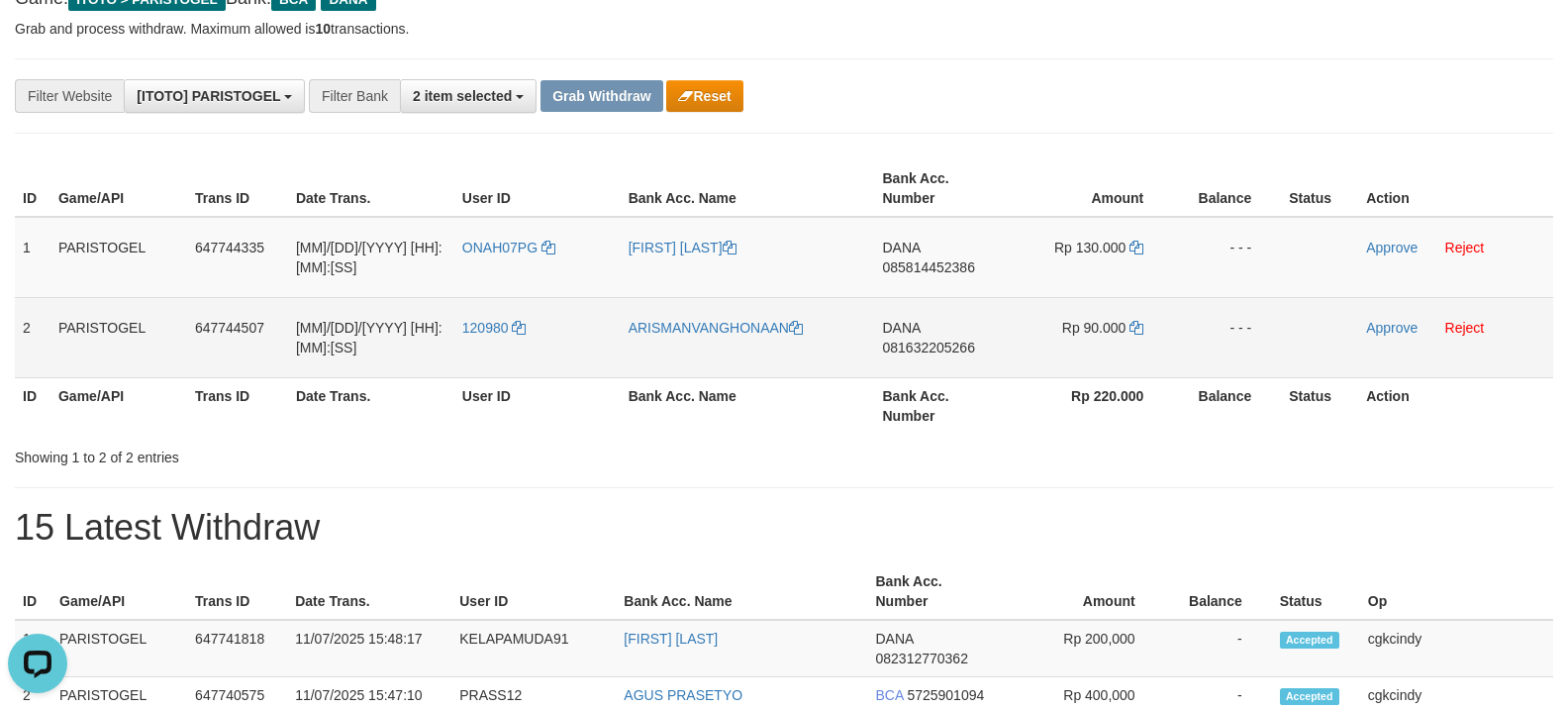 click on "DANA
081632205266" at bounding box center (942, 337) 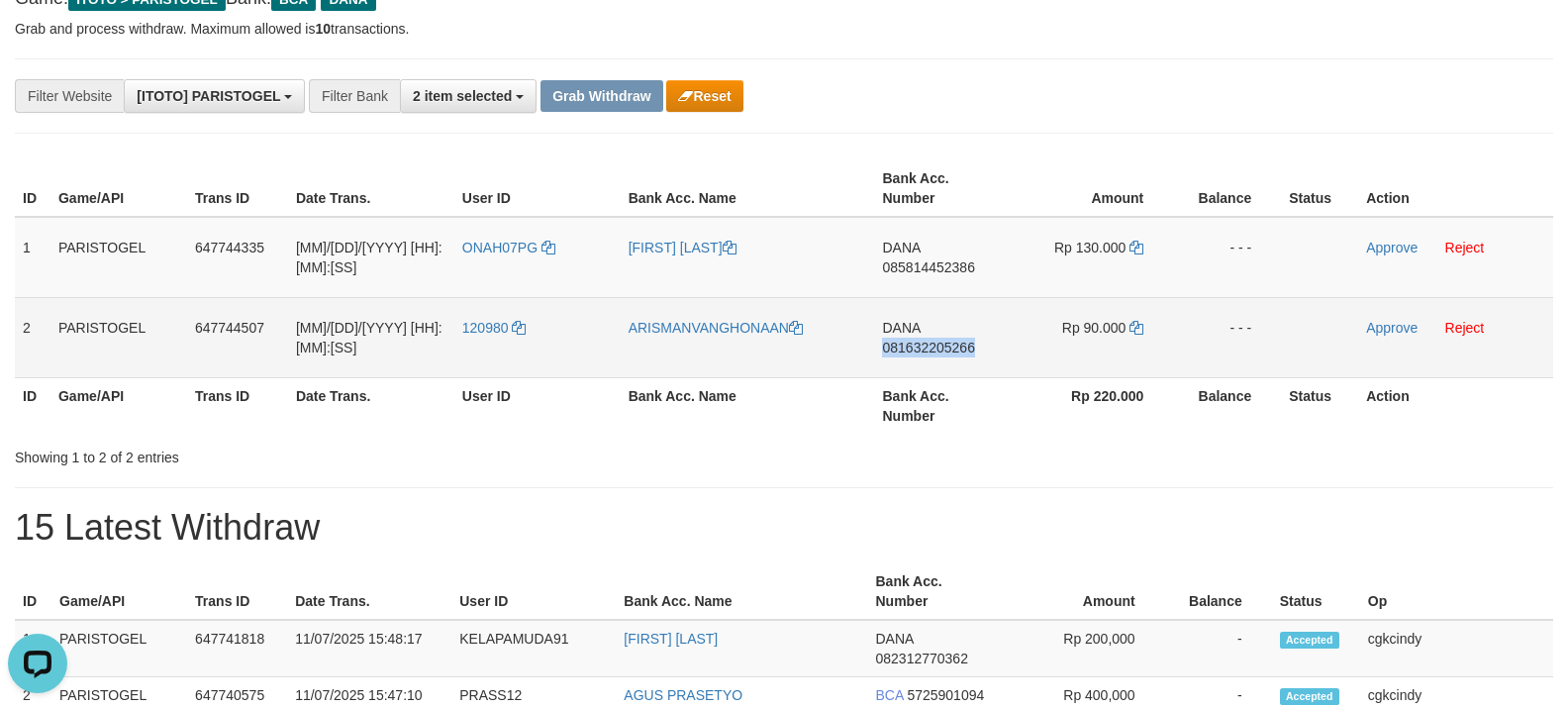 click on "DANA
081632205266" at bounding box center (942, 337) 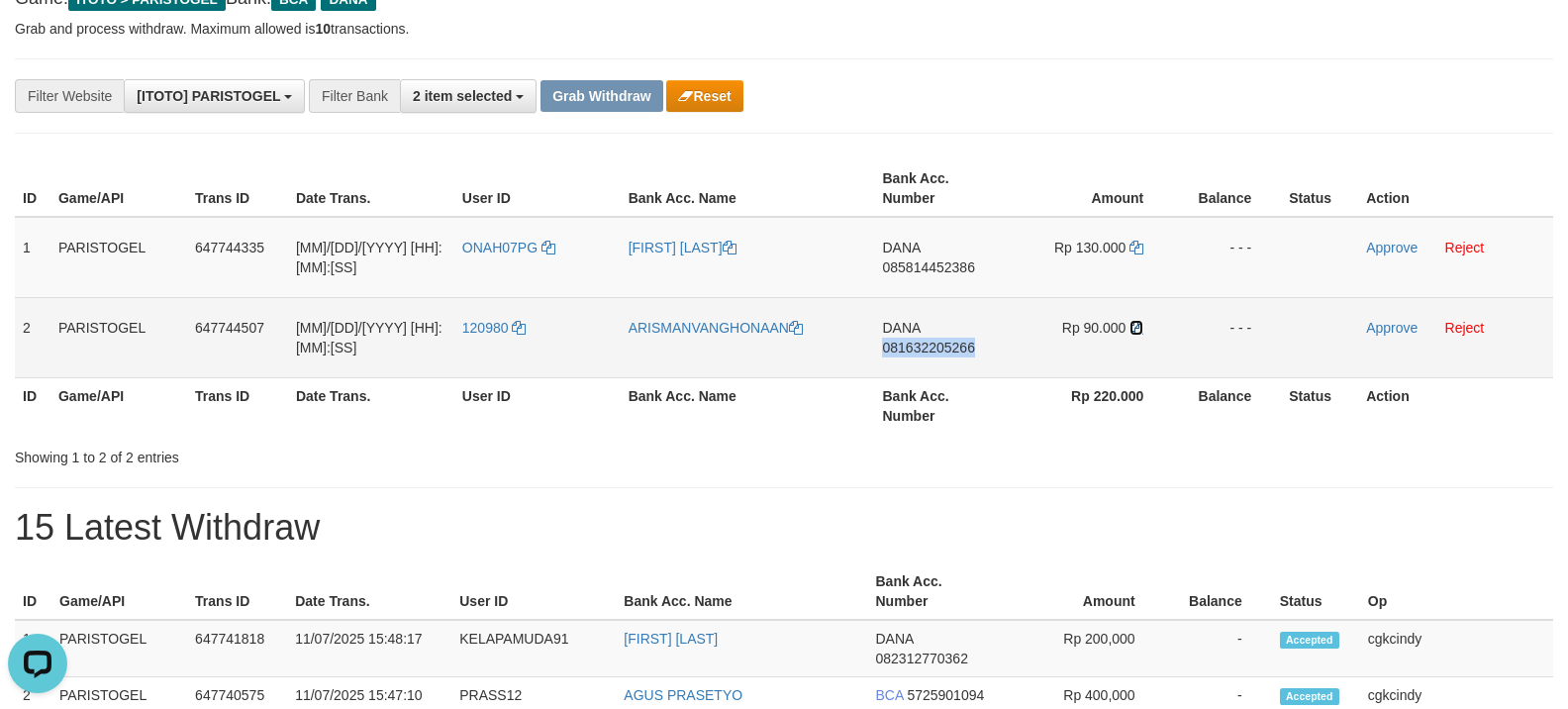 click at bounding box center [1136, 328] 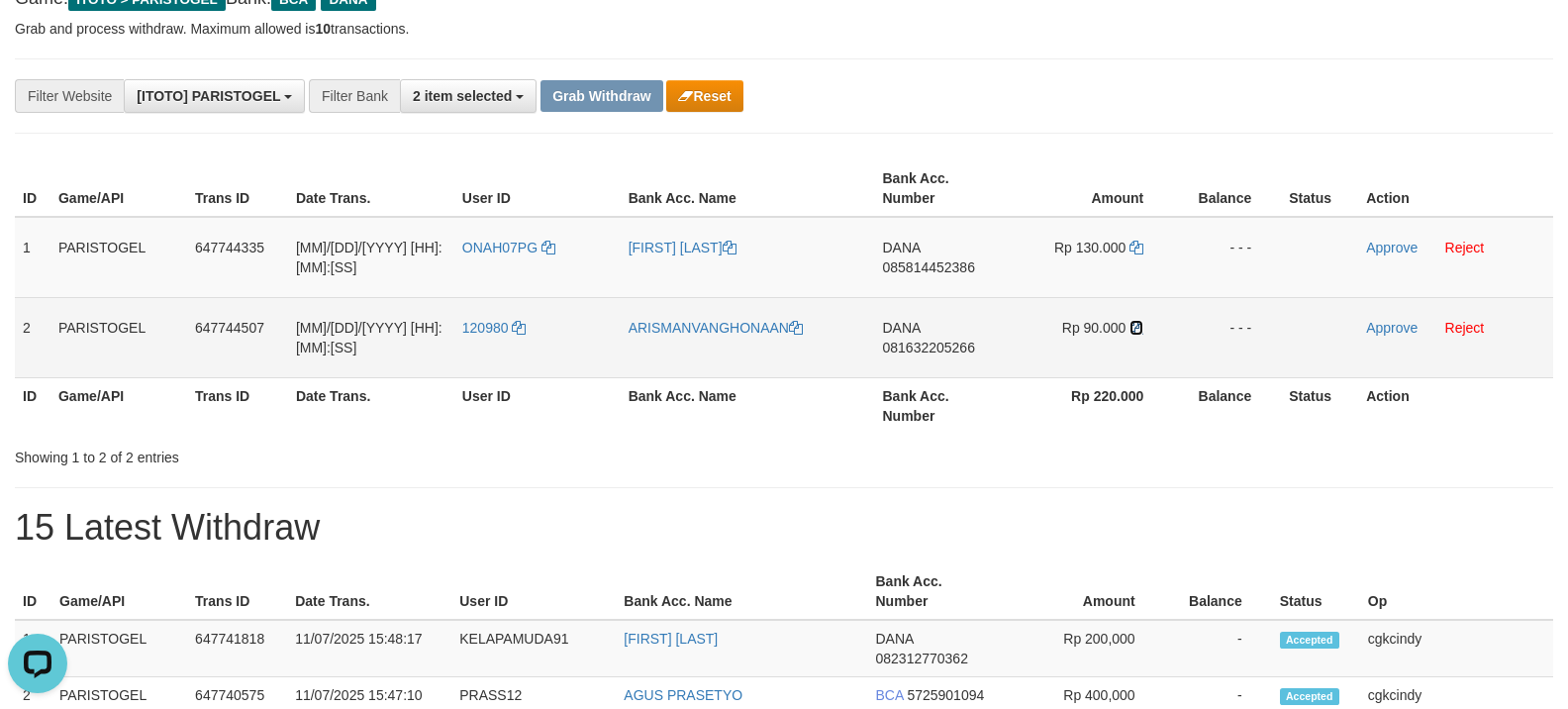 click at bounding box center [1136, 328] 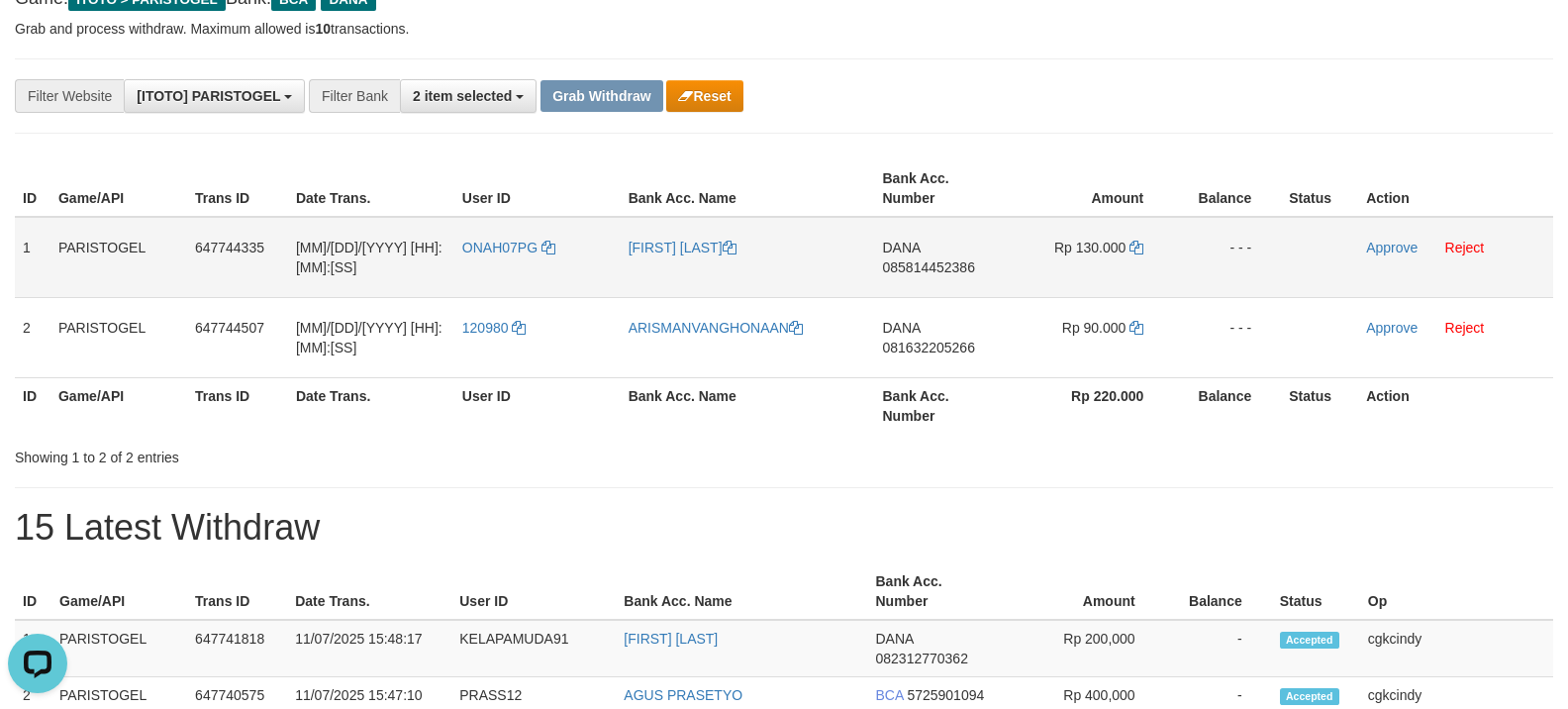 click on "Approve
Reject" at bounding box center [1455, 257] 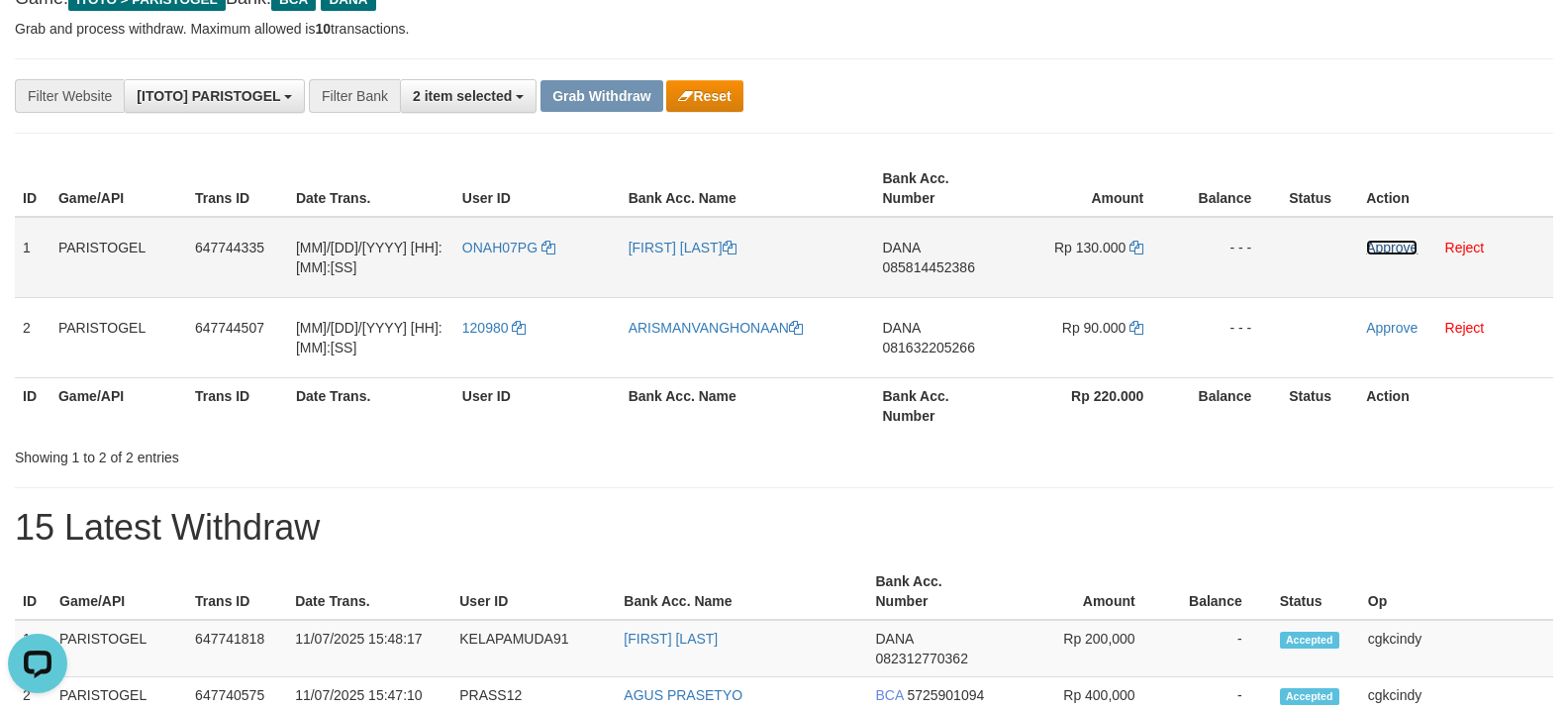 click on "Approve" at bounding box center [1392, 248] 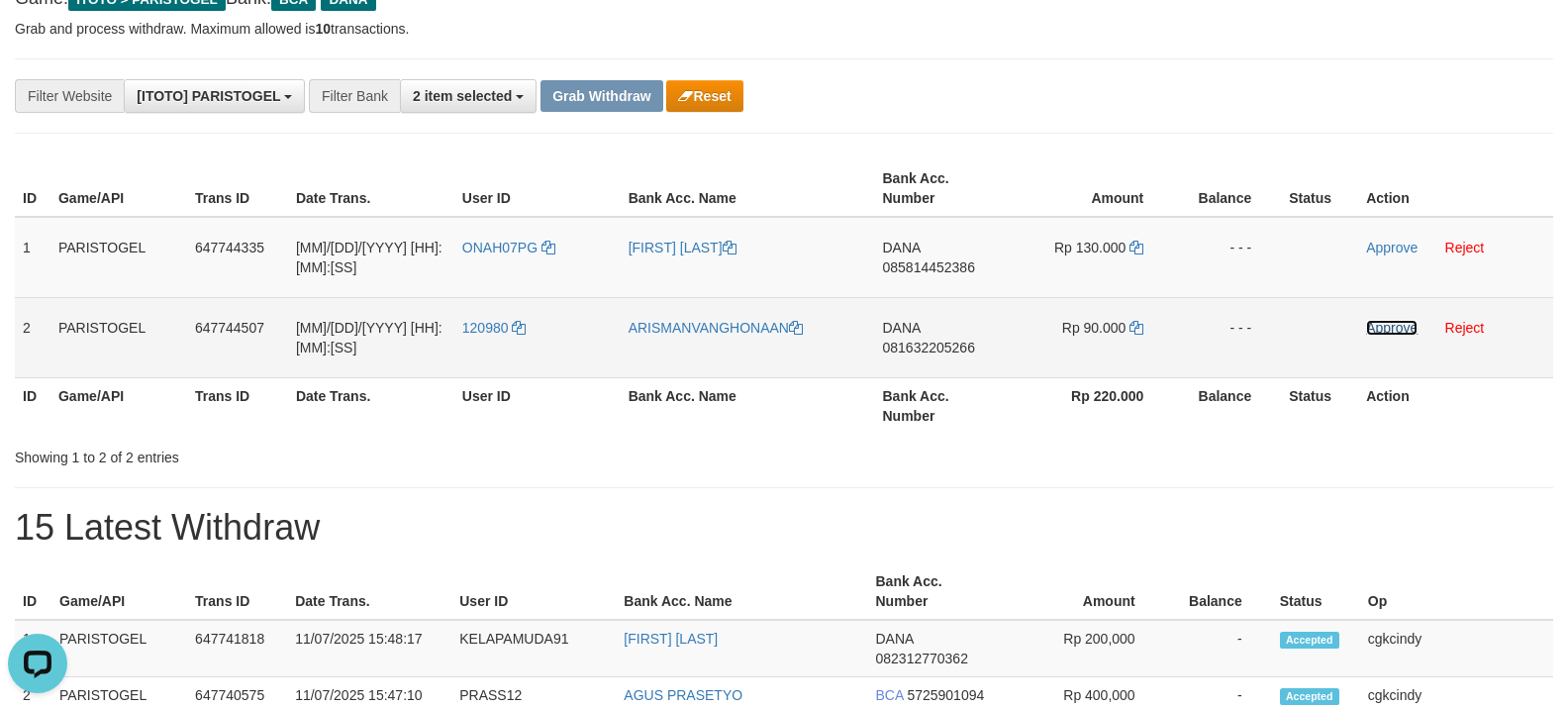 click on "Approve" at bounding box center (1392, 328) 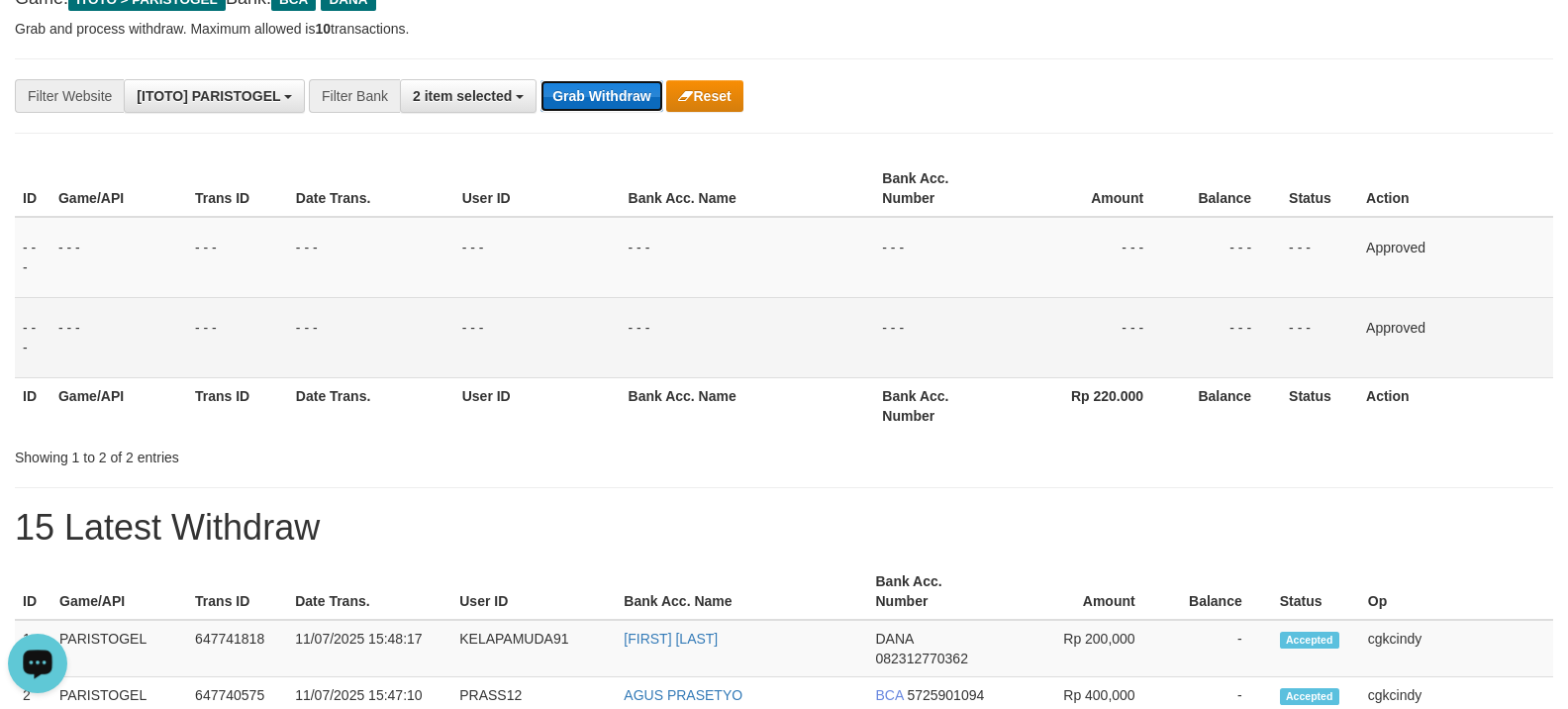 click on "Grab Withdraw" at bounding box center (601, 96) 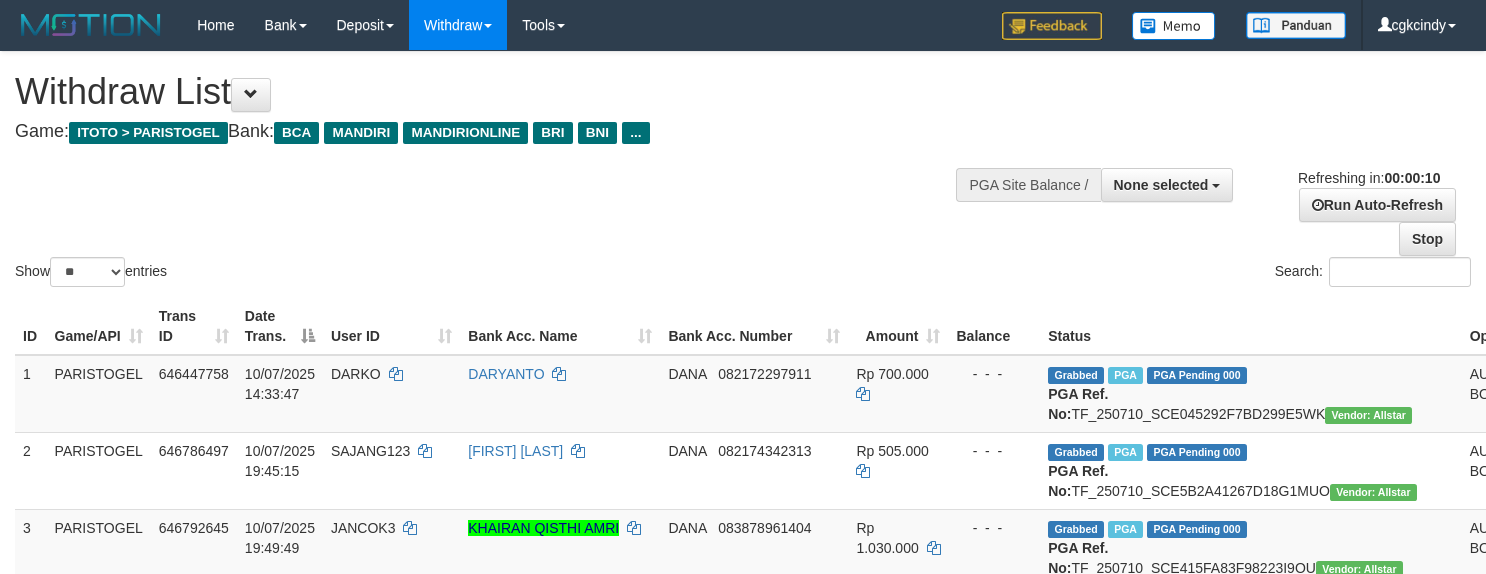 select 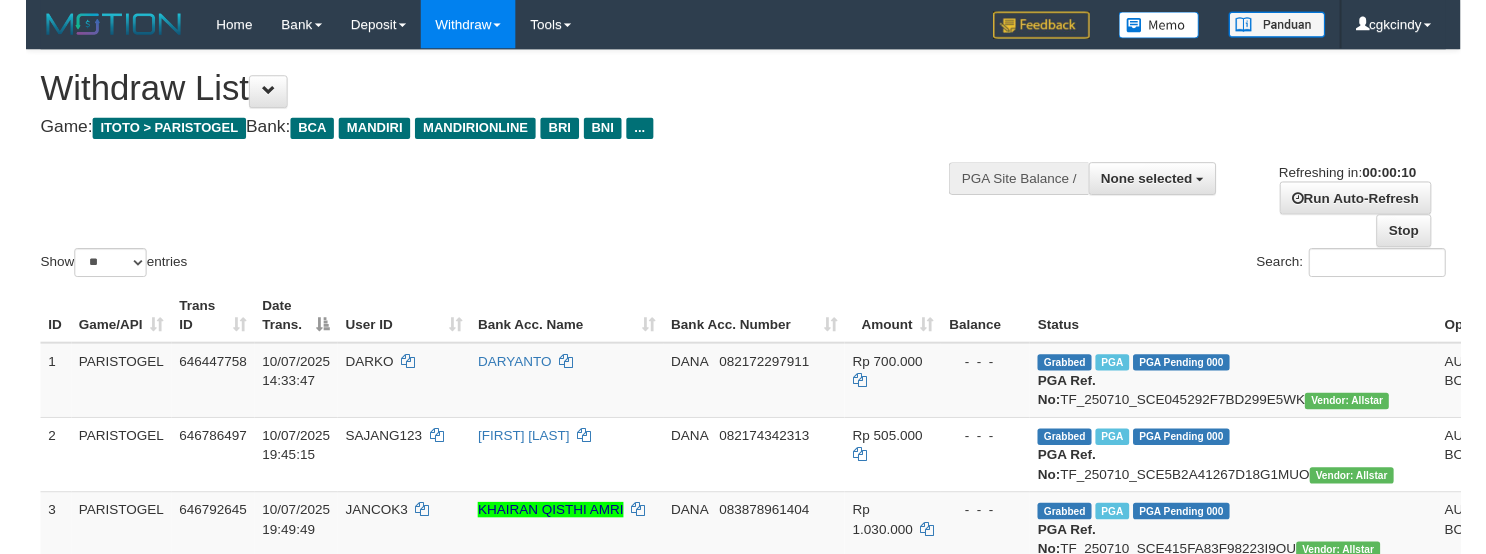 scroll, scrollTop: 0, scrollLeft: 0, axis: both 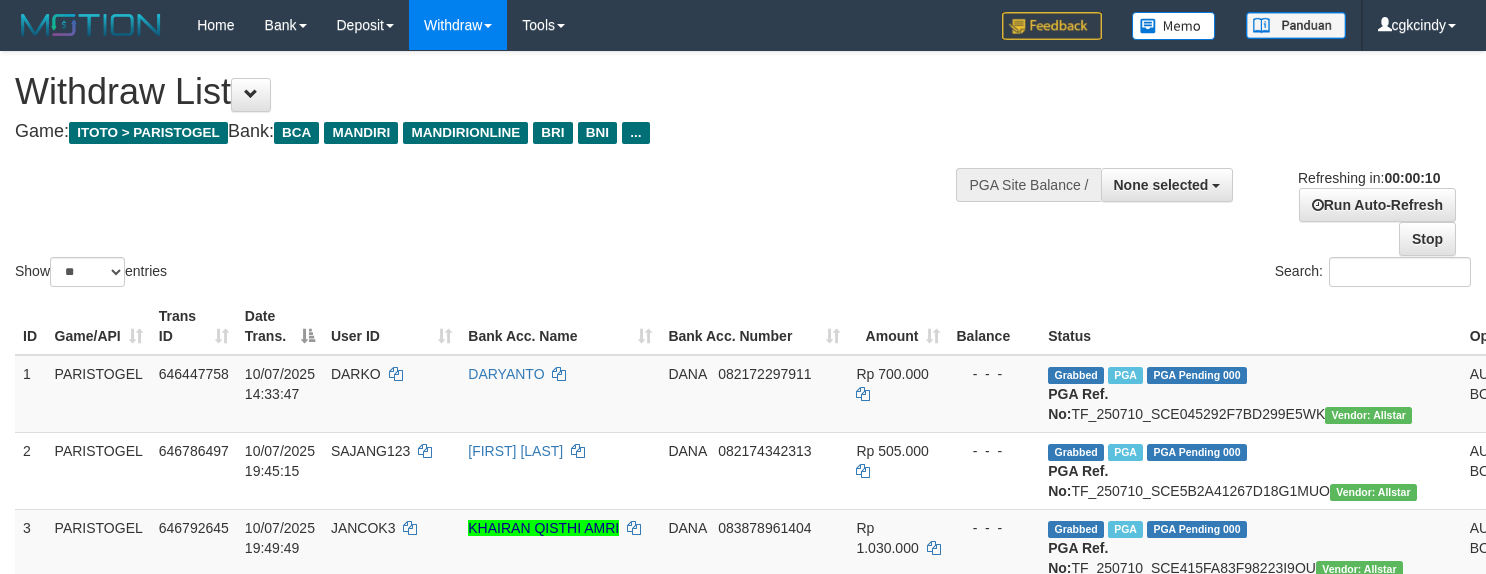 select 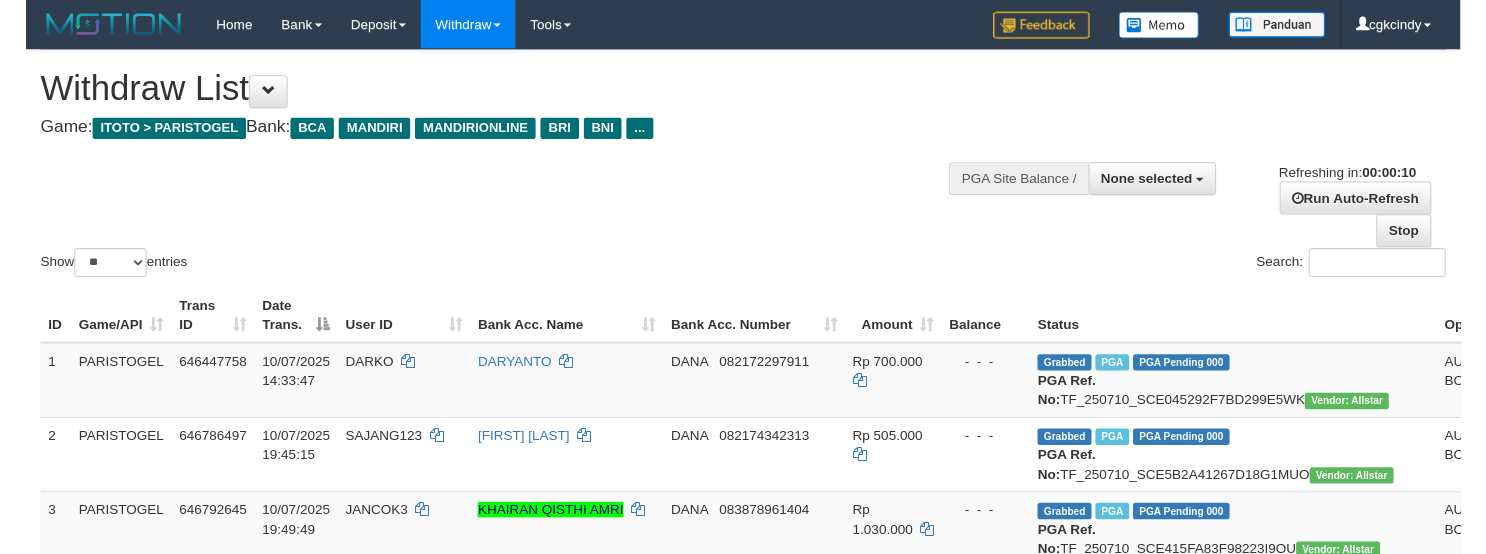 scroll, scrollTop: 0, scrollLeft: 0, axis: both 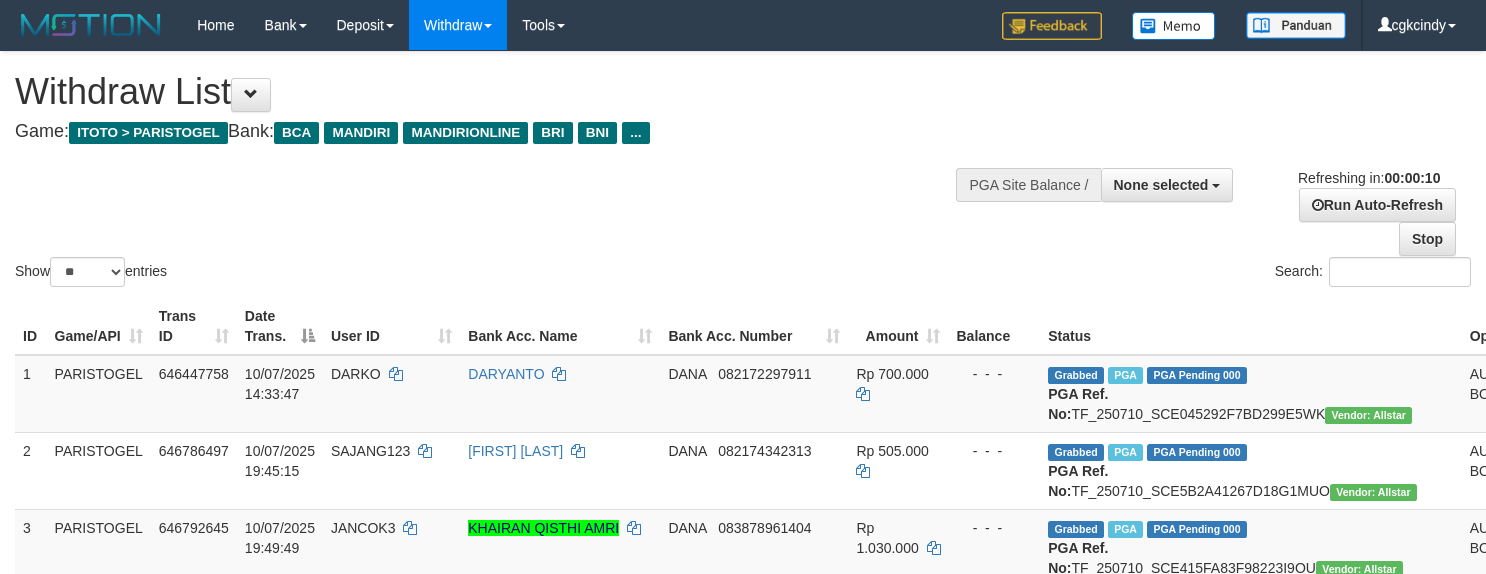 select 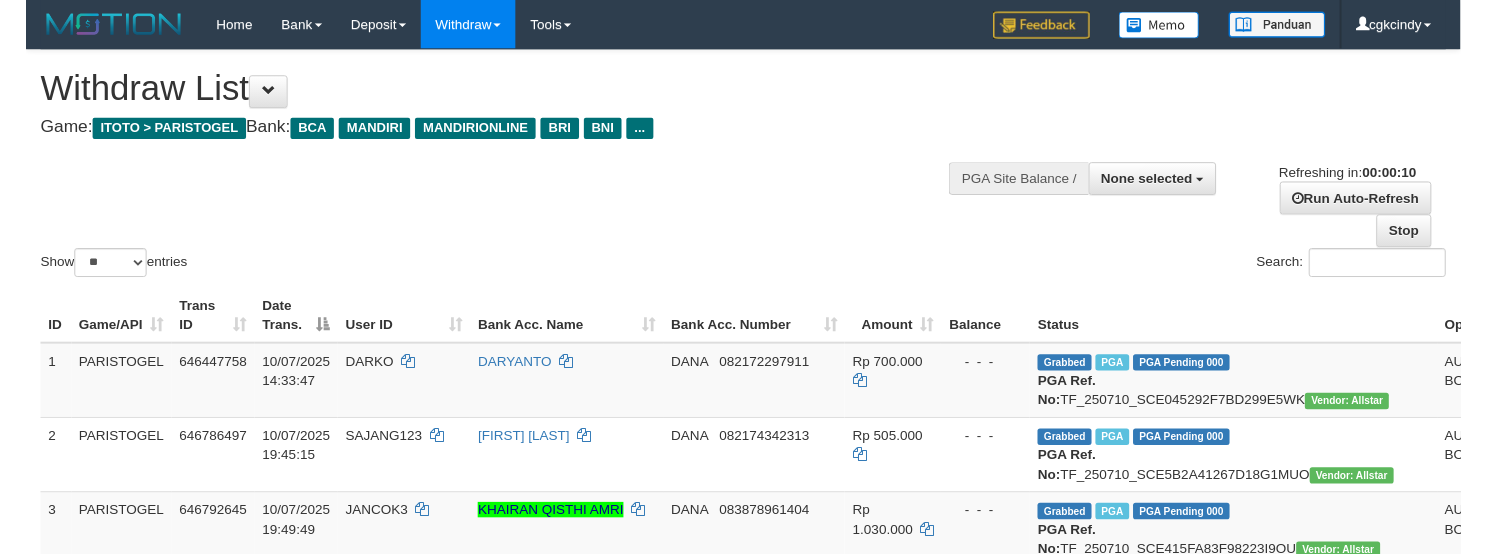 scroll, scrollTop: 0, scrollLeft: 0, axis: both 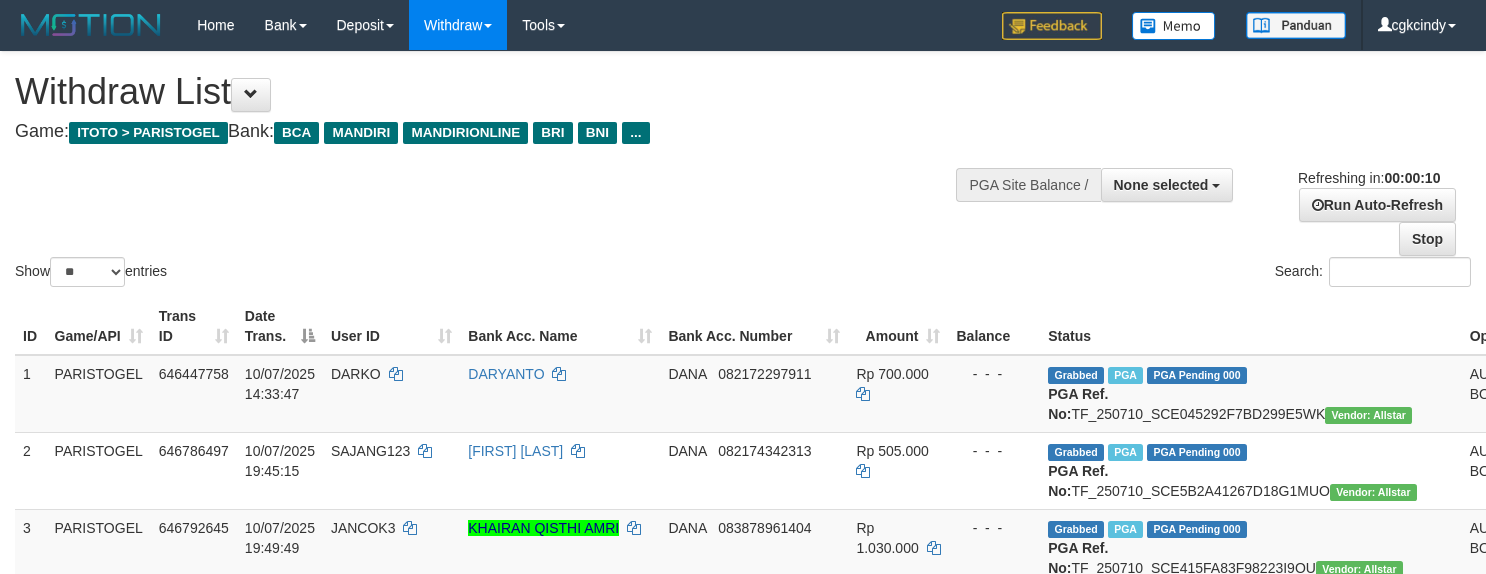 select 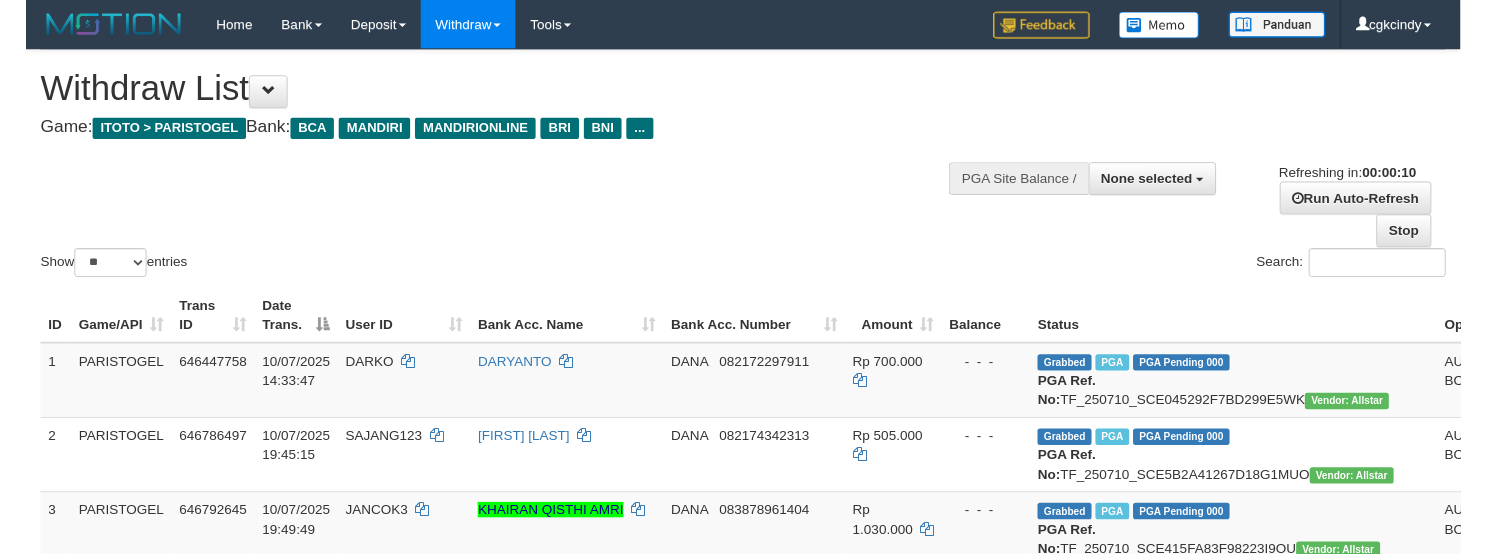 scroll, scrollTop: 0, scrollLeft: 0, axis: both 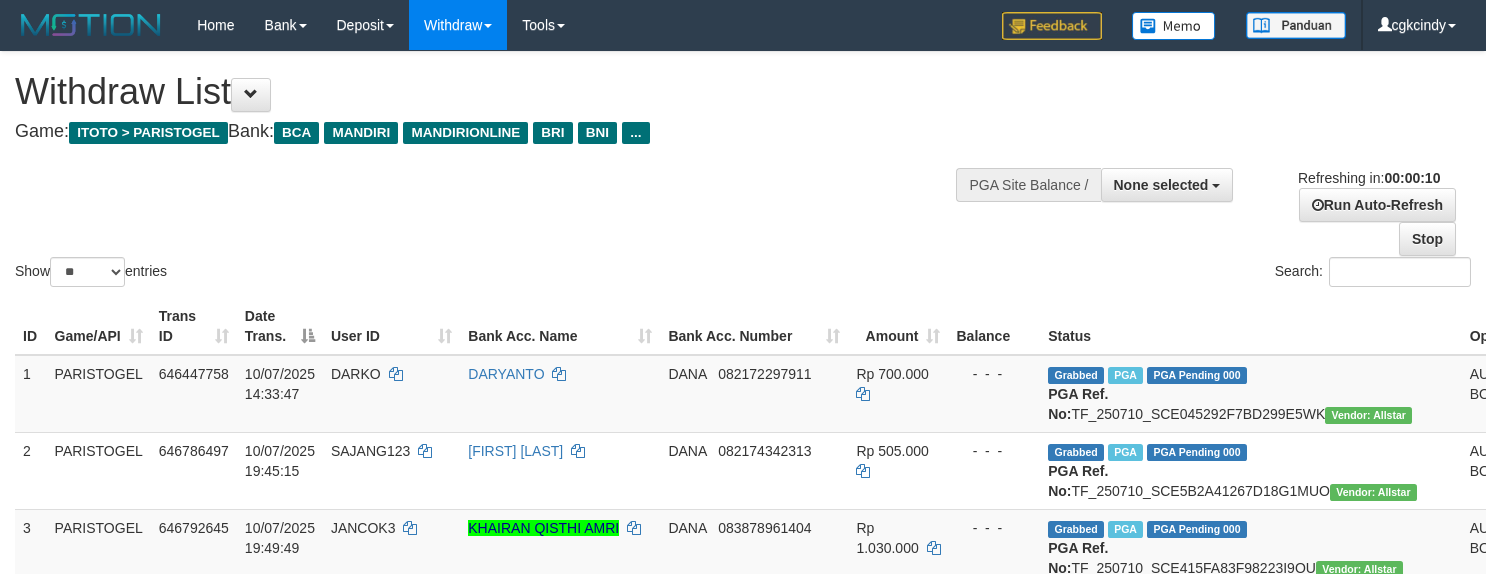 select 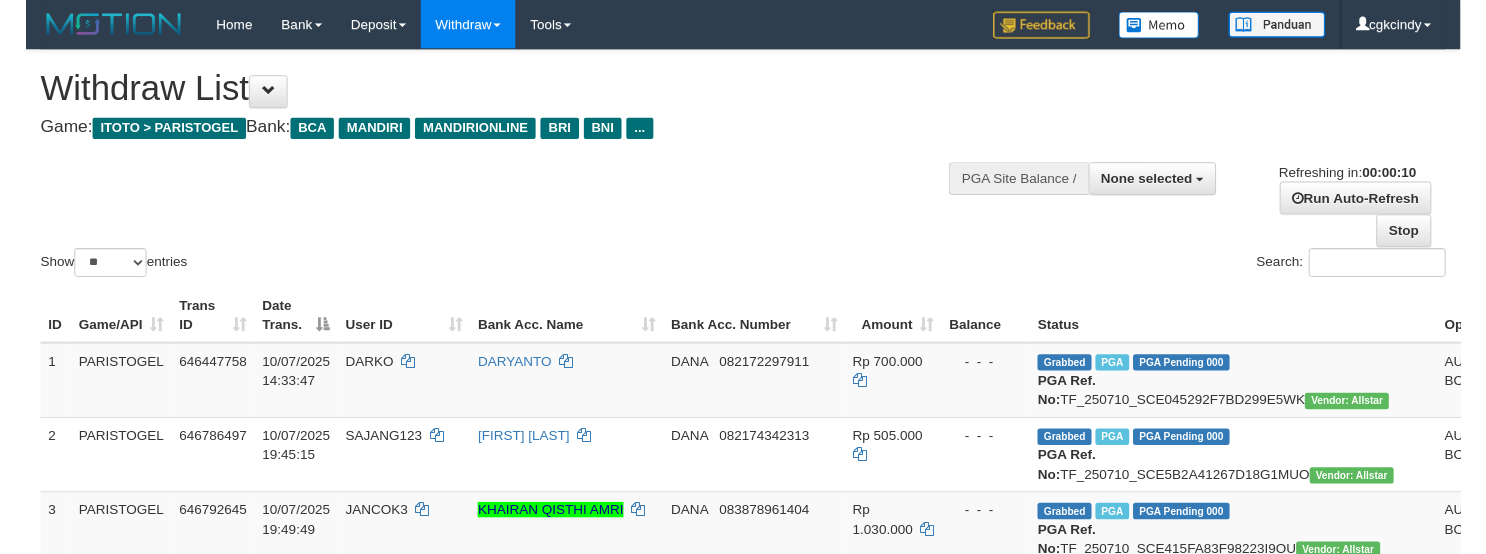 scroll, scrollTop: 0, scrollLeft: 0, axis: both 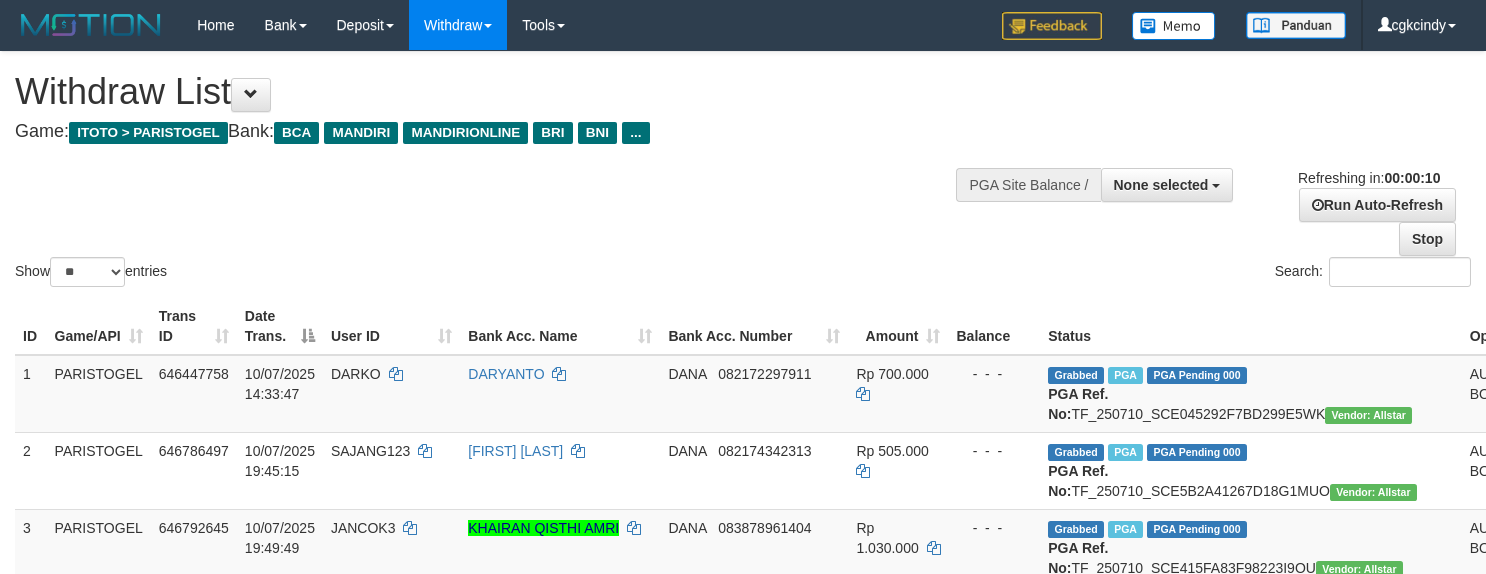 select 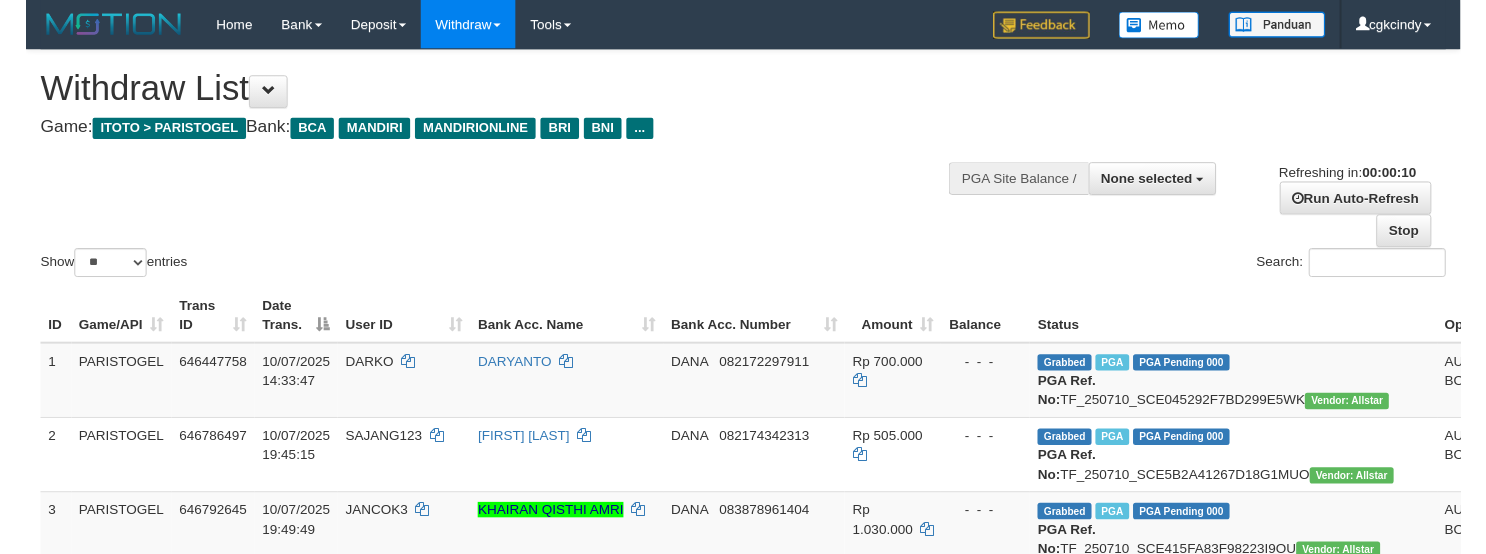 scroll, scrollTop: 0, scrollLeft: 0, axis: both 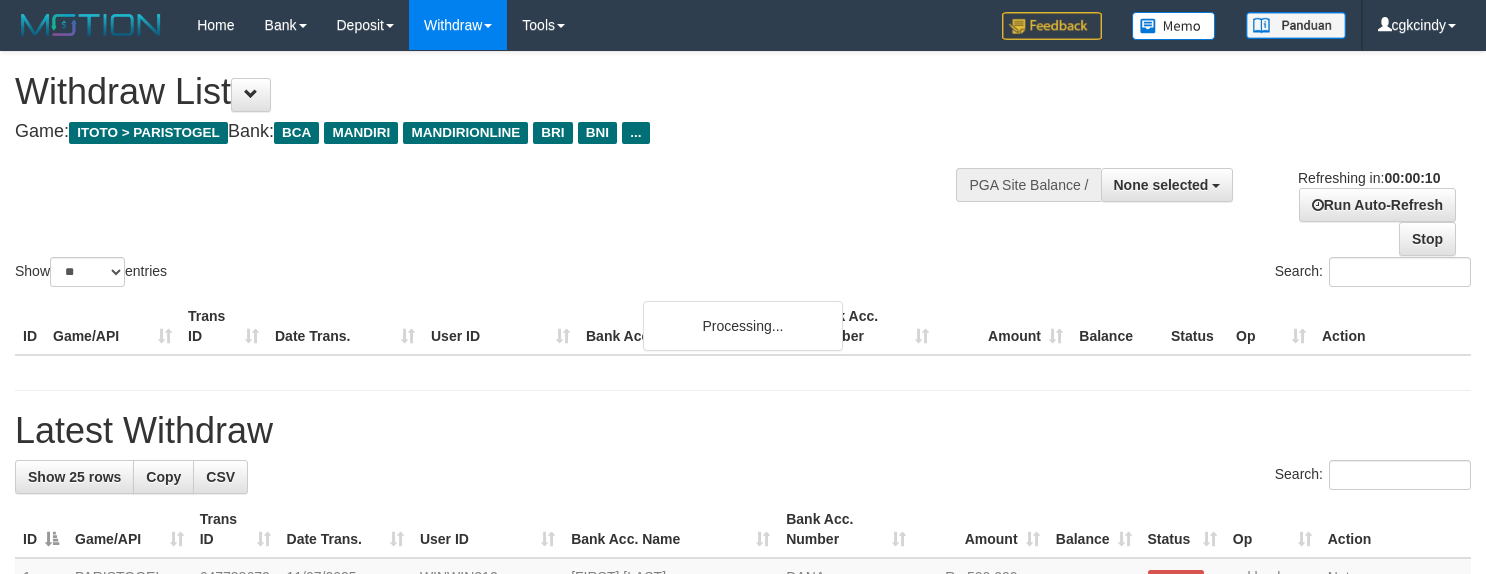 select 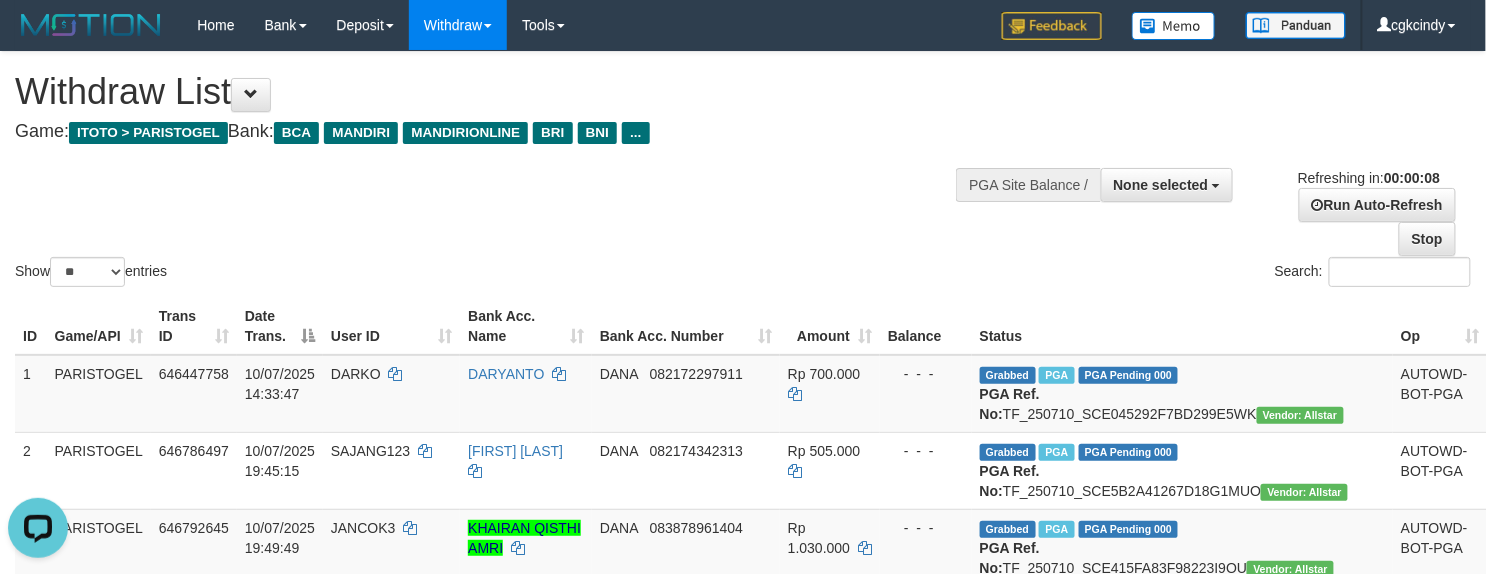 scroll, scrollTop: 0, scrollLeft: 0, axis: both 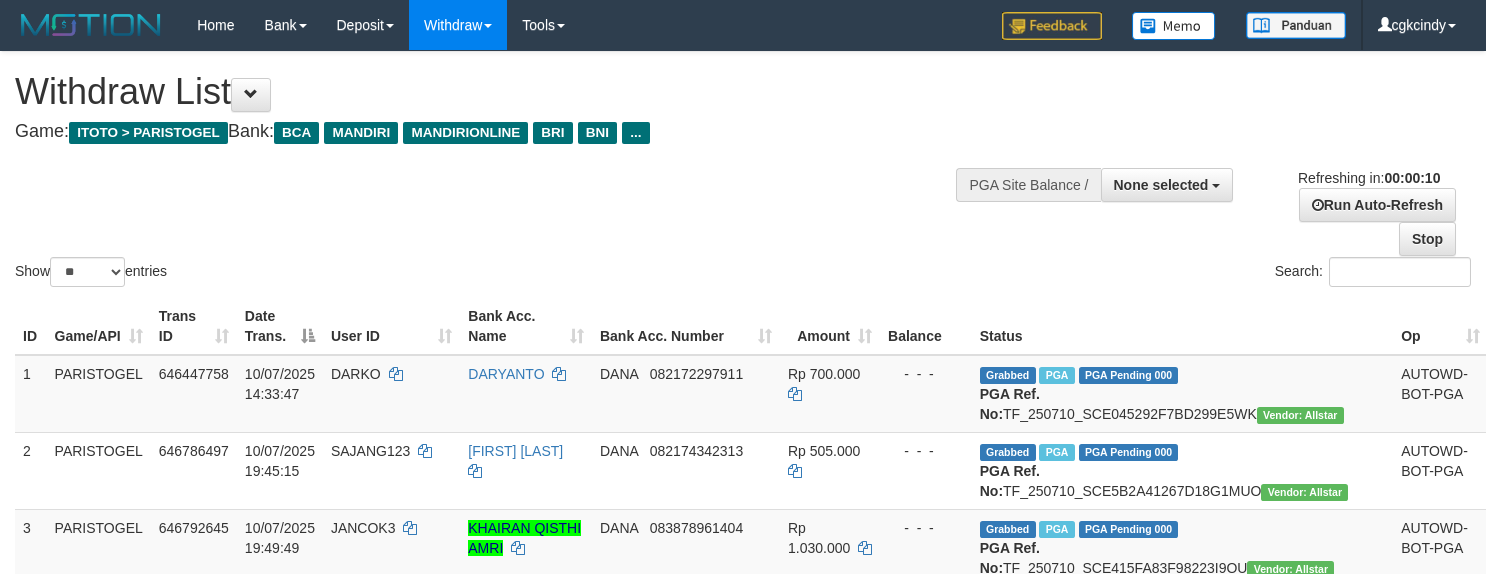 select 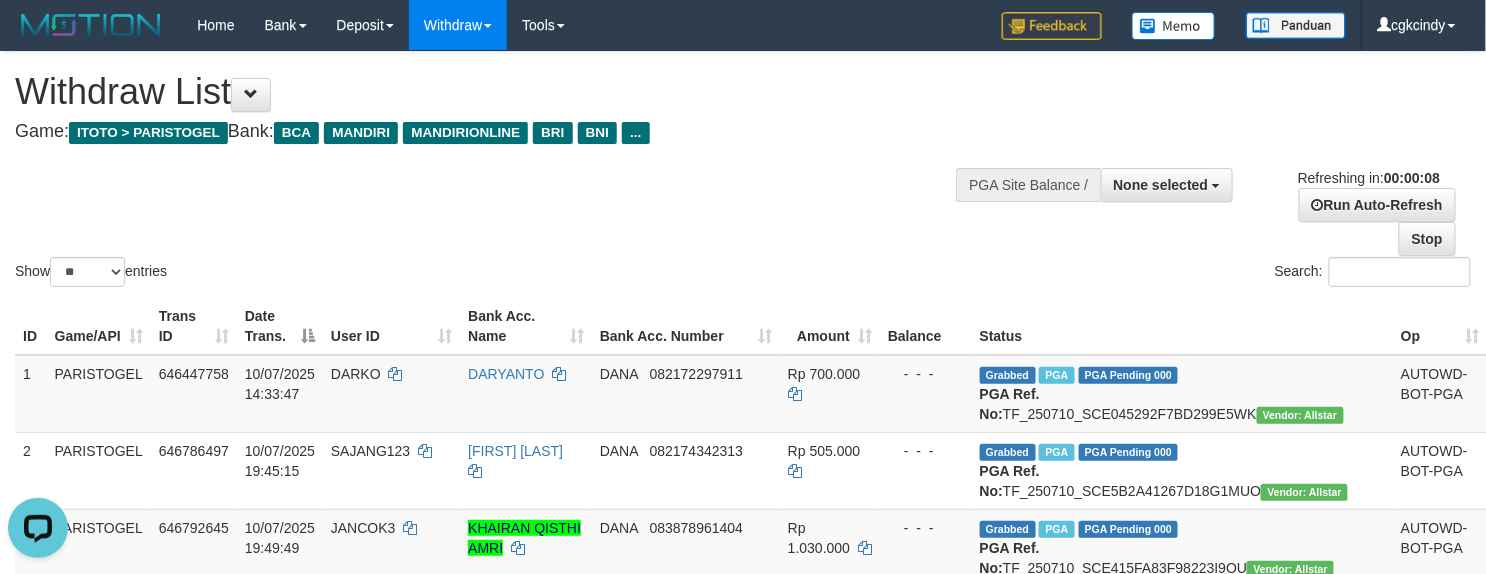 scroll, scrollTop: 0, scrollLeft: 0, axis: both 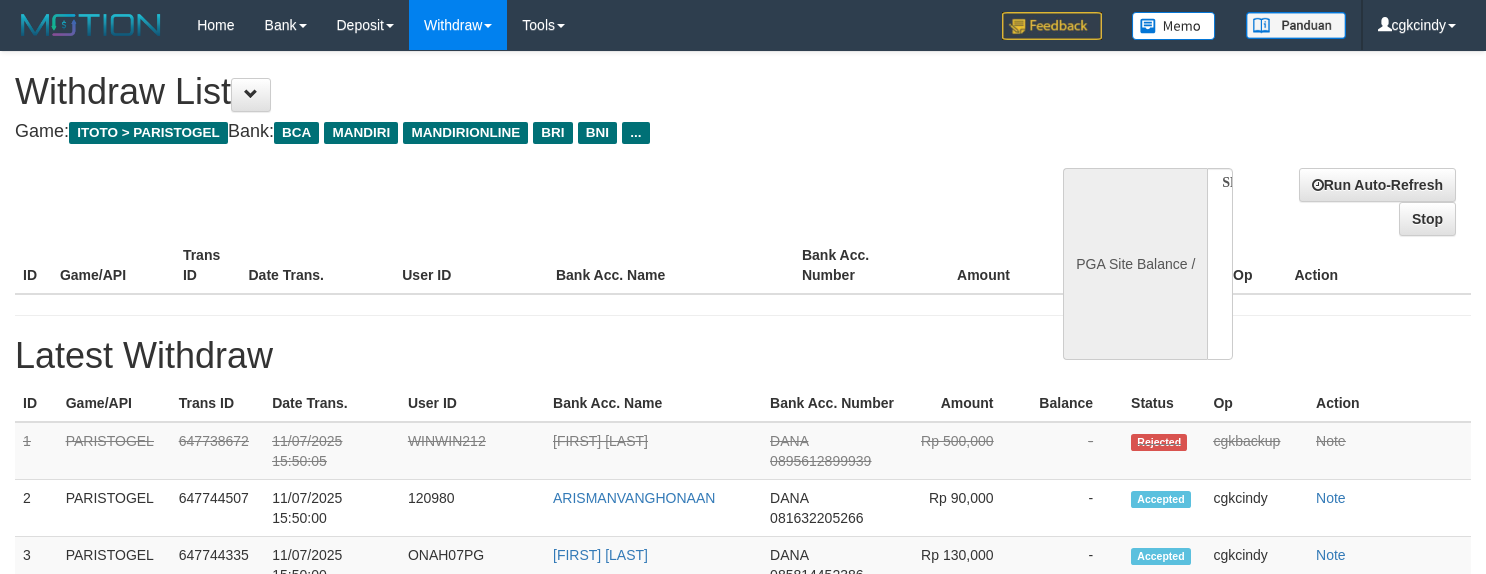 select 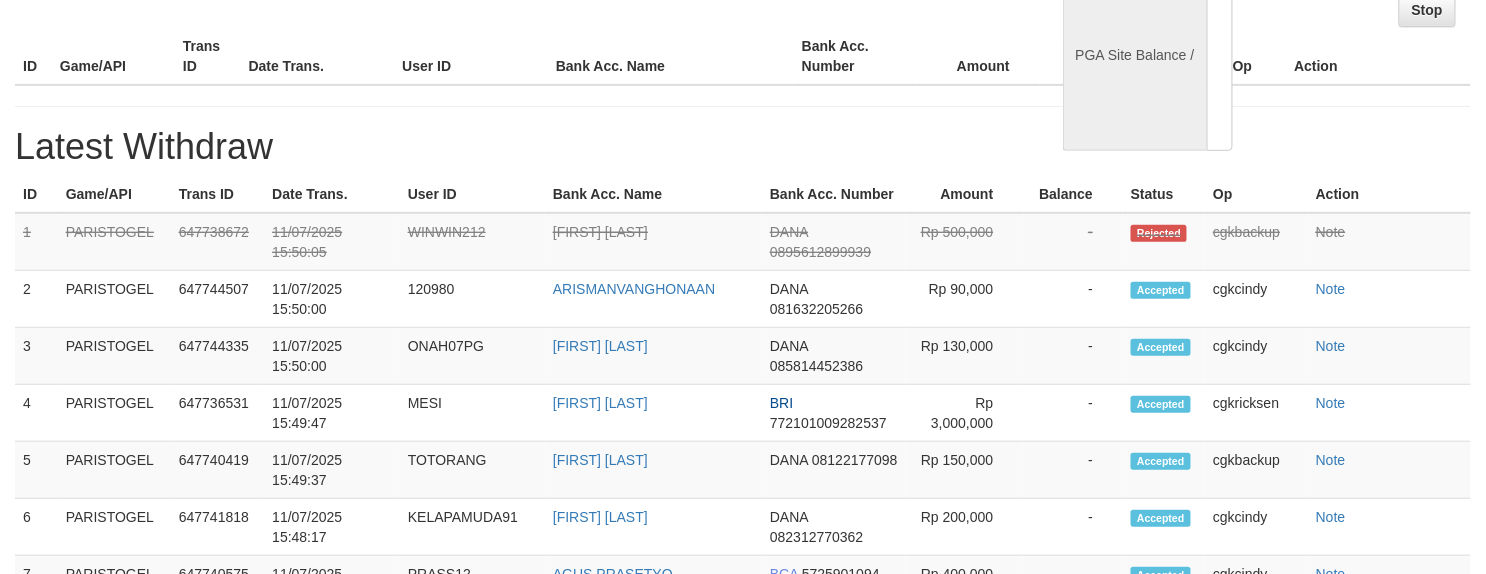select on "**" 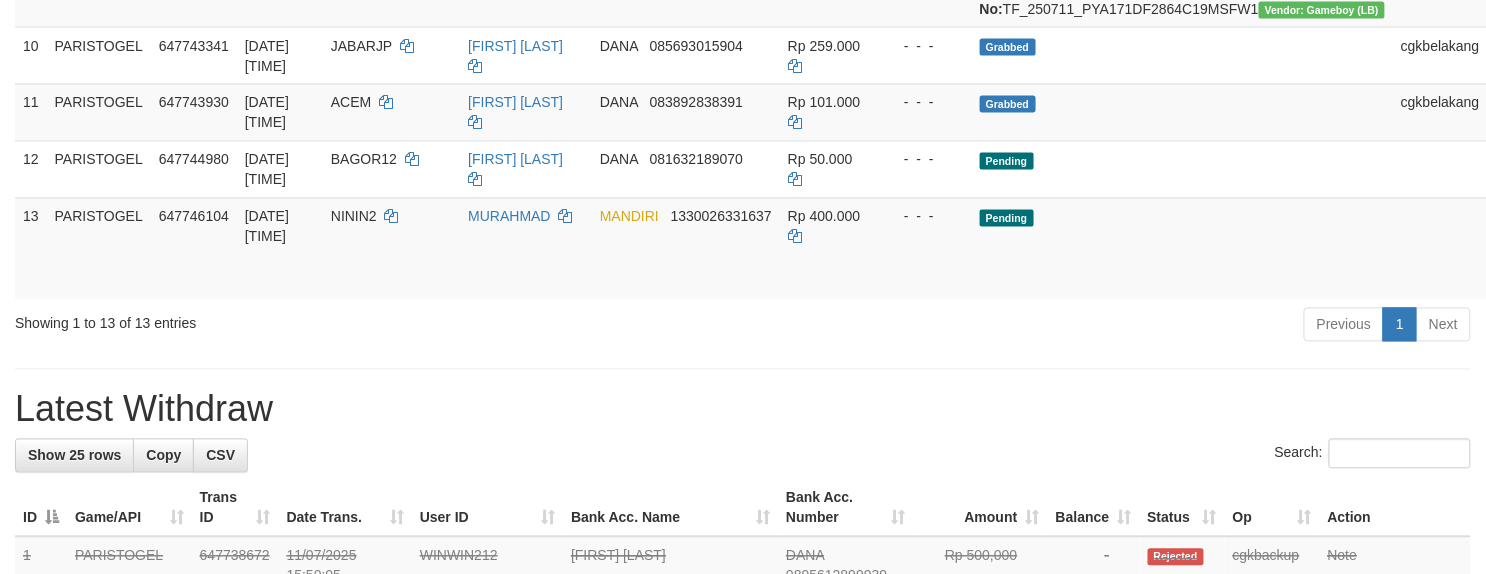 scroll, scrollTop: 1066, scrollLeft: 0, axis: vertical 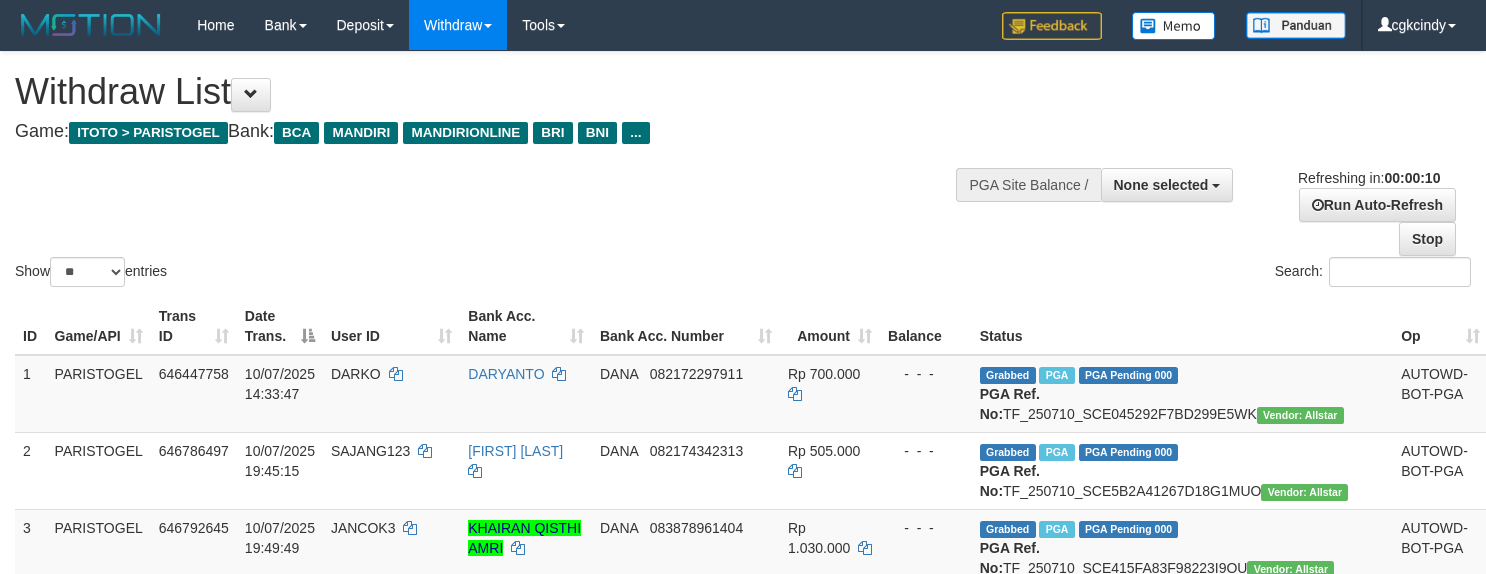 select 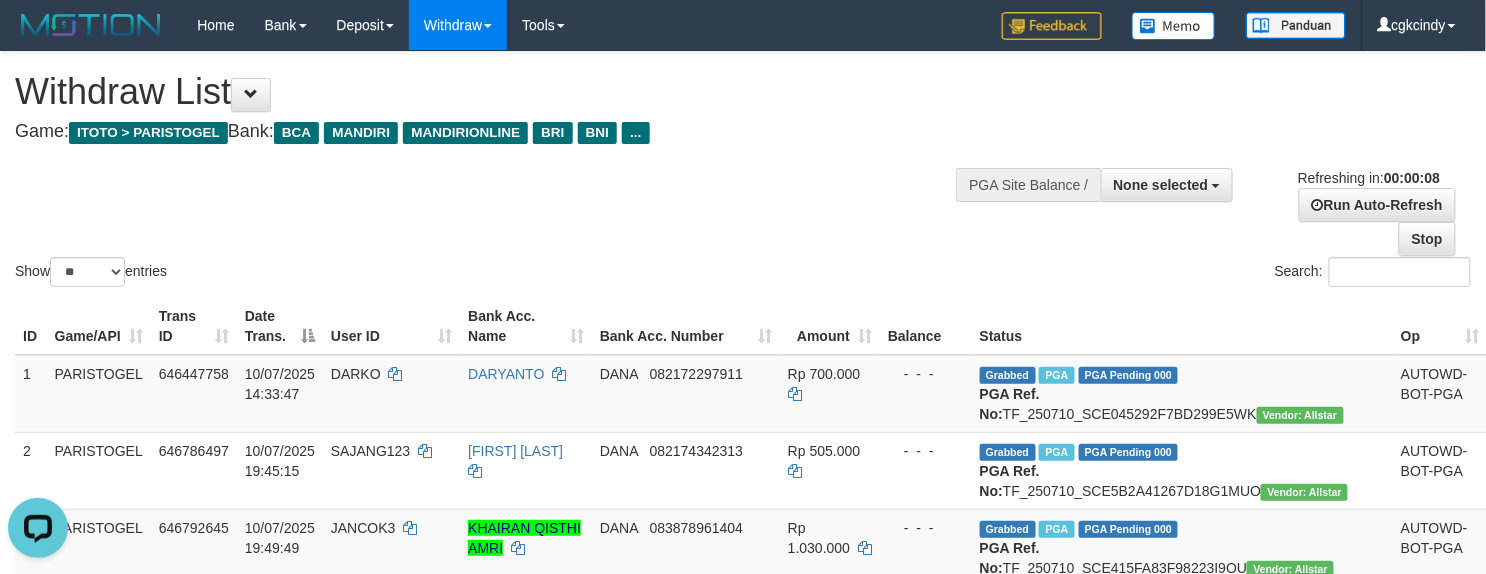 scroll, scrollTop: 0, scrollLeft: 0, axis: both 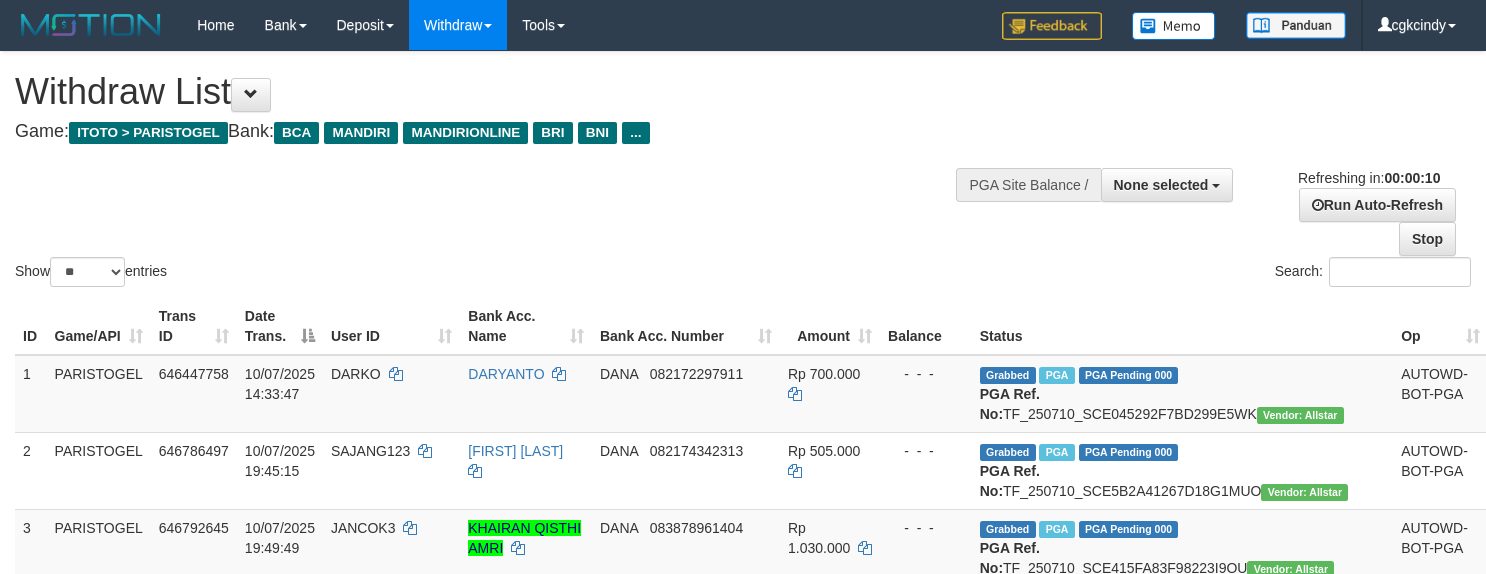 select 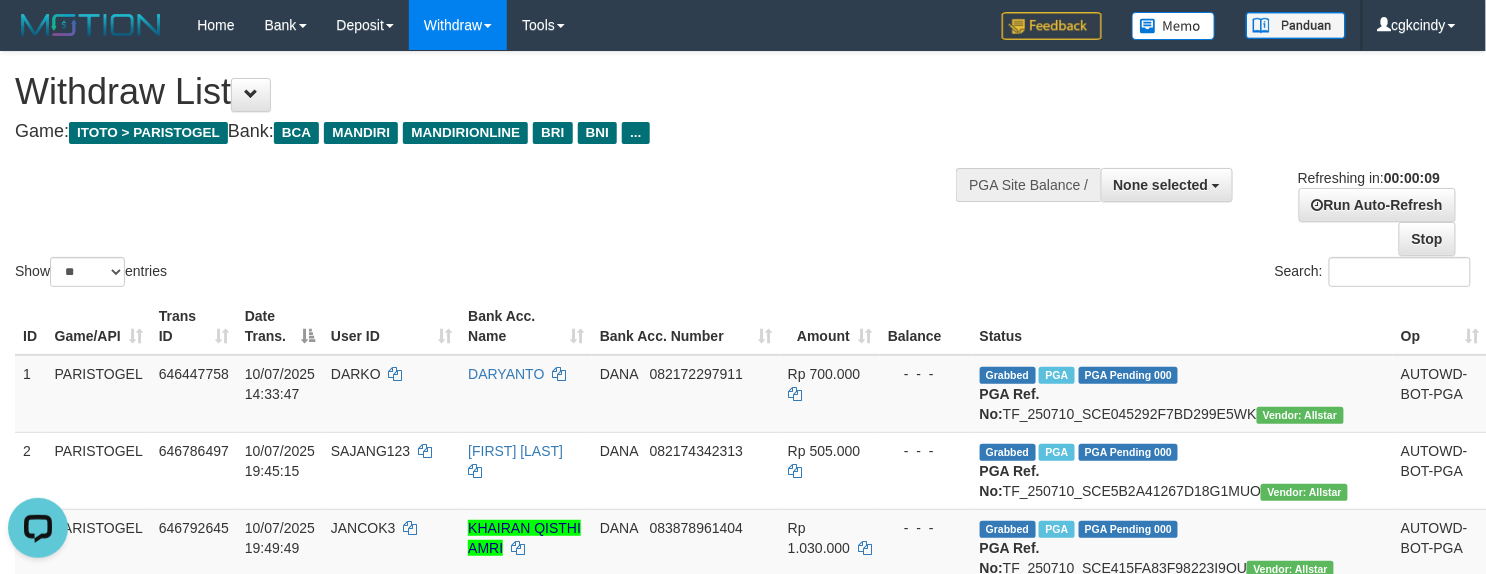 scroll, scrollTop: 0, scrollLeft: 0, axis: both 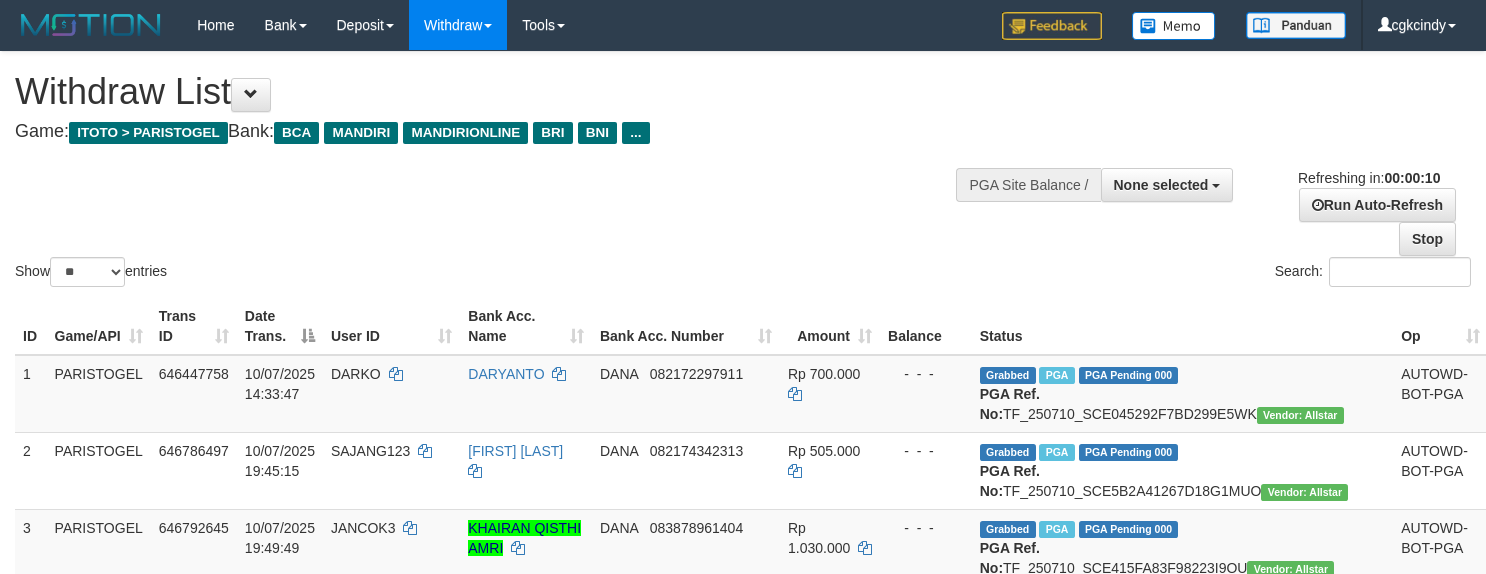 select 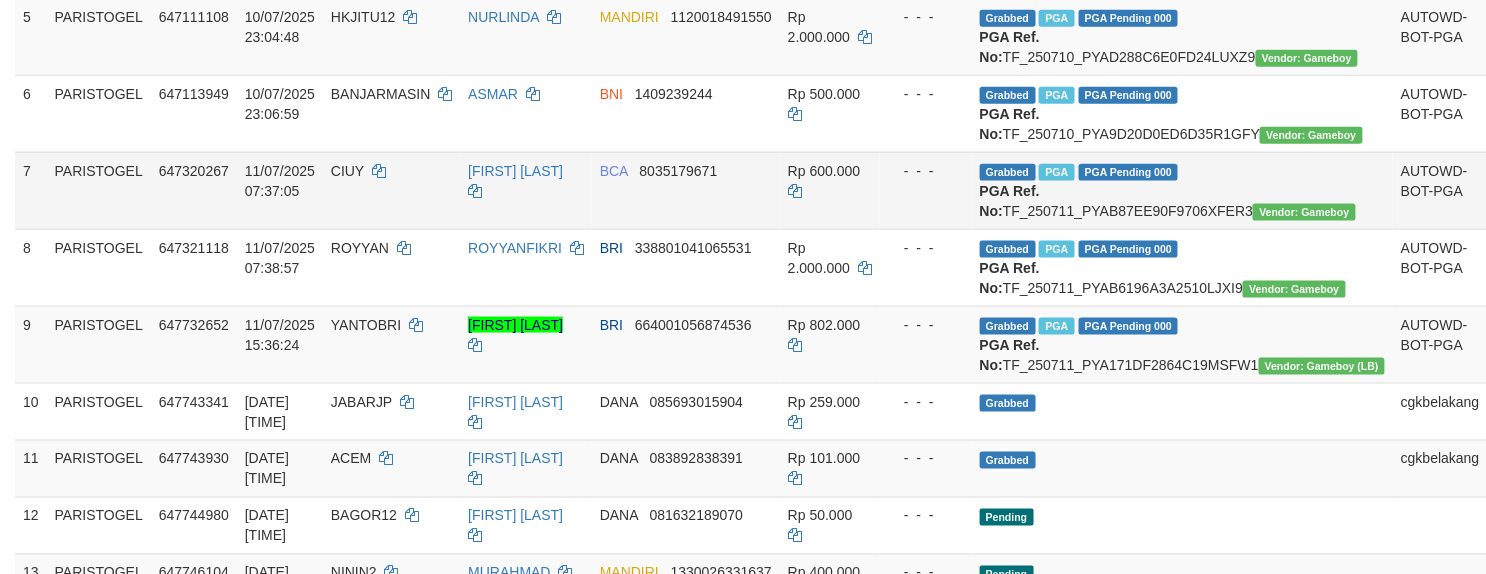 scroll, scrollTop: 666, scrollLeft: 0, axis: vertical 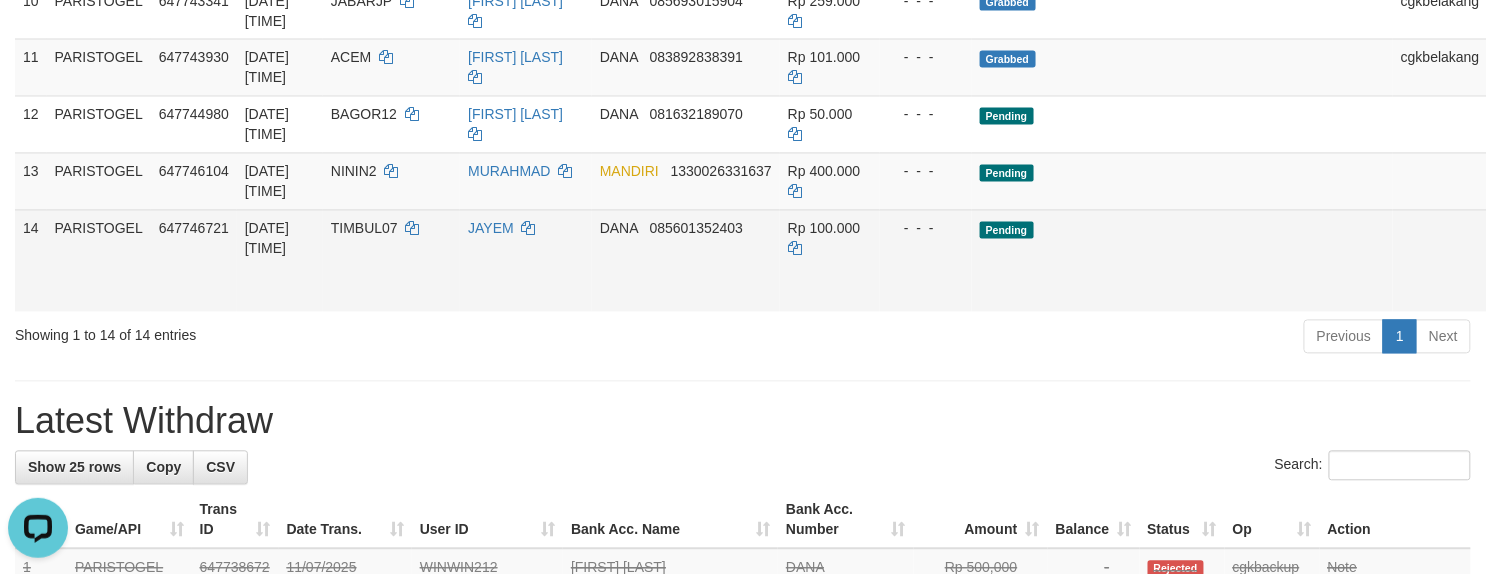 click on "Allow Grab" at bounding box center (1512, 239) 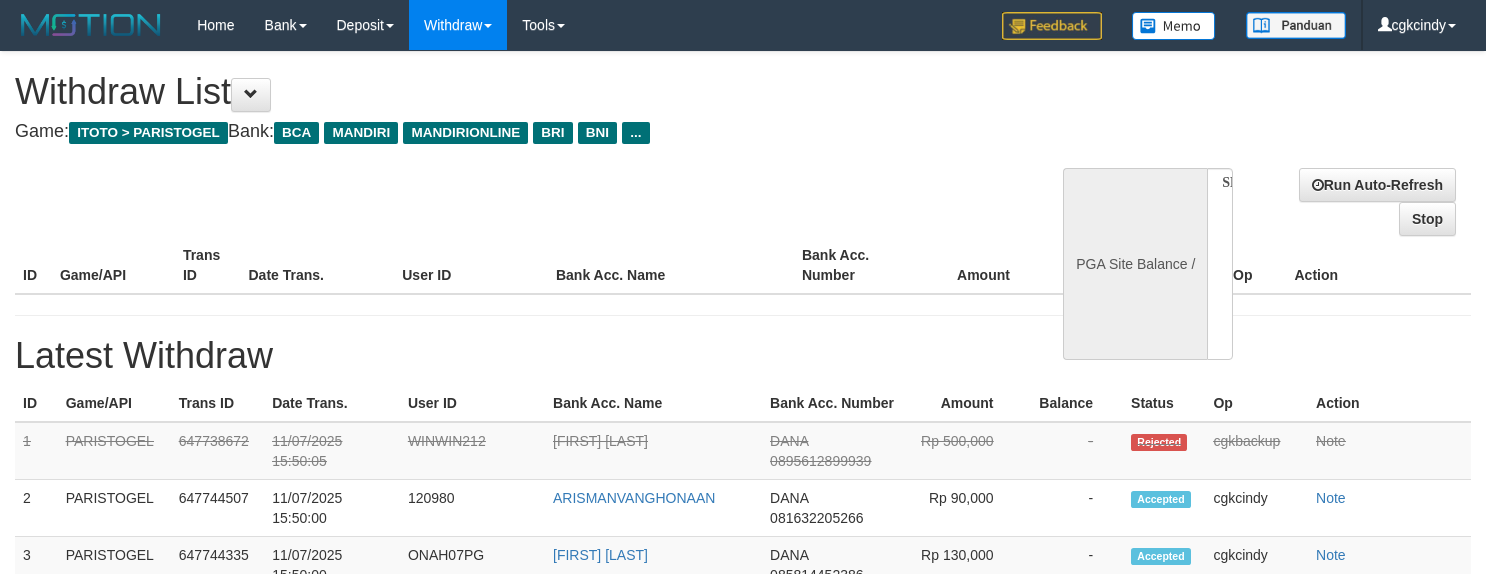 select 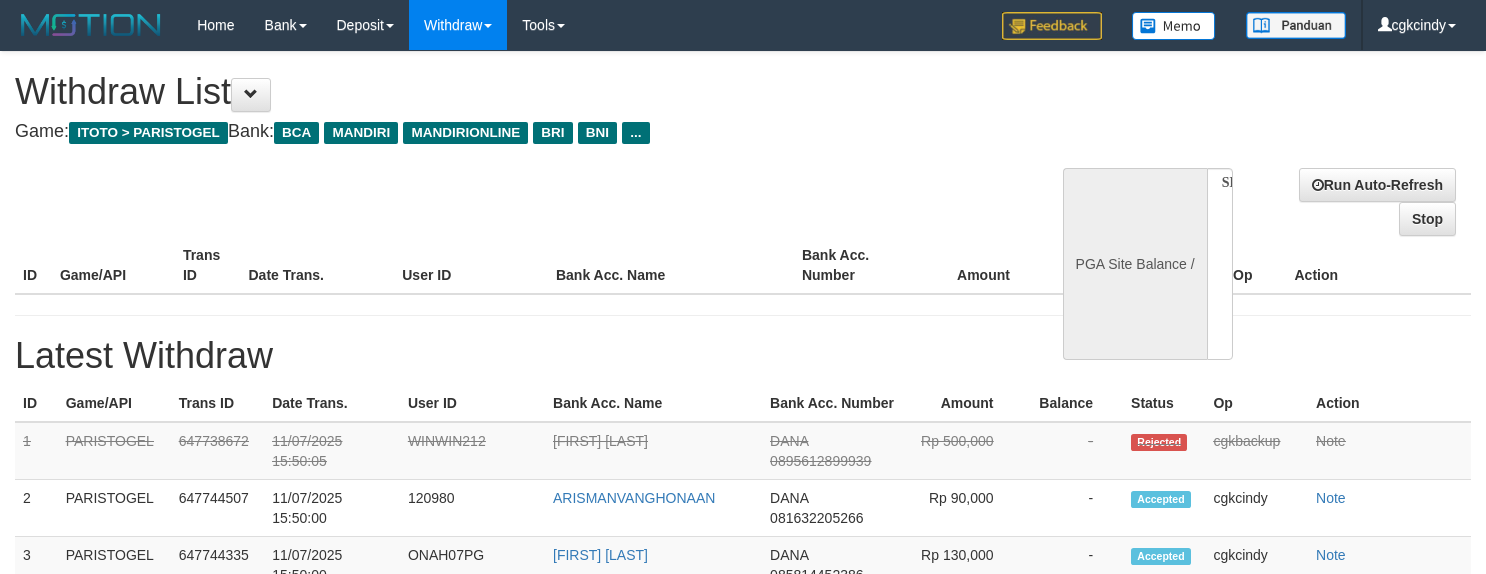 scroll, scrollTop: 0, scrollLeft: 0, axis: both 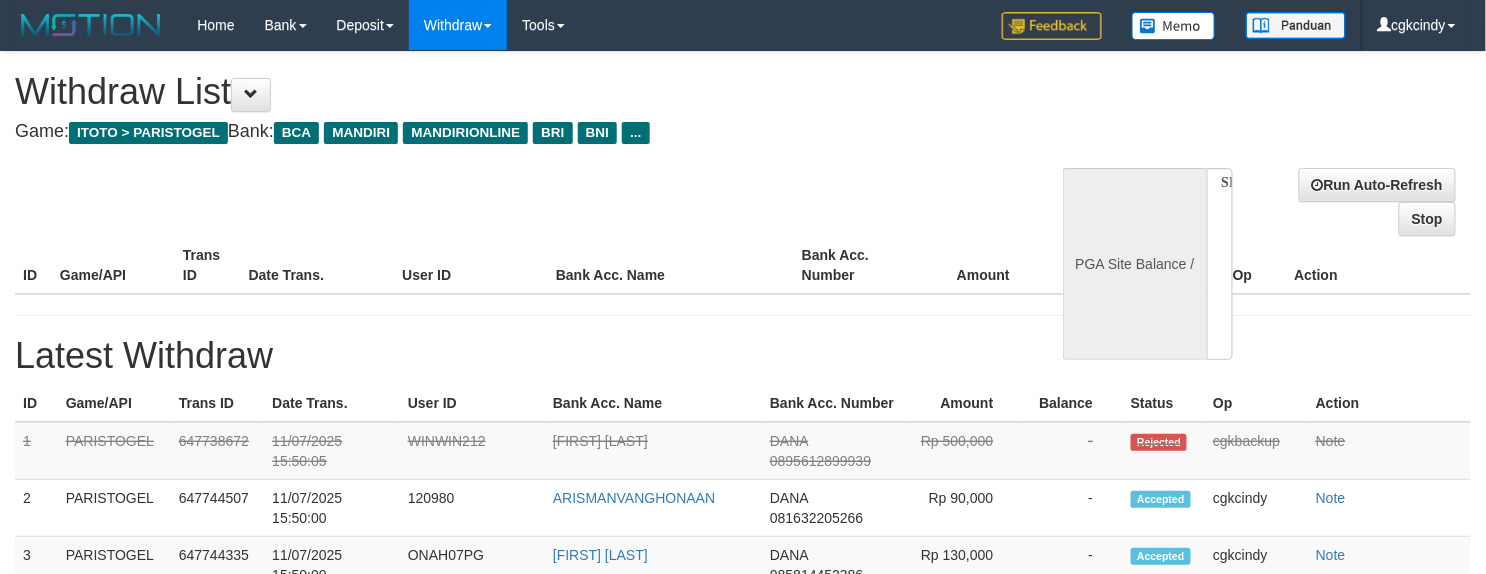 select on "**" 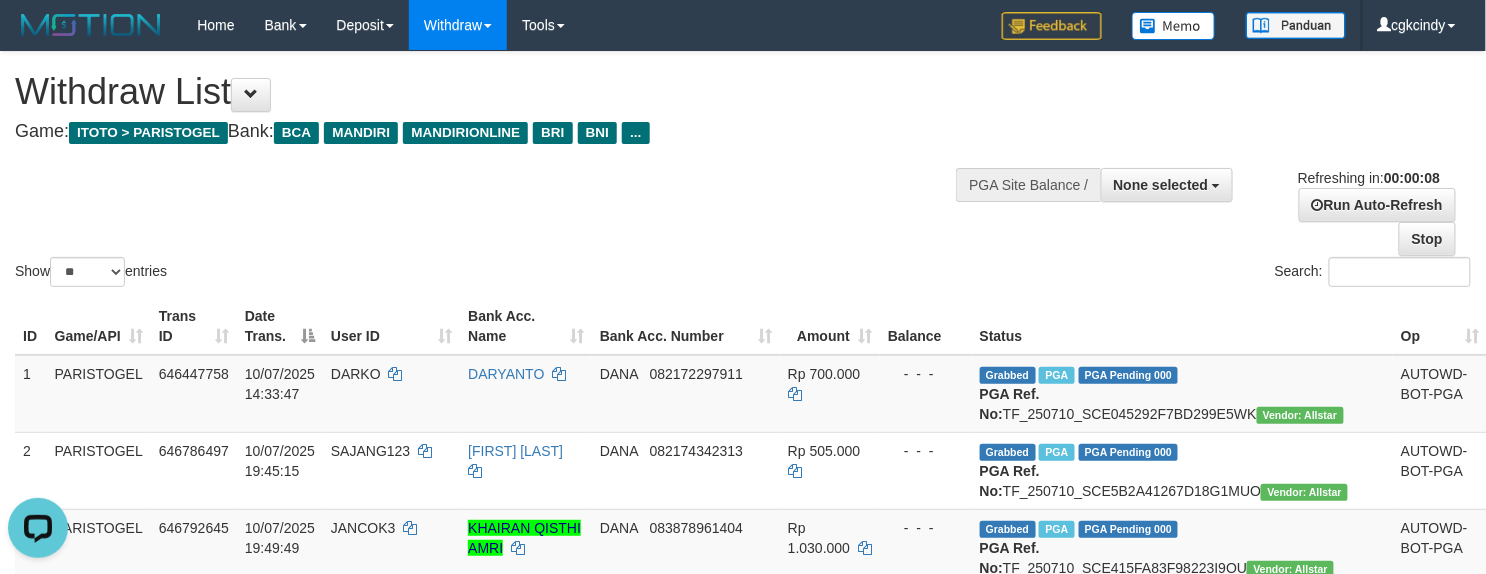 scroll, scrollTop: 0, scrollLeft: 0, axis: both 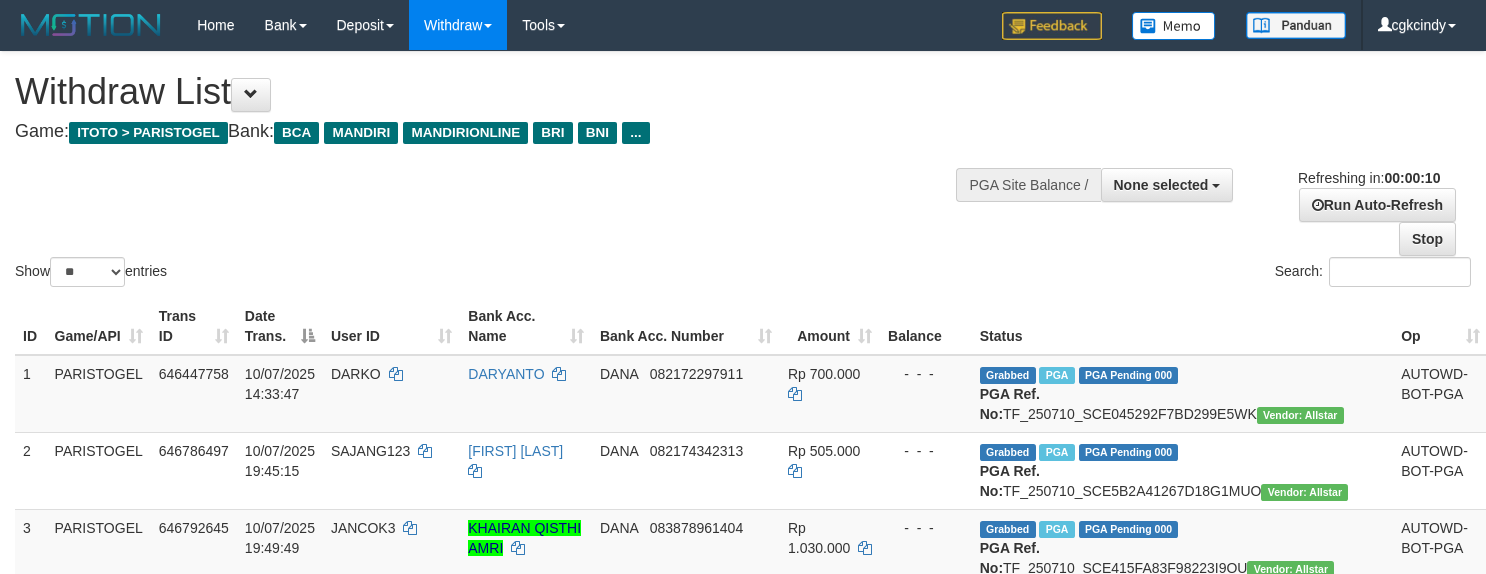 select 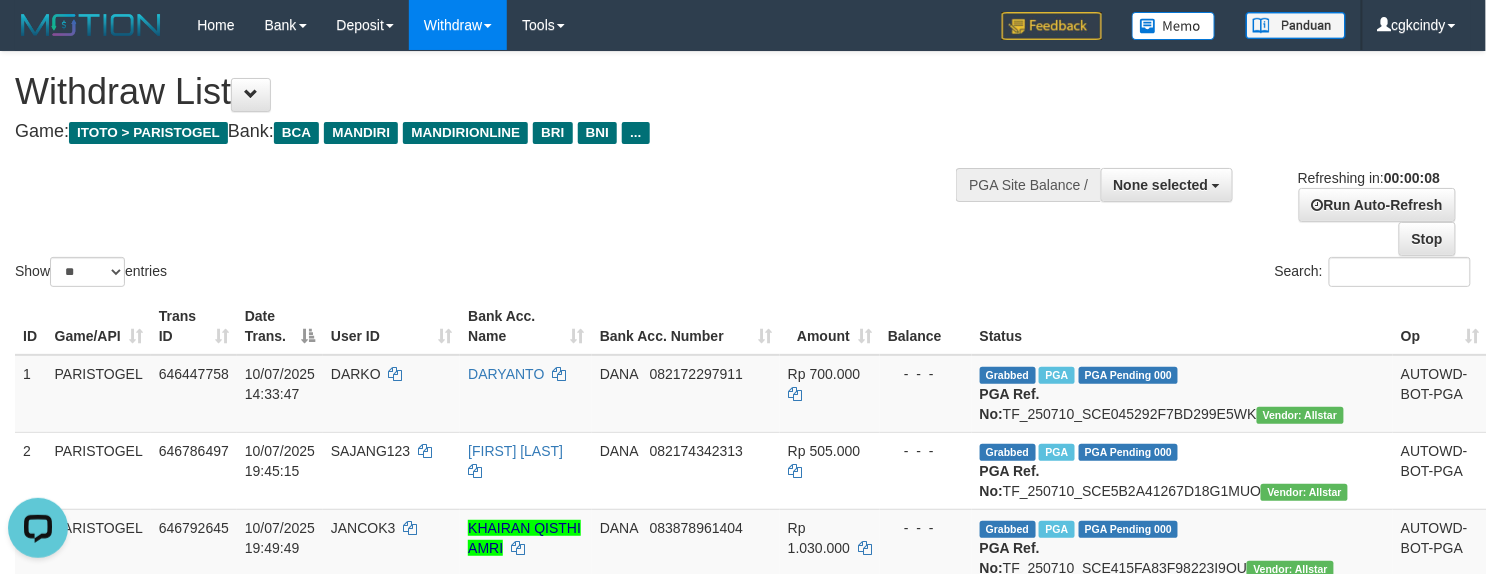 scroll, scrollTop: 0, scrollLeft: 0, axis: both 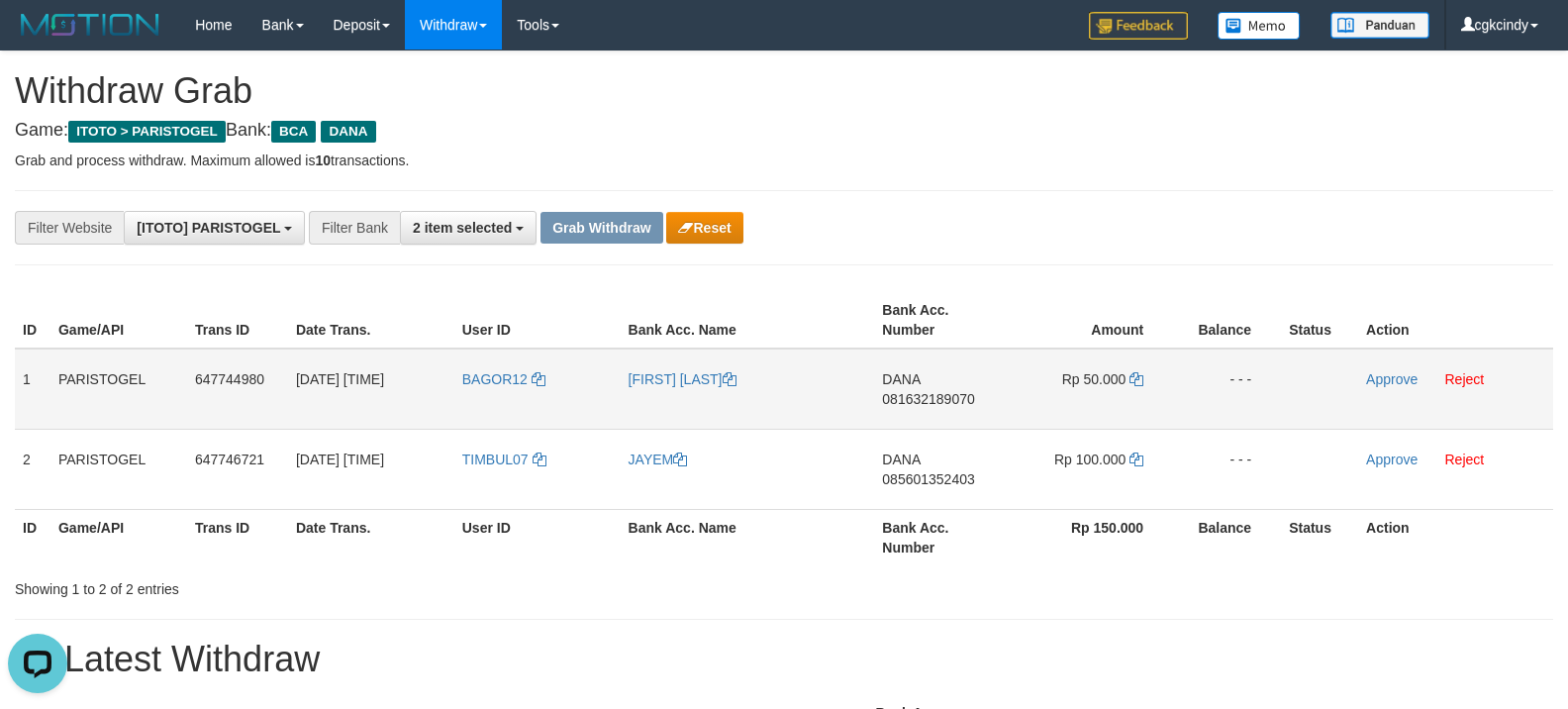 click on "BAGOR12" at bounding box center (538, 389) 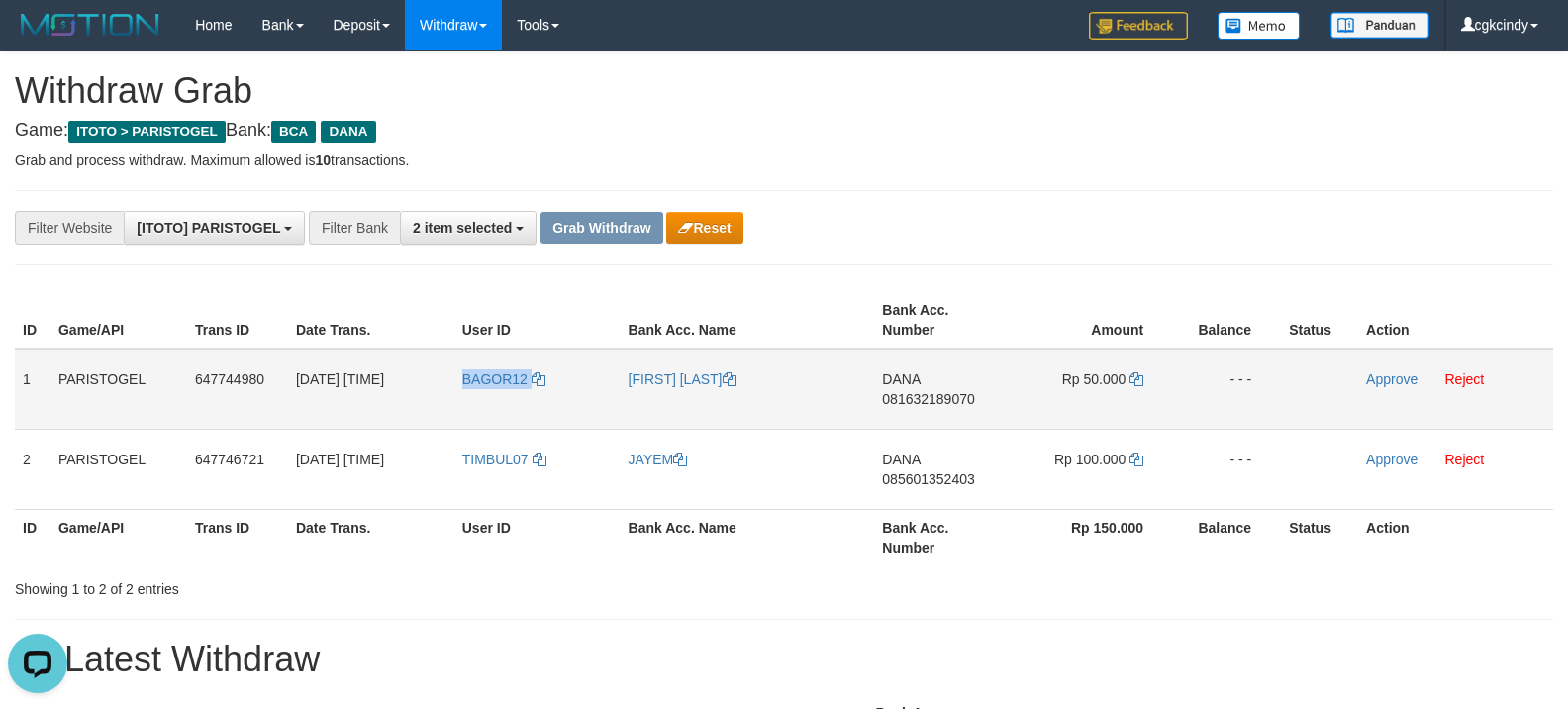 copy on "BAGOR12" 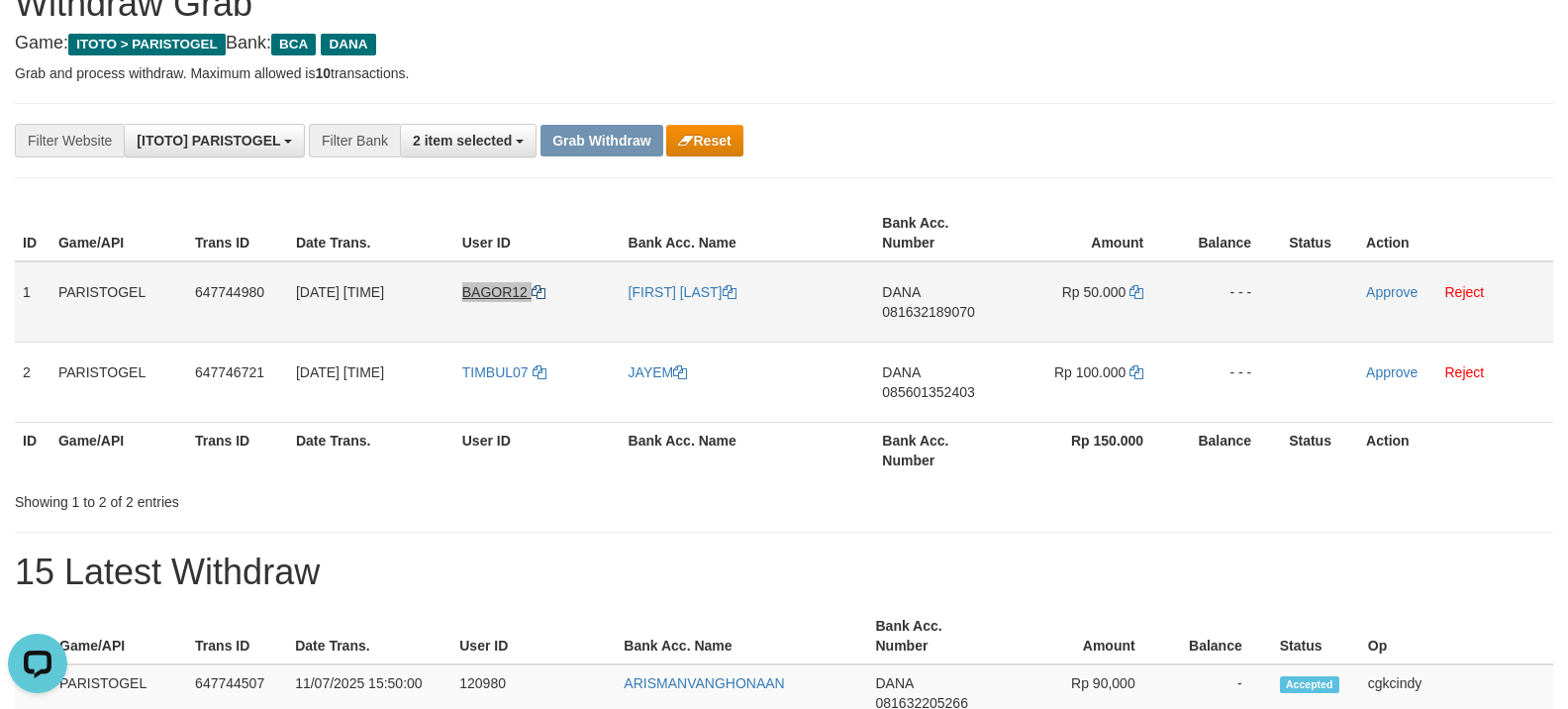 scroll, scrollTop: 132, scrollLeft: 0, axis: vertical 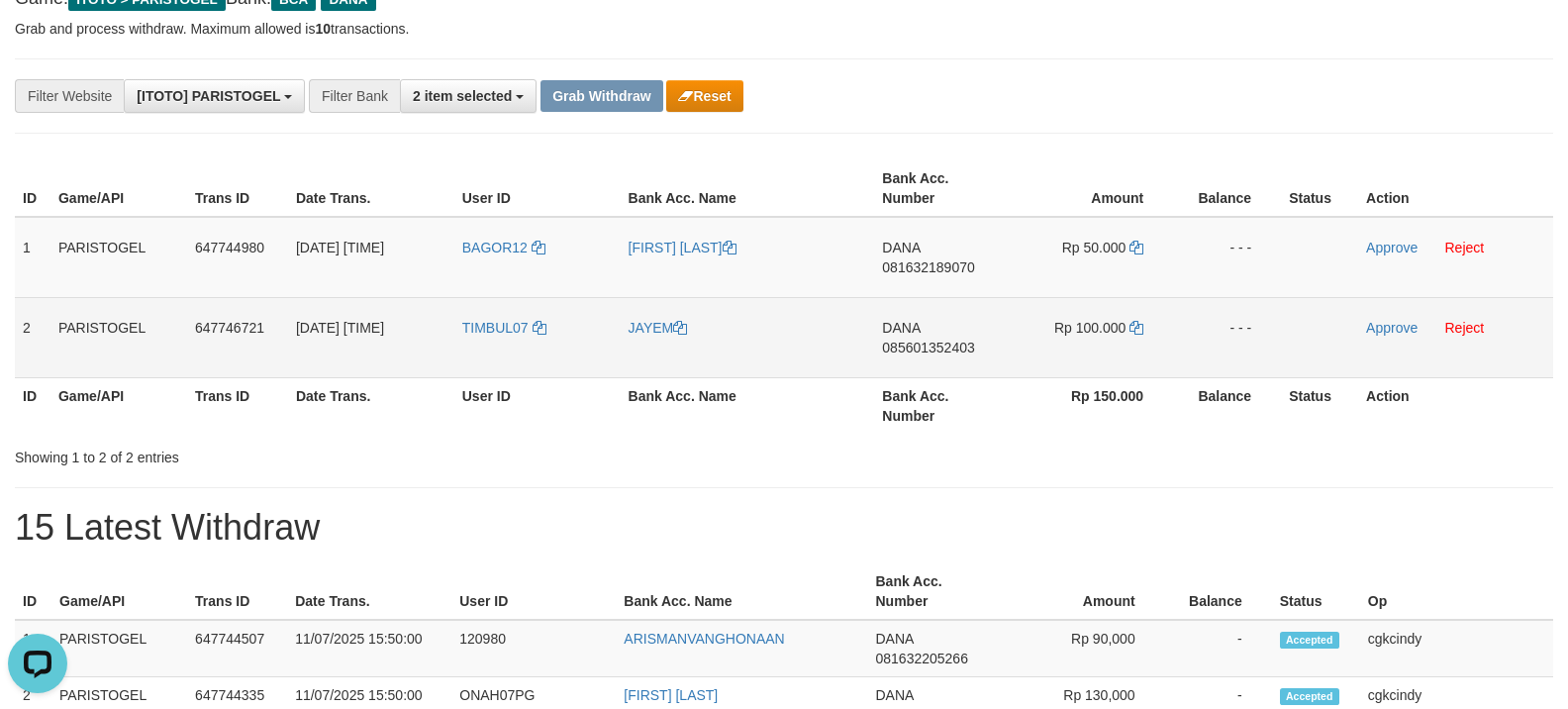 click on "TIMBUL07" at bounding box center [538, 337] 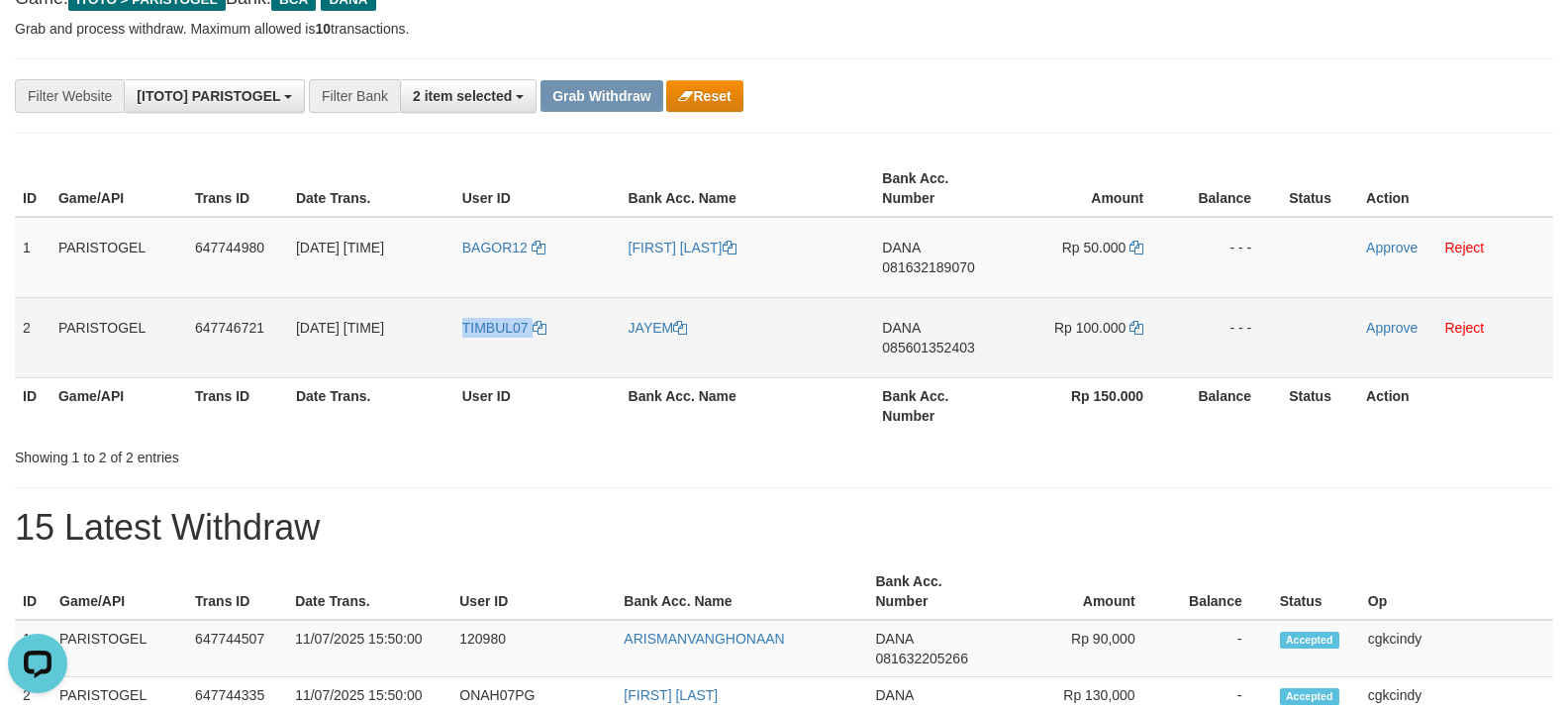 copy on "TIMBUL07" 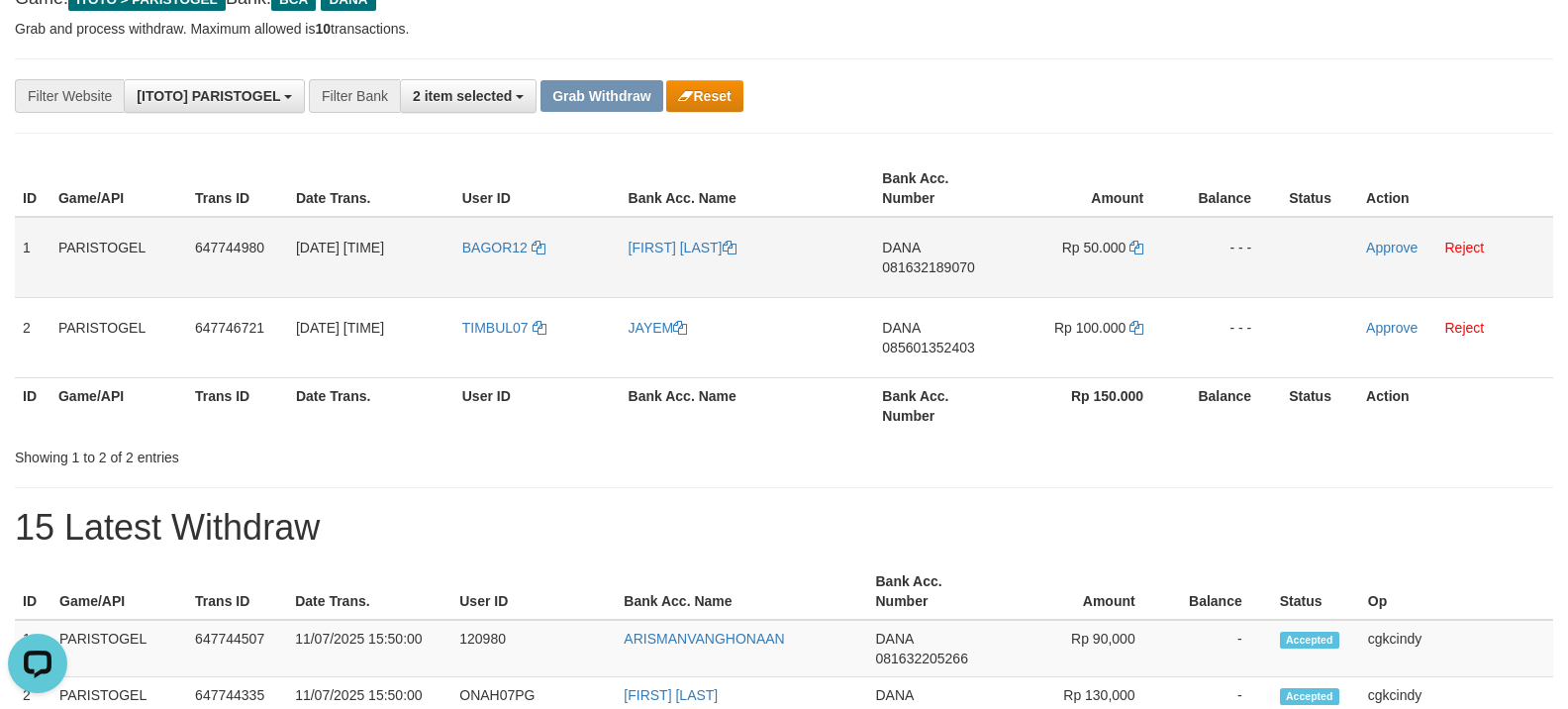 click on "BAGOR12" at bounding box center (538, 257) 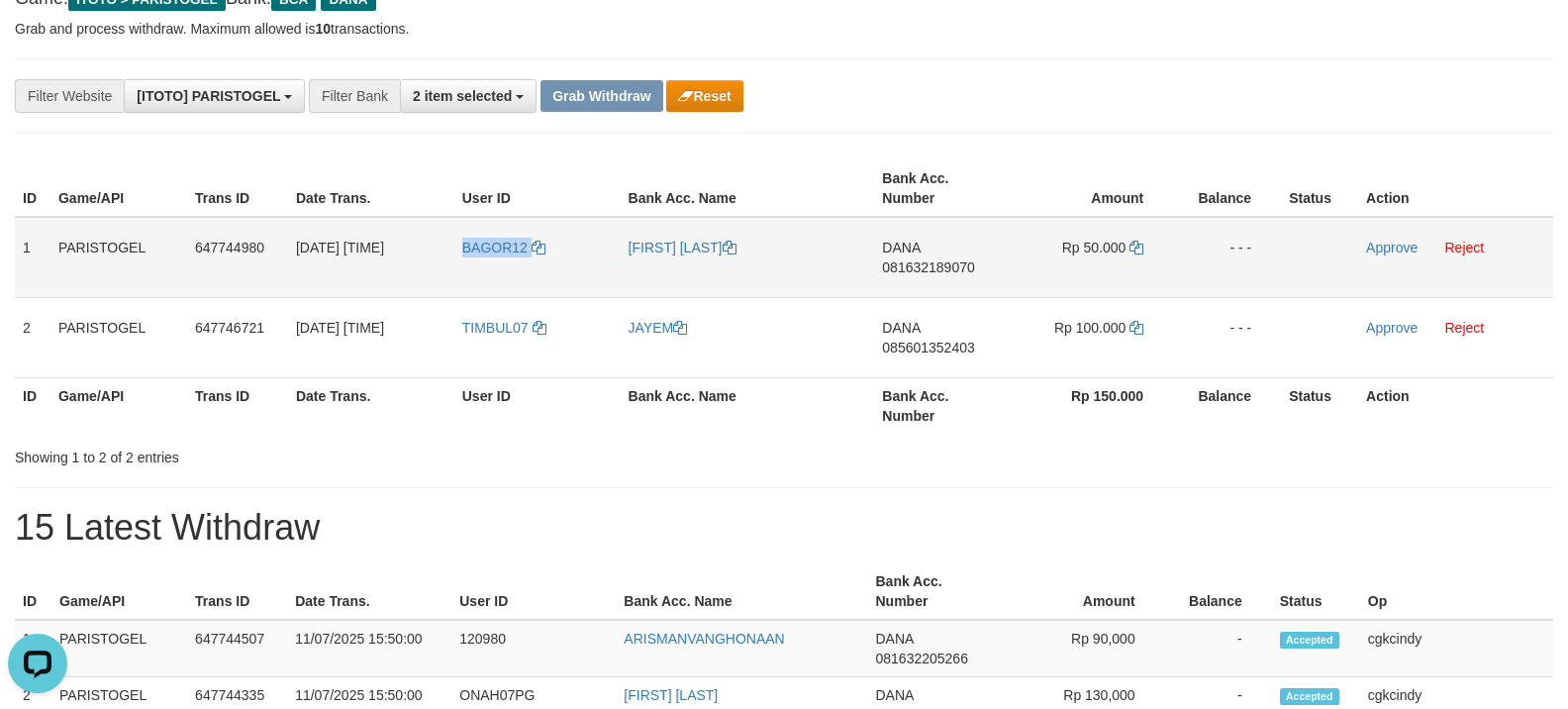 click on "BAGOR12" at bounding box center [538, 257] 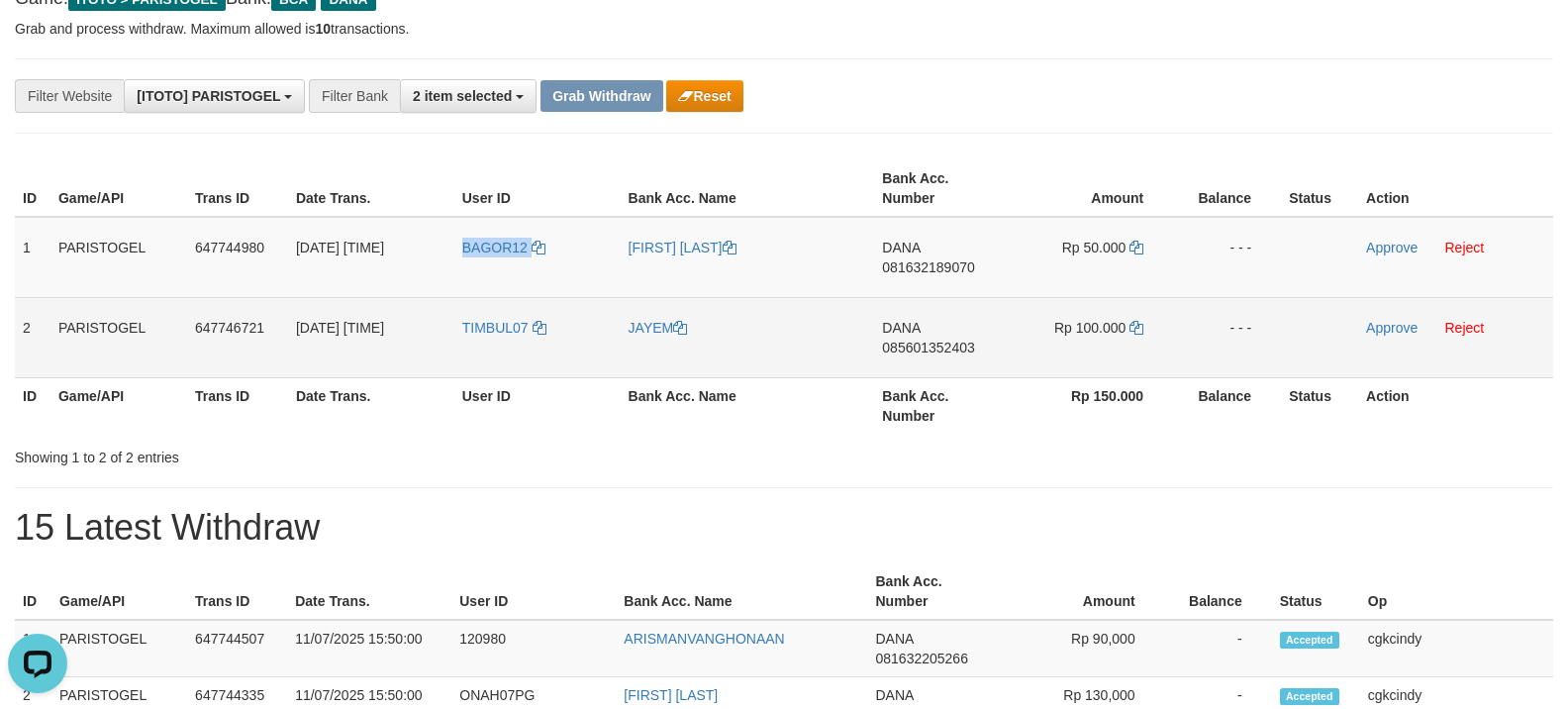 copy on "BAGOR12" 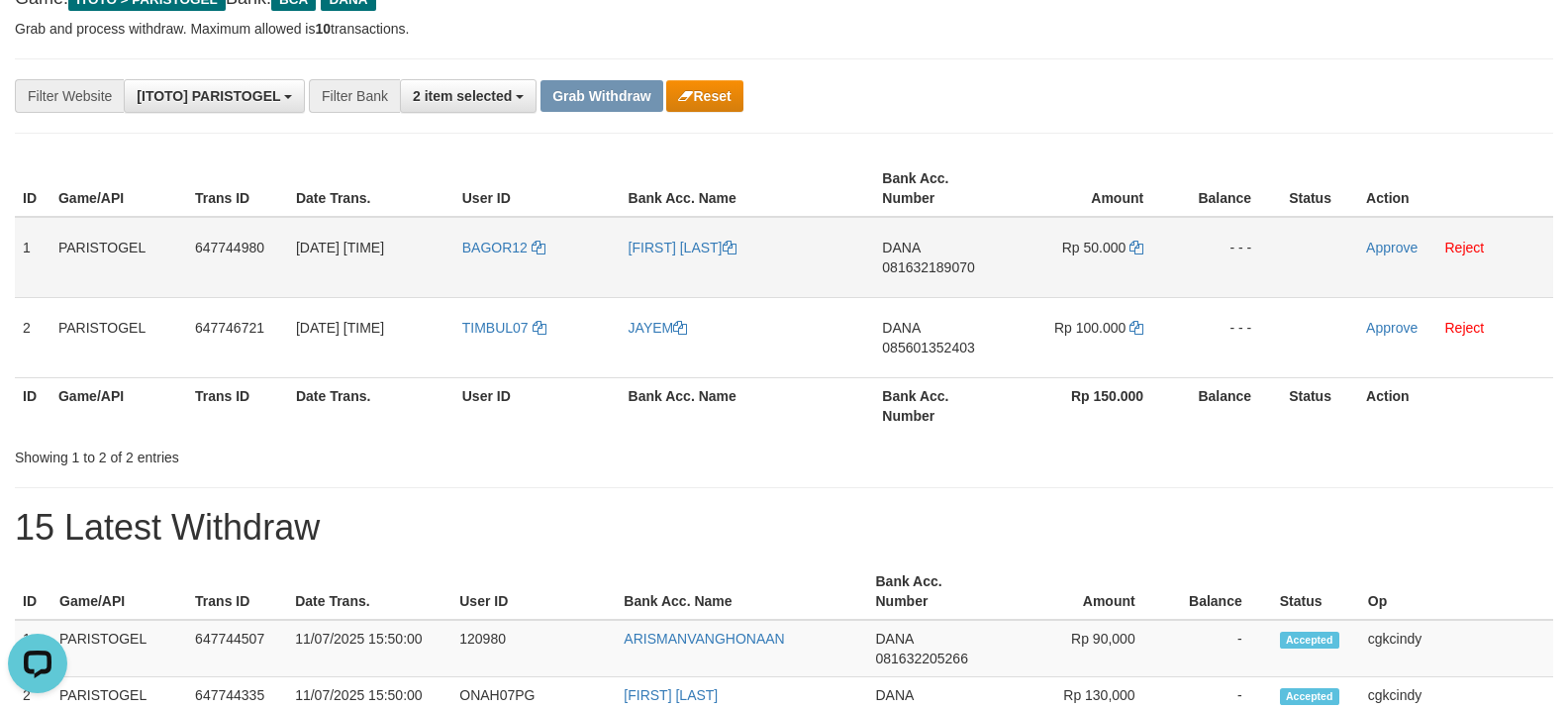 click on "[FIRST] [LAST]" at bounding box center (747, 257) 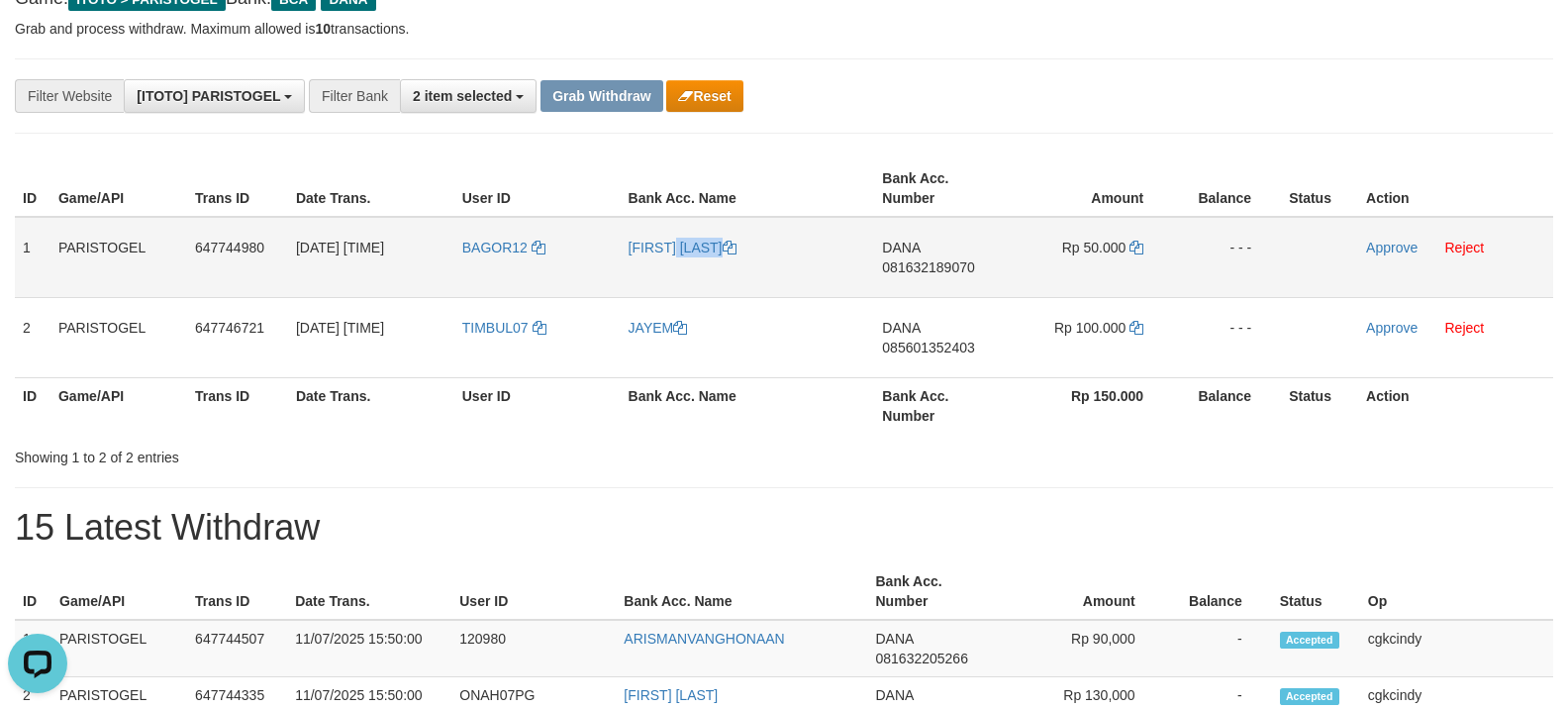 copy on "[FIRST] [LAST]" 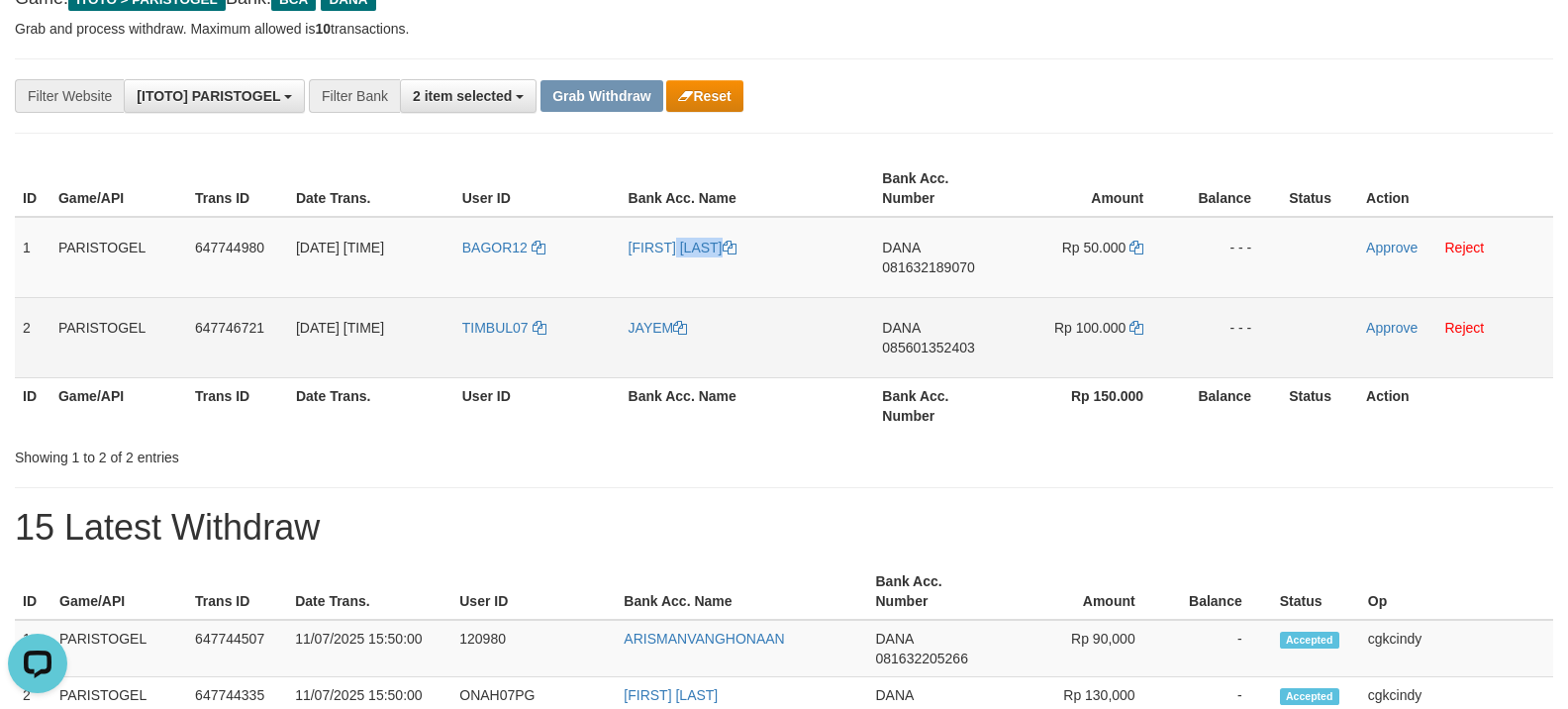 copy on "[FIRST] [LAST]" 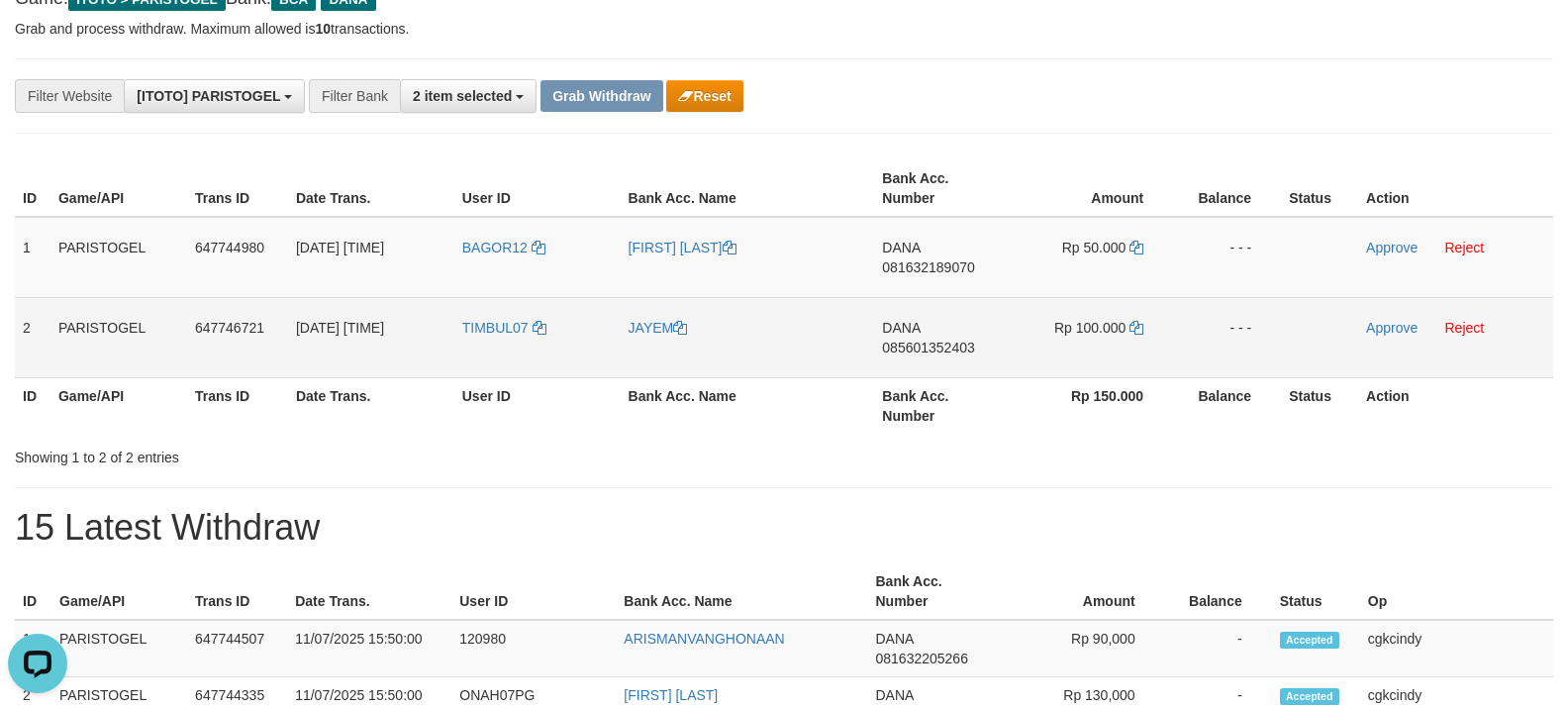 click on "TIMBUL07" at bounding box center [538, 337] 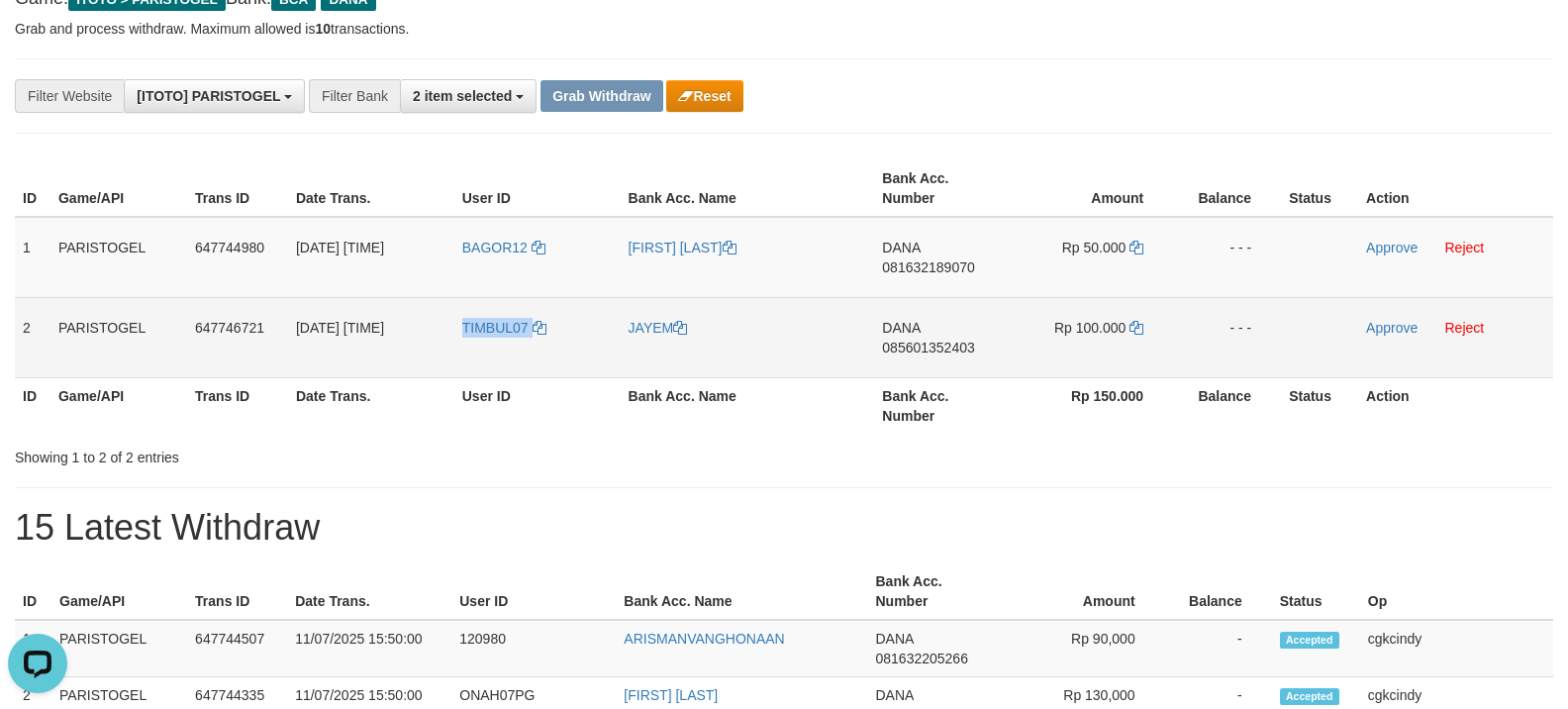 click on "TIMBUL07" at bounding box center (538, 337) 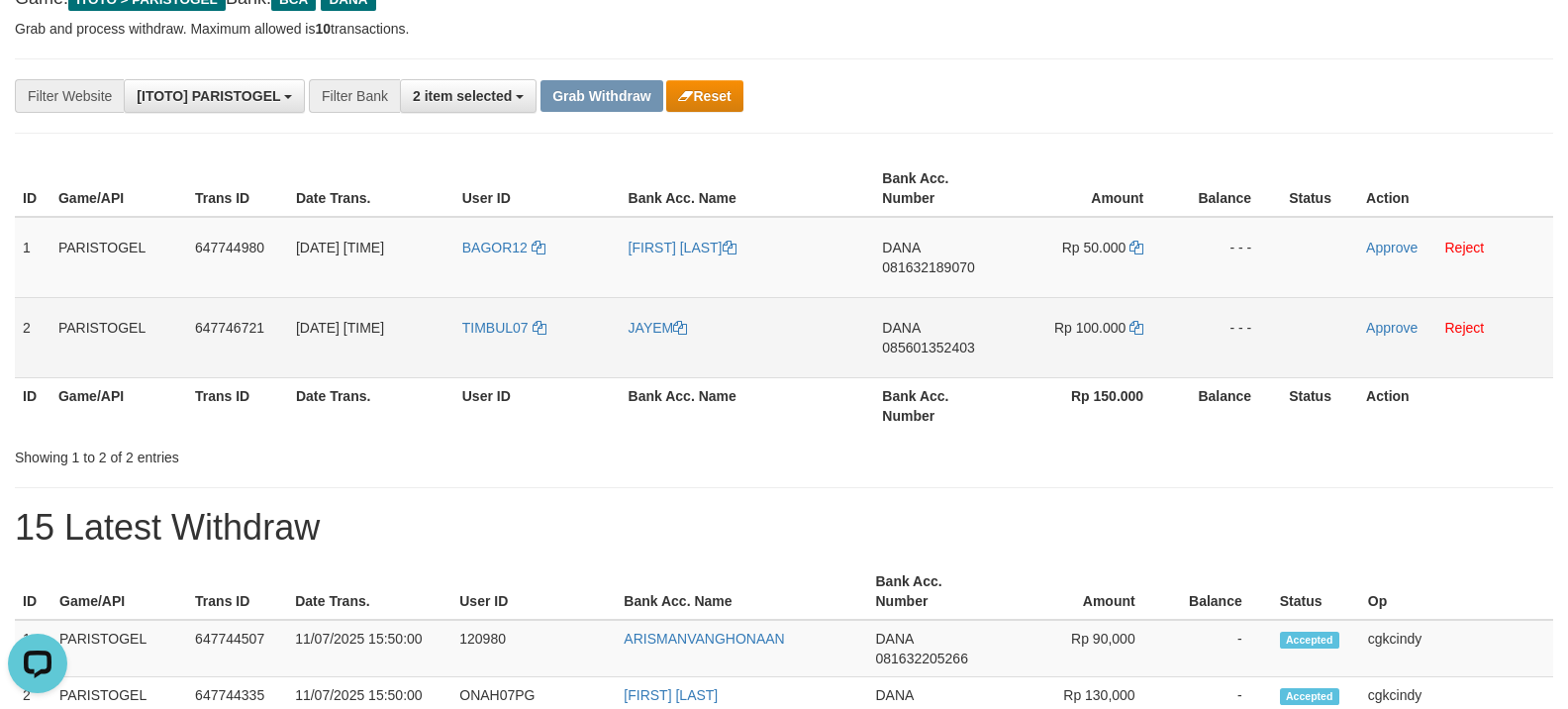 click on "JAYEM" at bounding box center (747, 337) 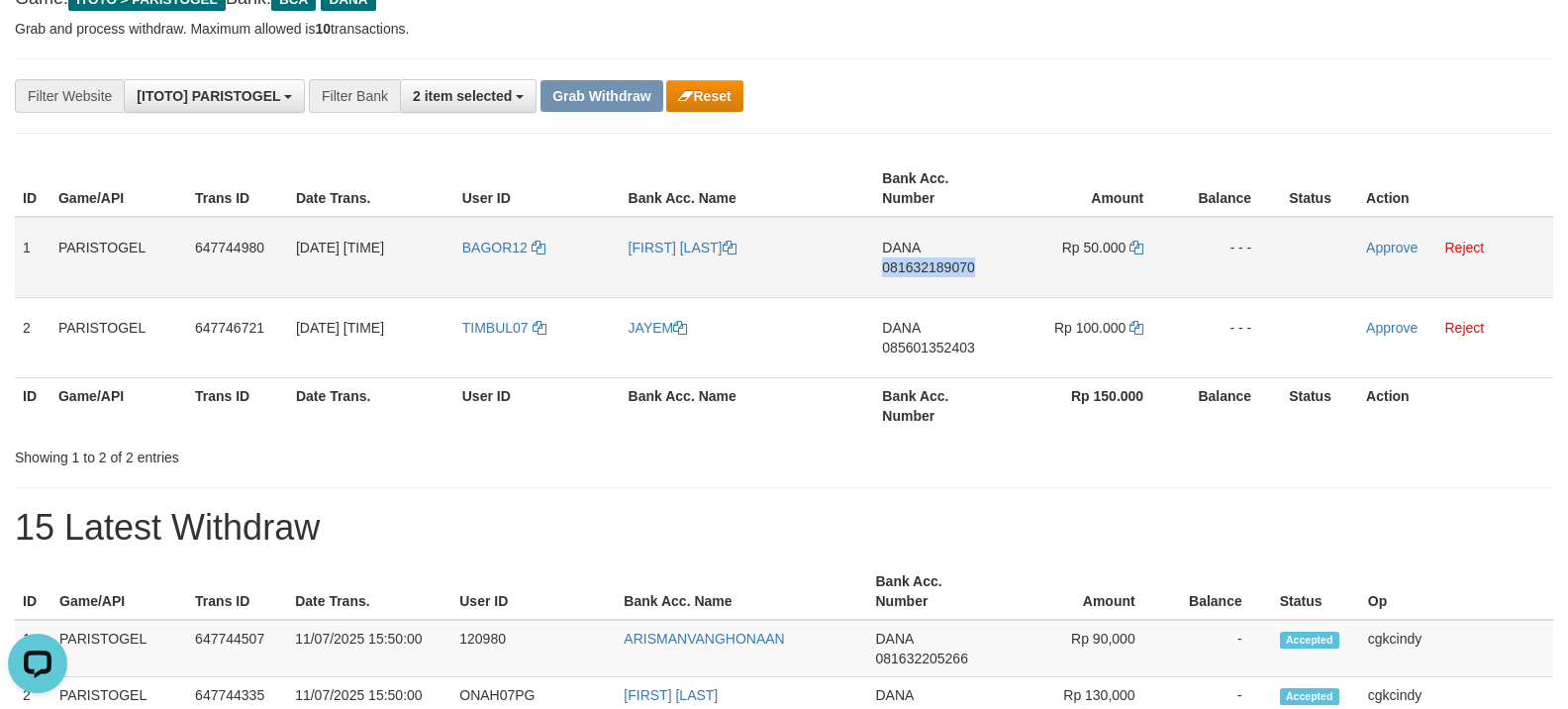 click on "DANA
081632189070" at bounding box center [942, 257] 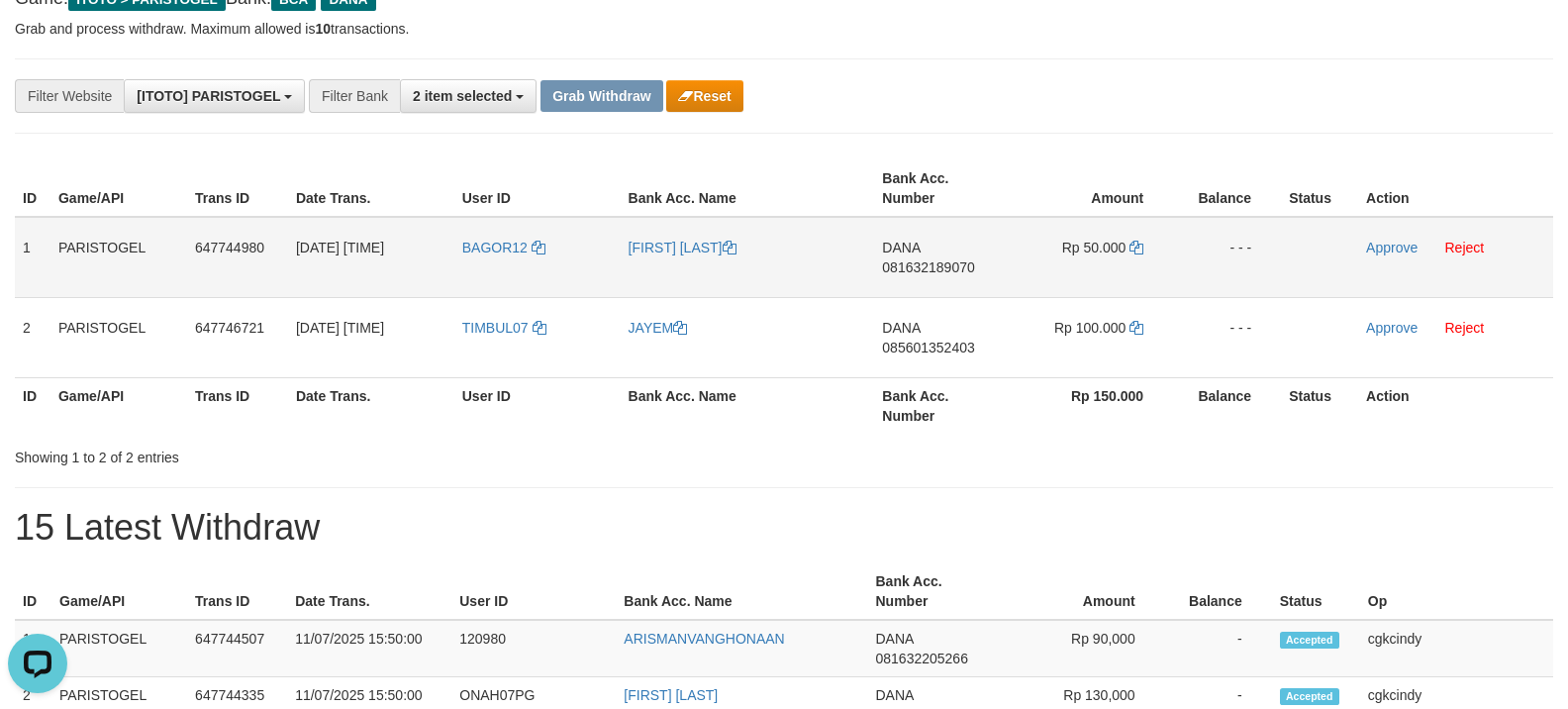 click on "DANA
081632189070" at bounding box center [942, 257] 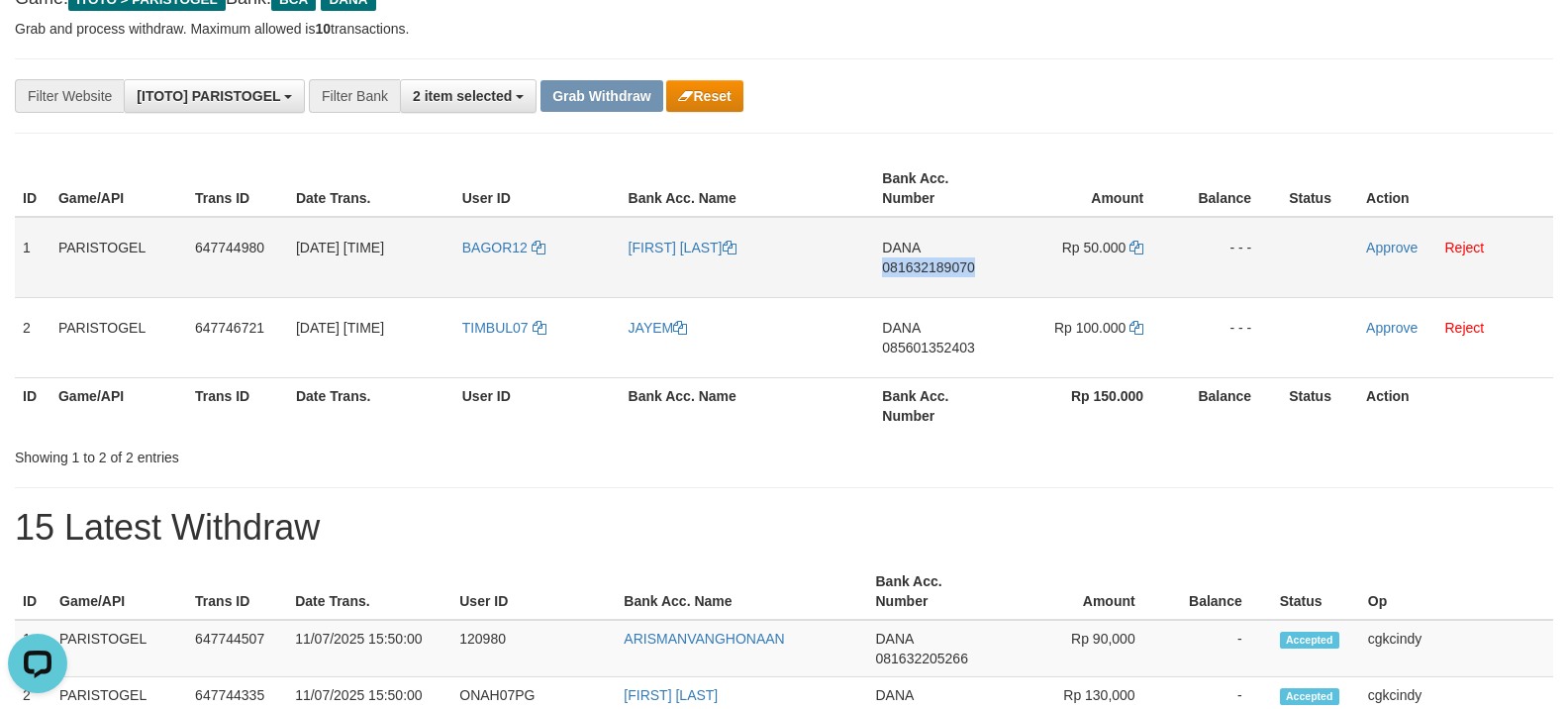 copy on "081632189070" 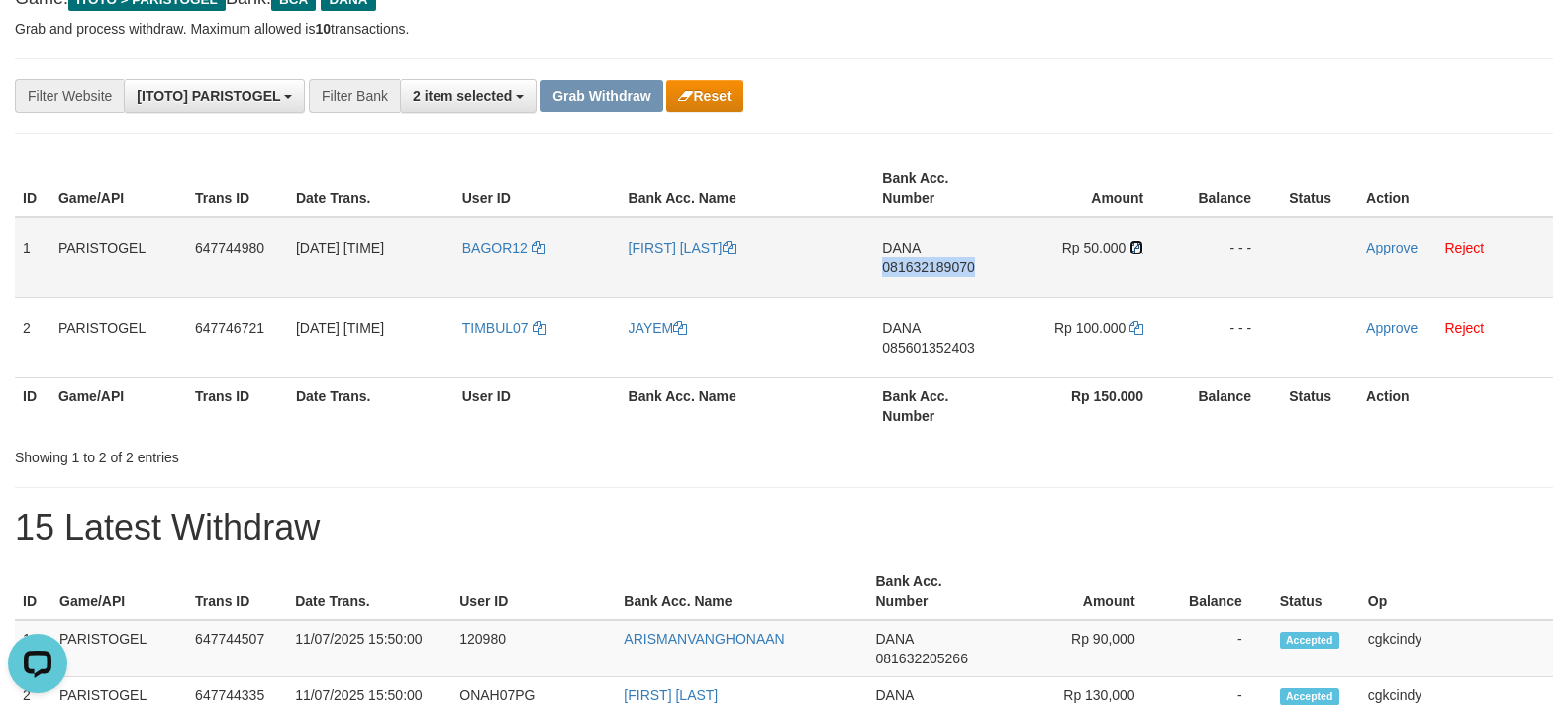 click at bounding box center [1136, 248] 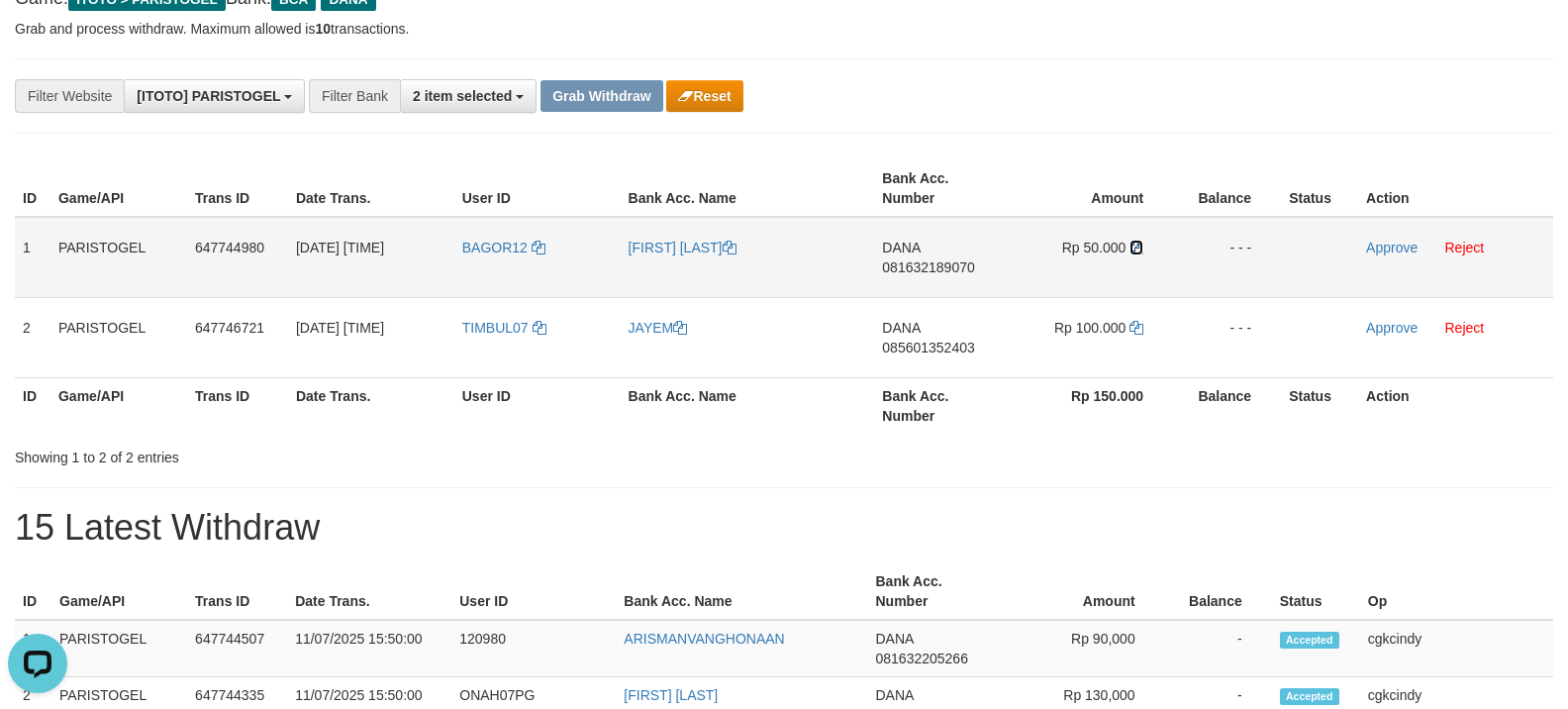 click at bounding box center (1136, 248) 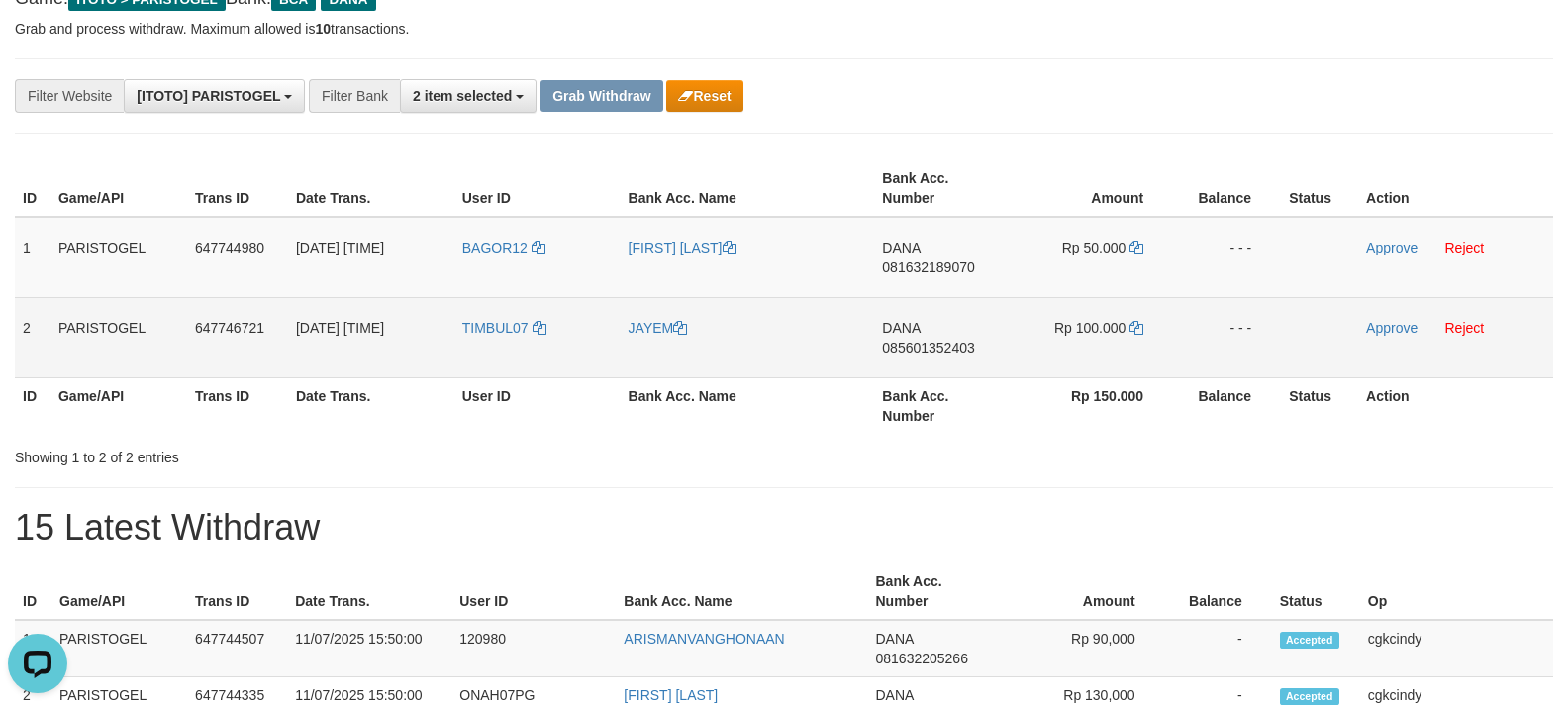 drag, startPoint x: 942, startPoint y: 382, endPoint x: 932, endPoint y: 360, distance: 24.166092 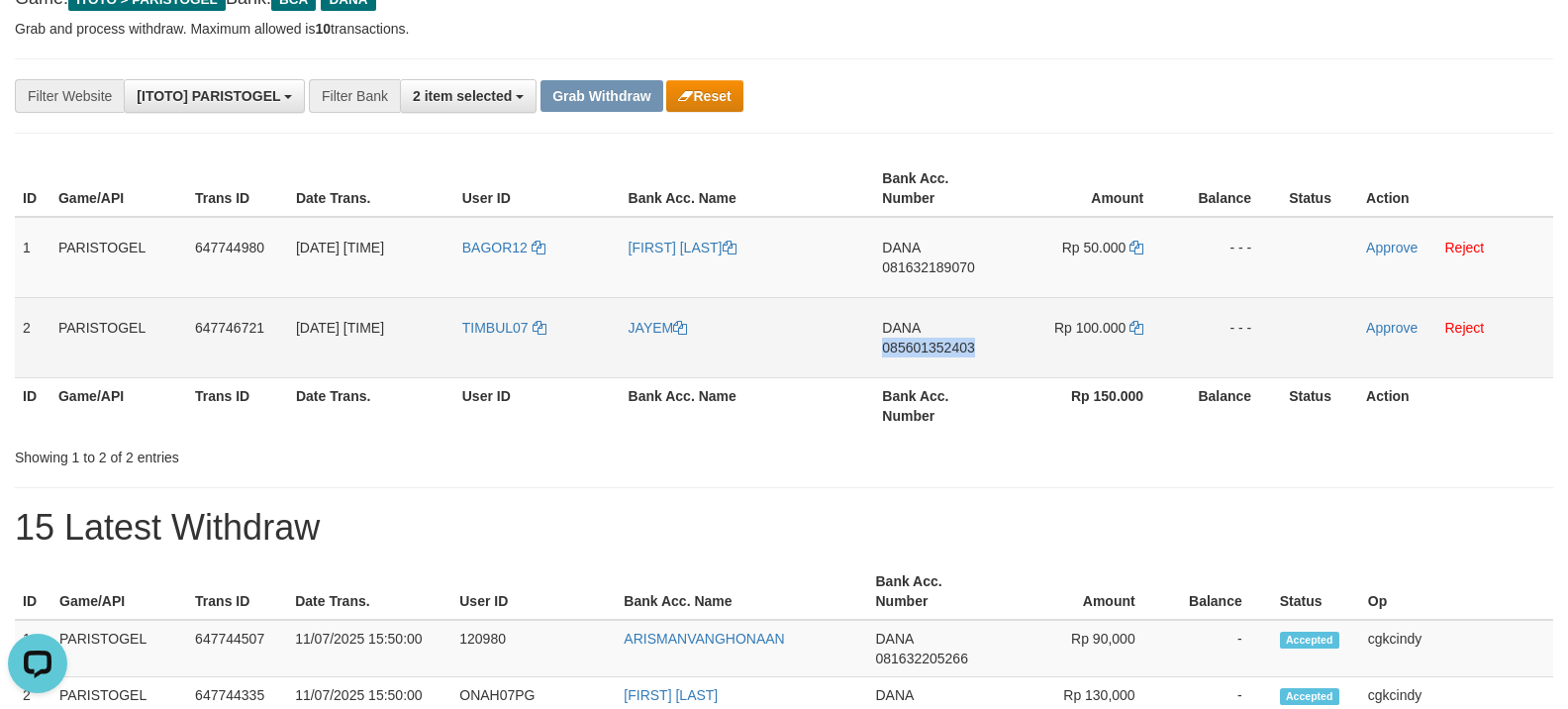 click on "DANA
085601352403" at bounding box center [942, 337] 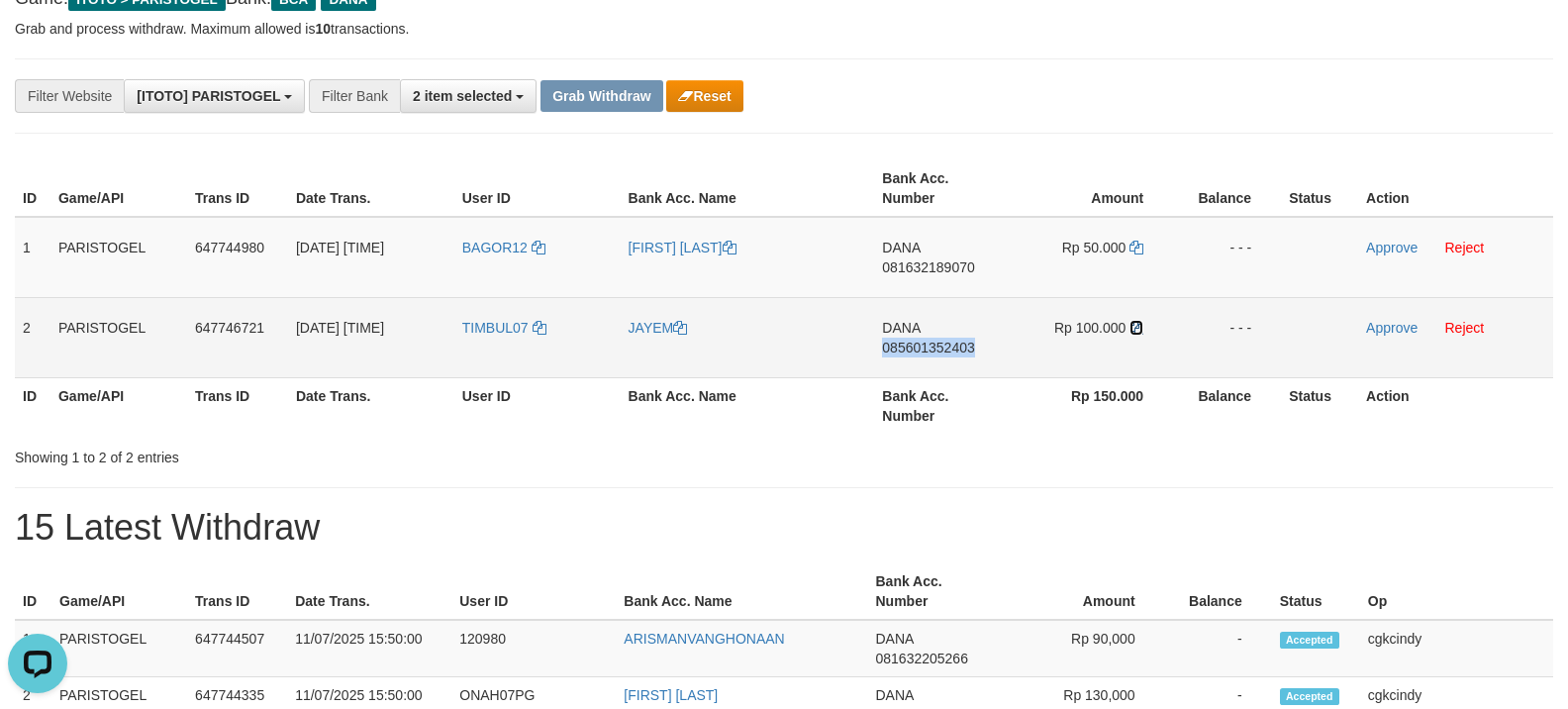 click at bounding box center [1136, 328] 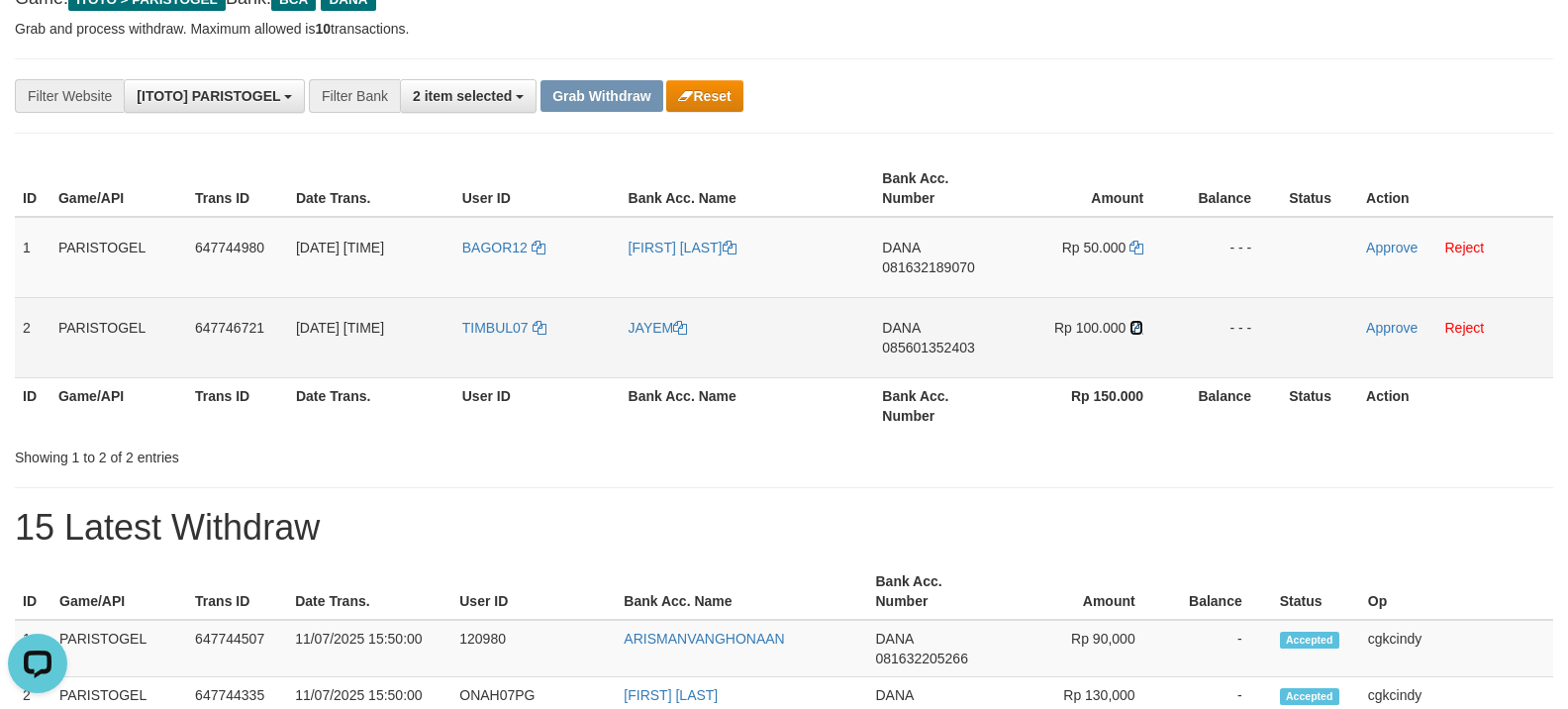 click at bounding box center (1136, 328) 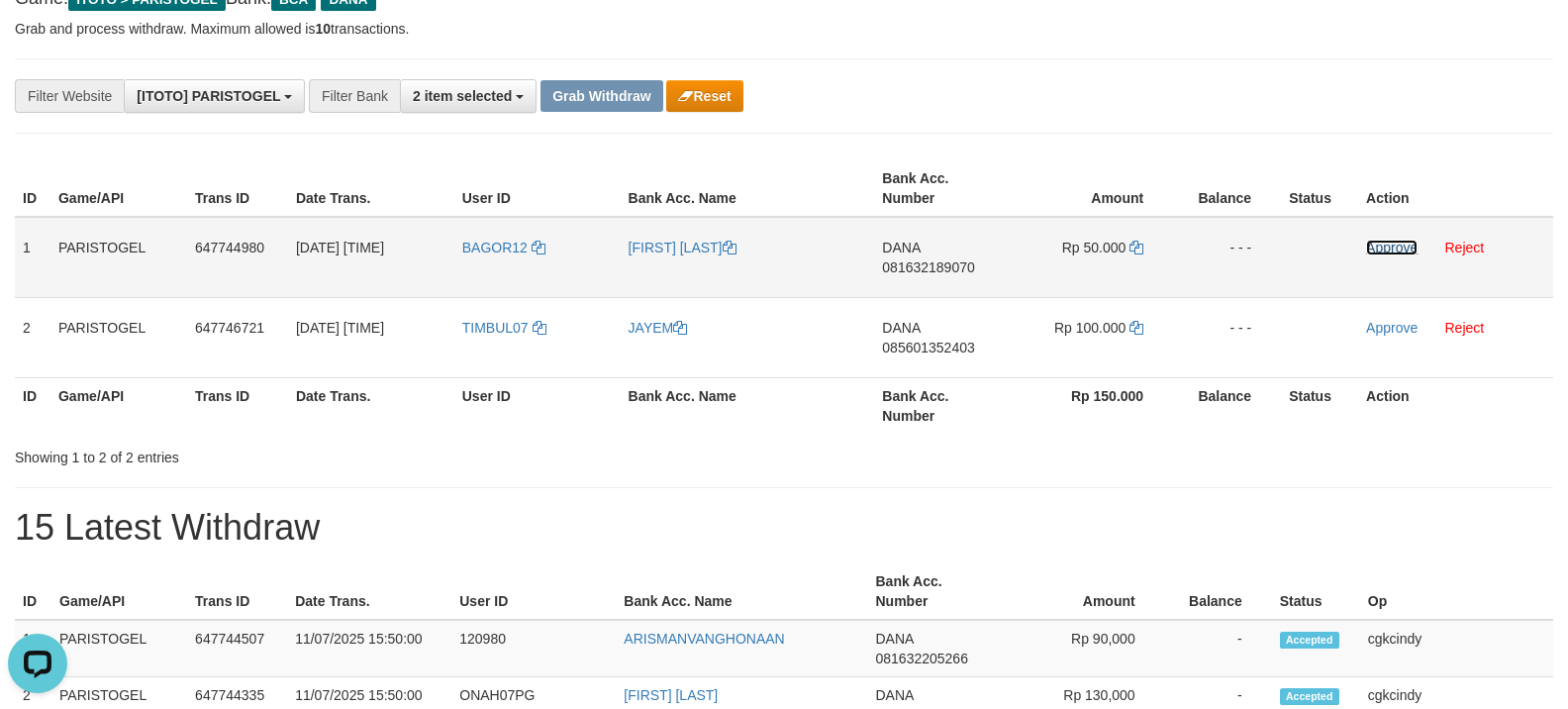 click on "Approve" at bounding box center [1392, 248] 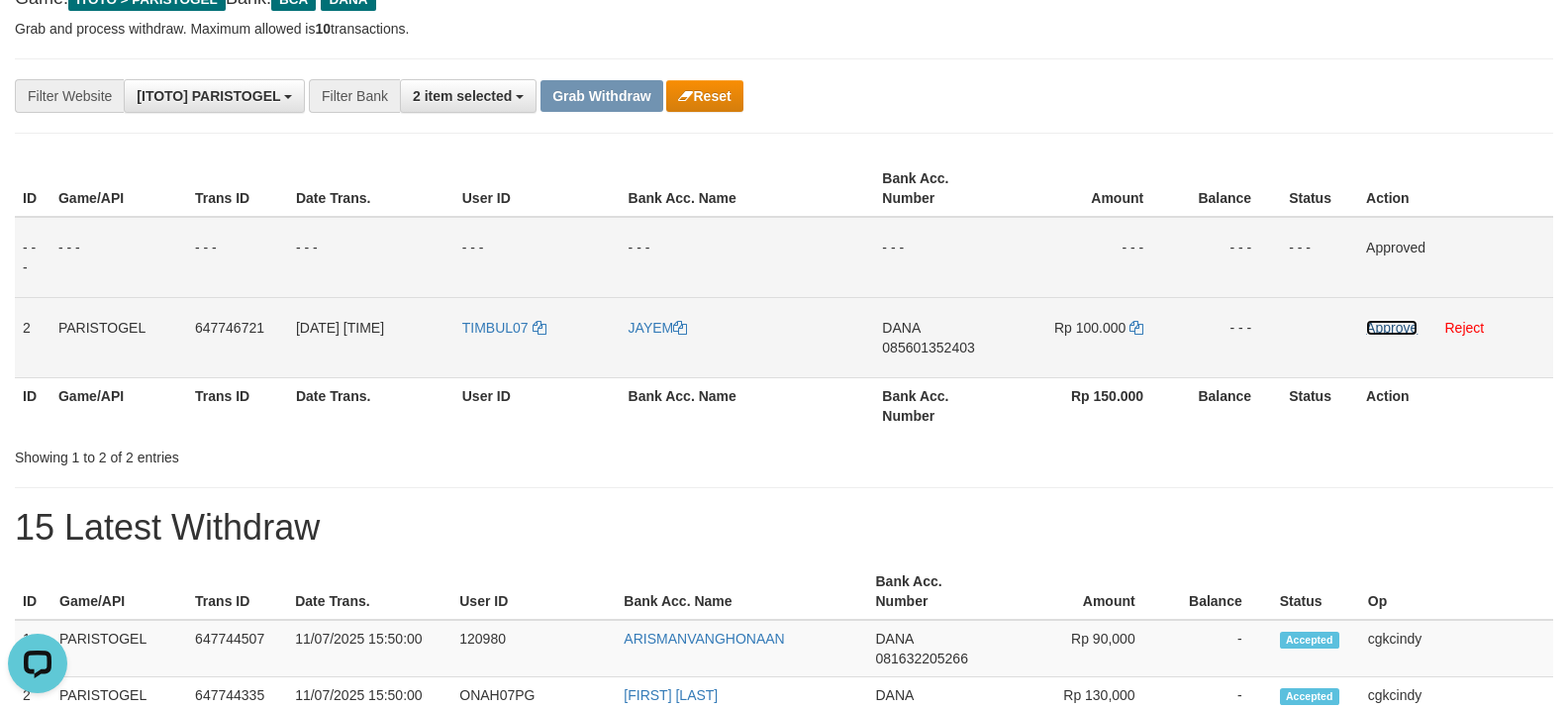 click on "Approve" at bounding box center [1392, 328] 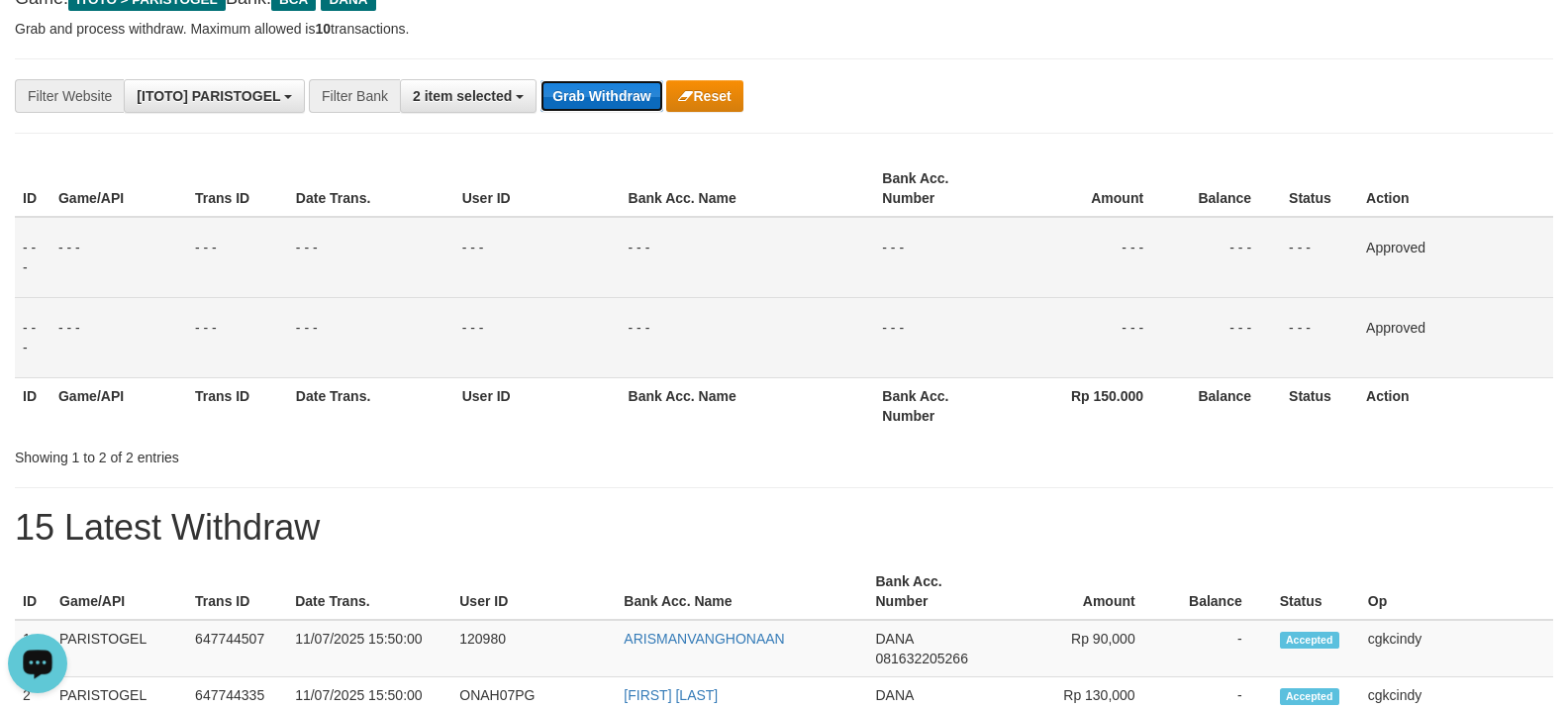 click on "Grab Withdraw" at bounding box center (601, 96) 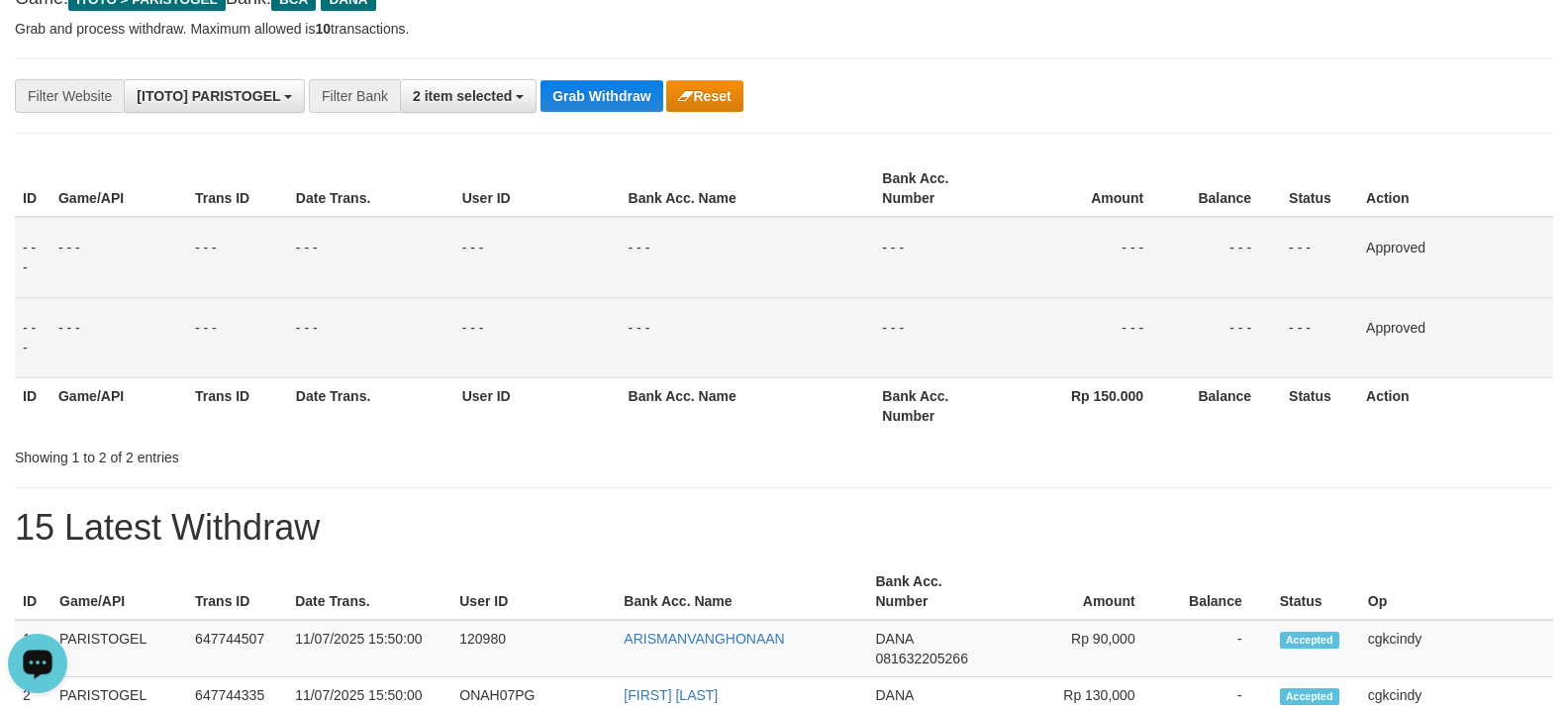 drag, startPoint x: 1007, startPoint y: 113, endPoint x: 79, endPoint y: 202, distance: 932.258 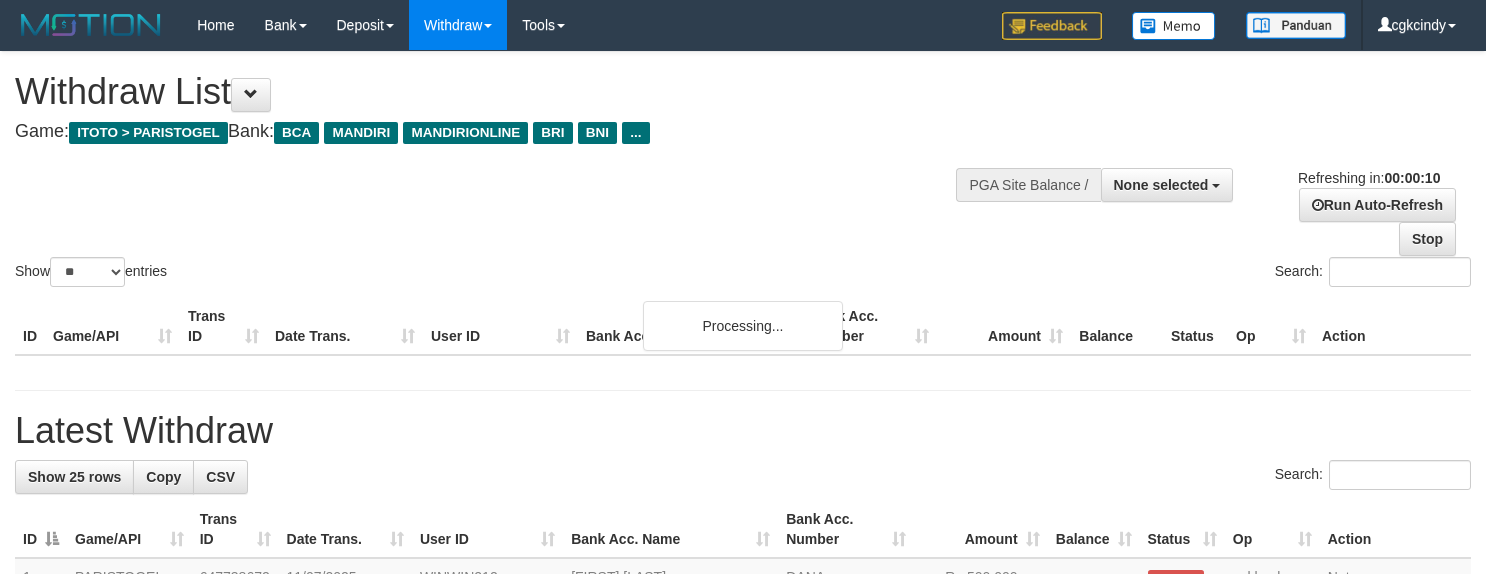 select 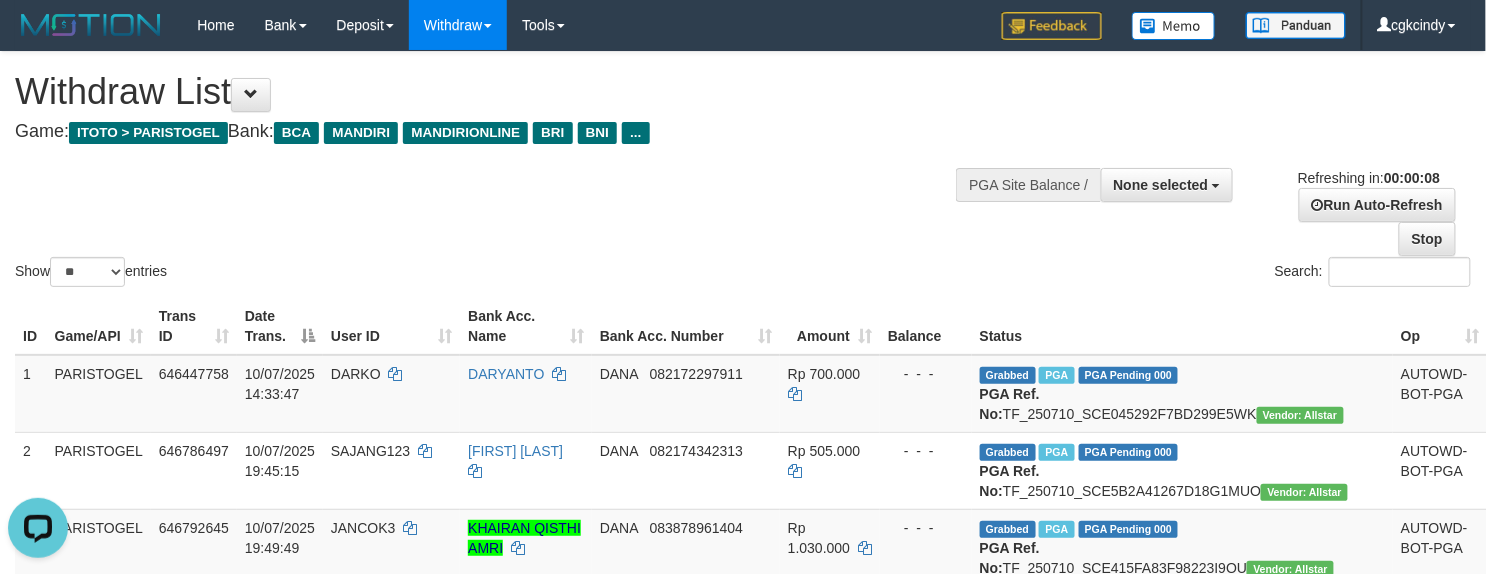 scroll, scrollTop: 0, scrollLeft: 0, axis: both 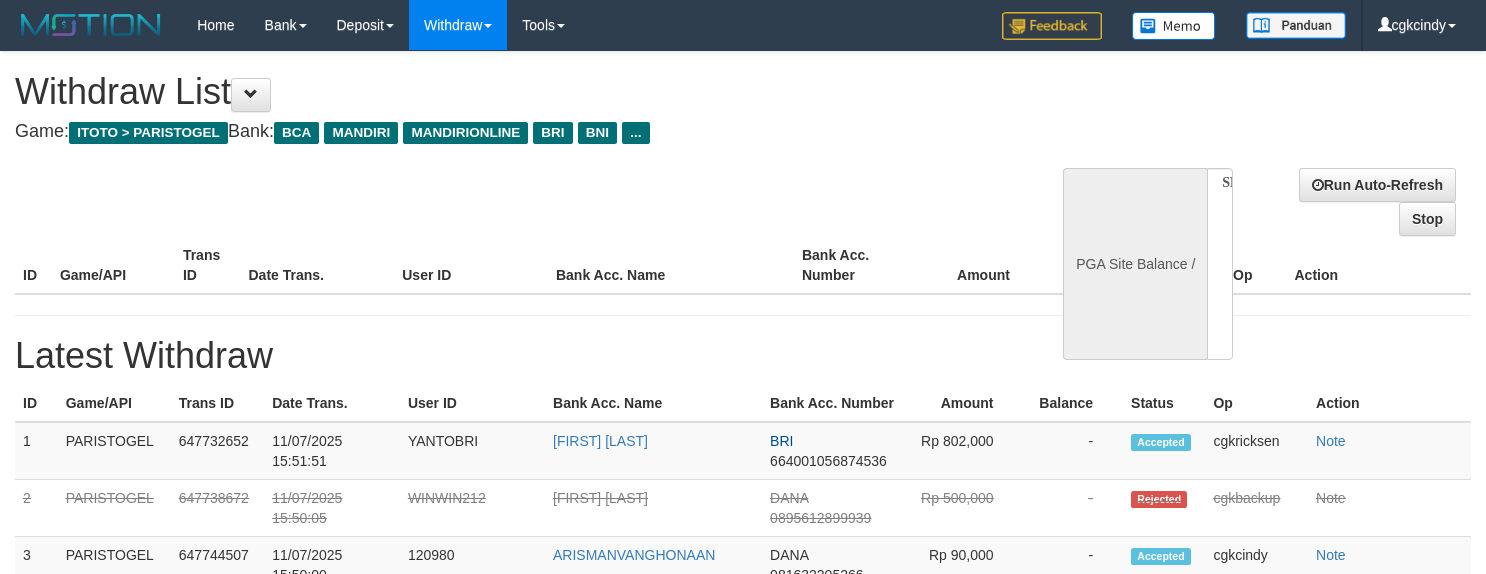 select 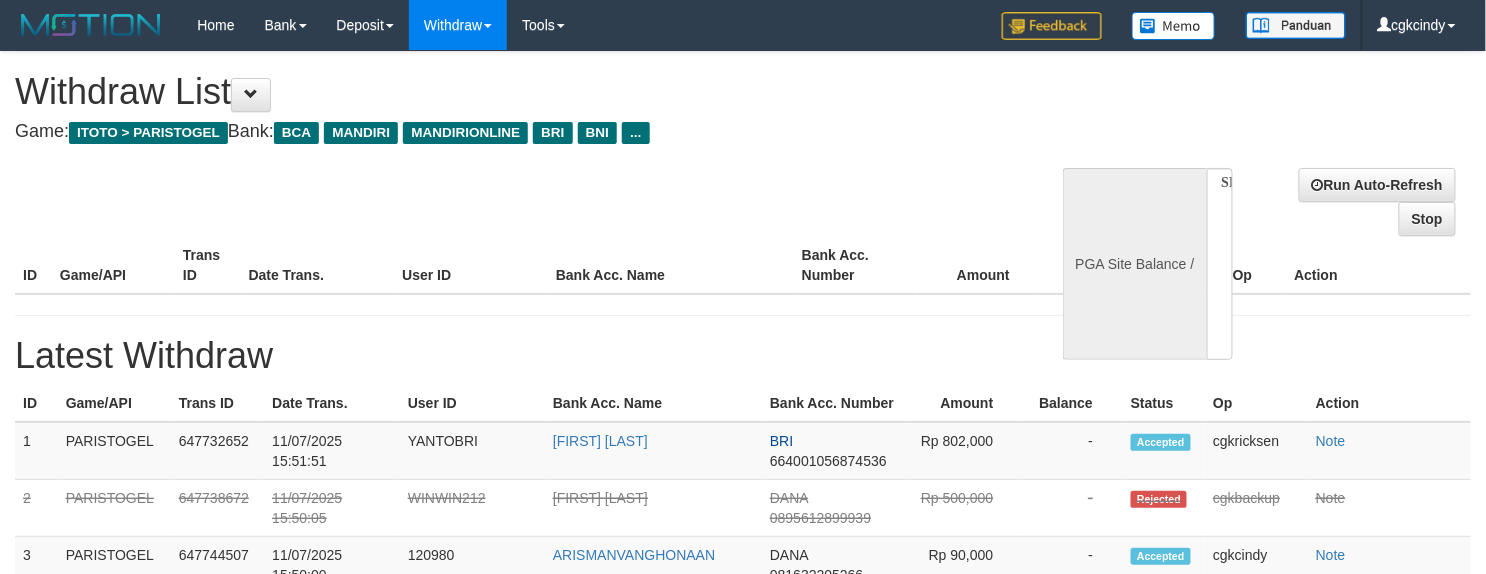 select on "**" 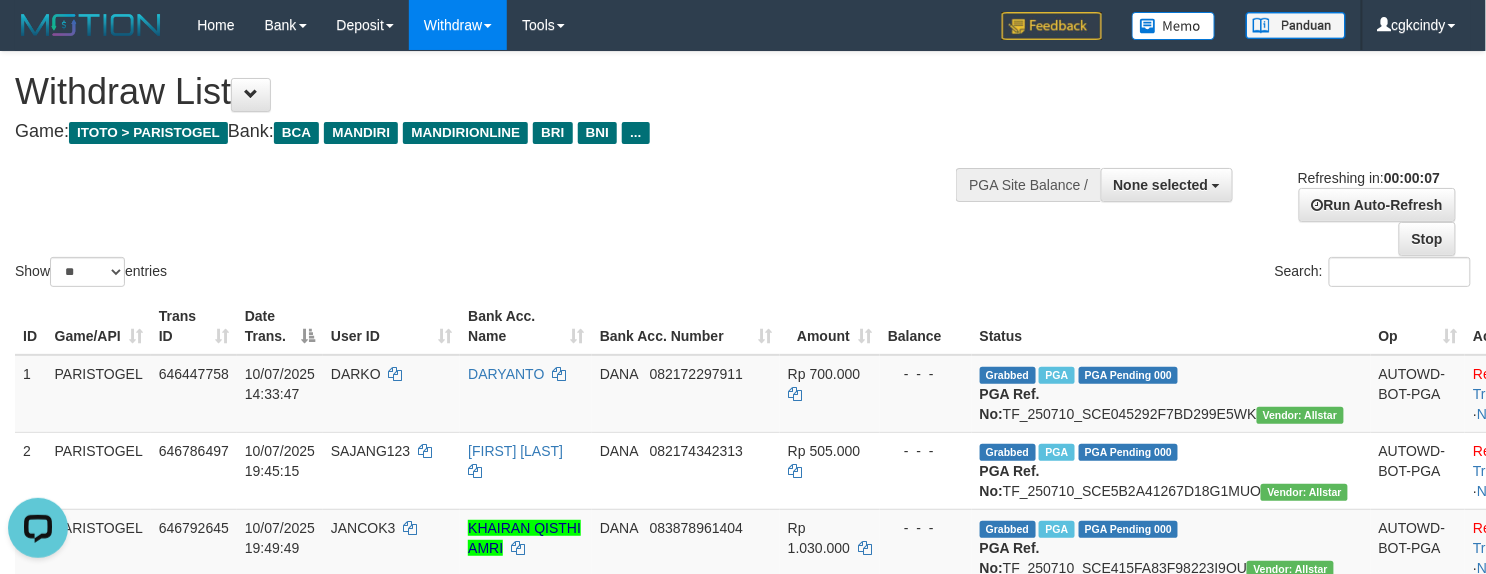 scroll, scrollTop: 0, scrollLeft: 0, axis: both 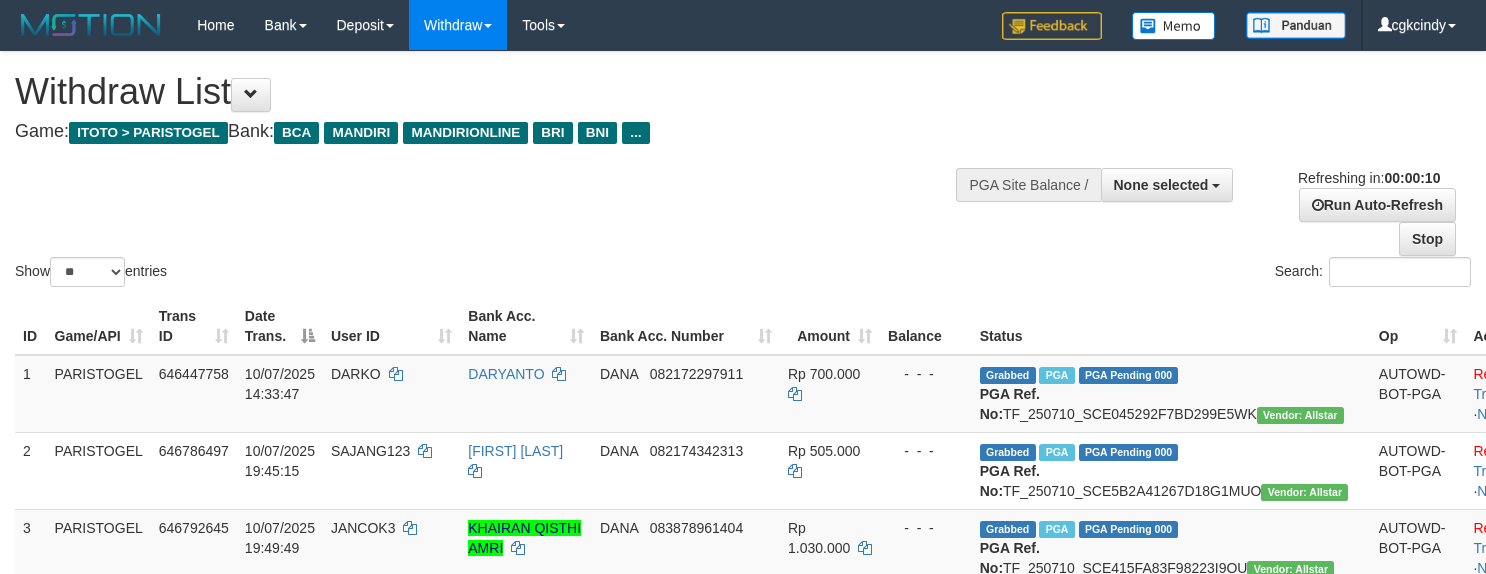 select 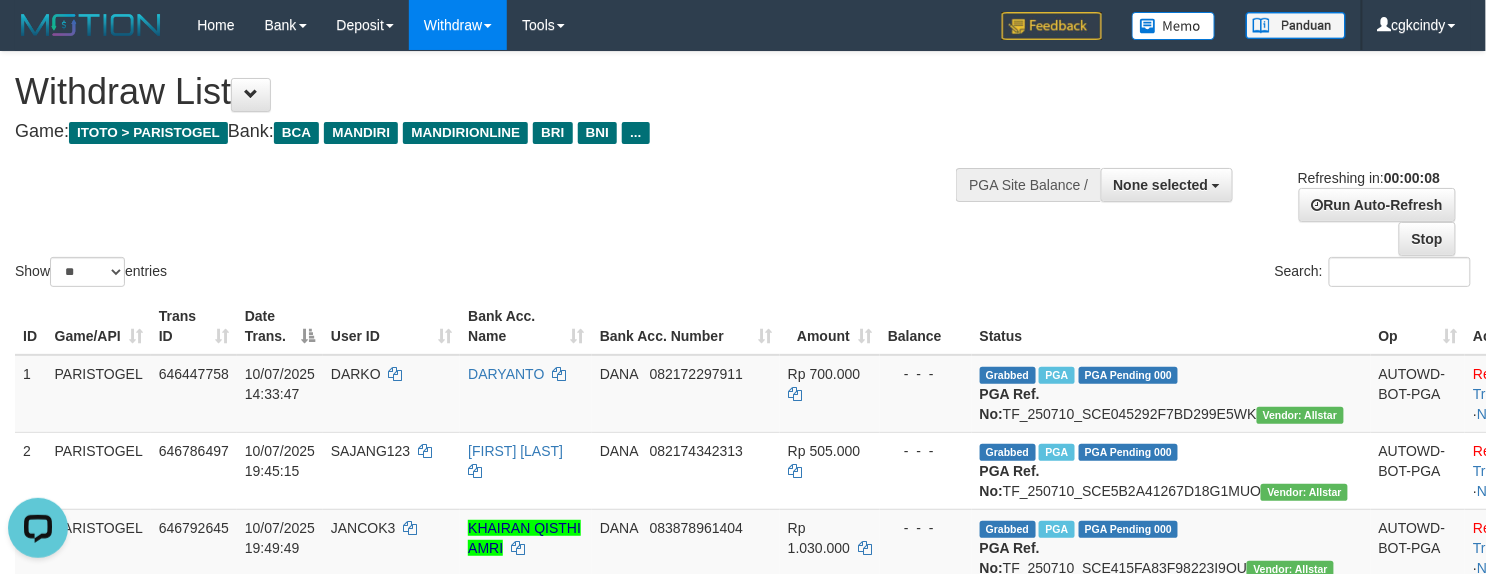 scroll, scrollTop: 0, scrollLeft: 0, axis: both 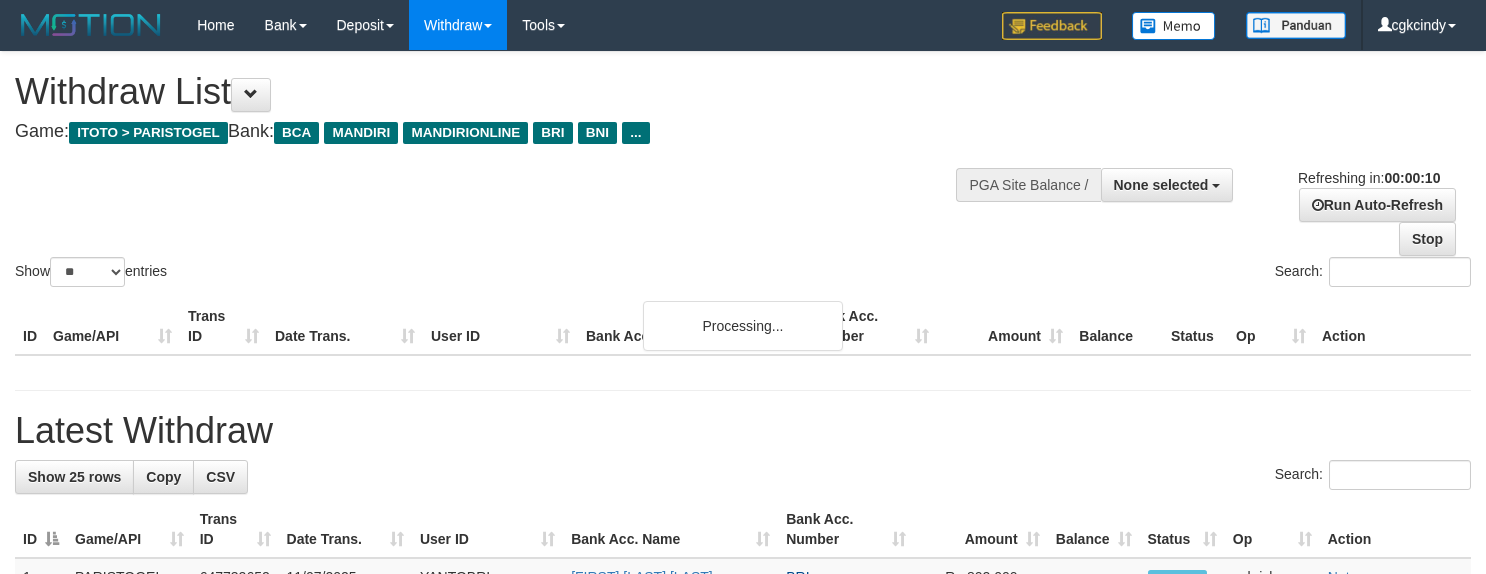 select 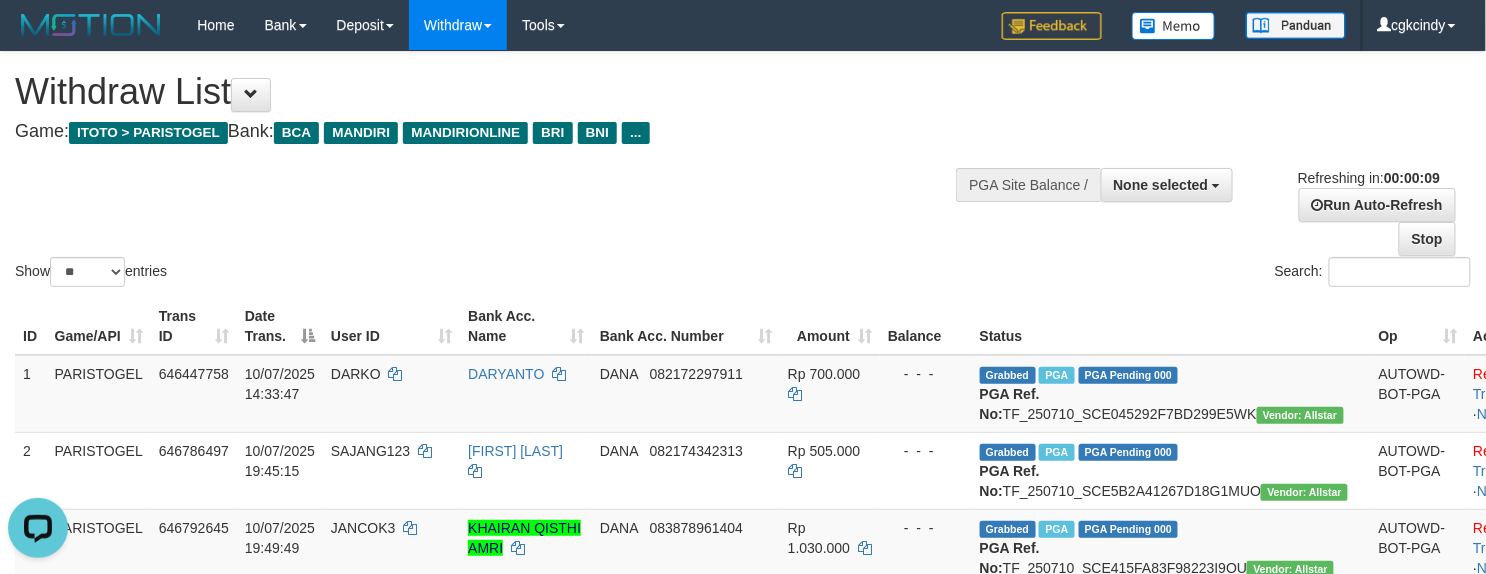 scroll, scrollTop: 0, scrollLeft: 0, axis: both 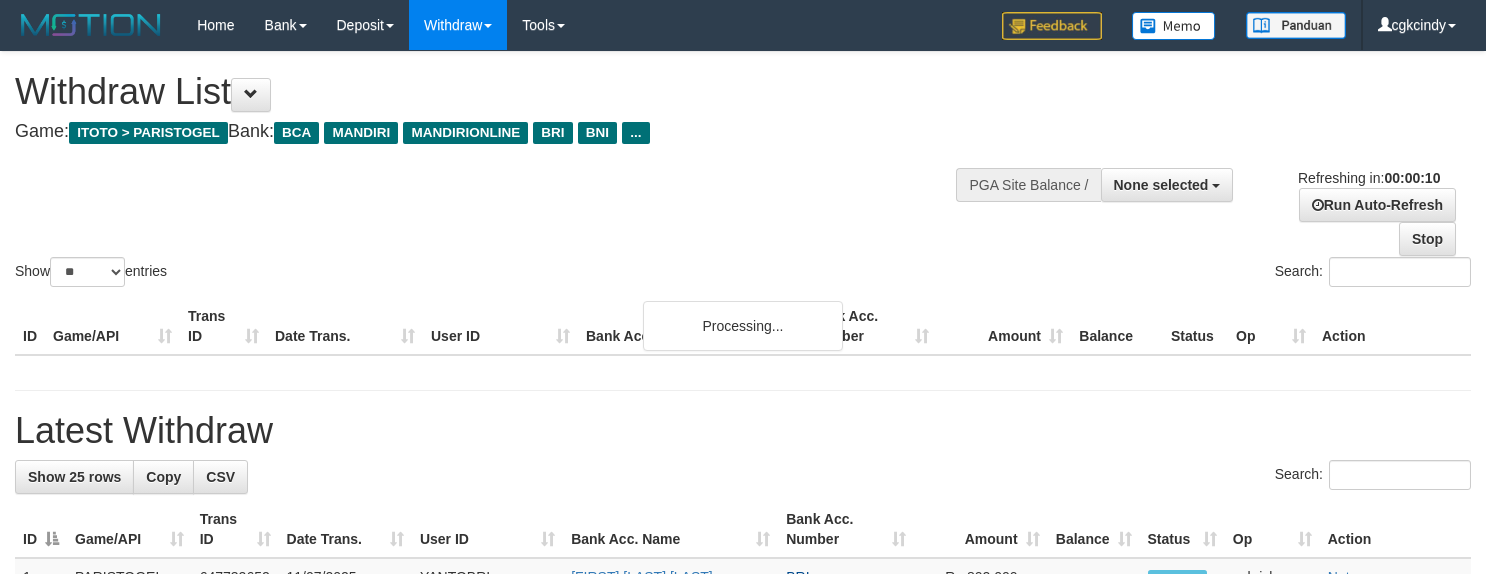 select 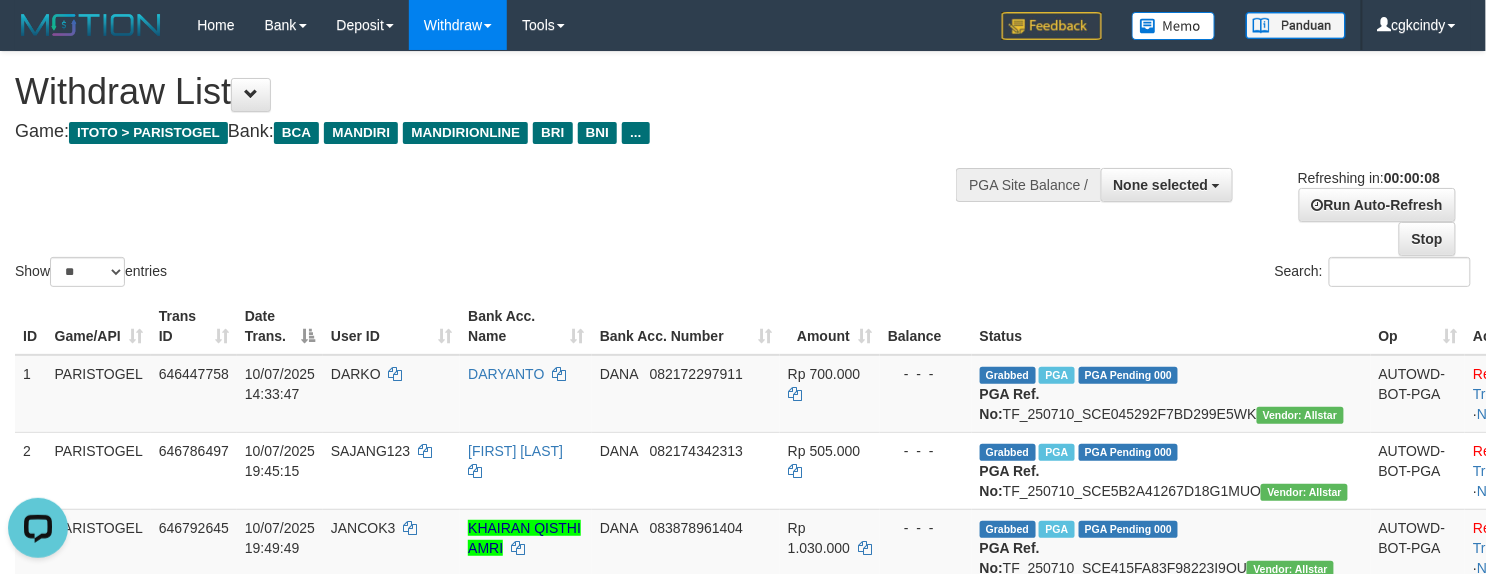 scroll, scrollTop: 0, scrollLeft: 0, axis: both 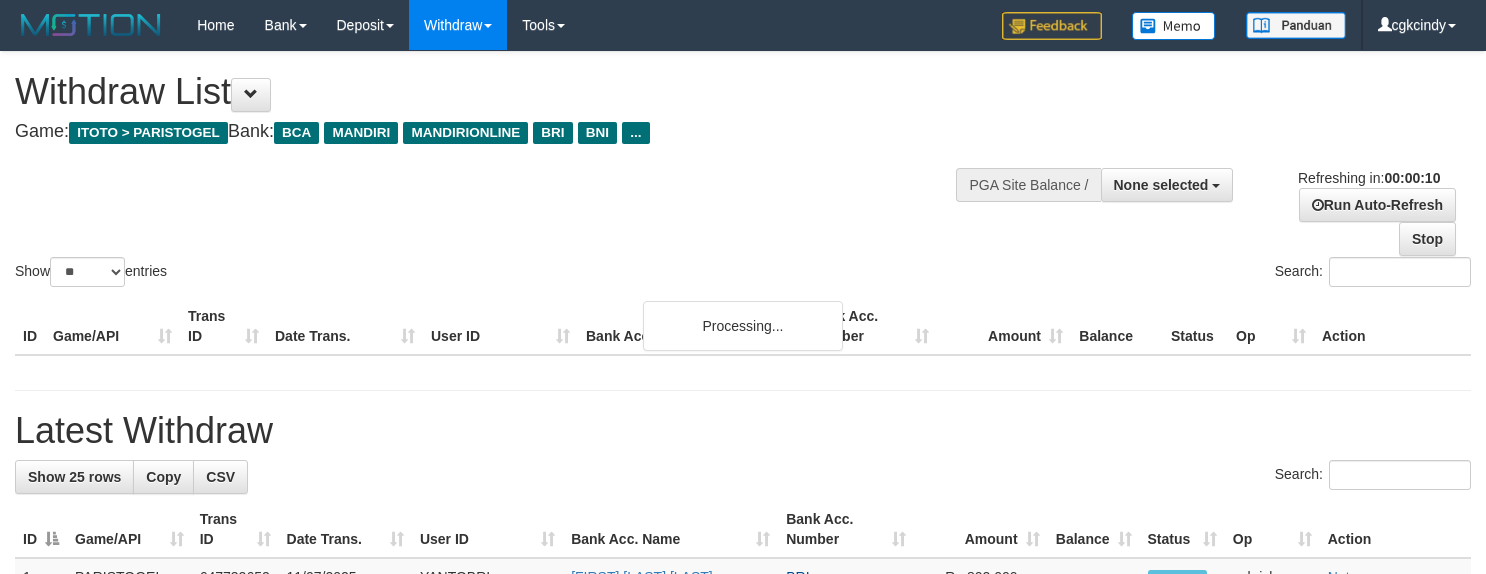 select 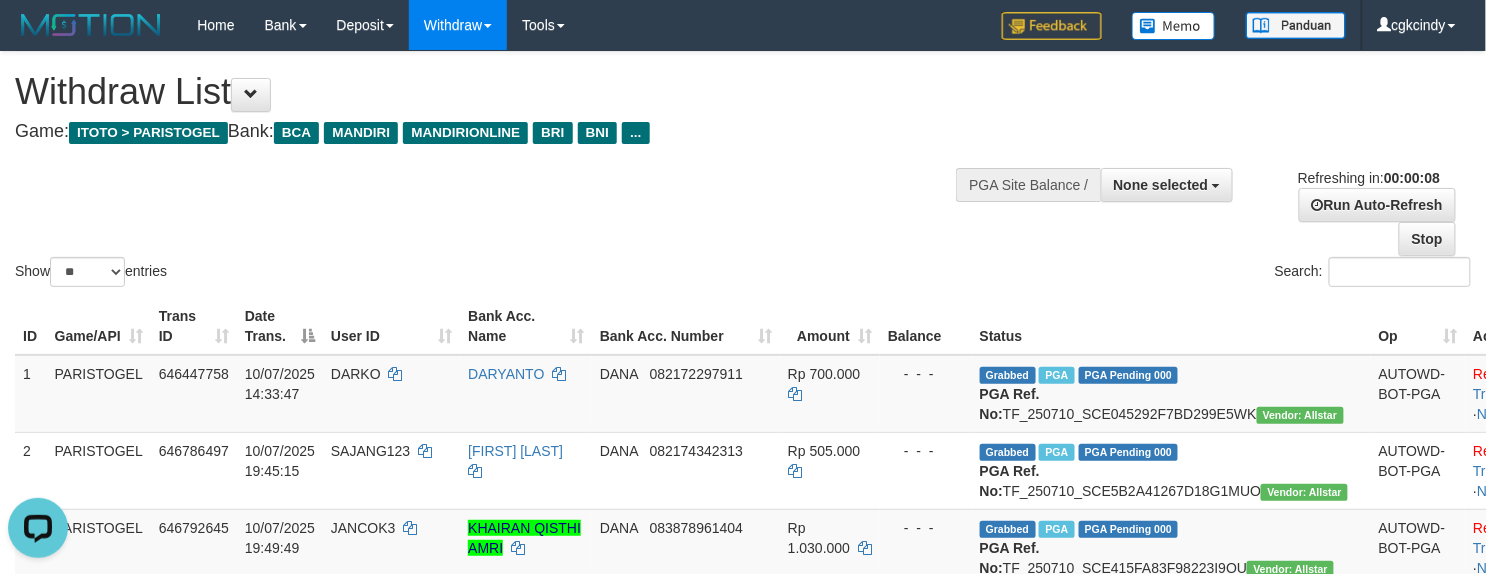 scroll, scrollTop: 0, scrollLeft: 0, axis: both 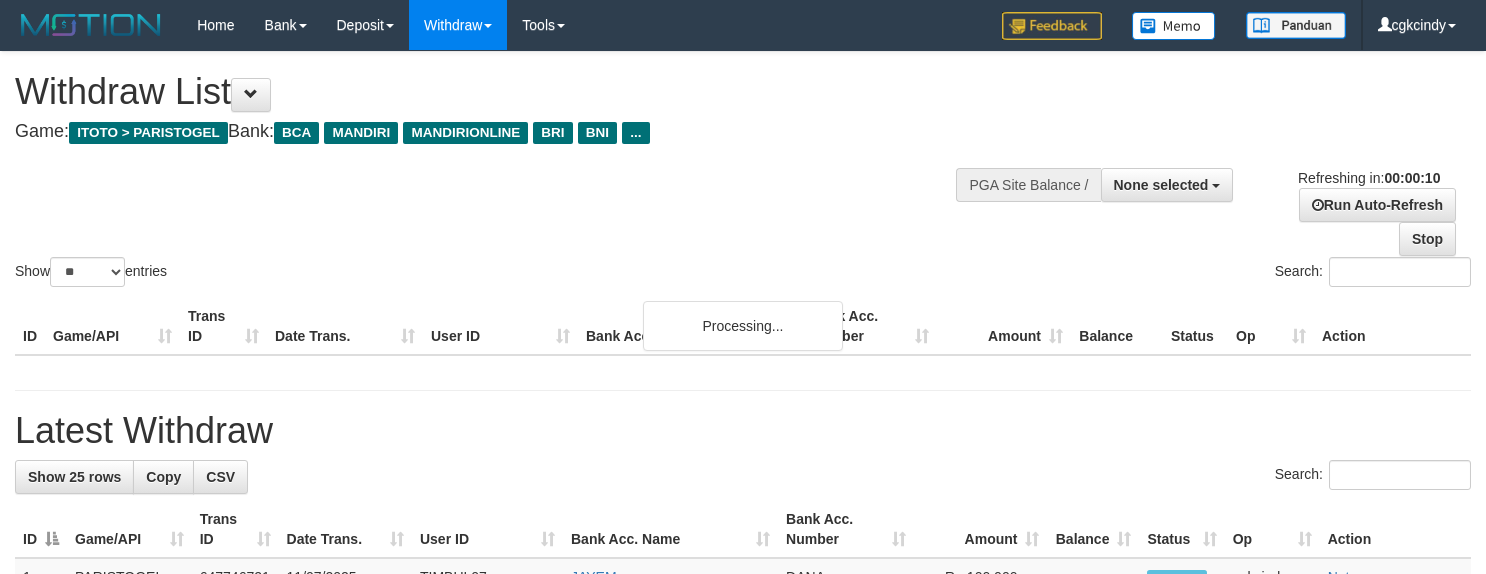 select 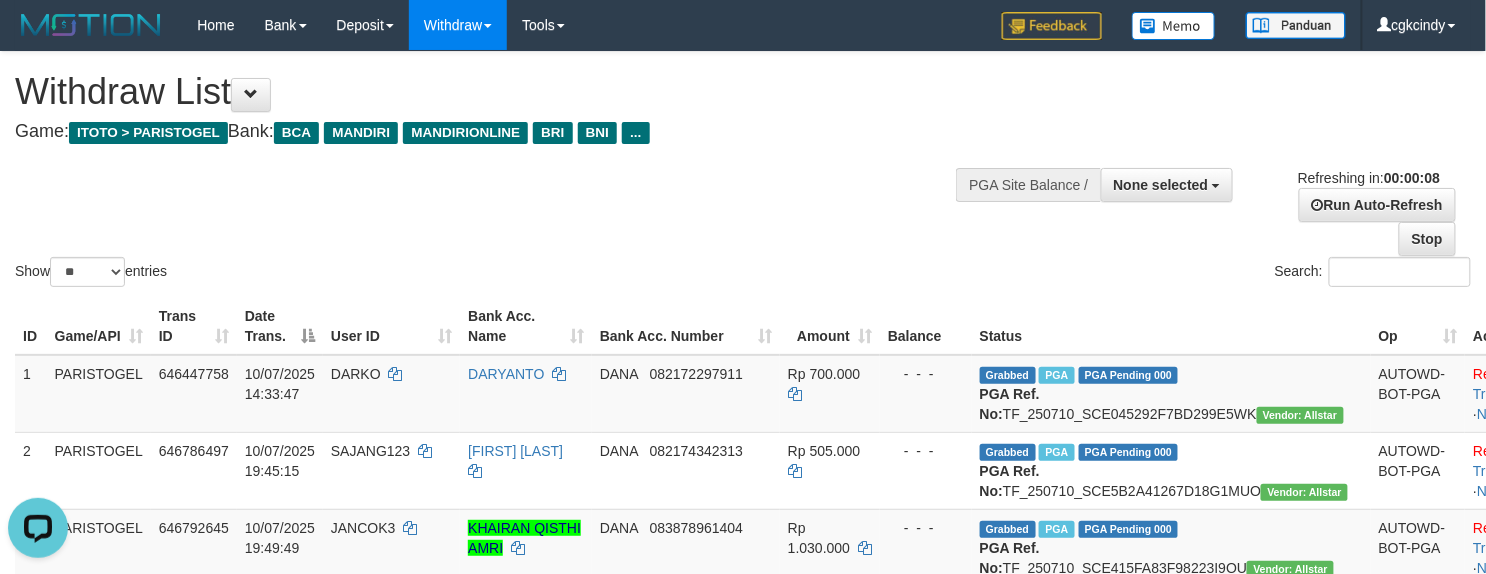 scroll, scrollTop: 0, scrollLeft: 0, axis: both 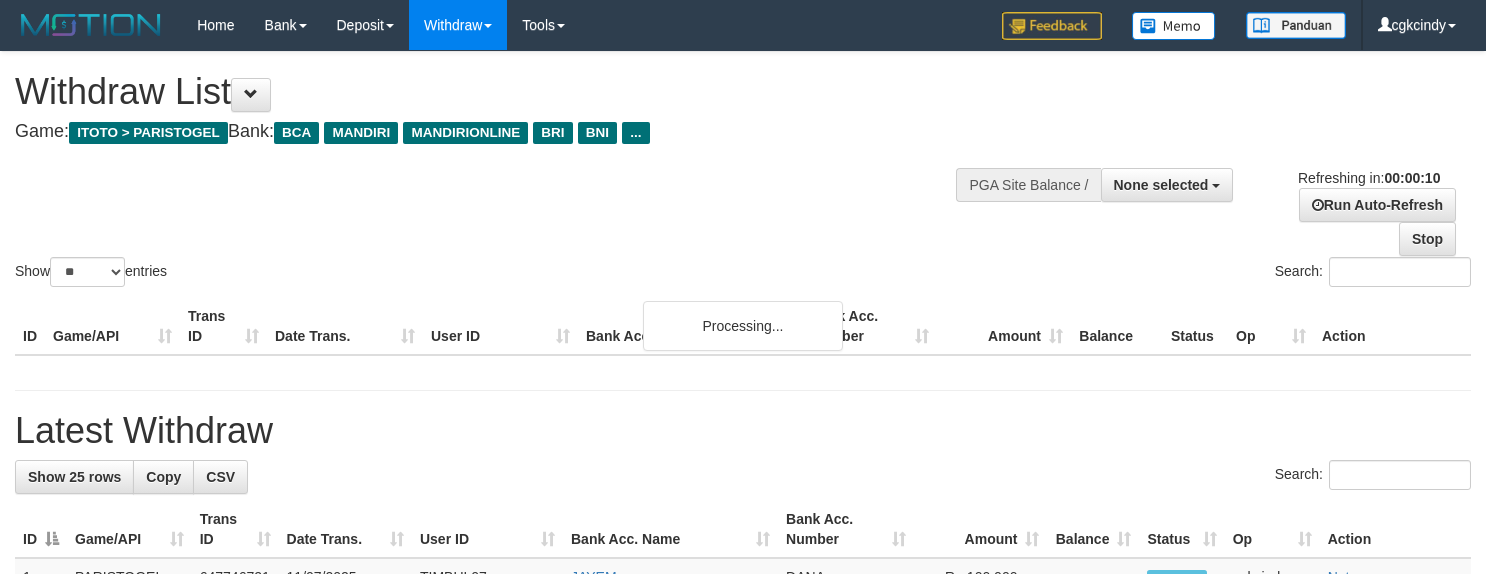 select 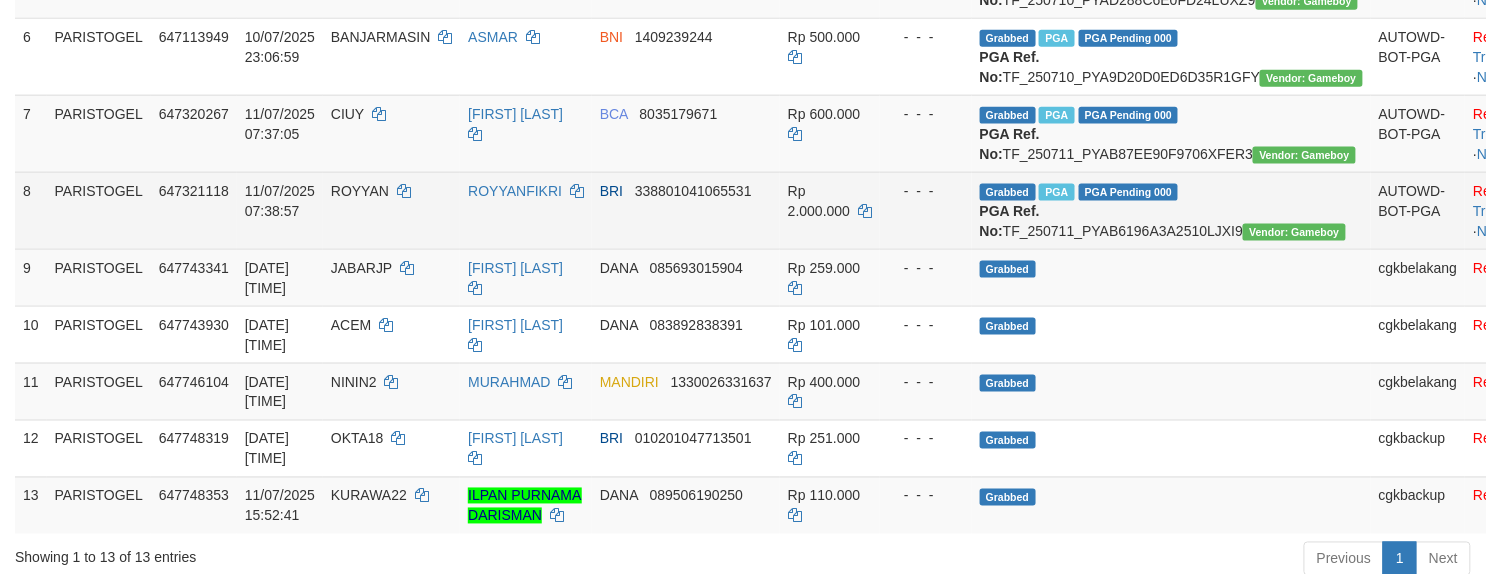scroll, scrollTop: 1333, scrollLeft: 0, axis: vertical 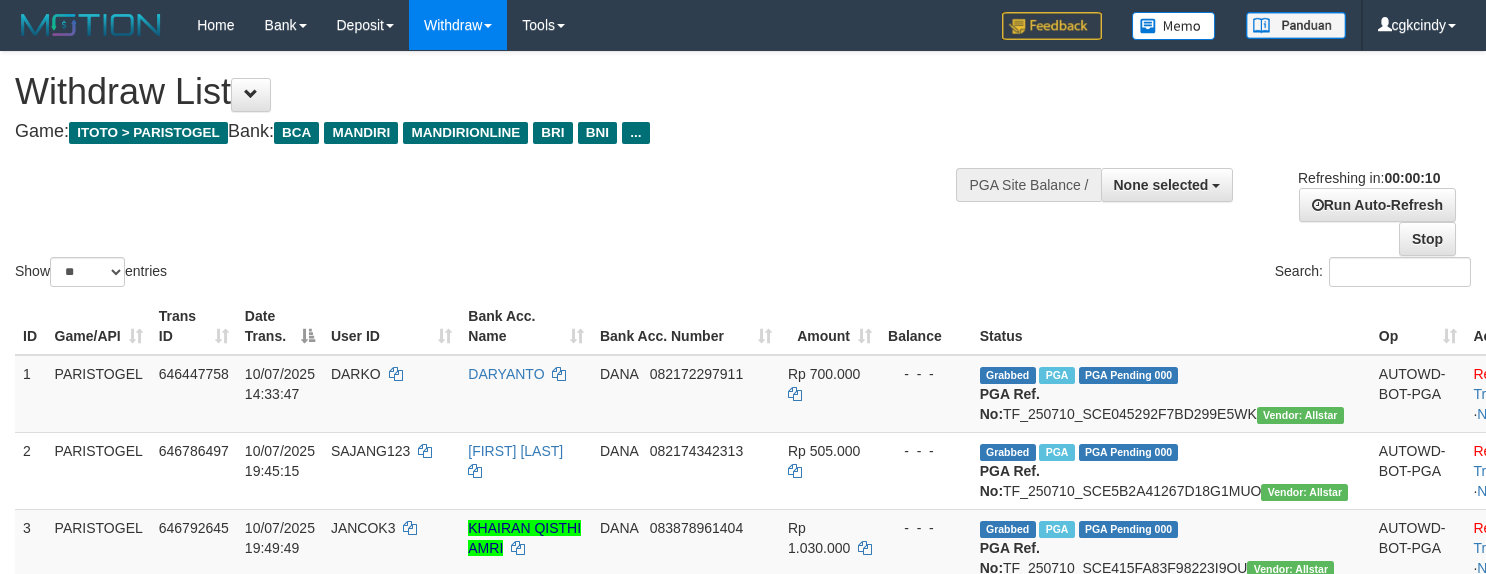 select 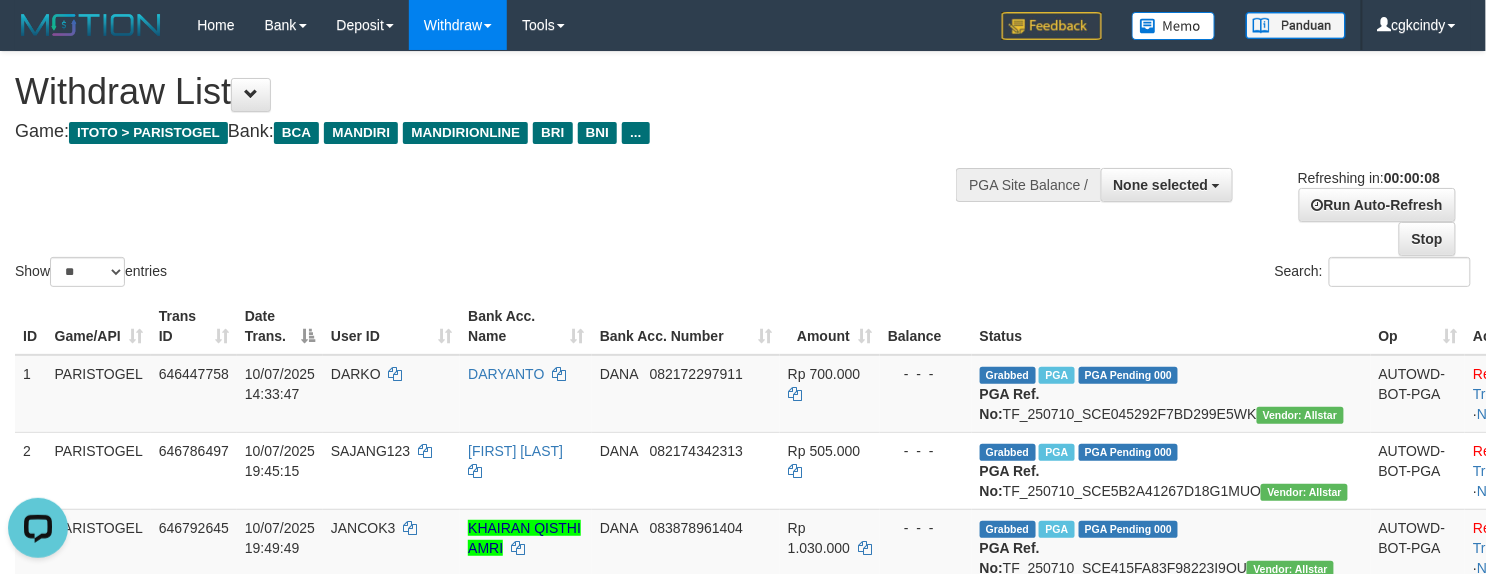 scroll, scrollTop: 0, scrollLeft: 0, axis: both 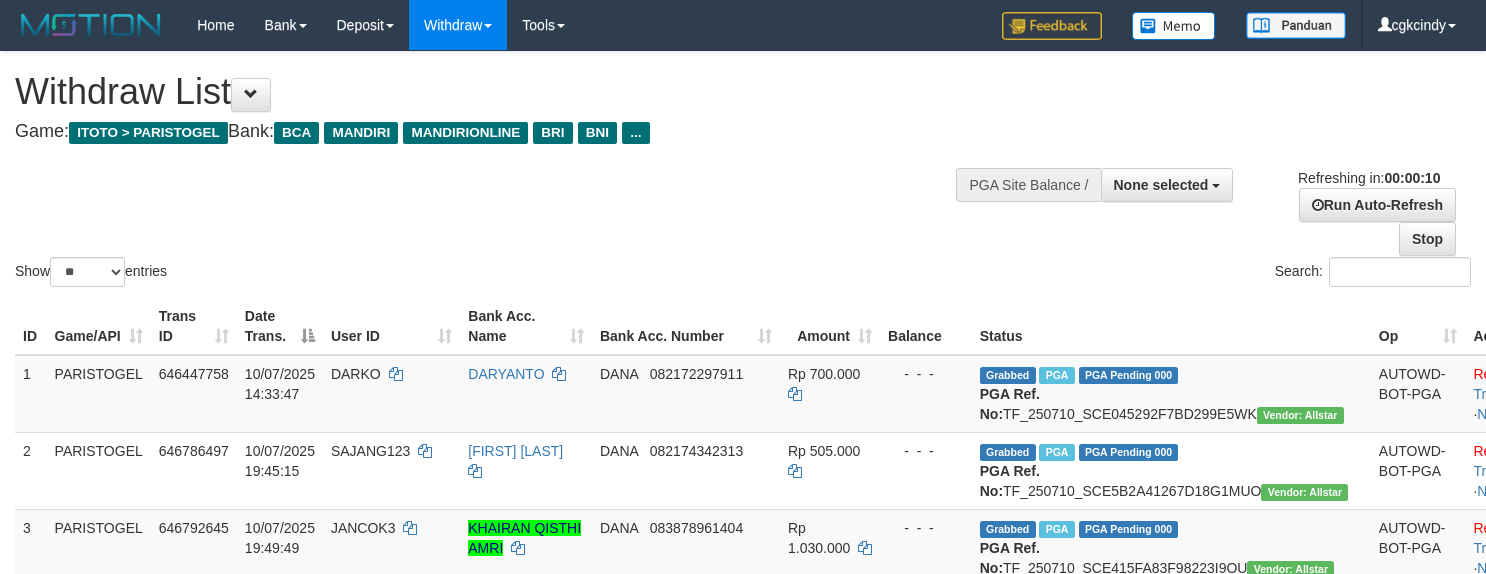 select 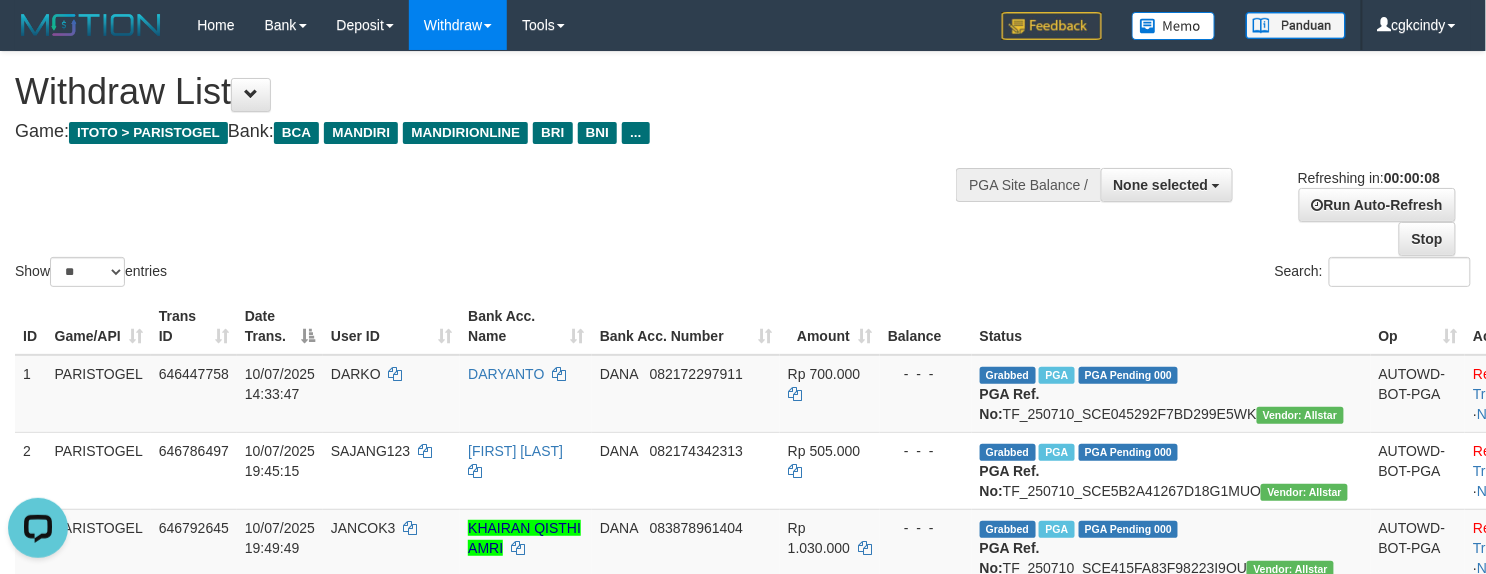 scroll, scrollTop: 0, scrollLeft: 0, axis: both 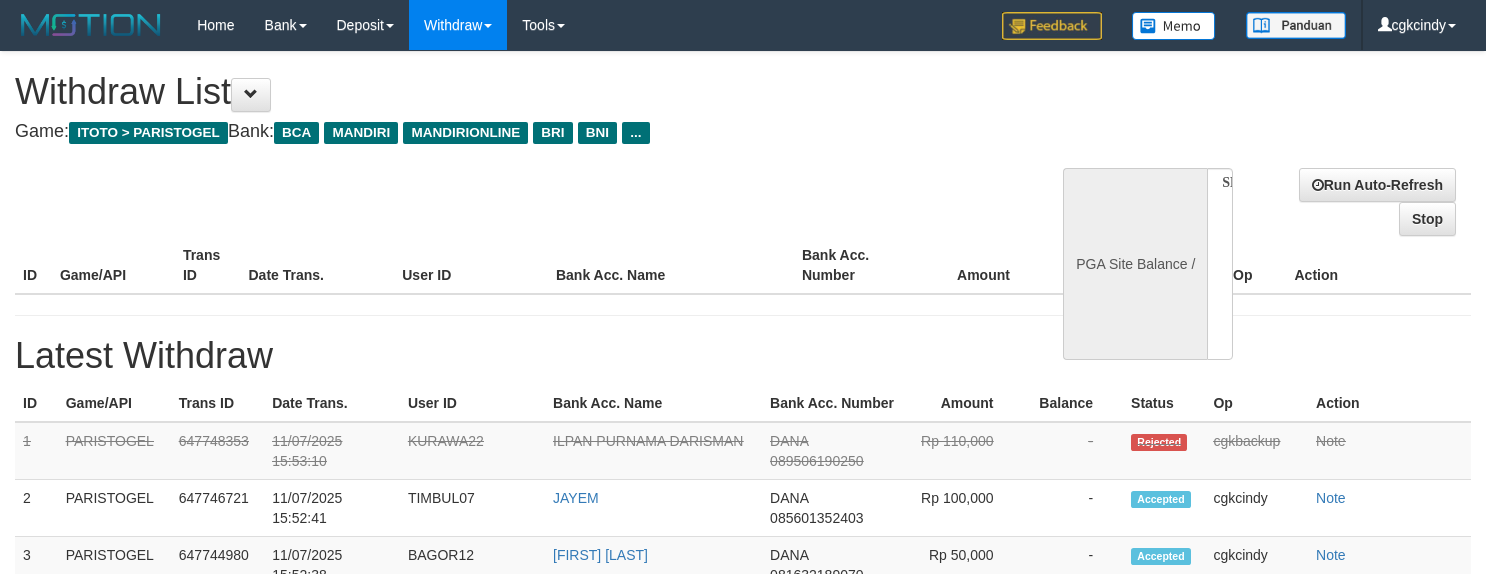 select 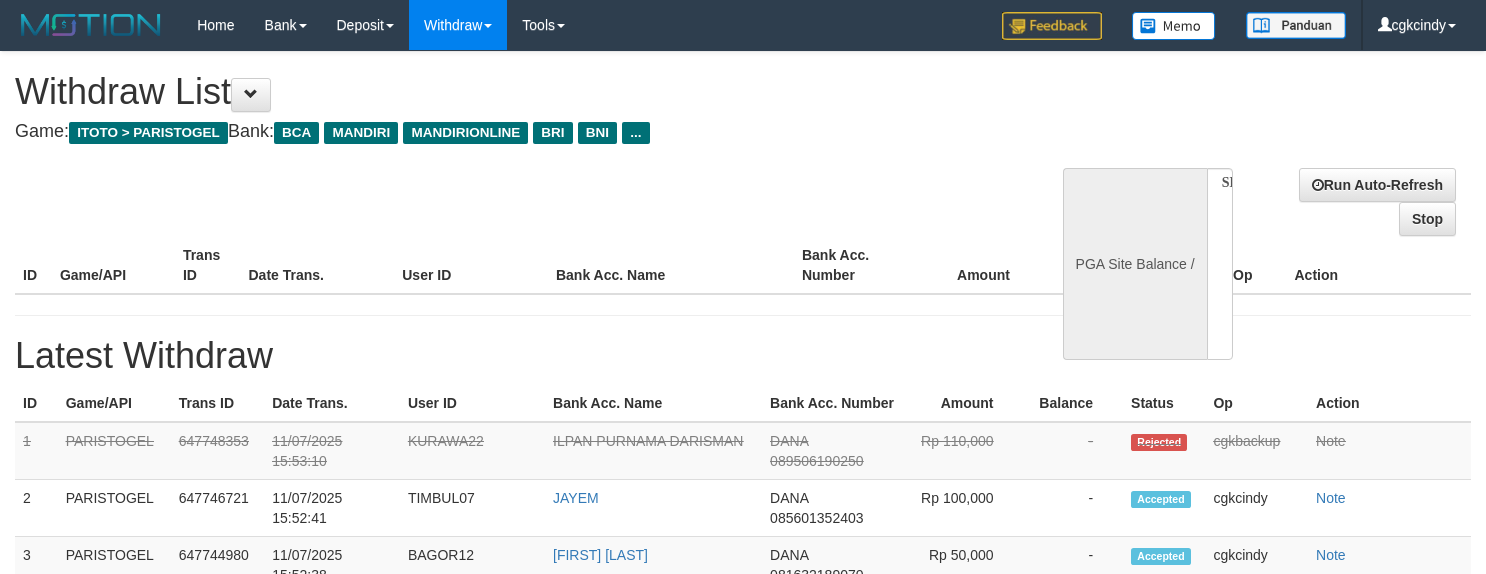 scroll, scrollTop: 0, scrollLeft: 0, axis: both 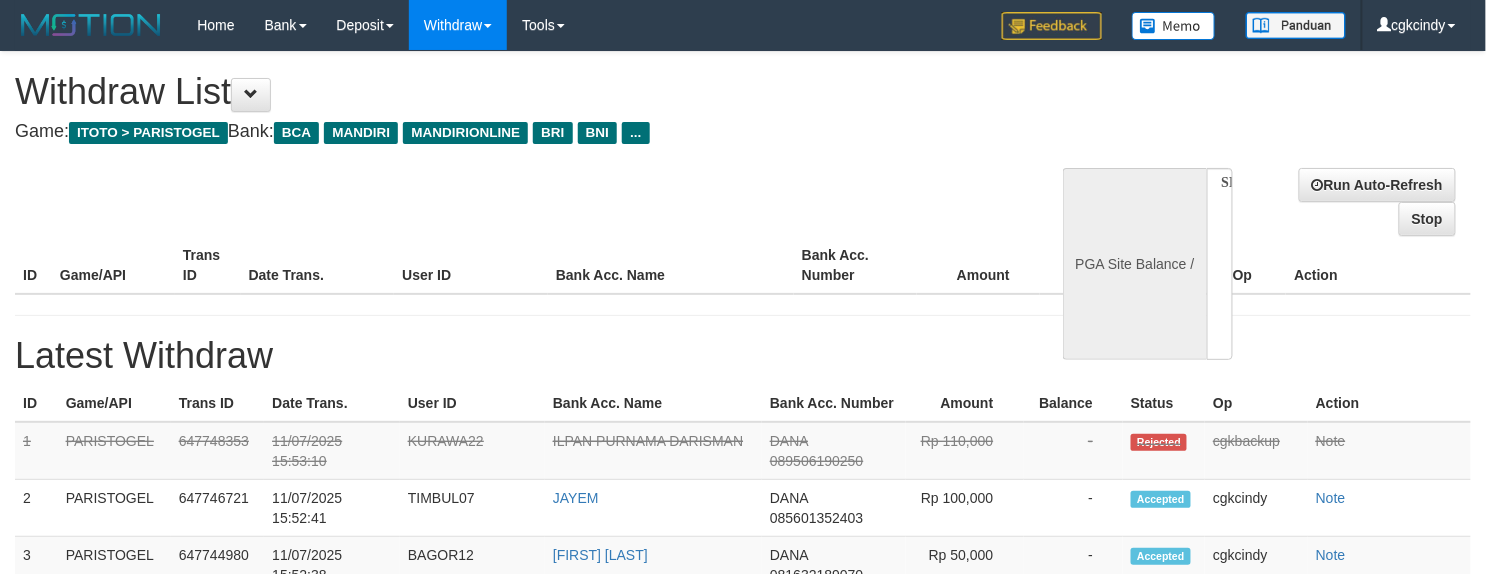 select on "**" 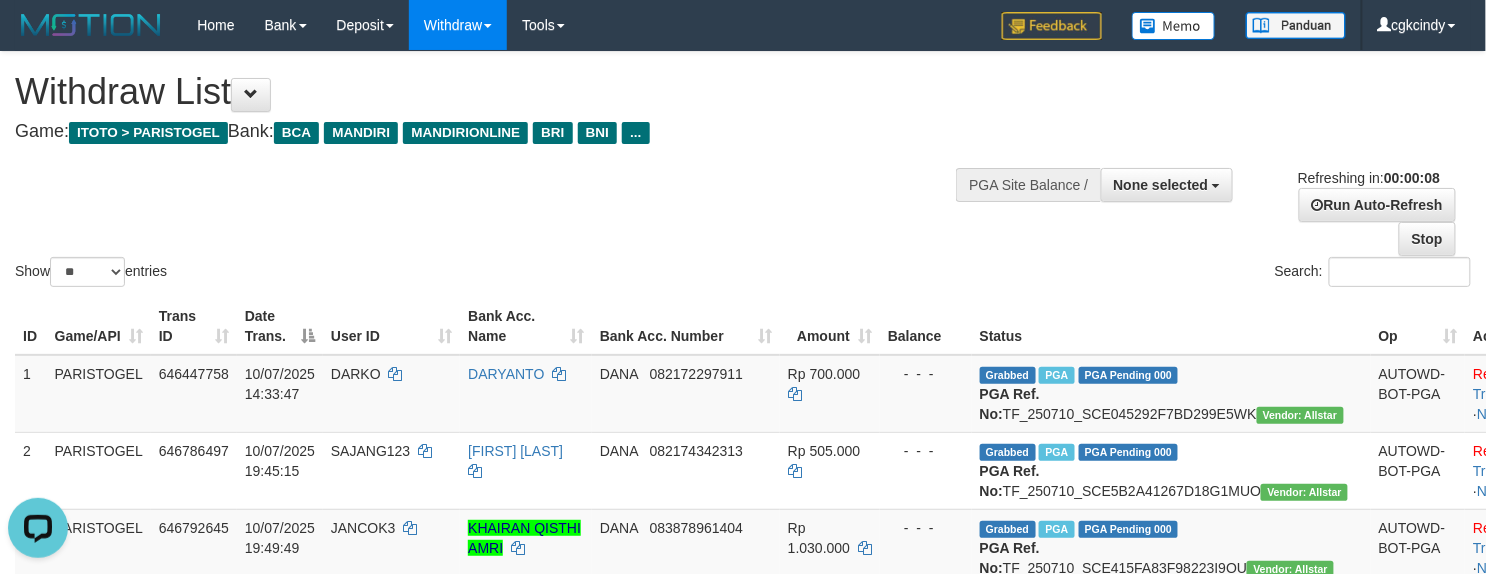 scroll, scrollTop: 0, scrollLeft: 0, axis: both 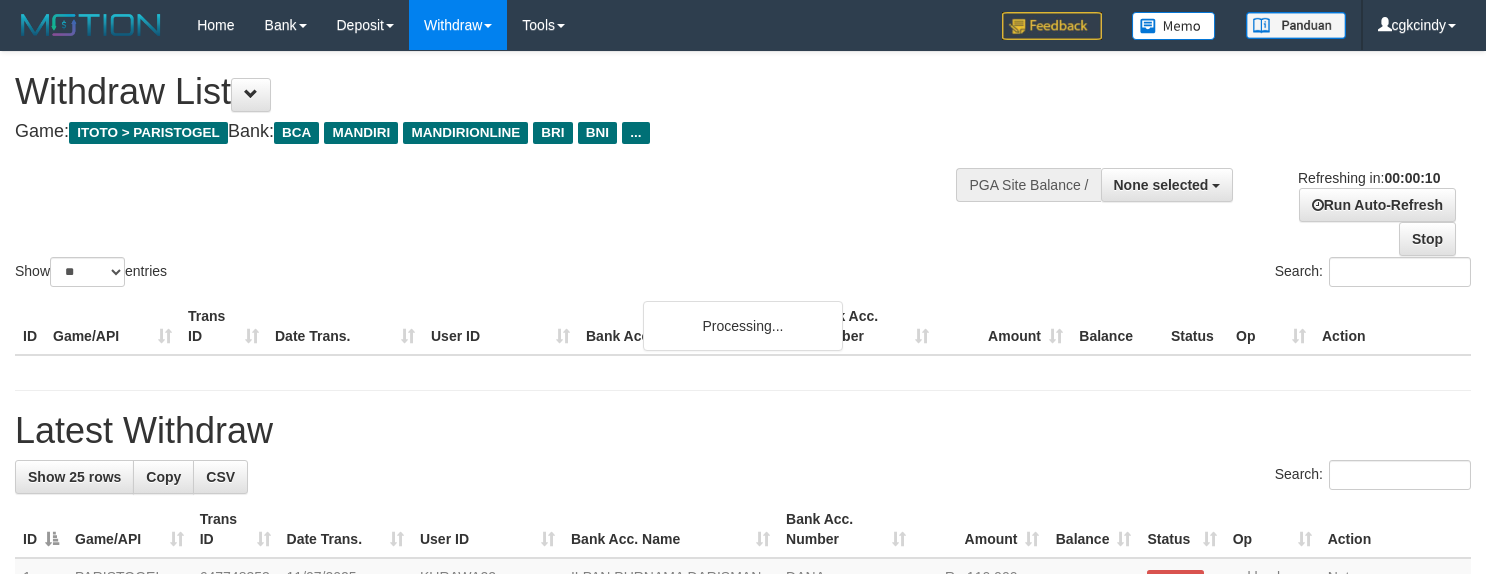 select 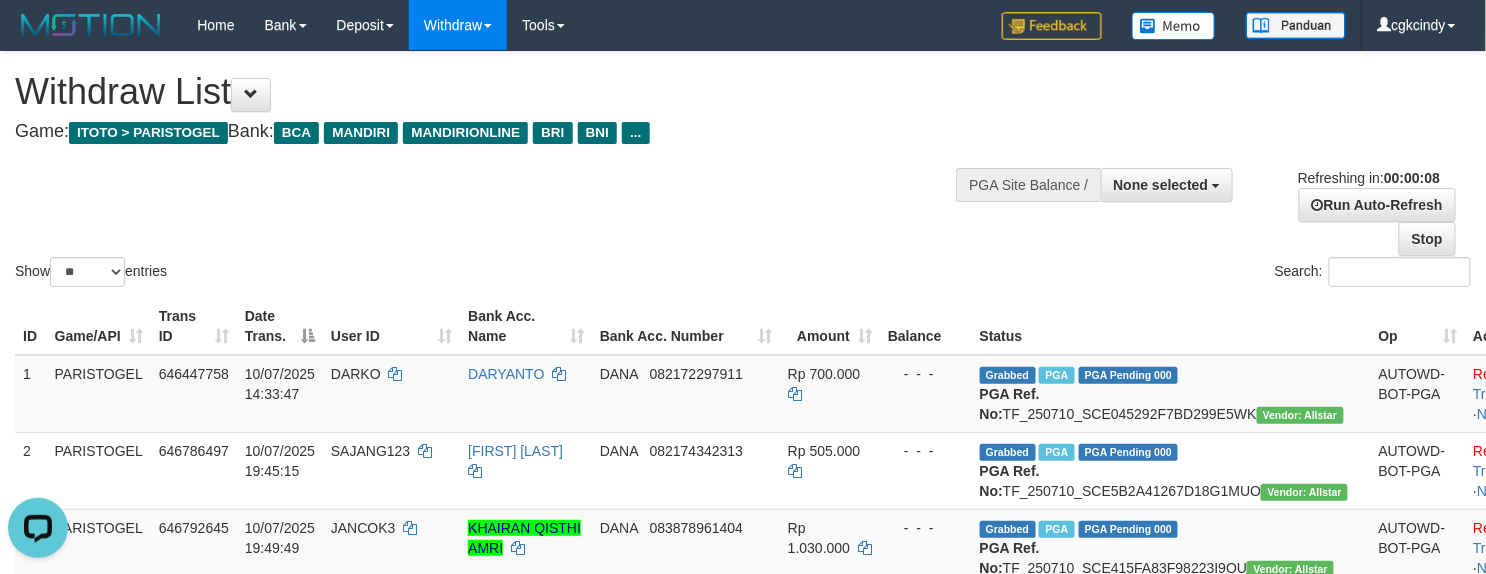 scroll, scrollTop: 0, scrollLeft: 0, axis: both 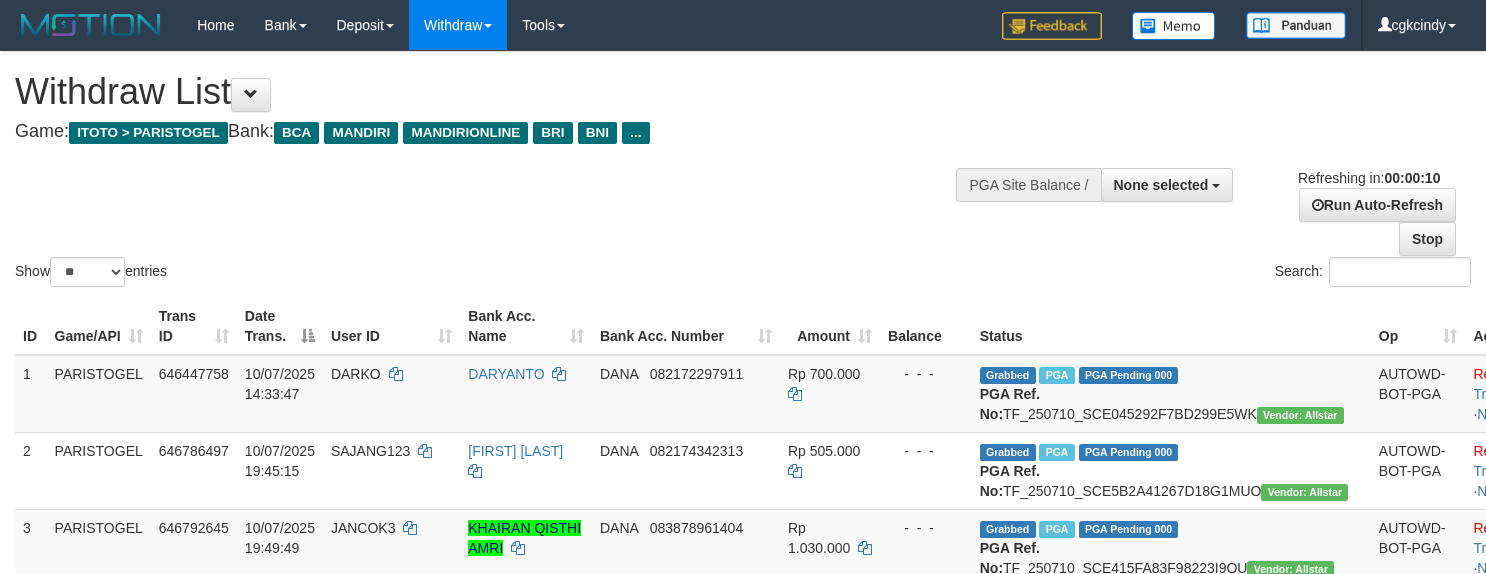 select 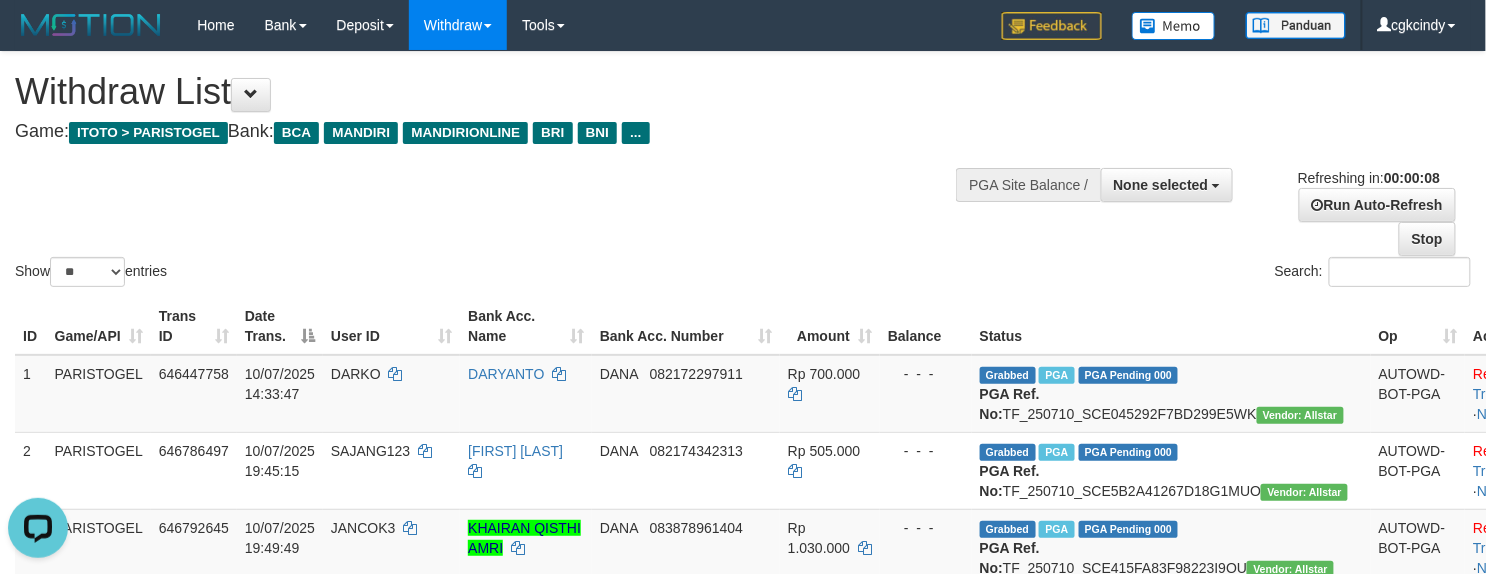 scroll, scrollTop: 0, scrollLeft: 0, axis: both 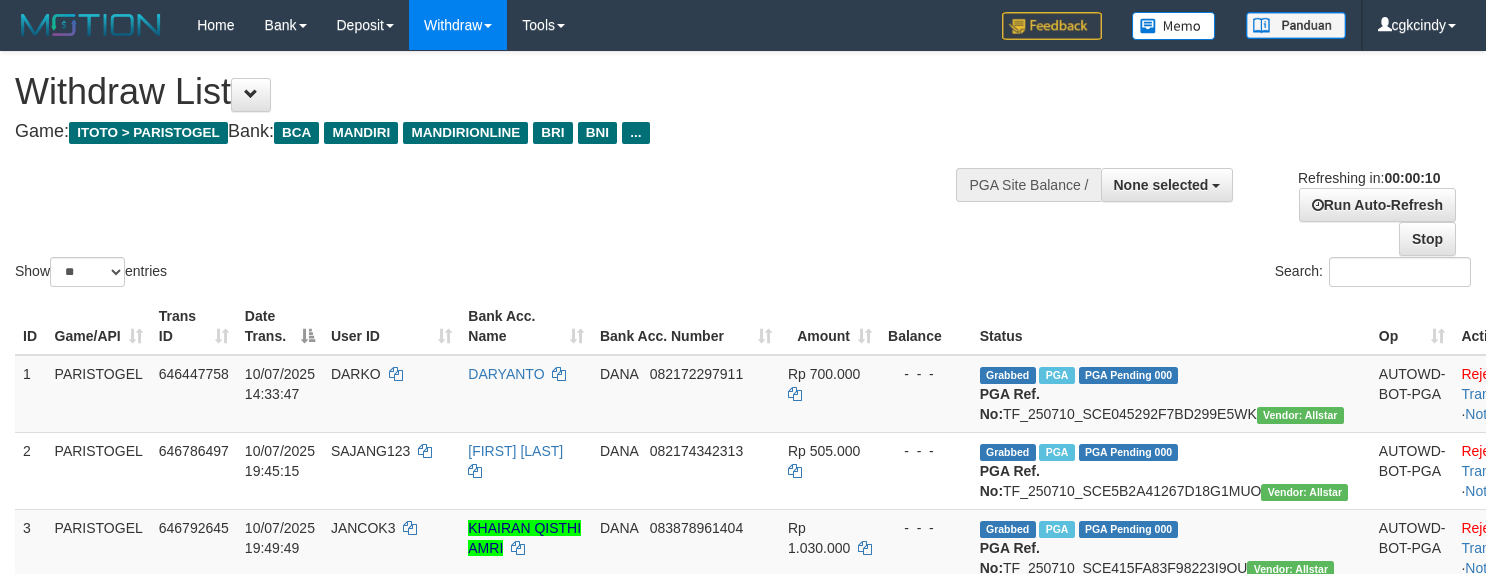 select 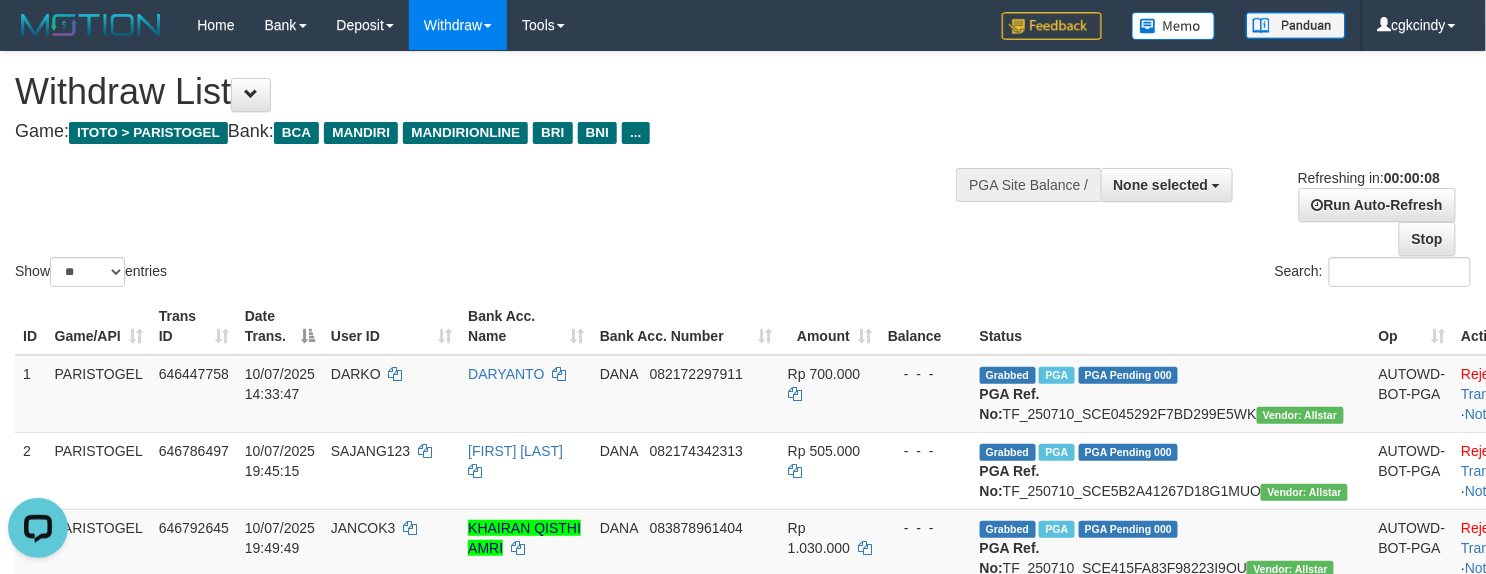 scroll, scrollTop: 0, scrollLeft: 0, axis: both 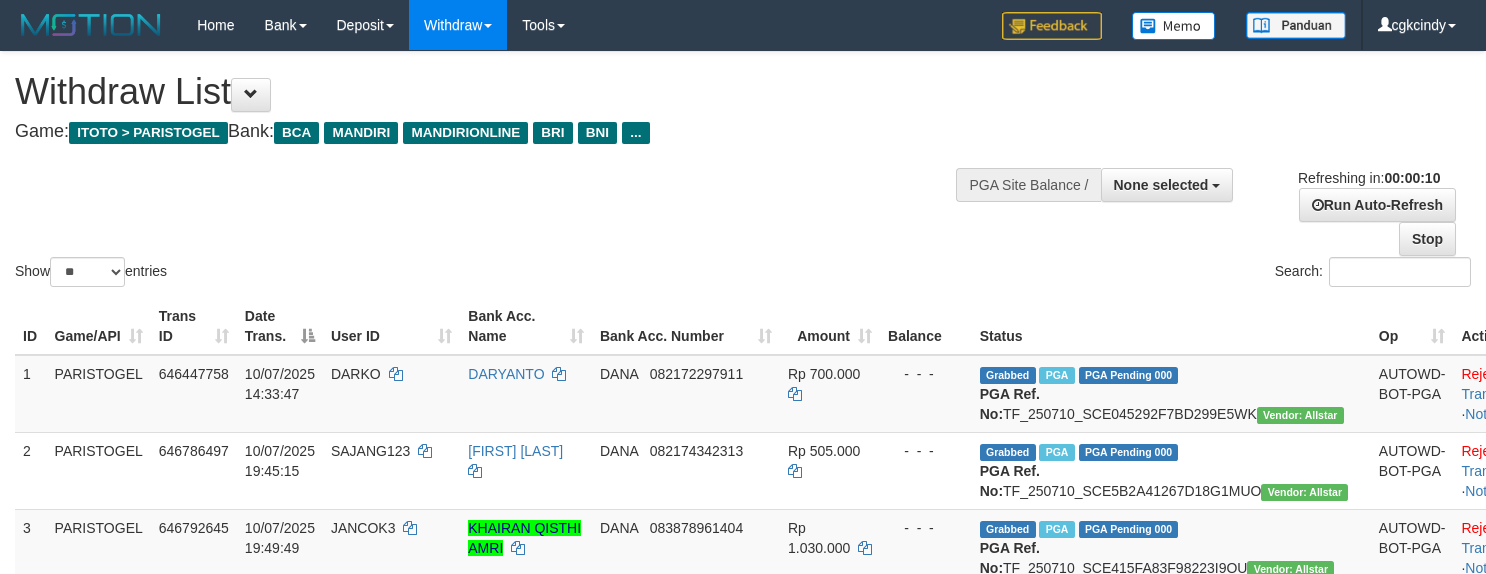 select 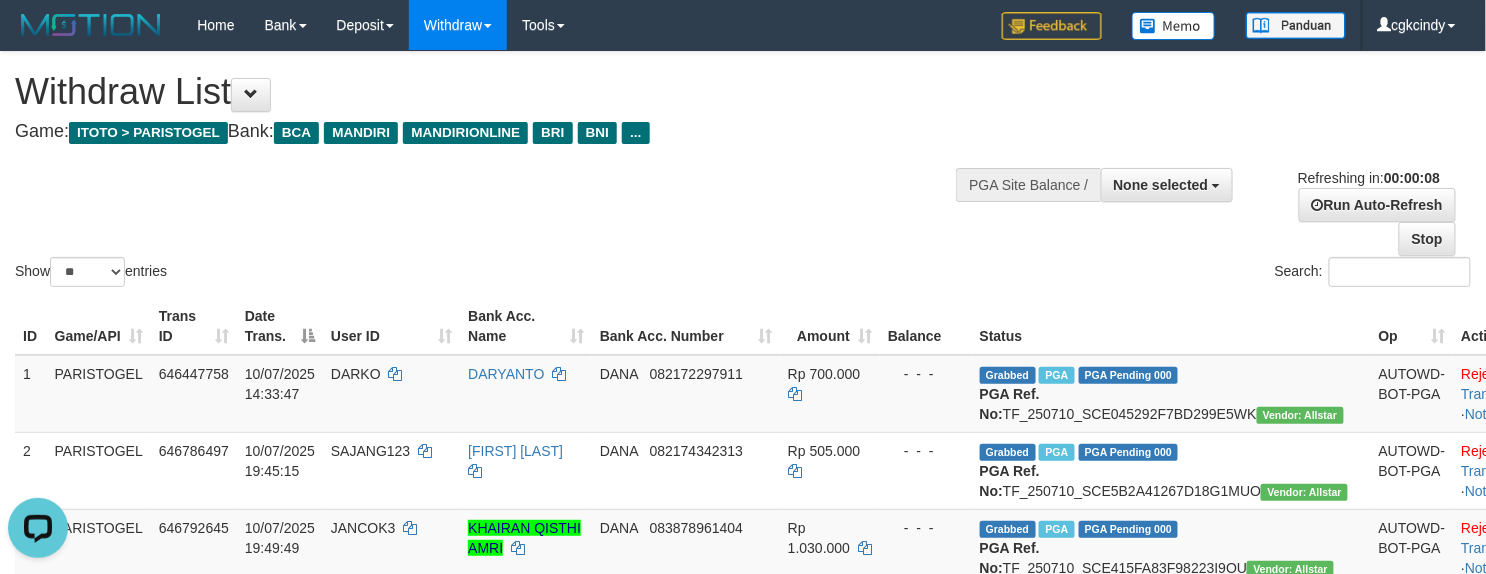 scroll, scrollTop: 0, scrollLeft: 0, axis: both 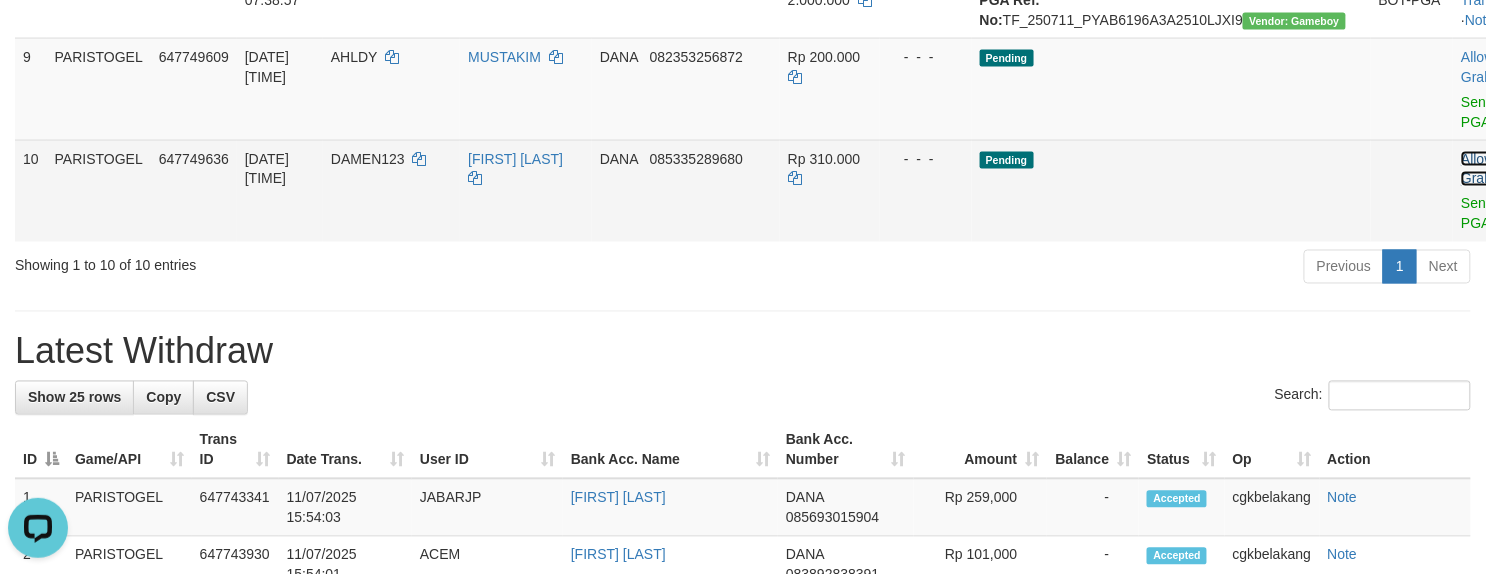 click on "Allow Grab" at bounding box center [1477, 169] 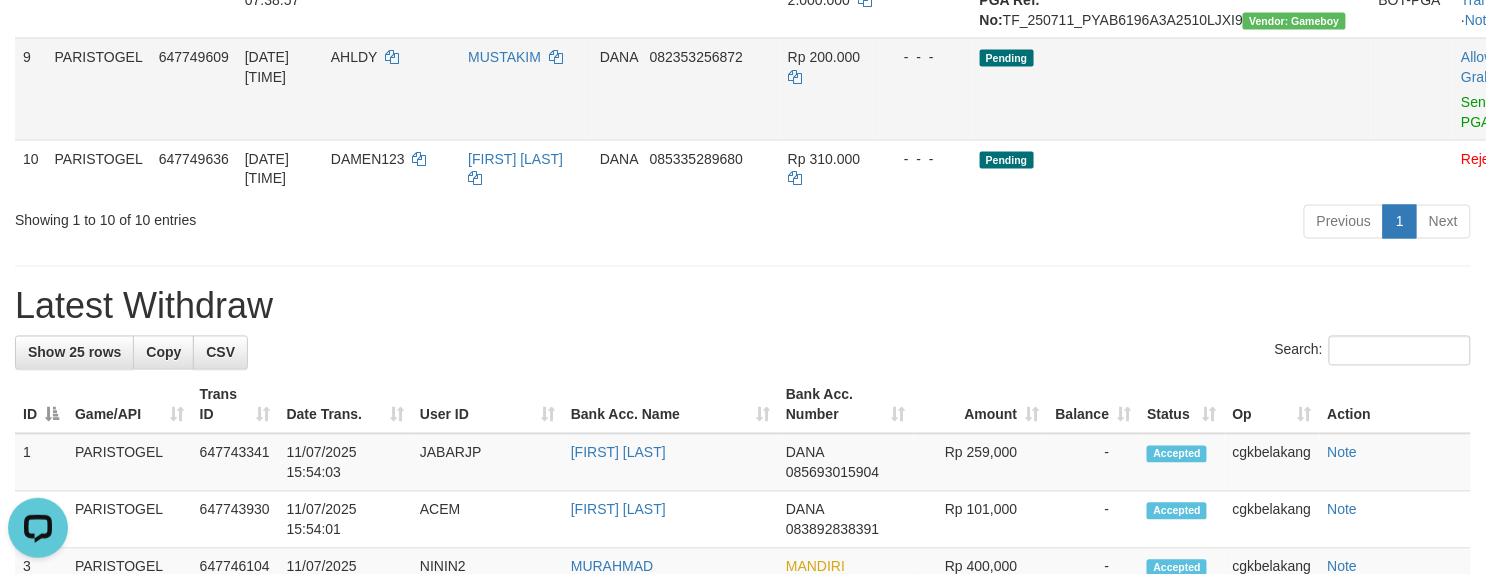 click on "Allow Grab   ·    Reject Send PGA     ·    Note" at bounding box center (1502, 89) 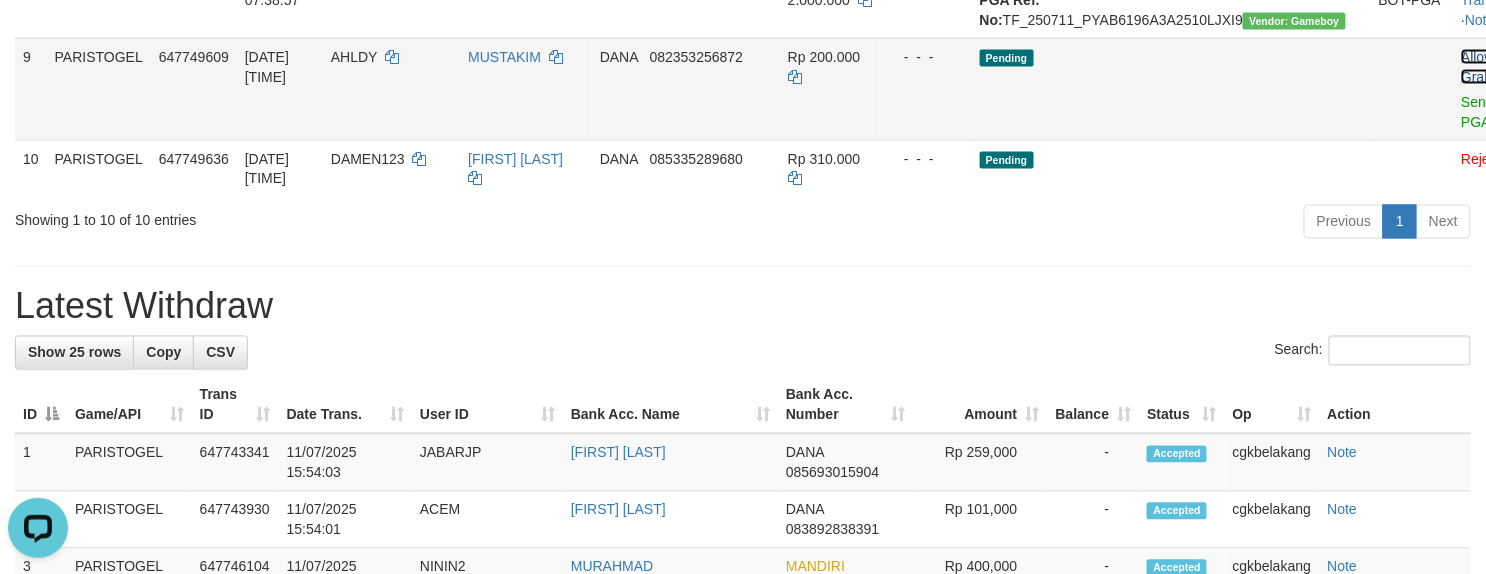 click on "Allow Grab" at bounding box center [1477, 67] 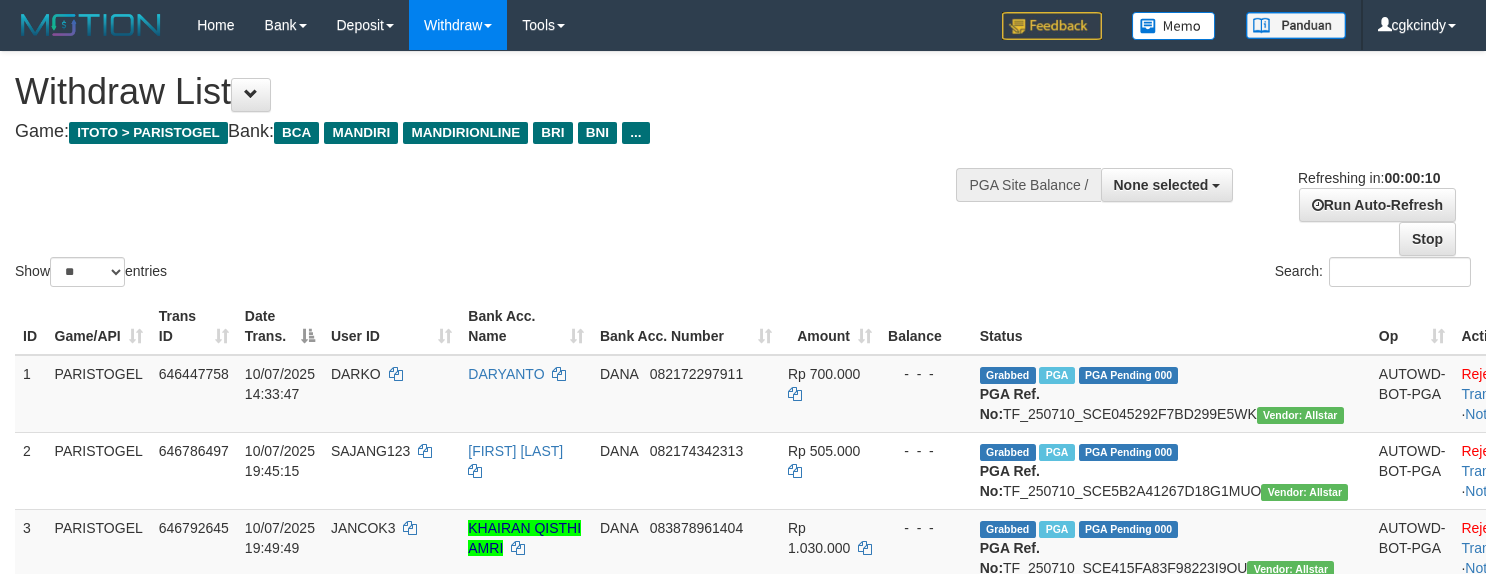 select 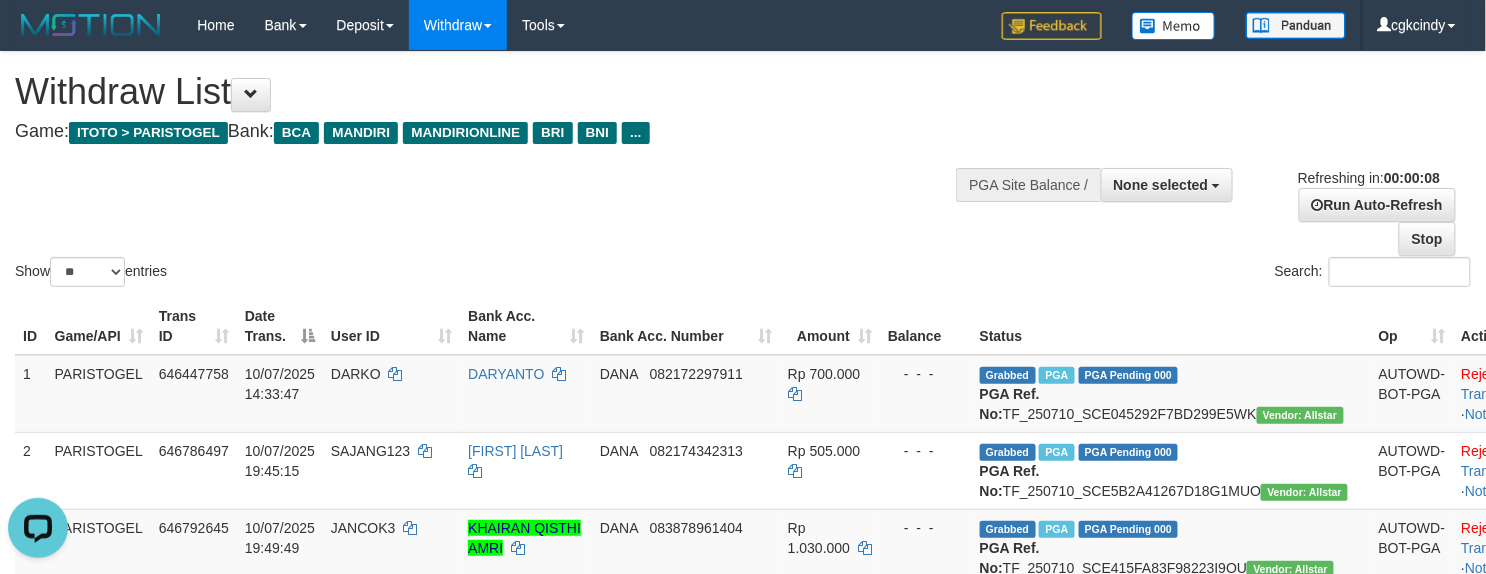 scroll, scrollTop: 0, scrollLeft: 0, axis: both 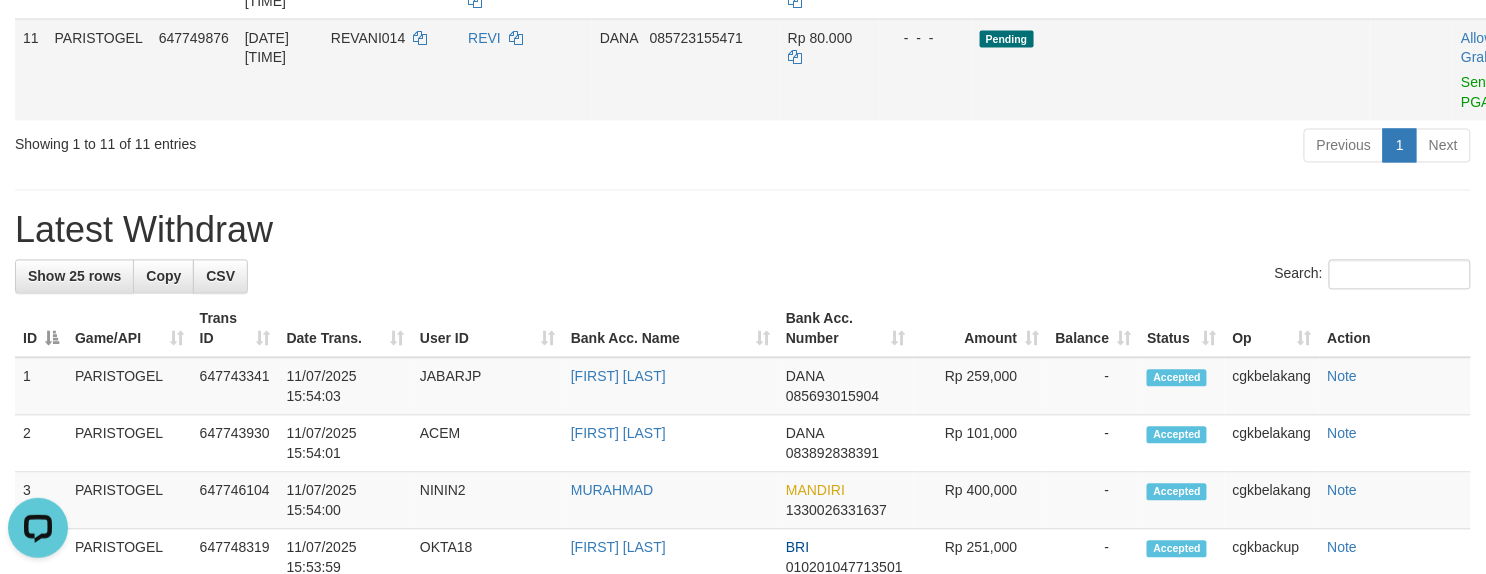 click on "Allow Grab   ·    Reject Send PGA     ·    Note" at bounding box center [1502, 70] 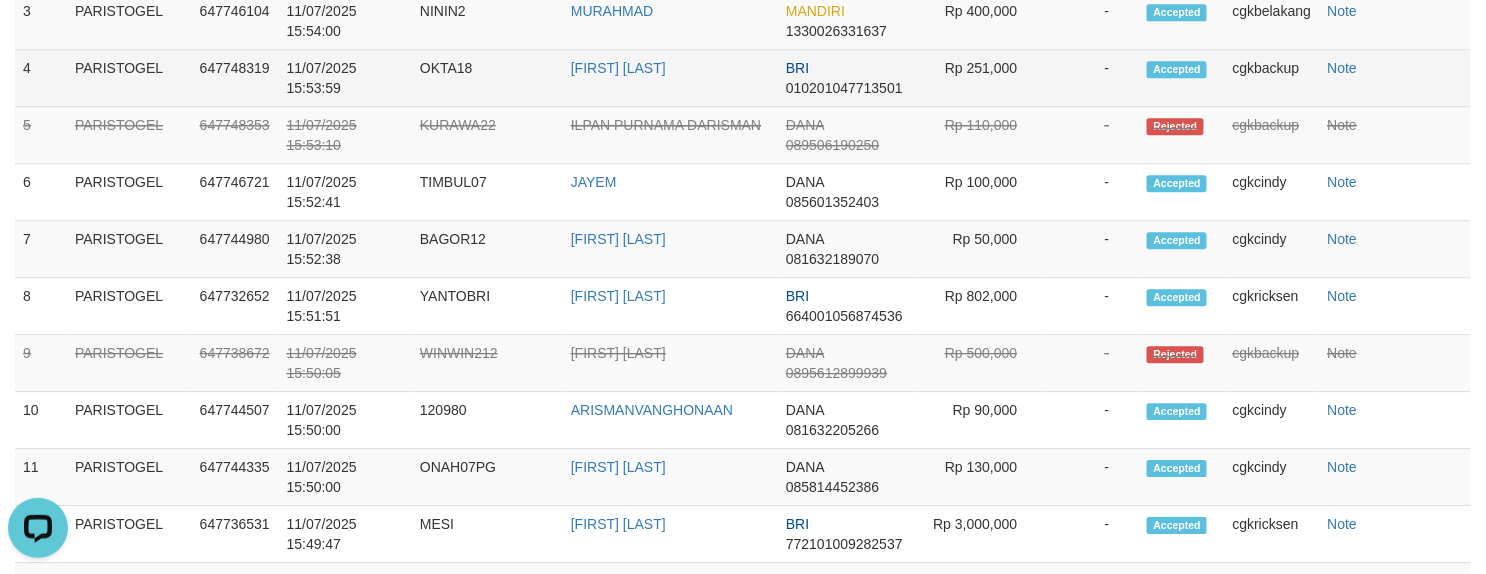 scroll, scrollTop: 1036, scrollLeft: 0, axis: vertical 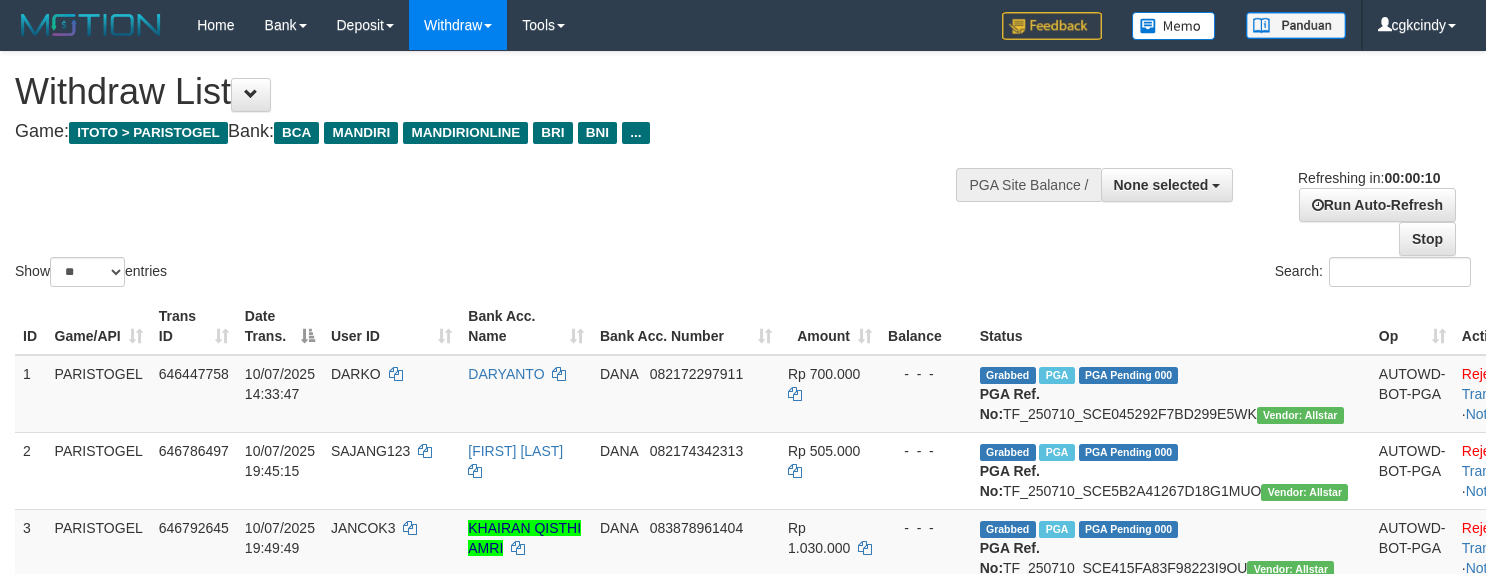 select 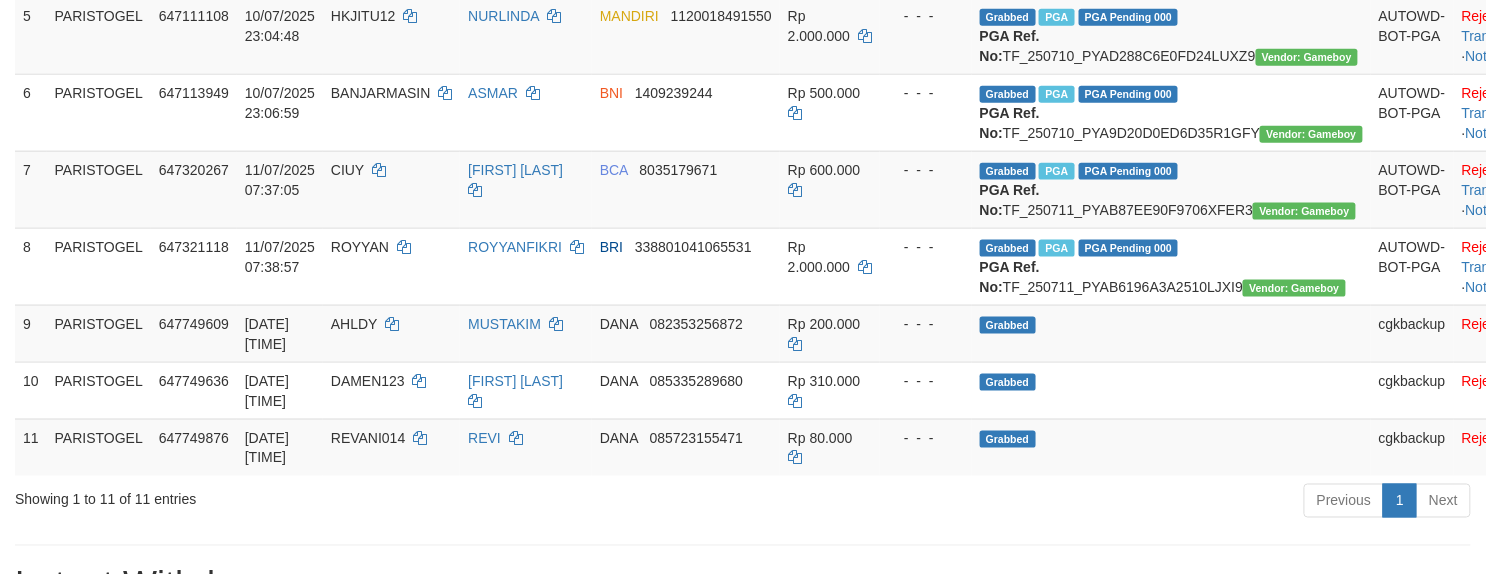 scroll, scrollTop: 1066, scrollLeft: 0, axis: vertical 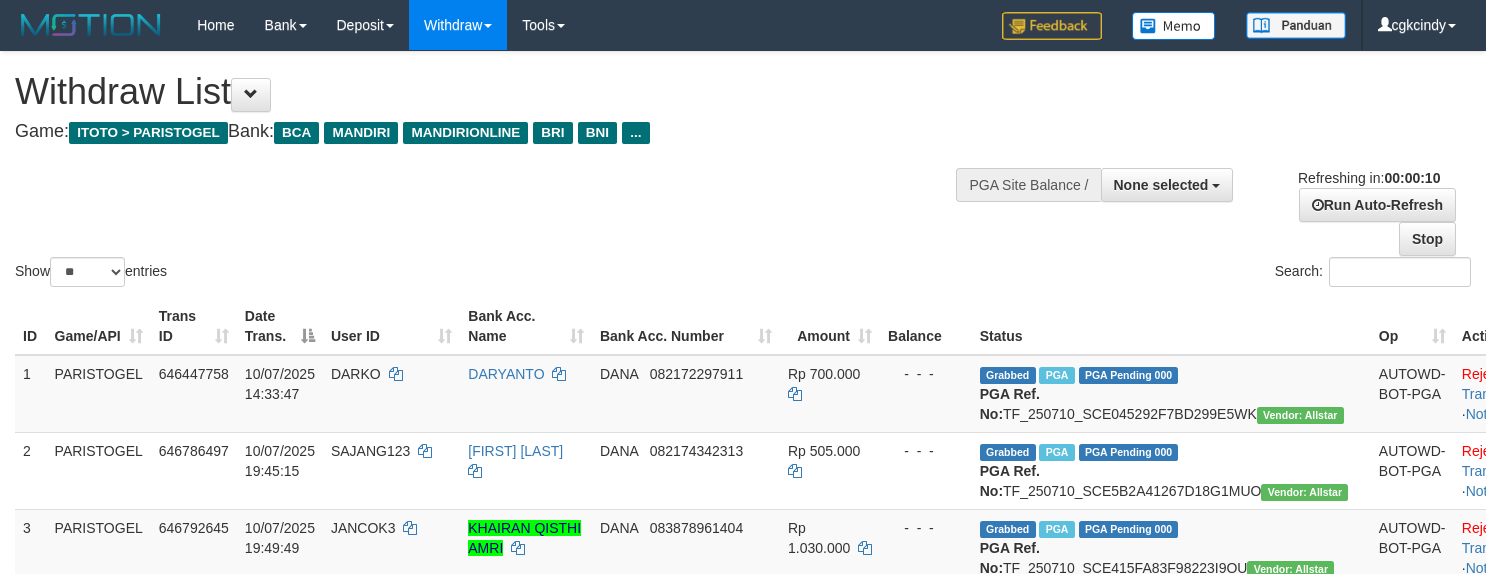 select 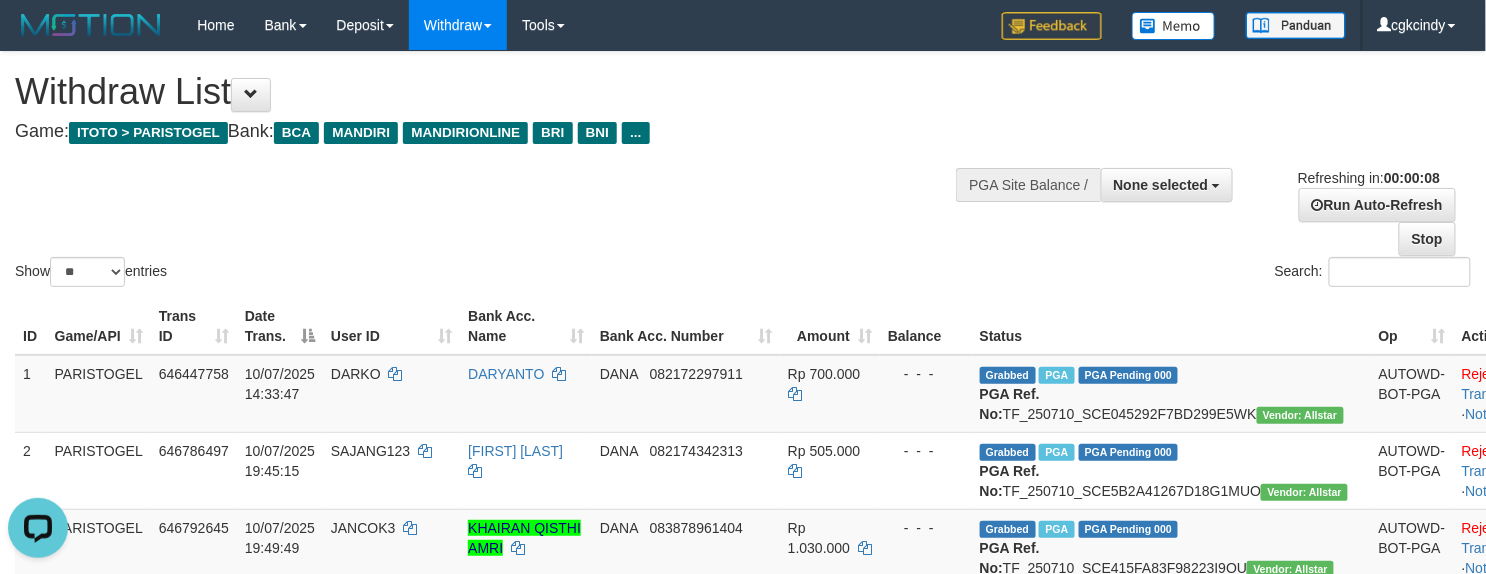 scroll, scrollTop: 0, scrollLeft: 0, axis: both 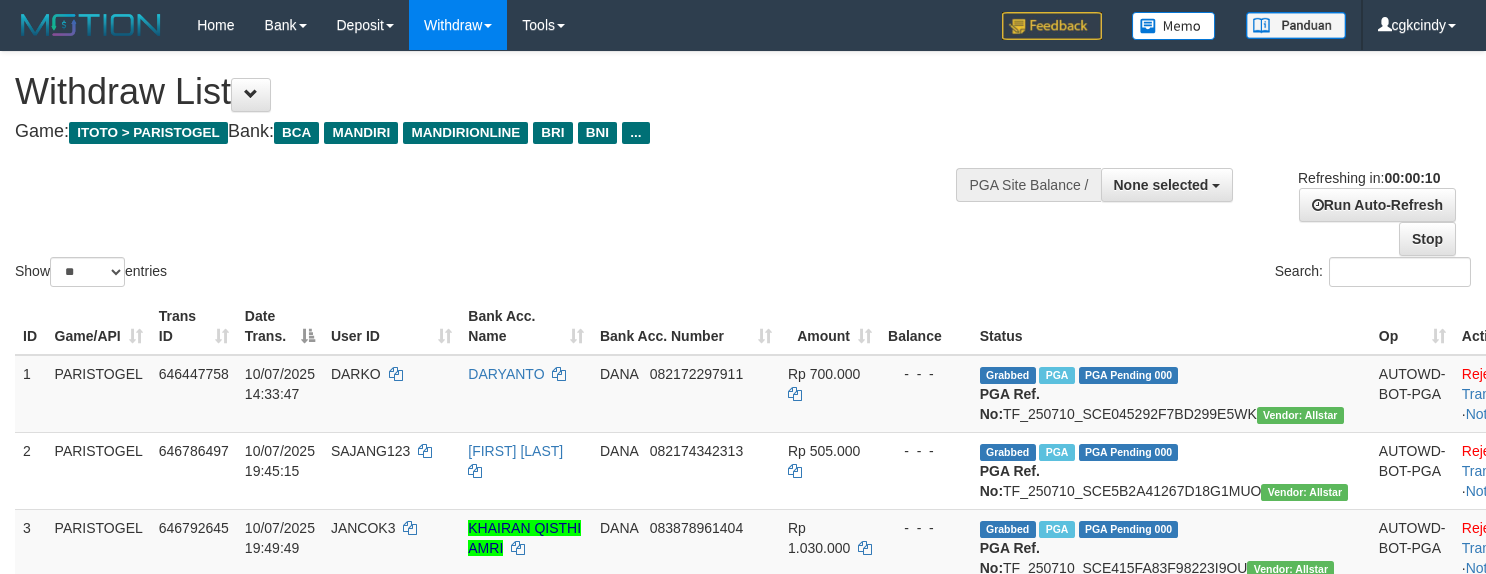 select 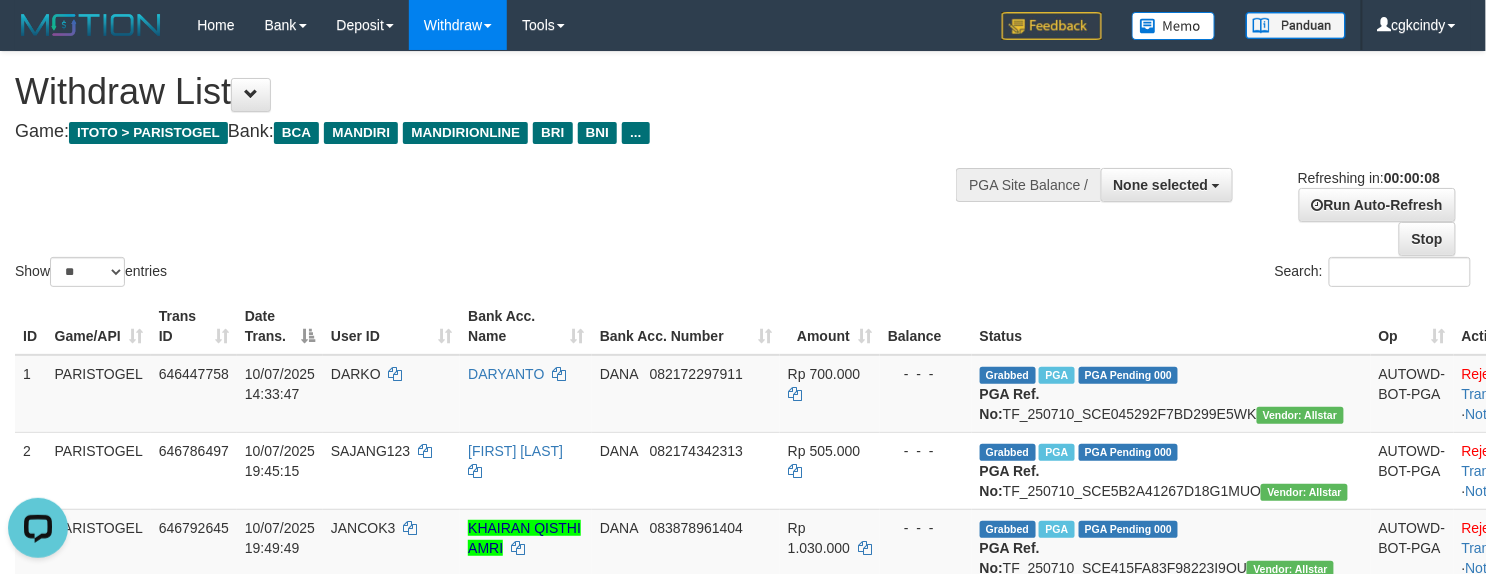 scroll, scrollTop: 0, scrollLeft: 0, axis: both 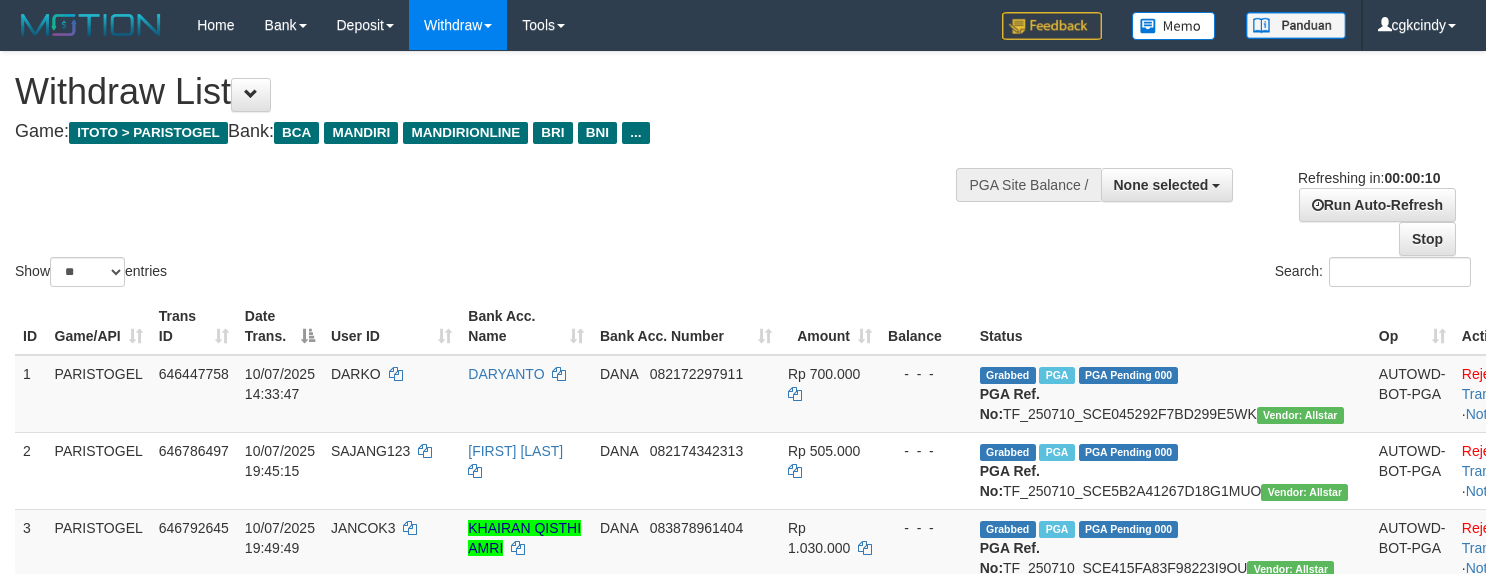 select 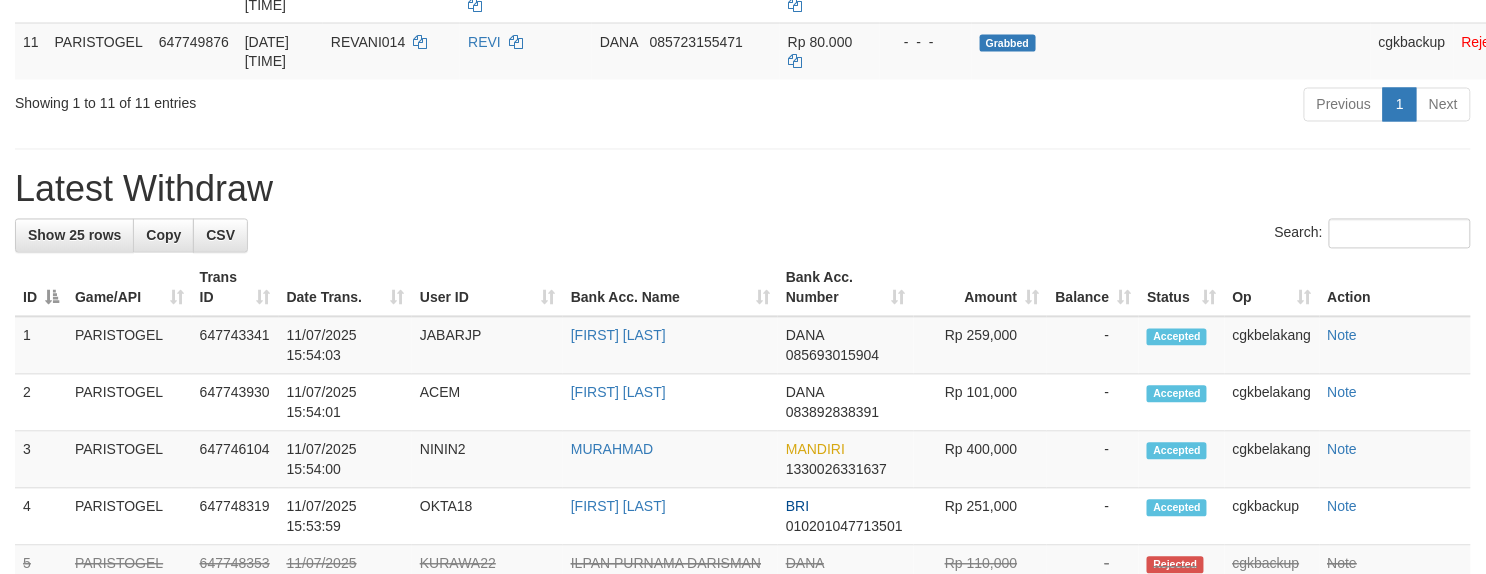 scroll, scrollTop: 1066, scrollLeft: 0, axis: vertical 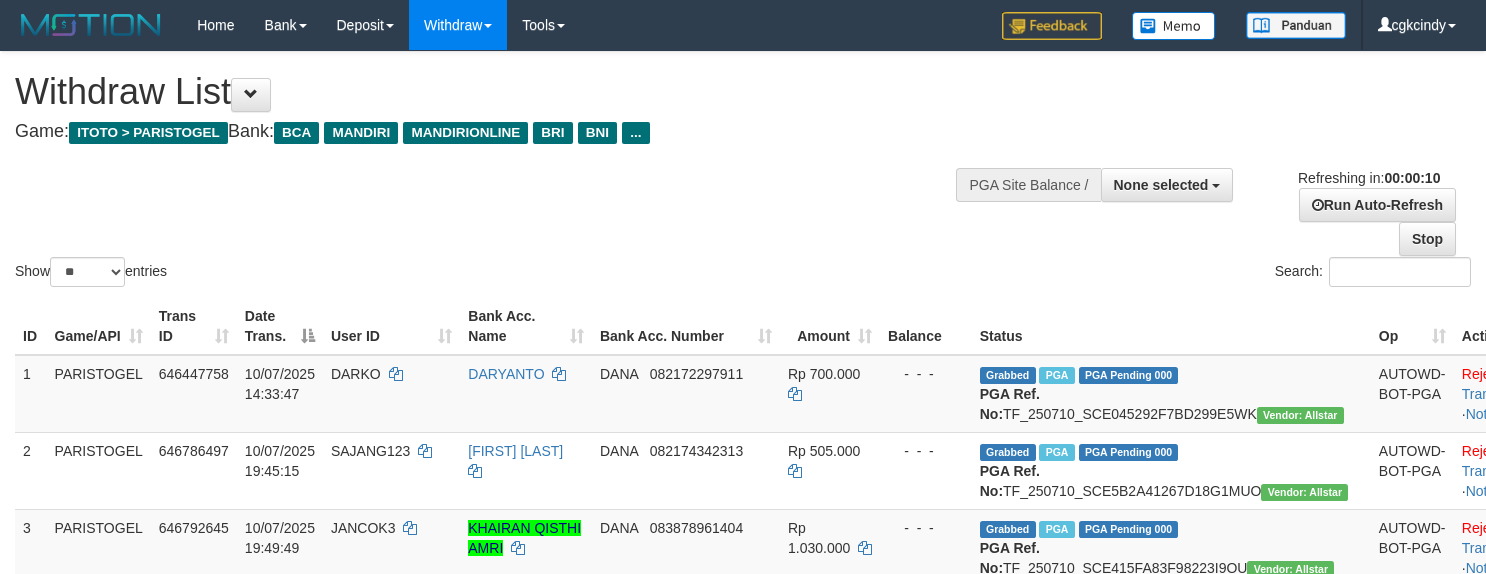 select 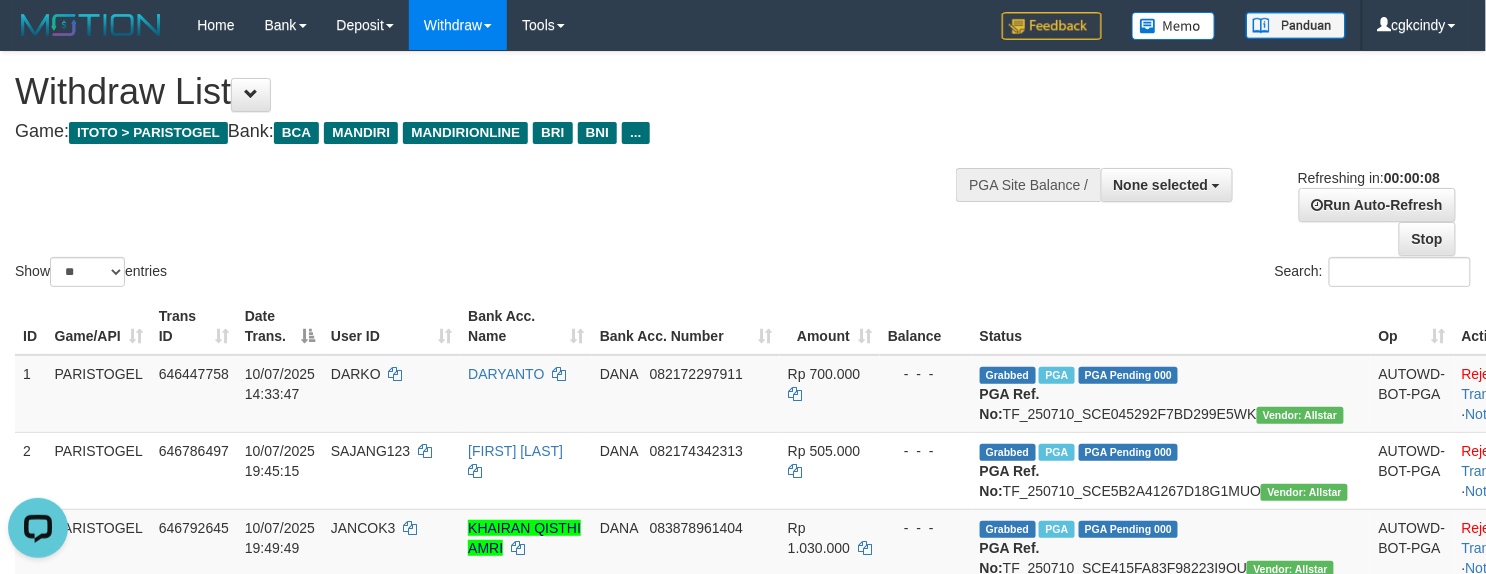 scroll, scrollTop: 0, scrollLeft: 0, axis: both 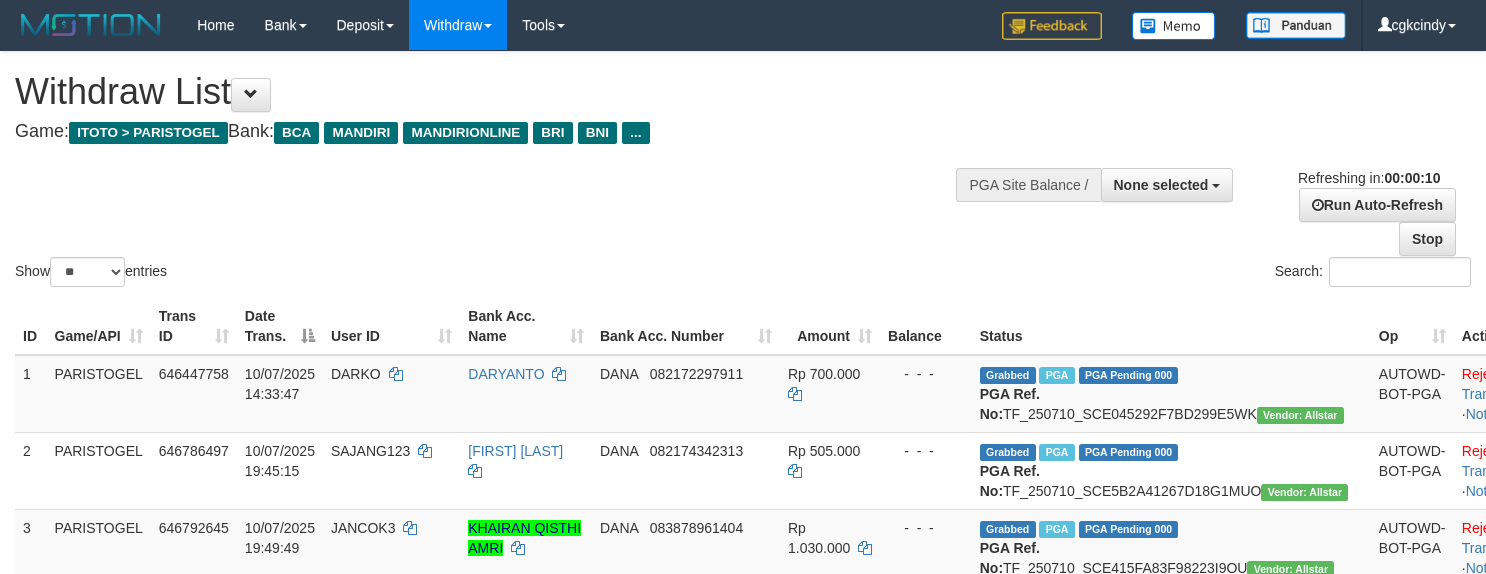 select 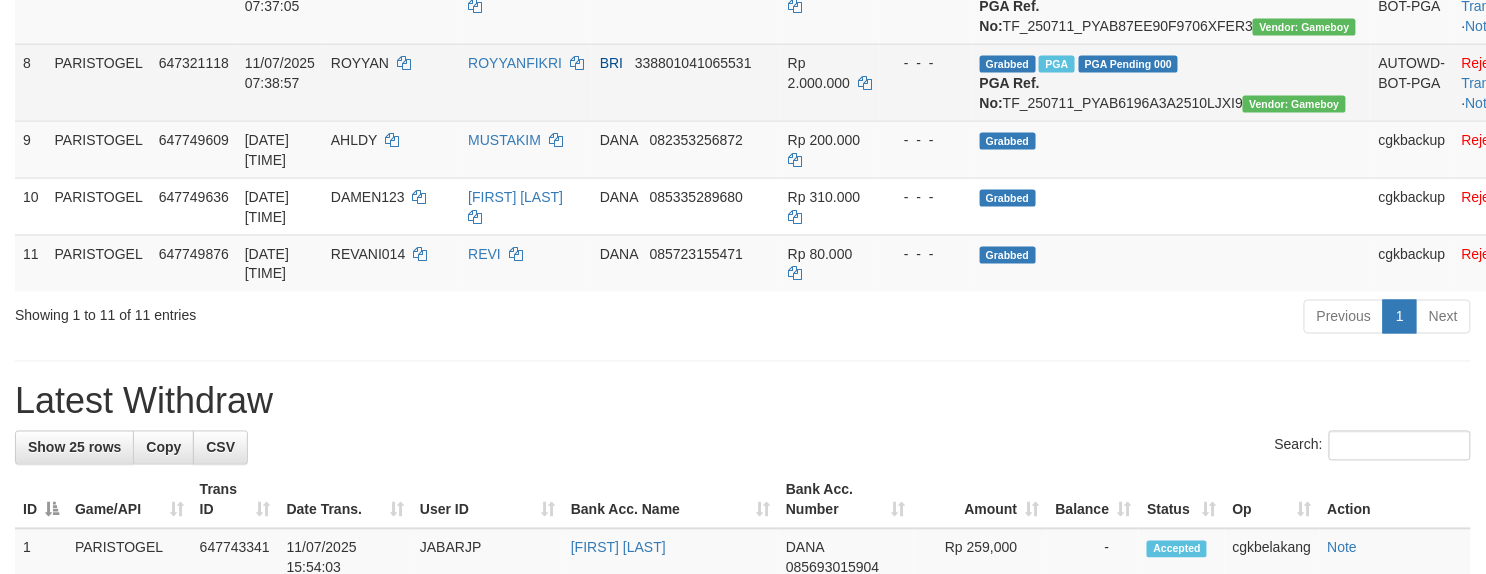 scroll, scrollTop: 800, scrollLeft: 0, axis: vertical 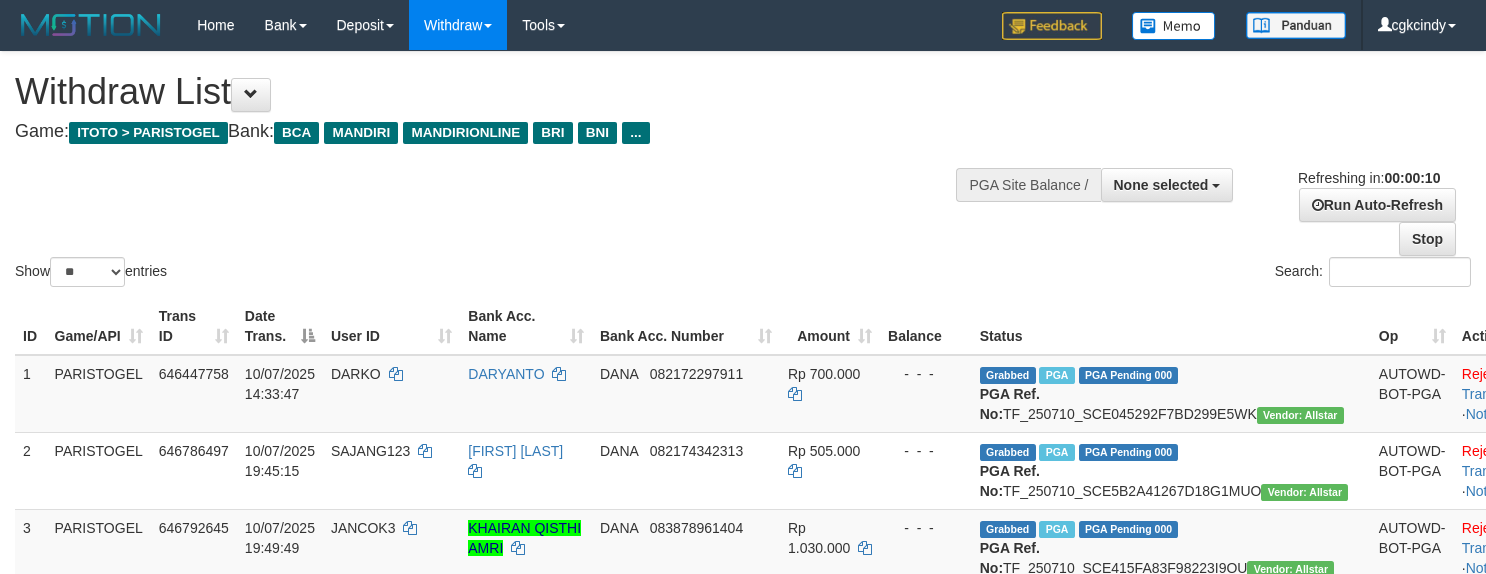 select 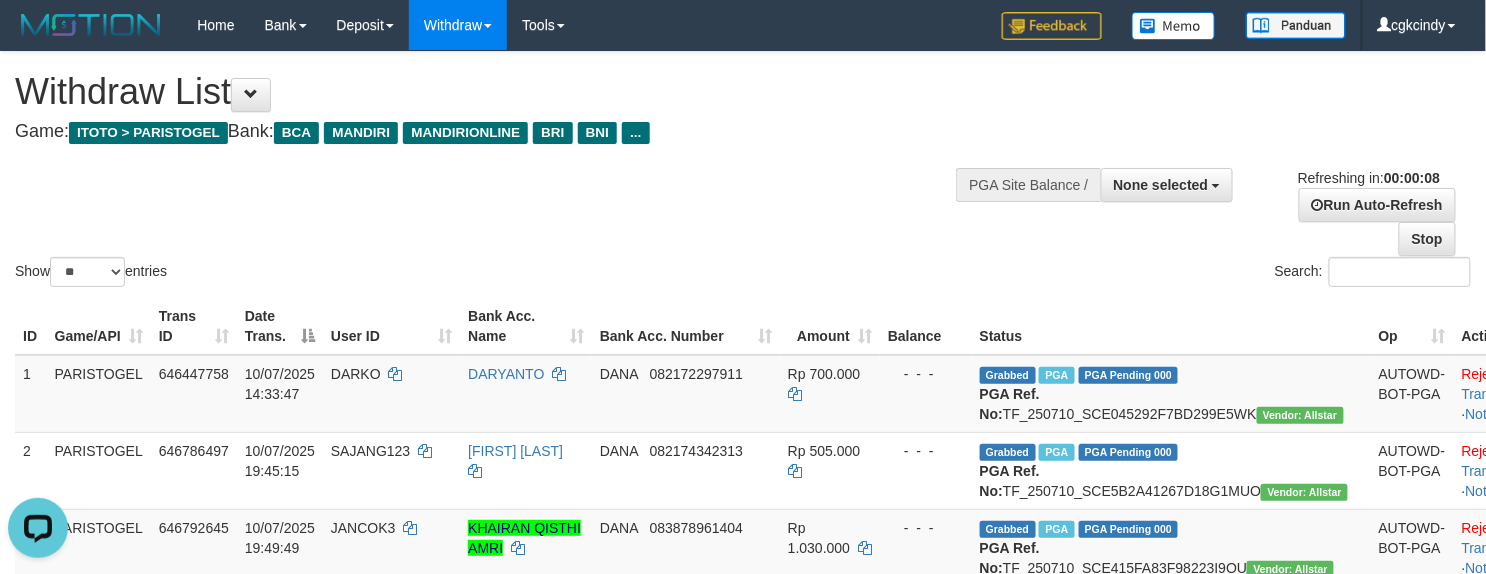 scroll, scrollTop: 0, scrollLeft: 0, axis: both 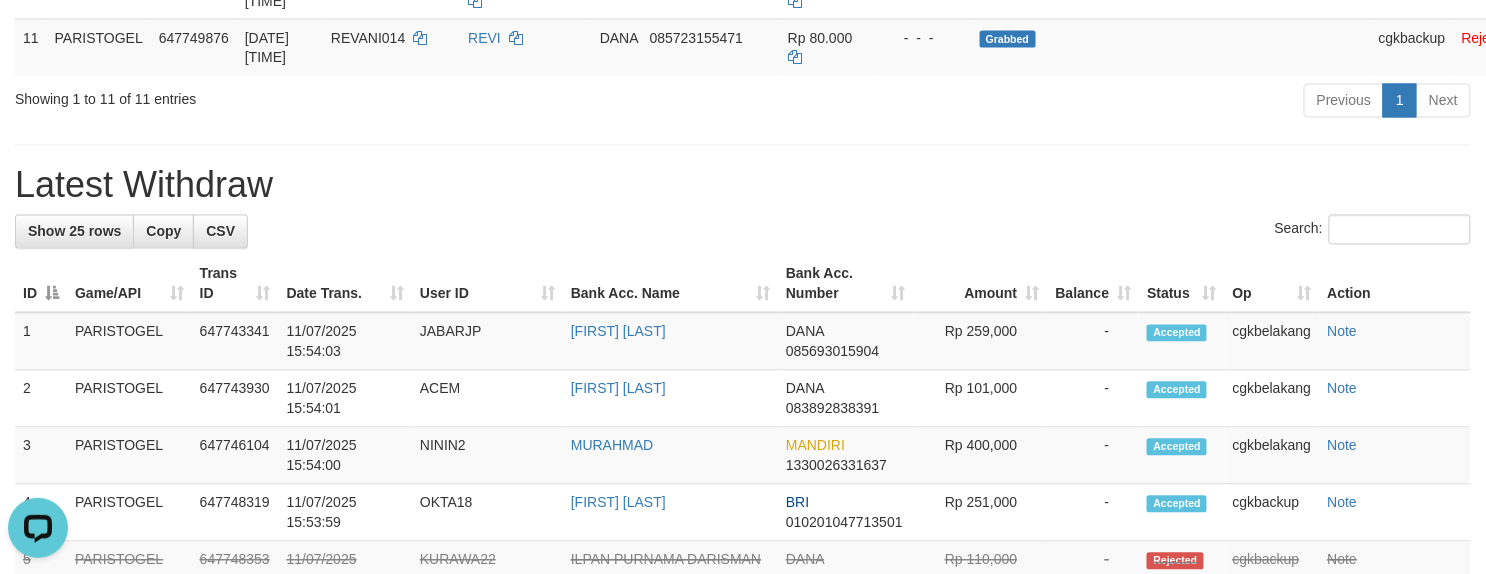 click on "Latest Withdraw" at bounding box center [743, 186] 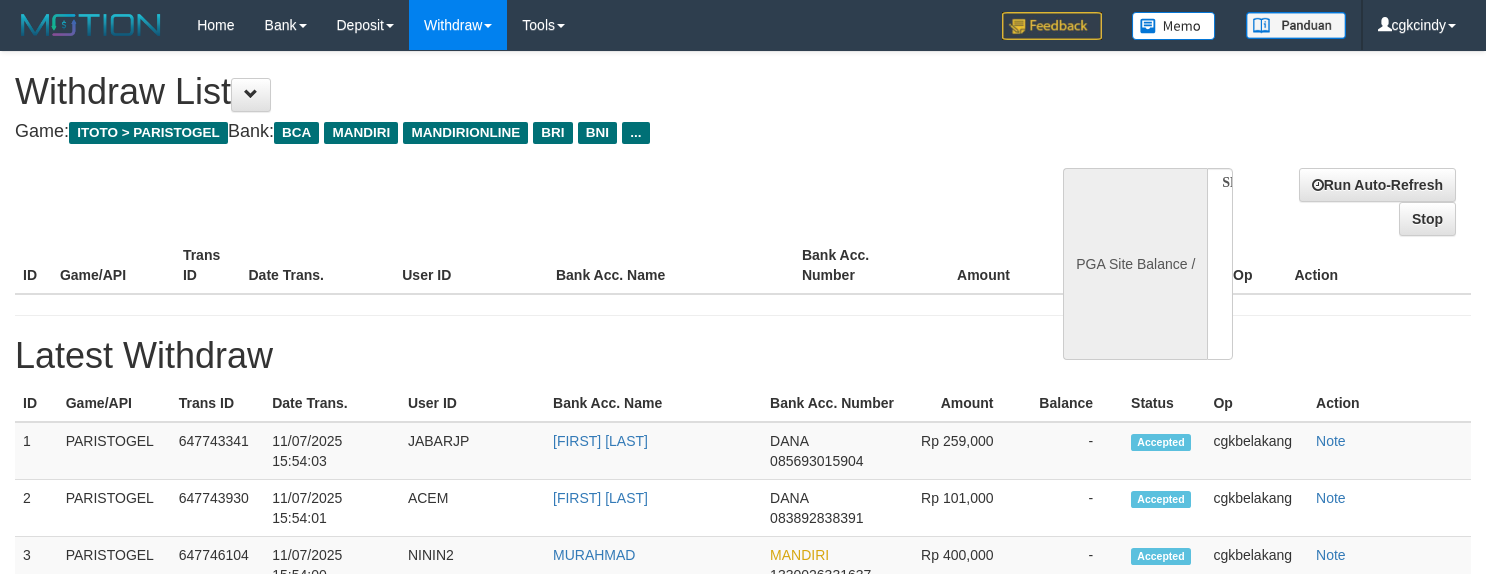 select 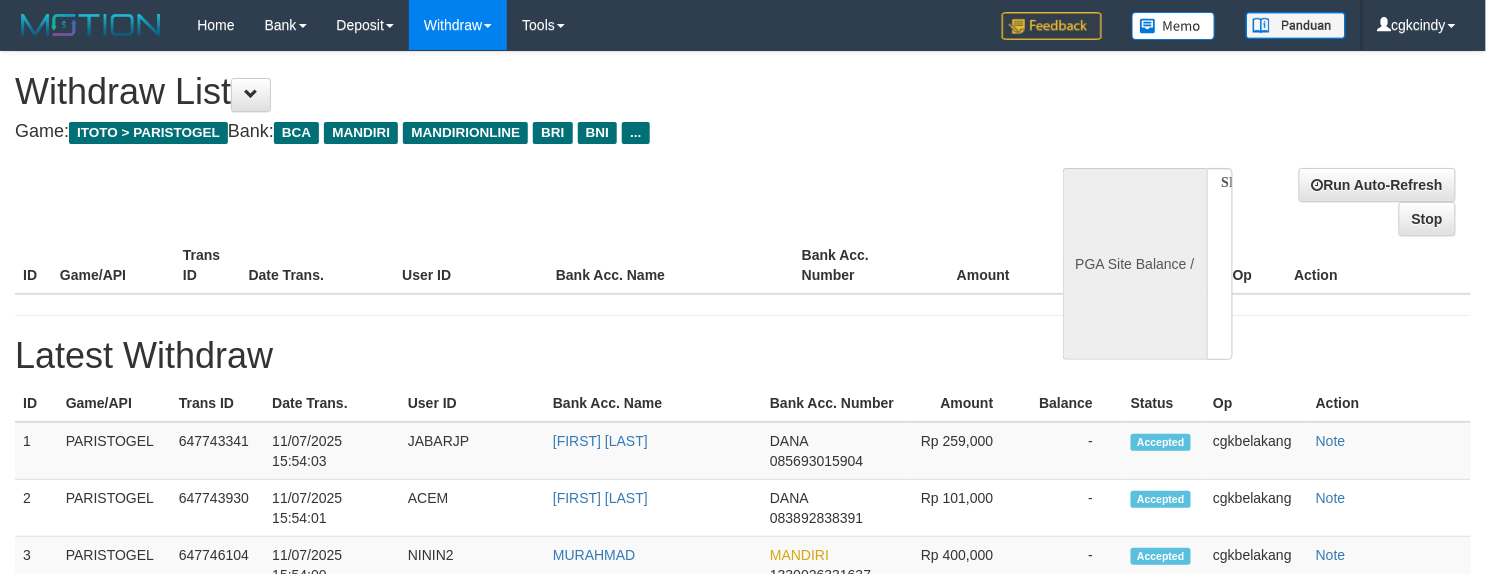 select on "**" 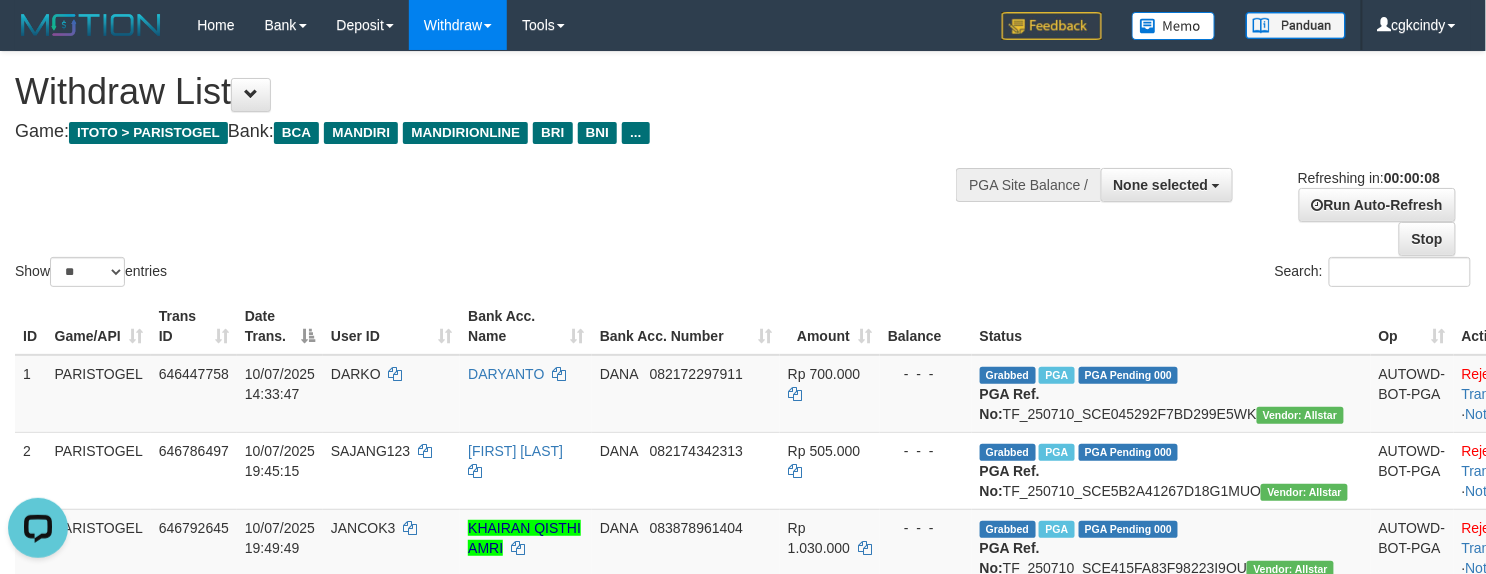 scroll, scrollTop: 0, scrollLeft: 0, axis: both 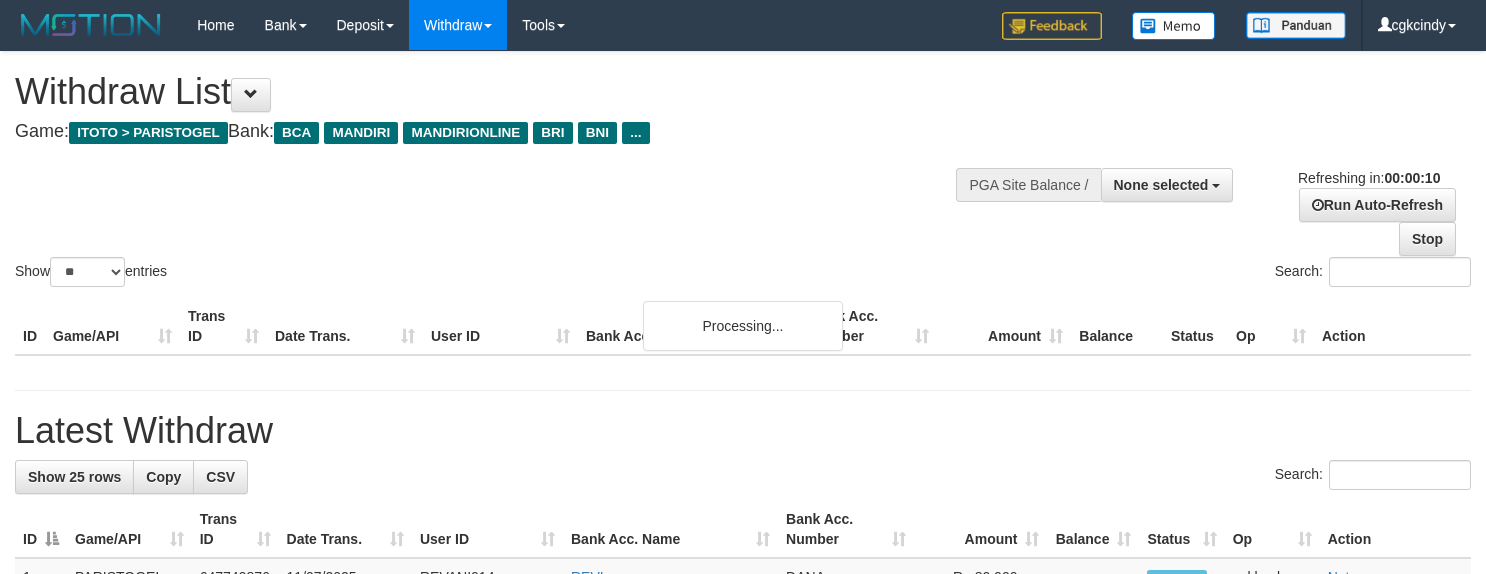 select 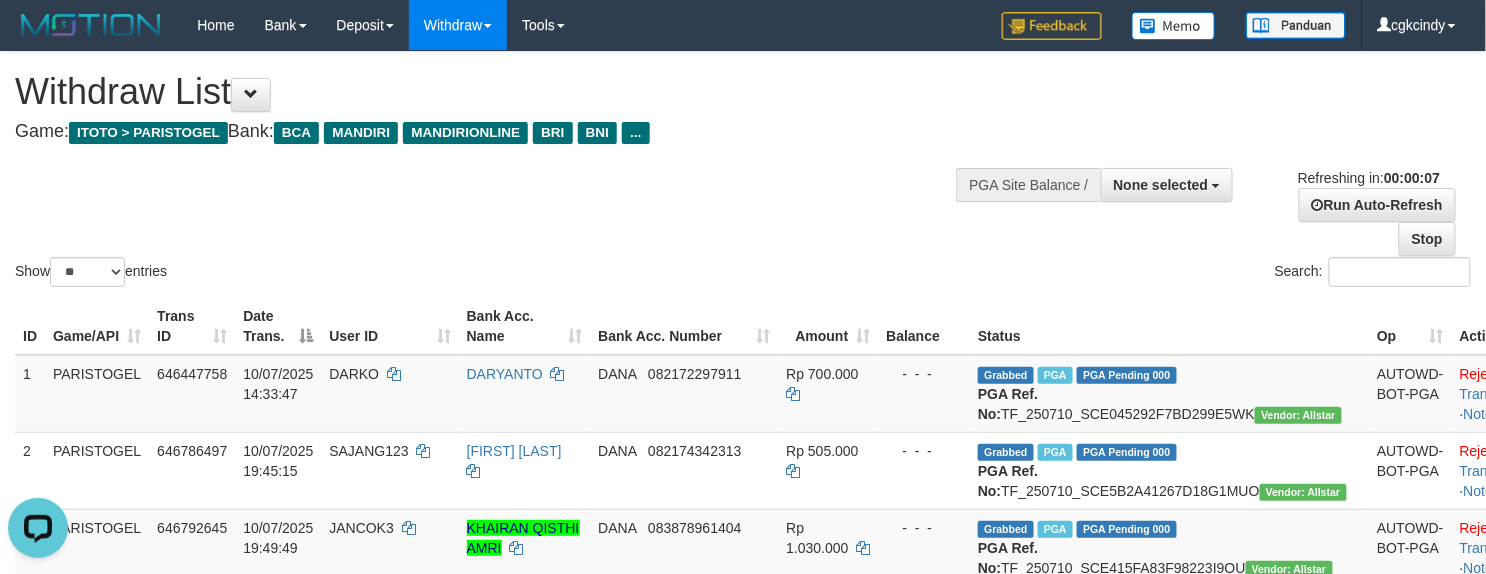 scroll, scrollTop: 0, scrollLeft: 0, axis: both 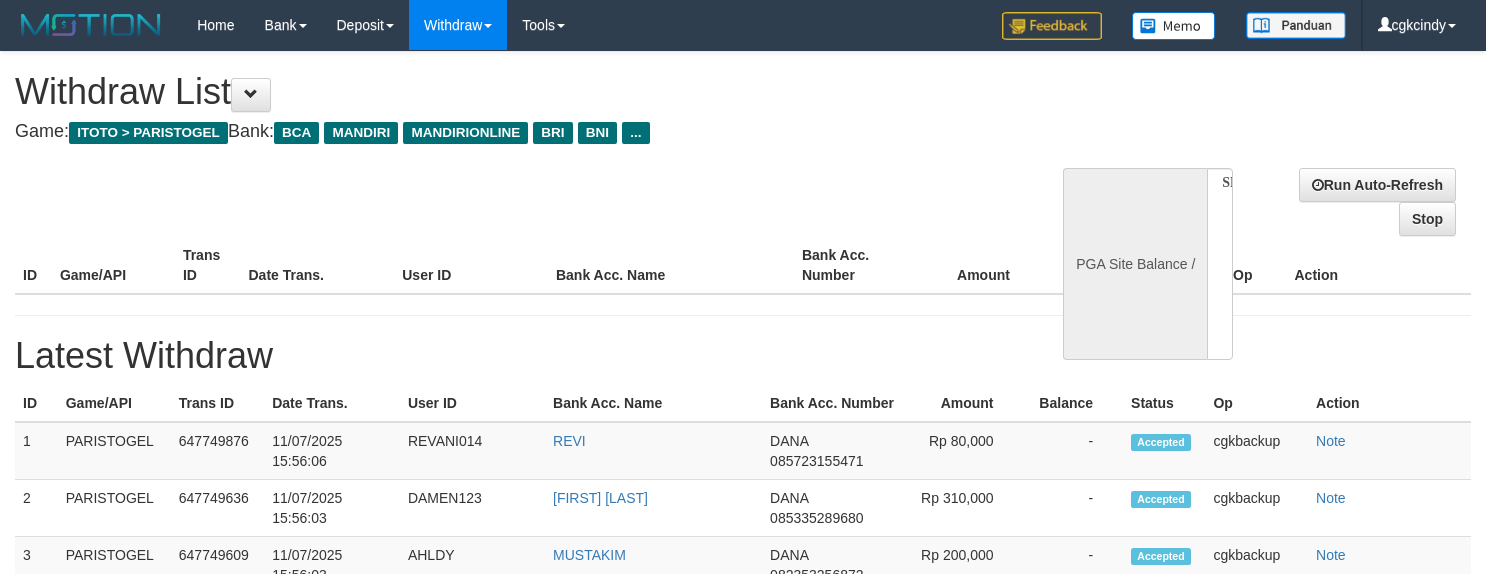 select 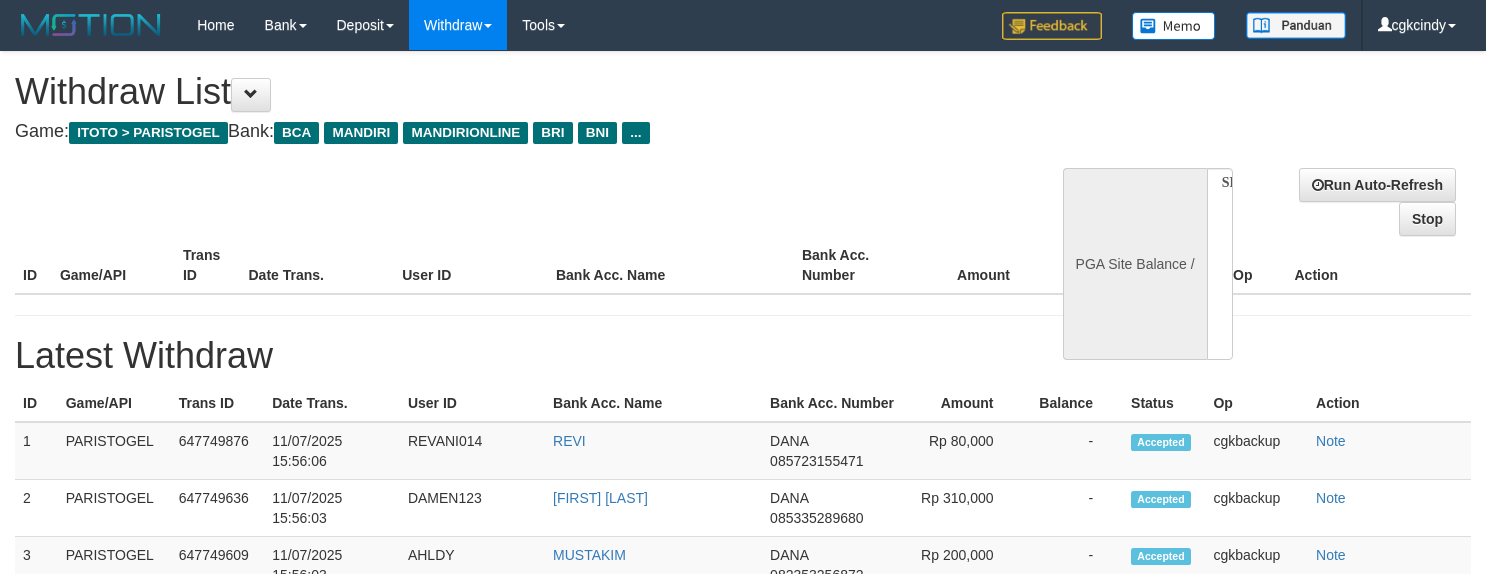 scroll, scrollTop: 0, scrollLeft: 0, axis: both 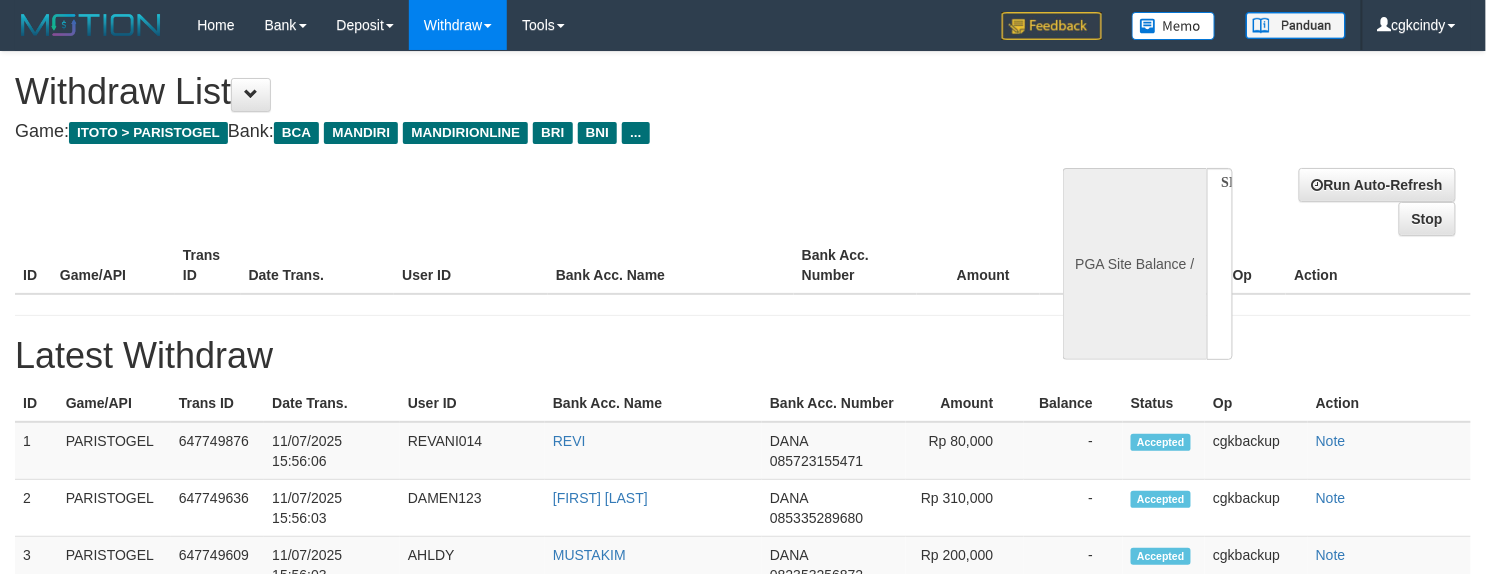 select on "**" 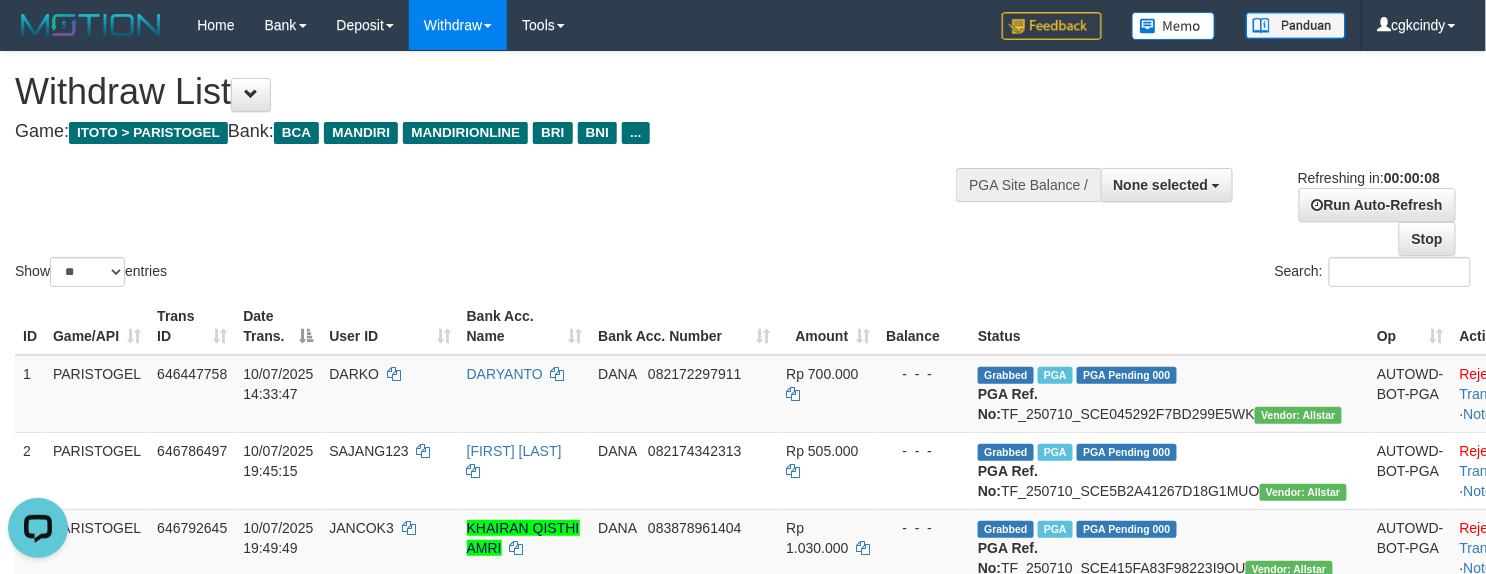 scroll, scrollTop: 0, scrollLeft: 0, axis: both 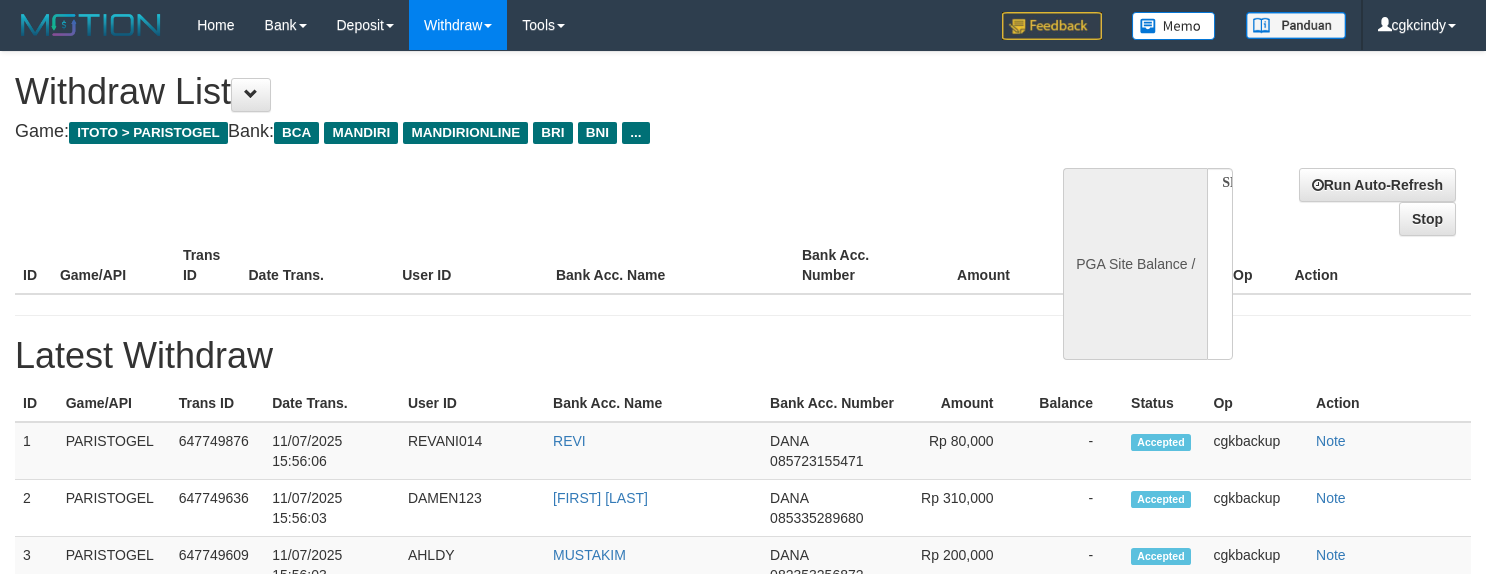 select 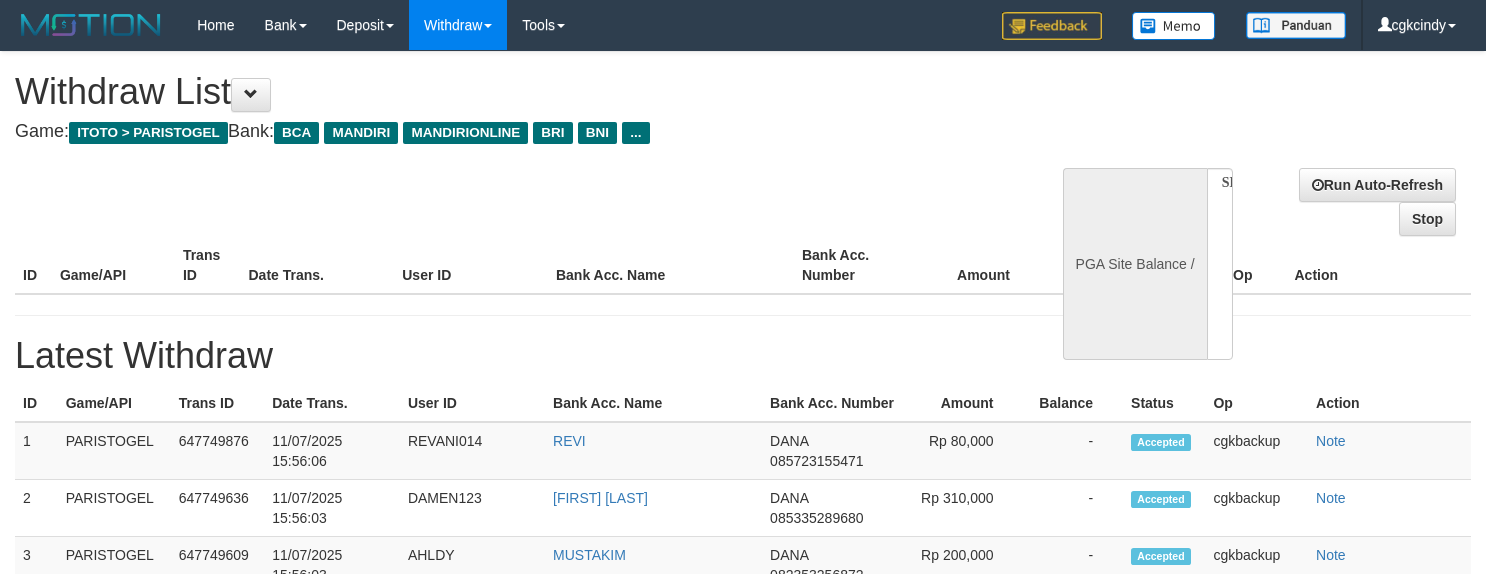 scroll, scrollTop: 0, scrollLeft: 0, axis: both 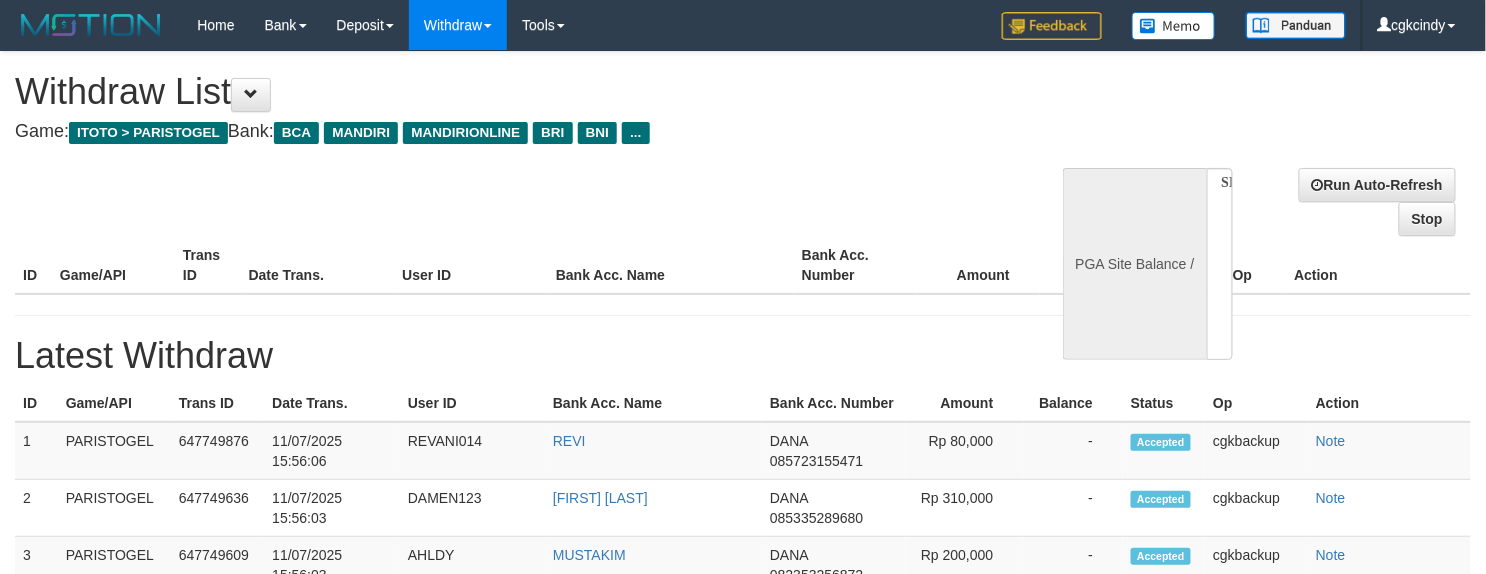 select on "**" 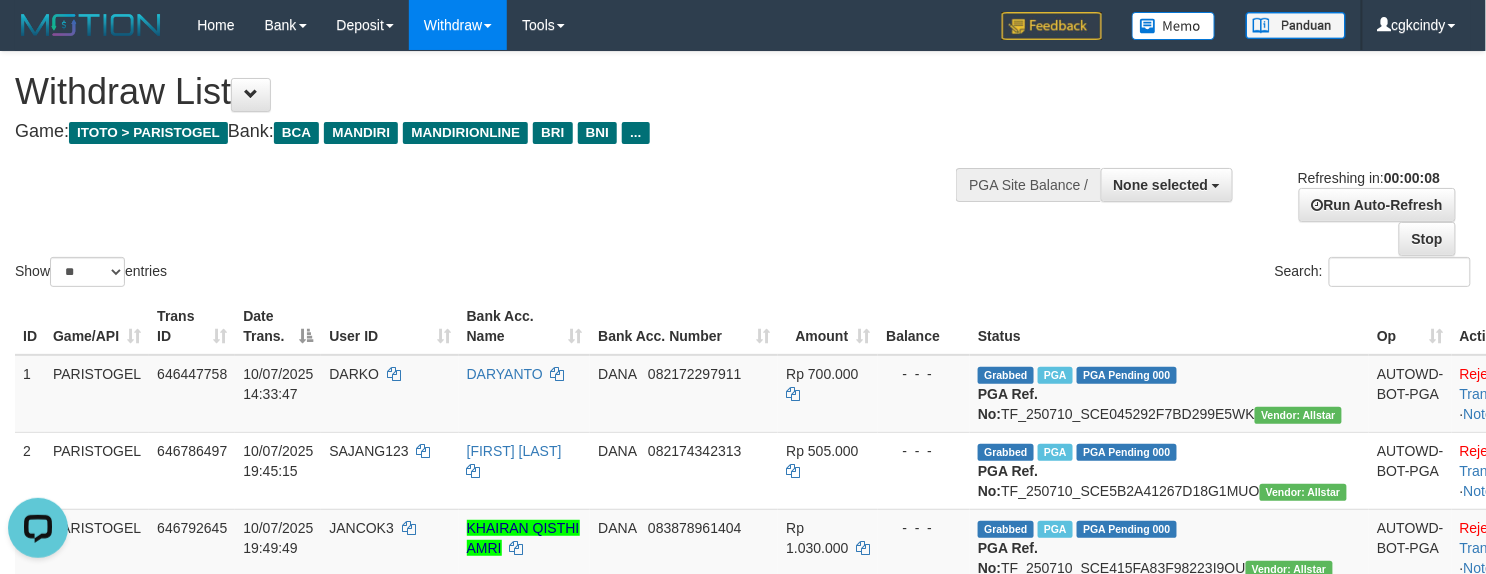 scroll, scrollTop: 0, scrollLeft: 0, axis: both 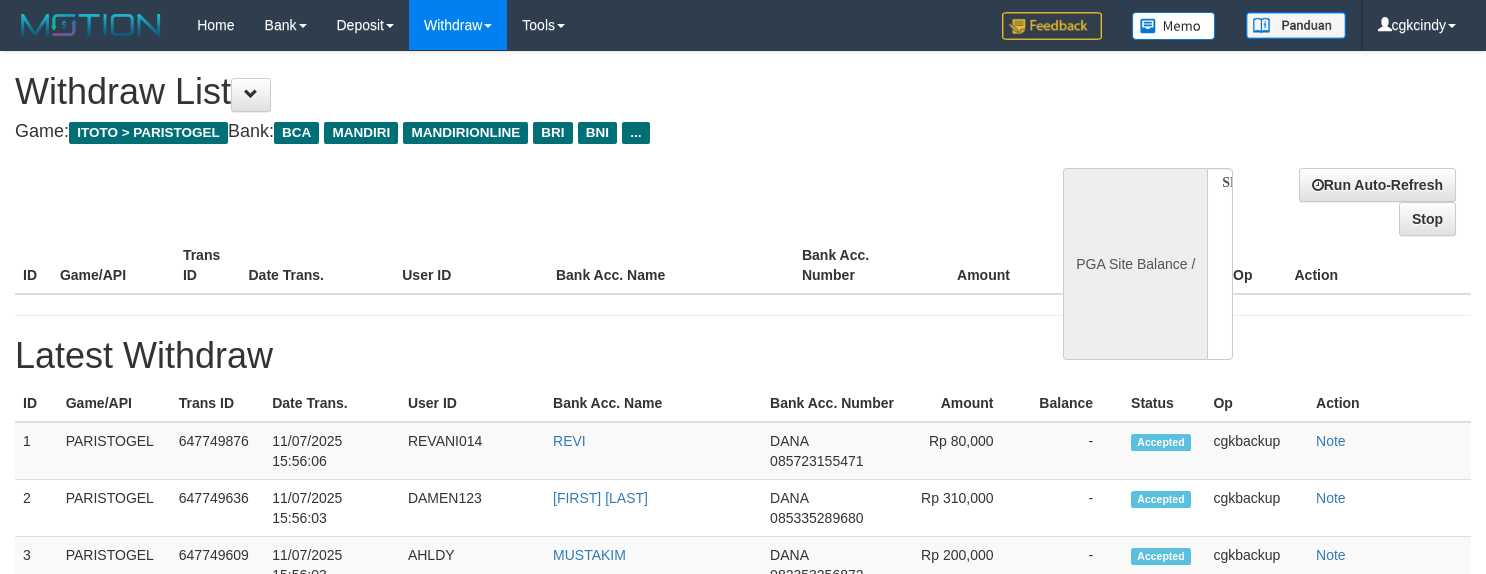 select 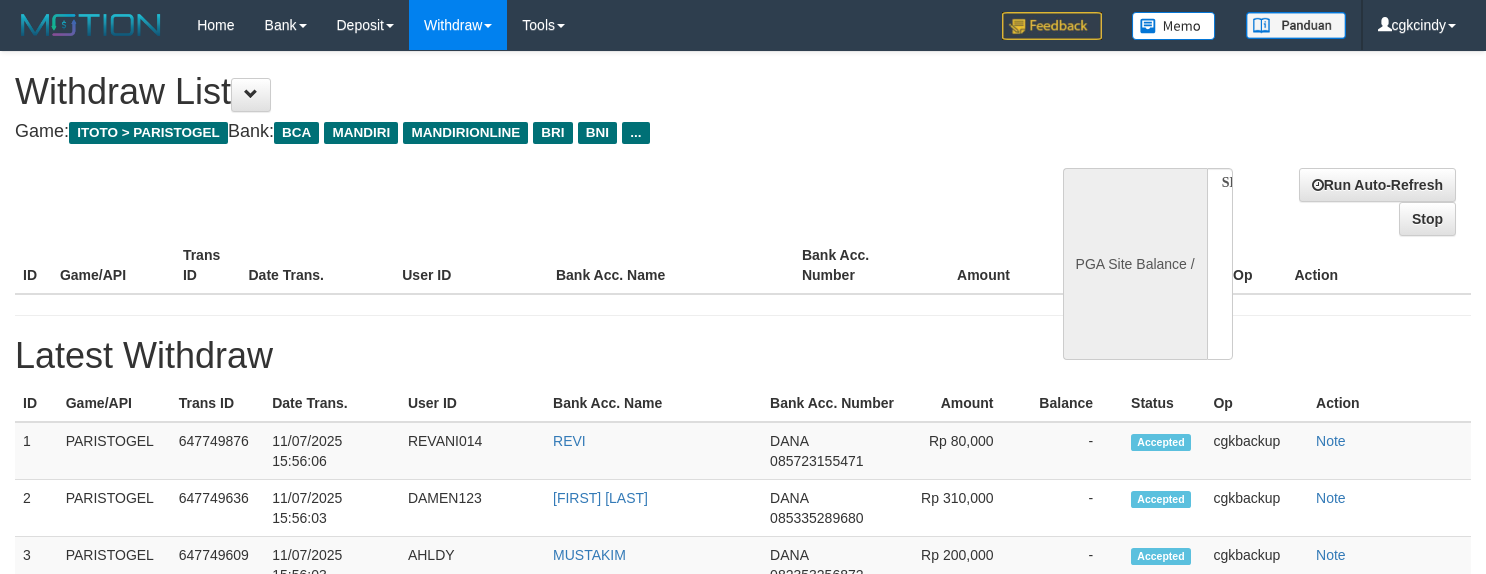 scroll, scrollTop: 0, scrollLeft: 0, axis: both 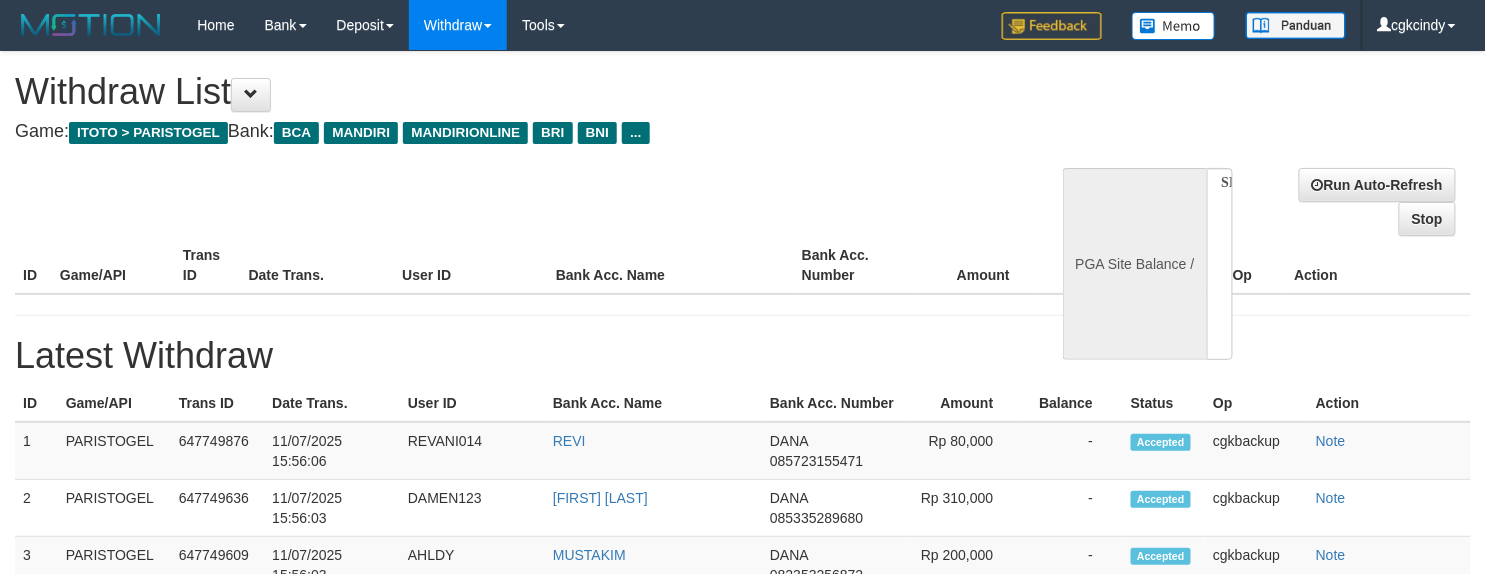 select on "**" 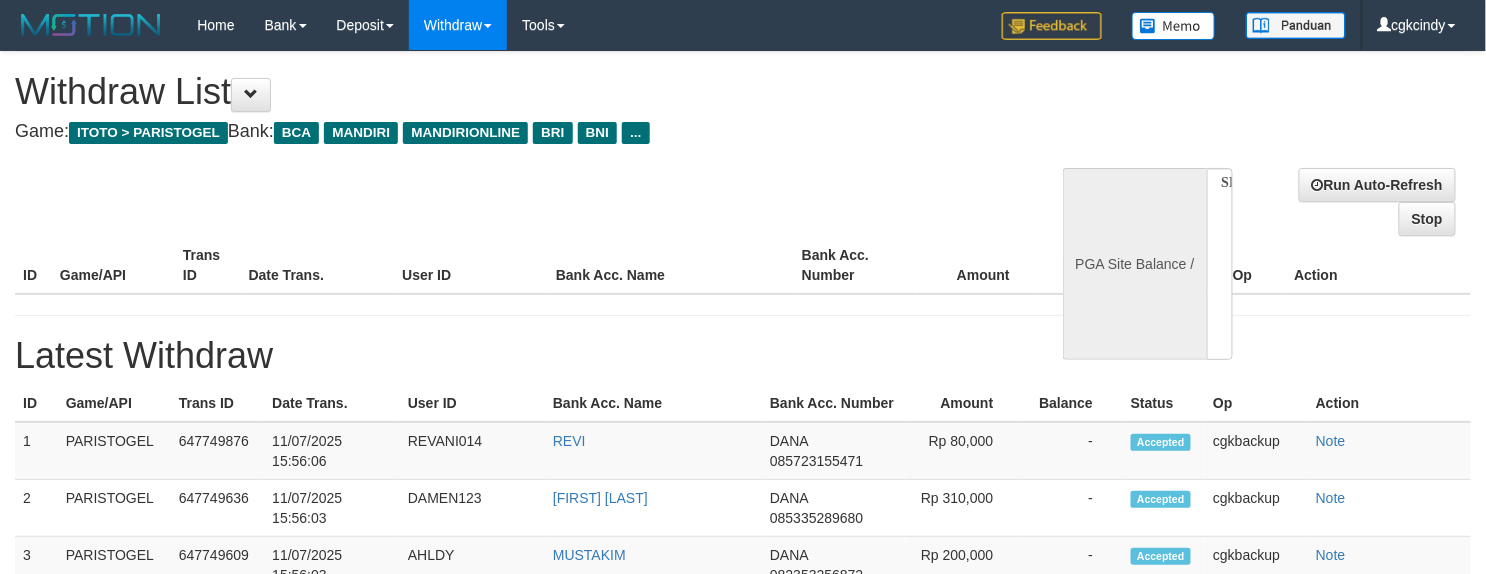 select 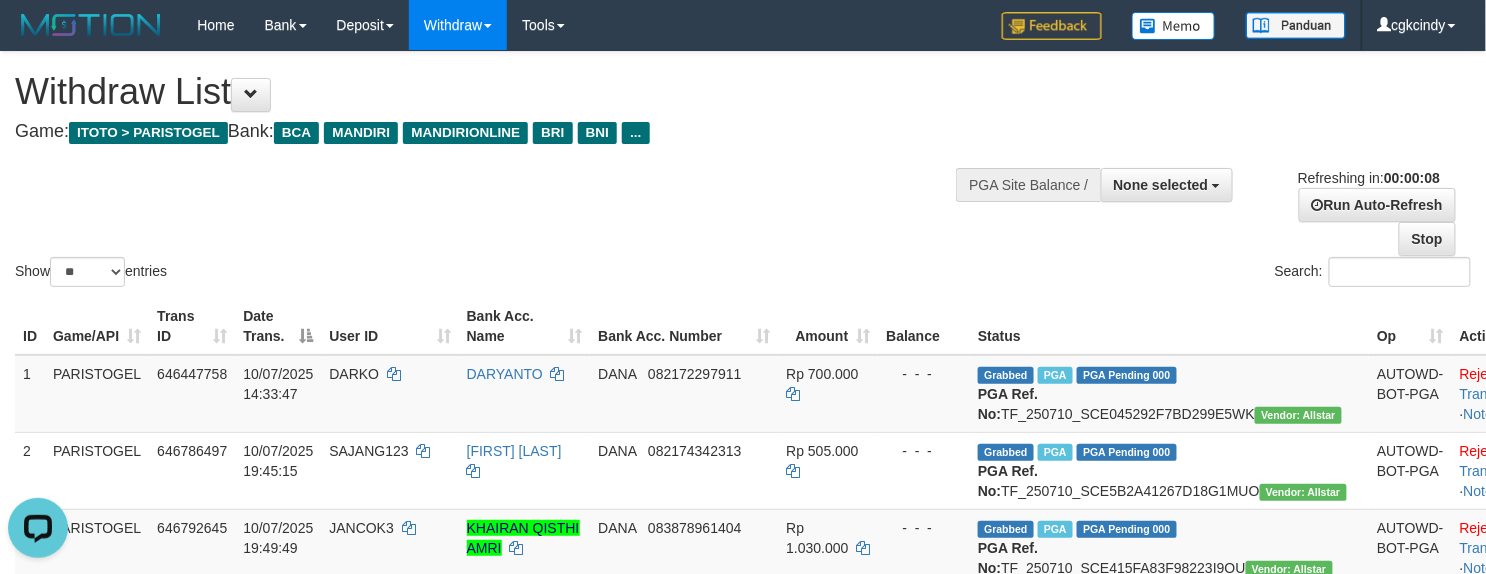 scroll, scrollTop: 0, scrollLeft: 0, axis: both 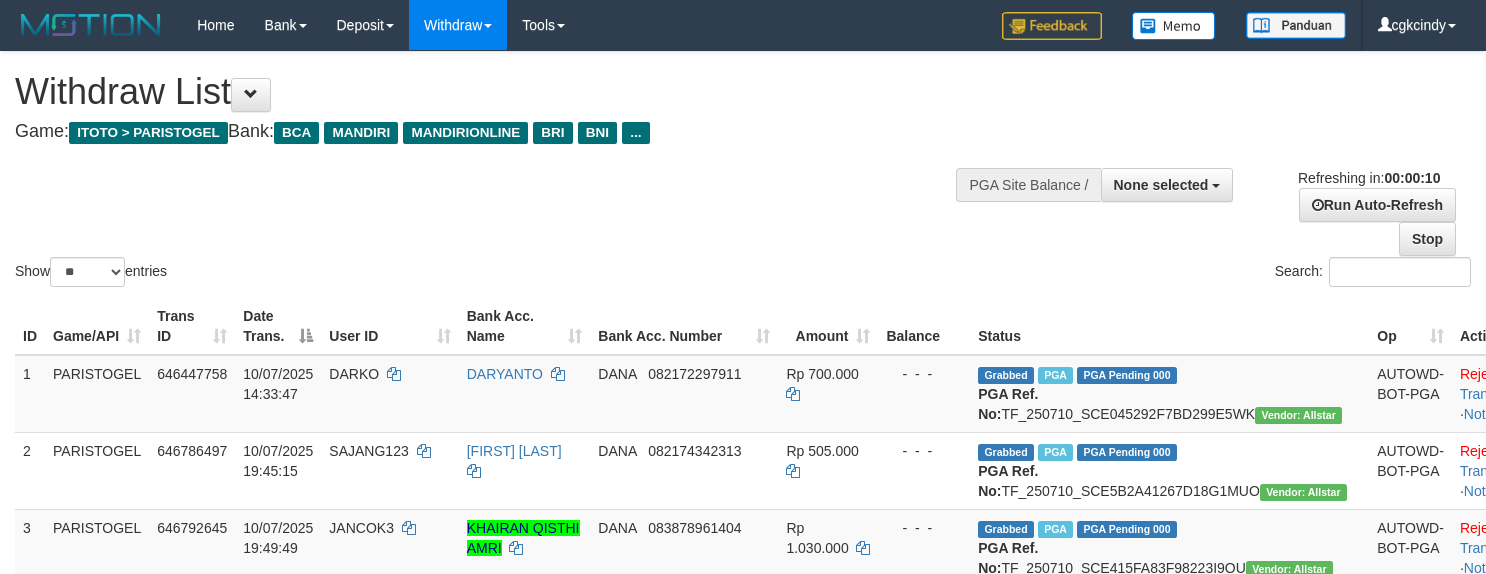 select 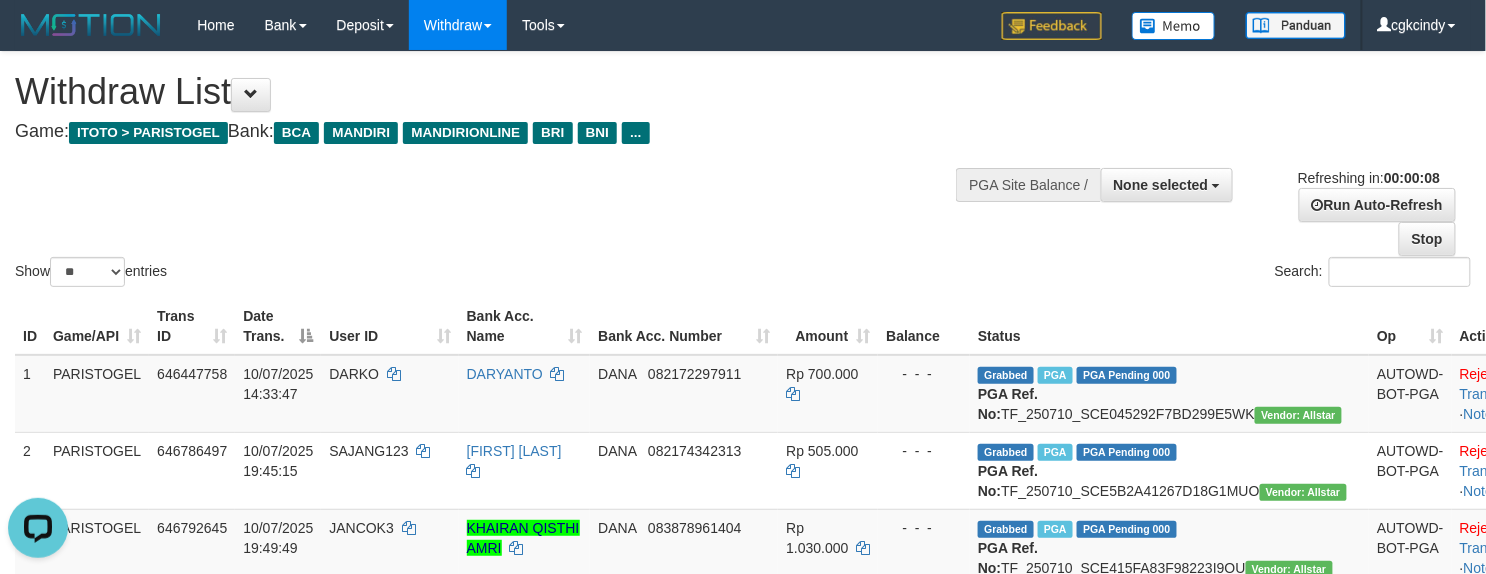 scroll, scrollTop: 0, scrollLeft: 0, axis: both 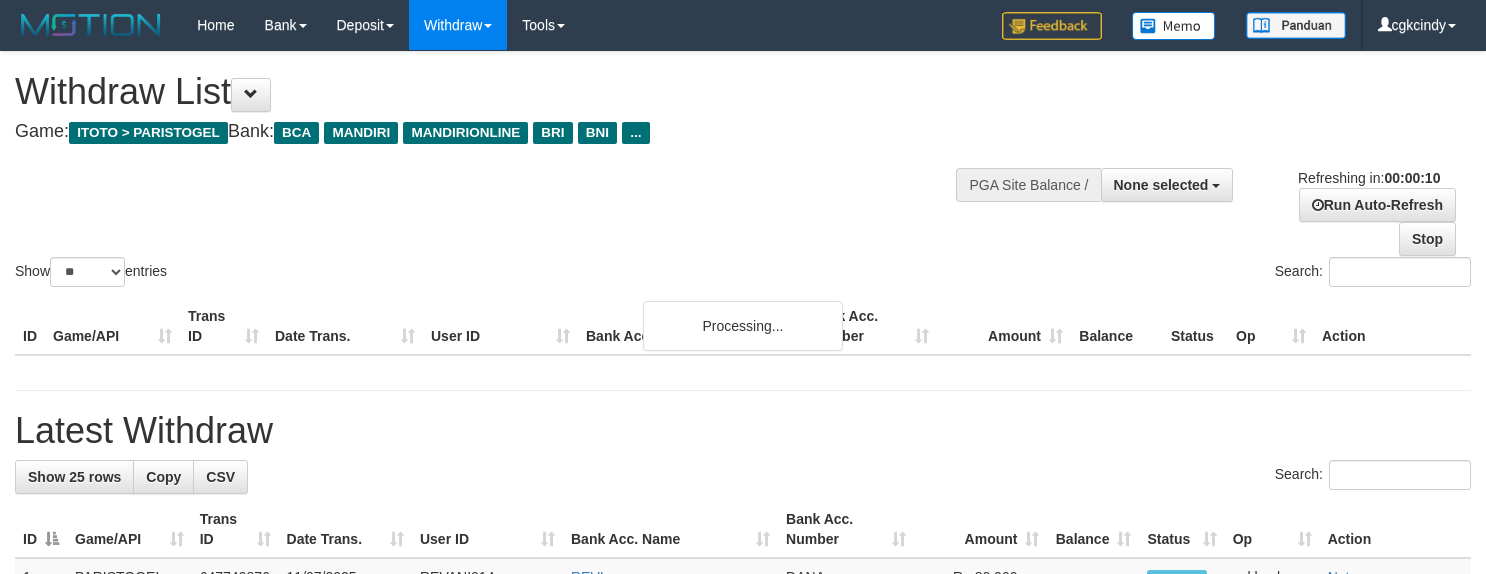select 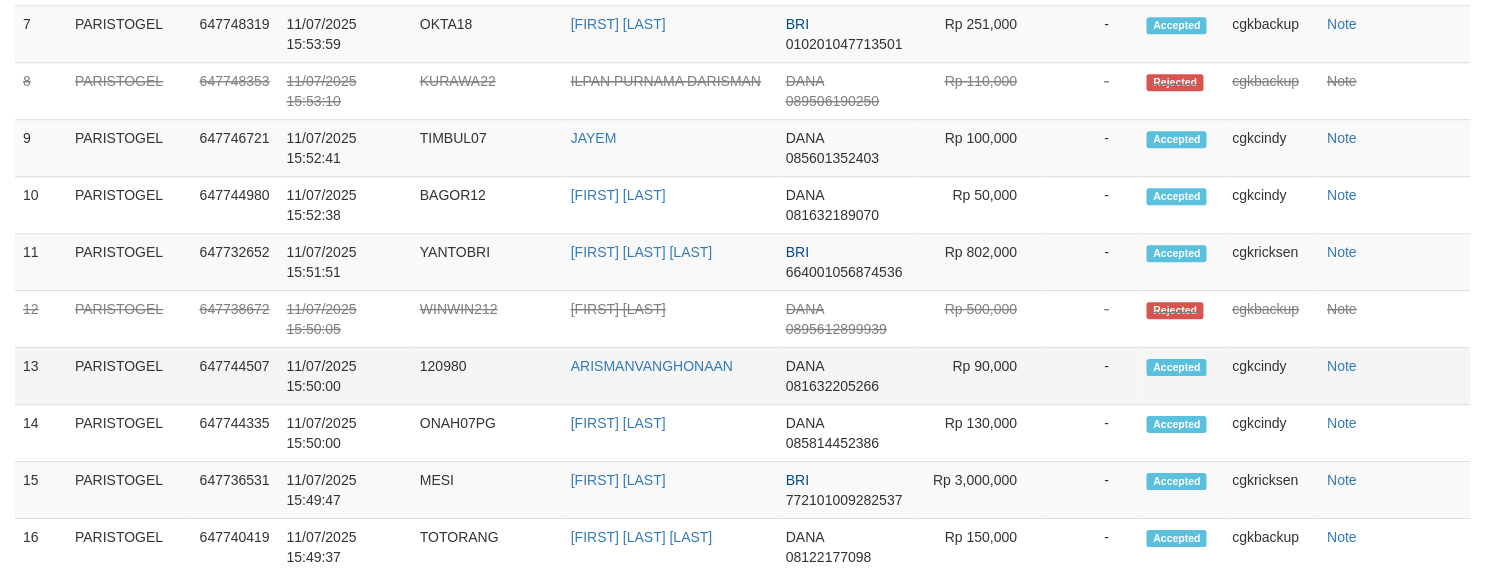 scroll, scrollTop: 1804, scrollLeft: 0, axis: vertical 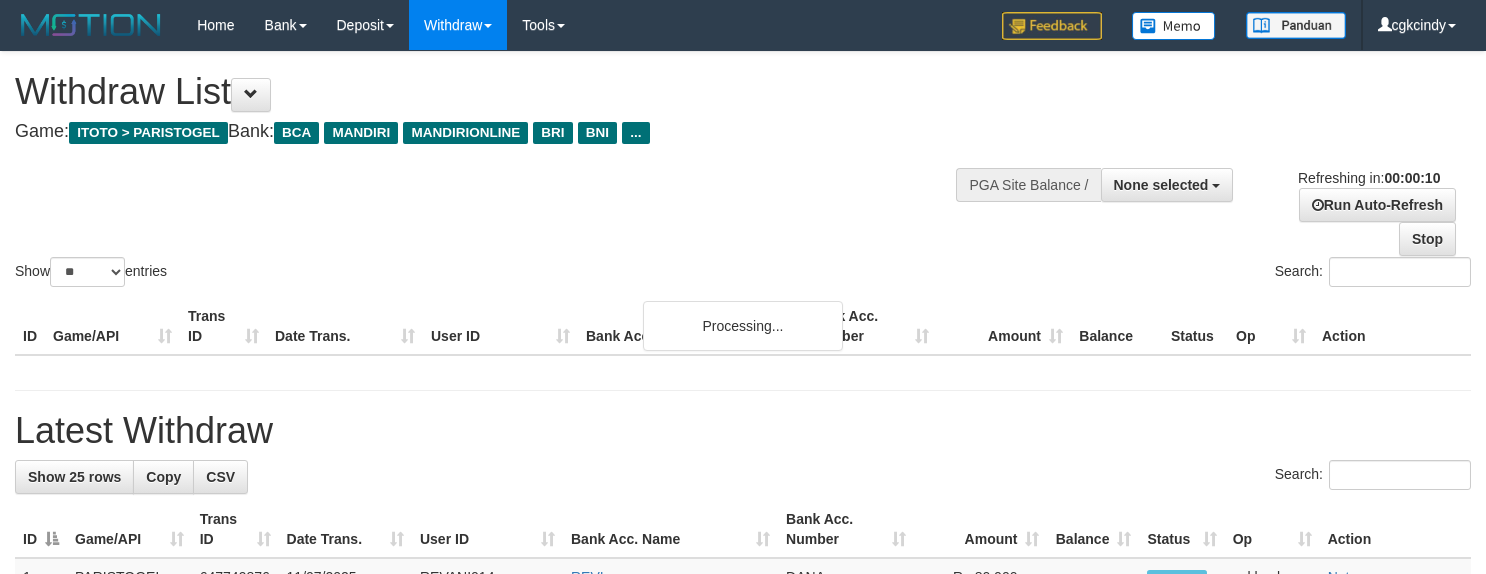 select 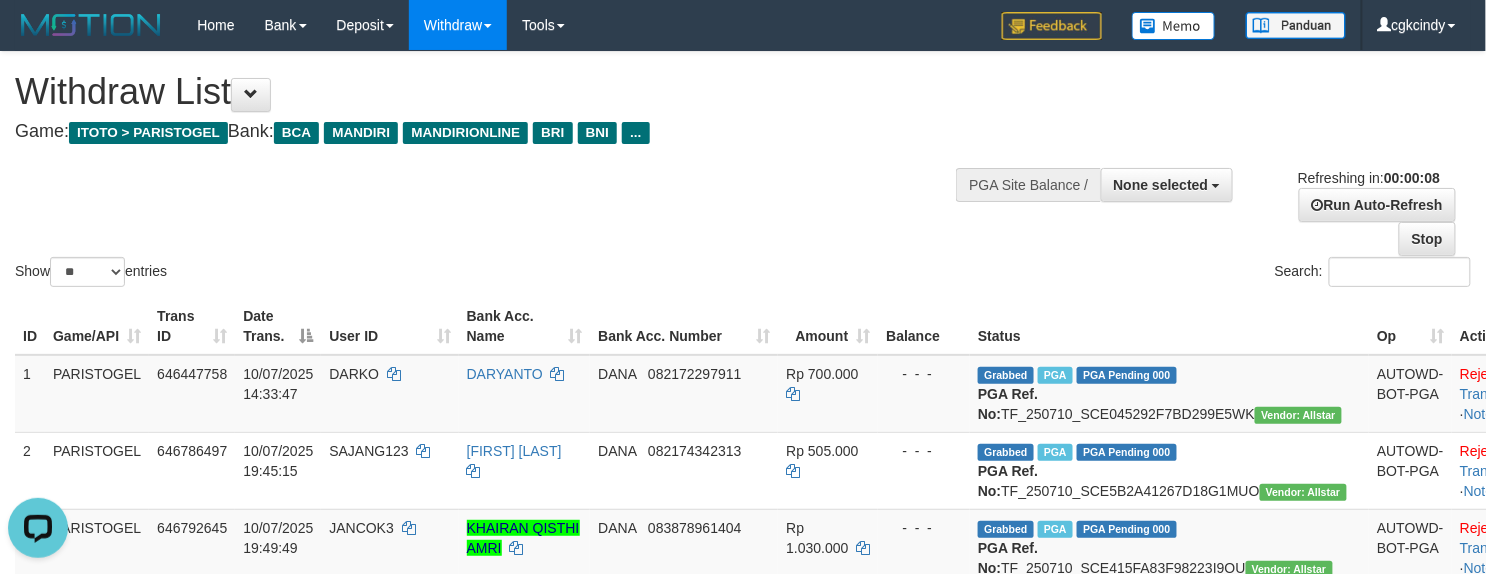 scroll, scrollTop: 0, scrollLeft: 0, axis: both 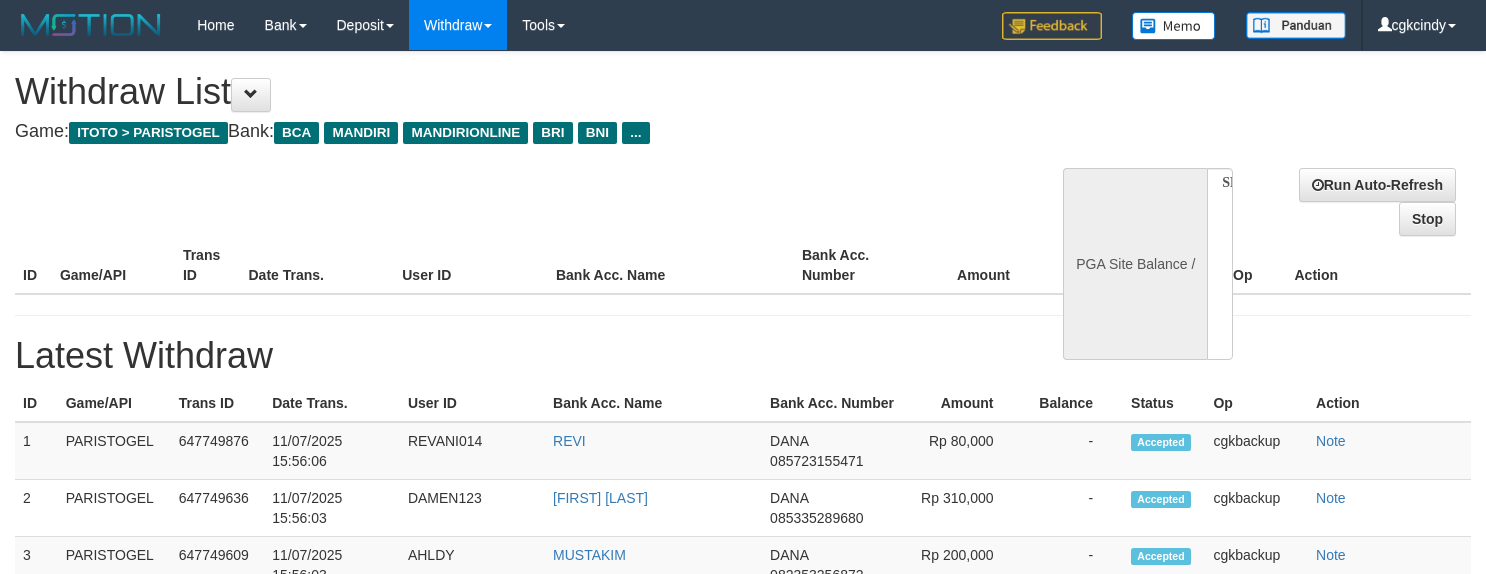 select 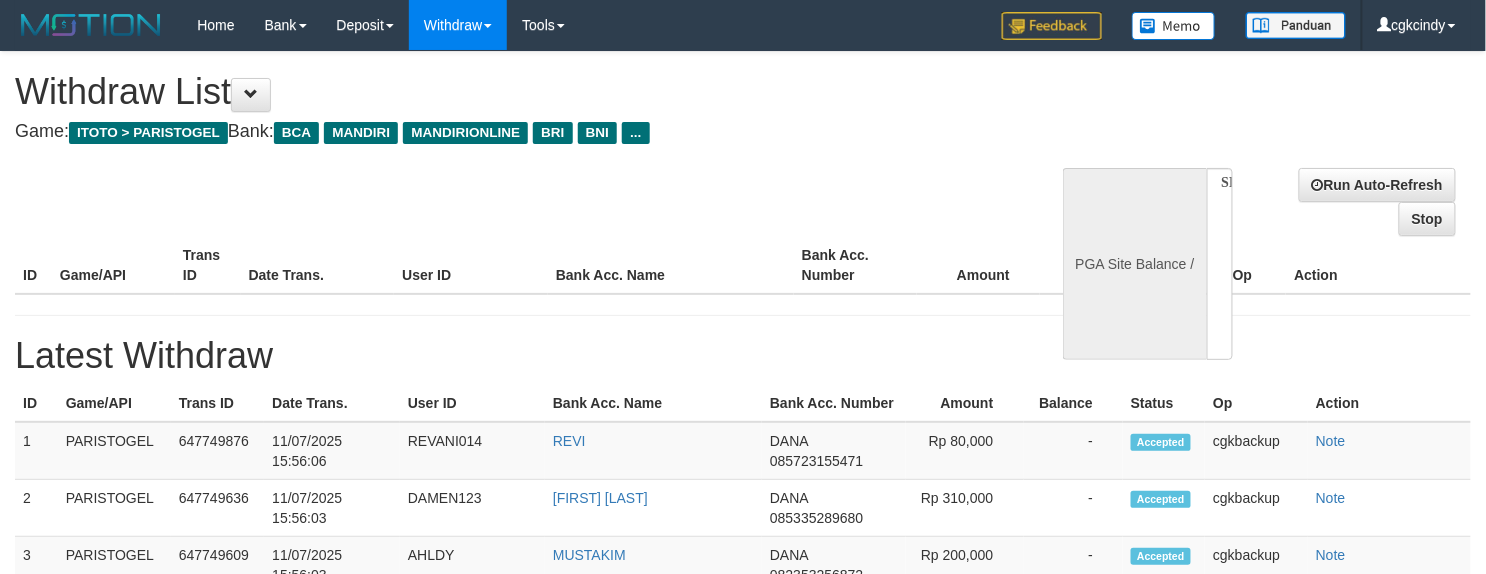 select on "**" 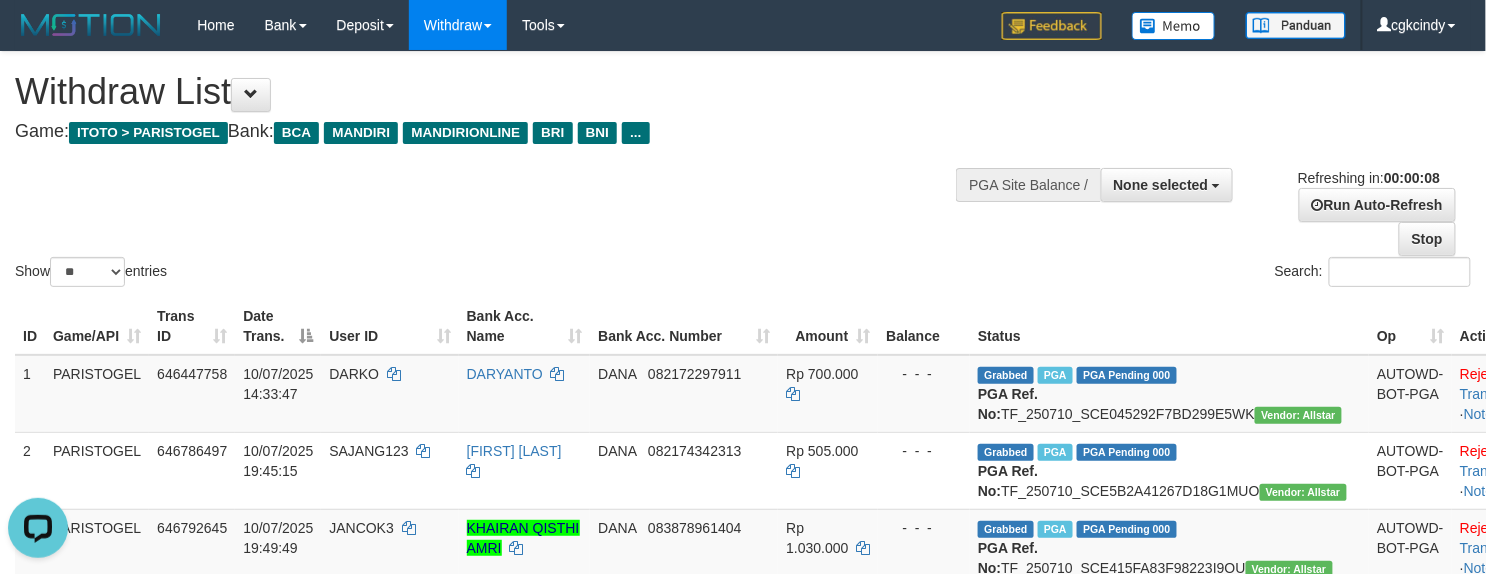 scroll, scrollTop: 0, scrollLeft: 0, axis: both 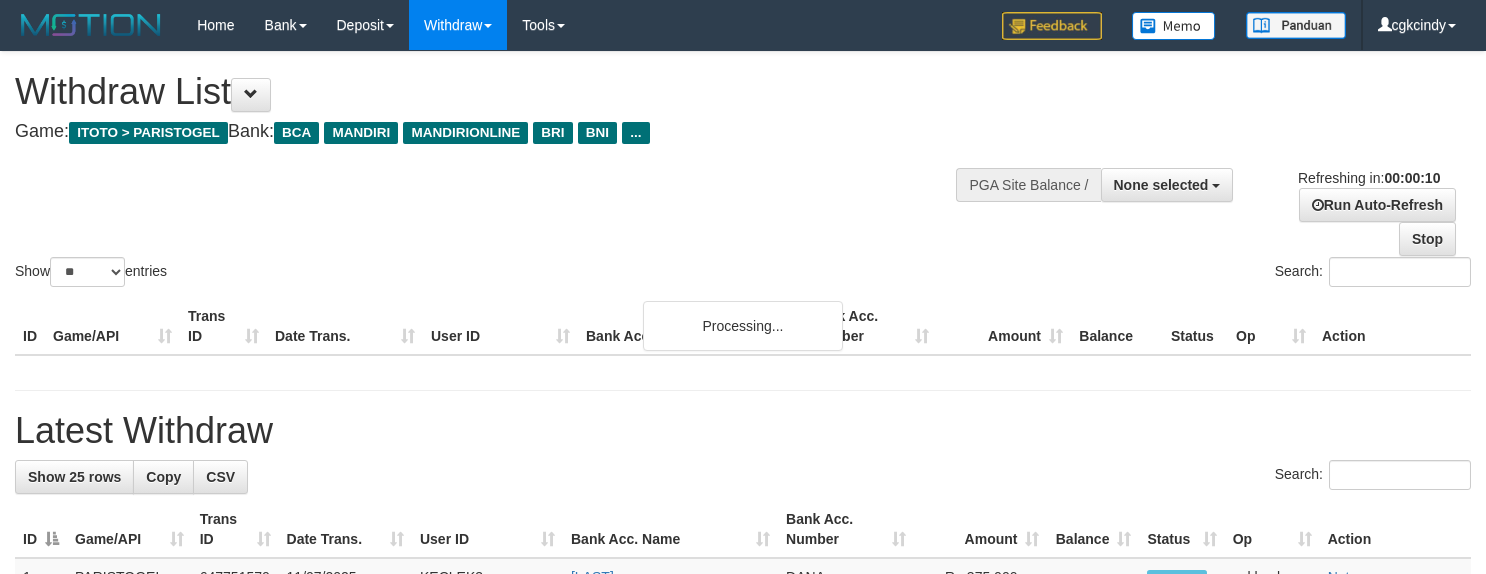 select 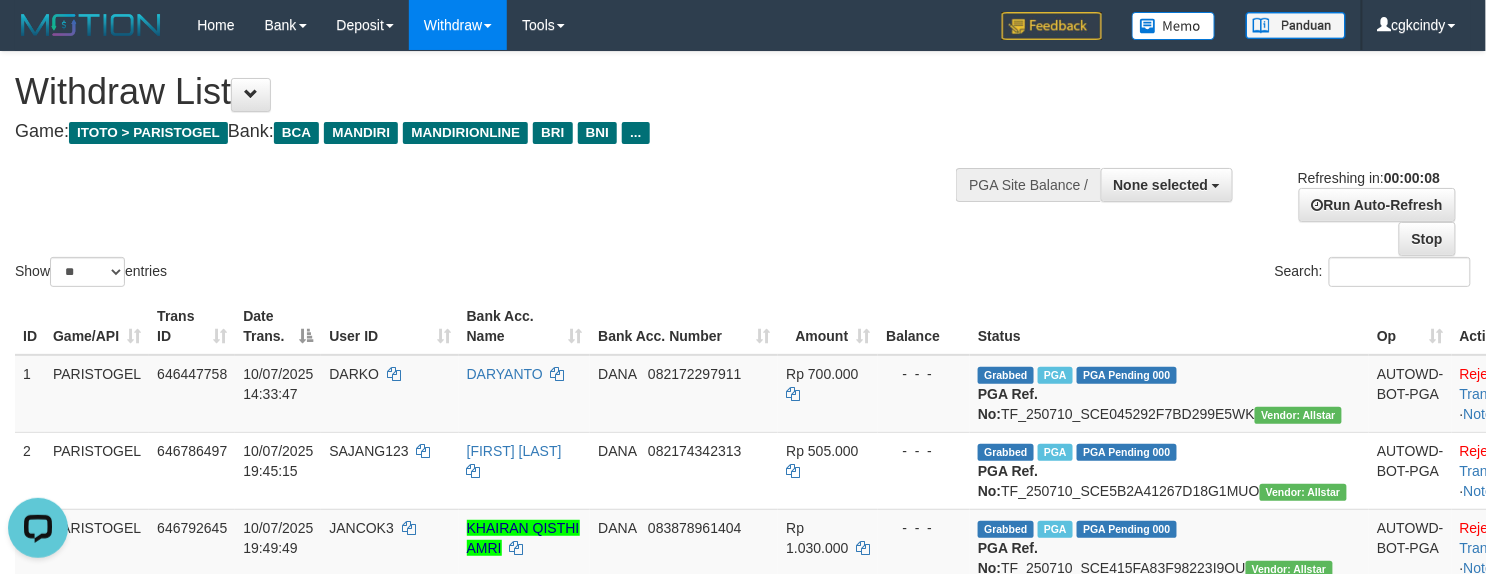 scroll, scrollTop: 0, scrollLeft: 0, axis: both 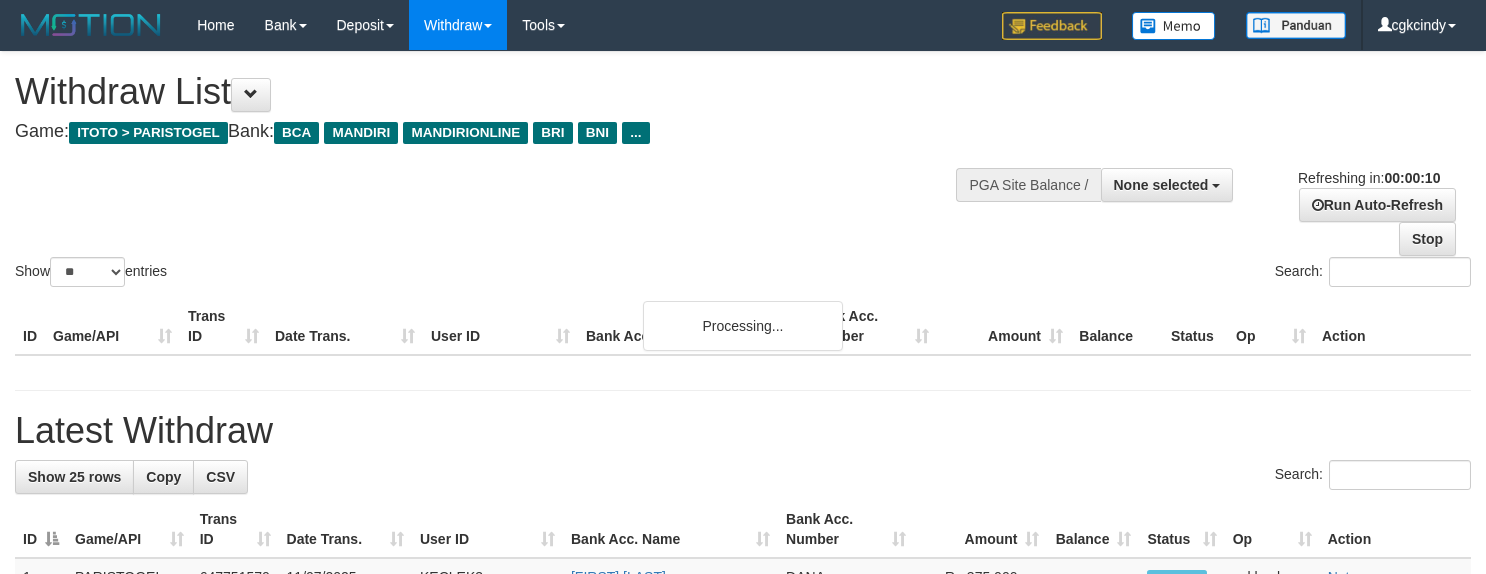 select 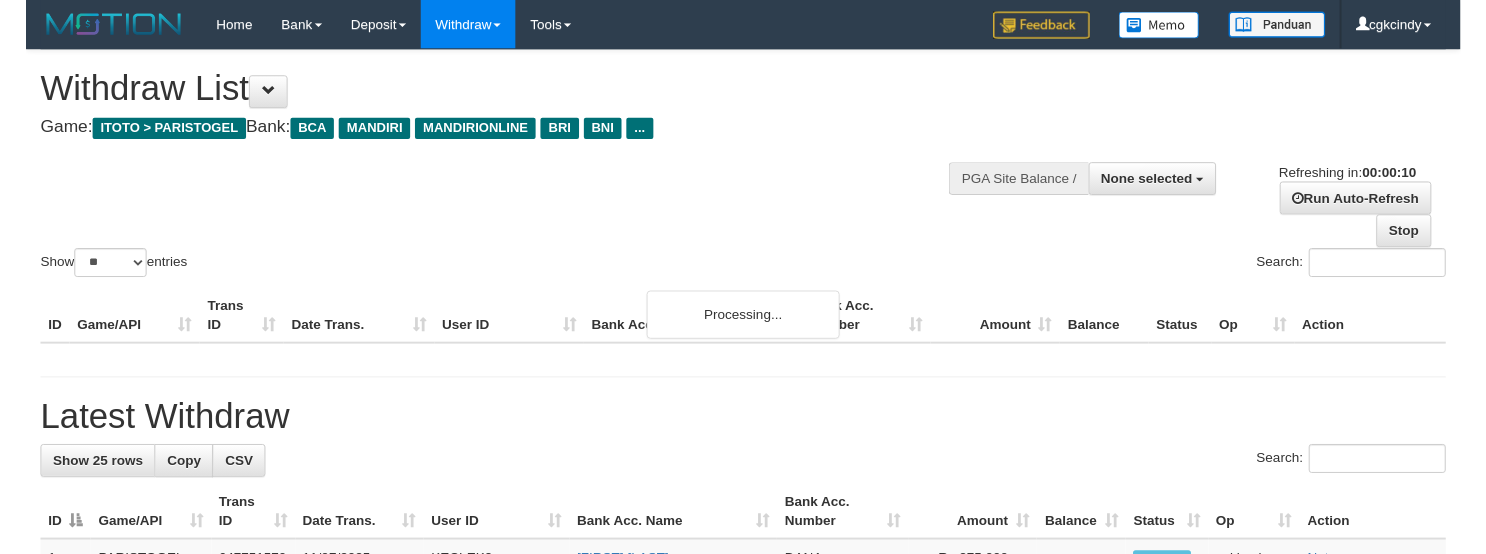 scroll, scrollTop: 0, scrollLeft: 0, axis: both 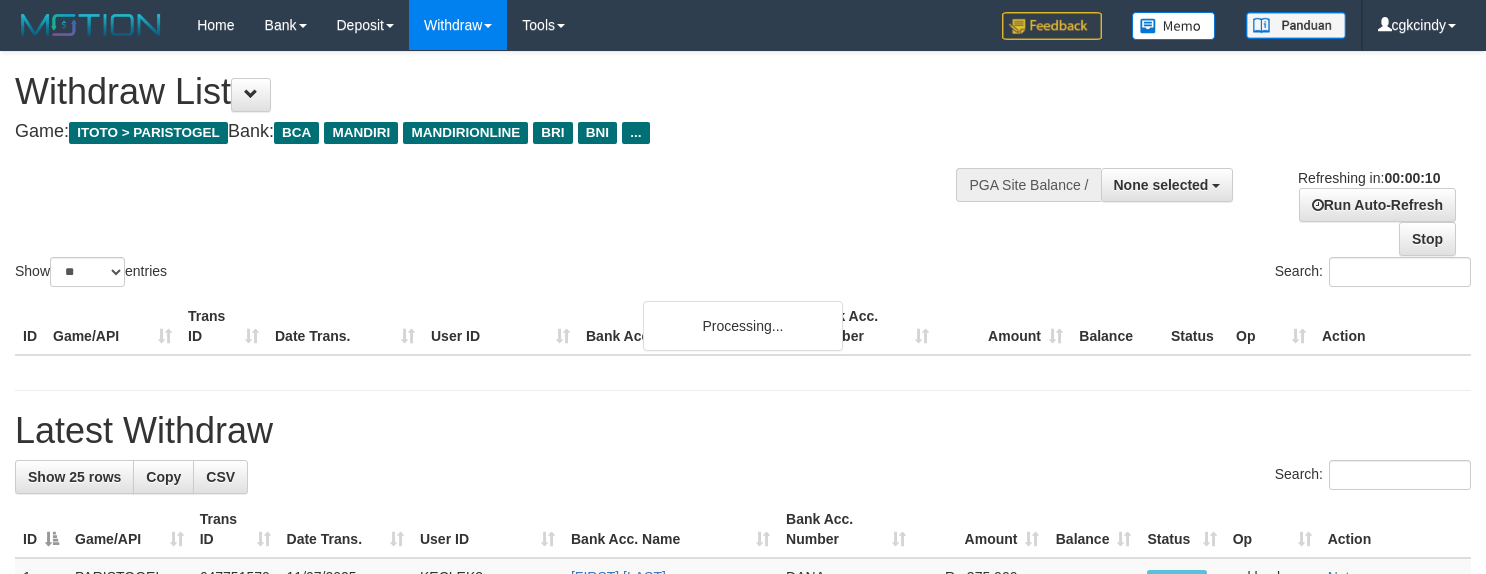 select 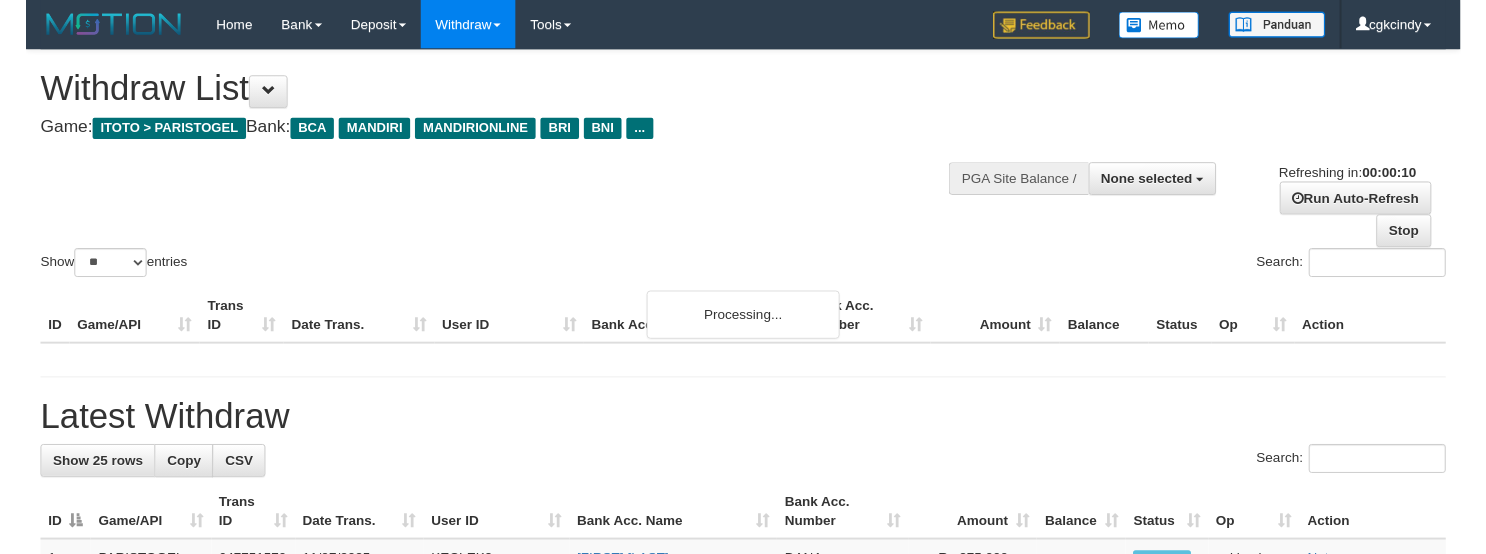 scroll, scrollTop: 0, scrollLeft: 0, axis: both 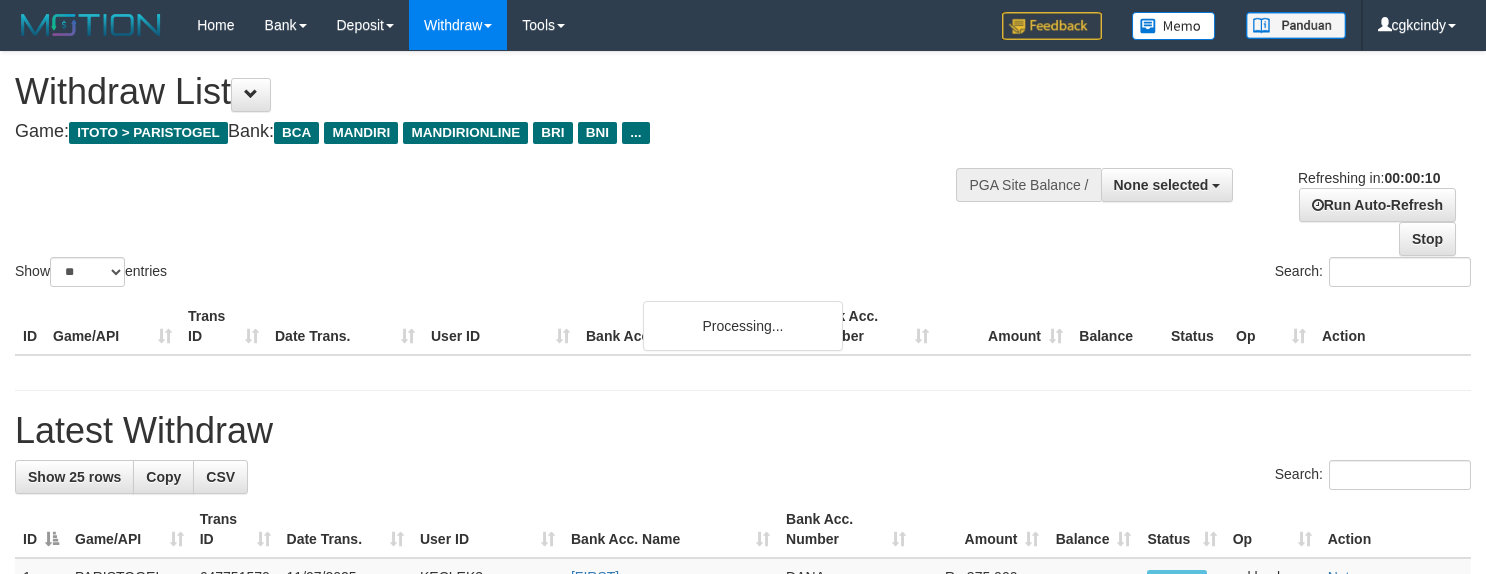 select 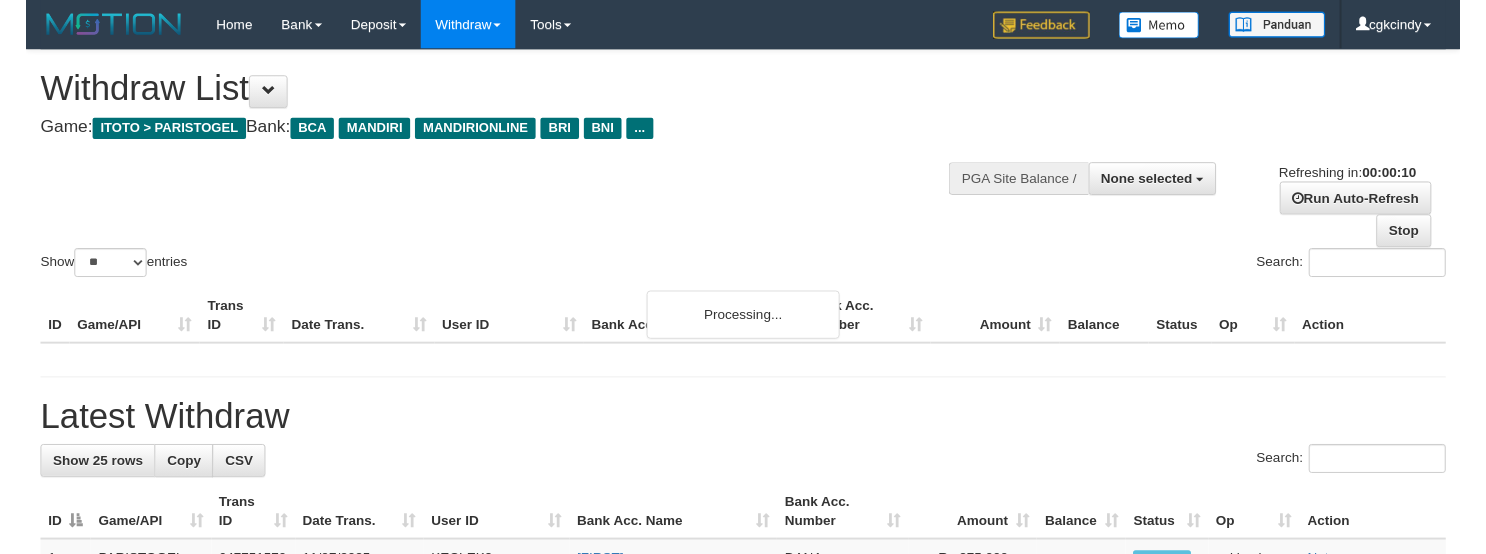 scroll, scrollTop: 0, scrollLeft: 0, axis: both 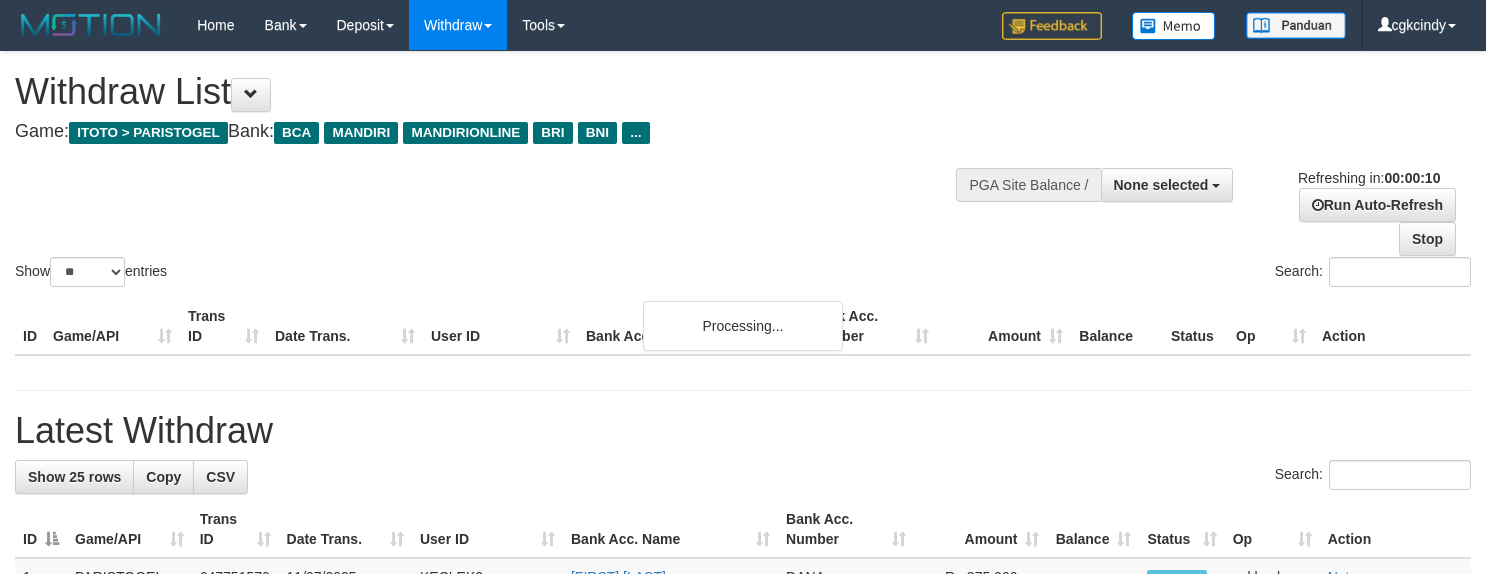 select 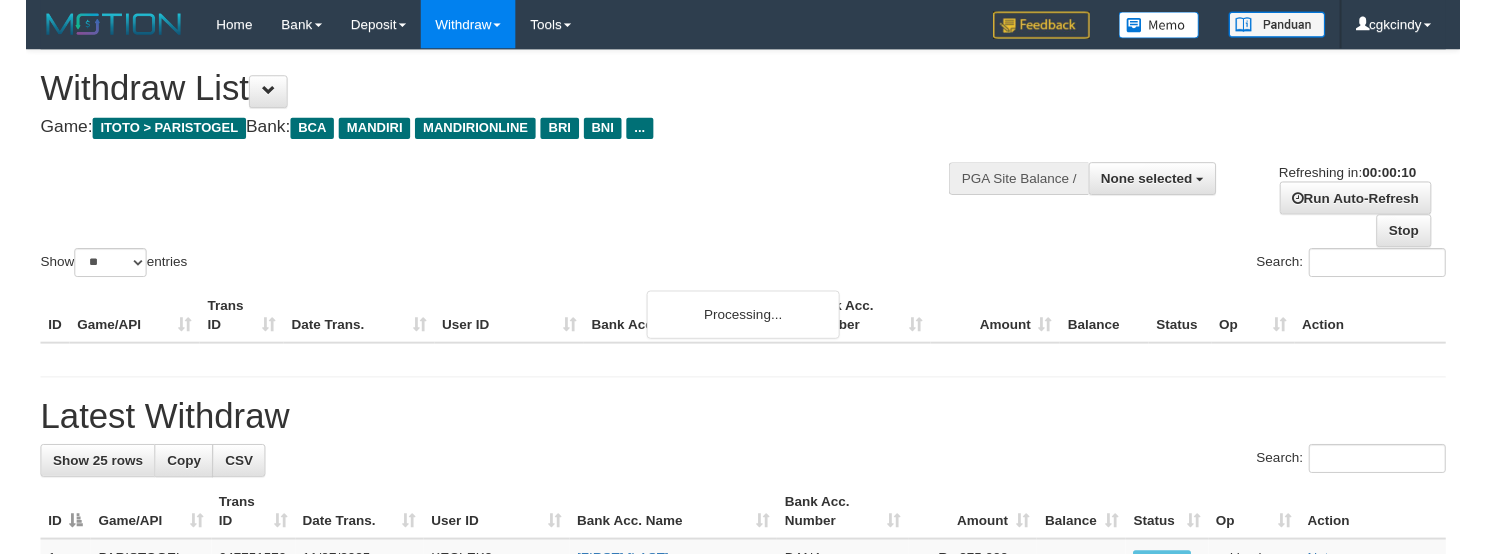 scroll, scrollTop: 0, scrollLeft: 0, axis: both 